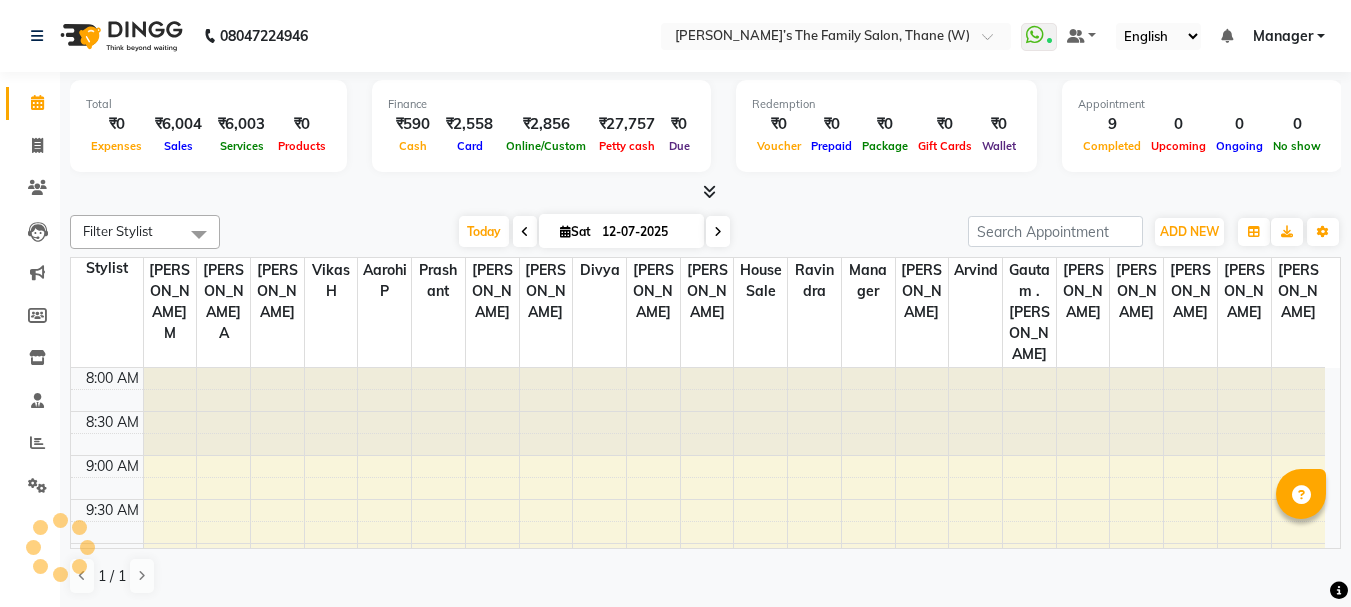 scroll, scrollTop: 0, scrollLeft: 0, axis: both 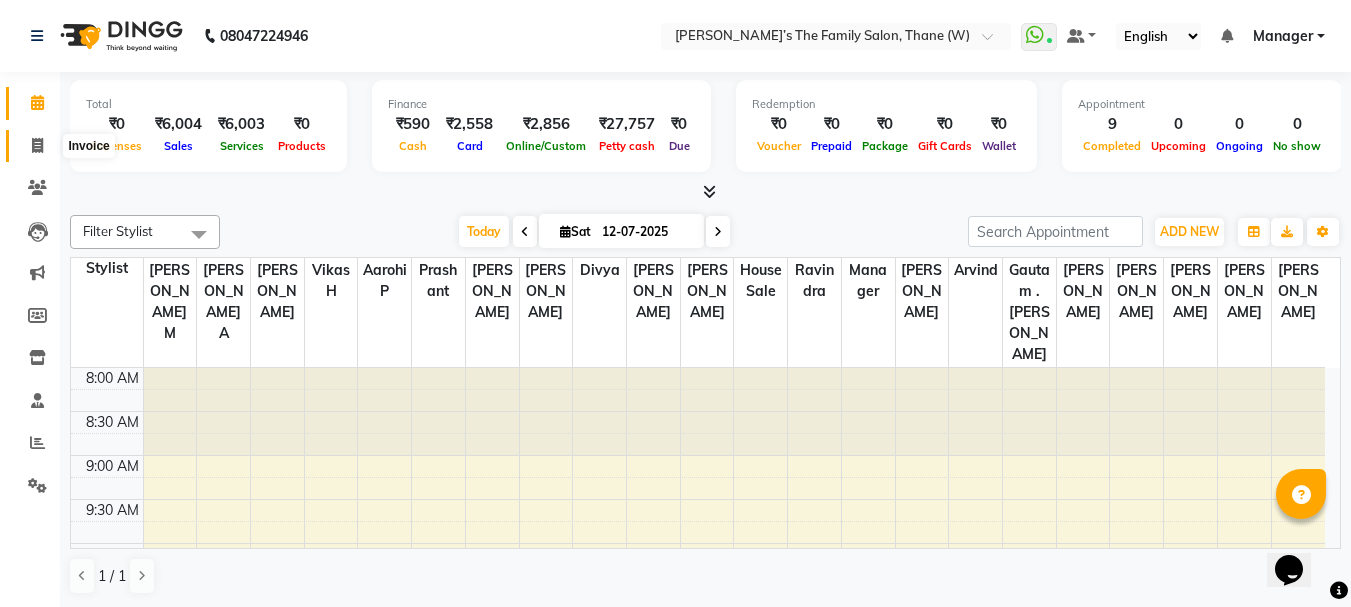 click 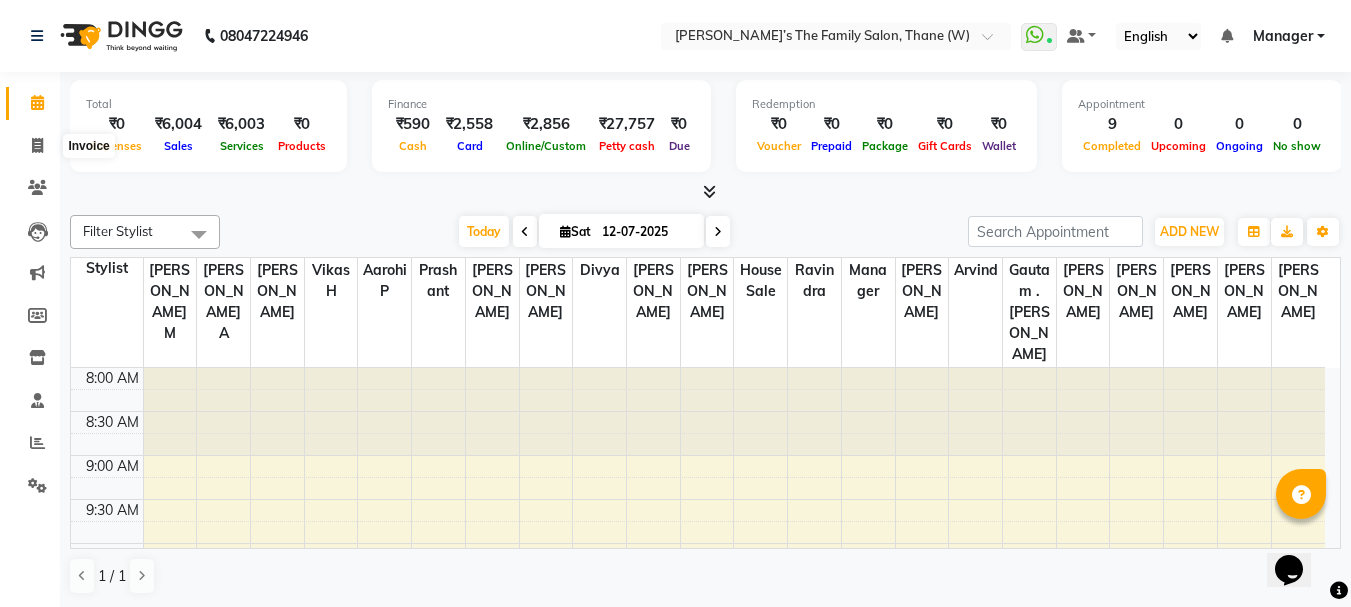 select on "service" 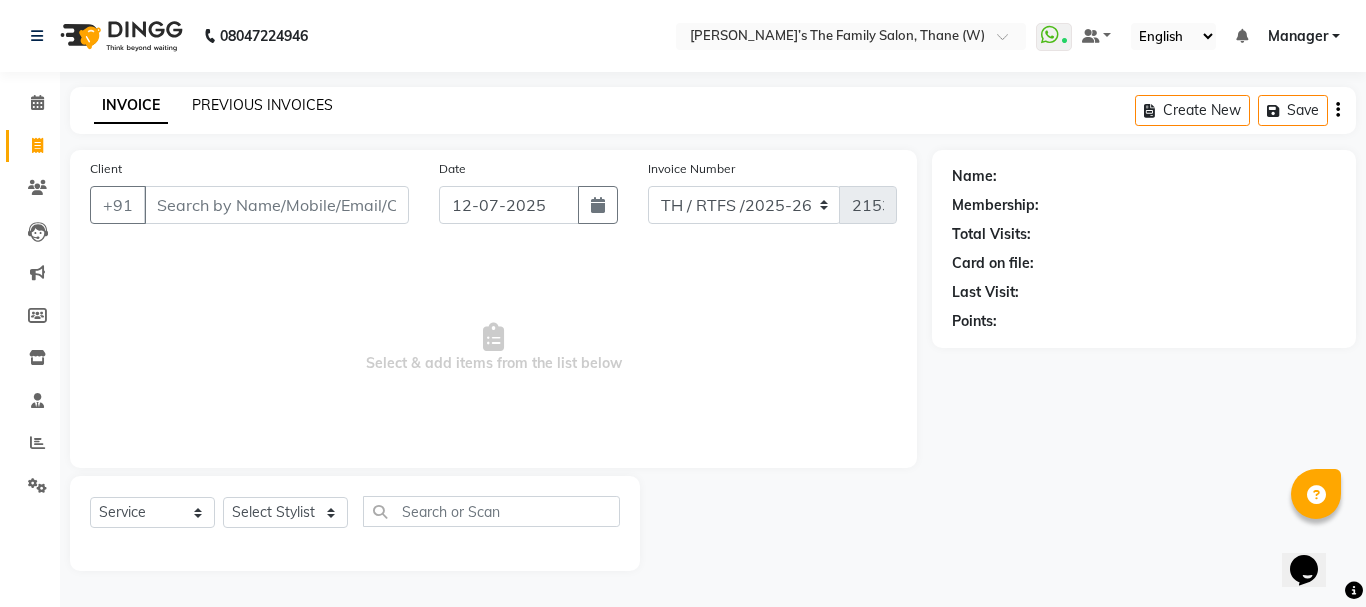 click on "PREVIOUS INVOICES" 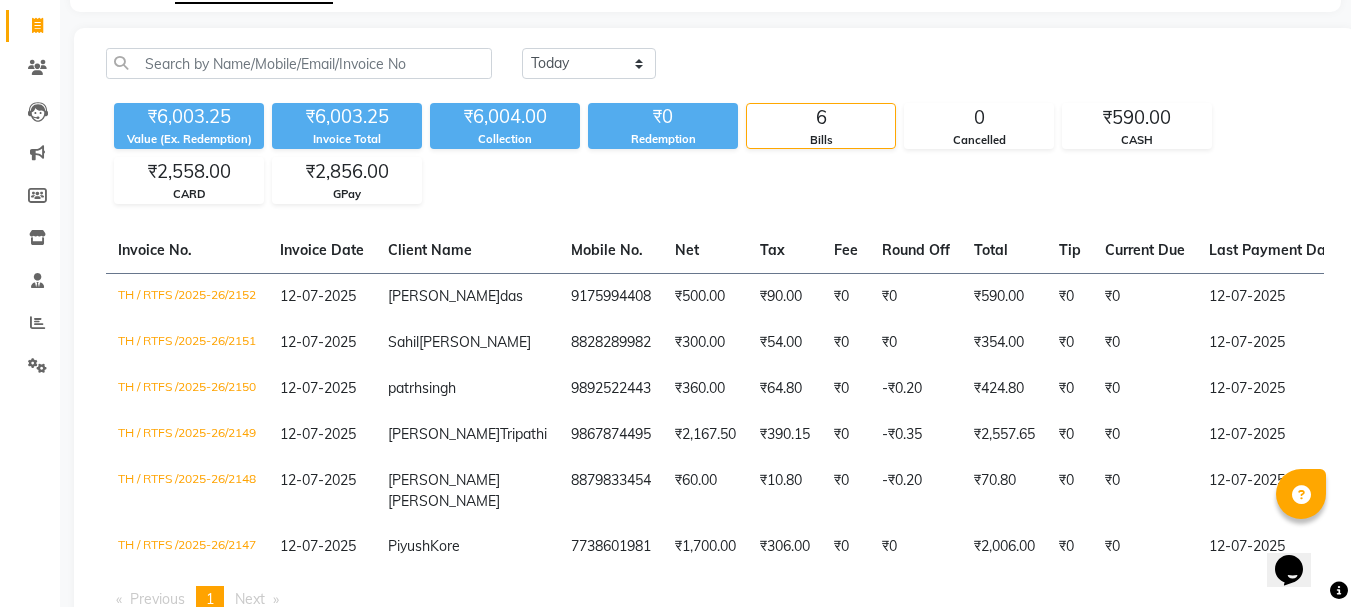 scroll, scrollTop: 160, scrollLeft: 0, axis: vertical 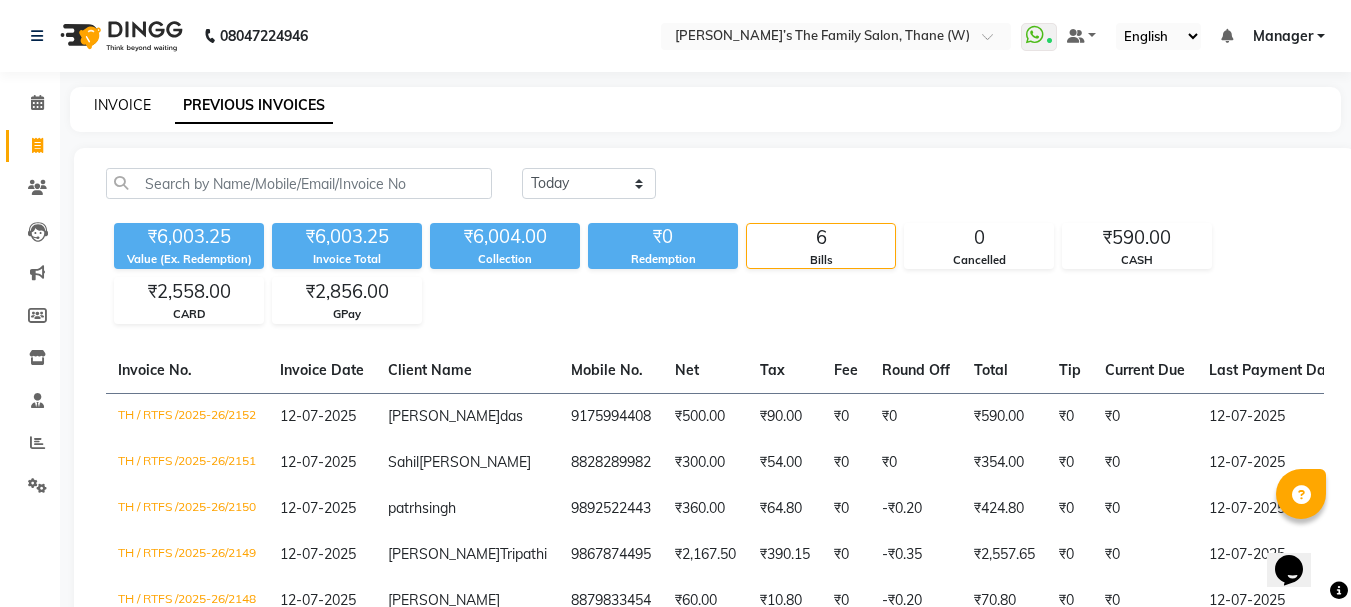 click on "INVOICE" 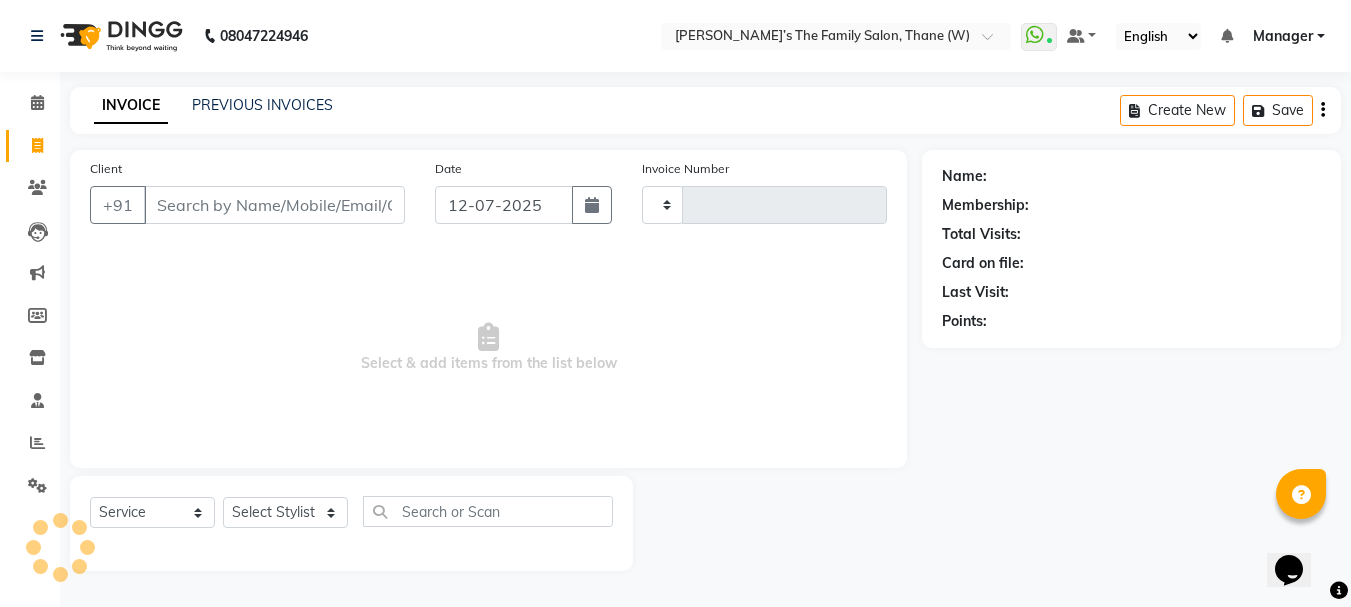 type on "2153" 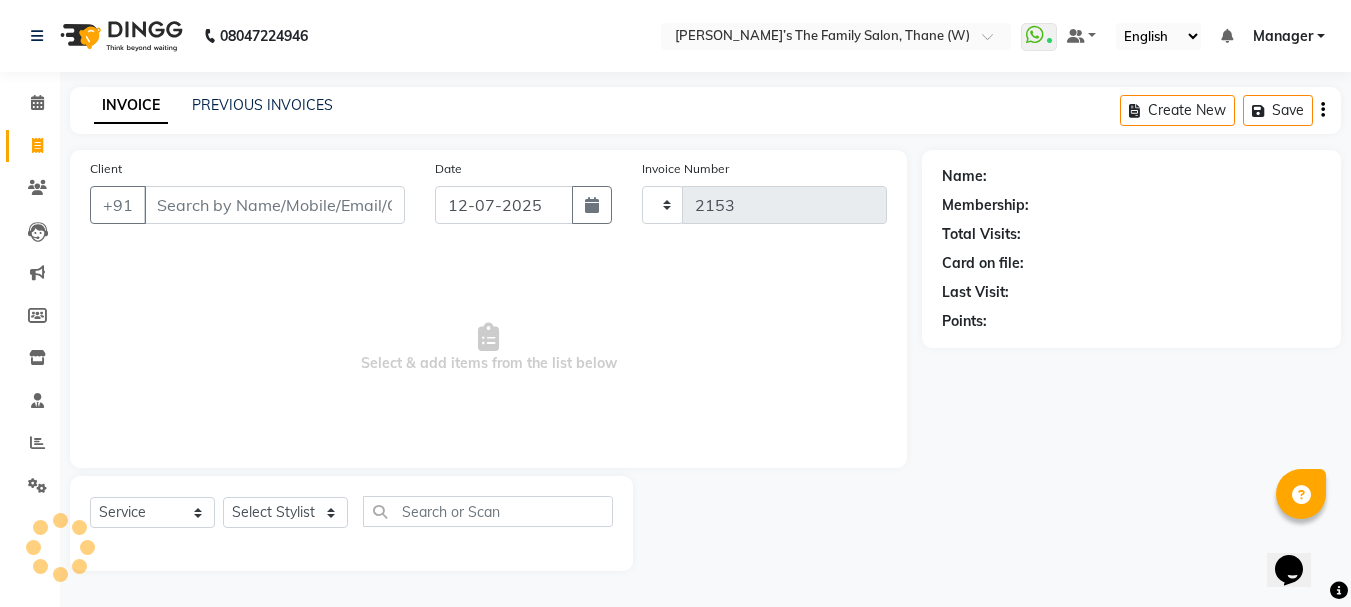 select on "8004" 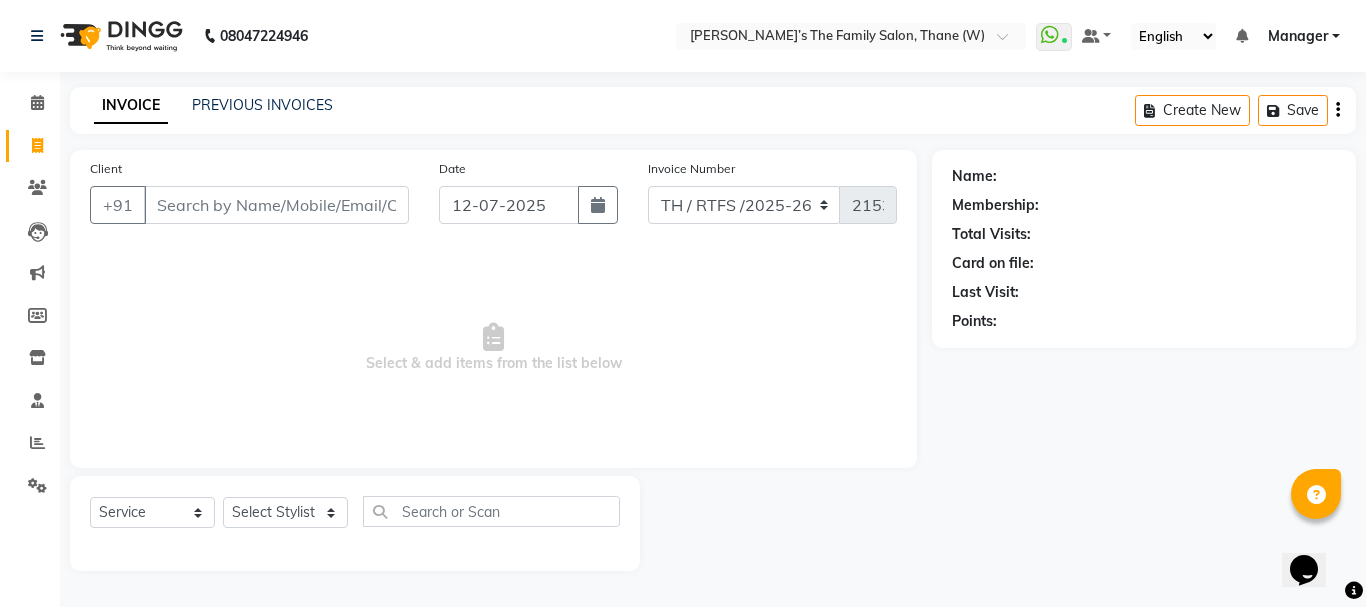 click on "Client" at bounding box center [276, 205] 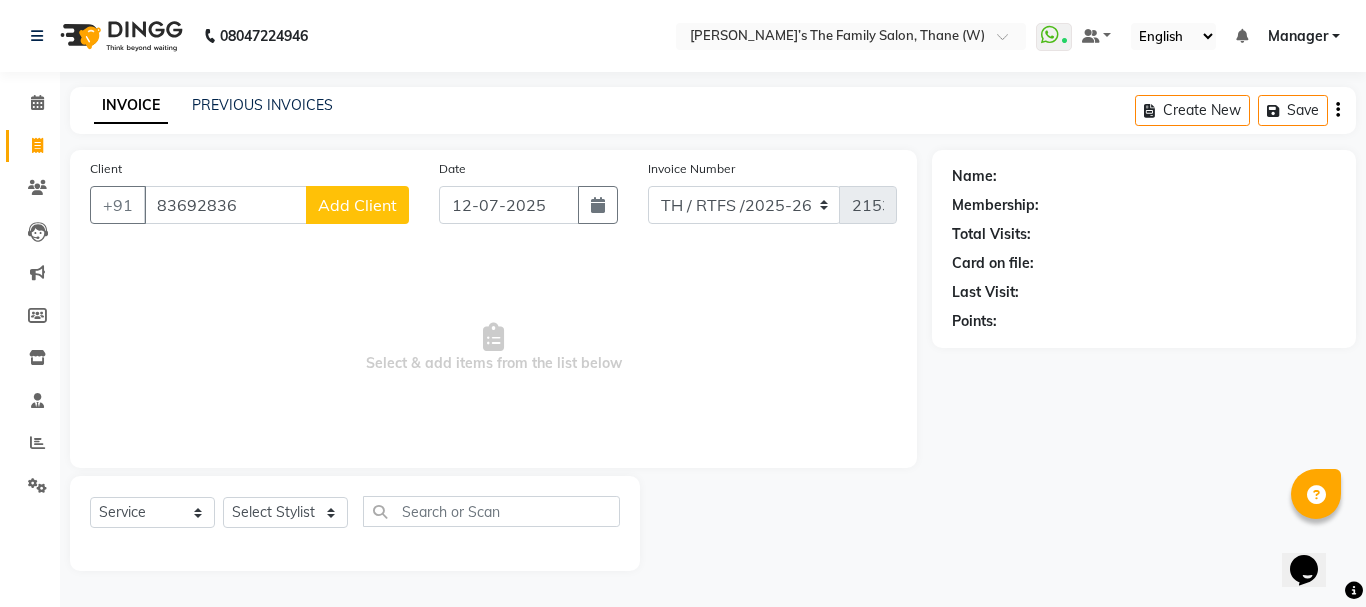 click on "Select & add items from the list below" at bounding box center [493, 348] 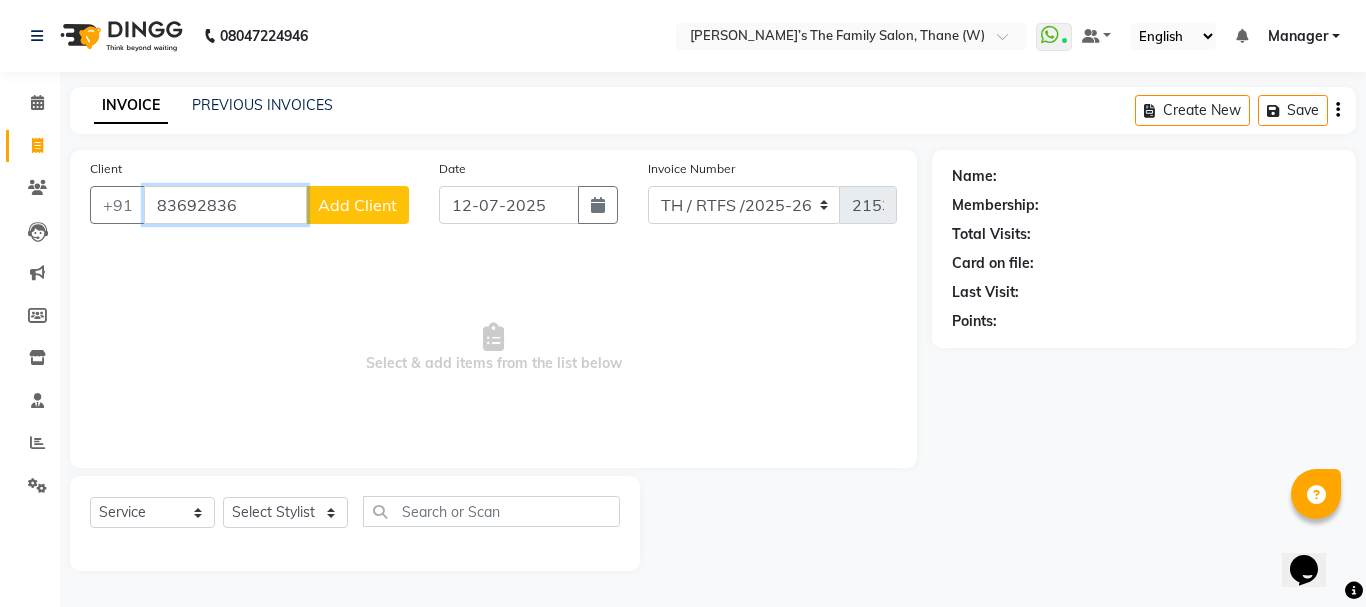 click on "83692836" at bounding box center [225, 205] 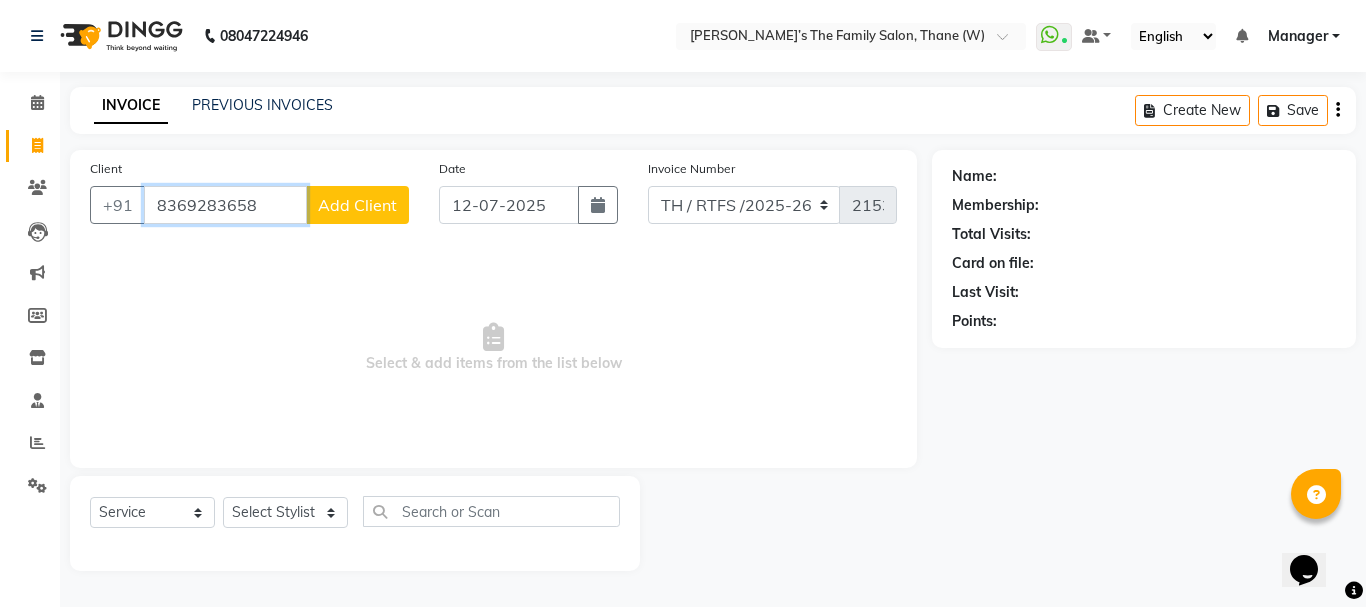 type on "8369283658" 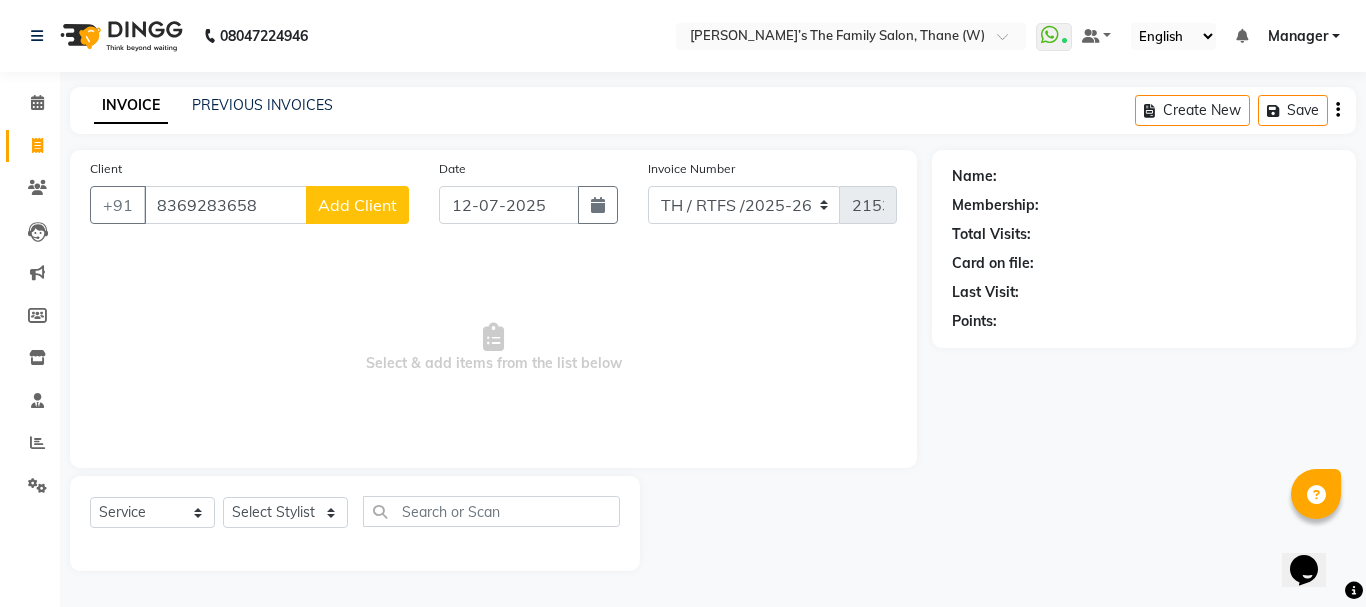 click on "Add Client" 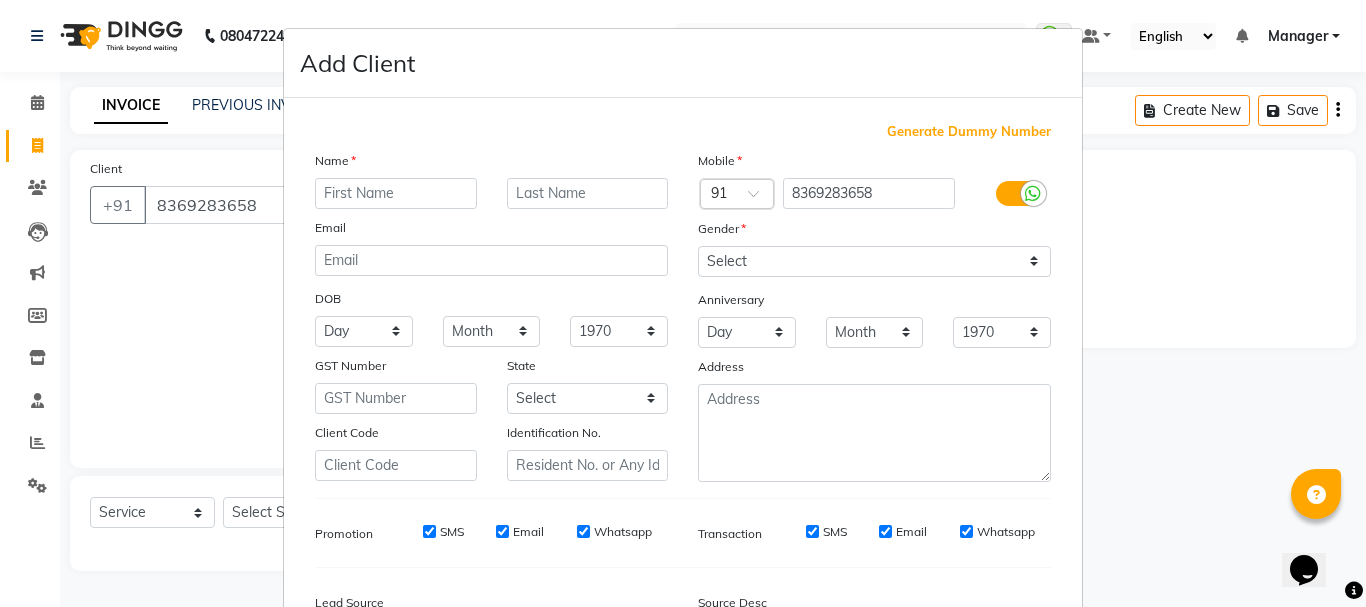 click at bounding box center (396, 193) 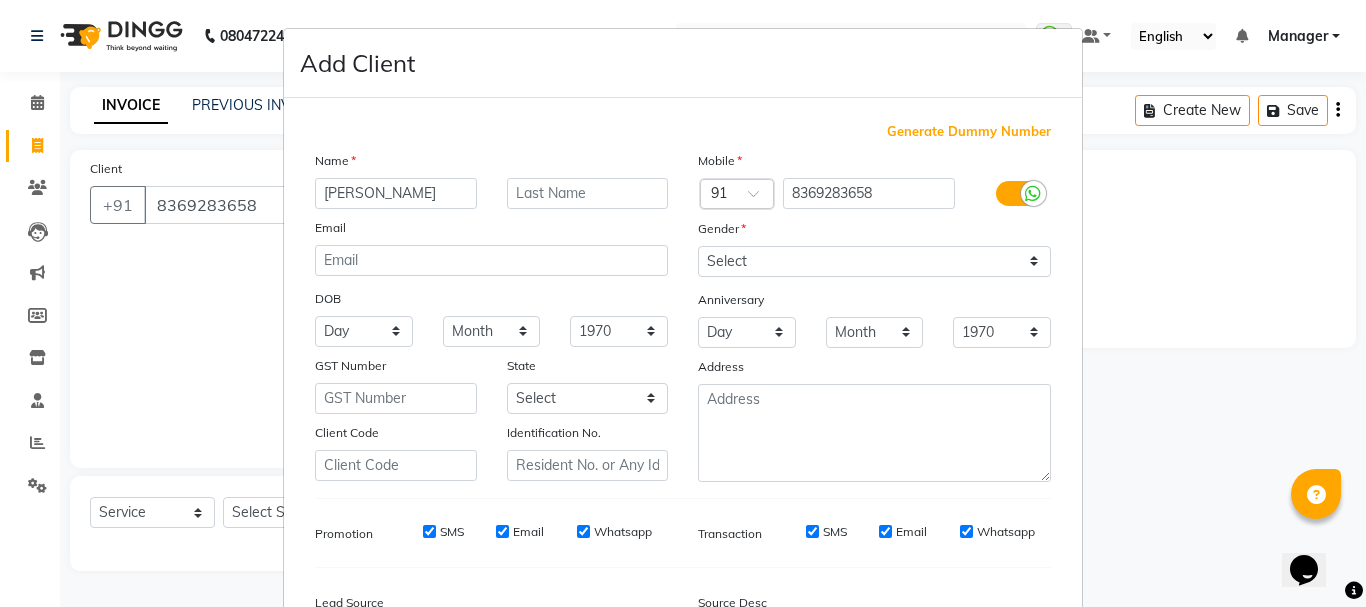 type on "[PERSON_NAME]" 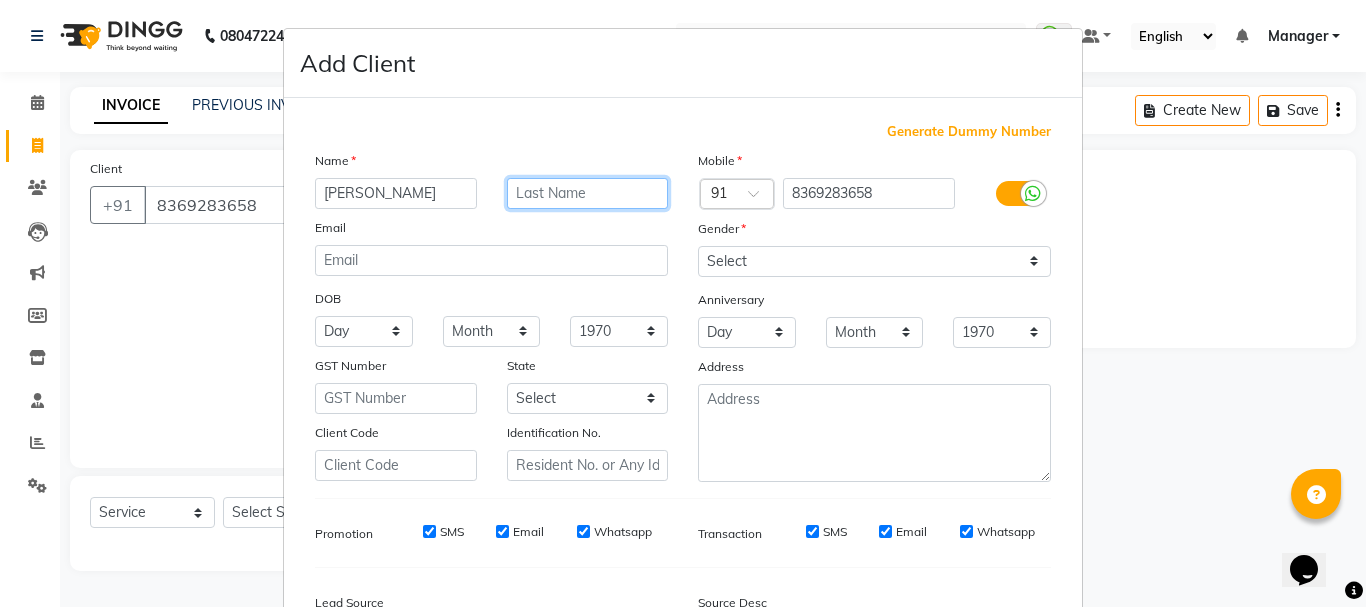 click at bounding box center (588, 193) 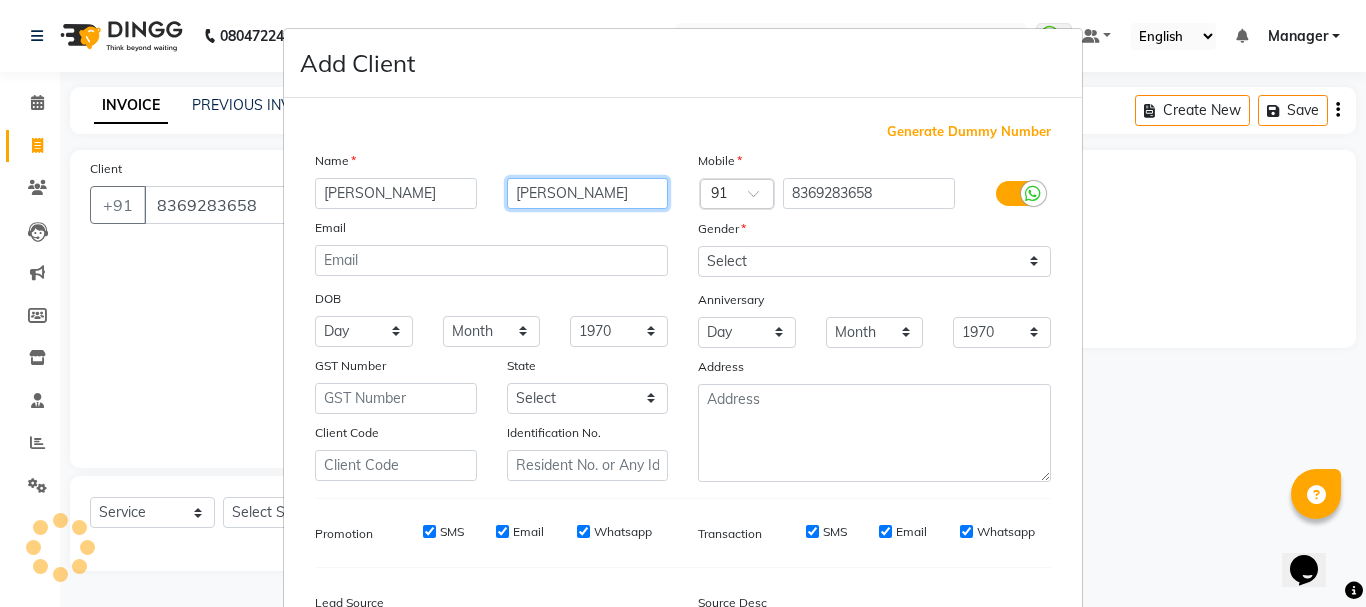 type on "[PERSON_NAME]" 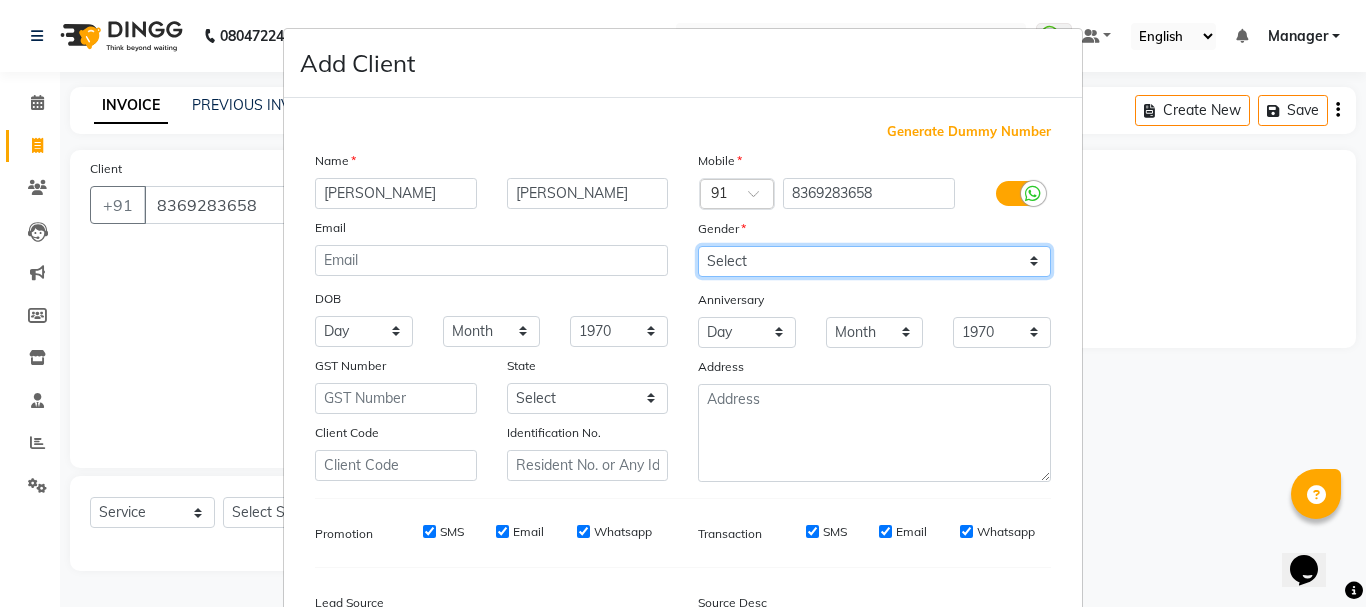 click on "Select Male Female Other Prefer Not To Say" at bounding box center (874, 261) 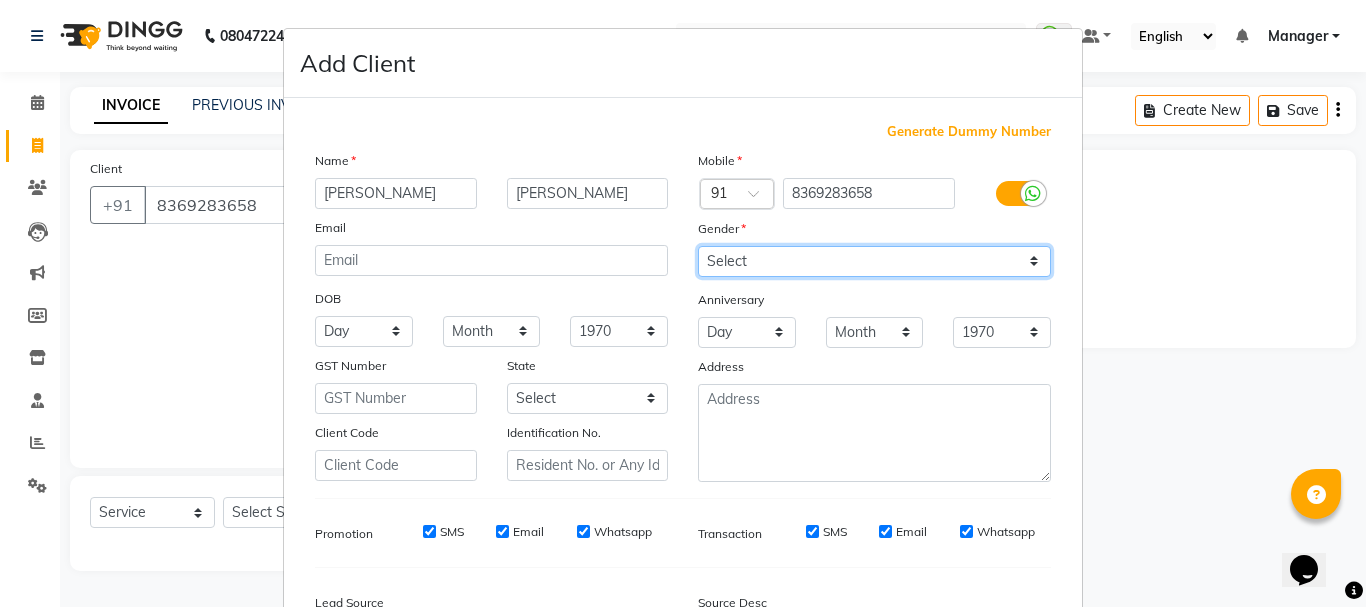 select on "[DEMOGRAPHIC_DATA]" 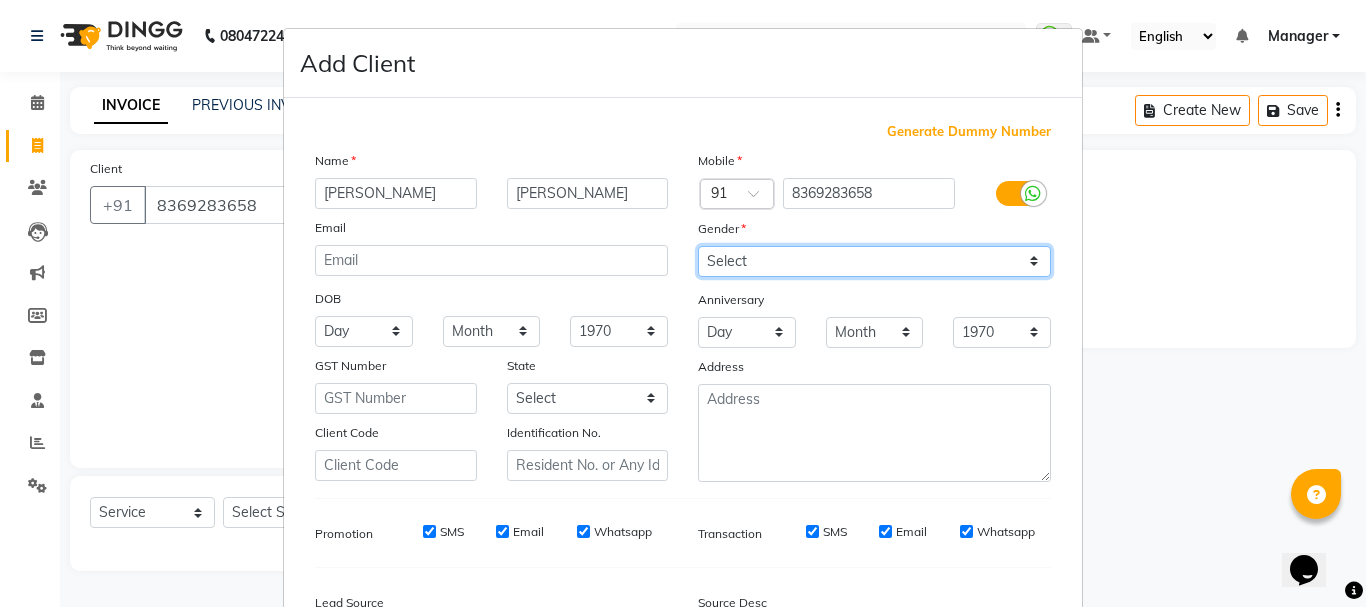 click on "Select Male Female Other Prefer Not To Say" at bounding box center [874, 261] 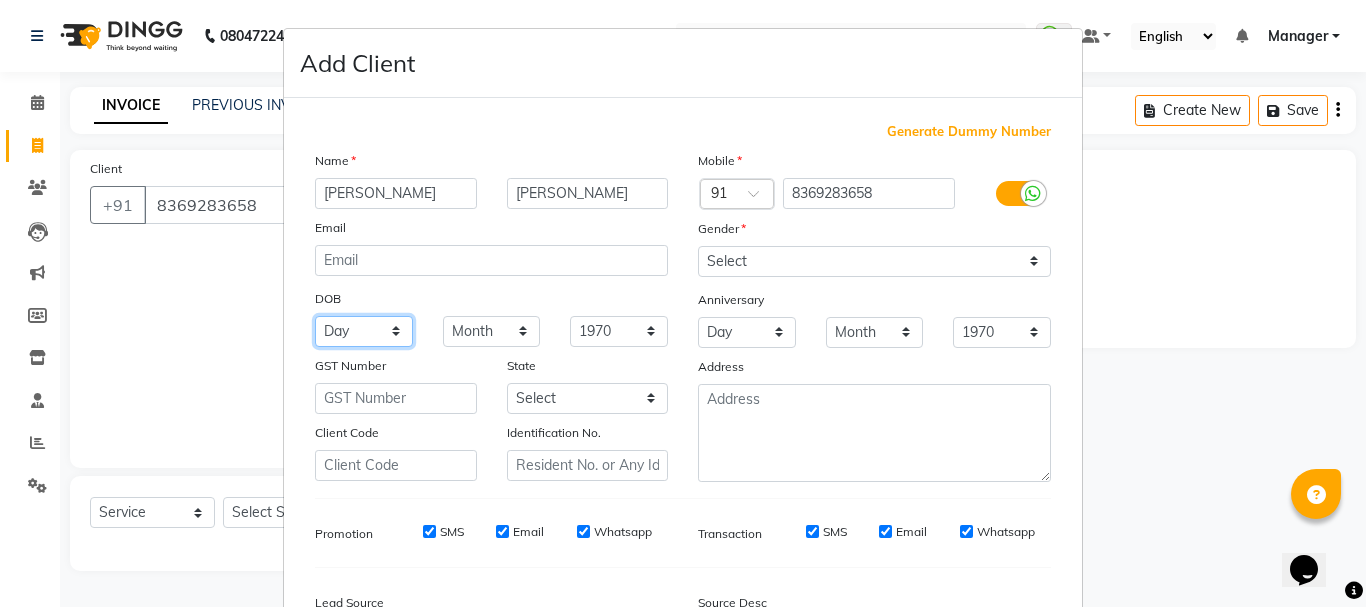 click on "Day 01 02 03 04 05 06 07 08 09 10 11 12 13 14 15 16 17 18 19 20 21 22 23 24 25 26 27 28 29 30 31" at bounding box center [364, 331] 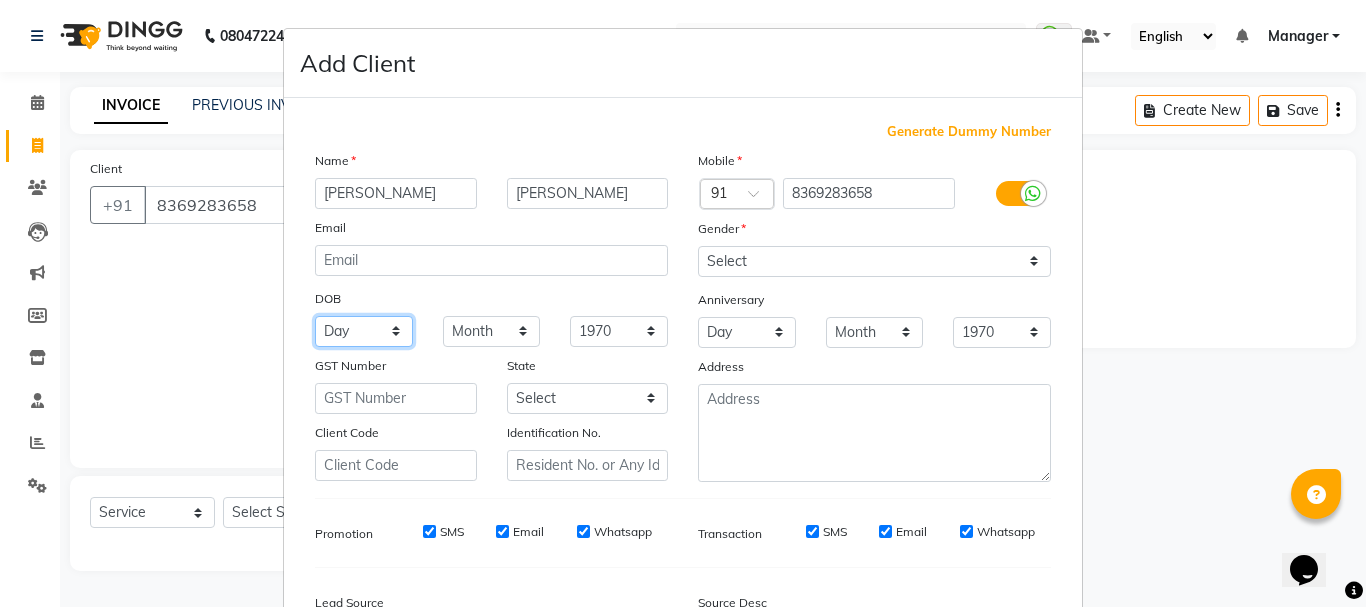 select on "29" 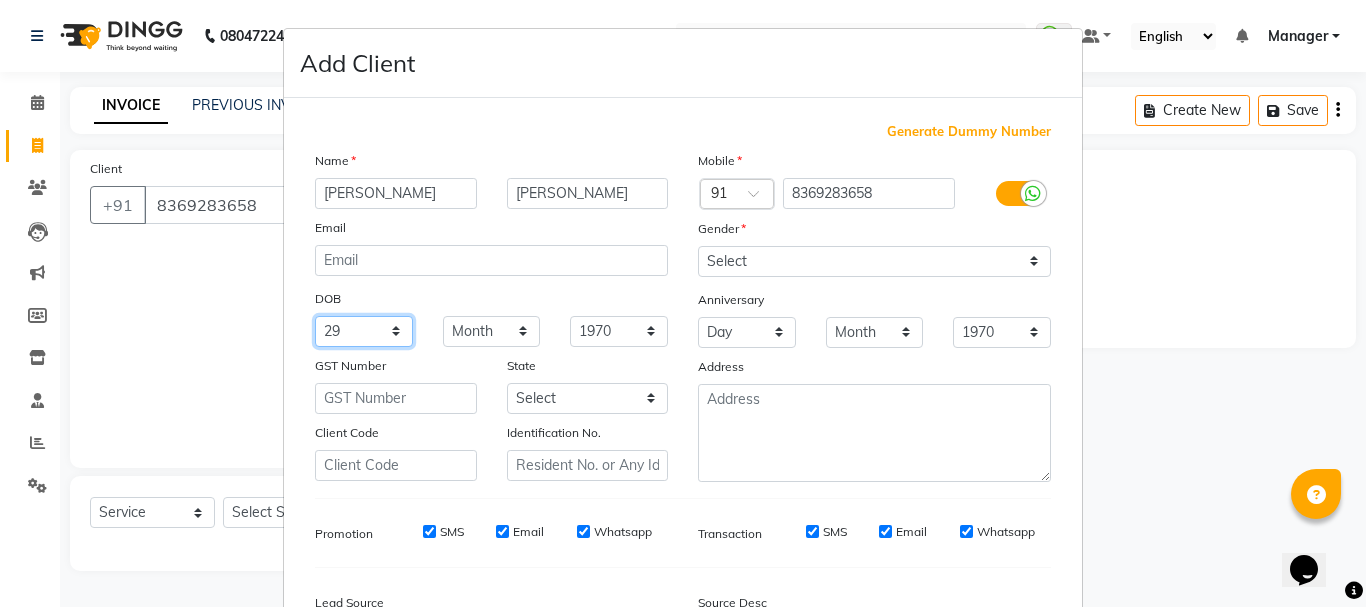 click on "Day 01 02 03 04 05 06 07 08 09 10 11 12 13 14 15 16 17 18 19 20 21 22 23 24 25 26 27 28 29 30 31" at bounding box center [364, 331] 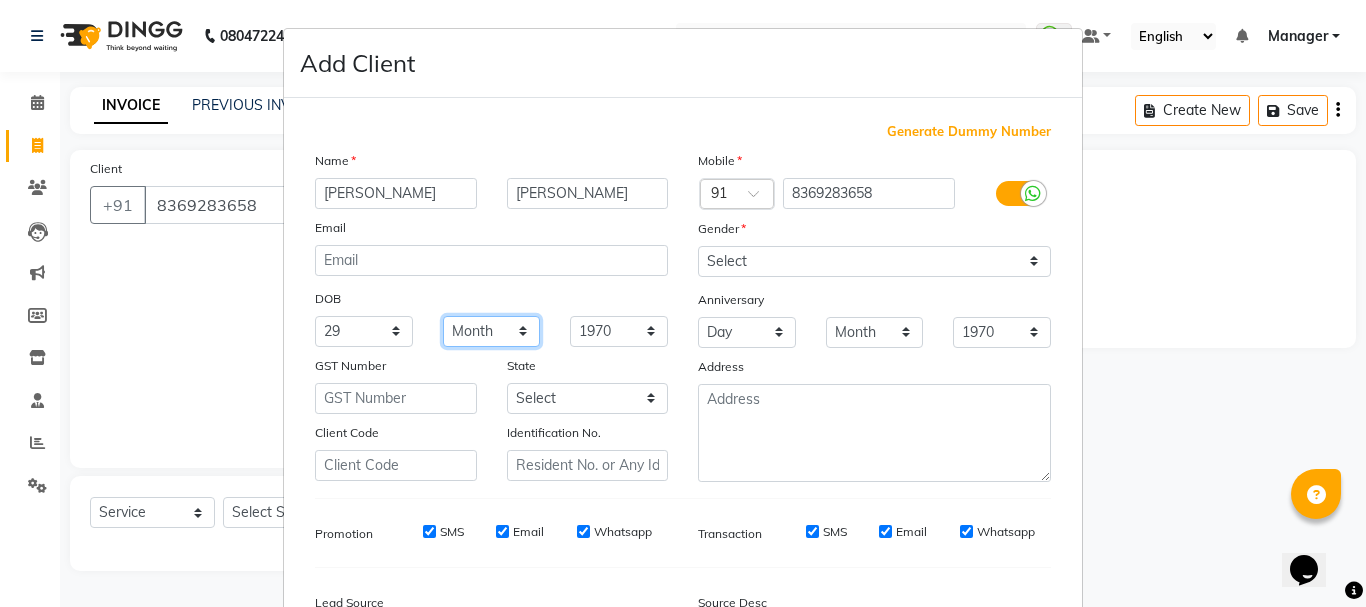 click on "Month January February March April May June July August September October November December" at bounding box center (492, 331) 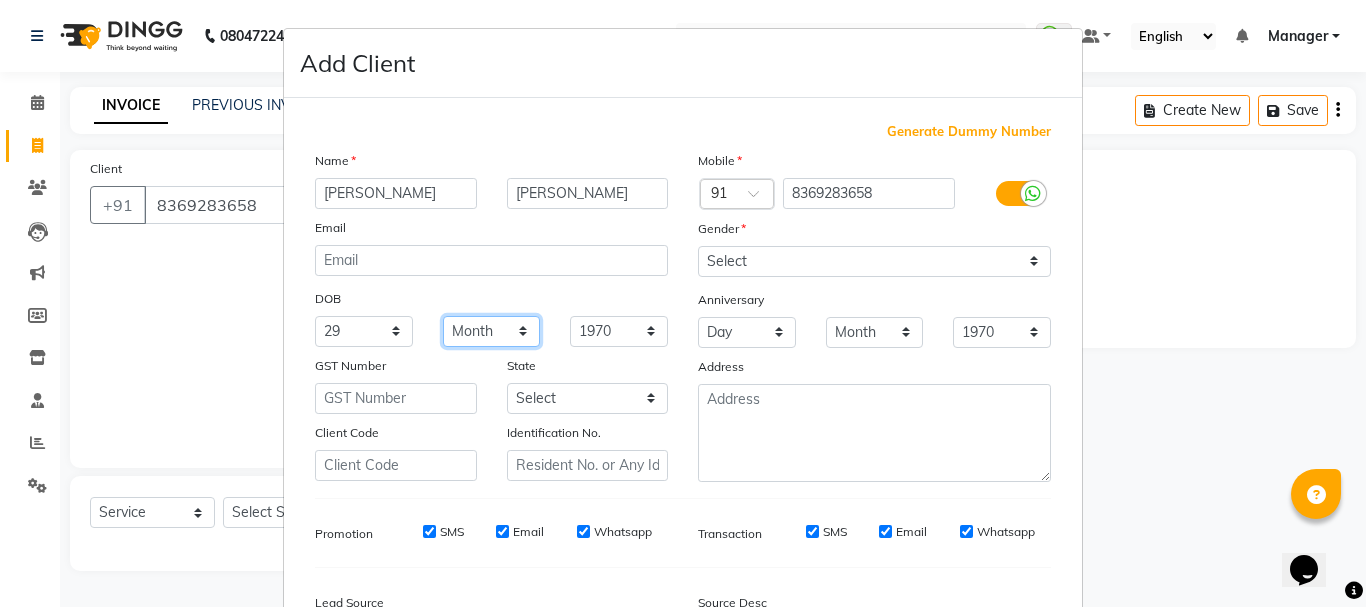 select on "09" 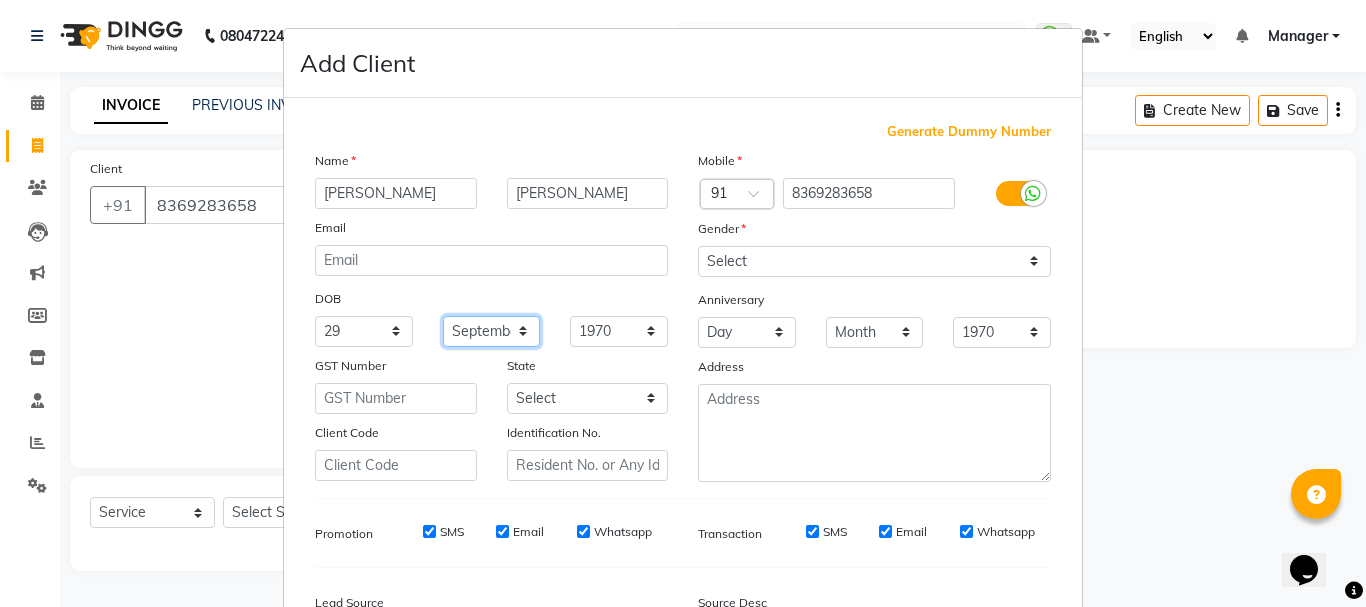 click on "Month January February March April May June July August September October November December" at bounding box center [492, 331] 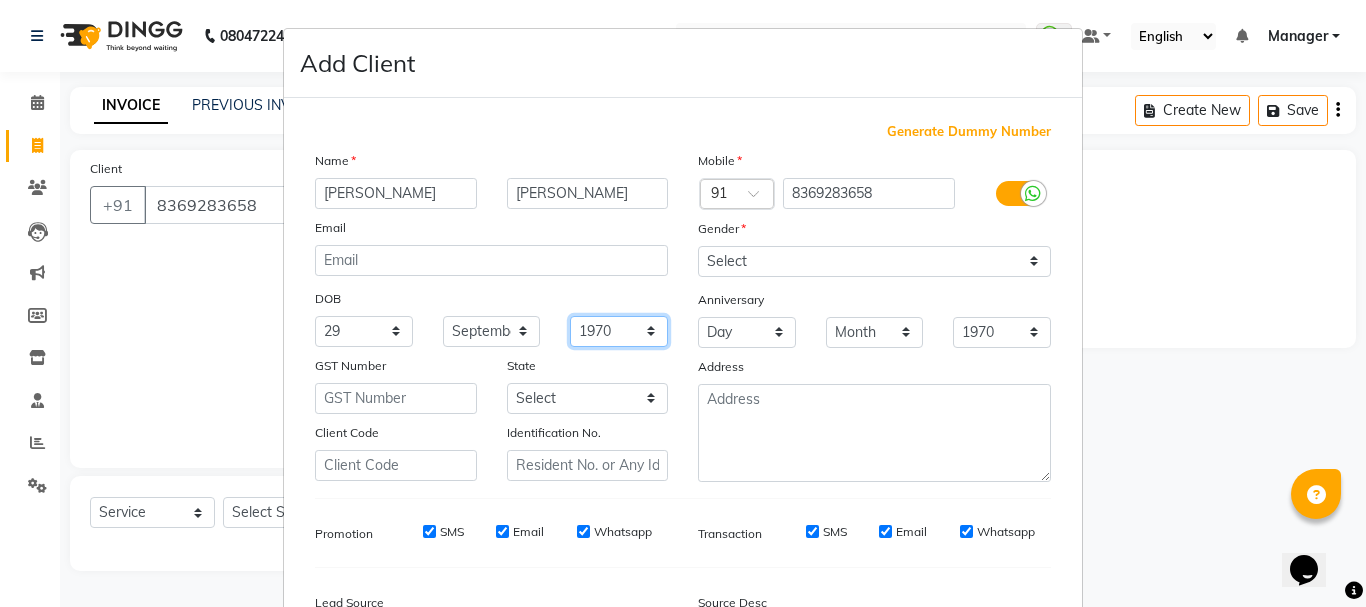 click on "1940 1941 1942 1943 1944 1945 1946 1947 1948 1949 1950 1951 1952 1953 1954 1955 1956 1957 1958 1959 1960 1961 1962 1963 1964 1965 1966 1967 1968 1969 1970 1971 1972 1973 1974 1975 1976 1977 1978 1979 1980 1981 1982 1983 1984 1985 1986 1987 1988 1989 1990 1991 1992 1993 1994 1995 1996 1997 1998 1999 2000 2001 2002 2003 2004 2005 2006 2007 2008 2009 2010 2011 2012 2013 2014 2015 2016 2017 2018 2019 2020 2021 2022 2023 2024" at bounding box center [619, 331] 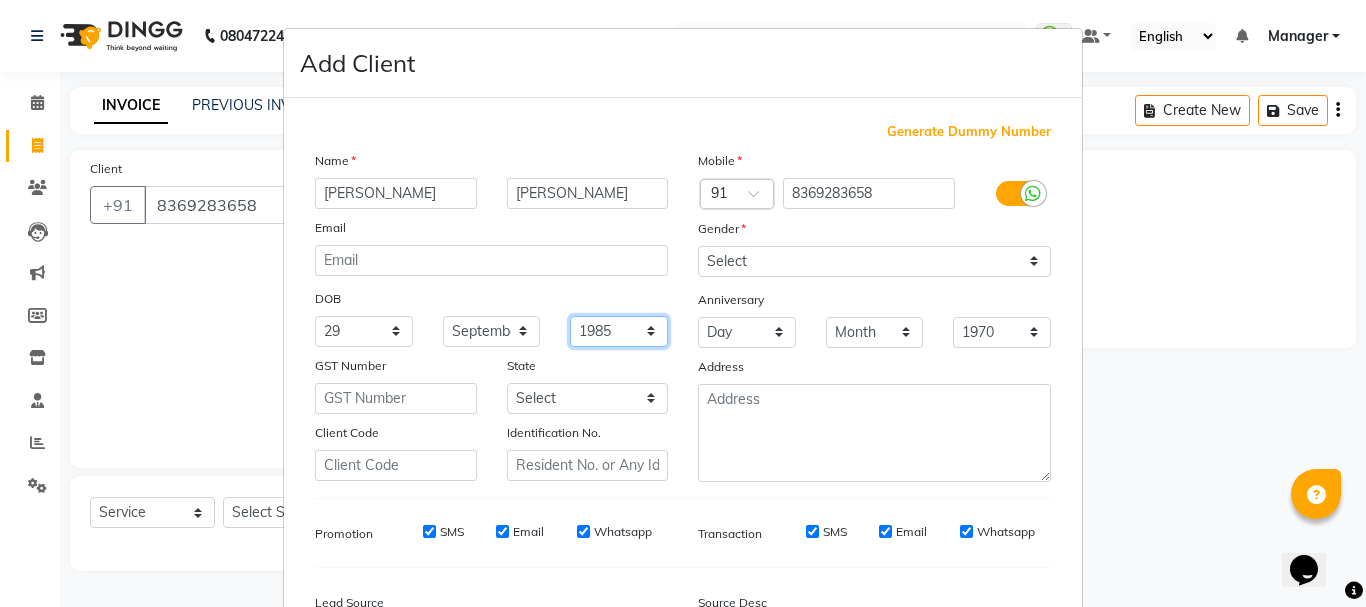 click on "1940 1941 1942 1943 1944 1945 1946 1947 1948 1949 1950 1951 1952 1953 1954 1955 1956 1957 1958 1959 1960 1961 1962 1963 1964 1965 1966 1967 1968 1969 1970 1971 1972 1973 1974 1975 1976 1977 1978 1979 1980 1981 1982 1983 1984 1985 1986 1987 1988 1989 1990 1991 1992 1993 1994 1995 1996 1997 1998 1999 2000 2001 2002 2003 2004 2005 2006 2007 2008 2009 2010 2011 2012 2013 2014 2015 2016 2017 2018 2019 2020 2021 2022 2023 2024" at bounding box center (619, 331) 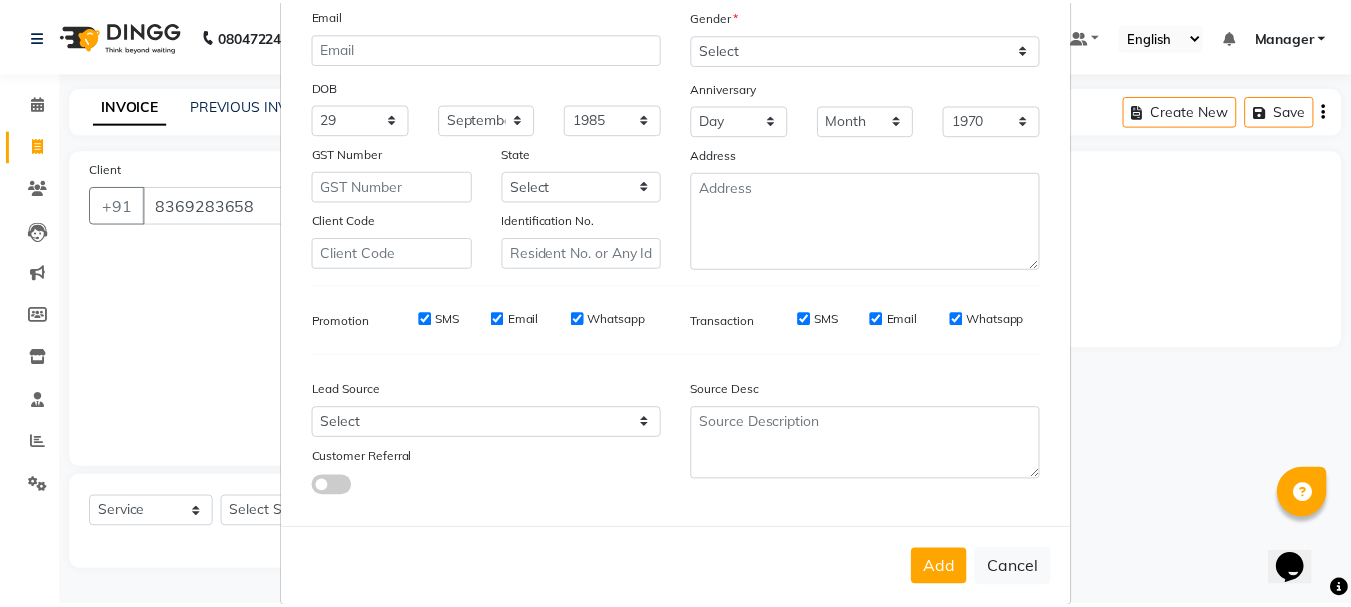 scroll, scrollTop: 242, scrollLeft: 0, axis: vertical 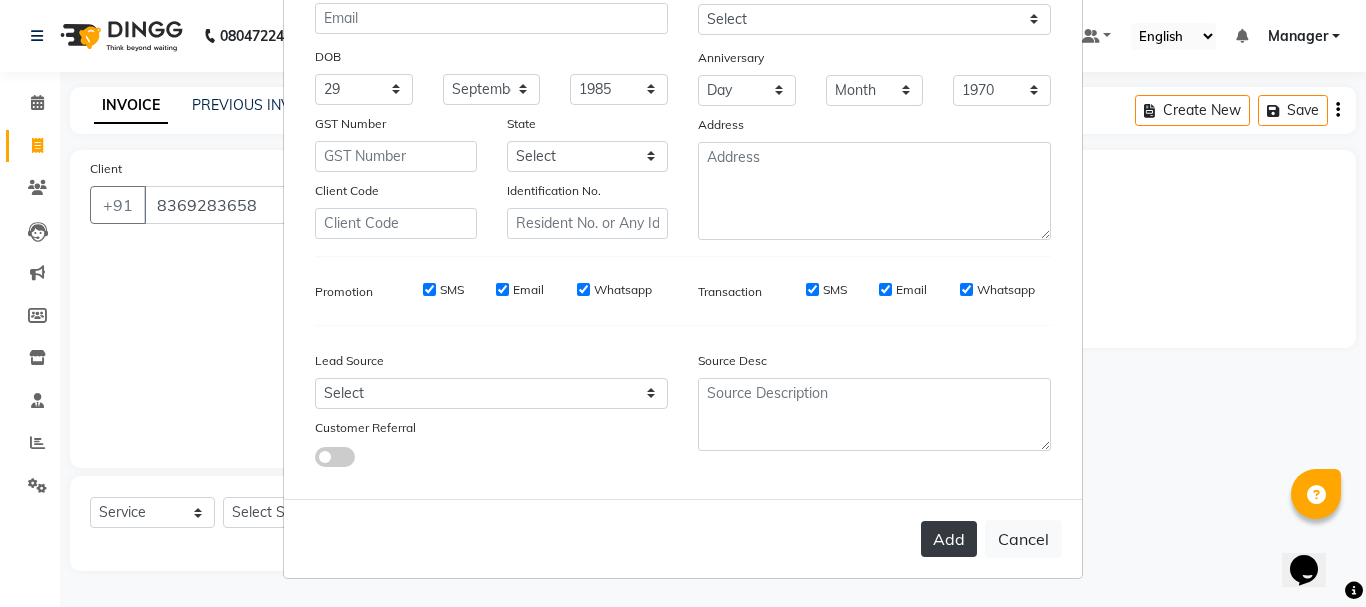 click on "Add" at bounding box center [949, 539] 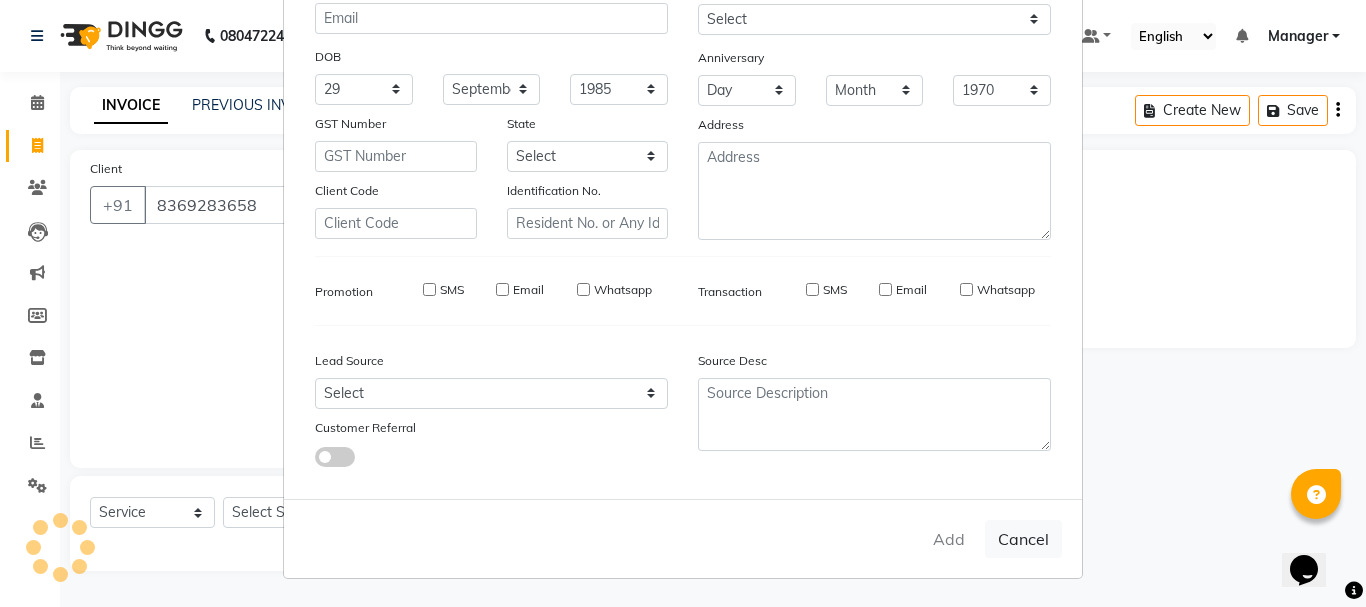 type 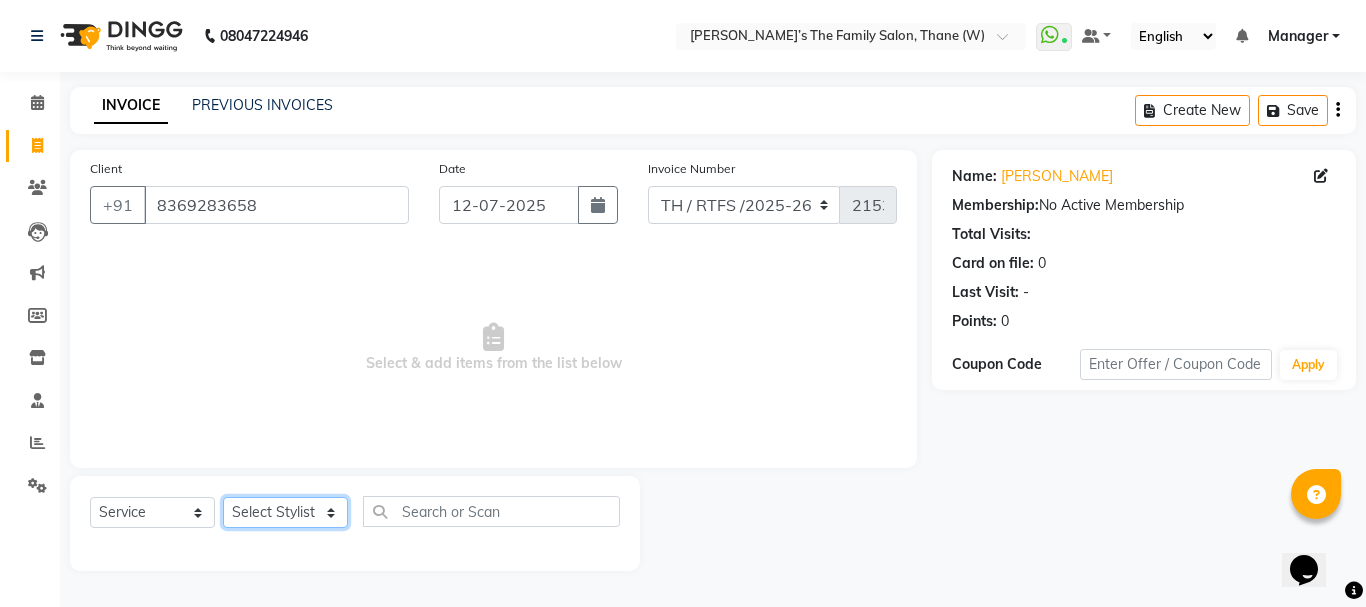 click on "Select Stylist Aarohi P   [PERSON_NAME] [PERSON_NAME] A  [PERSON_NAME] .[PERSON_NAME] House sale [PERSON_NAME]  [PERSON_NAME]   Manager [PERSON_NAME] [PERSON_NAME] [PERSON_NAME] [PERSON_NAME] [PERSON_NAME] [PERSON_NAME] M  [PERSON_NAME]  [PERSON_NAME]  [PERSON_NAME]" 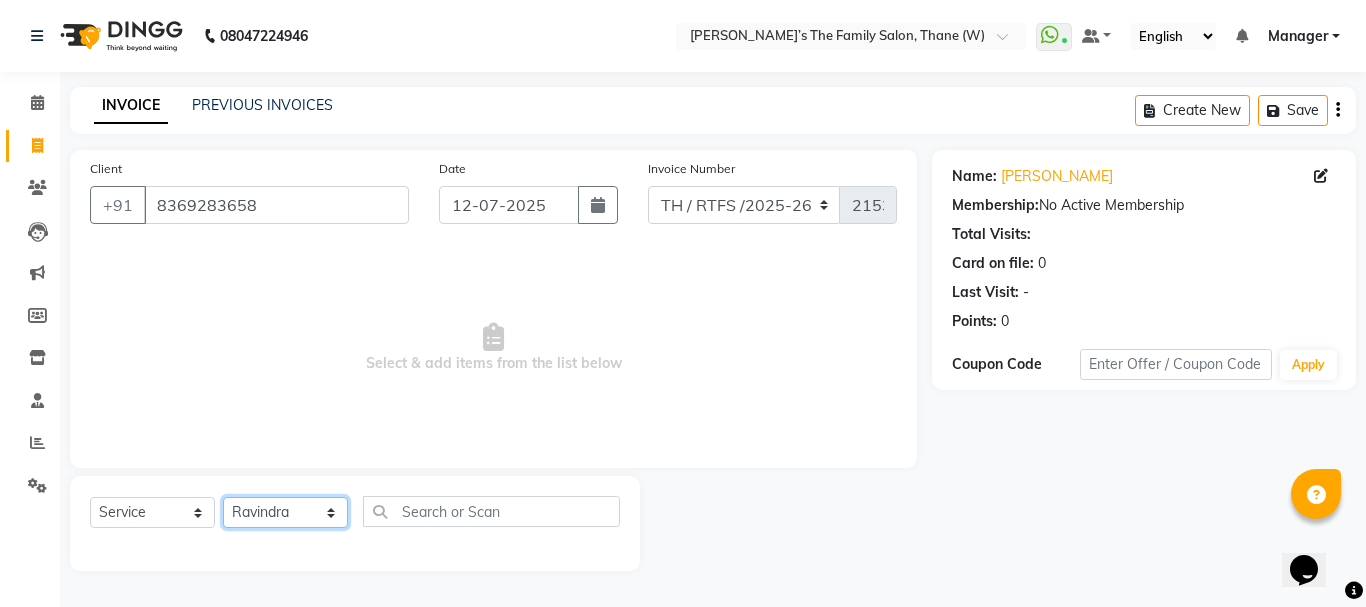 click on "Select Stylist Aarohi P   [PERSON_NAME] [PERSON_NAME] A  [PERSON_NAME] .[PERSON_NAME] House sale [PERSON_NAME]  [PERSON_NAME]   Manager [PERSON_NAME] [PERSON_NAME] [PERSON_NAME] [PERSON_NAME] [PERSON_NAME] [PERSON_NAME] M  [PERSON_NAME]  [PERSON_NAME]  [PERSON_NAME]" 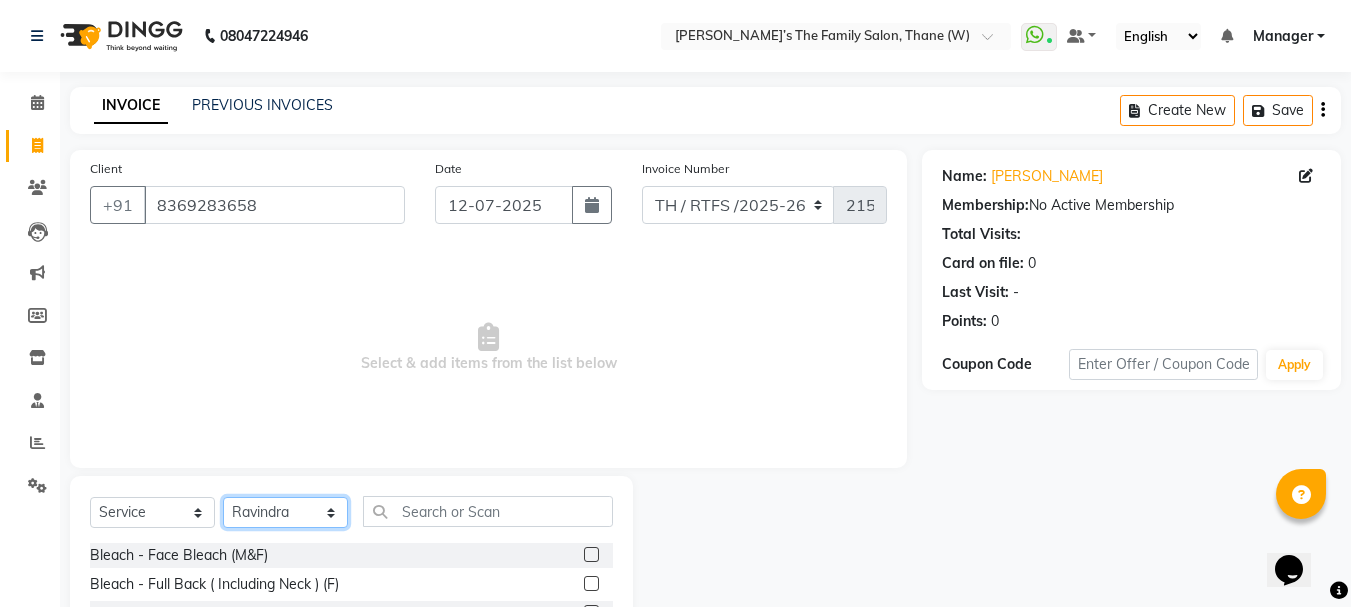 click on "Select Stylist Aarohi P   [PERSON_NAME] [PERSON_NAME] A  [PERSON_NAME] .[PERSON_NAME] House sale [PERSON_NAME]  [PERSON_NAME]   Manager [PERSON_NAME] [PERSON_NAME] [PERSON_NAME] [PERSON_NAME] [PERSON_NAME] [PERSON_NAME] M  [PERSON_NAME]  [PERSON_NAME]  [PERSON_NAME]" 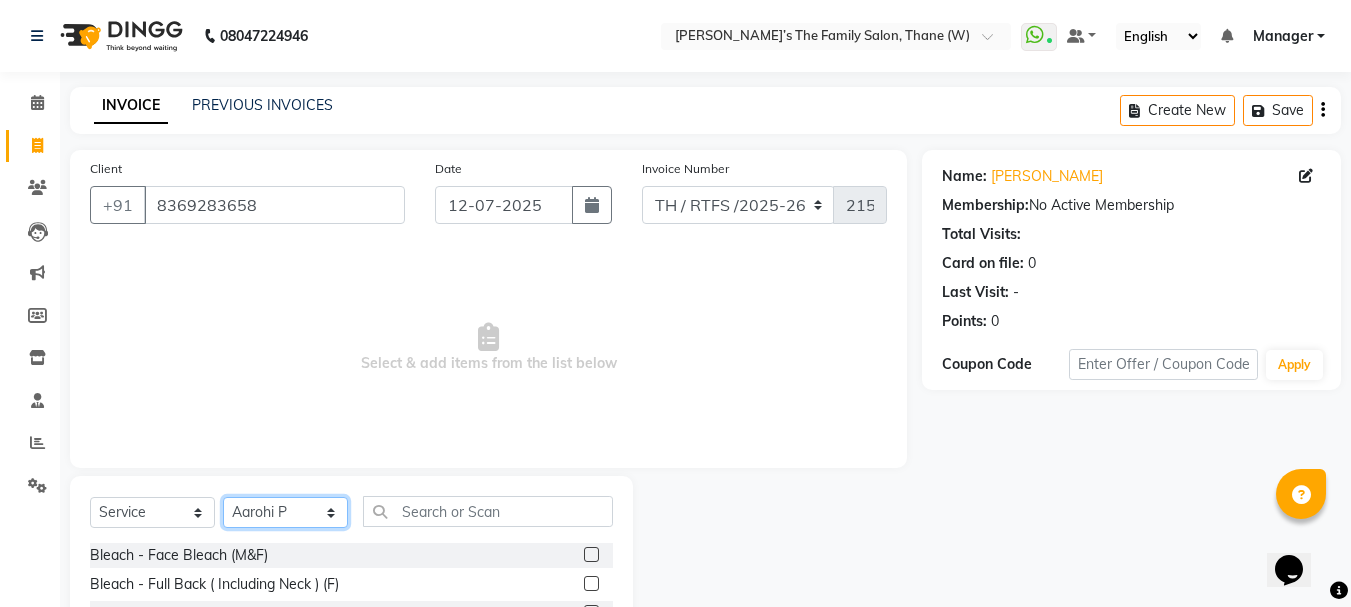 click on "Select Stylist Aarohi P   [PERSON_NAME] [PERSON_NAME] A  [PERSON_NAME] .[PERSON_NAME] House sale [PERSON_NAME]  [PERSON_NAME]   Manager [PERSON_NAME] [PERSON_NAME] [PERSON_NAME] [PERSON_NAME] [PERSON_NAME] [PERSON_NAME] M  [PERSON_NAME]  [PERSON_NAME]  [PERSON_NAME]" 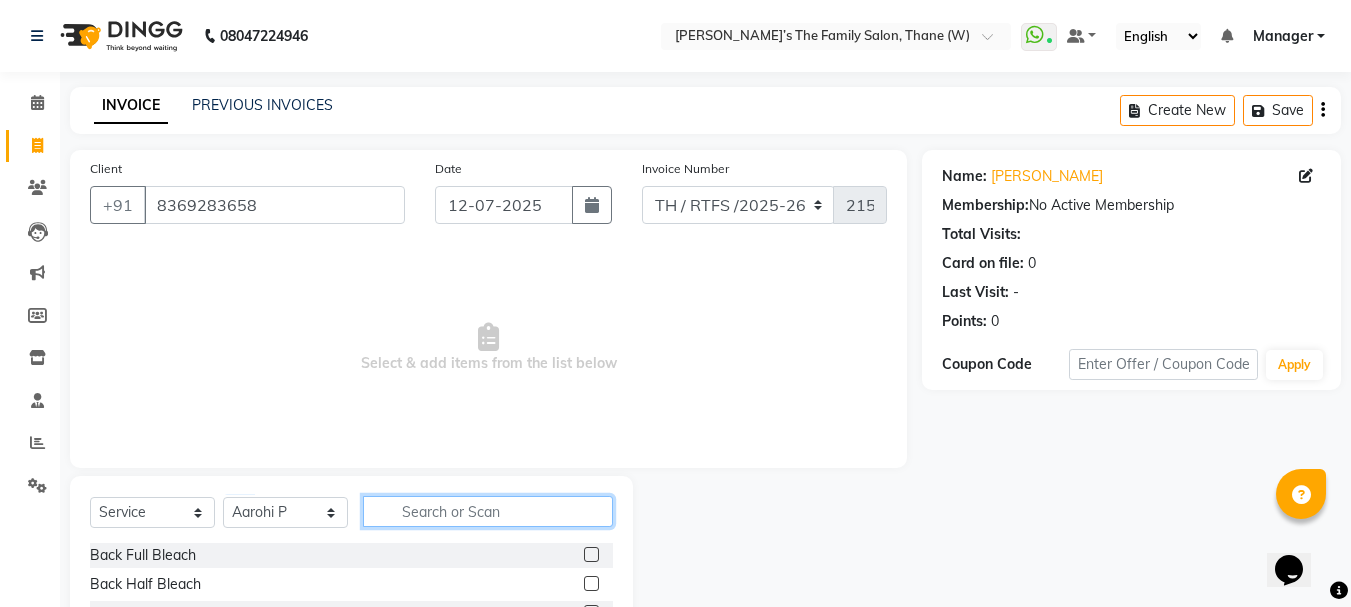 click 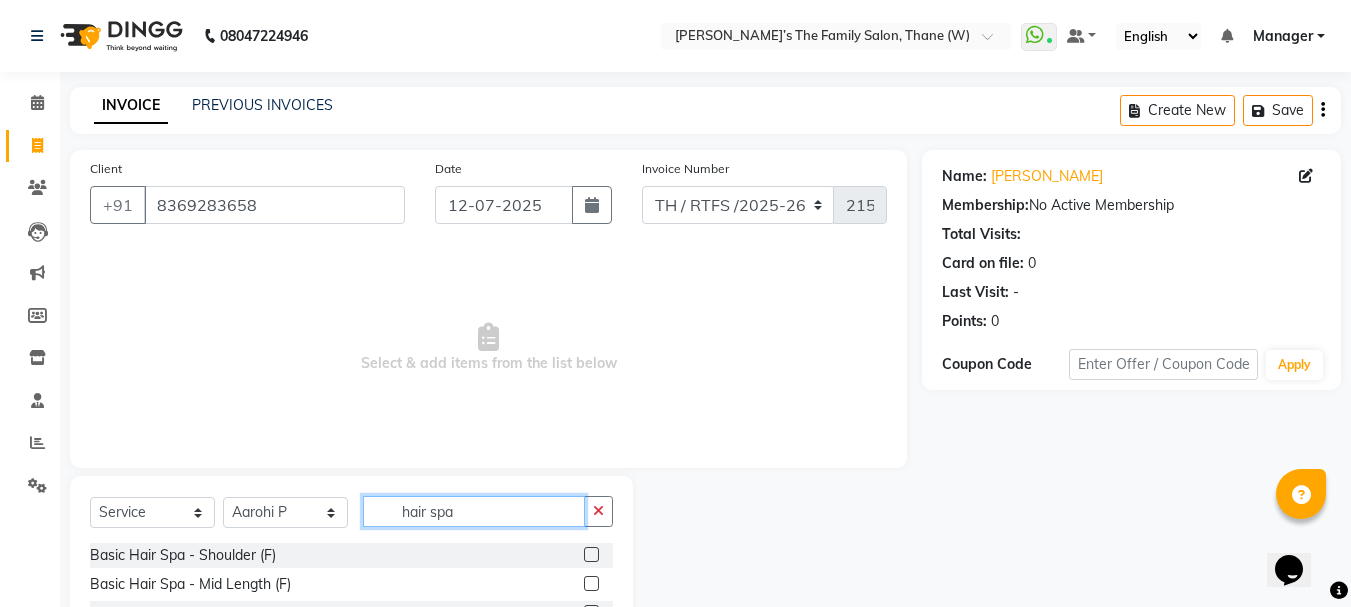 type on "hair spa" 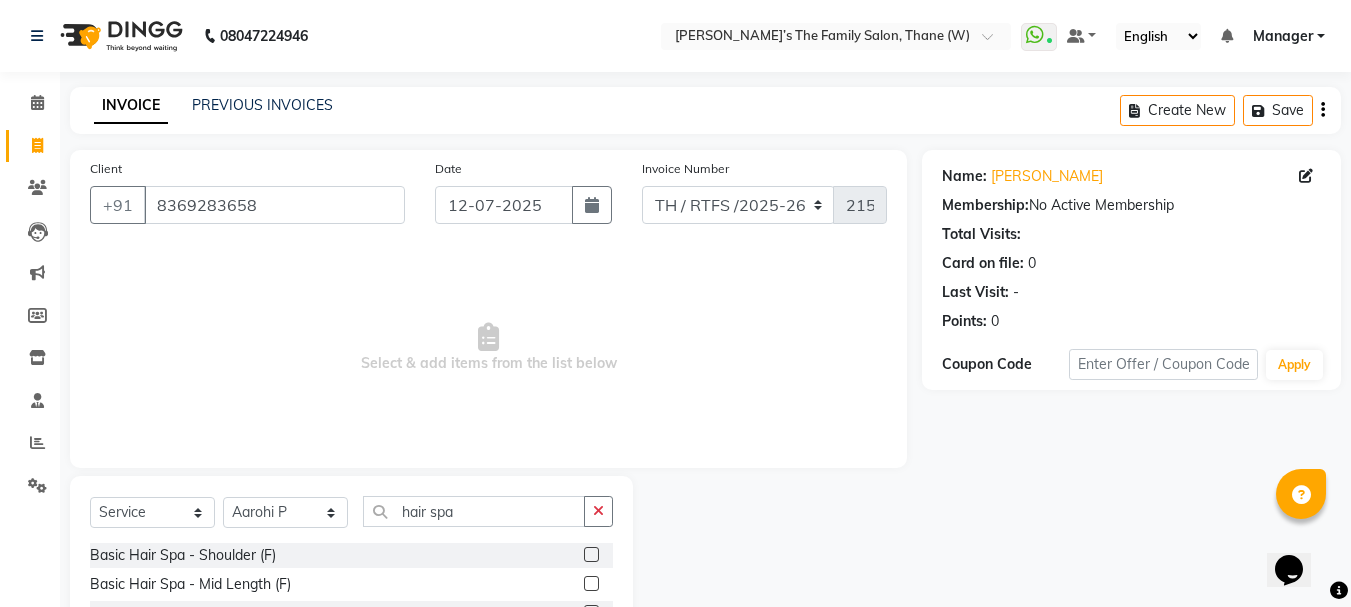 click on "Name: Namita Bhosle Membership:  No Active Membership  Total Visits:   Card on file:  0 Last Visit:   - Points:   0  Coupon Code Apply" 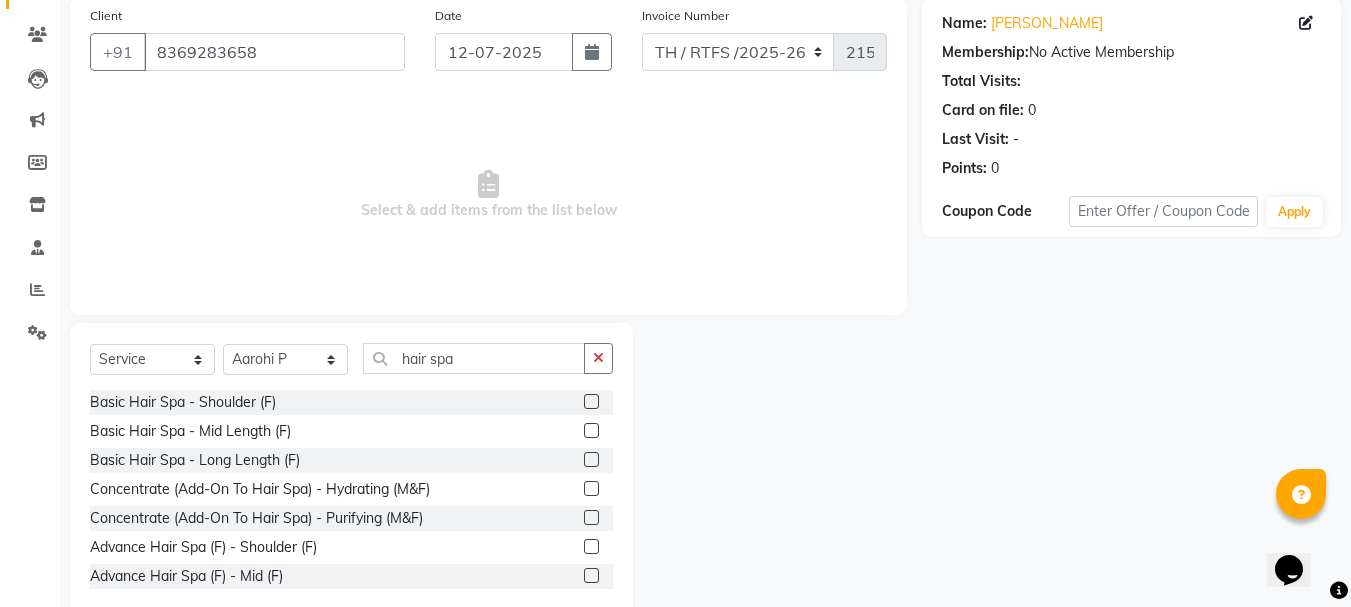scroll, scrollTop: 194, scrollLeft: 0, axis: vertical 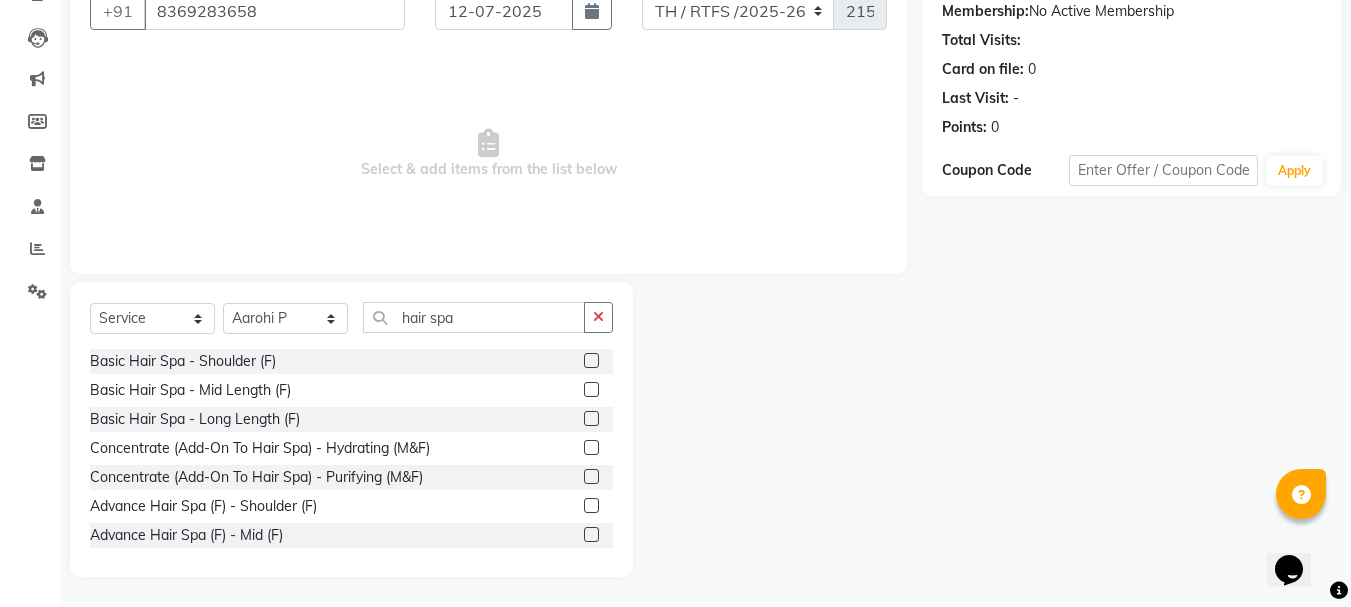 click 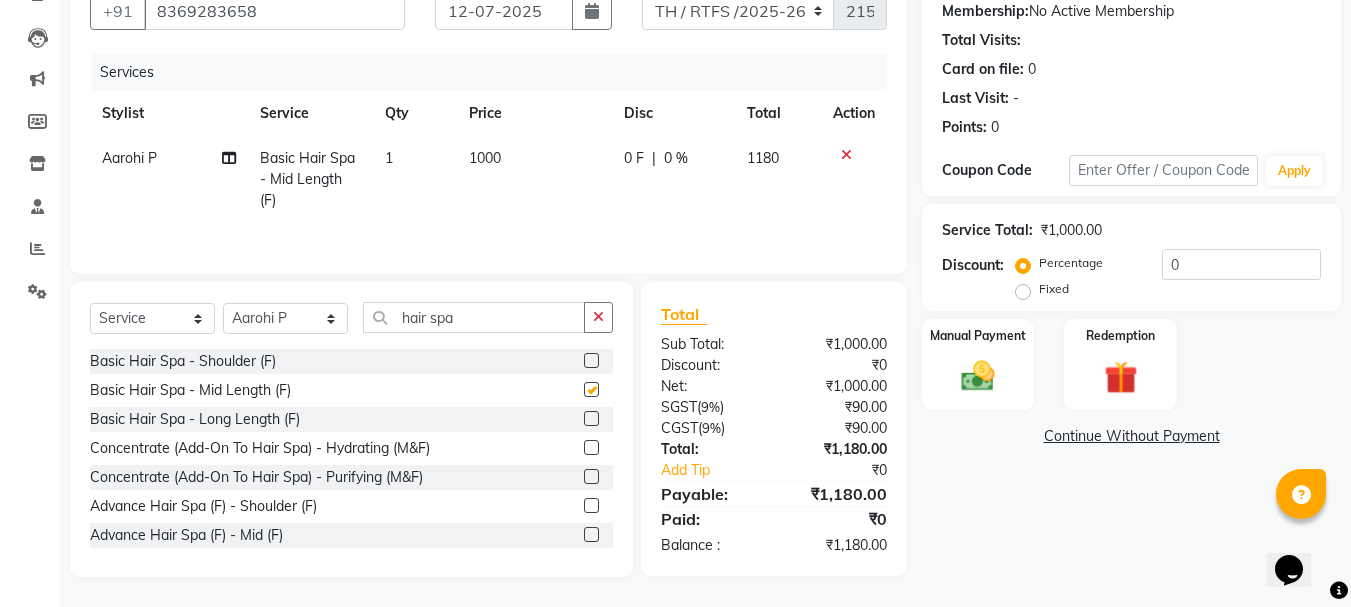 checkbox on "false" 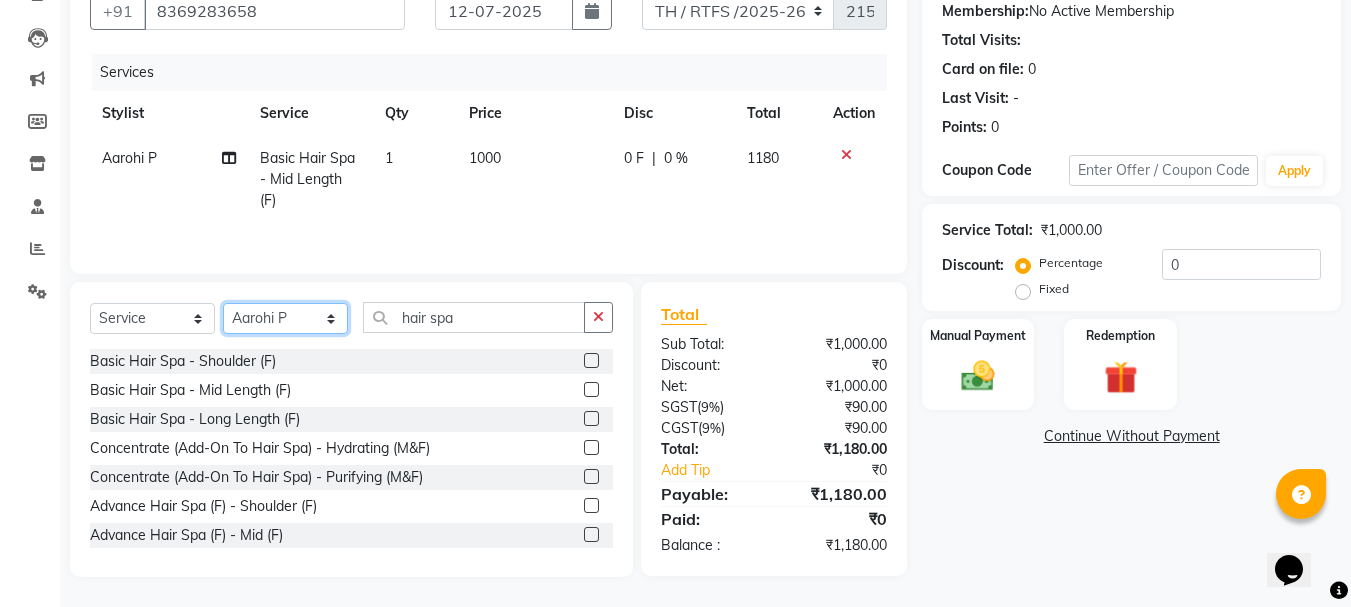click on "Select Stylist Aarohi P   [PERSON_NAME] [PERSON_NAME] A  [PERSON_NAME] .[PERSON_NAME] House sale [PERSON_NAME]  [PERSON_NAME]   Manager [PERSON_NAME] [PERSON_NAME] [PERSON_NAME] [PERSON_NAME] [PERSON_NAME] [PERSON_NAME] M  [PERSON_NAME]  [PERSON_NAME]  [PERSON_NAME]" 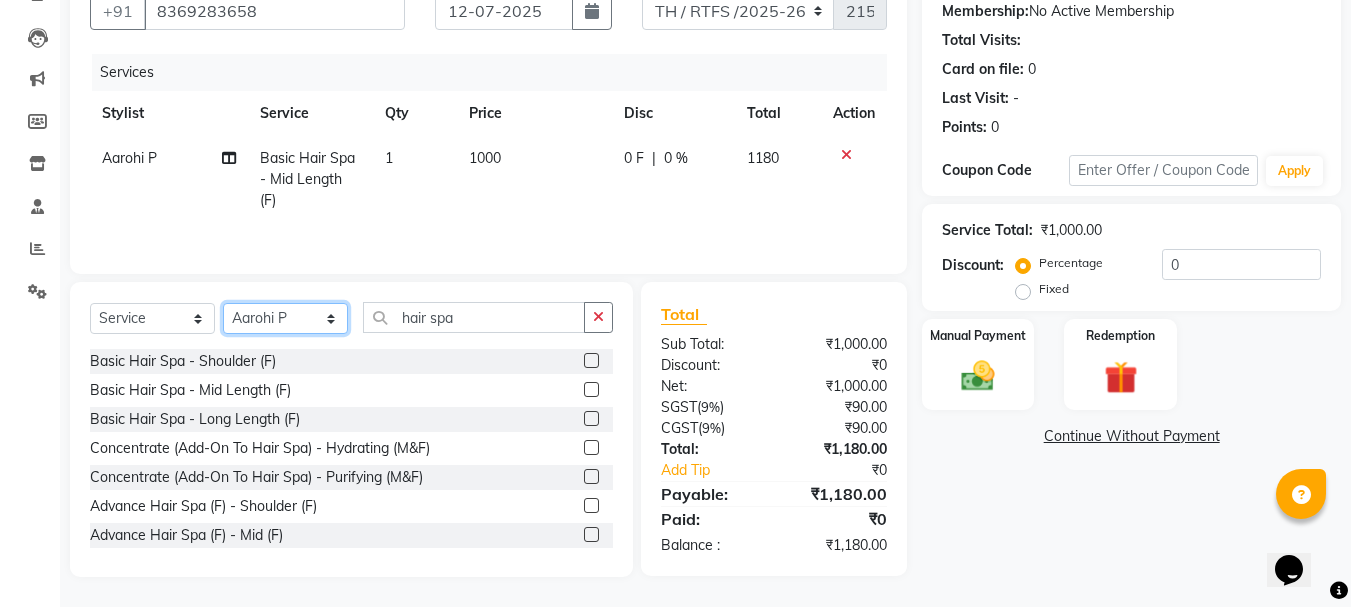 select on "37538" 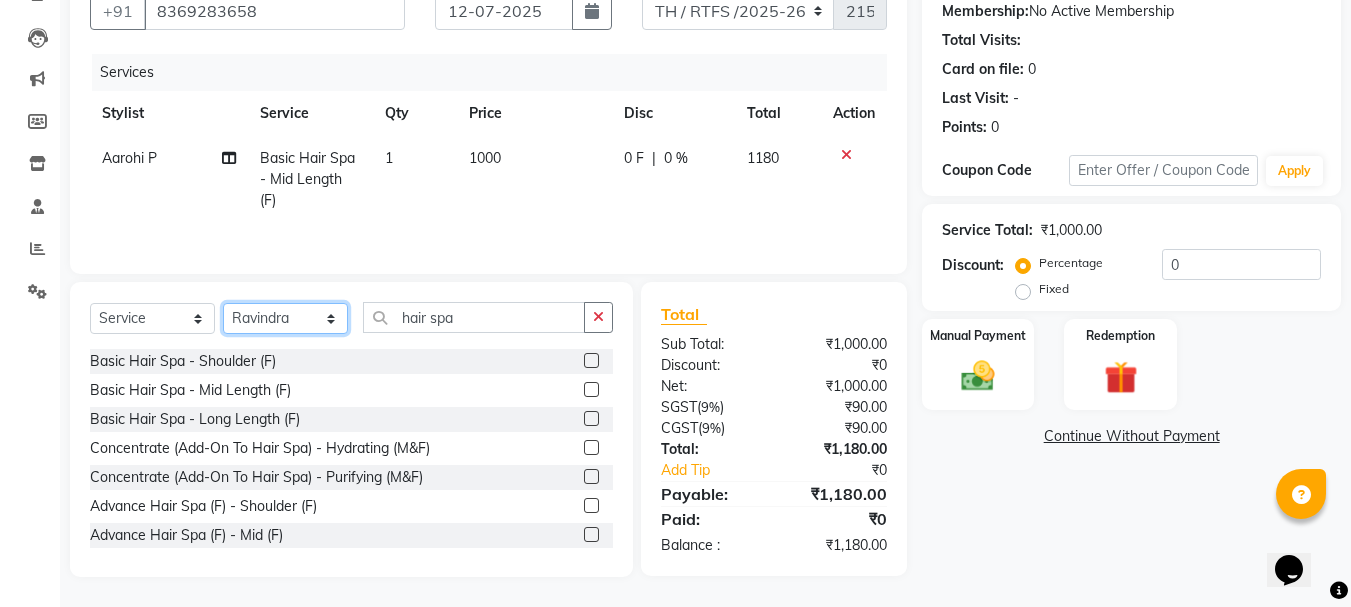 click on "Select Stylist Aarohi P   [PERSON_NAME] [PERSON_NAME] A  [PERSON_NAME] .[PERSON_NAME] House sale [PERSON_NAME]  [PERSON_NAME]   Manager [PERSON_NAME] [PERSON_NAME] [PERSON_NAME] [PERSON_NAME] [PERSON_NAME] [PERSON_NAME] M  [PERSON_NAME]  [PERSON_NAME]  [PERSON_NAME]" 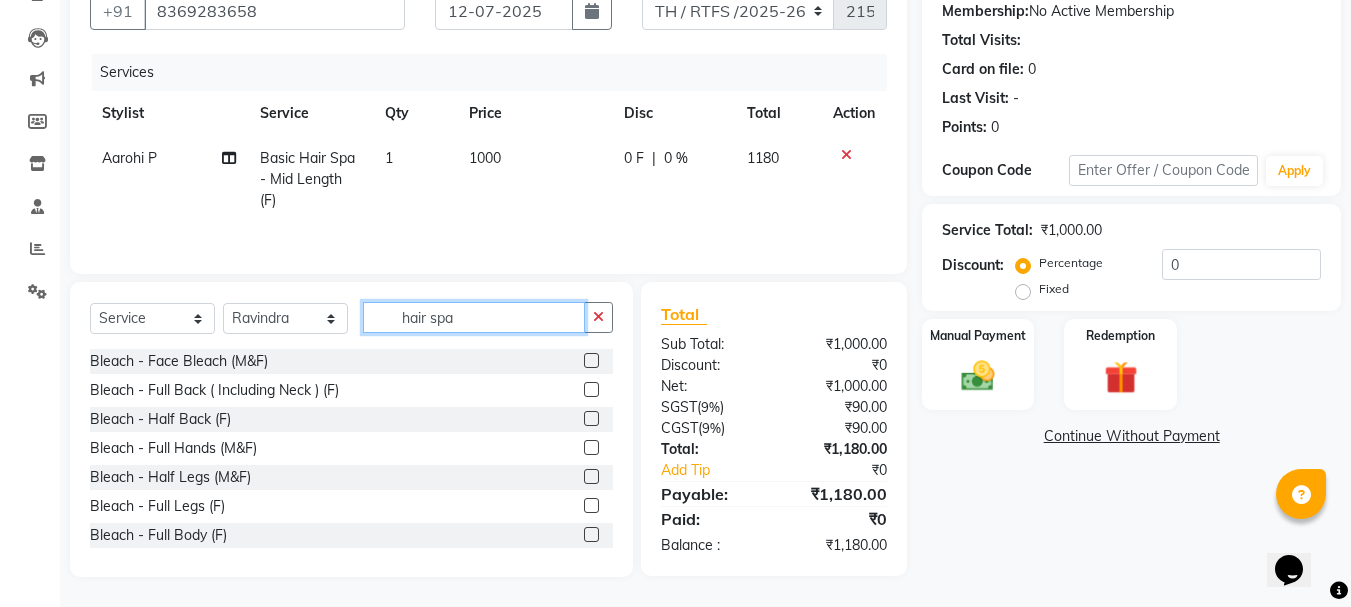 click on "hair spa" 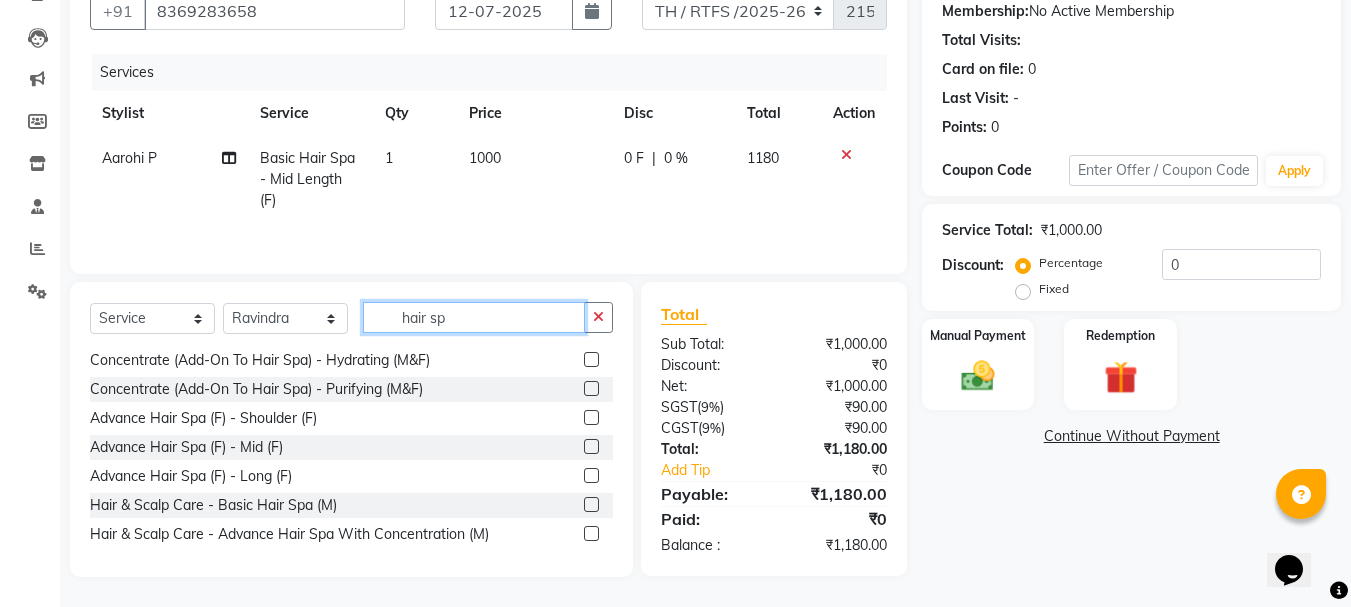 scroll, scrollTop: 90, scrollLeft: 0, axis: vertical 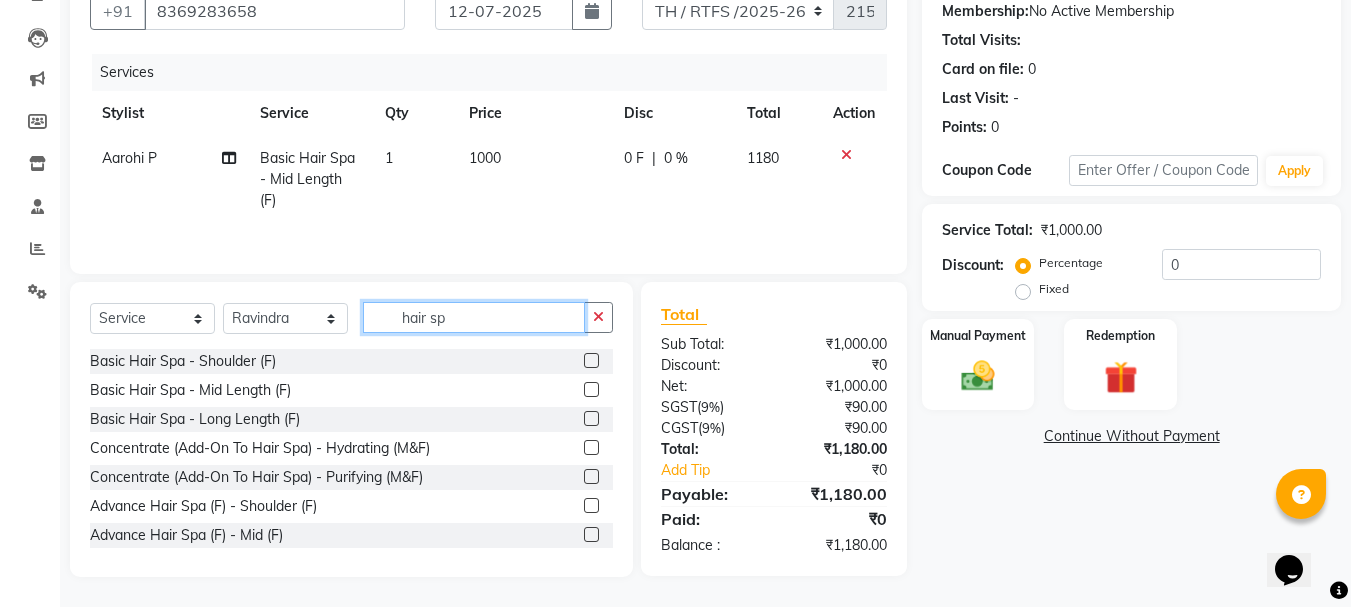 click on "hair sp" 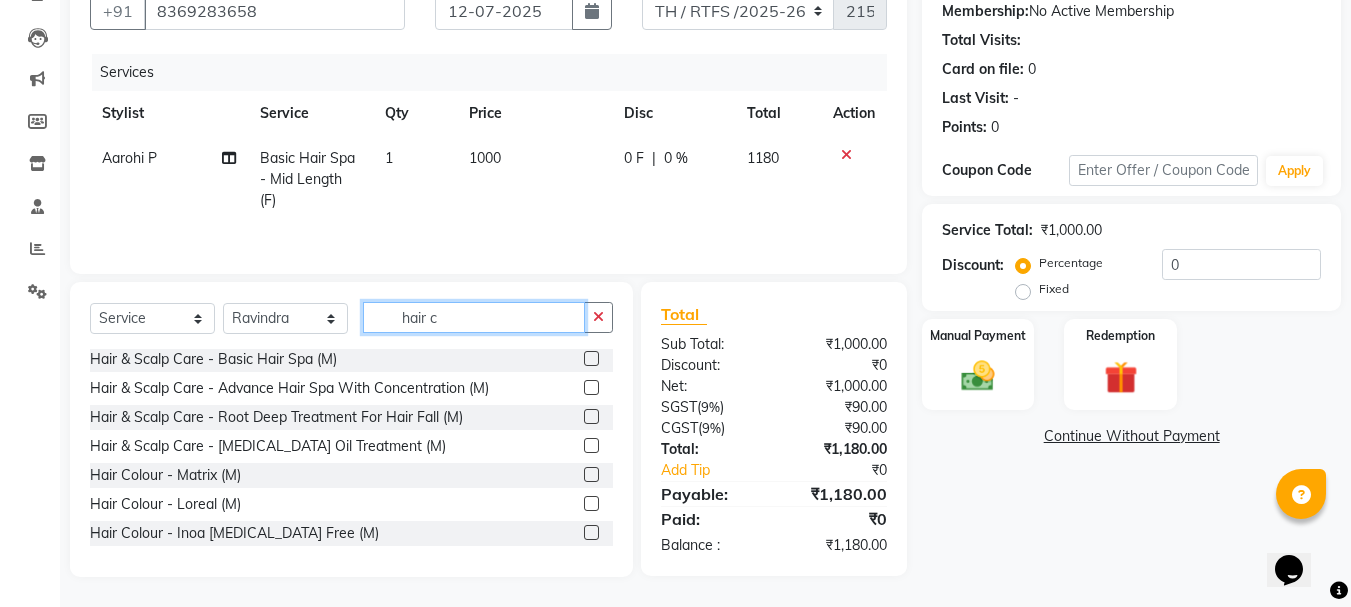 scroll, scrollTop: 0, scrollLeft: 0, axis: both 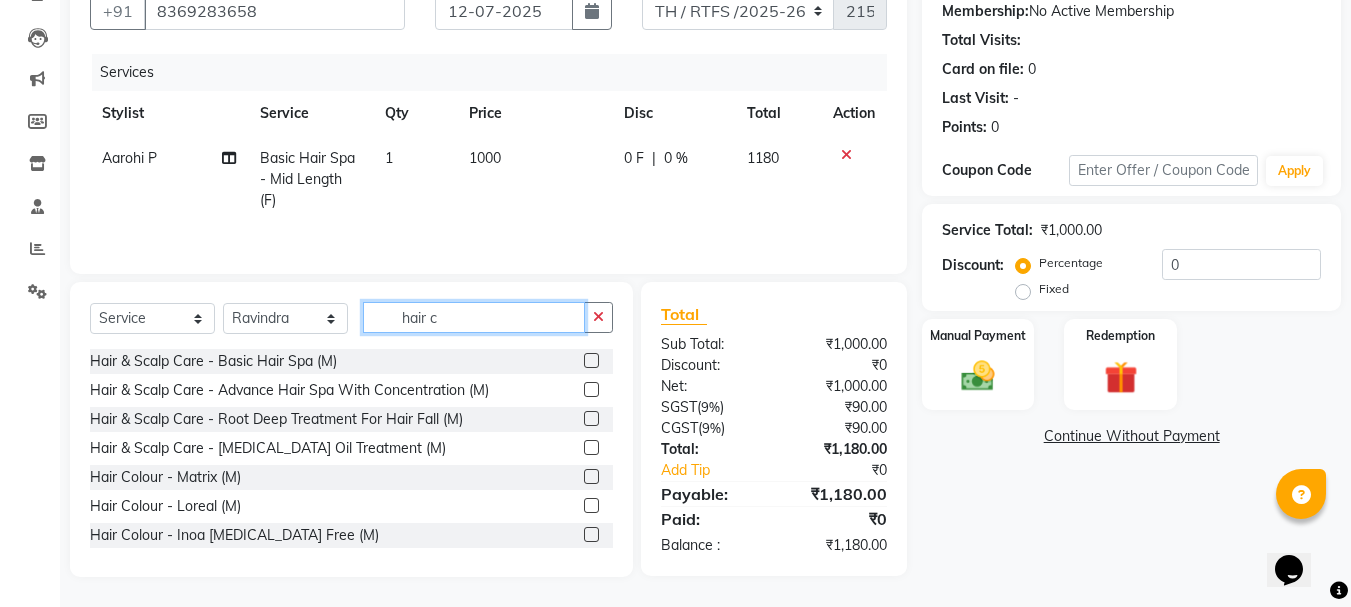 type on "hair c" 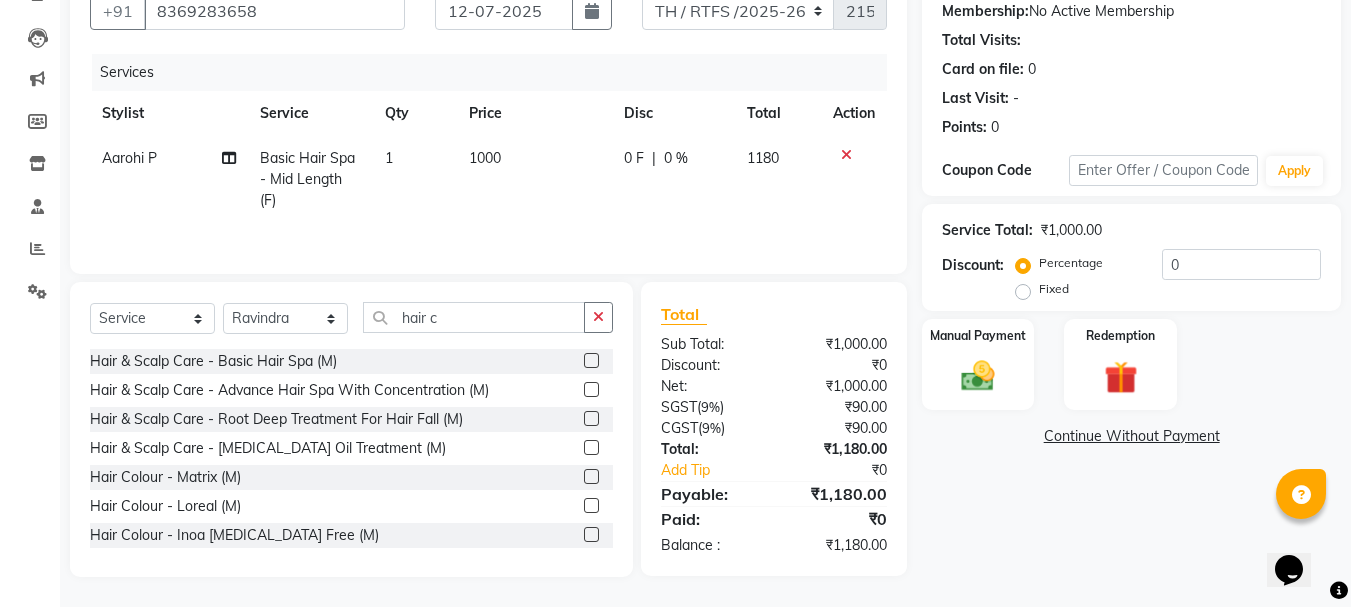 click 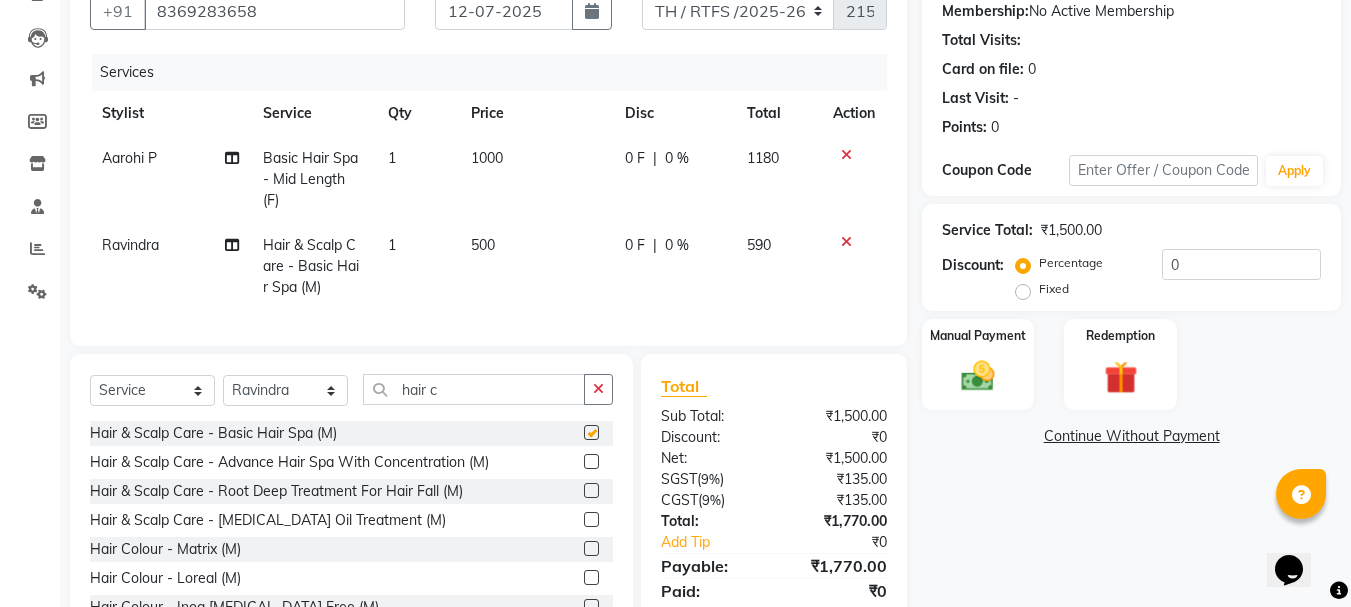 checkbox on "false" 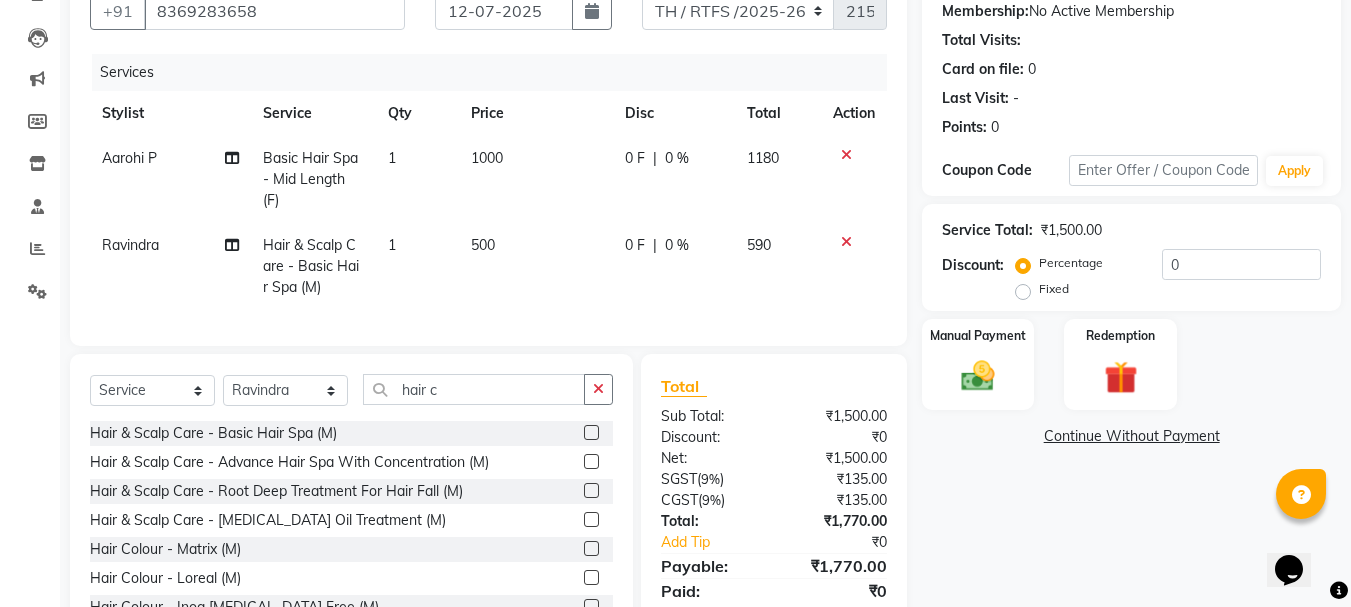 click on "500" 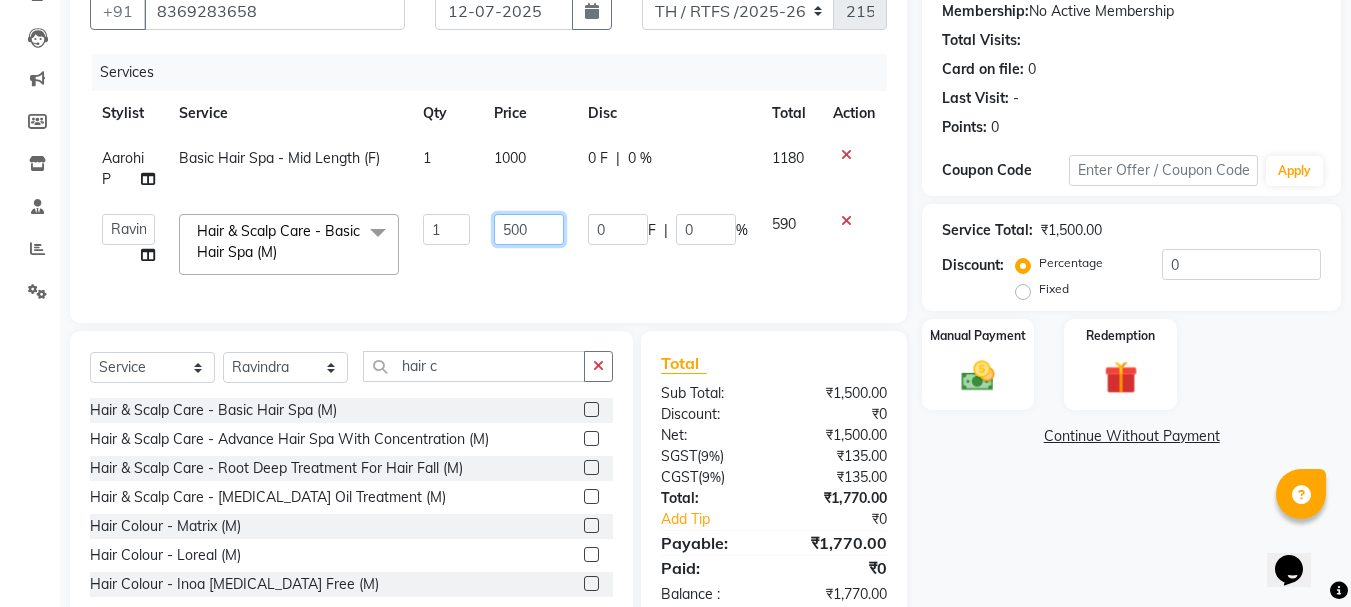 click on "500" 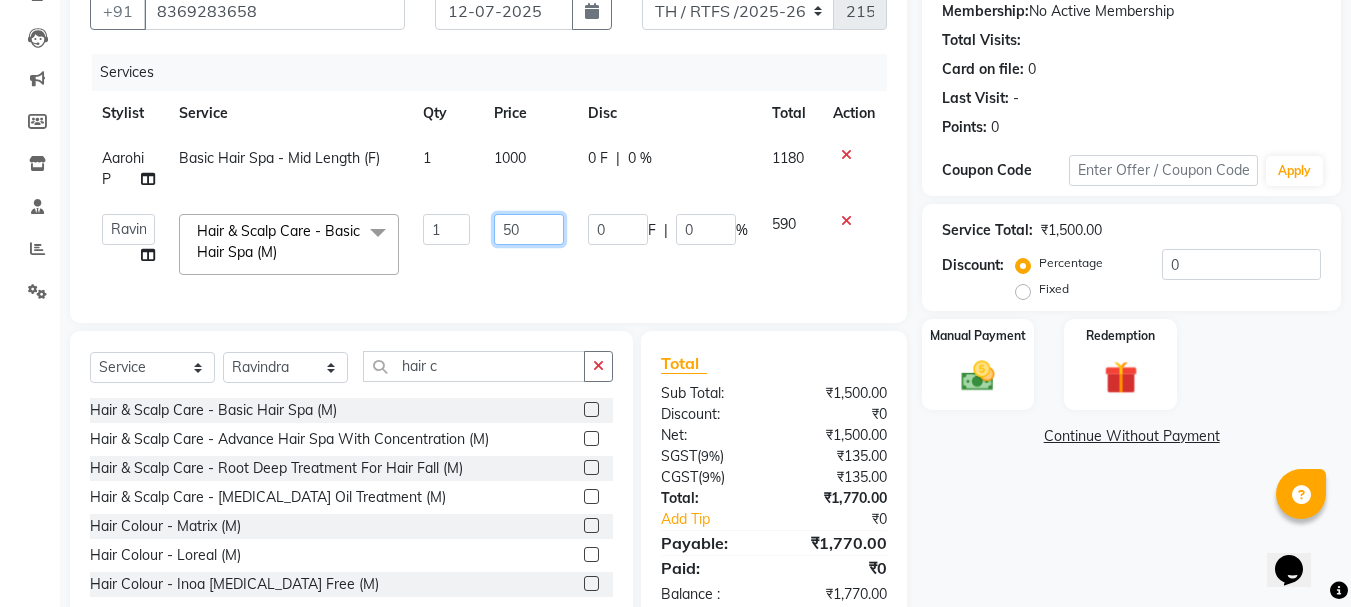 type on "5" 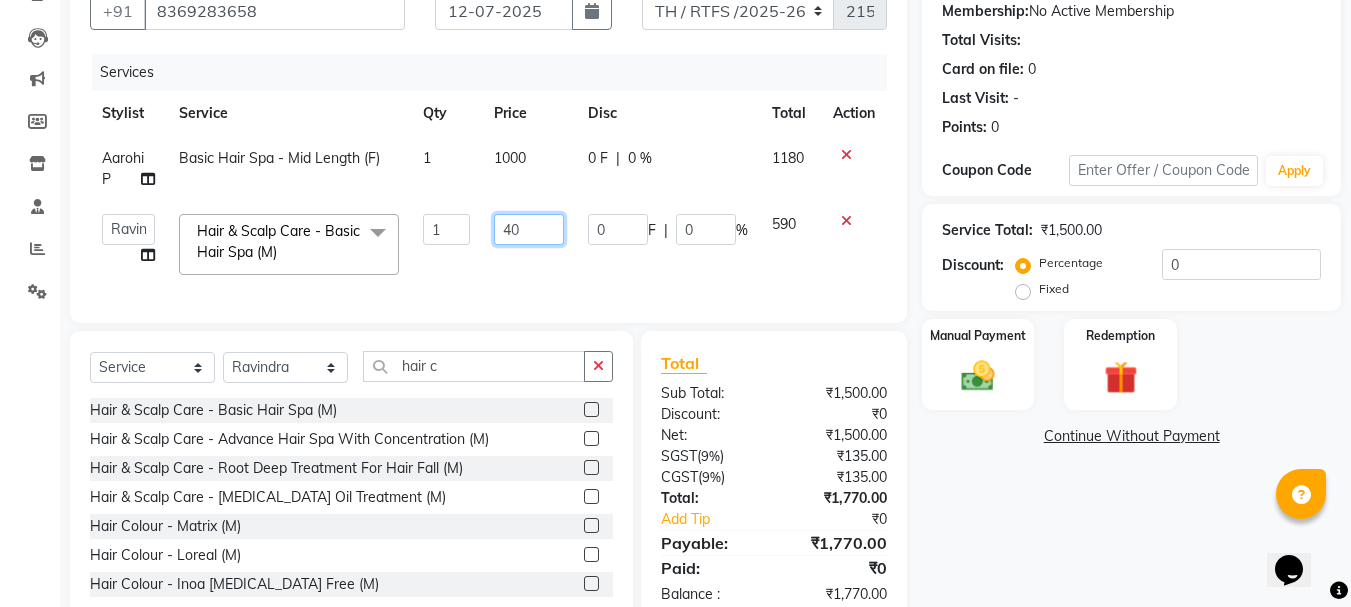 type on "400" 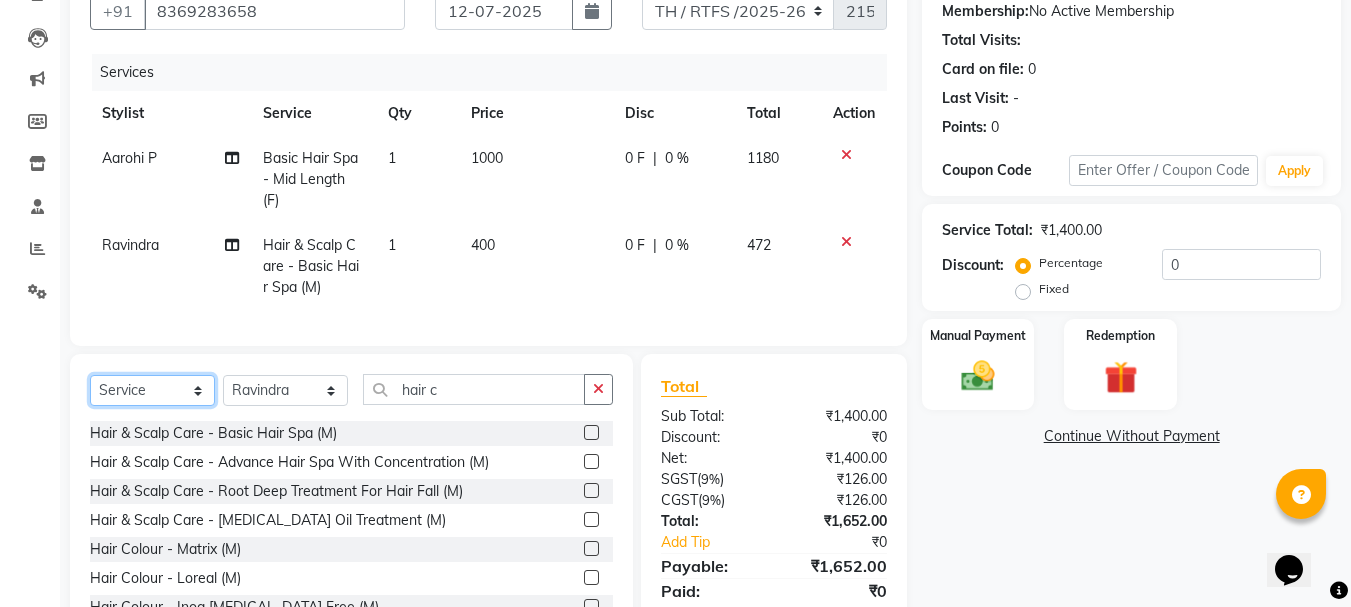 click on "Select  Service  Product  Membership  Package Voucher Prepaid Gift Card  Select Stylist Aarohi P   Aksahy auty Ali  Aniket A  Anuradha arvind Divya gautam .kasrade House sale Komal Waghmare  Laxmi   Manager Moin salmani Prashant   Ravindra Samrat Kumar Sangita Dighe Sanjana Kharat  Shreepad M  shrishti  jaiwala  vaibhavi  gudekar  Vikas H hair c Hair & Scalp Care - Basic Hair Spa (M)  Hair & Scalp Care - Advance Hair Spa With Concentration (M)  Hair & Scalp Care - Root Deep Treatment For Hair Fall (M)  Hair & Scalp Care - Dandruff Oil Treatment (M)  Hair Colour - Matrix (M)  Hair Colour - Loreal (M)  Hair Colour - Inoa Ammonia Free (M)  Hair Colour - Mens Highlights (M)  Hair Colour - Beard Colour (M)  Hair Colour - Balayage (F) Shoulder  Hair Colour - Colour Melting (F) Shoulder  Hair Colour - Balayage (F) Mid  Hair Colour - Colour Melting (F) Mid  Hair Colour - Balayage (F) Long  Hair Colour - Colour Melting (F) Long  Hair Care - Olaplex Relaxology (F) Long  Hair Care - Full Hand (F) Honey" 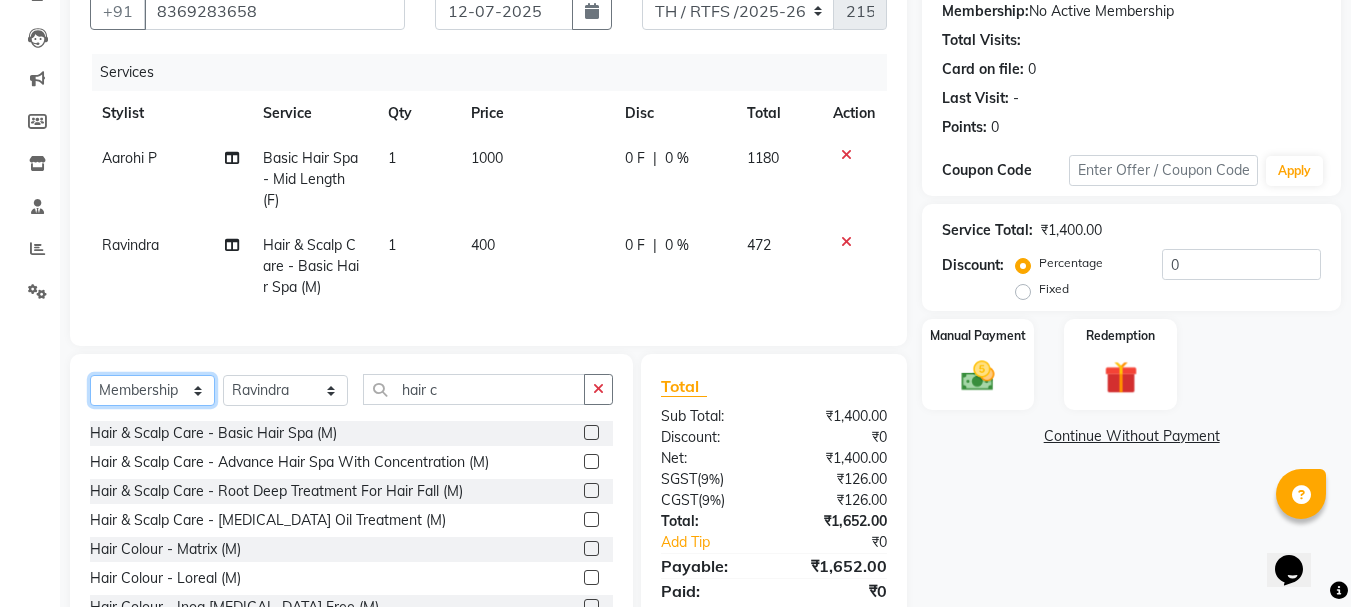 click on "Select  Service  Product  Membership  Package Voucher Prepaid Gift Card" 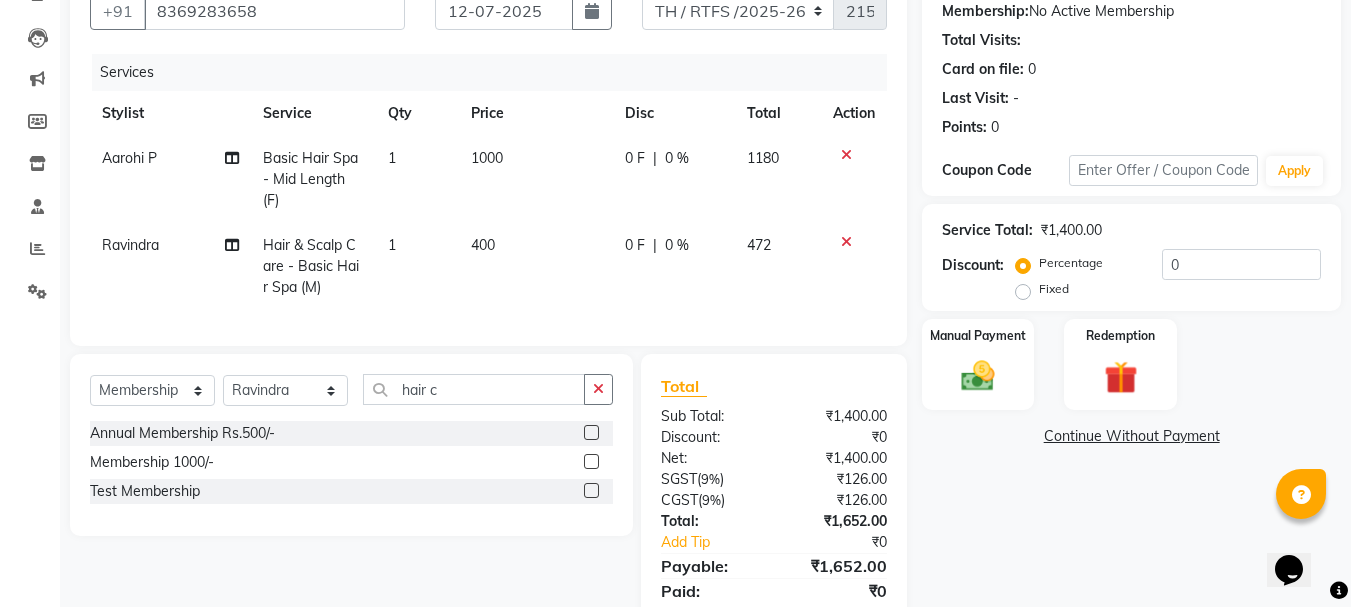 click 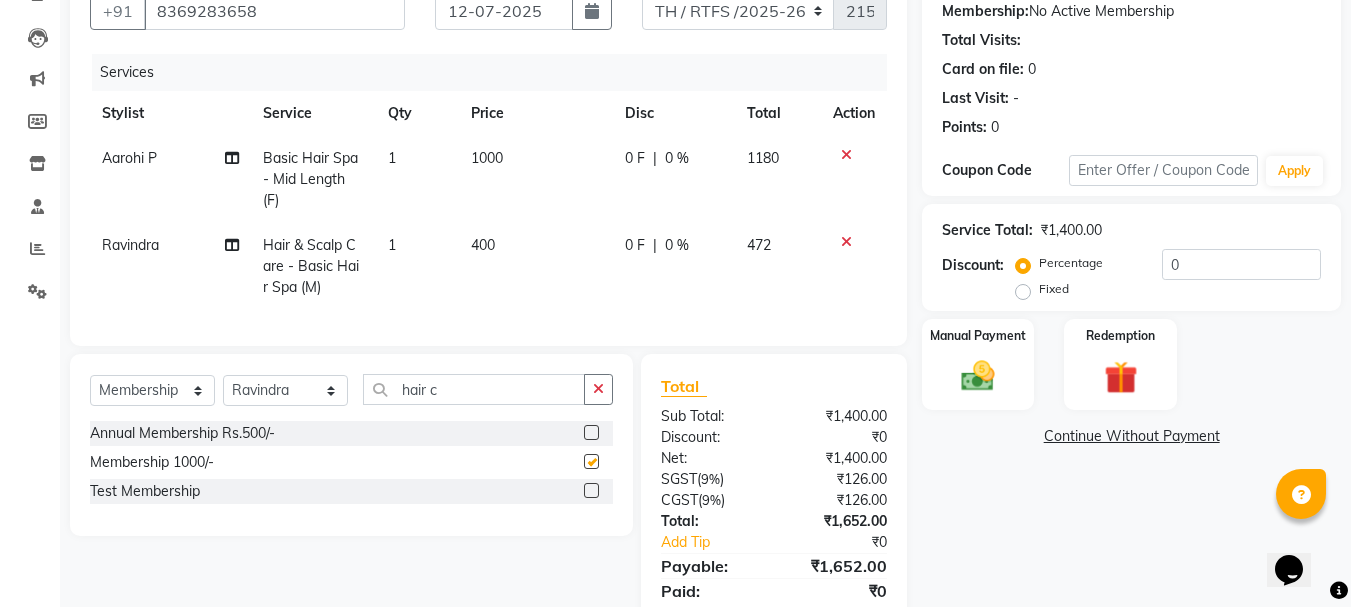 select on "select" 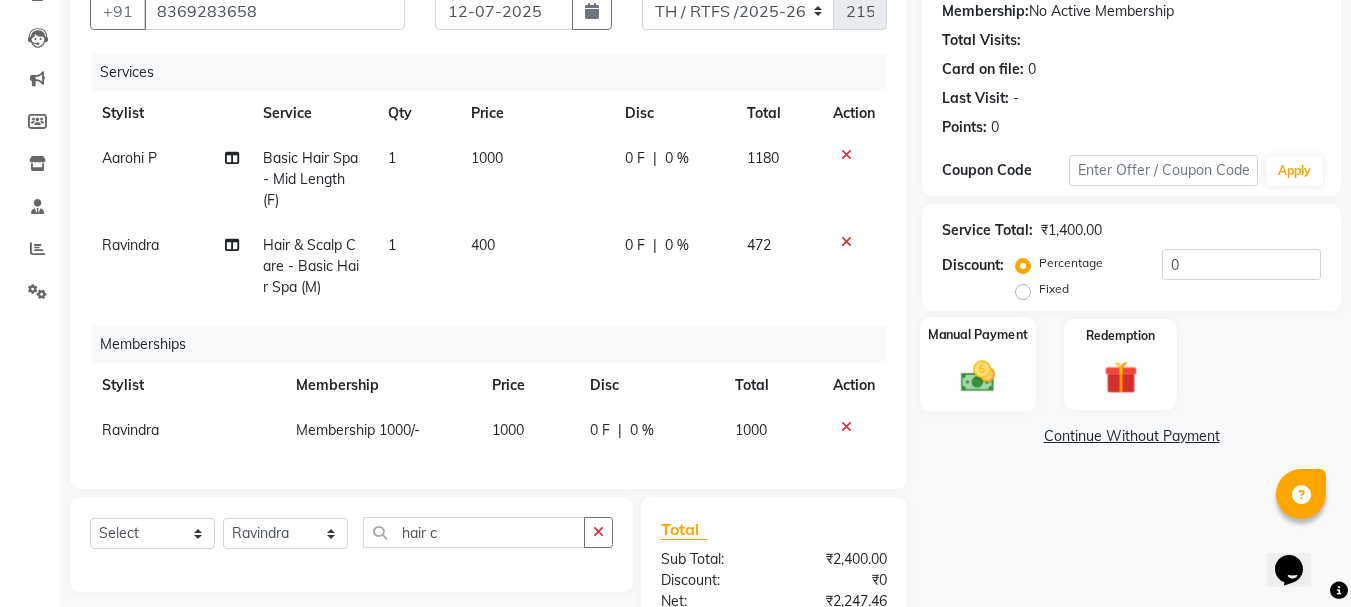 click 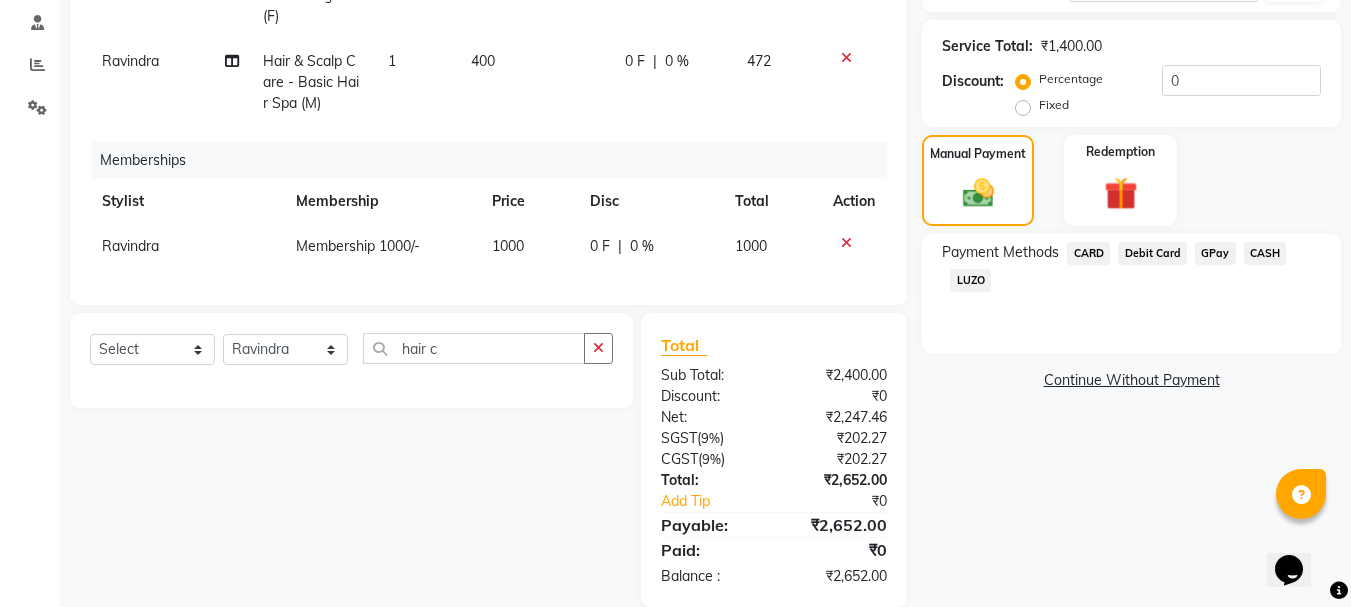 scroll, scrollTop: 423, scrollLeft: 0, axis: vertical 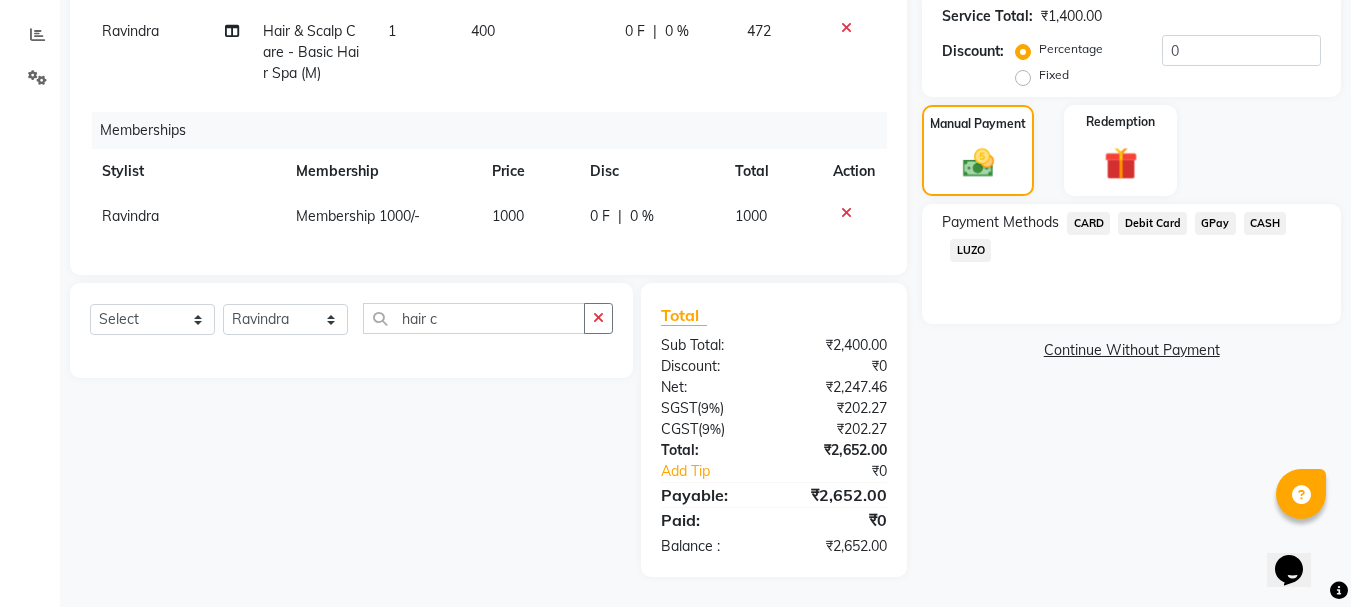 click on "GPay" 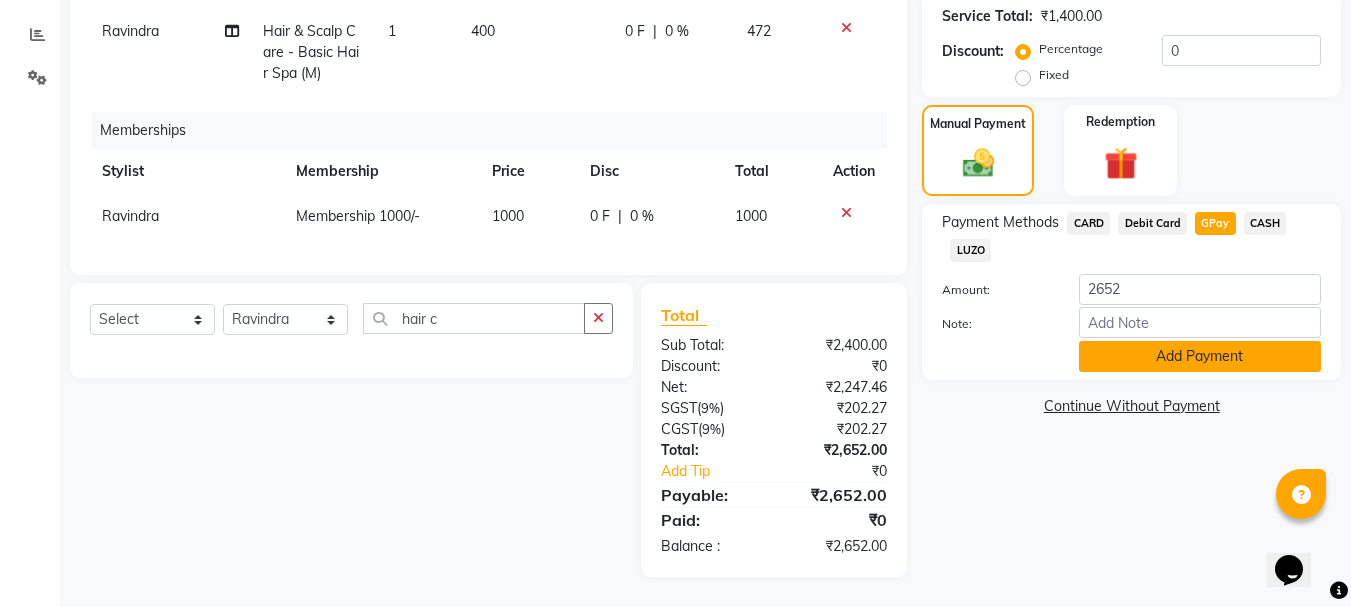 click on "Add Payment" 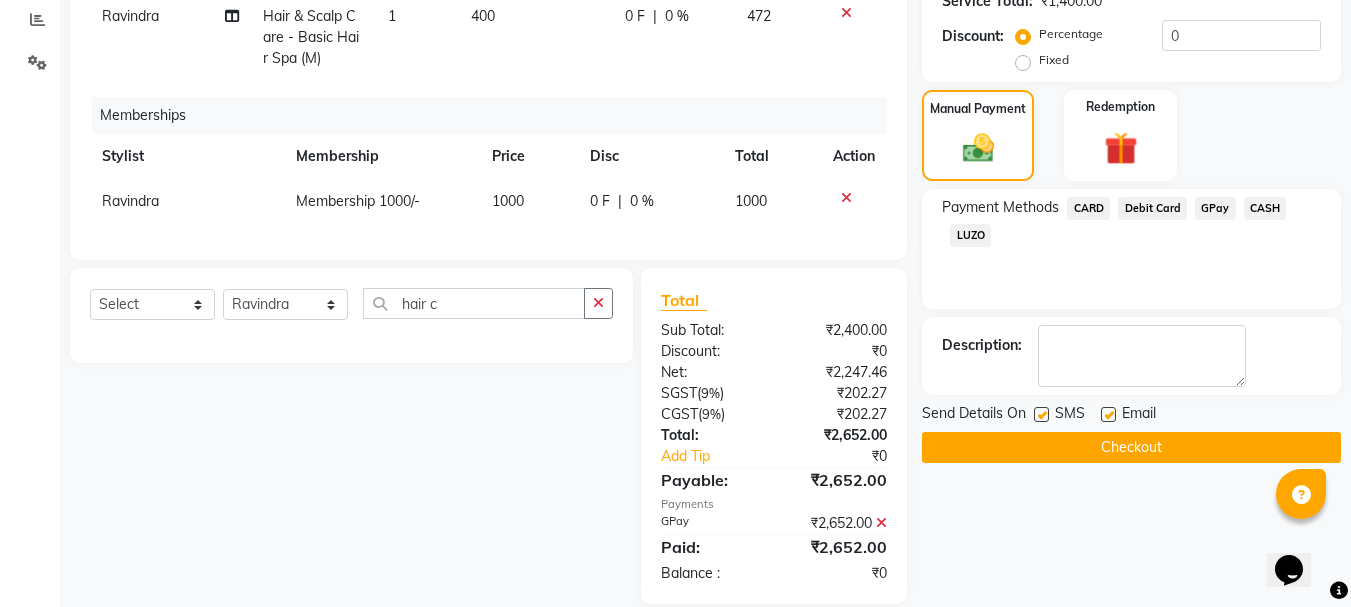 click on "Checkout" 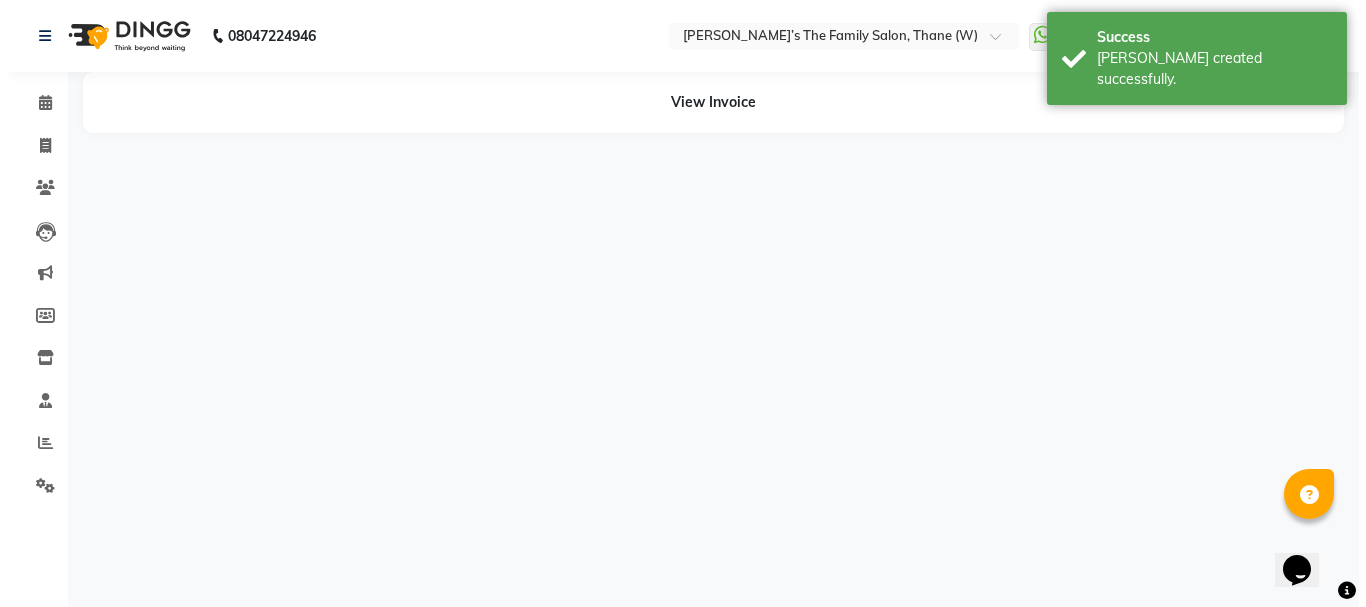 scroll, scrollTop: 0, scrollLeft: 0, axis: both 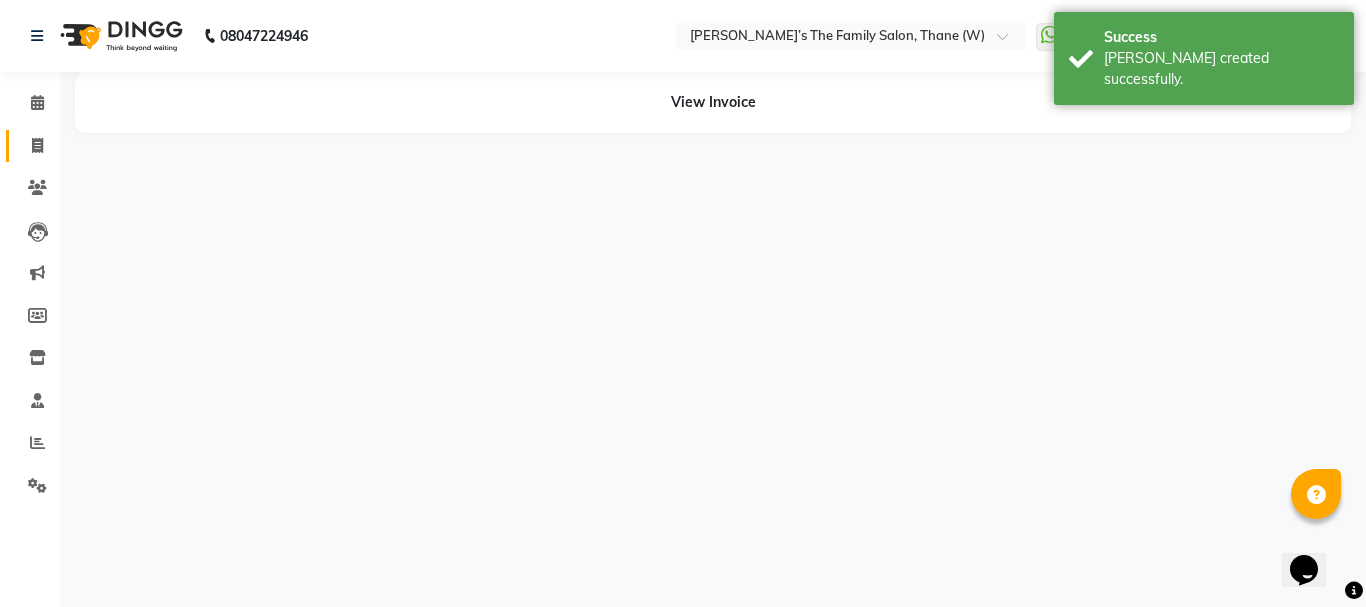 click 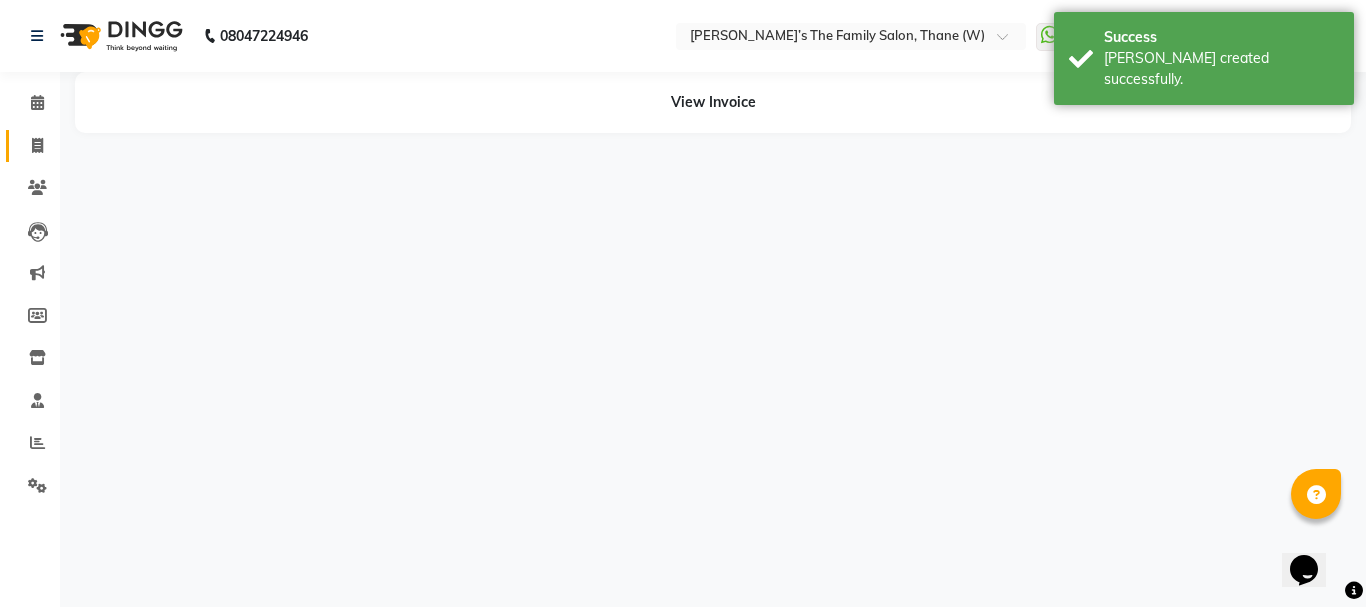 select on "service" 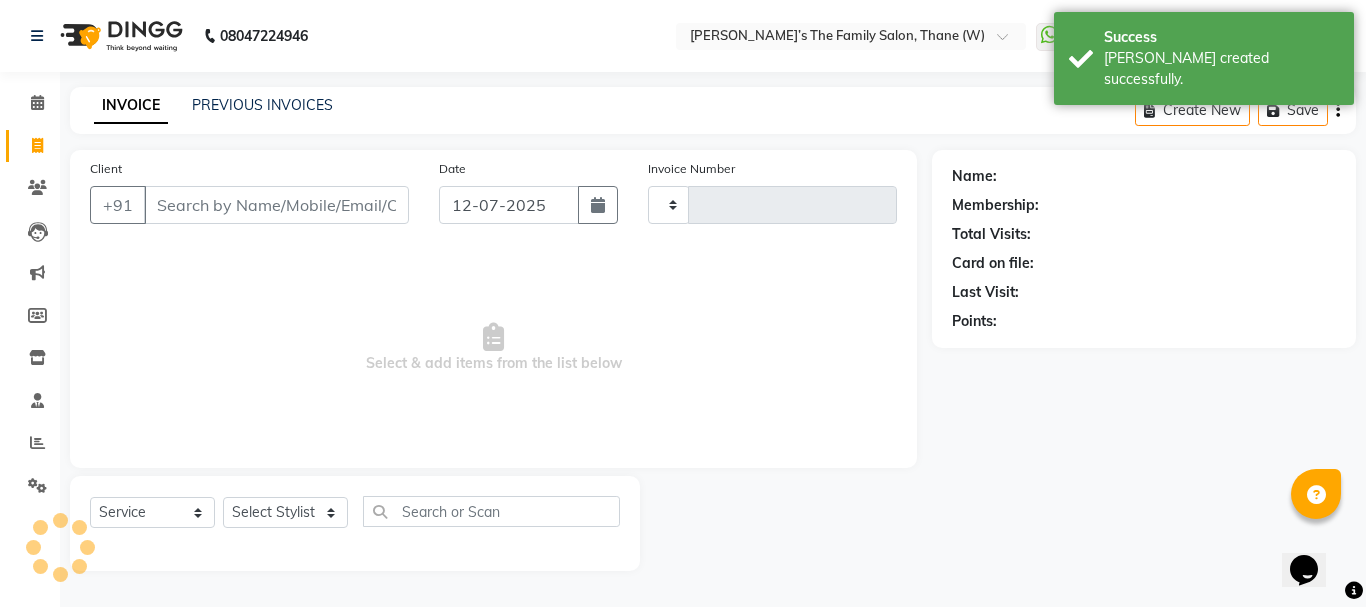 type on "2154" 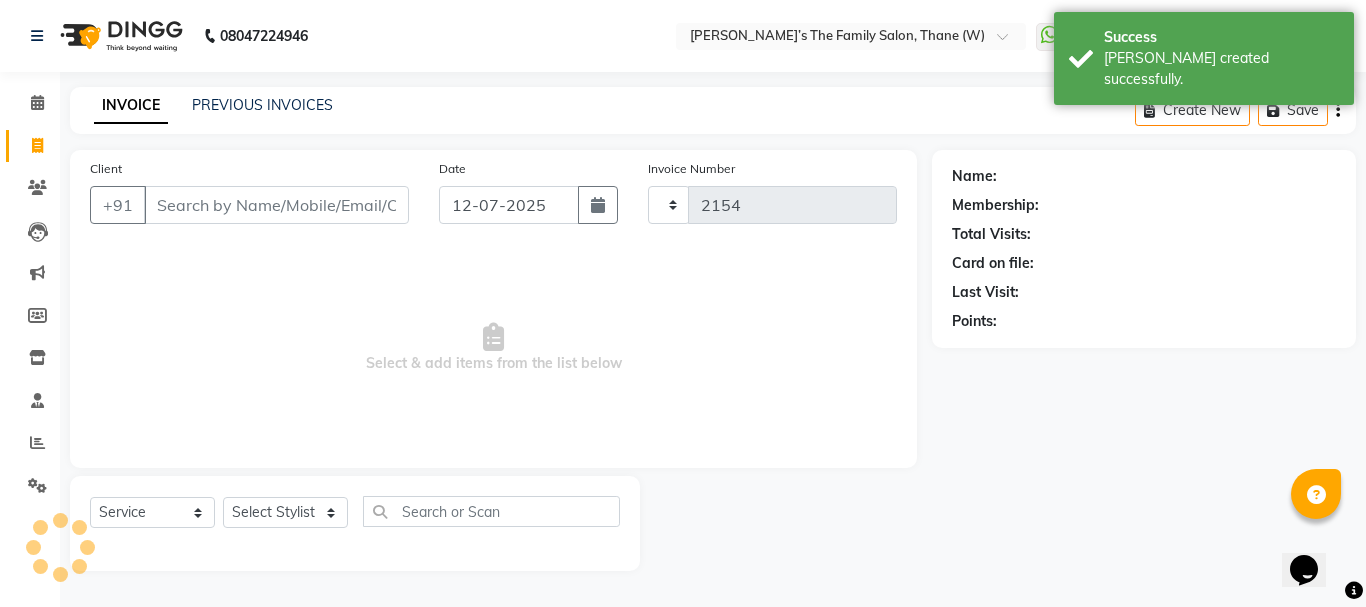 select on "8004" 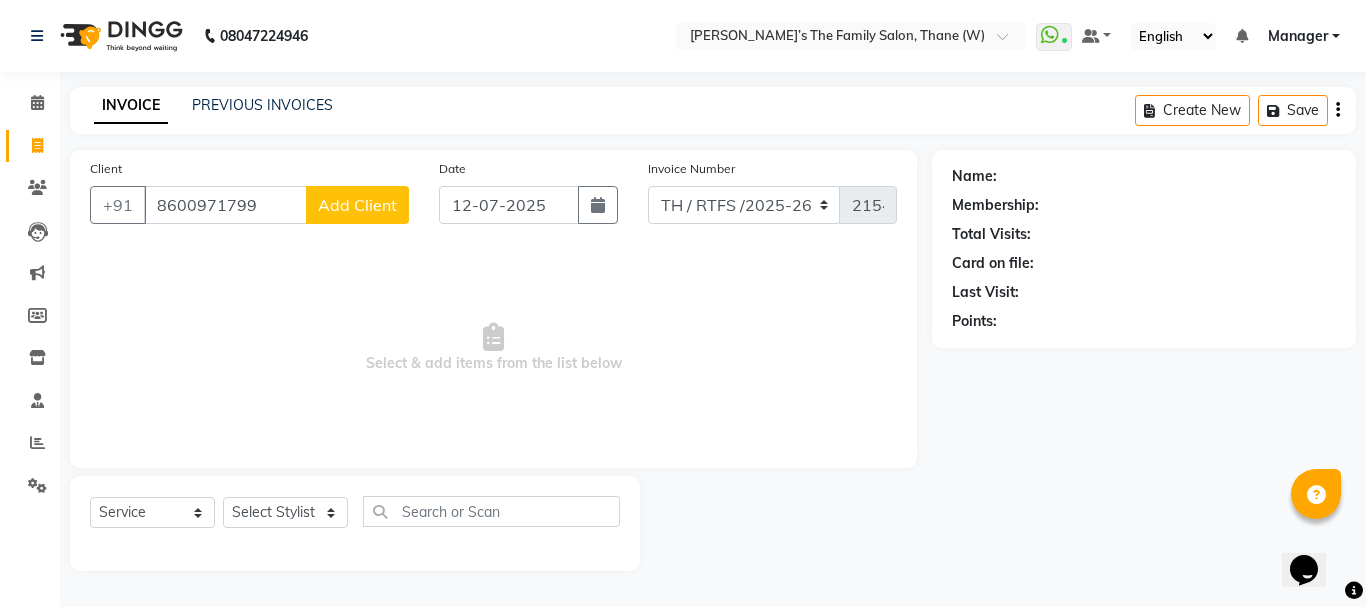 type on "8600971799" 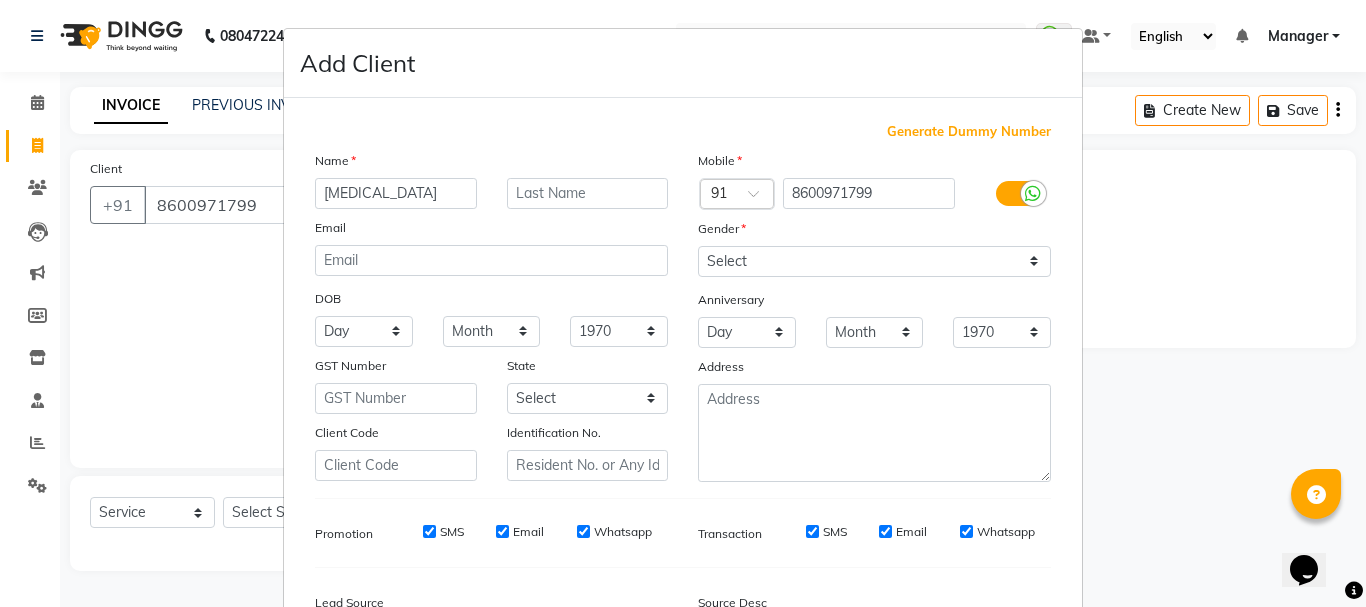 type on "[MEDICAL_DATA]" 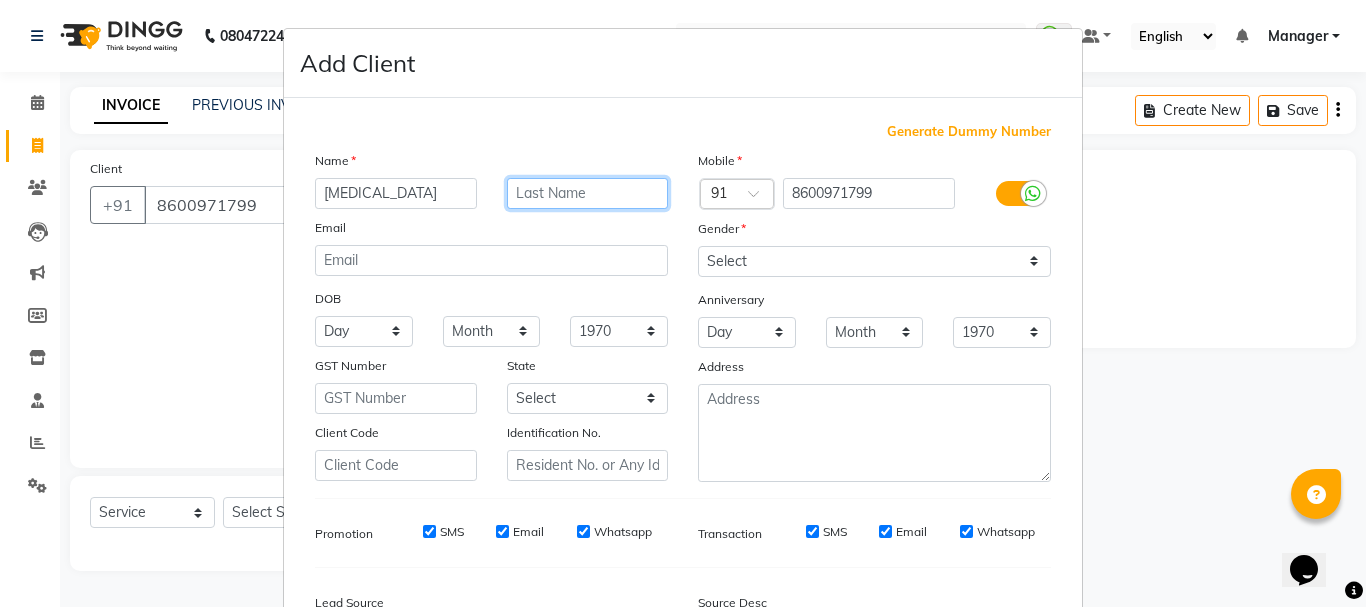 click at bounding box center (588, 193) 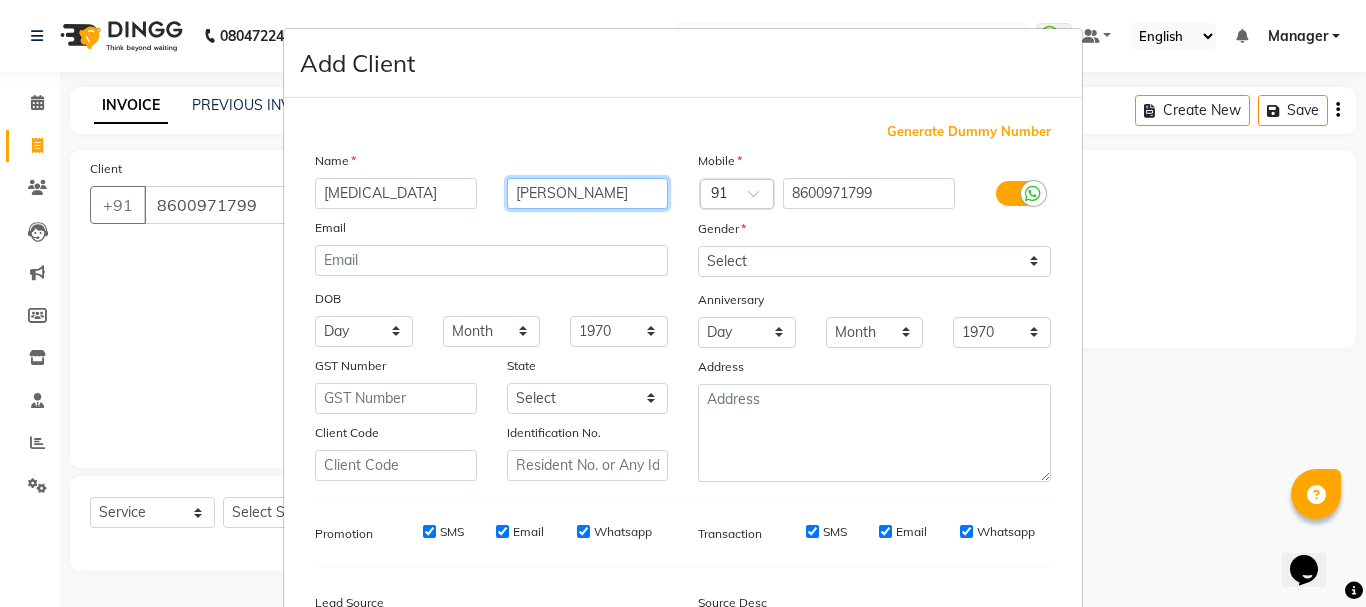 type on "[PERSON_NAME]" 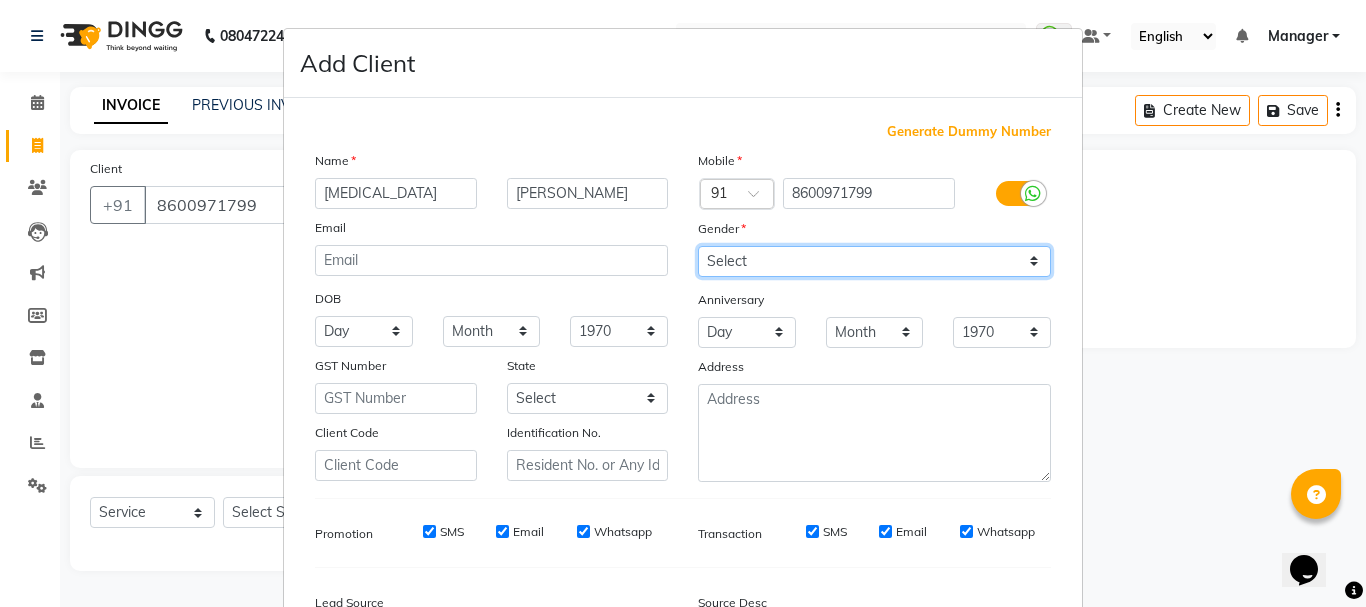 click on "Select Male Female Other Prefer Not To Say" at bounding box center [874, 261] 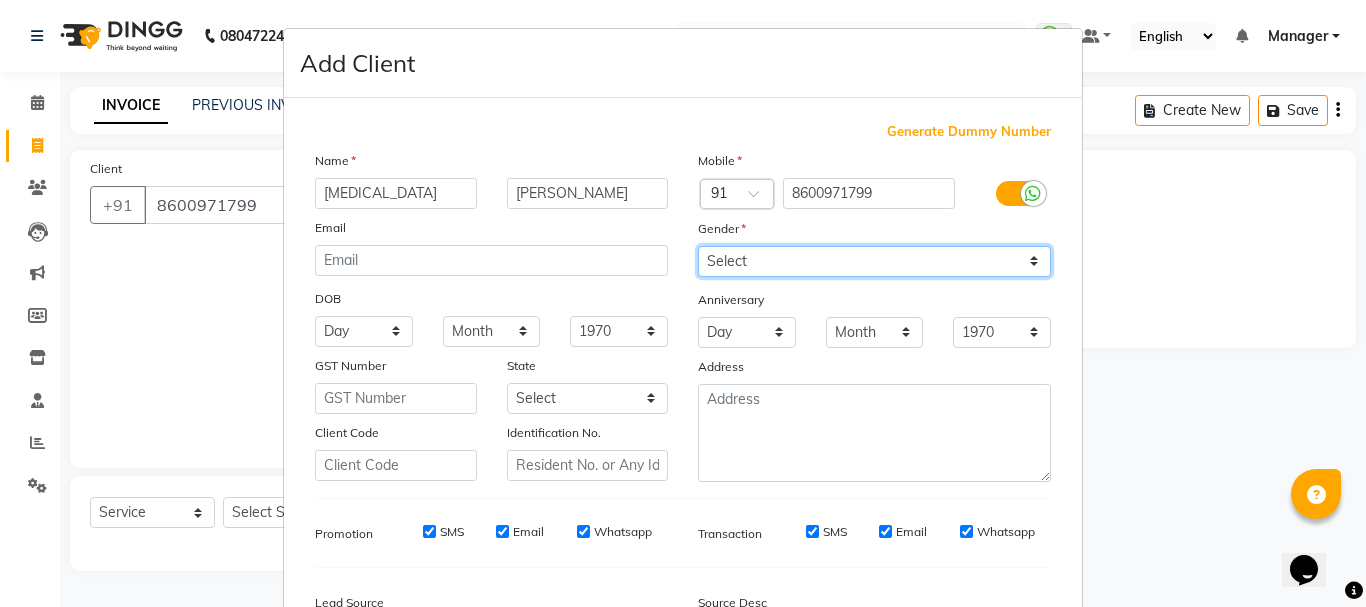 select on "[DEMOGRAPHIC_DATA]" 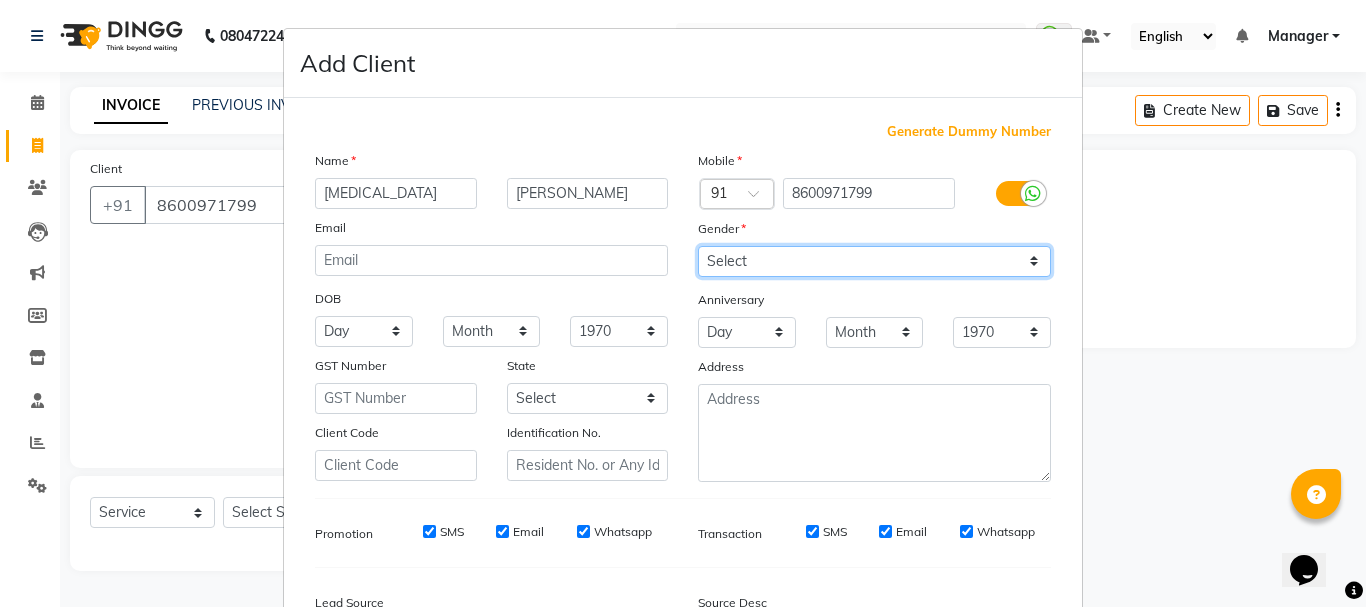 click on "Select Male Female Other Prefer Not To Say" at bounding box center (874, 261) 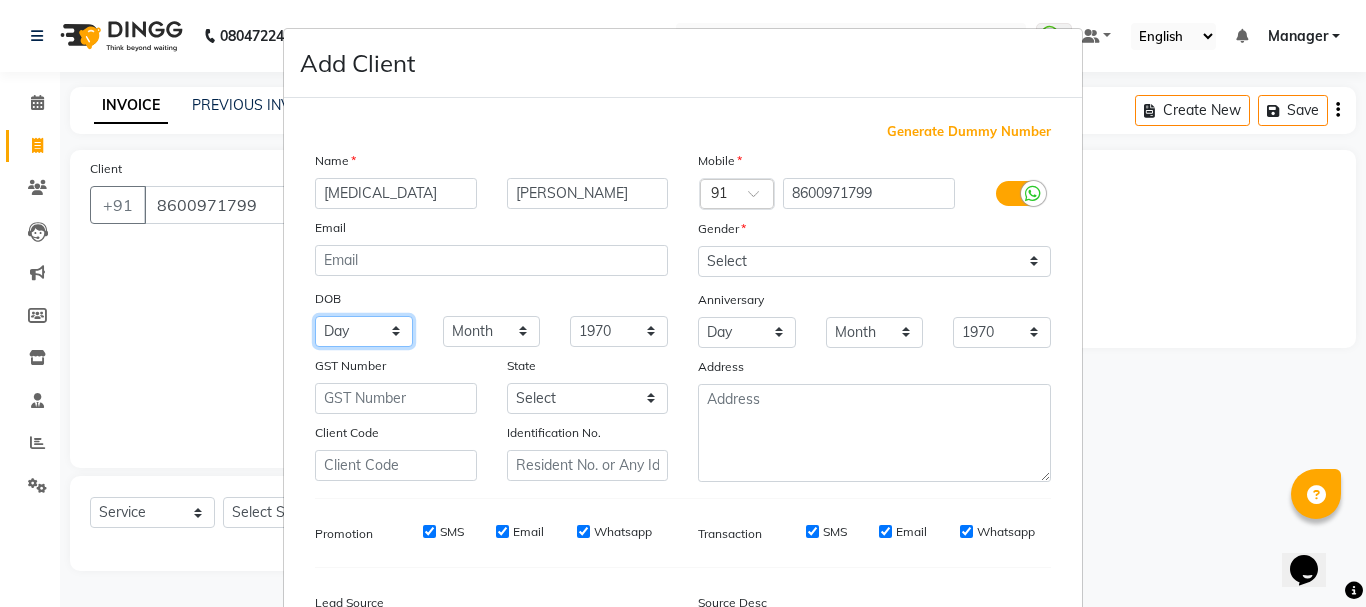 click on "Day 01 02 03 04 05 06 07 08 09 10 11 12 13 14 15 16 17 18 19 20 21 22 23 24 25 26 27 28 29 30 31" at bounding box center [364, 331] 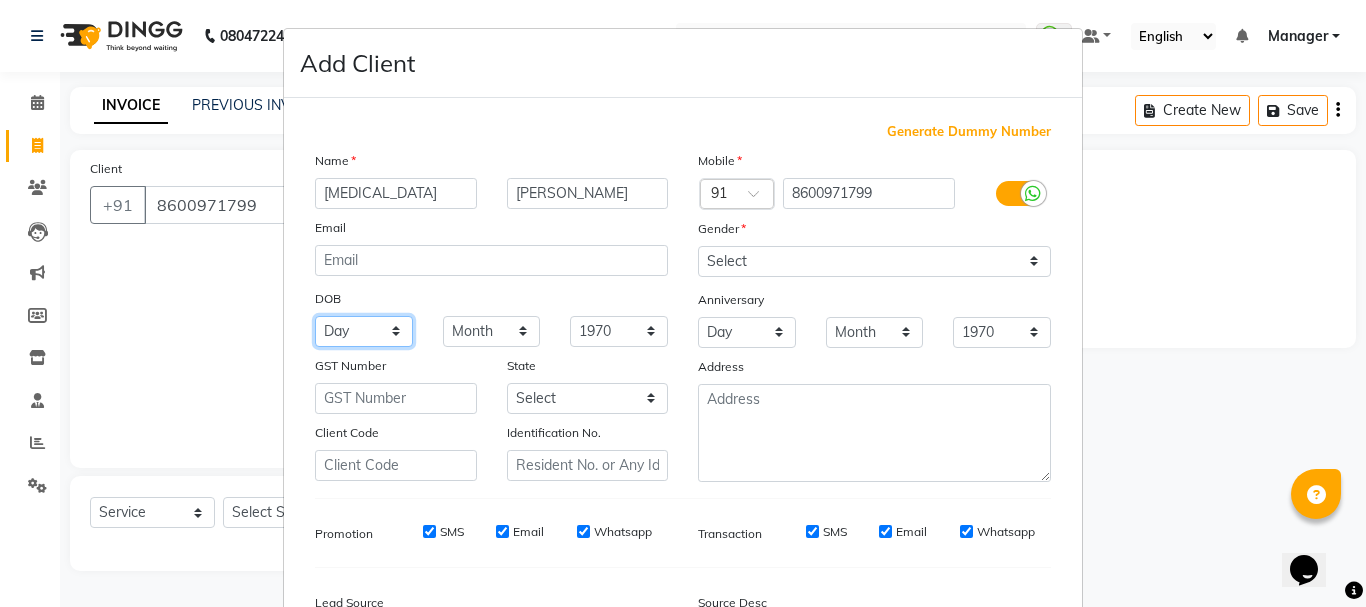 select on "26" 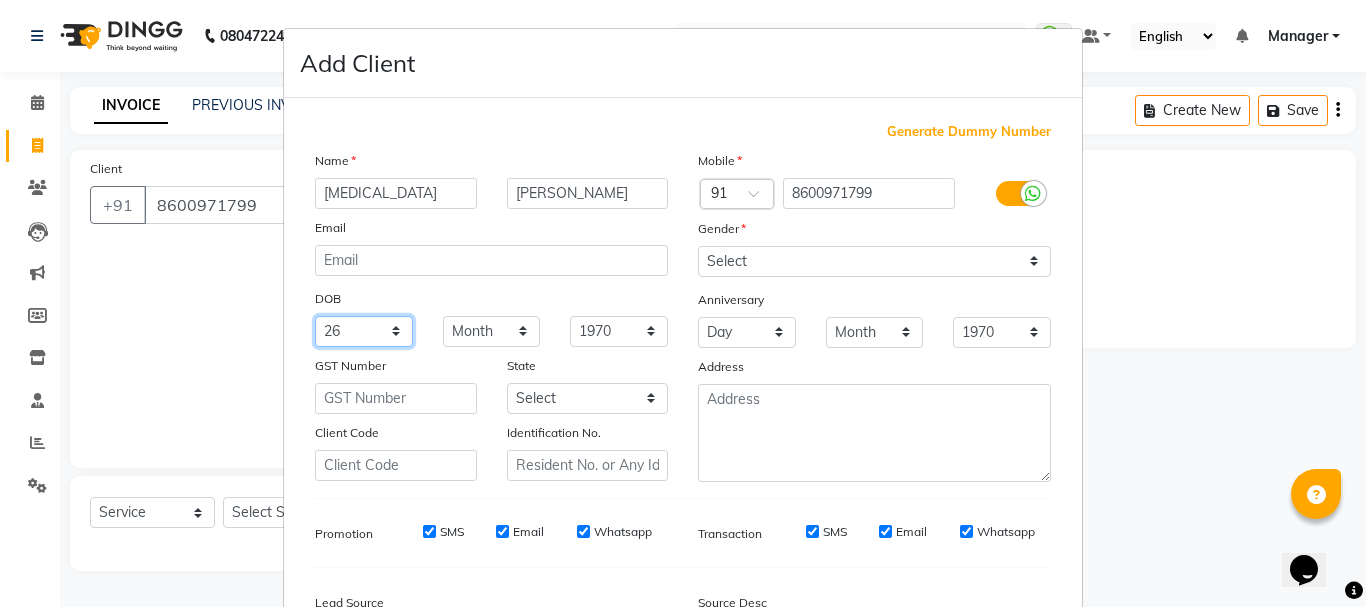 click on "Day 01 02 03 04 05 06 07 08 09 10 11 12 13 14 15 16 17 18 19 20 21 22 23 24 25 26 27 28 29 30 31" at bounding box center (364, 331) 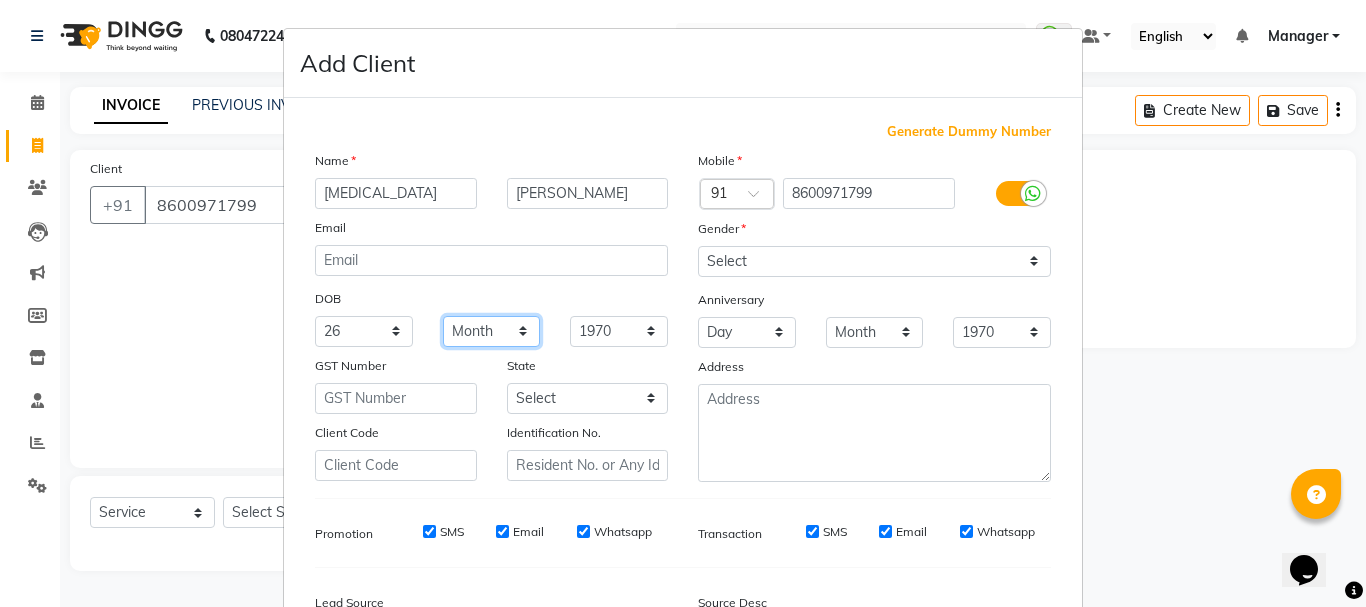 click on "Month January February March April May June July August September October November December" at bounding box center [492, 331] 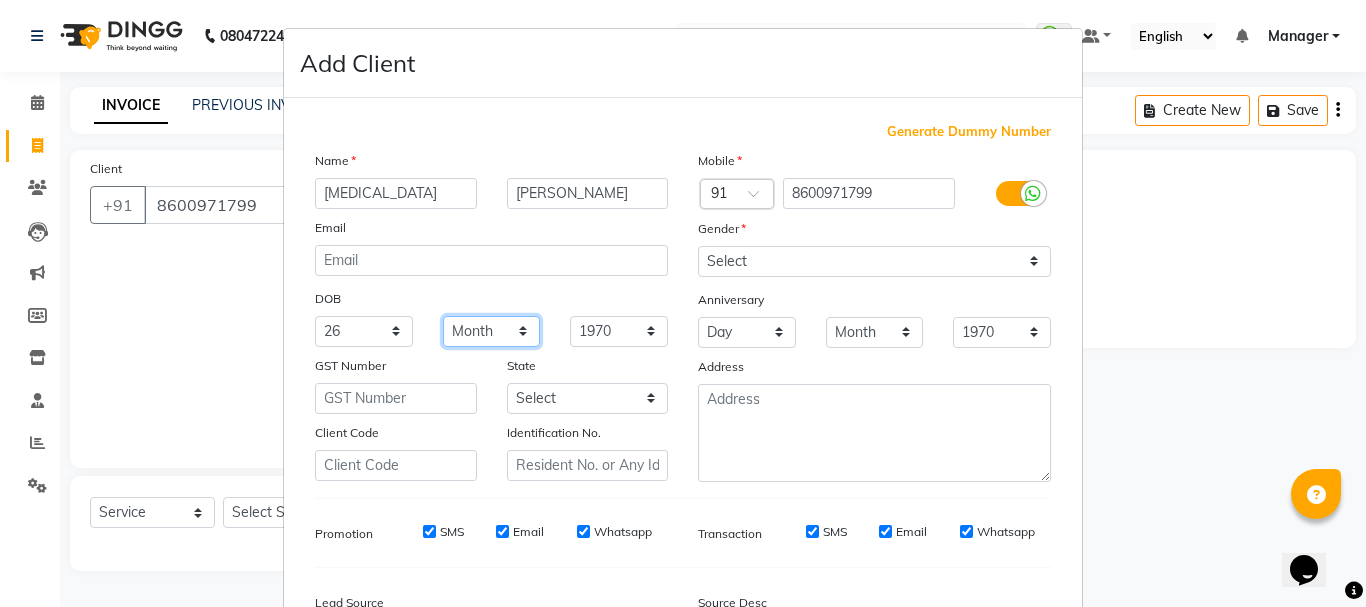 select on "06" 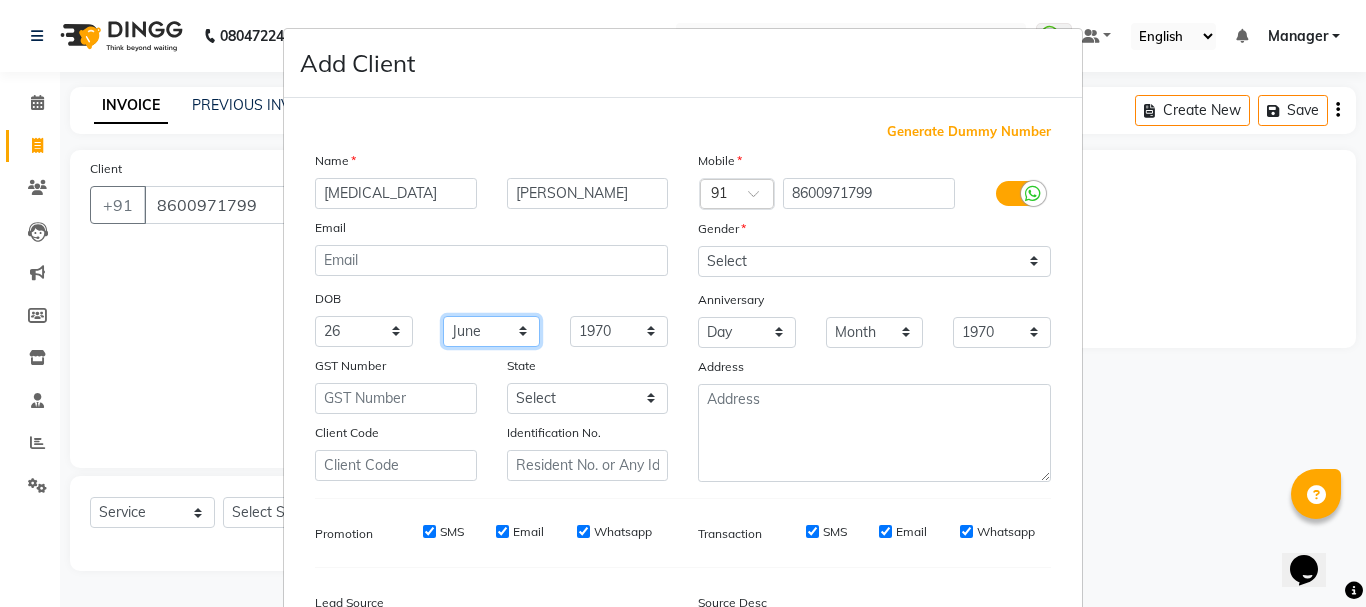 click on "Month January February March April May June July August September October November December" at bounding box center [492, 331] 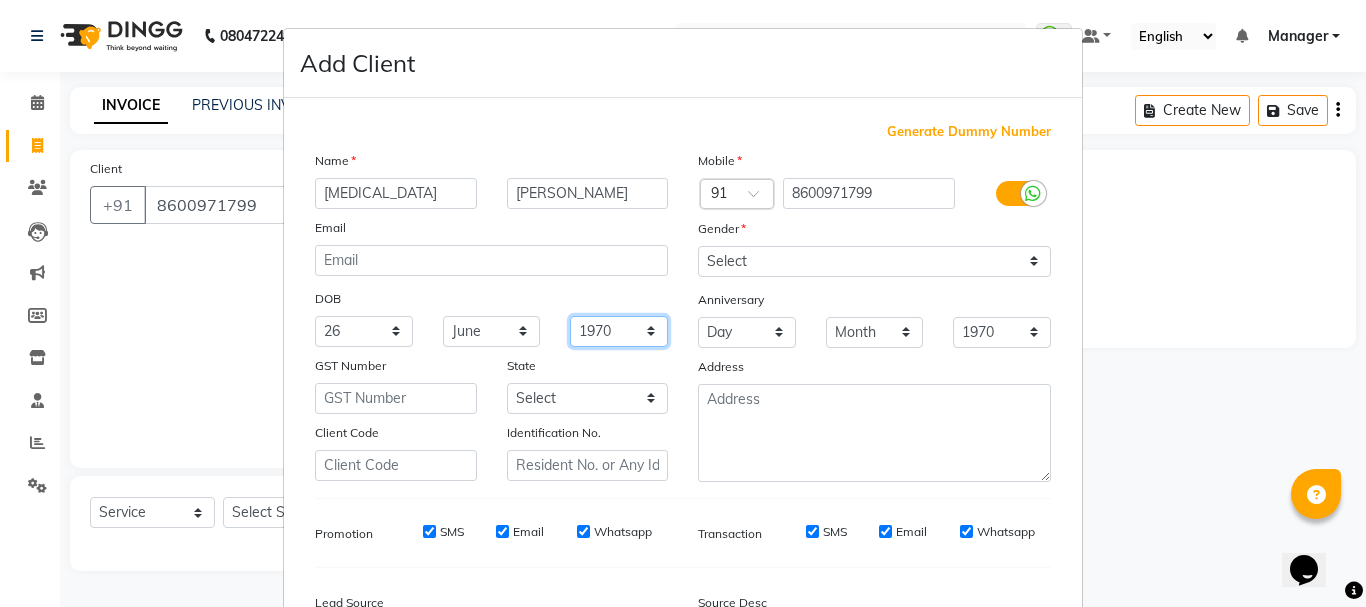 click on "1940 1941 1942 1943 1944 1945 1946 1947 1948 1949 1950 1951 1952 1953 1954 1955 1956 1957 1958 1959 1960 1961 1962 1963 1964 1965 1966 1967 1968 1969 1970 1971 1972 1973 1974 1975 1976 1977 1978 1979 1980 1981 1982 1983 1984 1985 1986 1987 1988 1989 1990 1991 1992 1993 1994 1995 1996 1997 1998 1999 2000 2001 2002 2003 2004 2005 2006 2007 2008 2009 2010 2011 2012 2013 2014 2015 2016 2017 2018 2019 2020 2021 2022 2023 2024" at bounding box center (619, 331) 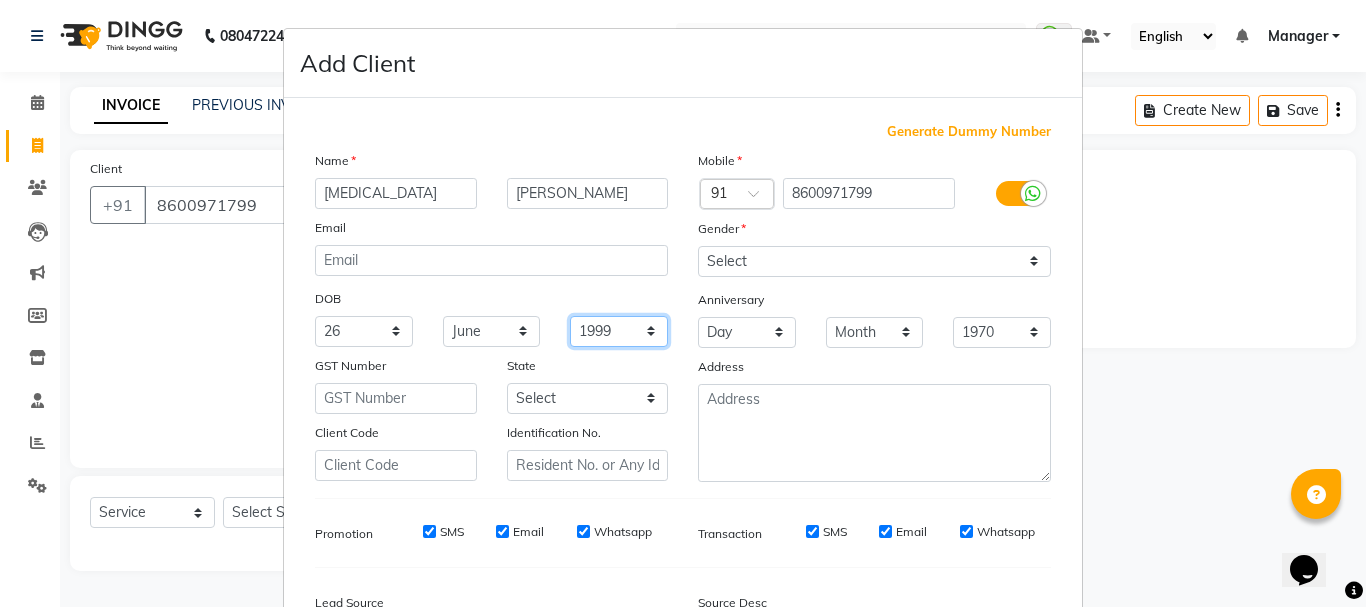 click on "1940 1941 1942 1943 1944 1945 1946 1947 1948 1949 1950 1951 1952 1953 1954 1955 1956 1957 1958 1959 1960 1961 1962 1963 1964 1965 1966 1967 1968 1969 1970 1971 1972 1973 1974 1975 1976 1977 1978 1979 1980 1981 1982 1983 1984 1985 1986 1987 1988 1989 1990 1991 1992 1993 1994 1995 1996 1997 1998 1999 2000 2001 2002 2003 2004 2005 2006 2007 2008 2009 2010 2011 2012 2013 2014 2015 2016 2017 2018 2019 2020 2021 2022 2023 2024" at bounding box center (619, 331) 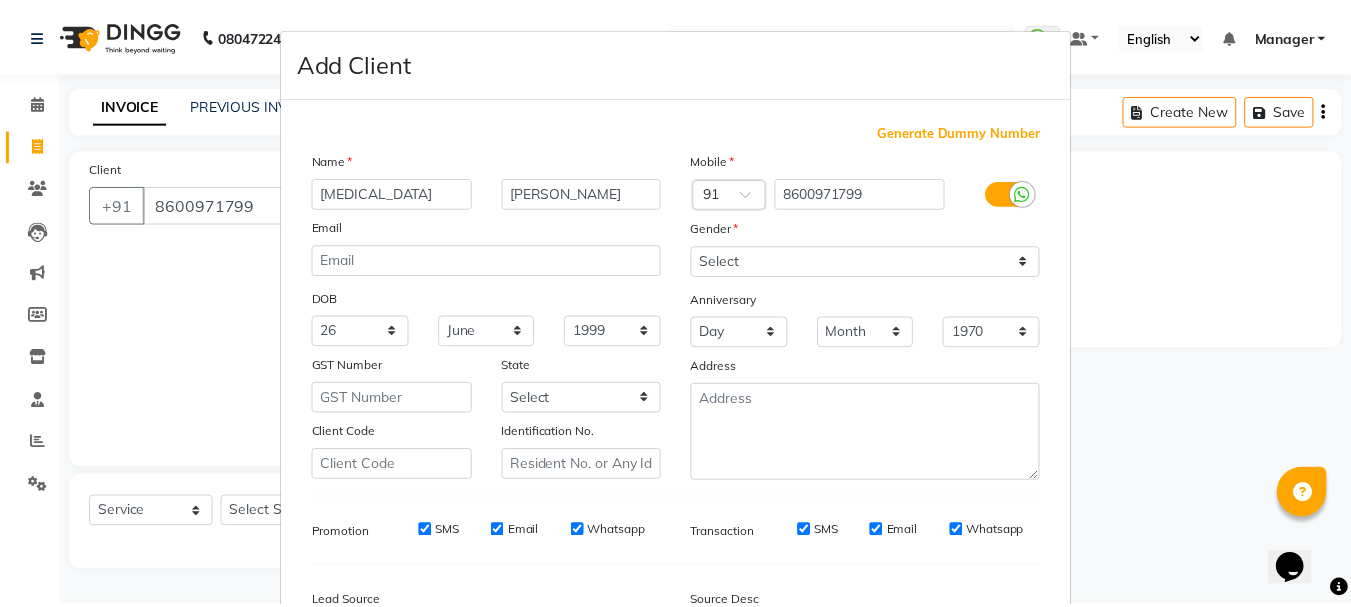 scroll, scrollTop: 242, scrollLeft: 0, axis: vertical 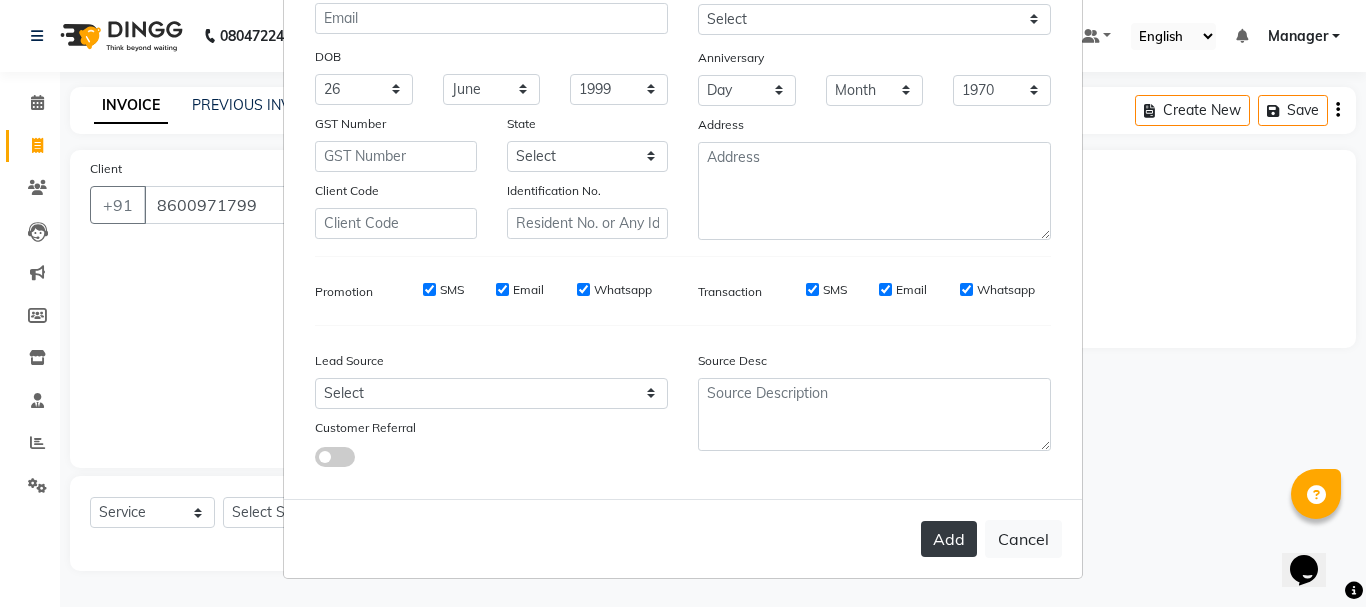 click on "Add" at bounding box center [949, 539] 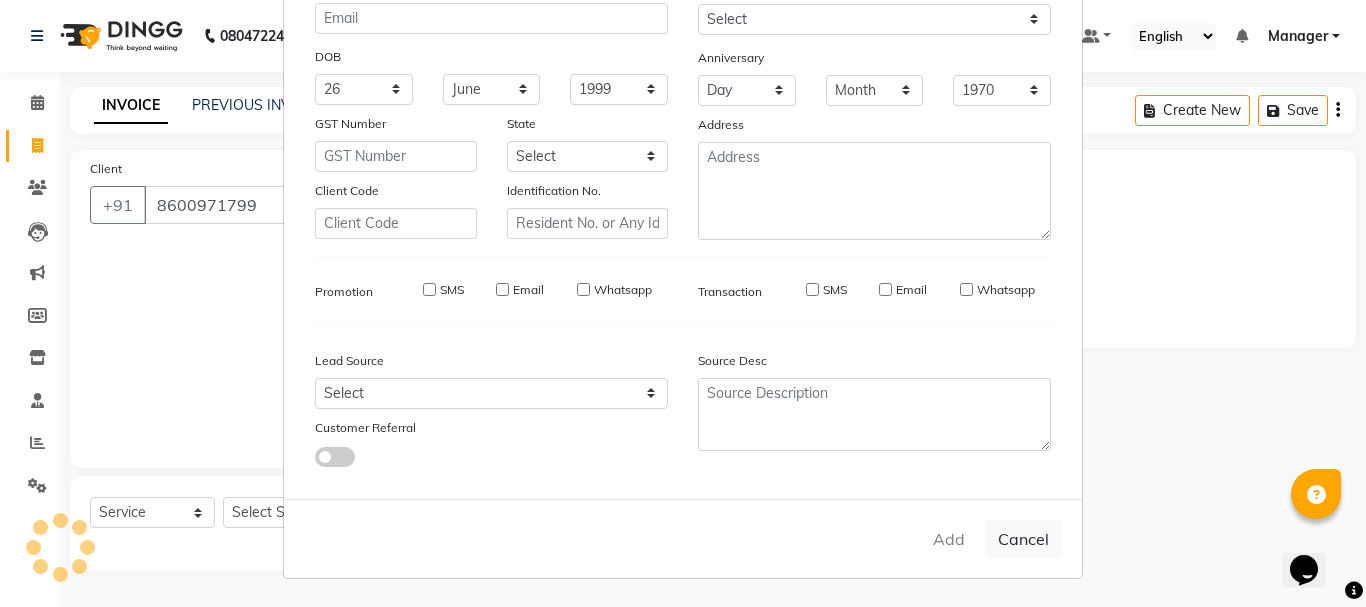type 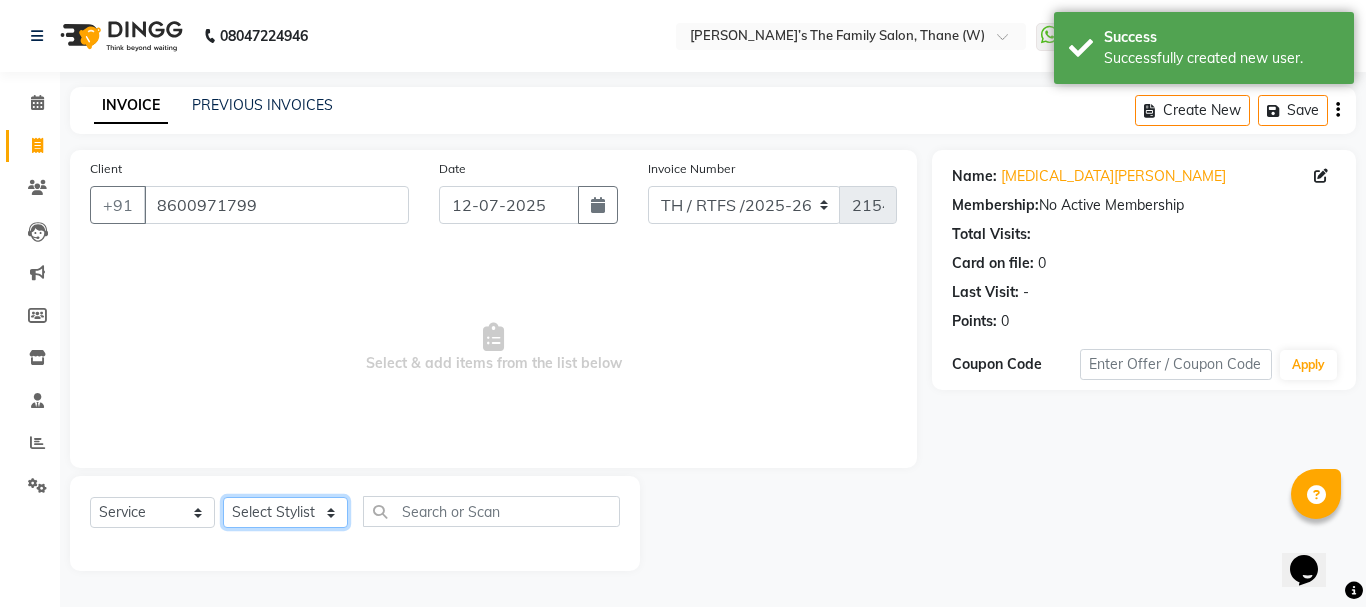 click on "Select Stylist Aarohi P   [PERSON_NAME] [PERSON_NAME] A  [PERSON_NAME] .[PERSON_NAME] House sale [PERSON_NAME]  [PERSON_NAME]   Manager [PERSON_NAME] [PERSON_NAME] [PERSON_NAME] [PERSON_NAME] [PERSON_NAME] [PERSON_NAME] M  [PERSON_NAME]  [PERSON_NAME]  [PERSON_NAME]" 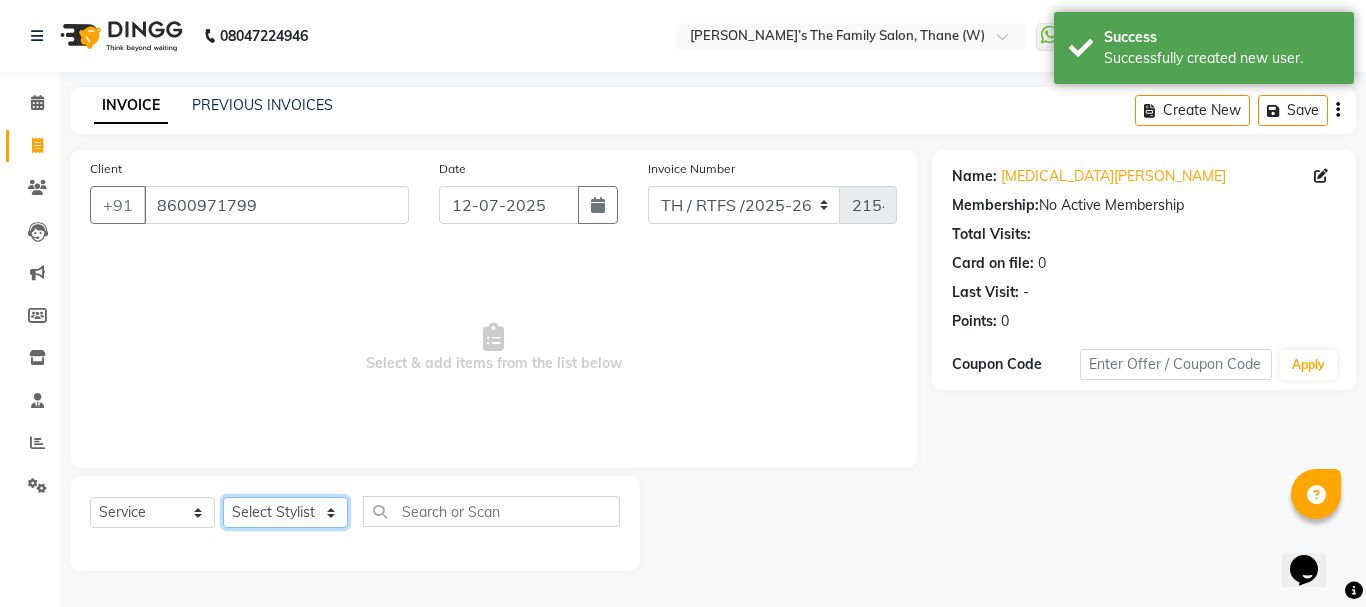 select on "37538" 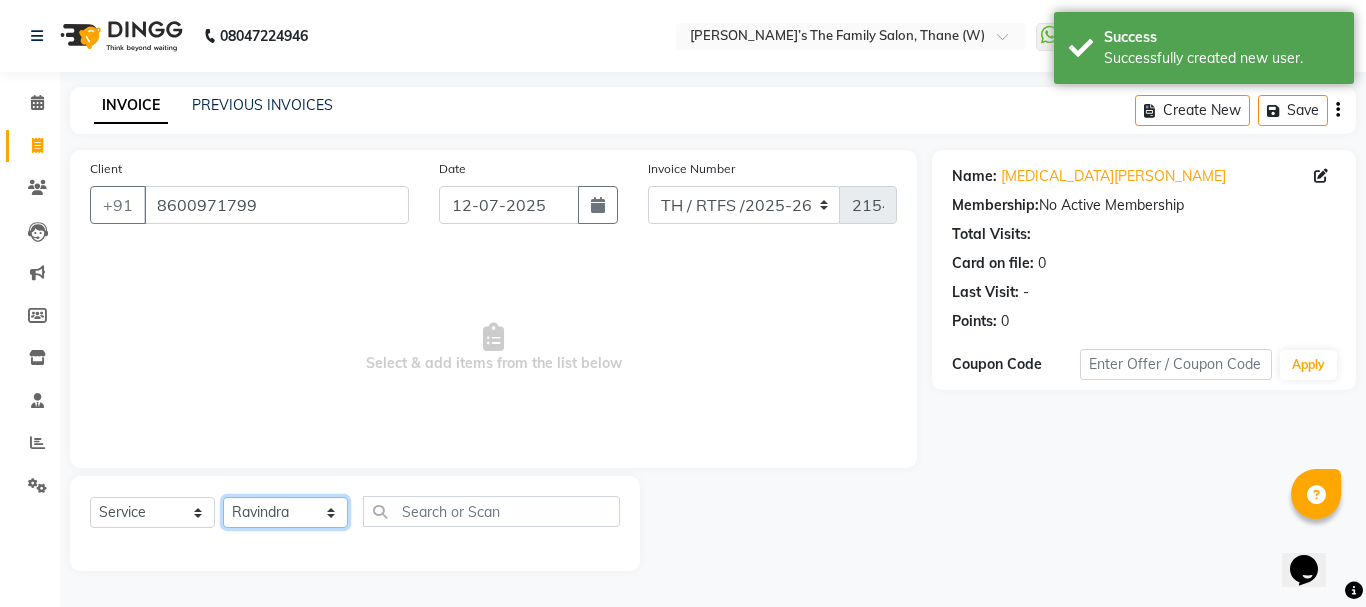 click on "Select Stylist Aarohi P   [PERSON_NAME] [PERSON_NAME] A  [PERSON_NAME] .[PERSON_NAME] House sale [PERSON_NAME]  [PERSON_NAME]   Manager [PERSON_NAME] [PERSON_NAME] [PERSON_NAME] [PERSON_NAME] [PERSON_NAME] [PERSON_NAME] M  [PERSON_NAME]  [PERSON_NAME]  [PERSON_NAME]" 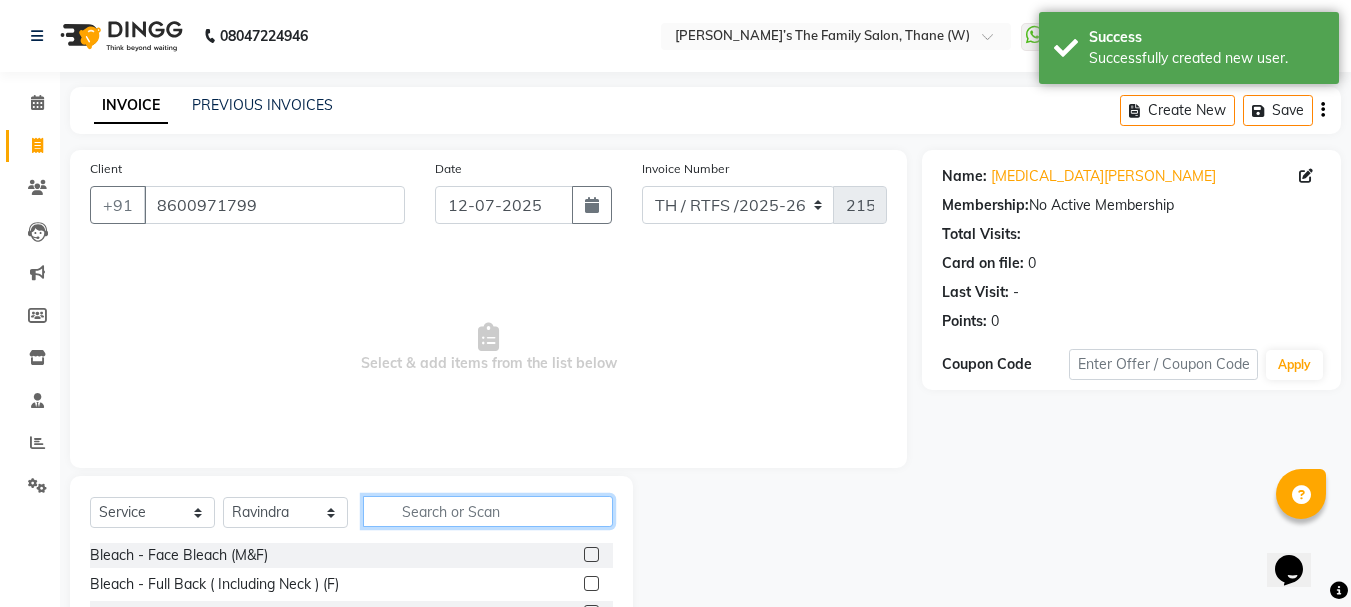 click 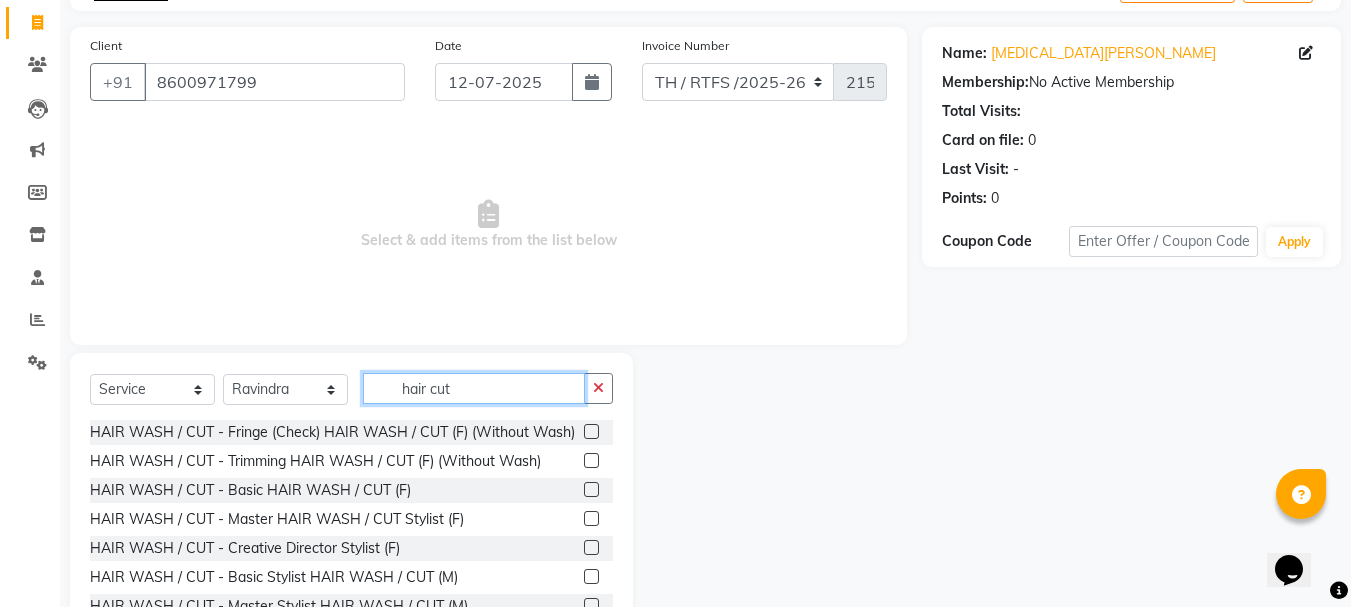 scroll, scrollTop: 194, scrollLeft: 0, axis: vertical 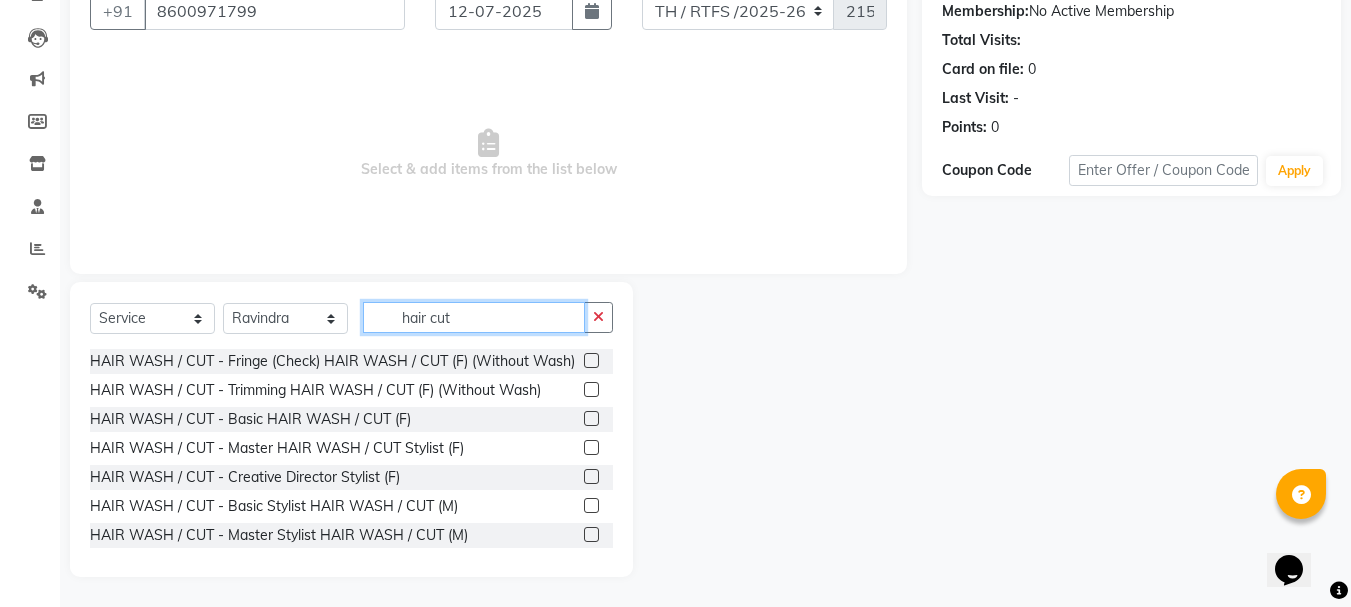 type on "hair cut" 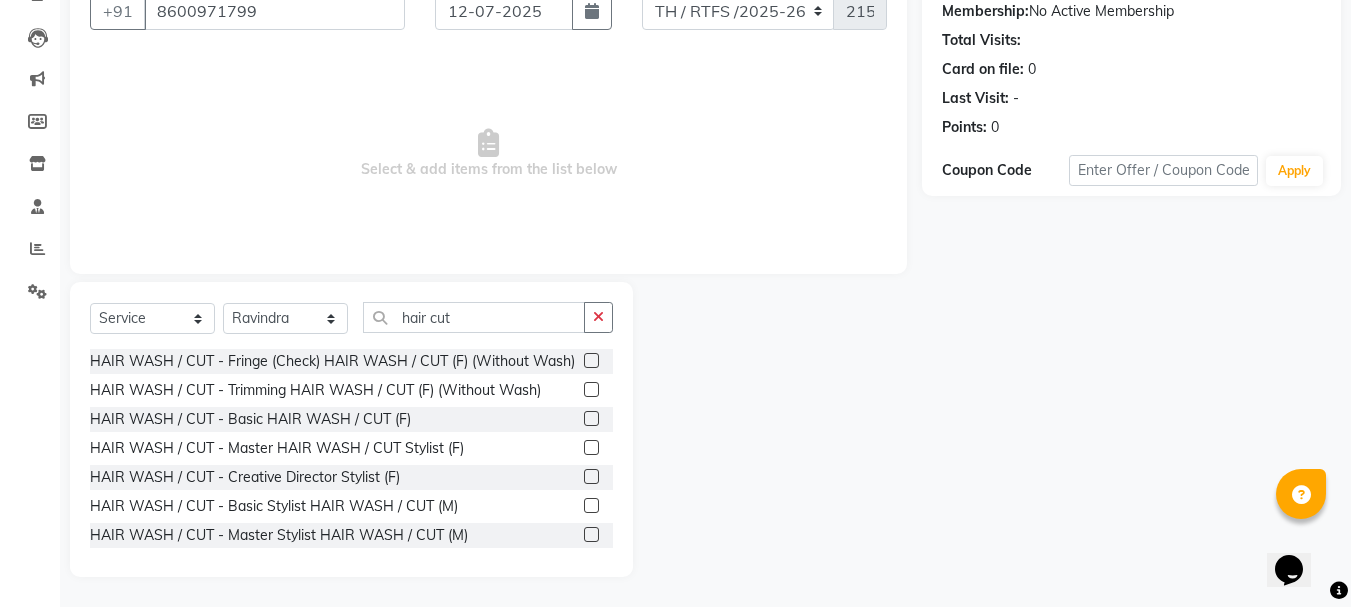 click 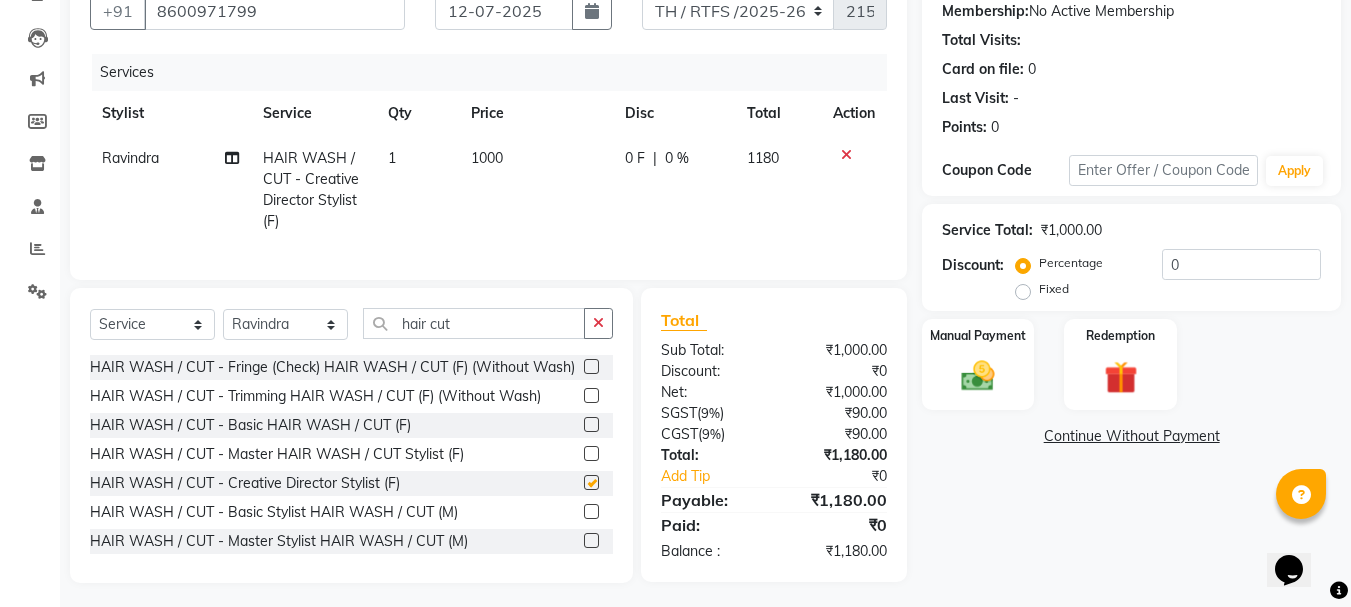 checkbox on "false" 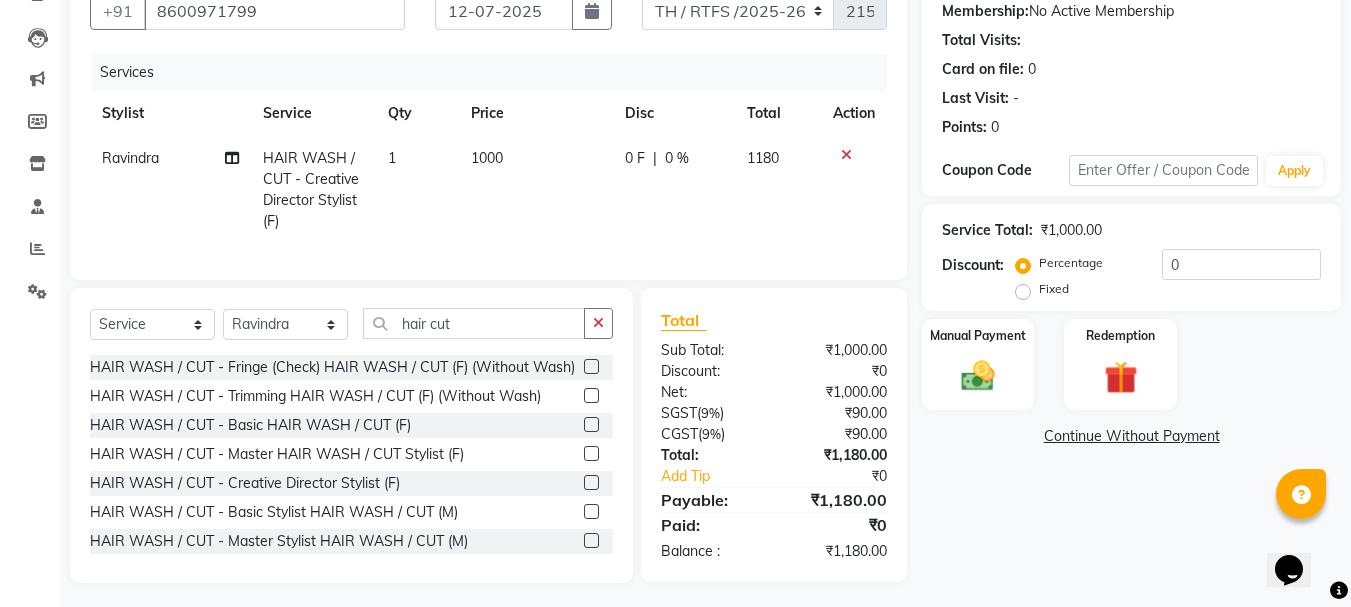 click on "1000" 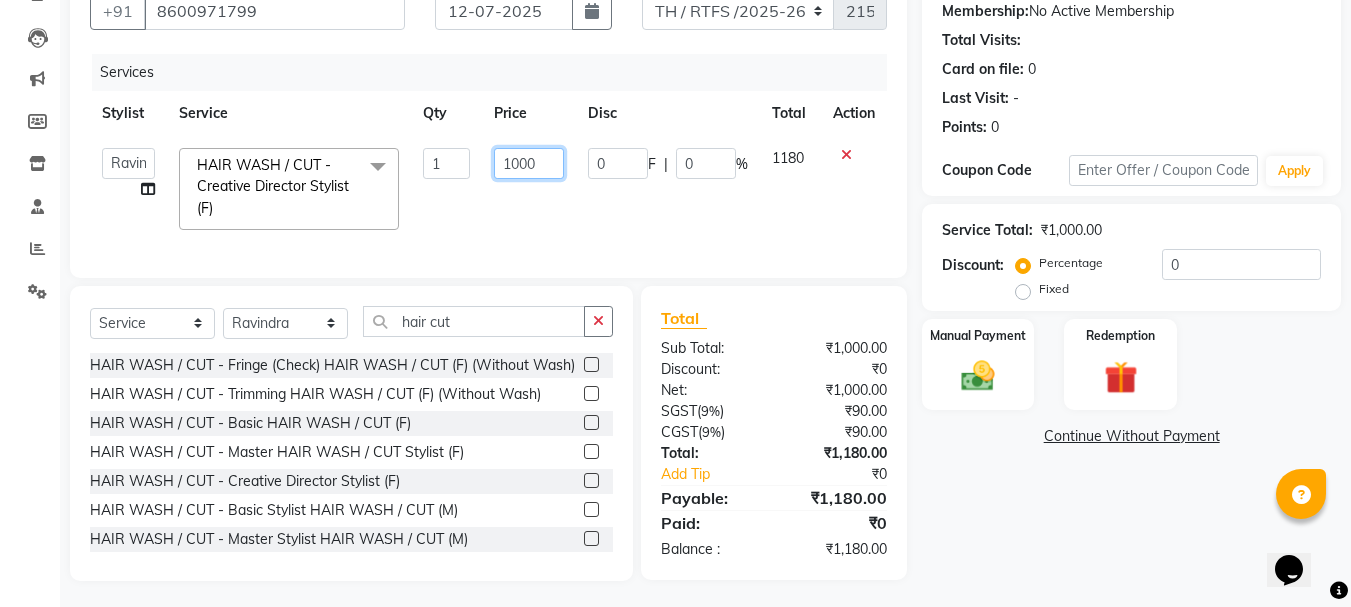 click on "1000" 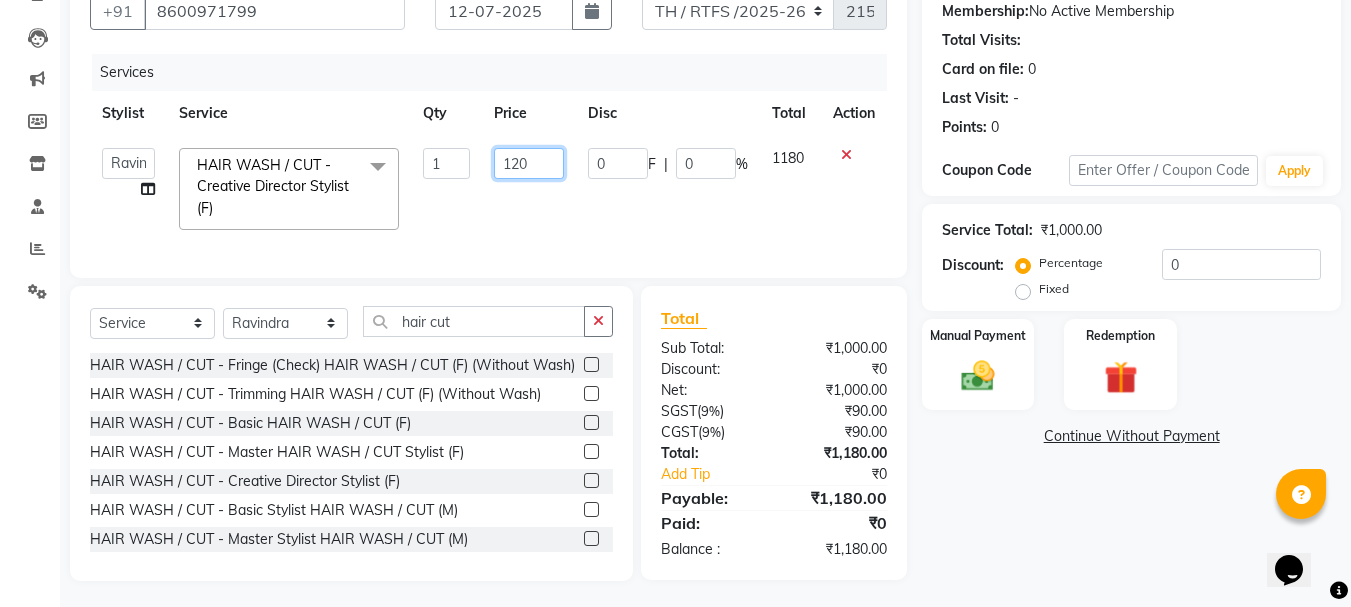 type on "1200" 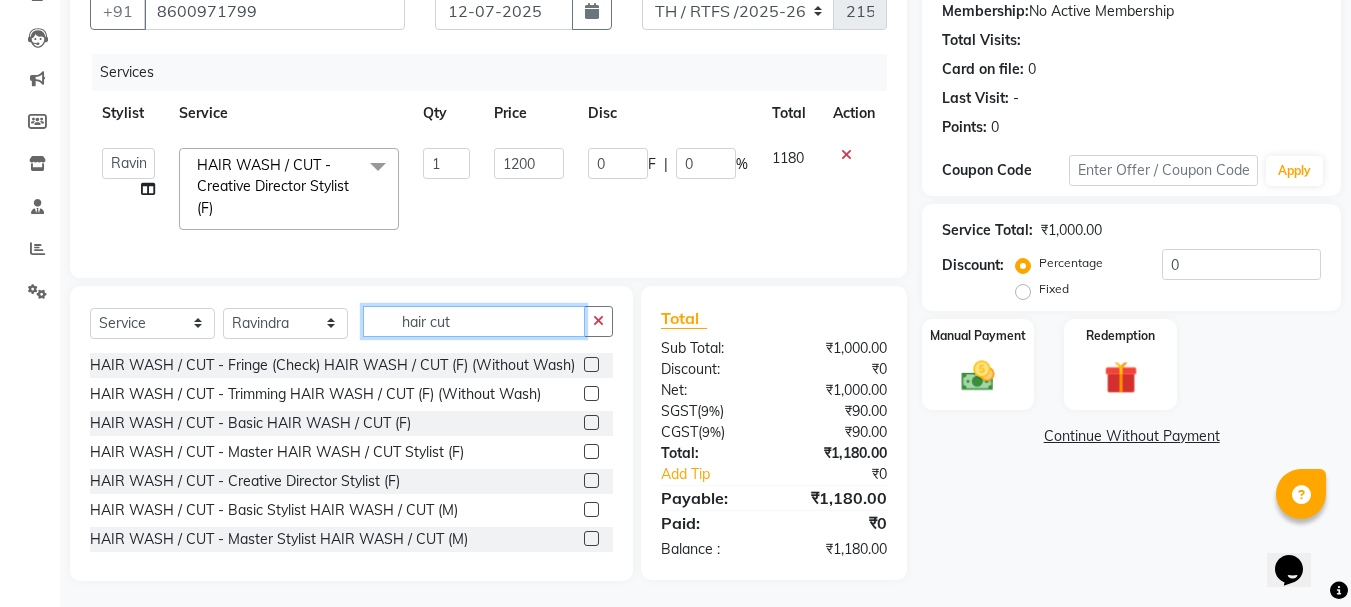 click on "hair cut" 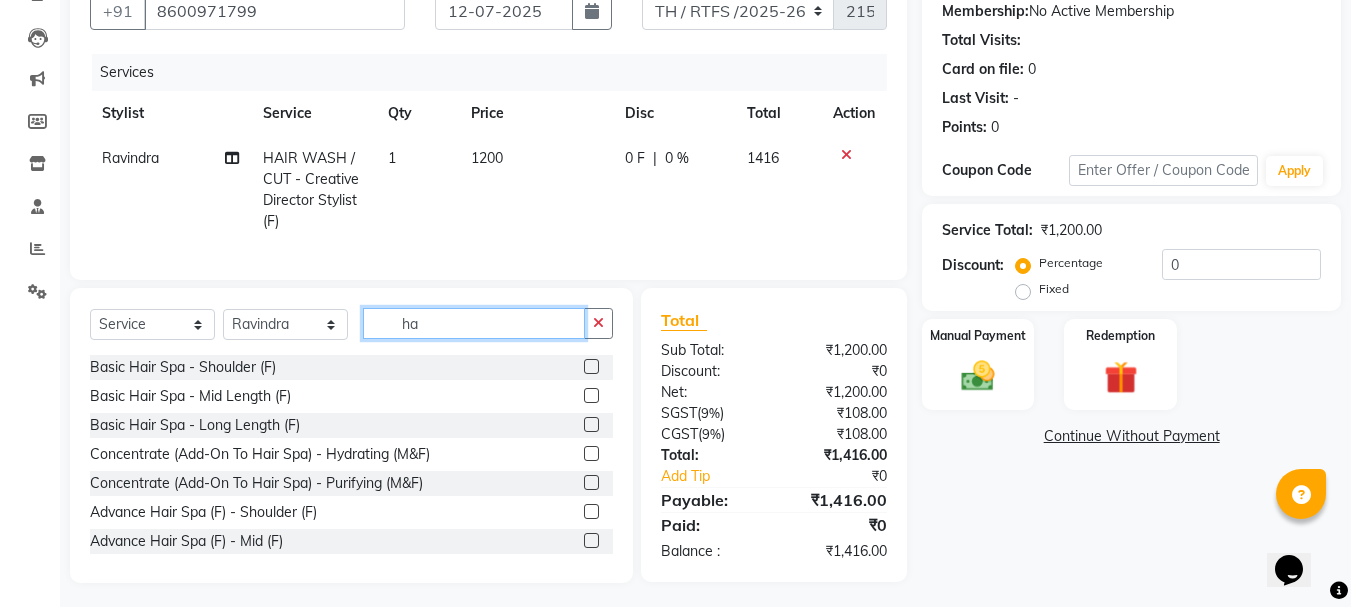type on "h" 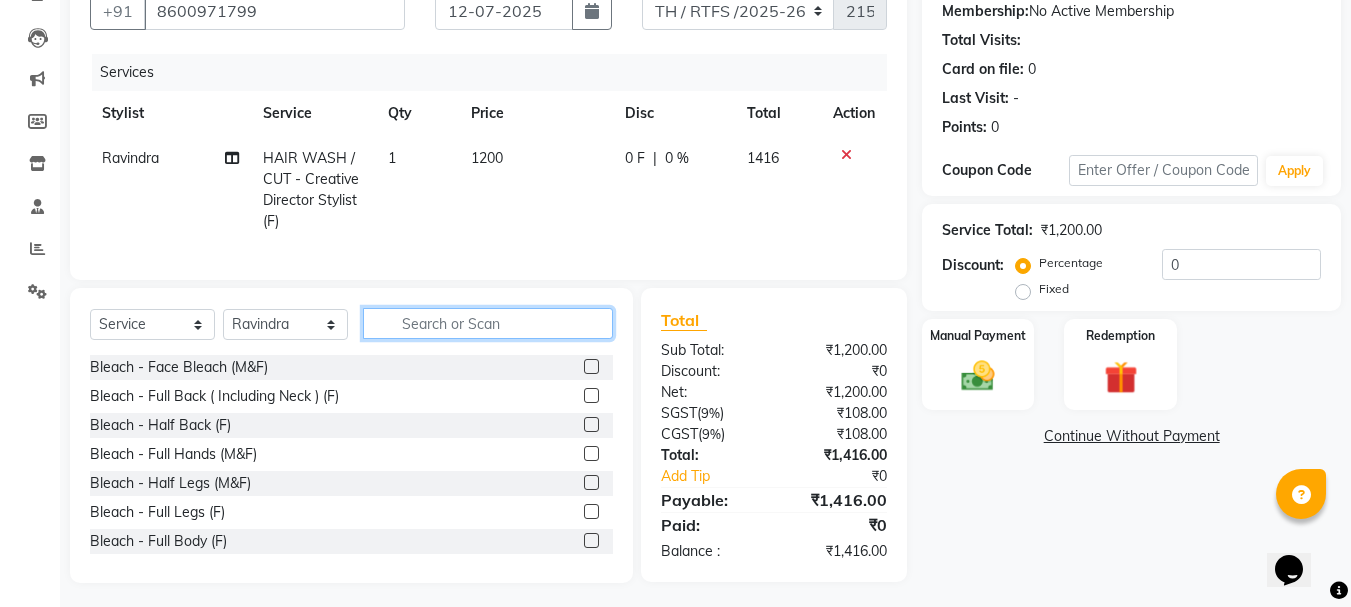 type 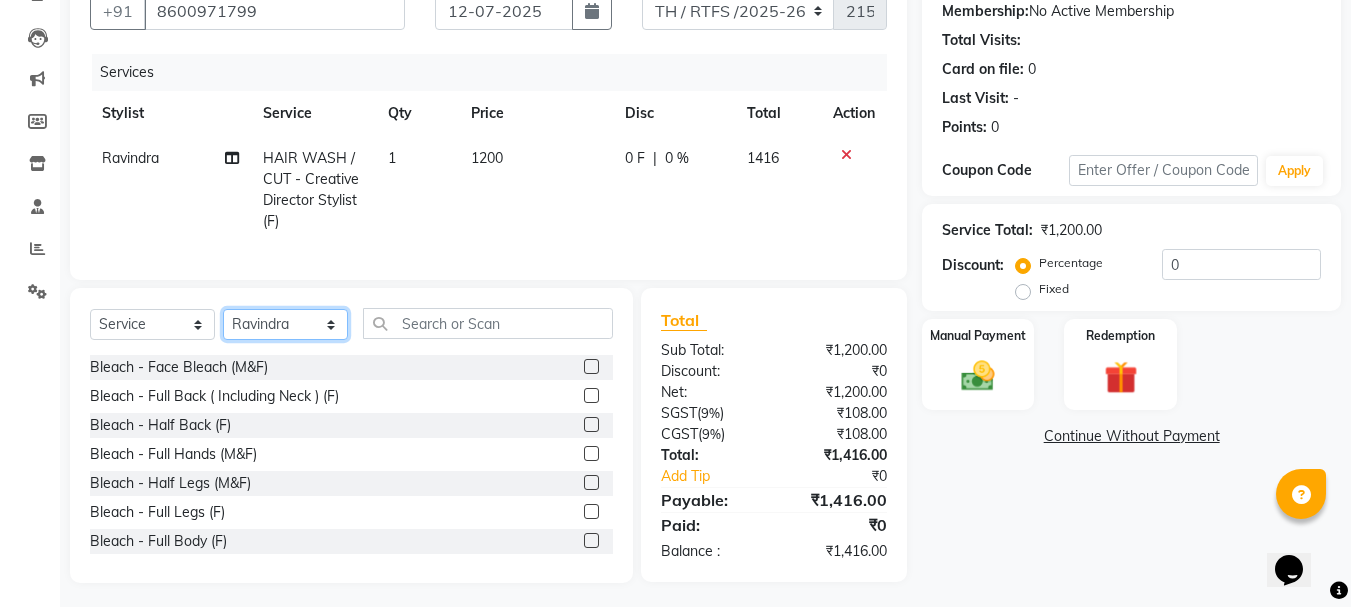 click on "Select Stylist Aarohi P   [PERSON_NAME] [PERSON_NAME] A  [PERSON_NAME] .[PERSON_NAME] House sale [PERSON_NAME]  [PERSON_NAME]   Manager [PERSON_NAME] [PERSON_NAME] [PERSON_NAME] [PERSON_NAME] [PERSON_NAME] [PERSON_NAME] M  [PERSON_NAME]  [PERSON_NAME]  [PERSON_NAME]" 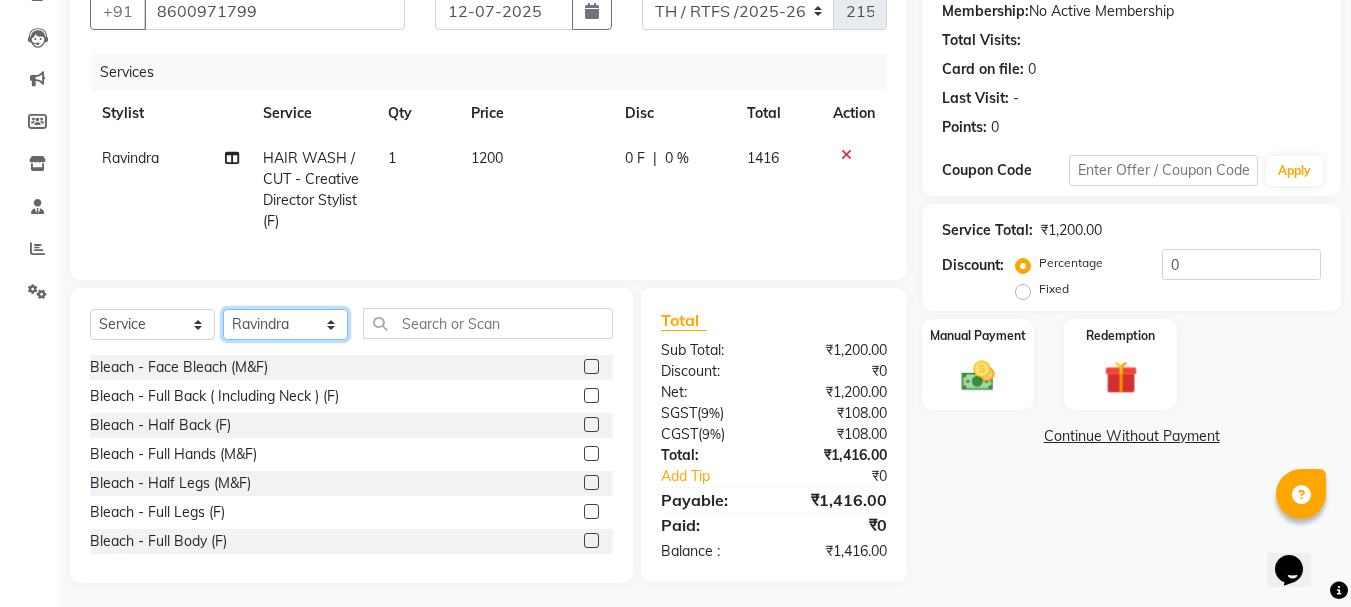 select on "35584" 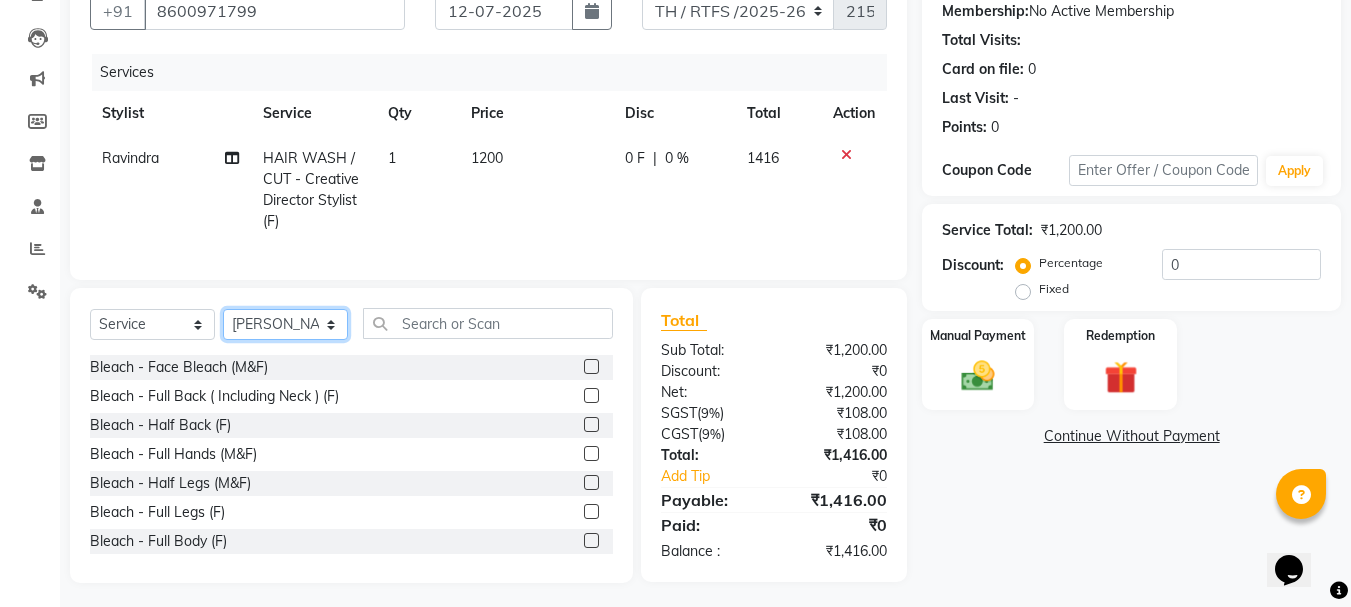 click on "Select Stylist Aarohi P   [PERSON_NAME] [PERSON_NAME] A  [PERSON_NAME] .[PERSON_NAME] House sale [PERSON_NAME]  [PERSON_NAME]   Manager [PERSON_NAME] [PERSON_NAME] [PERSON_NAME] [PERSON_NAME] [PERSON_NAME] [PERSON_NAME] M  [PERSON_NAME]  [PERSON_NAME]  [PERSON_NAME]" 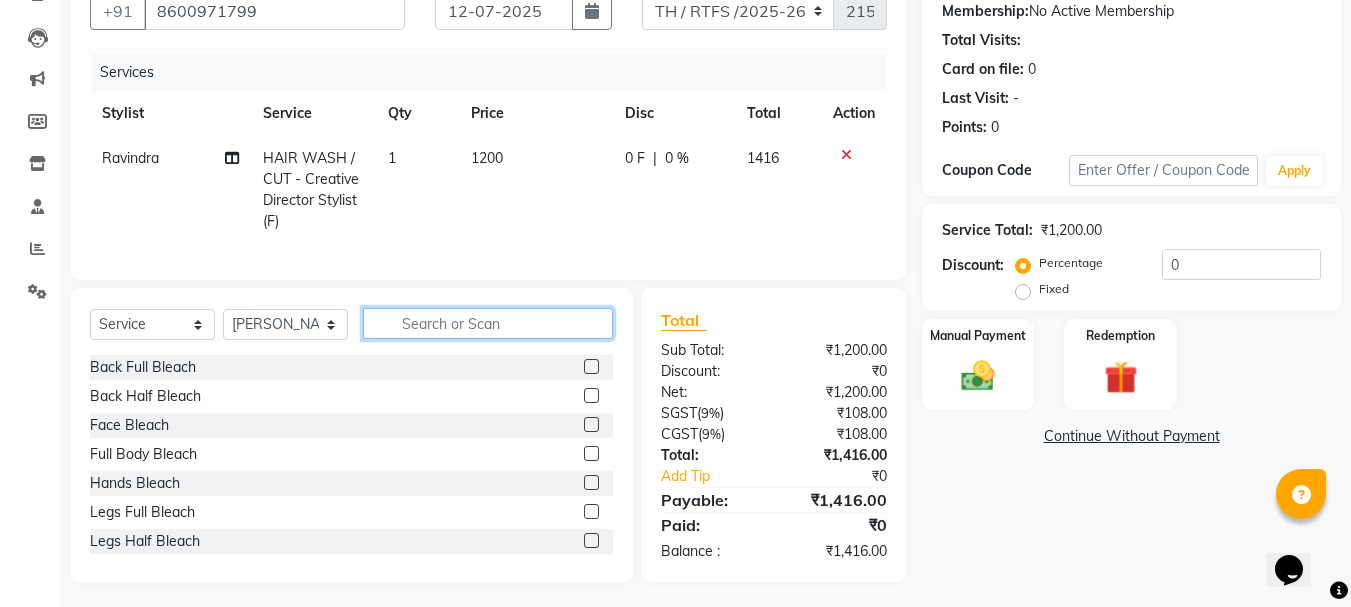 click 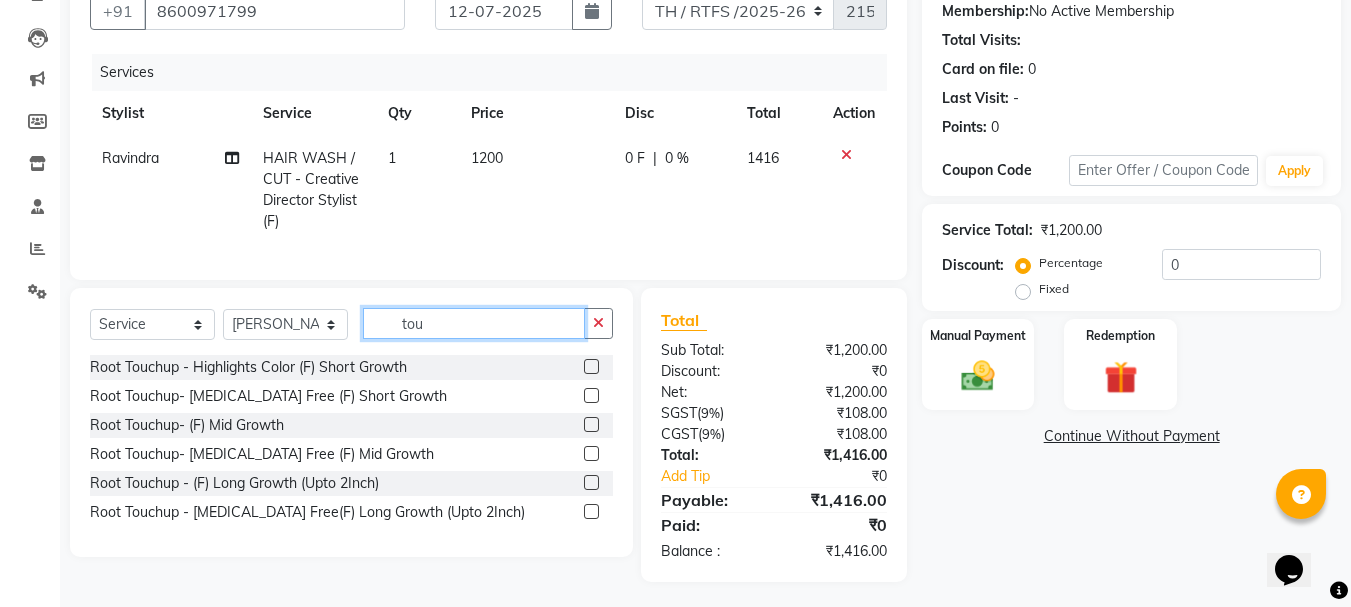 type on "tou" 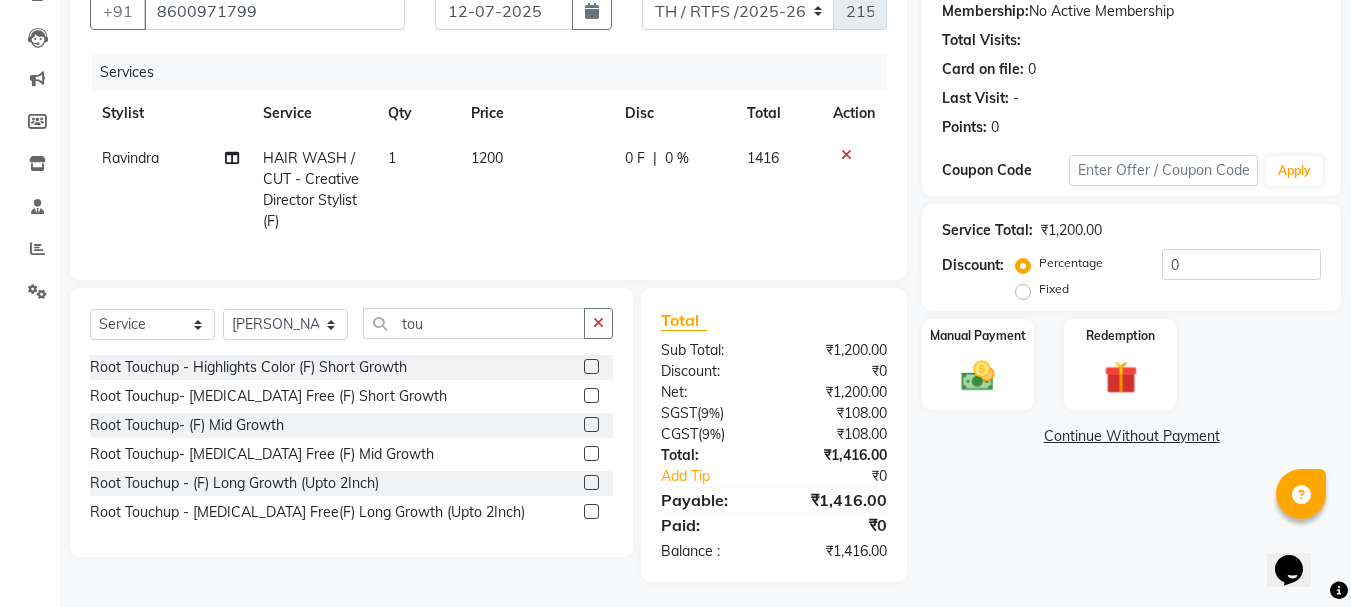 click 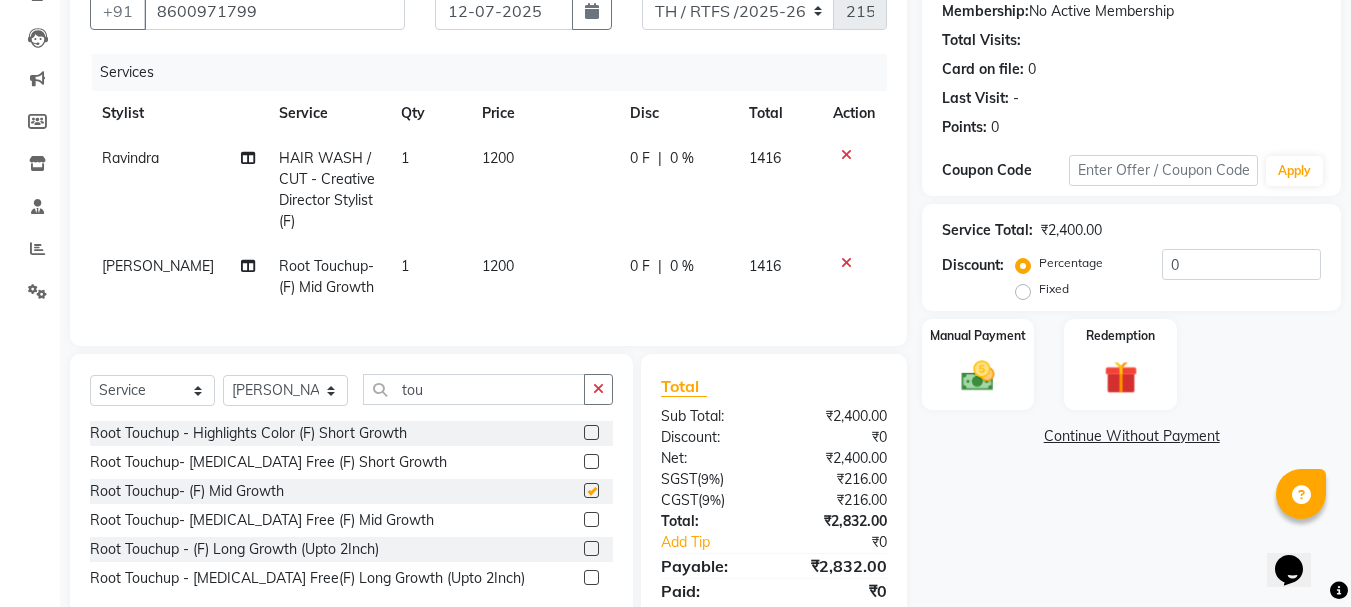 checkbox on "false" 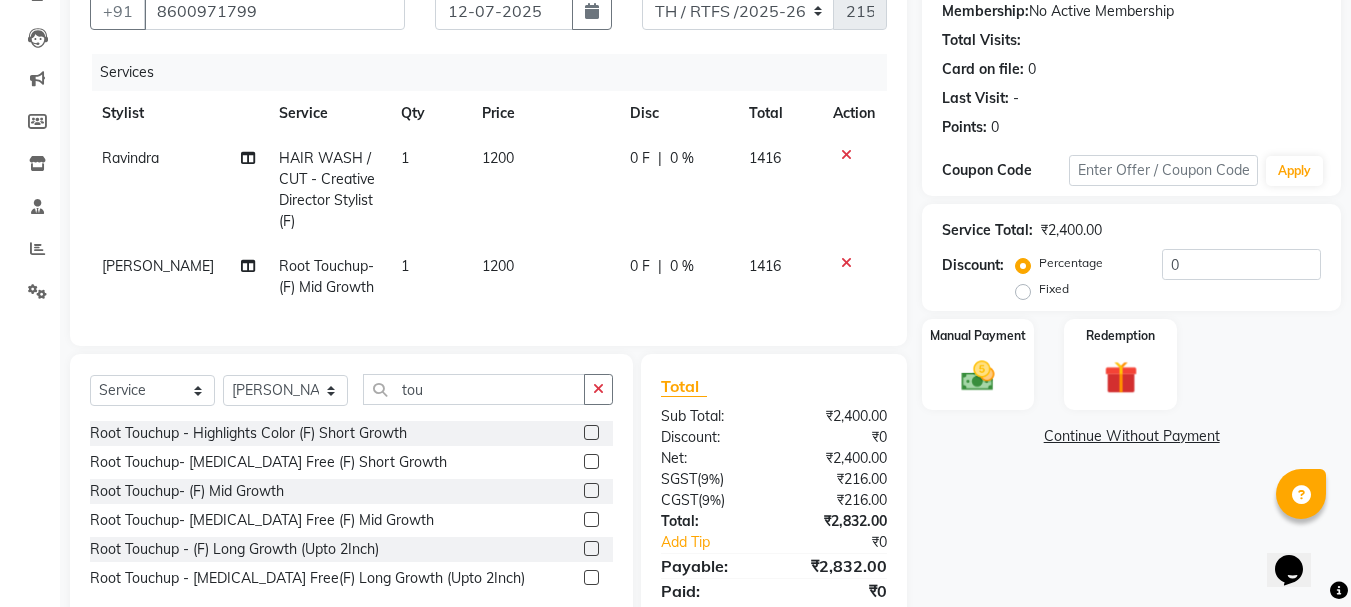 click on "1200" 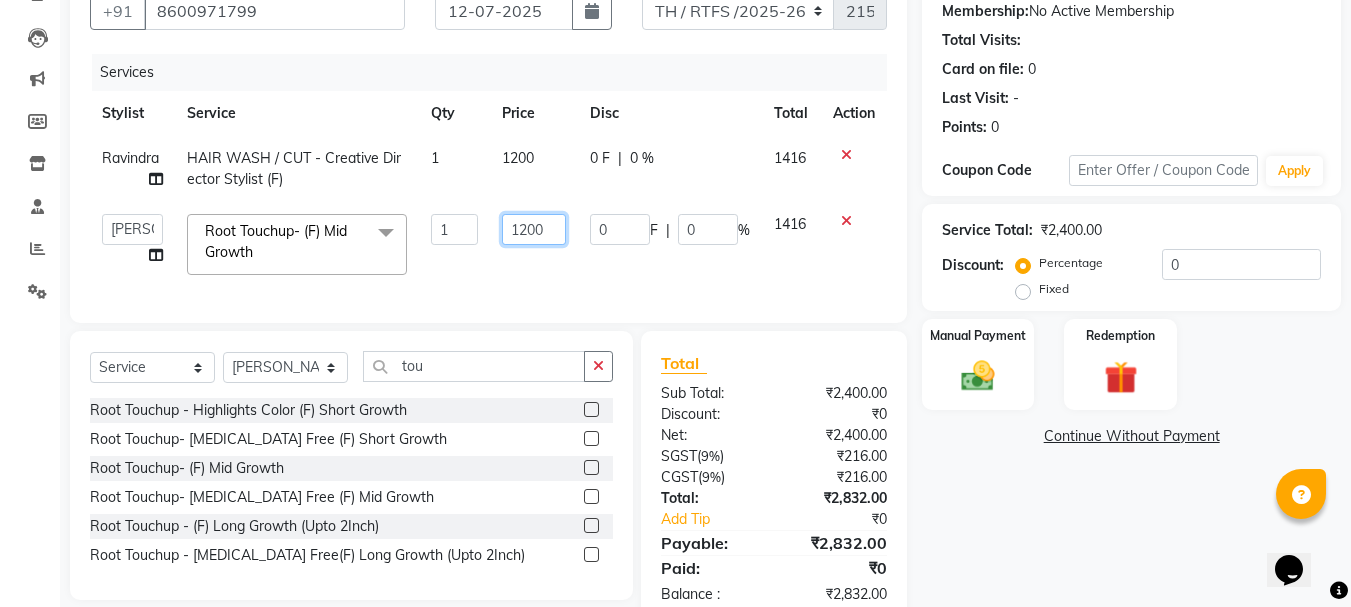 click on "1200" 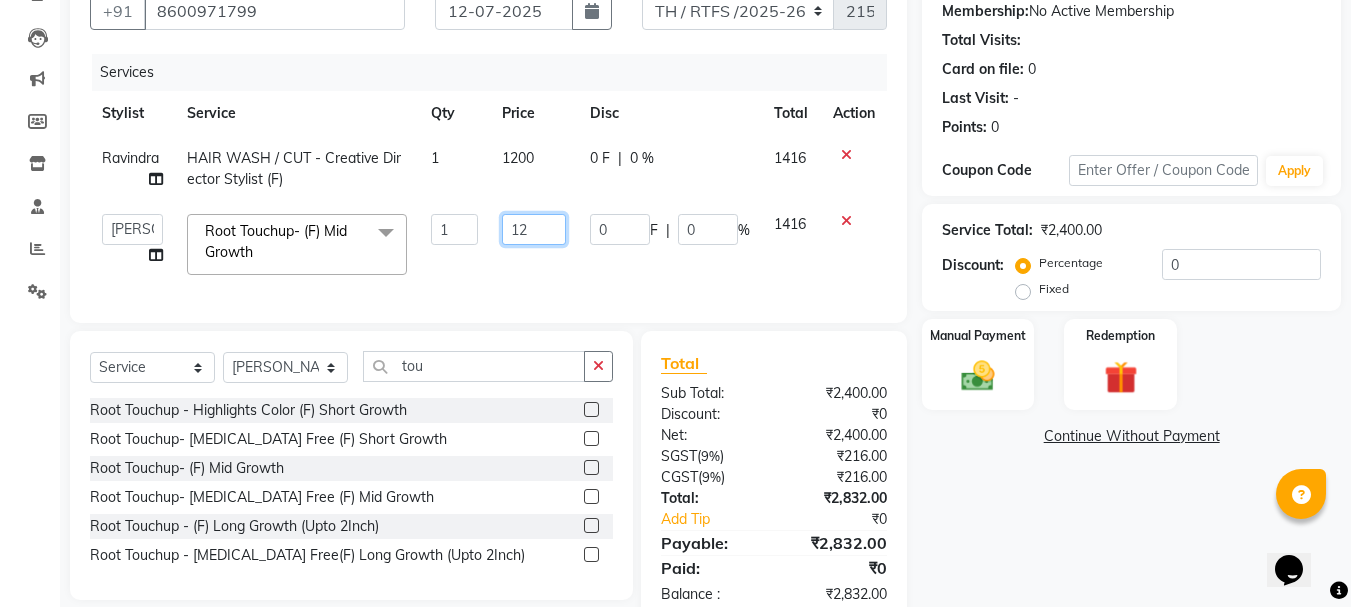 type on "1" 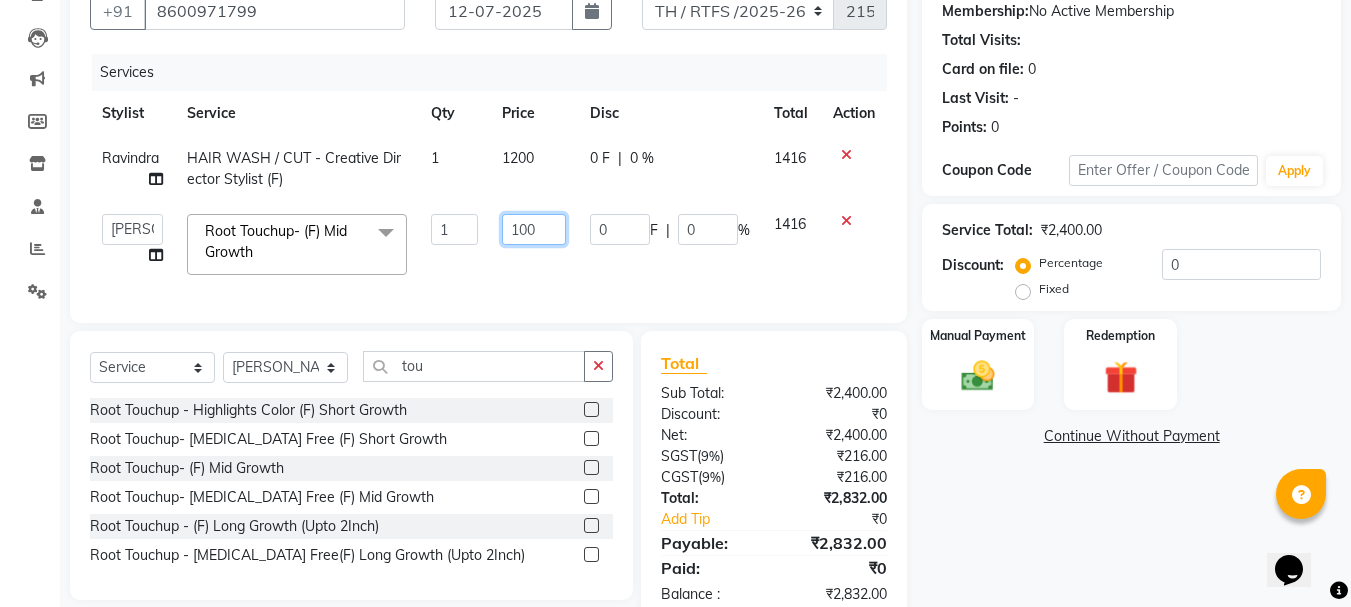 type on "1000" 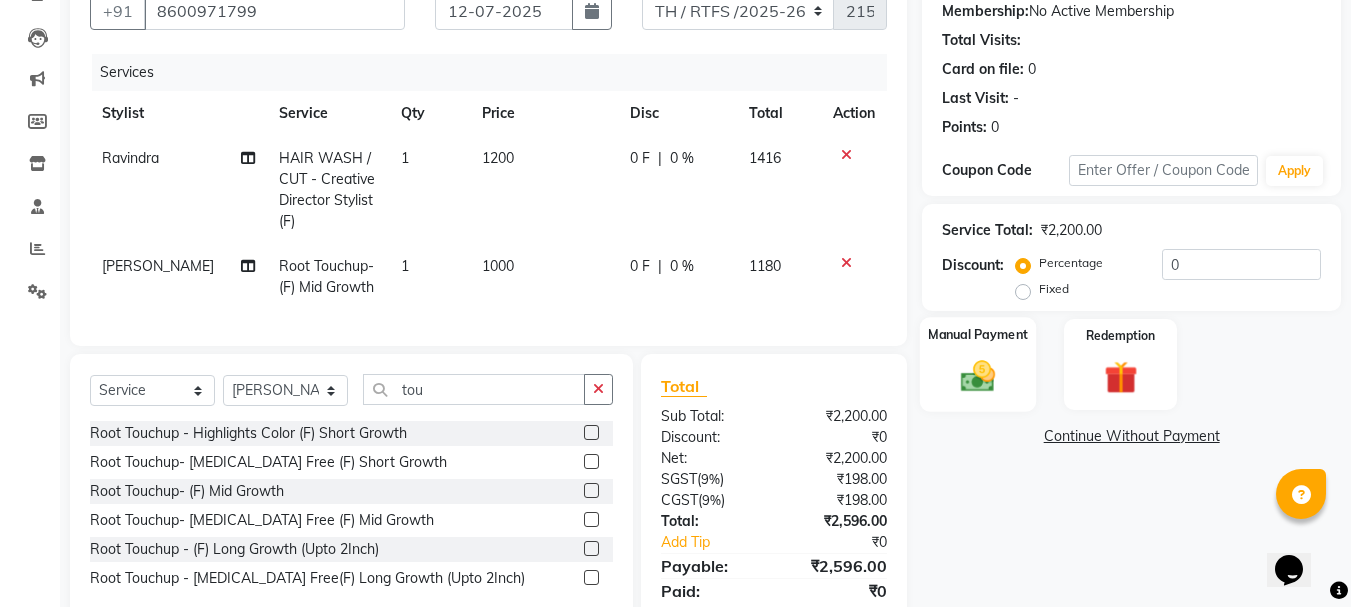 click on "Manual Payment" 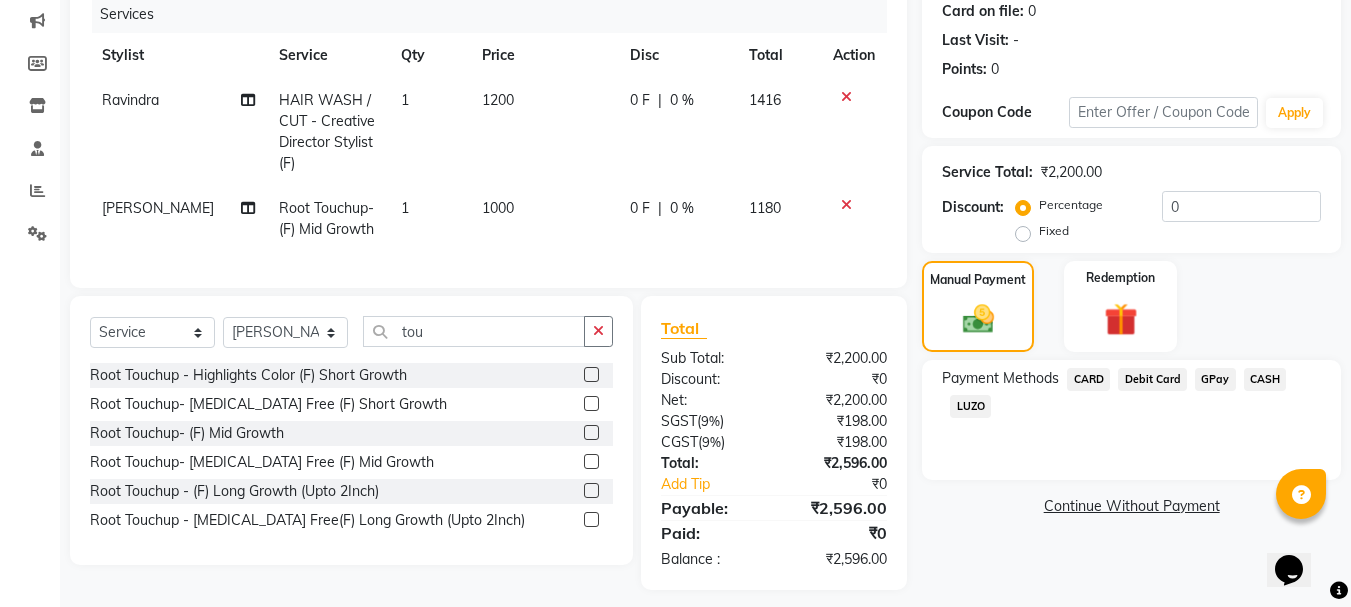 scroll, scrollTop: 280, scrollLeft: 0, axis: vertical 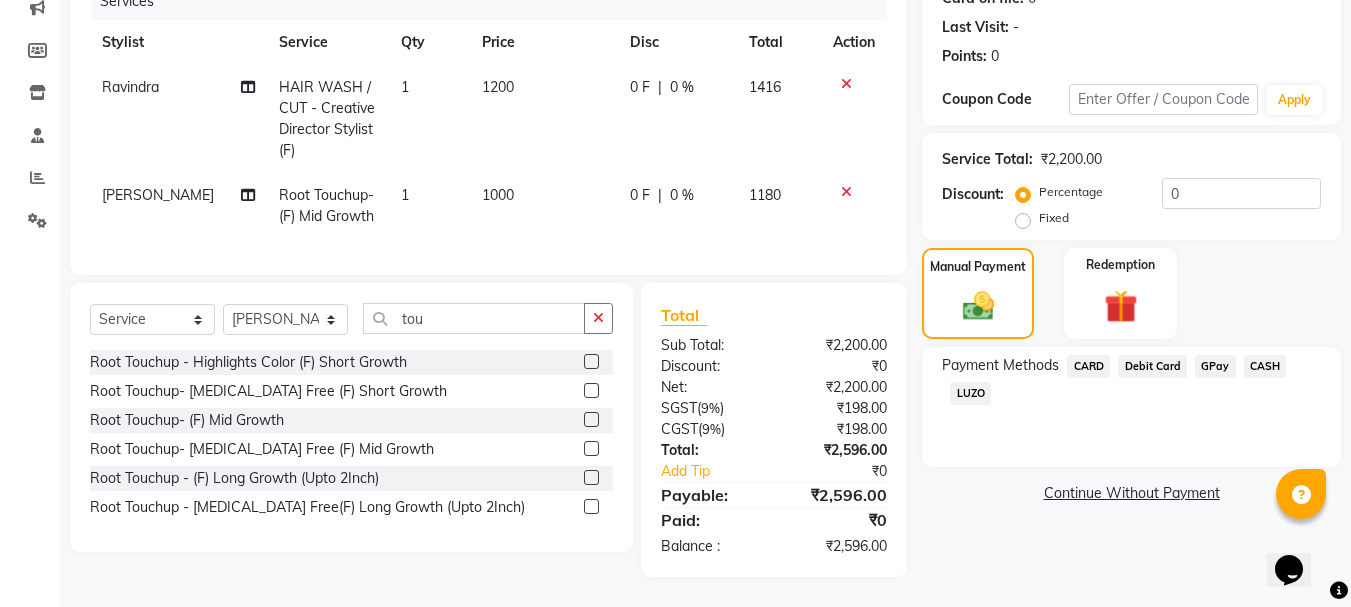 click on "GPay" 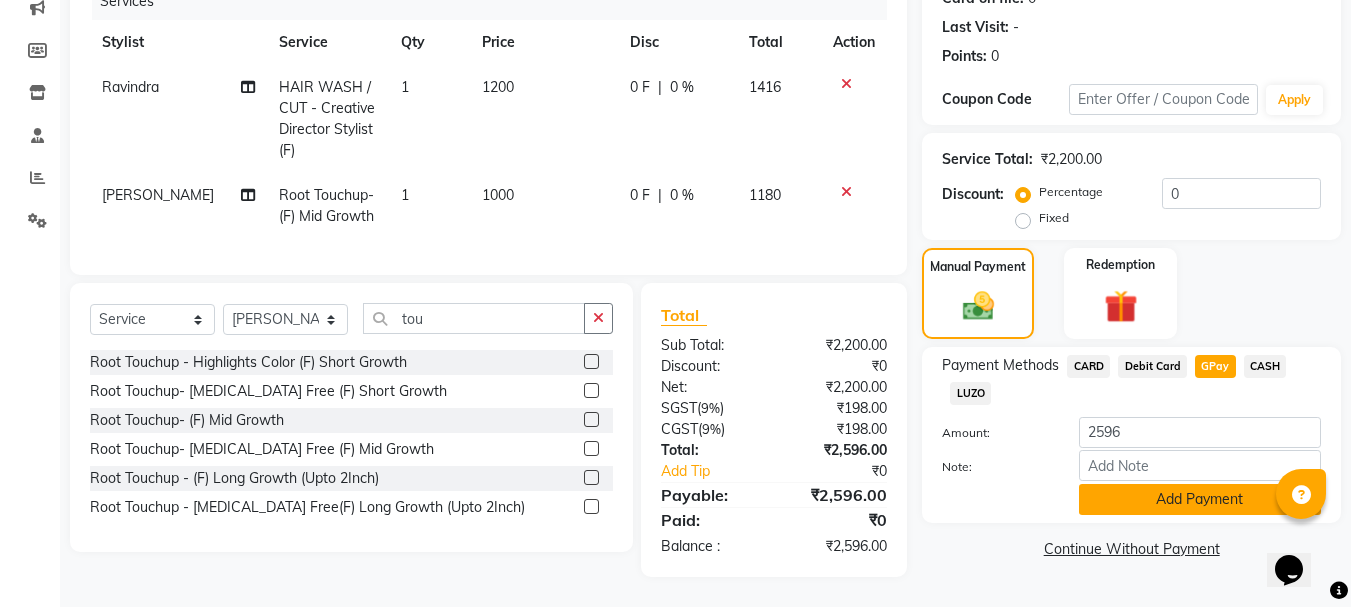 click on "Add Payment" 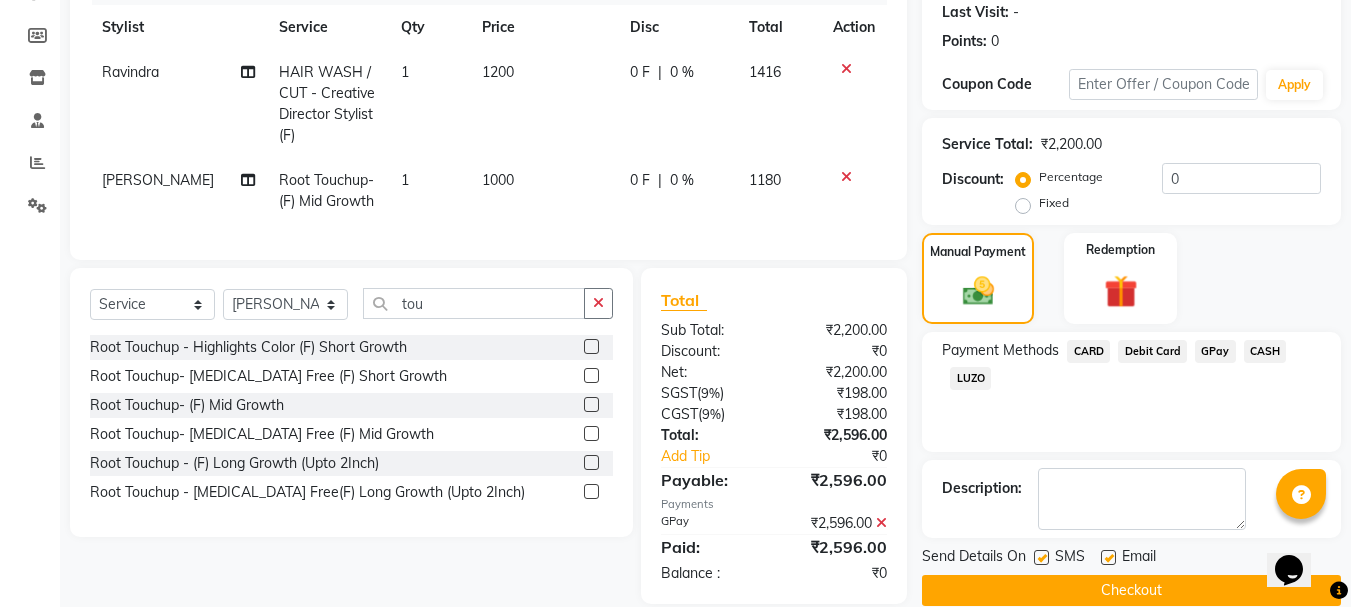 click on "Checkout" 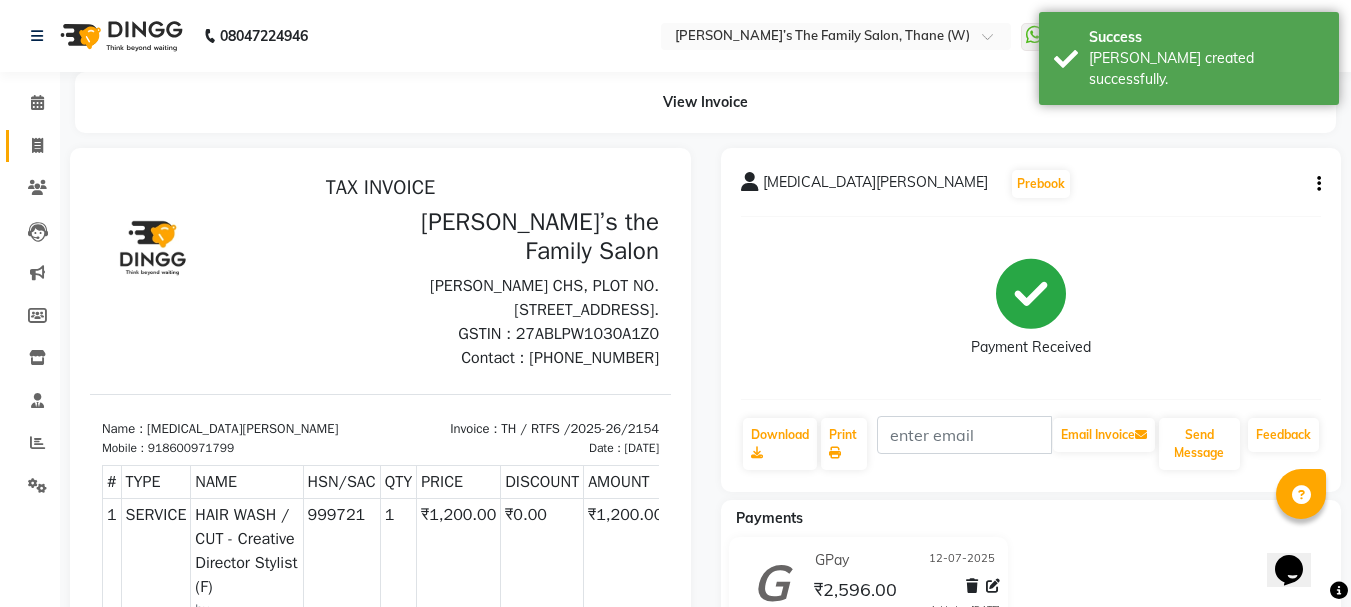 scroll, scrollTop: 0, scrollLeft: 0, axis: both 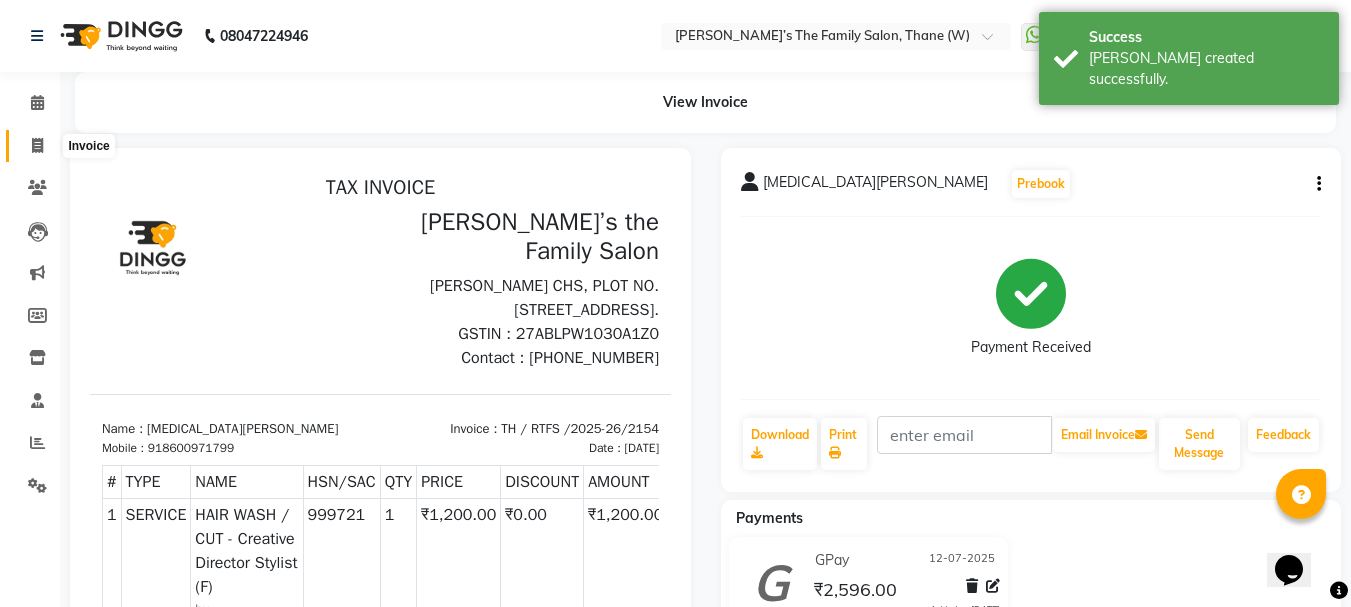 click 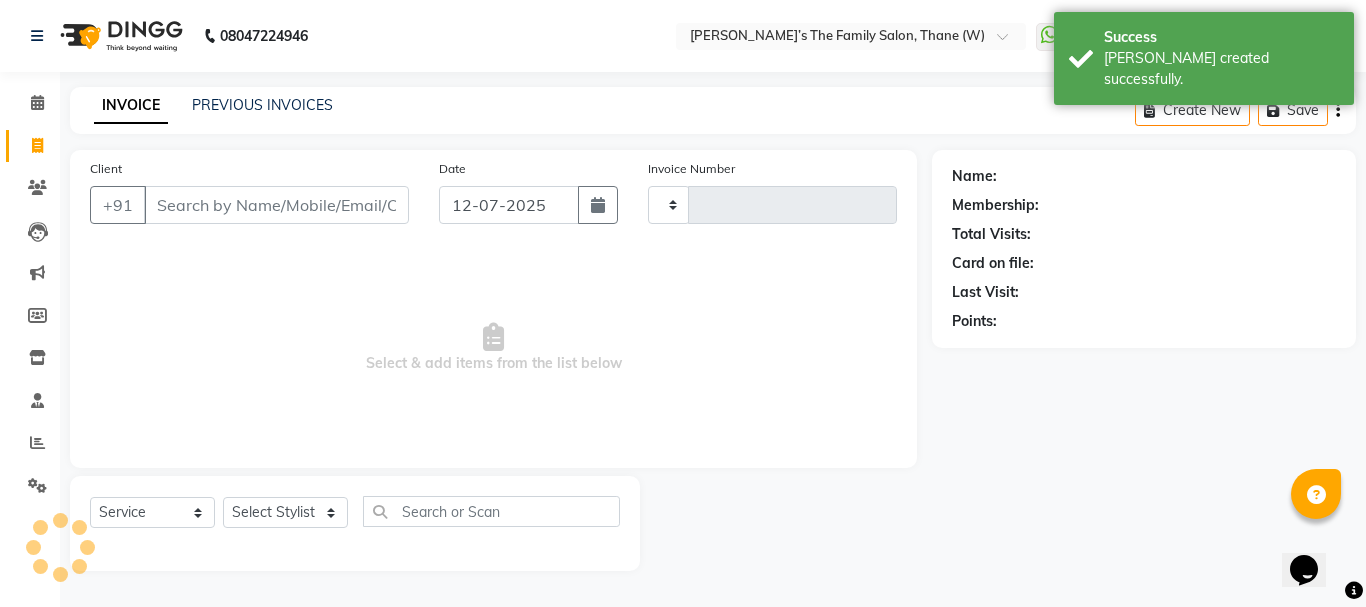 type on "2155" 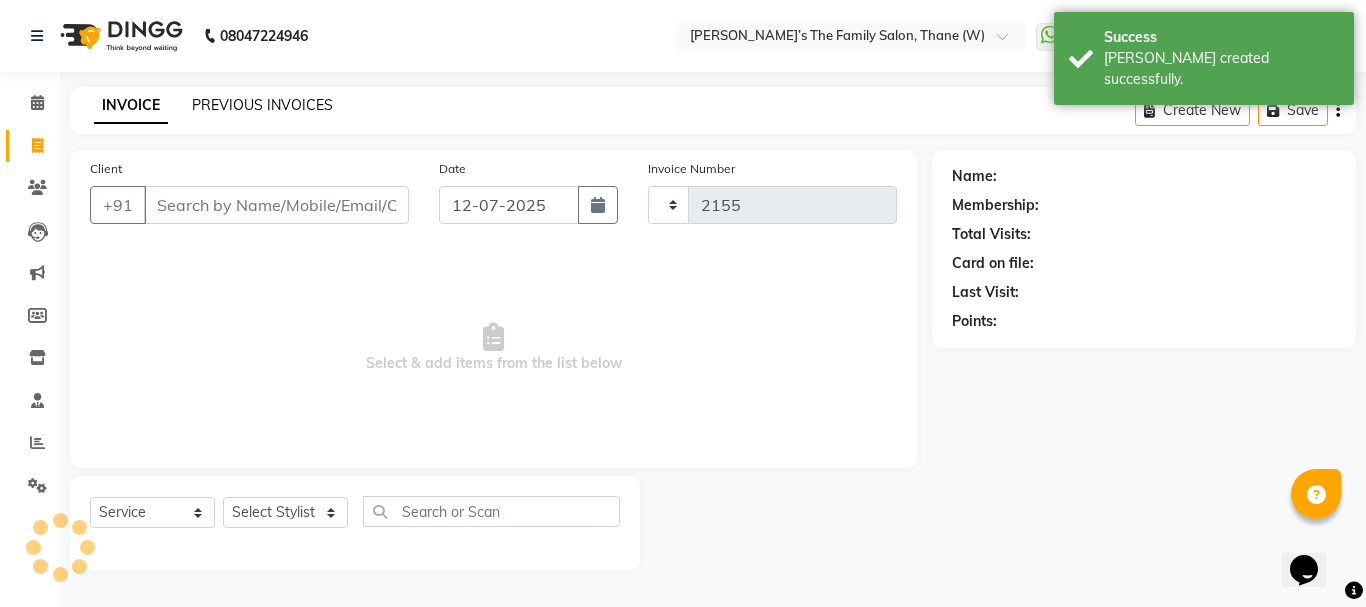 select on "8004" 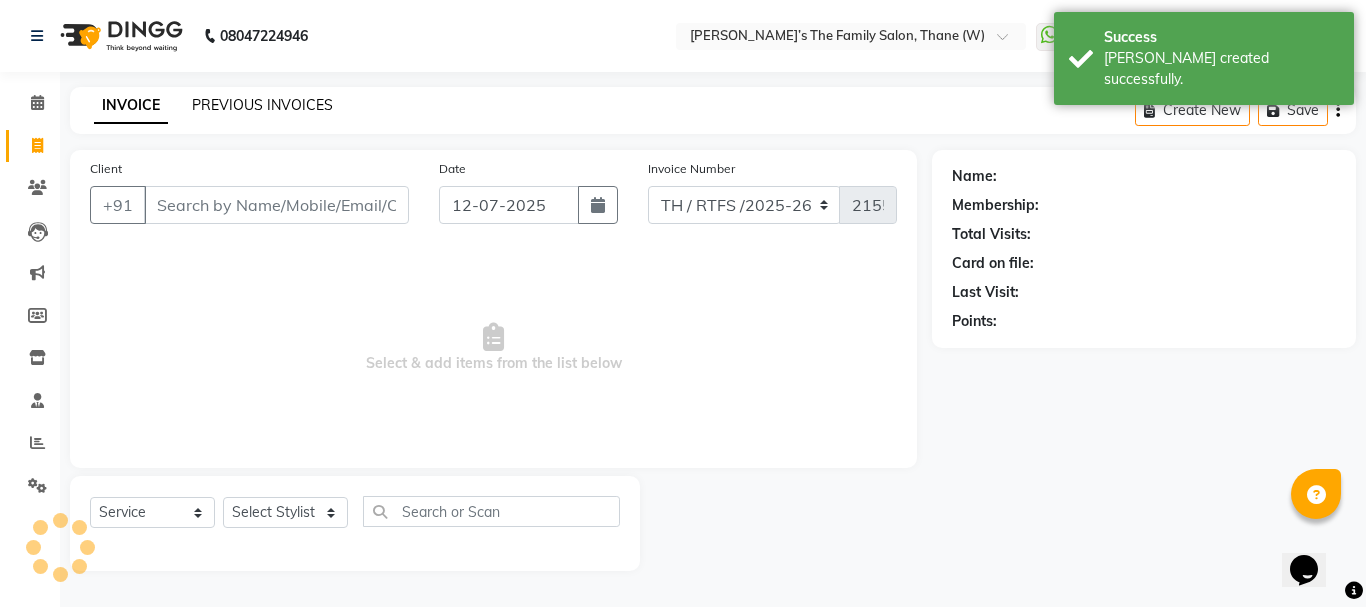 click on "PREVIOUS INVOICES" 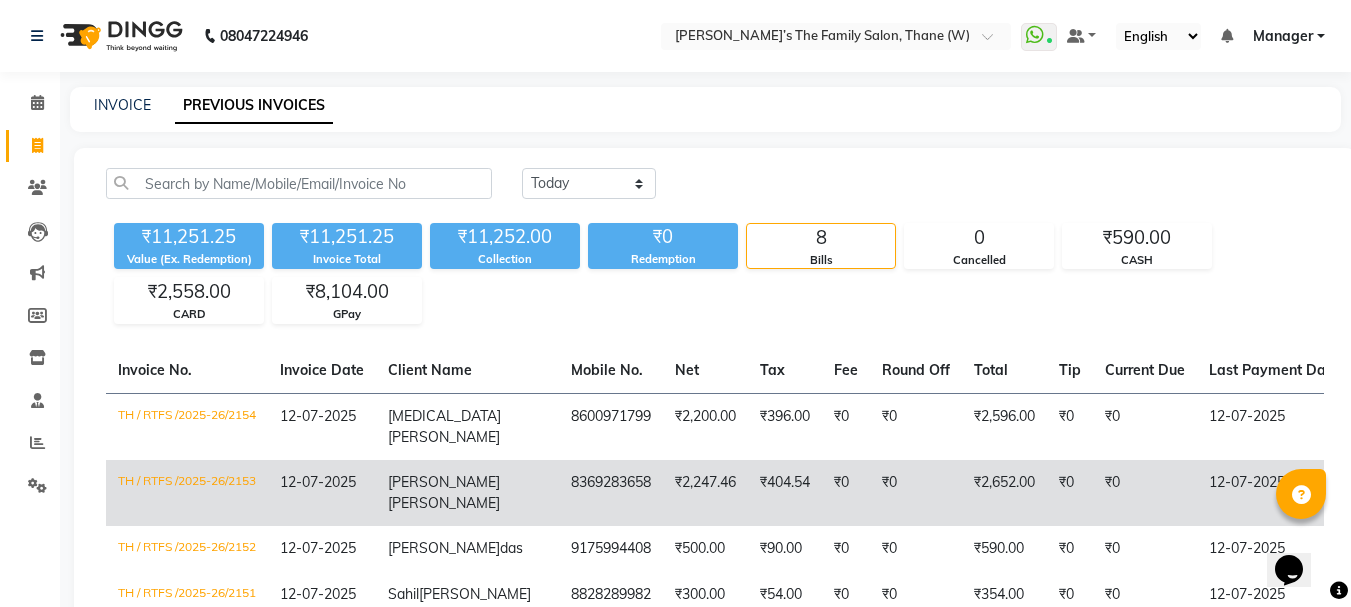 click on "12-07-2025" 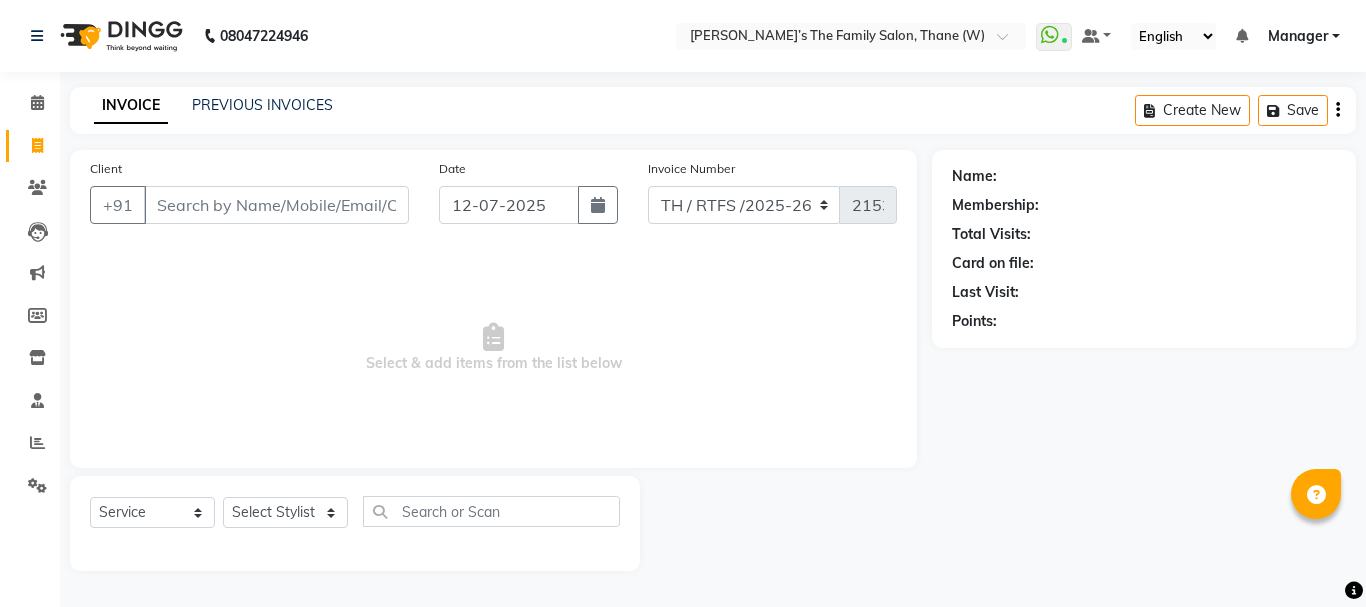 select on "service" 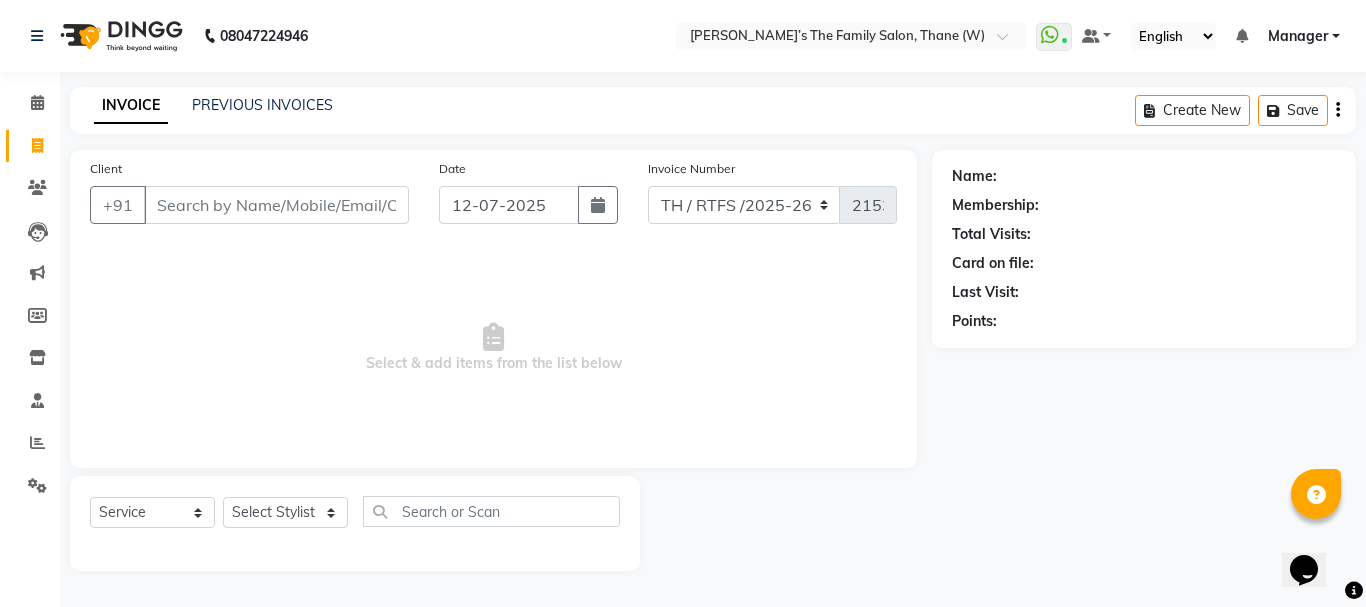 scroll, scrollTop: 0, scrollLeft: 0, axis: both 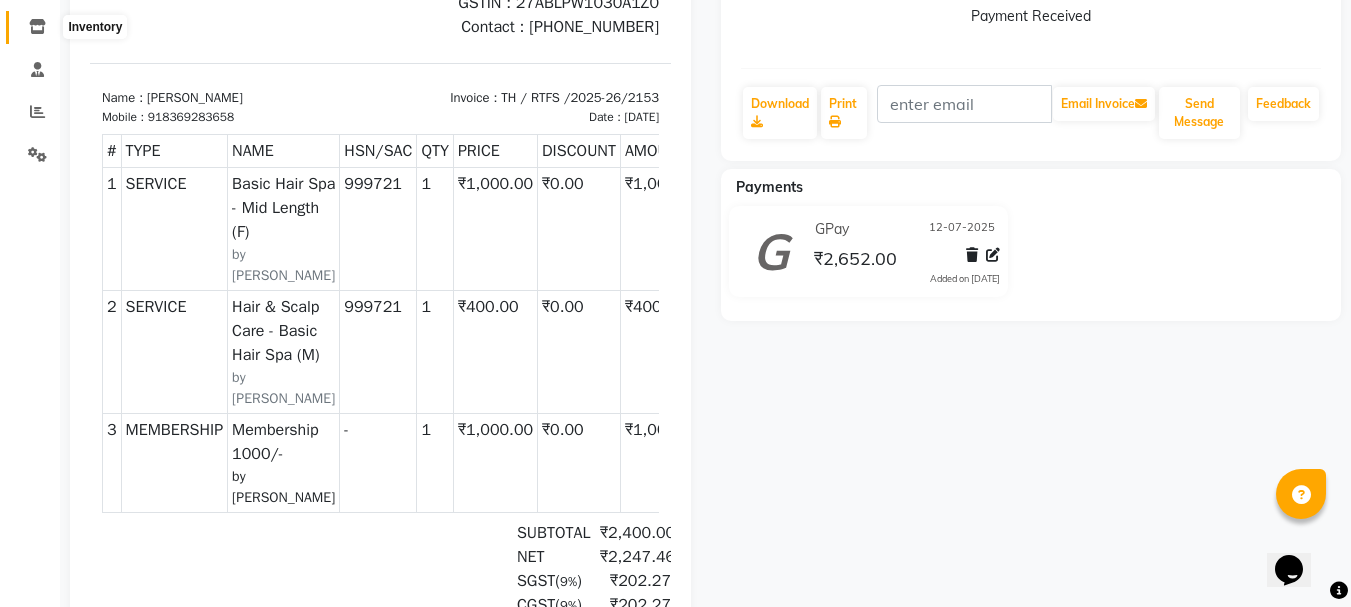 click 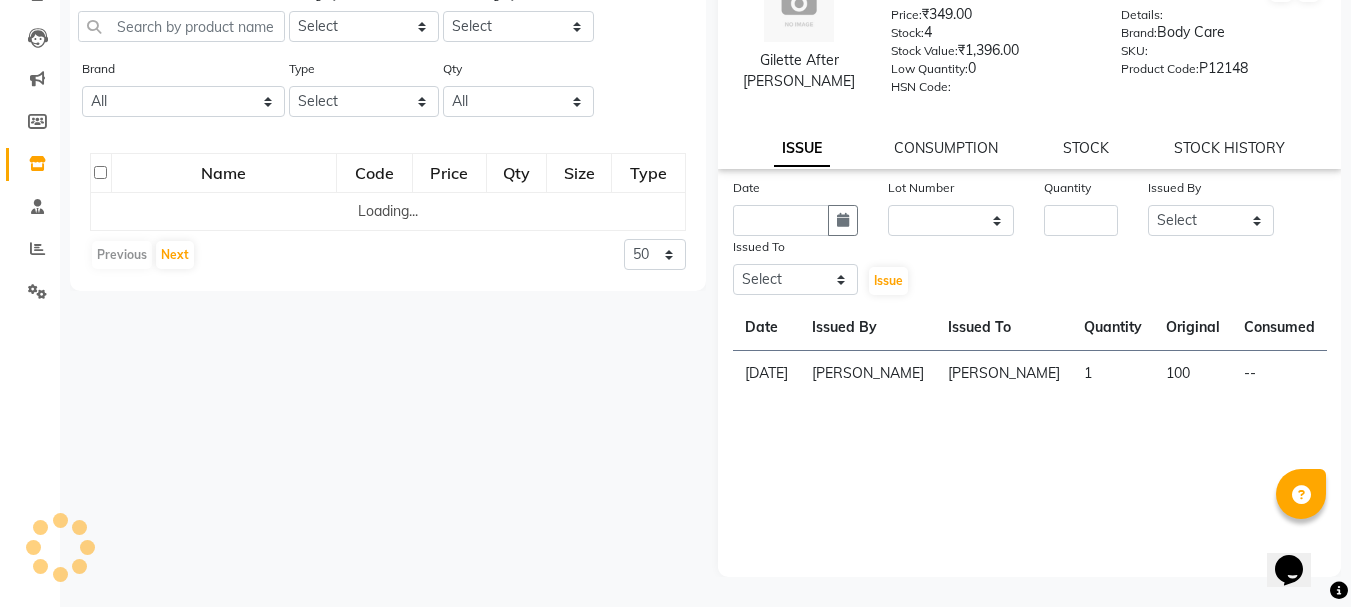 scroll, scrollTop: 0, scrollLeft: 0, axis: both 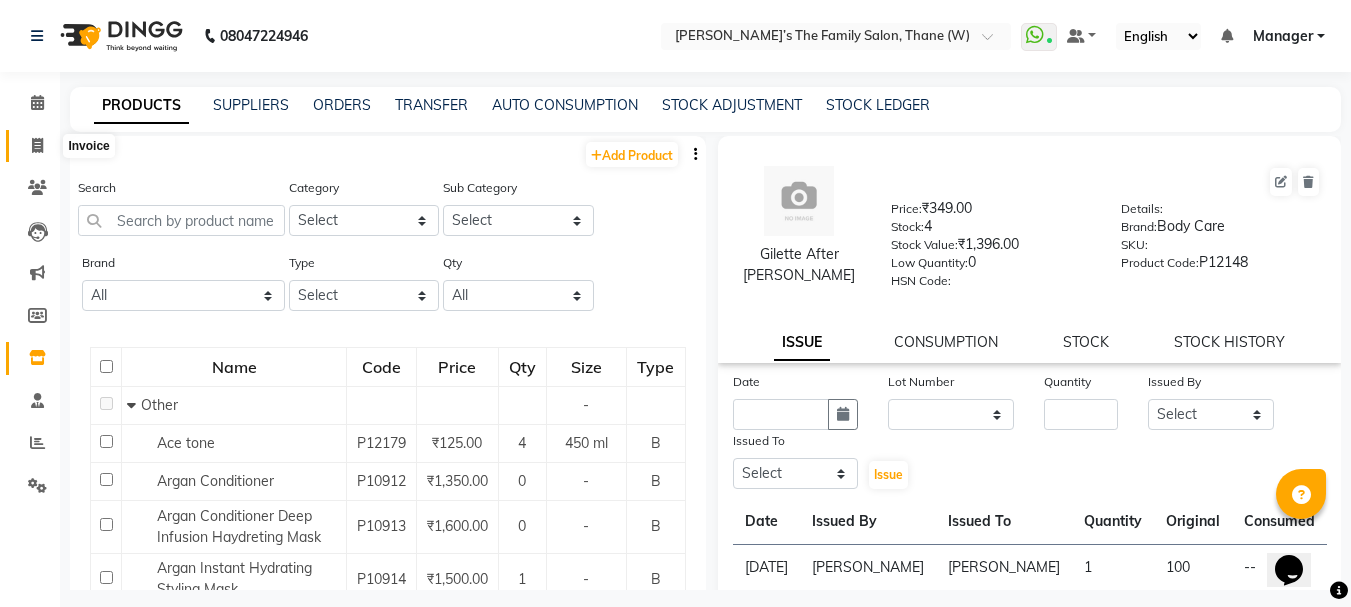 click 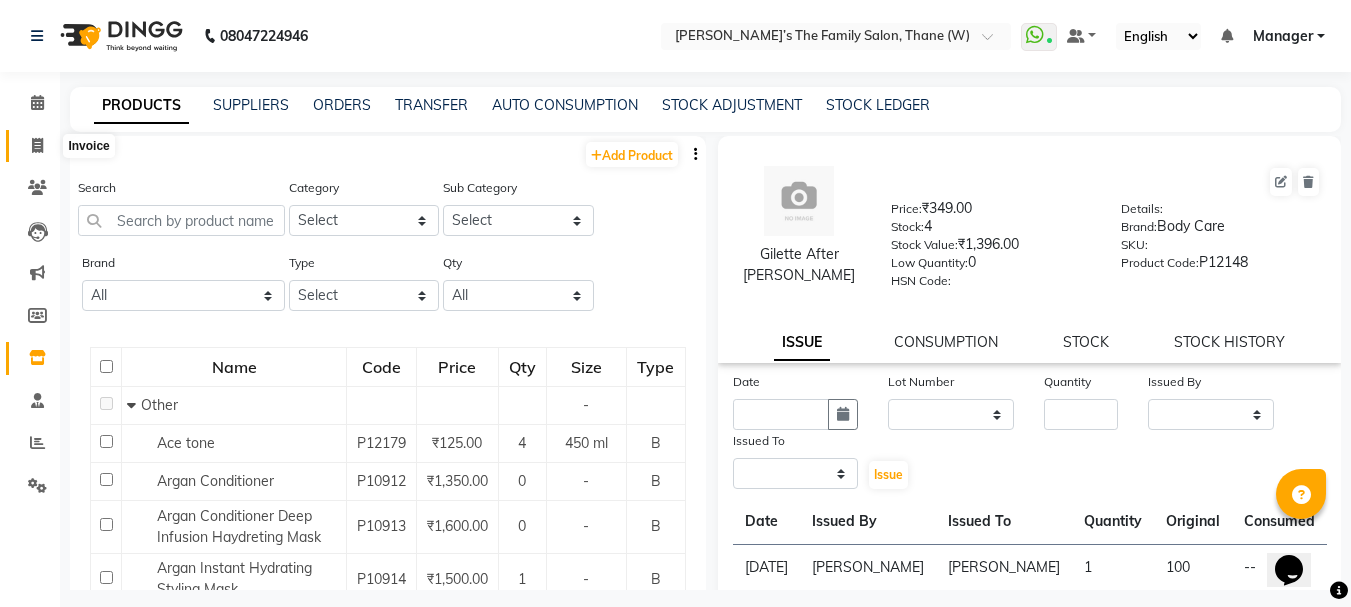 select on "service" 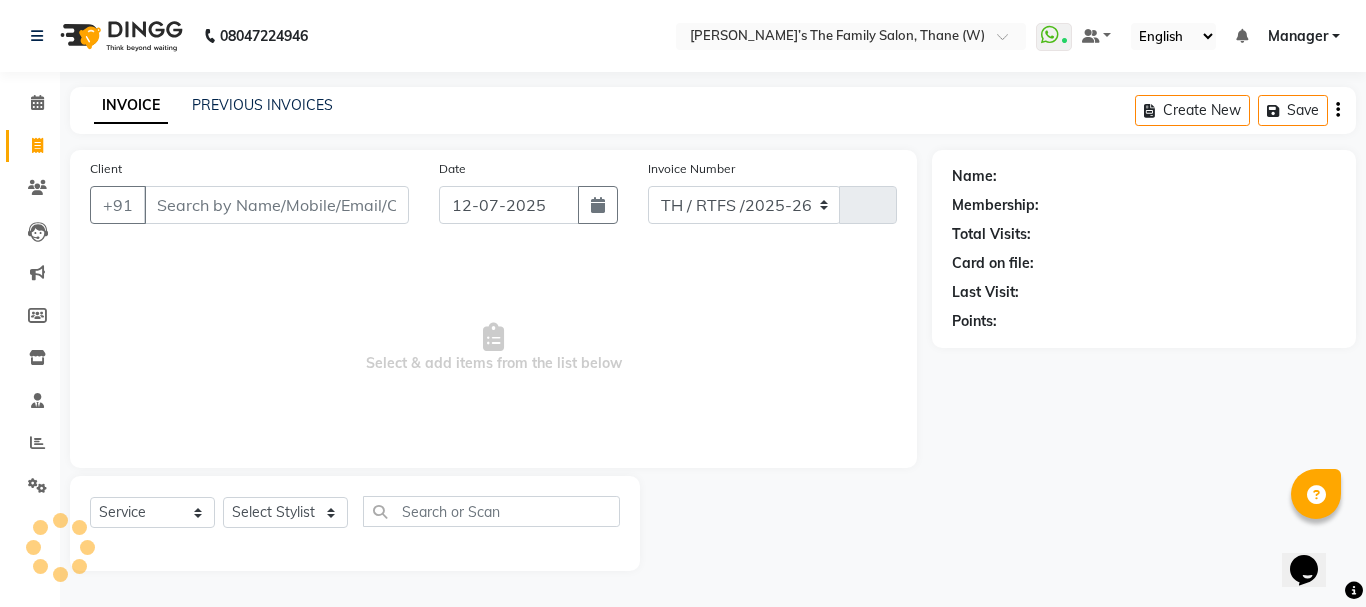 select on "8004" 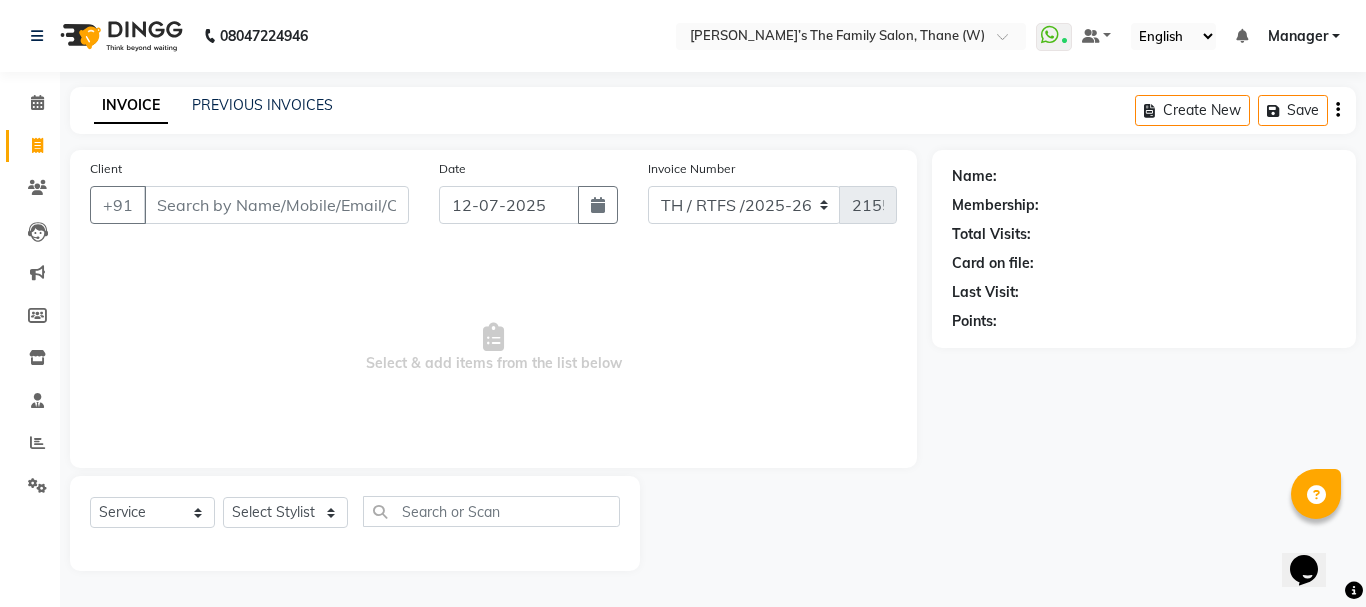 click on "Client" at bounding box center [276, 205] 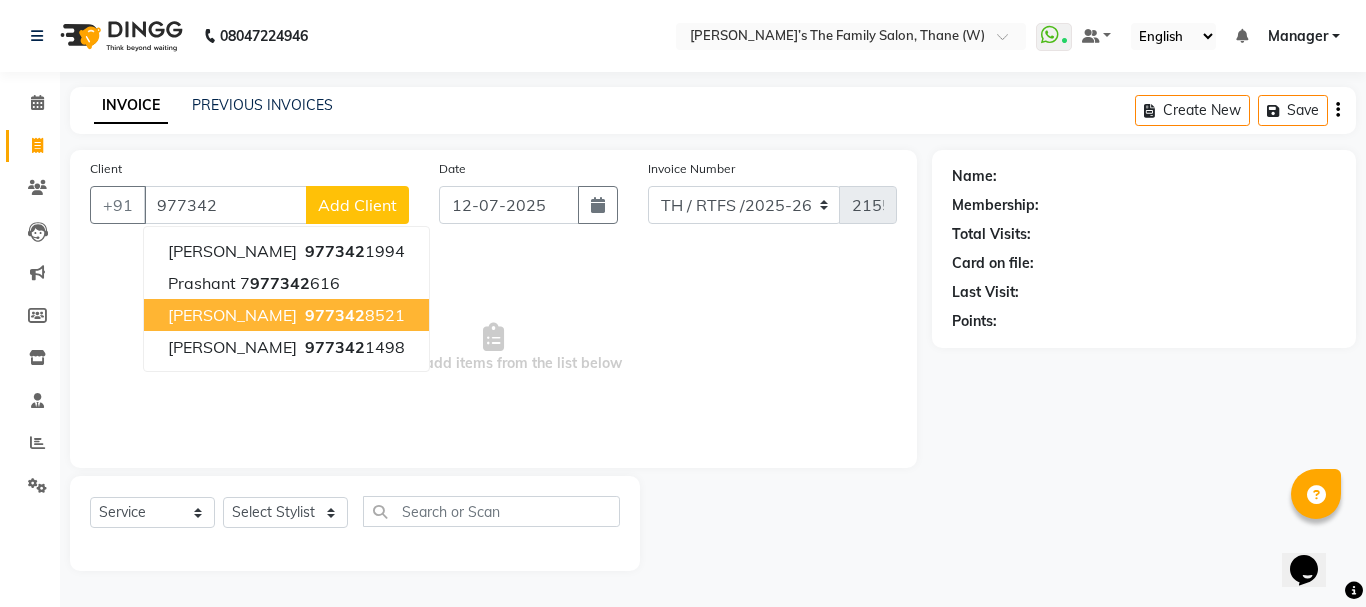 click on "977342 8521" at bounding box center (353, 315) 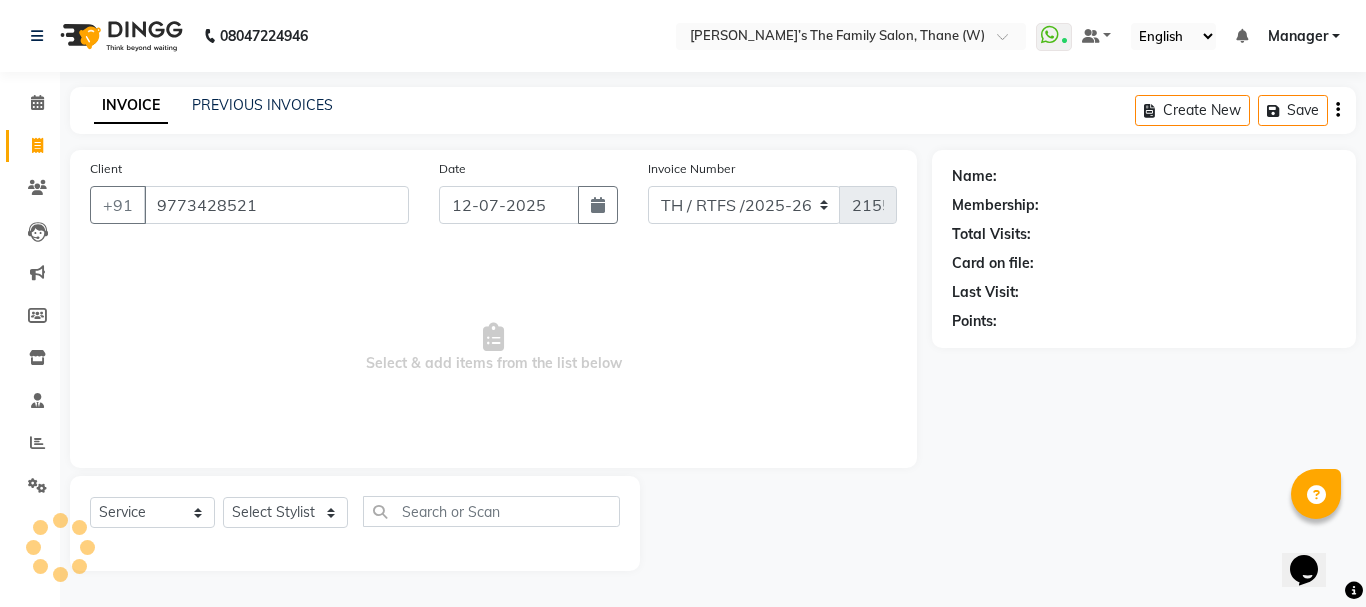 type on "9773428521" 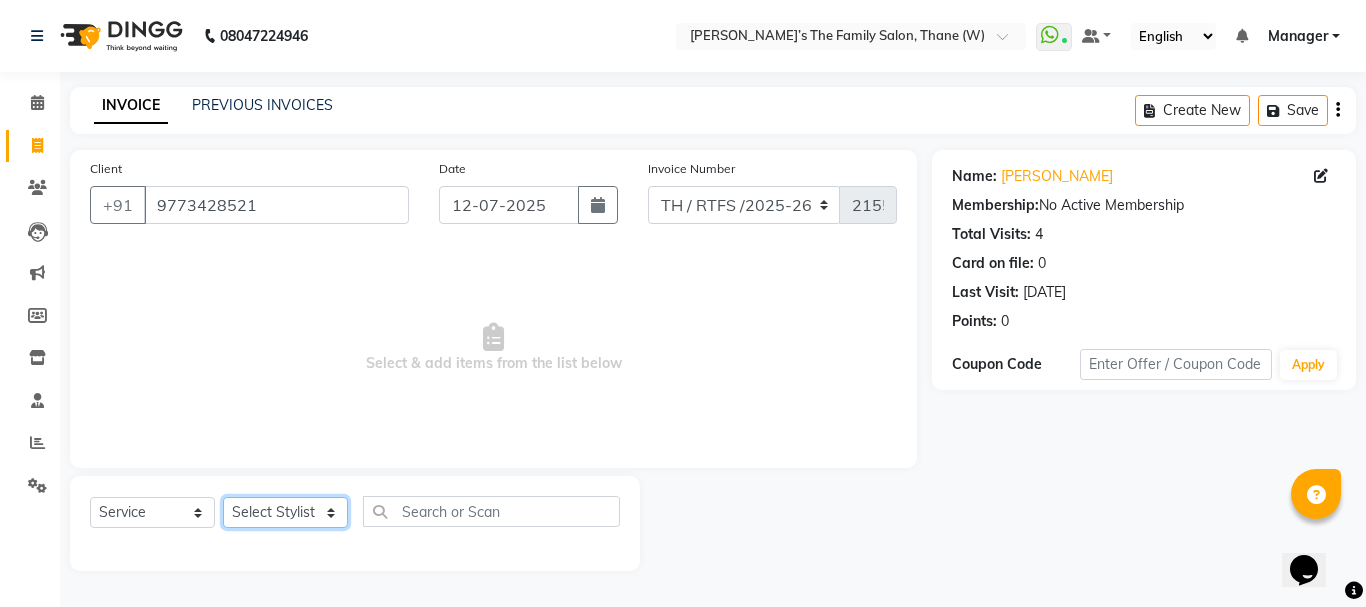 click on "Select Stylist Aarohi P   [PERSON_NAME] [PERSON_NAME] A  [PERSON_NAME] .[PERSON_NAME] House sale [PERSON_NAME]  [PERSON_NAME]   Manager [PERSON_NAME] [PERSON_NAME] [PERSON_NAME] [PERSON_NAME] [PERSON_NAME] [PERSON_NAME] M  [PERSON_NAME]  [PERSON_NAME]  [PERSON_NAME]" 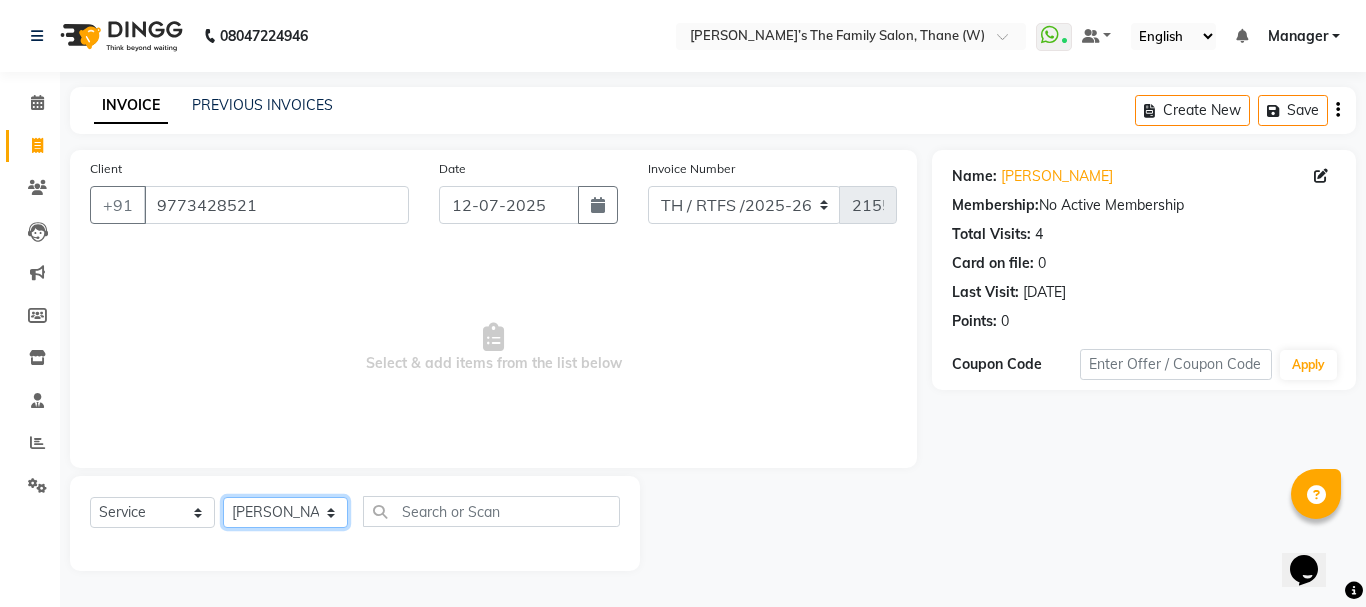 click on "Select Stylist Aarohi P   [PERSON_NAME] [PERSON_NAME] A  [PERSON_NAME] .[PERSON_NAME] House sale [PERSON_NAME]  [PERSON_NAME]   Manager [PERSON_NAME] [PERSON_NAME] [PERSON_NAME] [PERSON_NAME] [PERSON_NAME] [PERSON_NAME] M  [PERSON_NAME]  [PERSON_NAME]  [PERSON_NAME]" 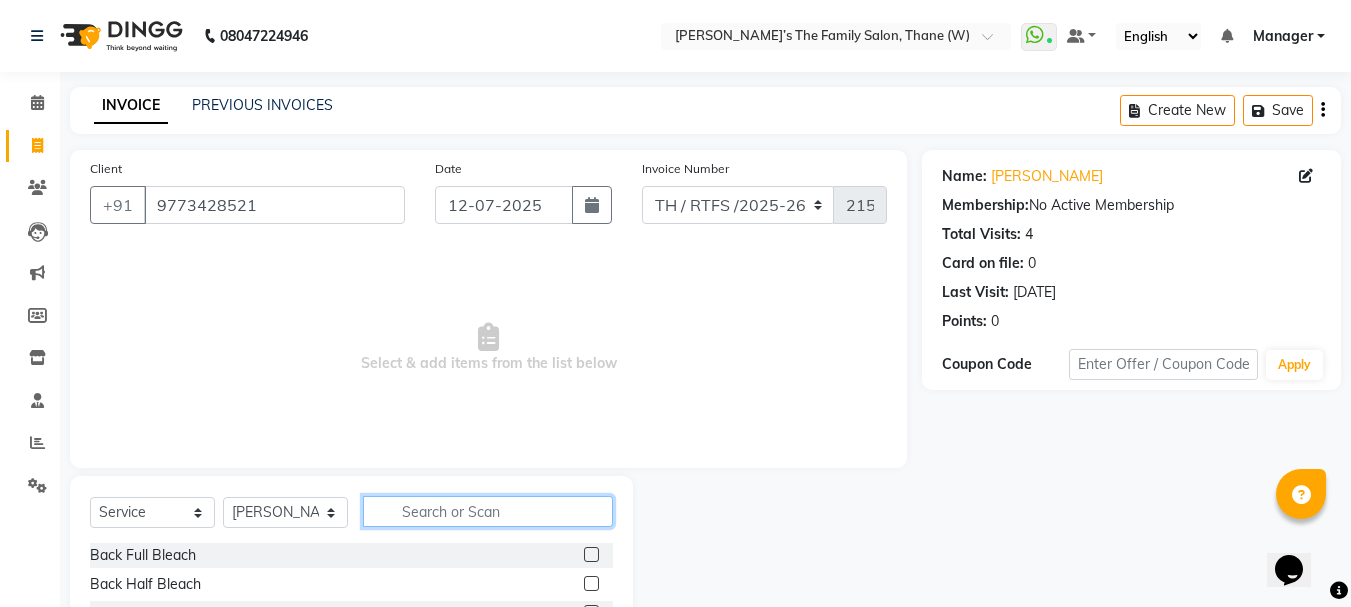 click 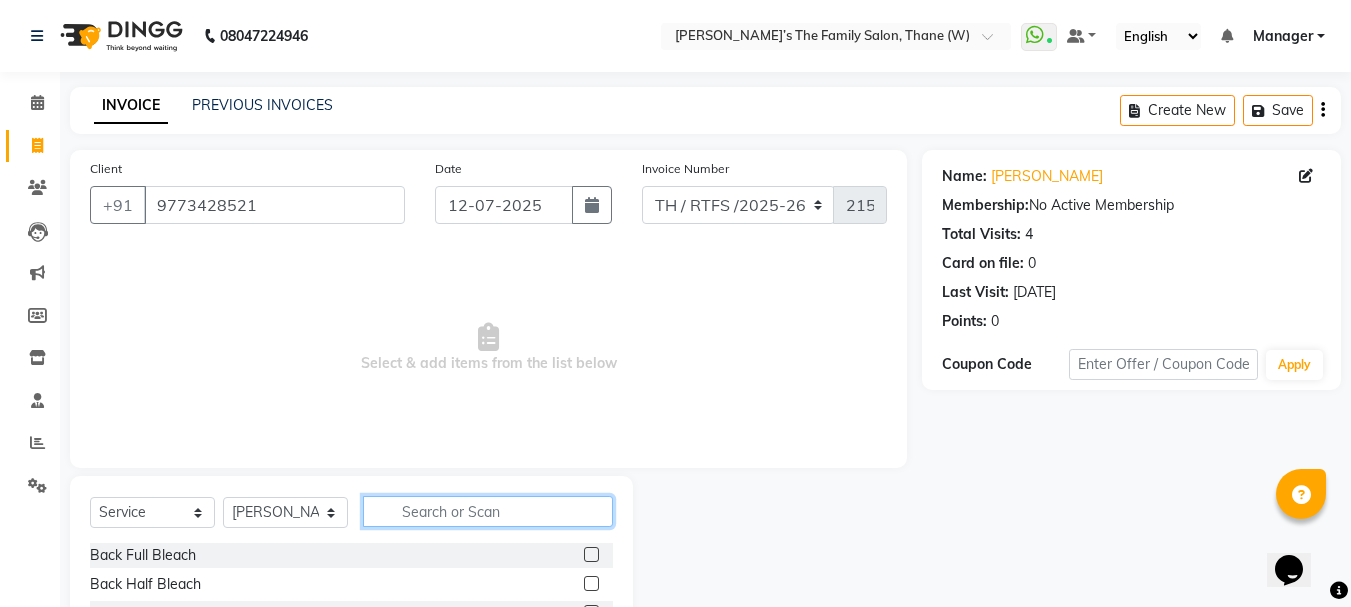 type on "b" 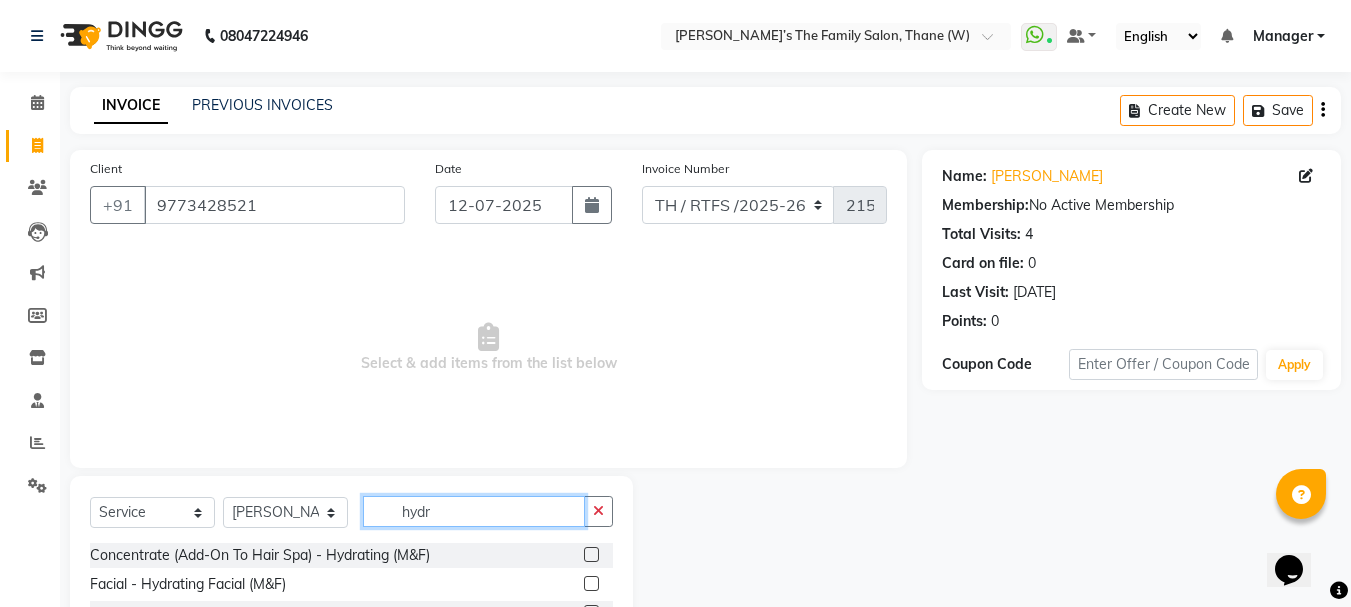 scroll, scrollTop: 81, scrollLeft: 0, axis: vertical 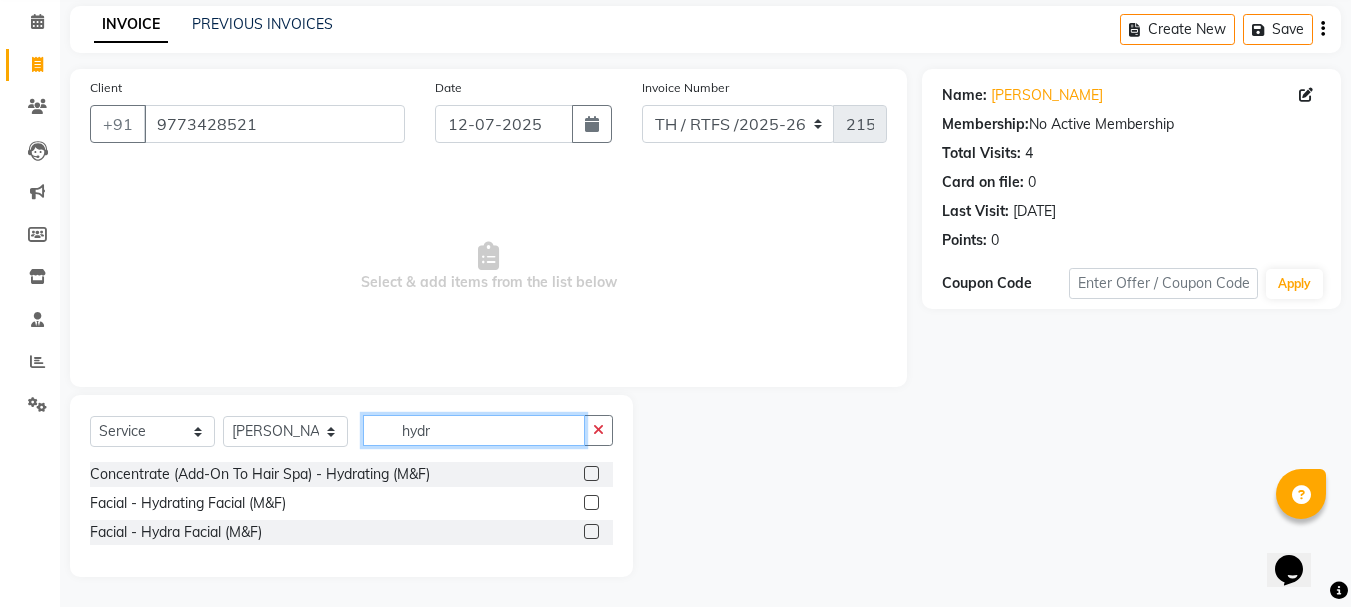 type on "hydr" 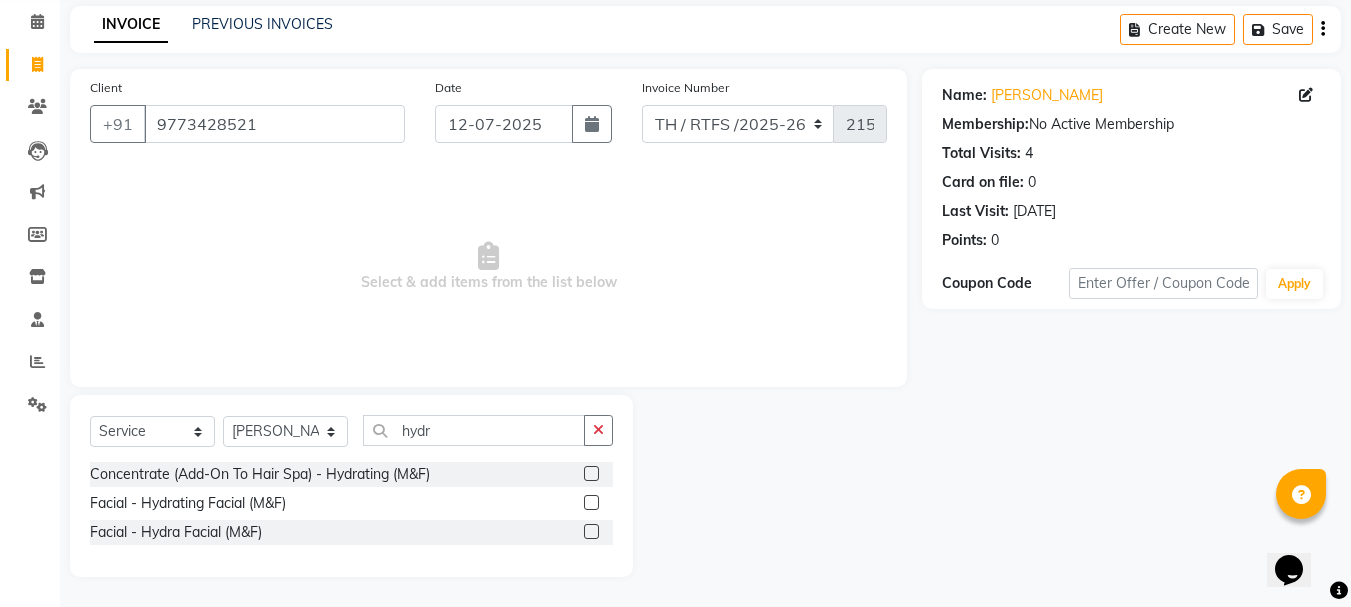 click 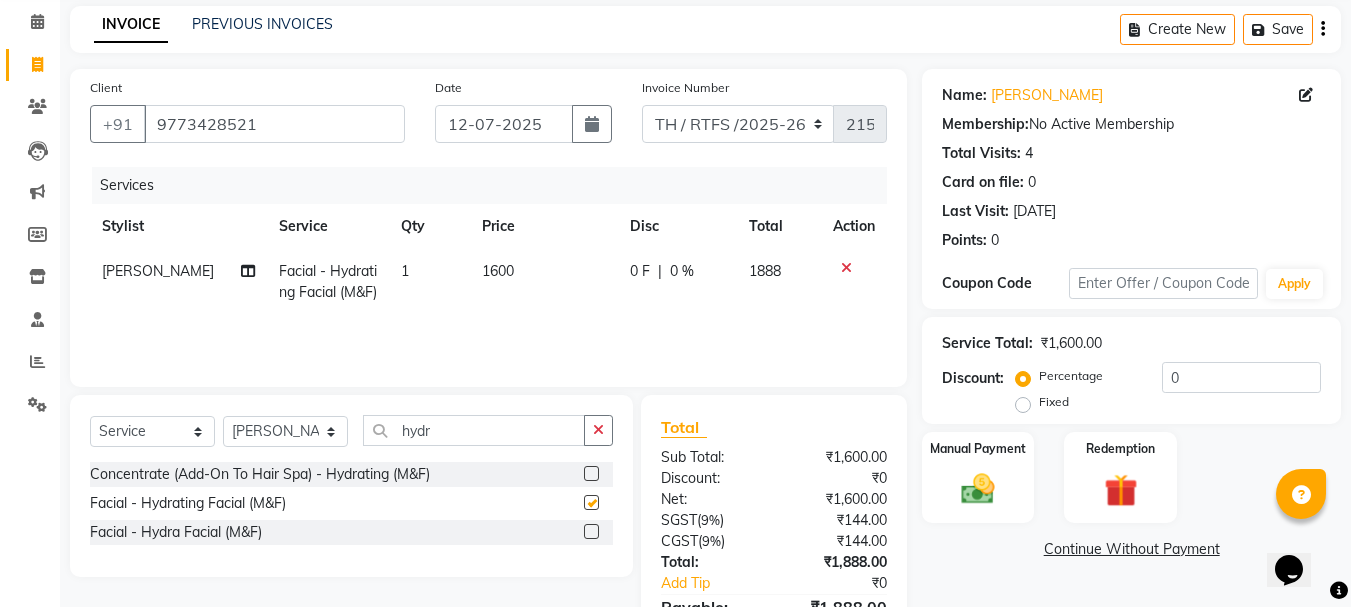 checkbox on "false" 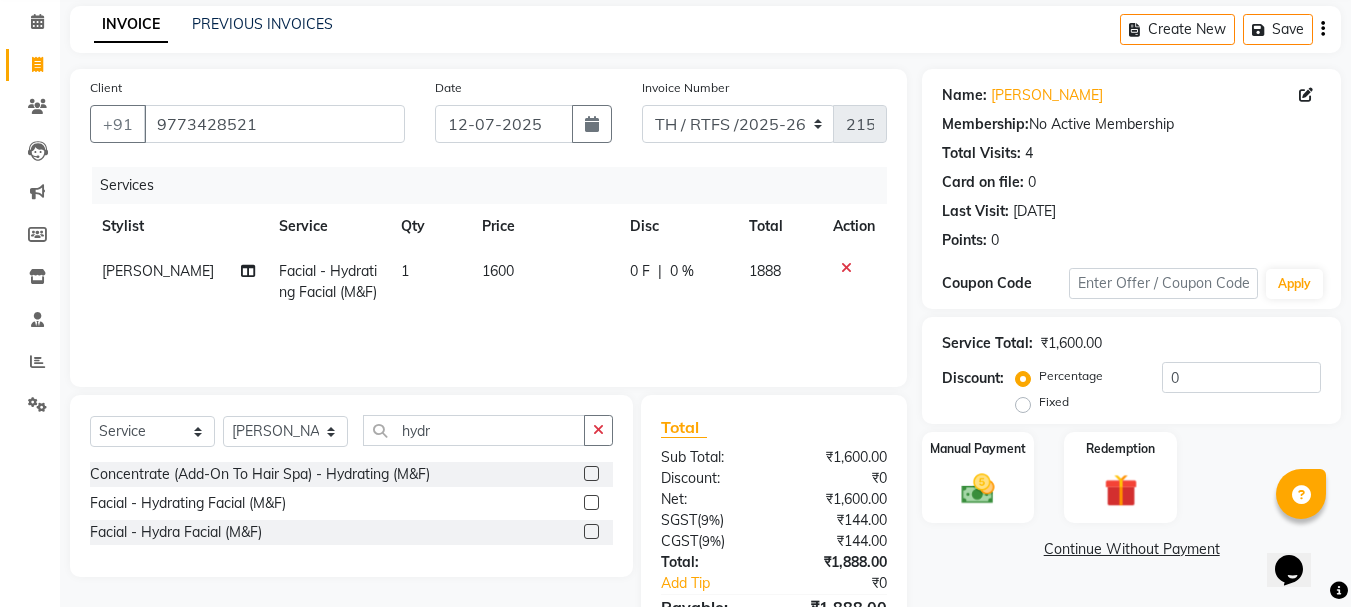 click 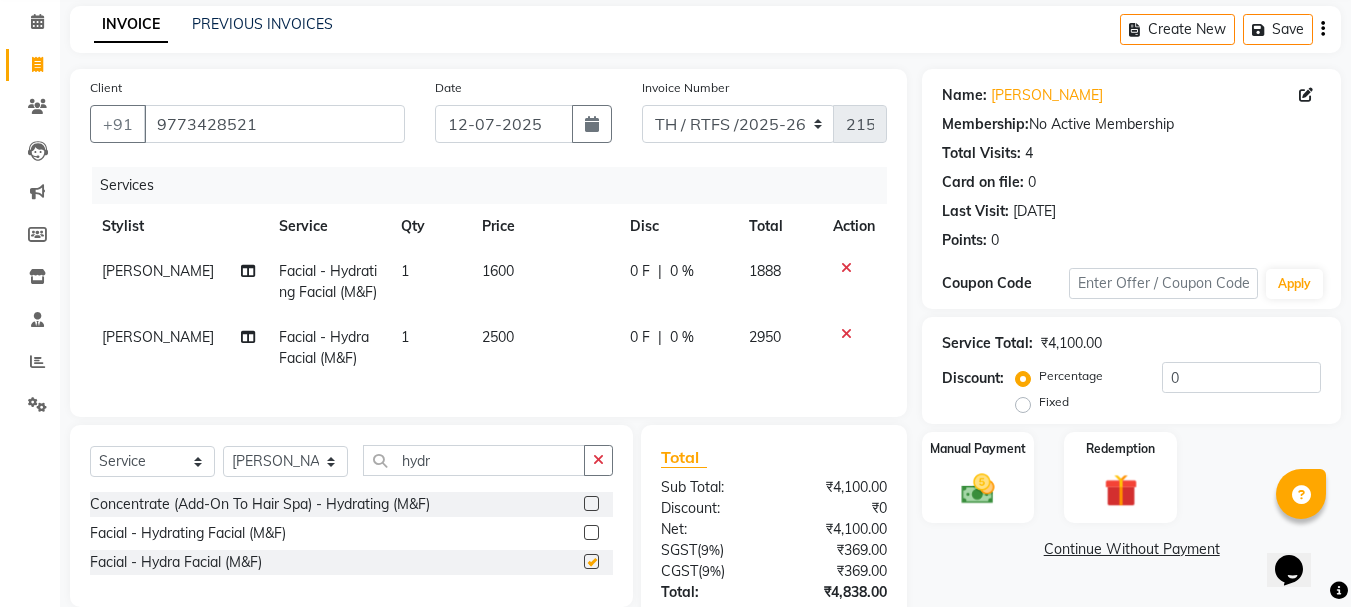 checkbox on "false" 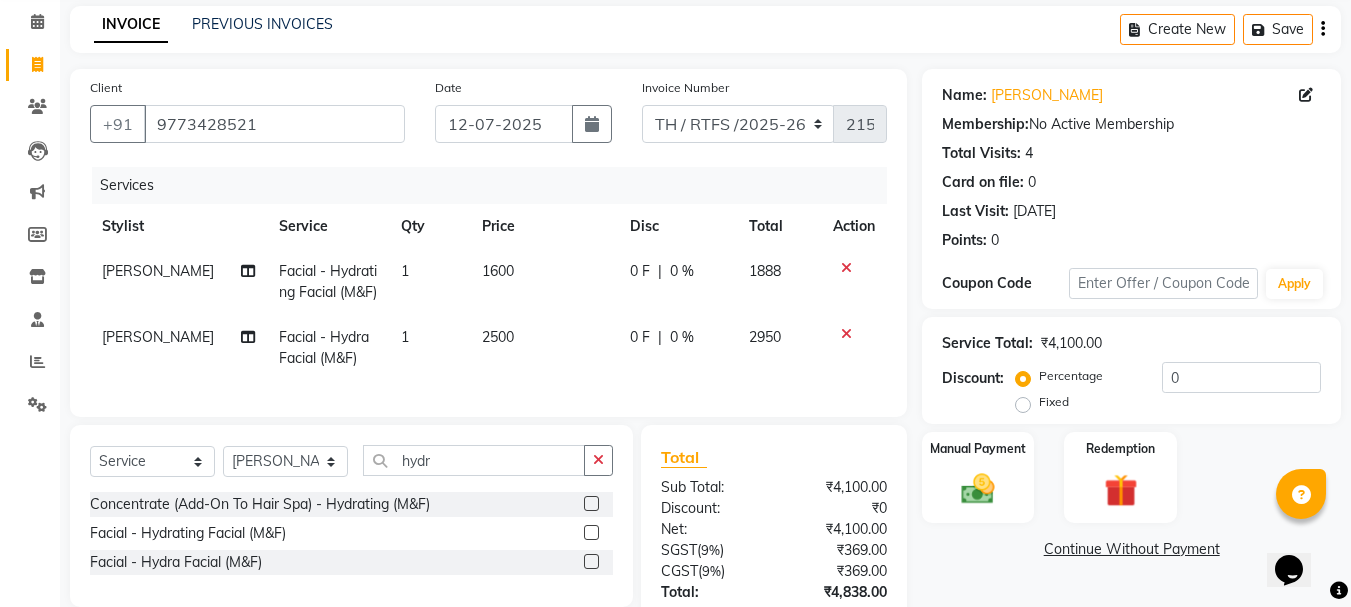 click 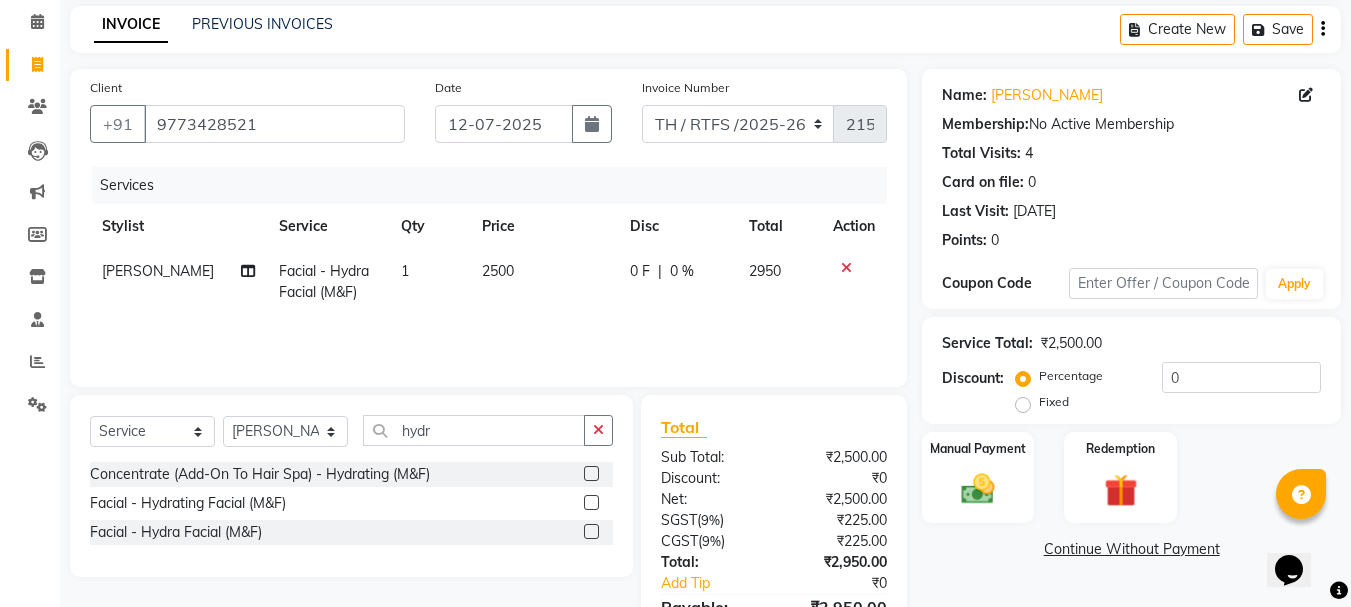 click on "2500" 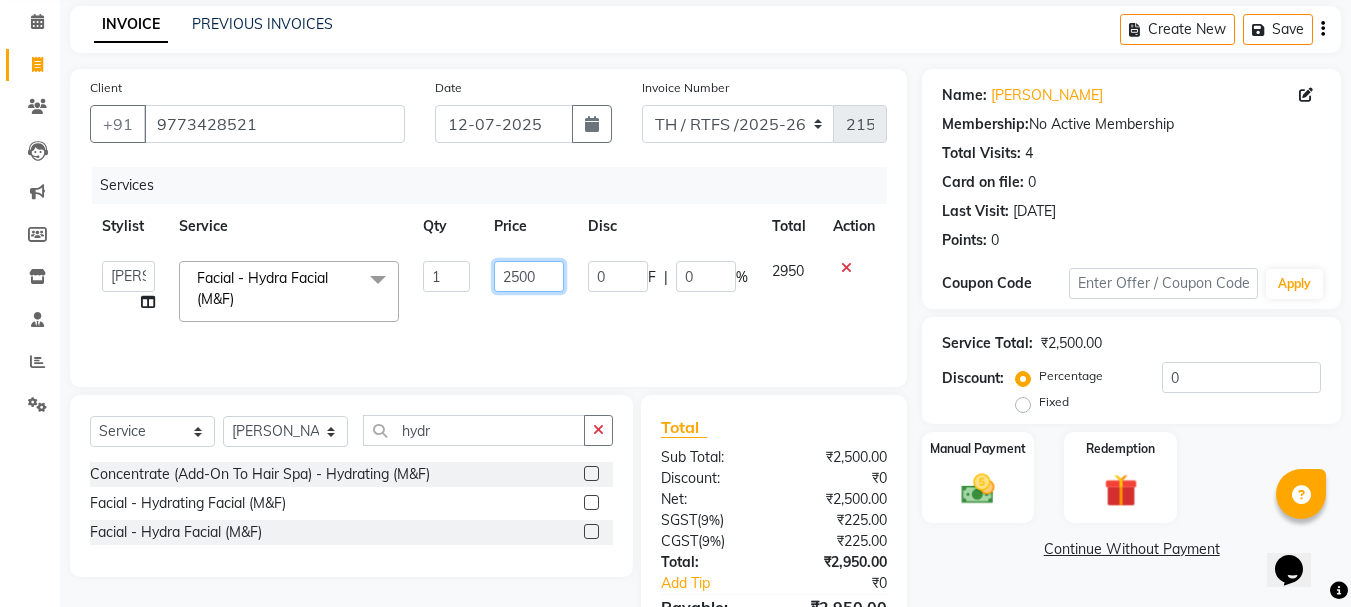 click on "2500" 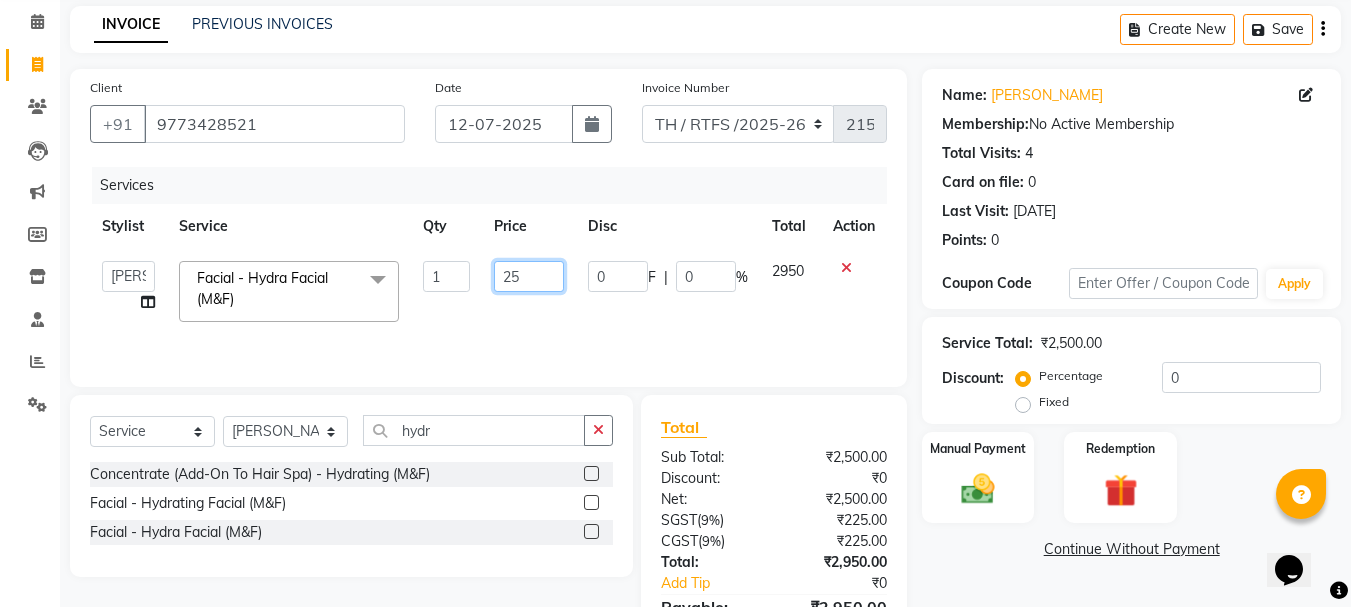 type on "2" 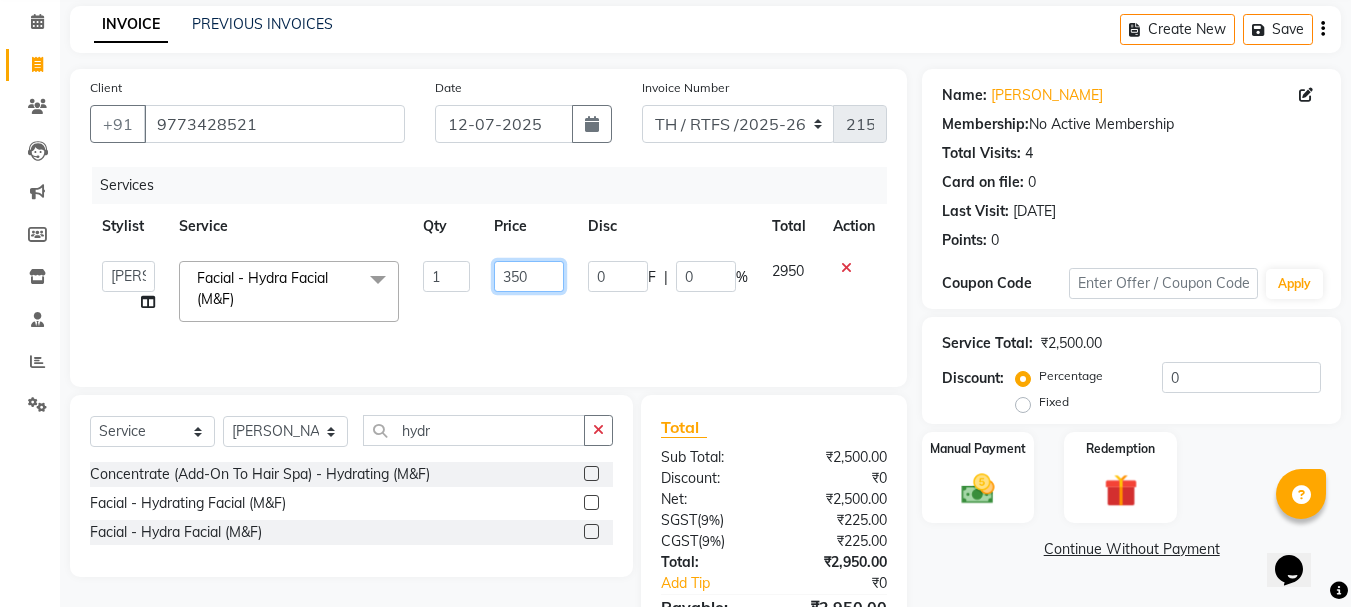 type on "3500" 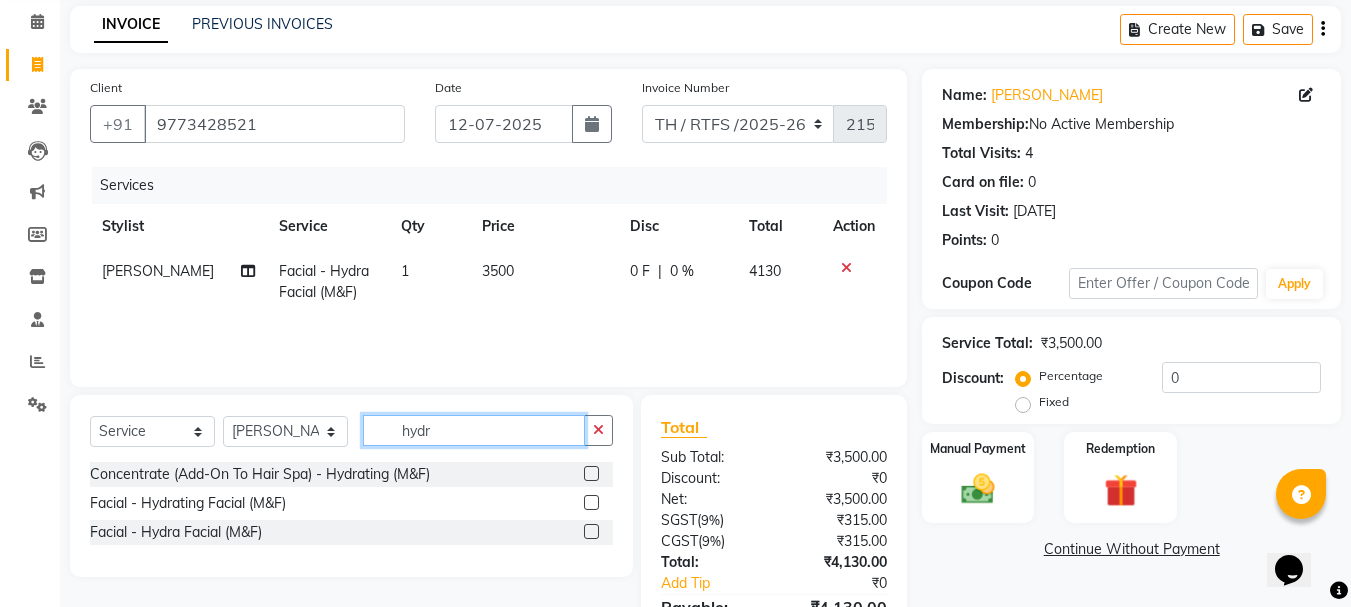 click on "hydr" 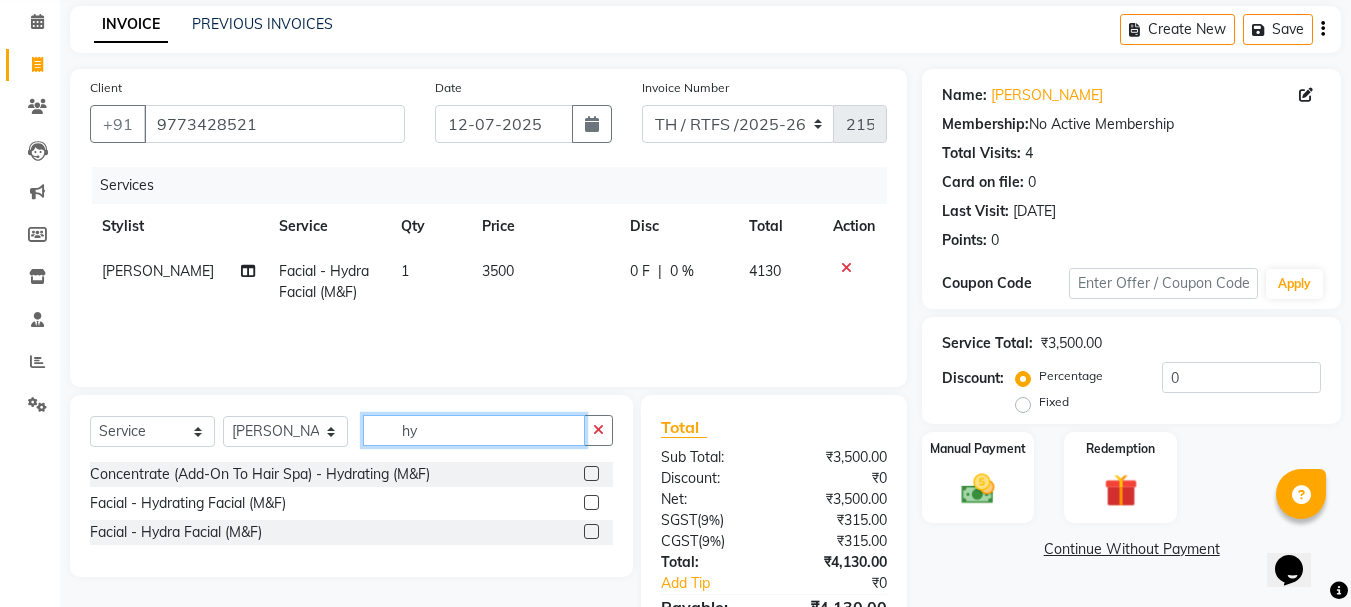 type on "h" 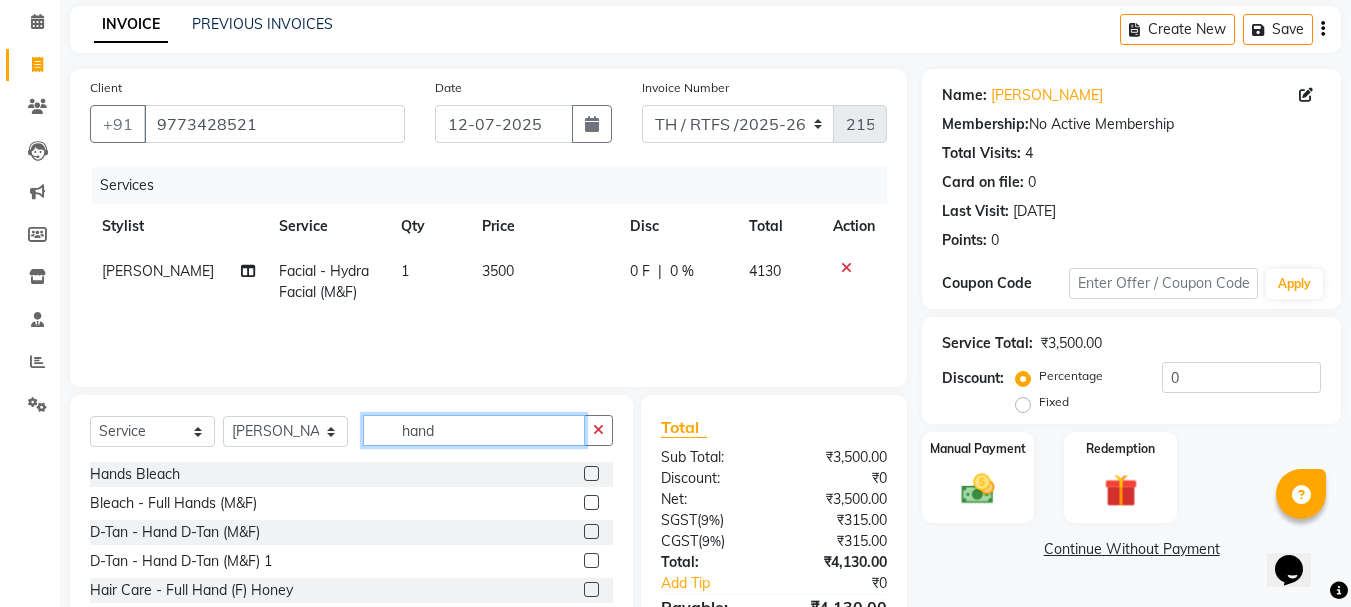 type on "hand" 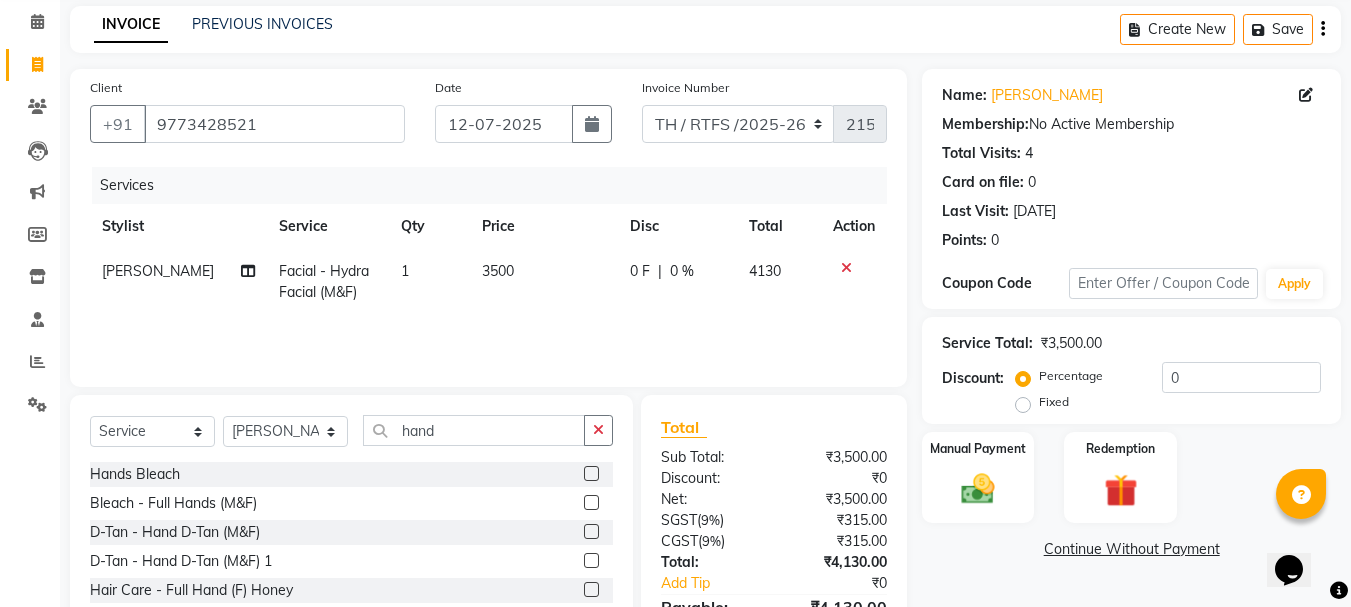 click 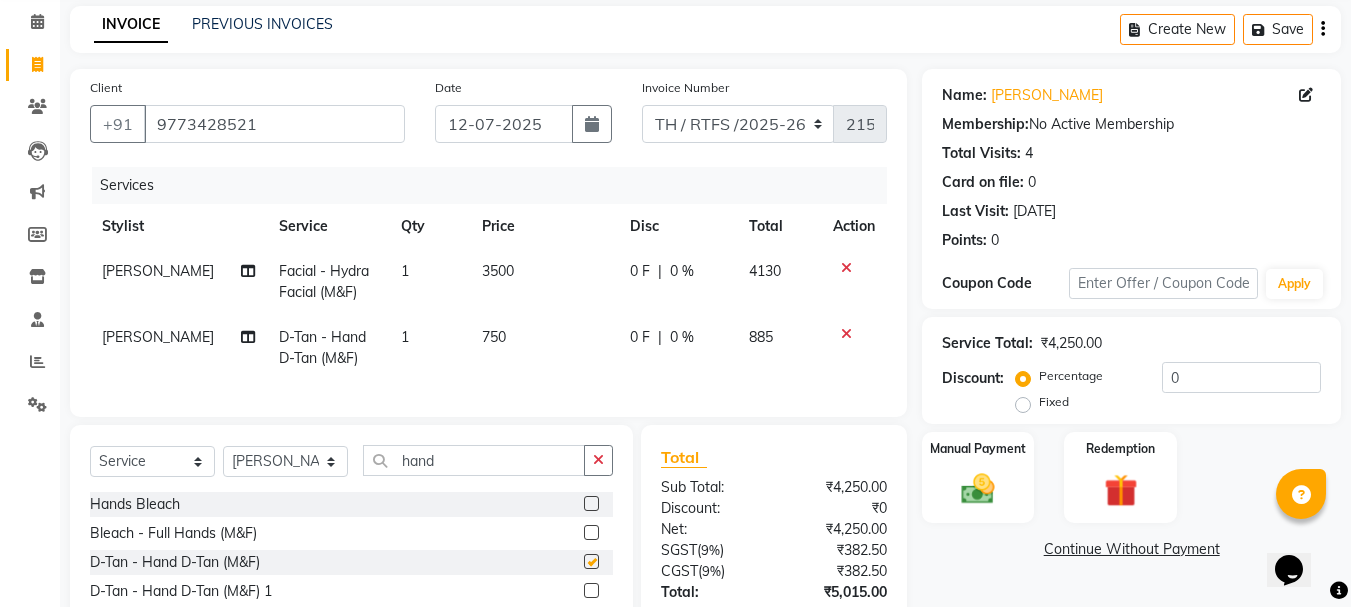 checkbox on "false" 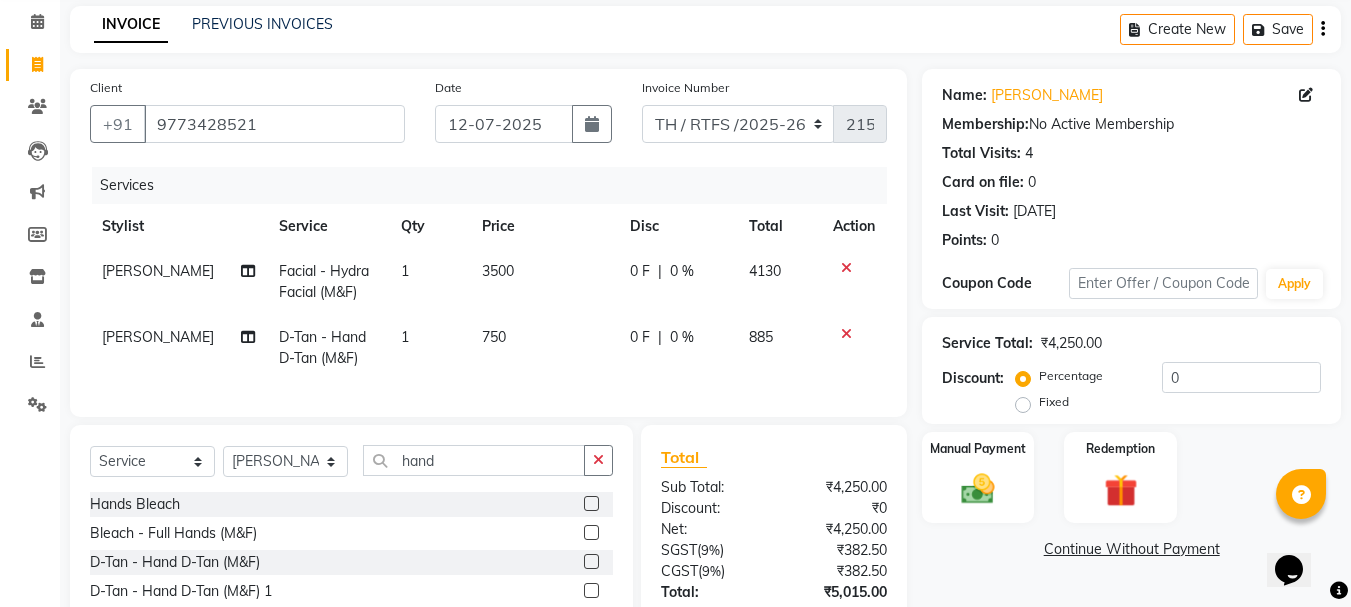 click on "750" 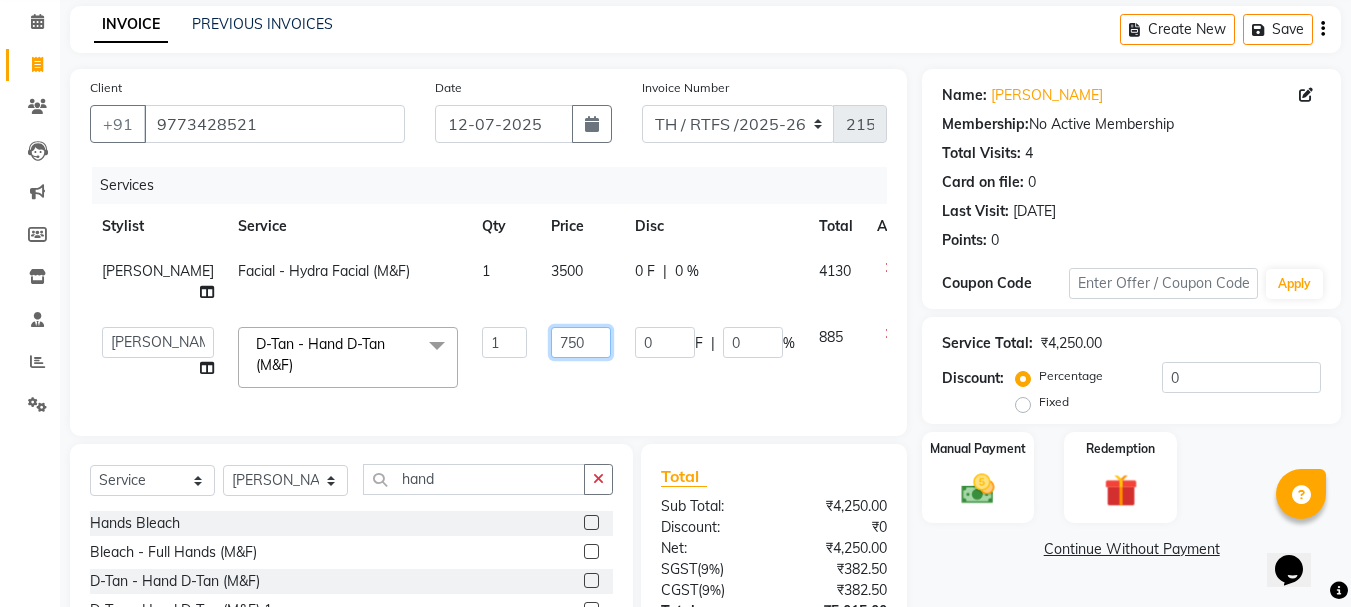 click on "750" 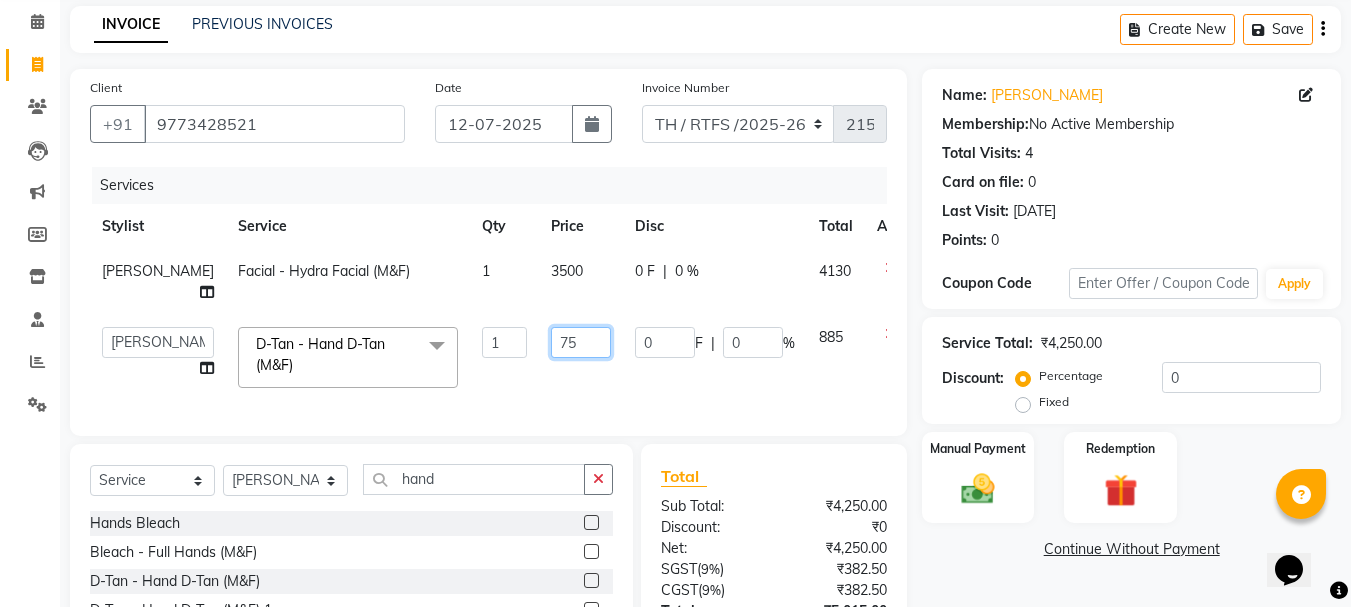 type on "7" 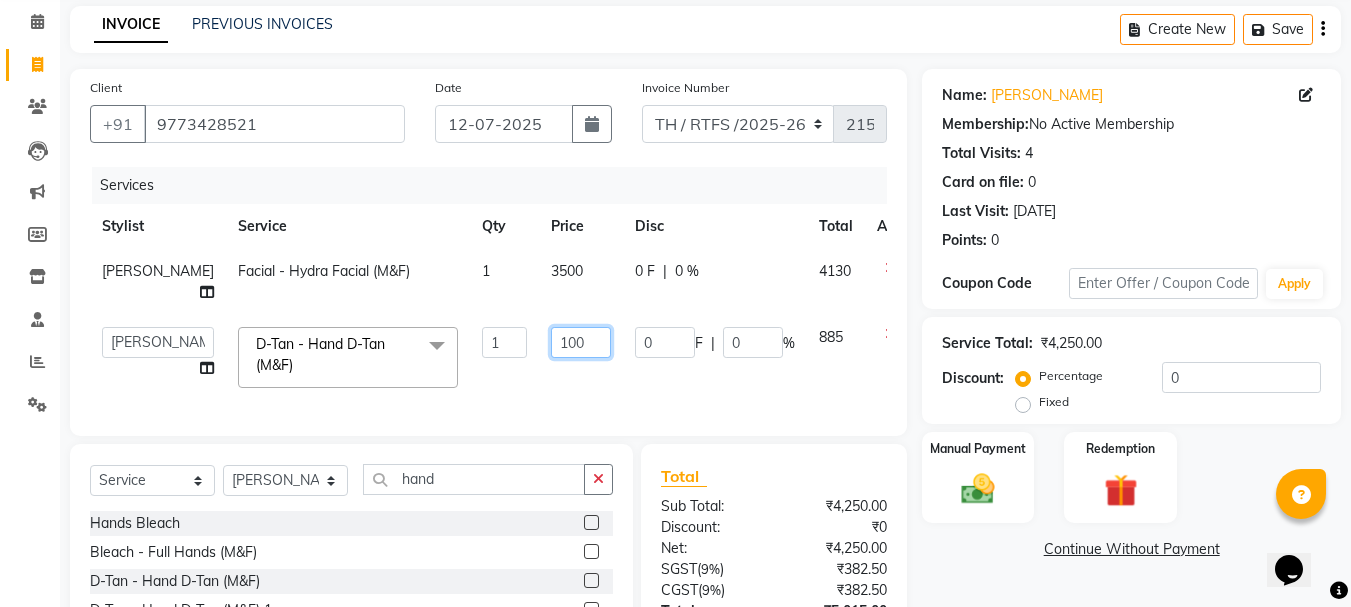 type on "1000" 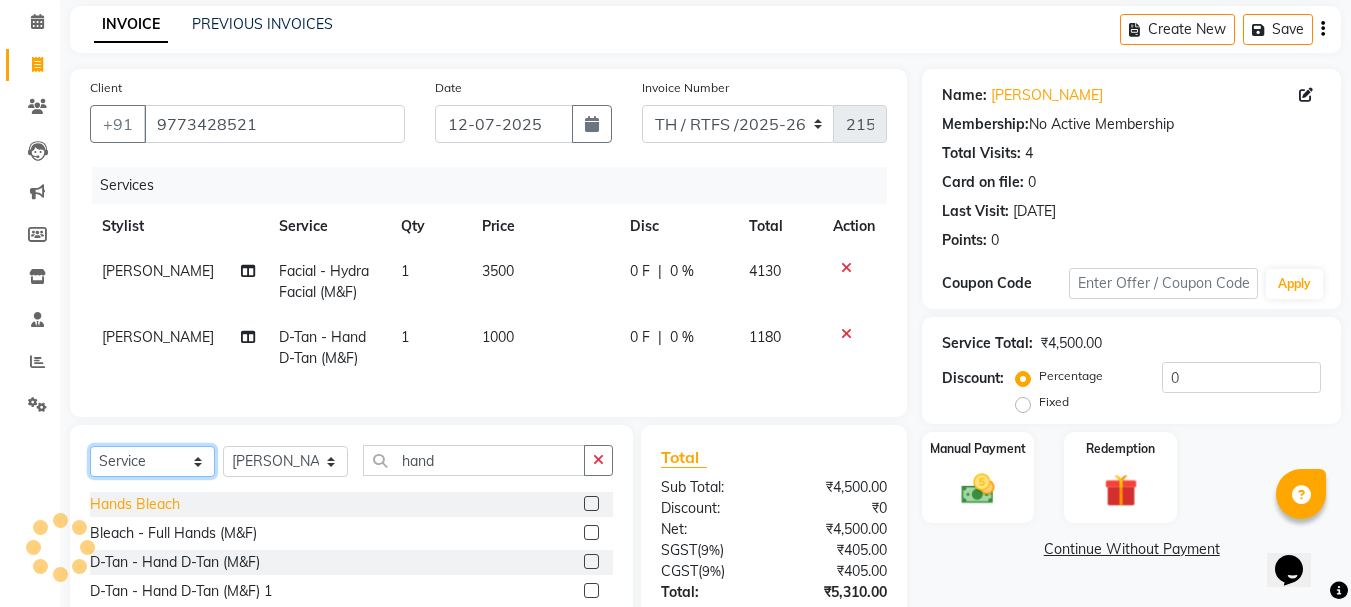 click on "Select  Service  Product  Membership  Package Voucher Prepaid Gift Card  Select Stylist Aarohi P   Aksahy auty Ali  Aniket A  Anuradha arvind Divya gautam .kasrade House sale Komal Waghmare  Laxmi   Manager Moin salmani Prashant   Ravindra Samrat Kumar Sangita Dighe Sanjana Kharat  Shreepad M  shrishti  jaiwala  vaibhavi  gudekar  Vikas H hand Hands Bleach  Bleach - Full Hands (M&F)  D-Tan - Hand D-Tan (M&F)  D-Tan - Hand D-Tan (M&F) 1  Hair Care - Full Hand (F) Honey  Hair Care - Half Hand (F) Honey  Waxing - Full Hand (F) Lipposoluble  Waxing - Half Hand (F) Lipposoluble  Waxing - Full Hand (F) Brazilian  Waxing - Half Hand (F) Brazilian  Waxing - Hand D-Tan (M&F) Basic  Waxing - Hand D-Tan (M&F) Advance  Polishing - Full Hand Polishing (F)  Polishing - Half Hand Polishing (F)  Massage - Hand Massage (F) (15-20 Mins)" 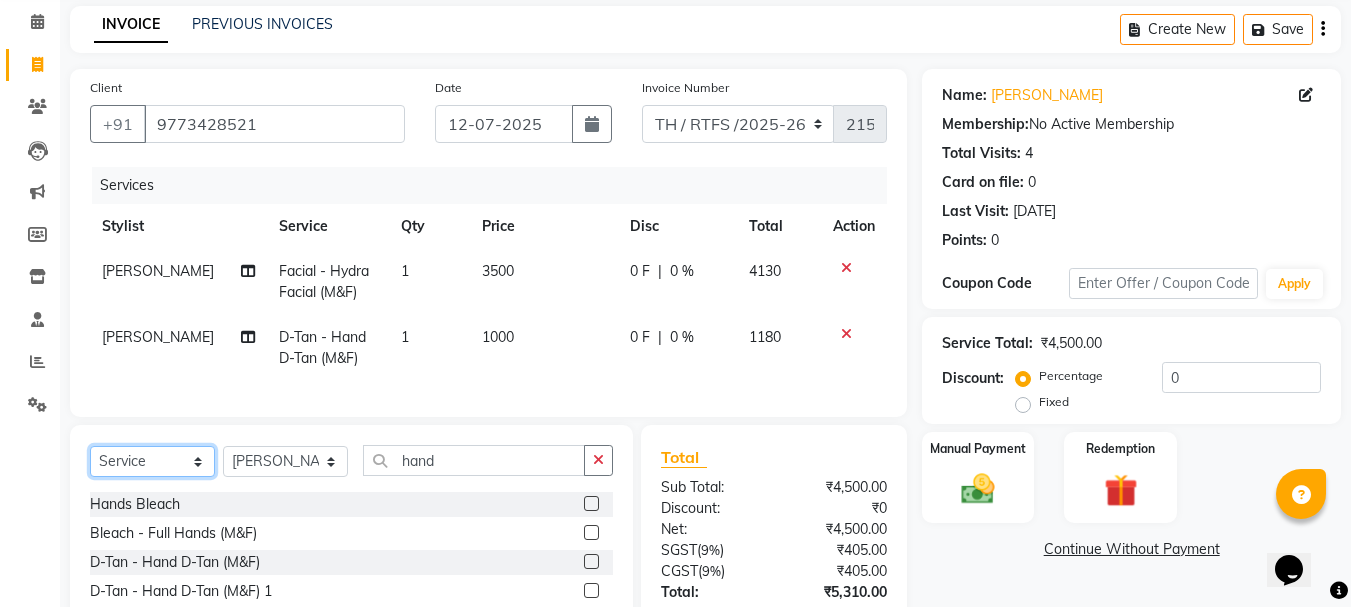 select on "product" 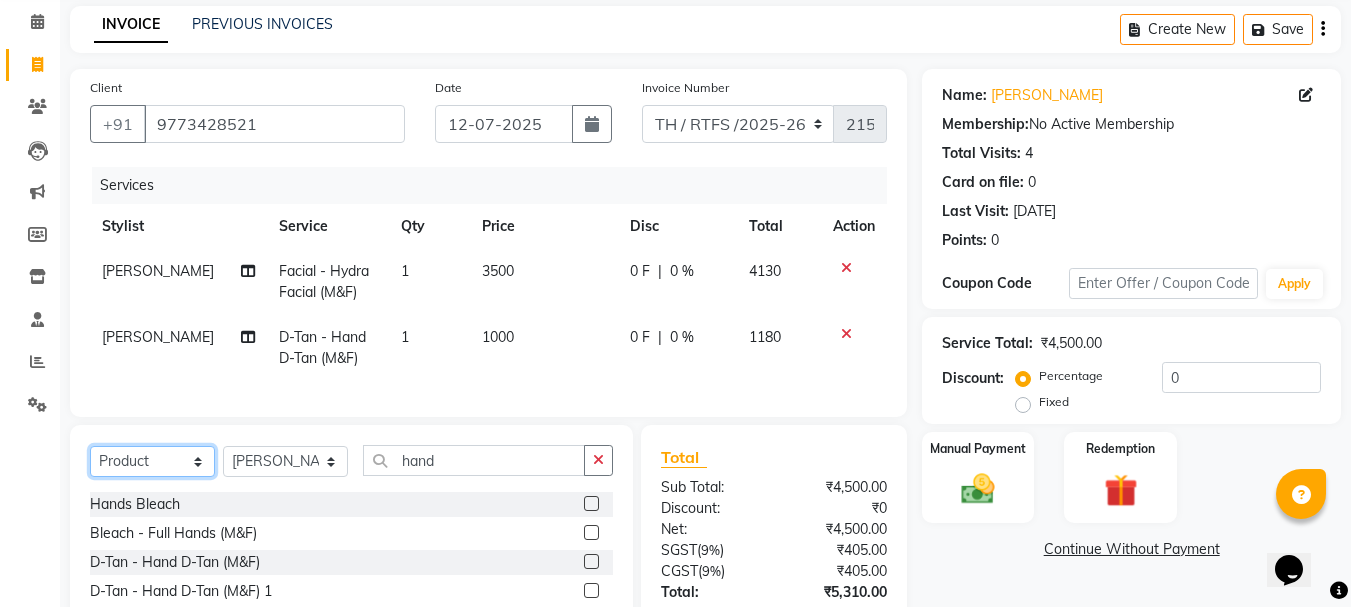 click on "Select  Service  Product  Membership  Package Voucher Prepaid Gift Card" 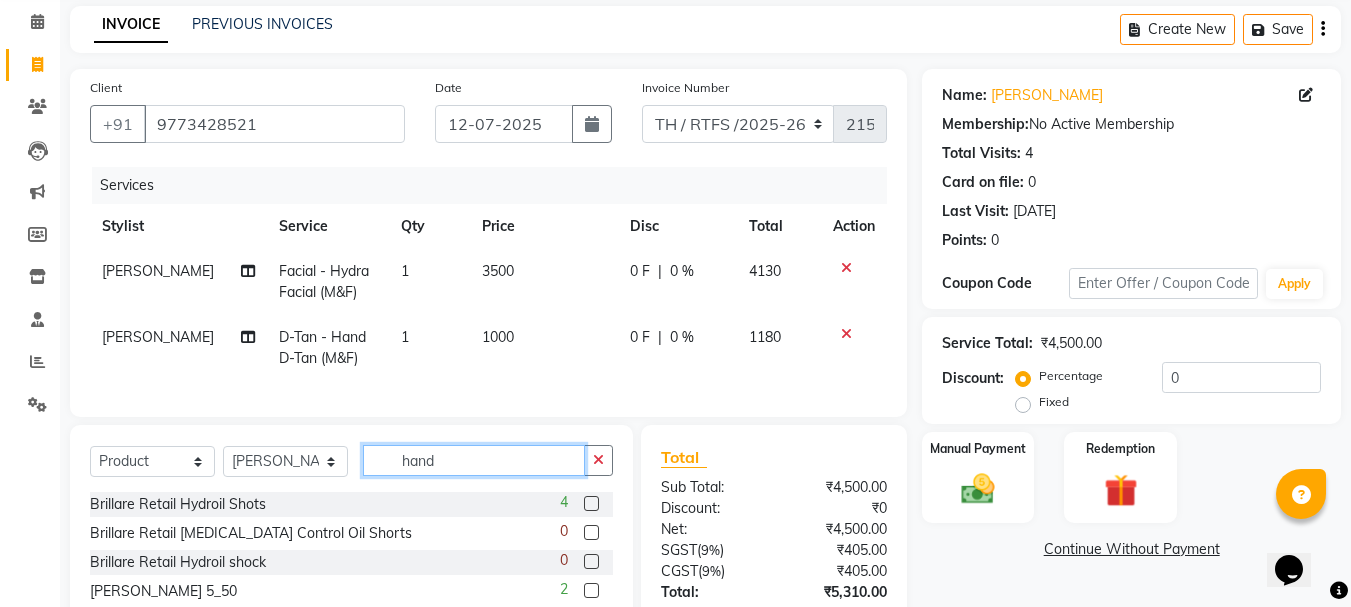 click on "hand" 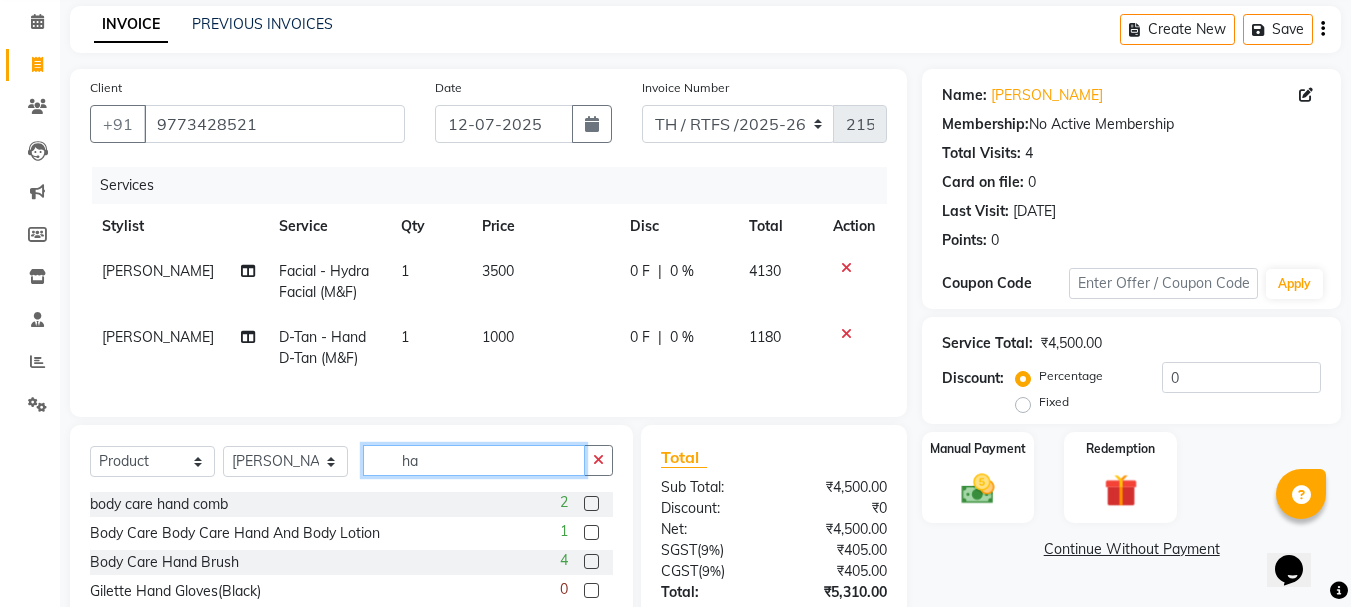 type on "h" 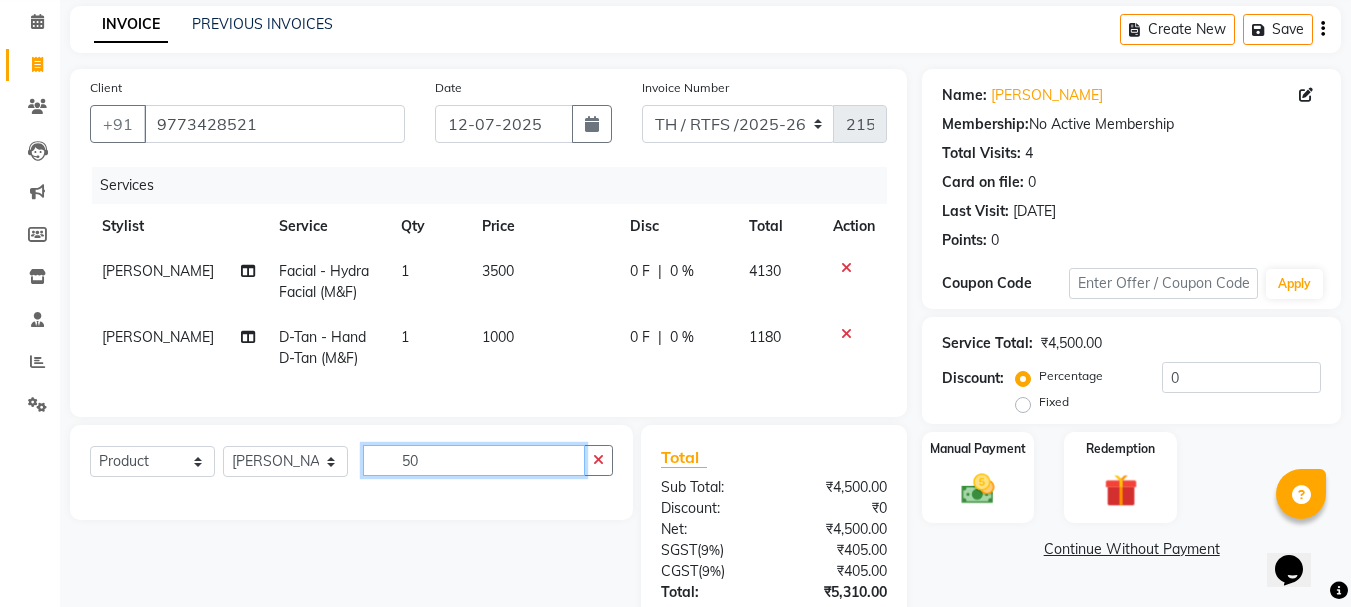 type on "5" 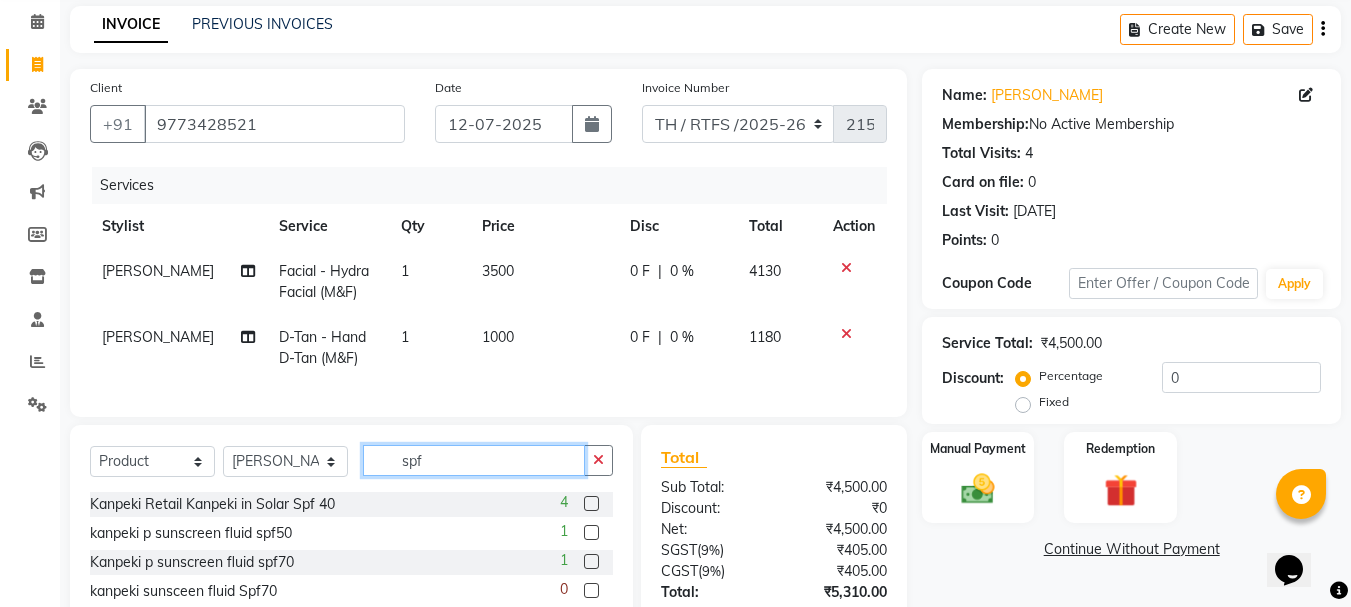 type on "spf" 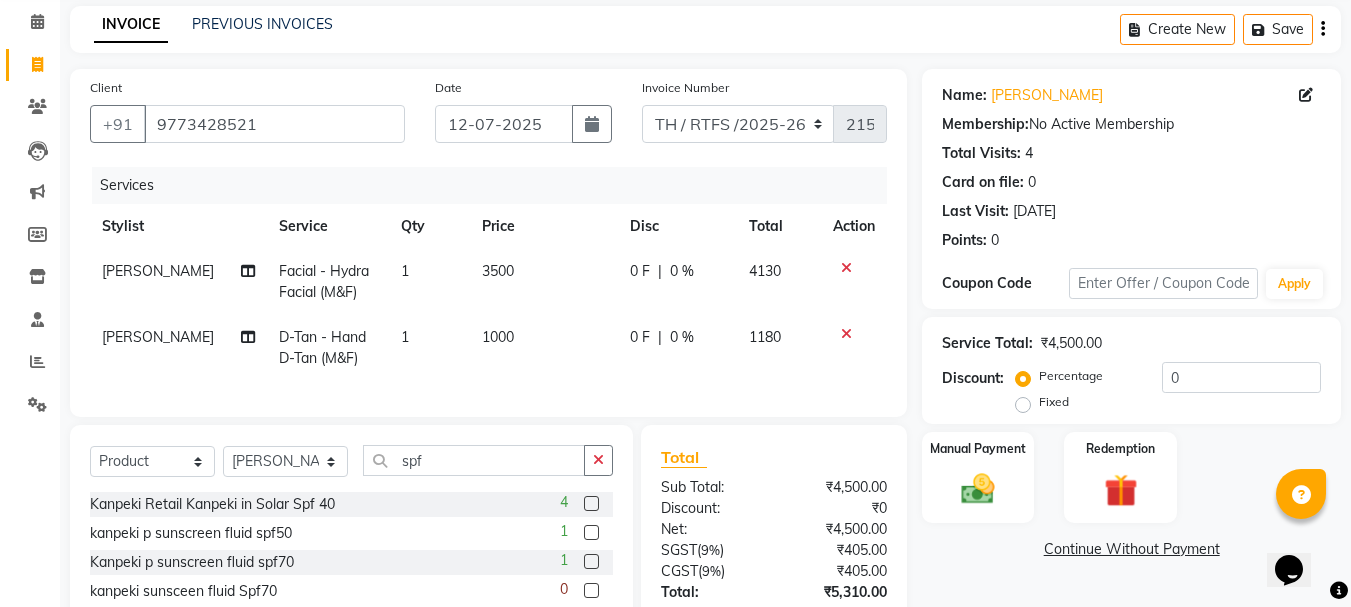 click 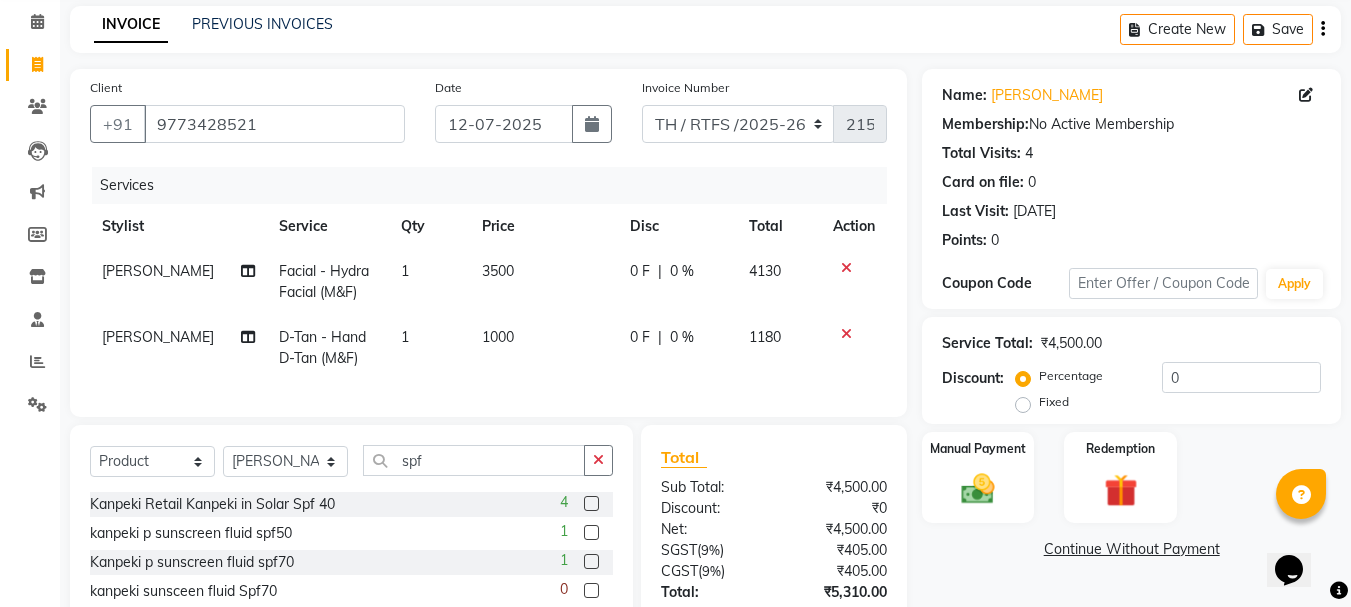 click at bounding box center [590, 533] 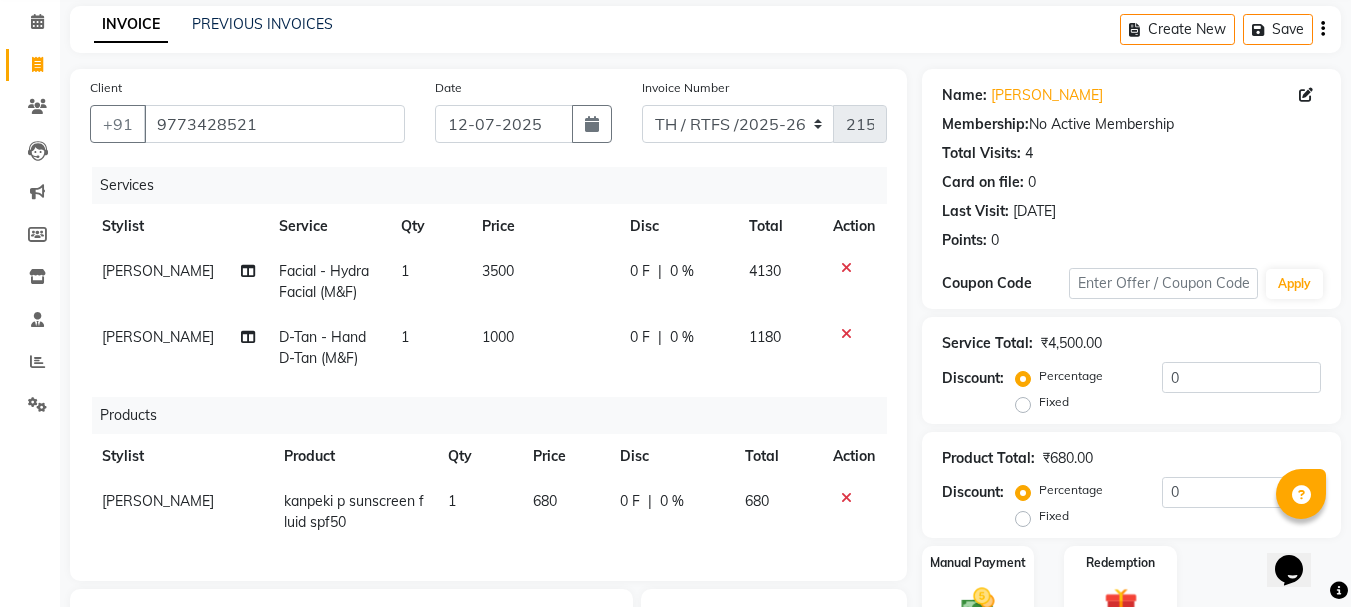 checkbox on "false" 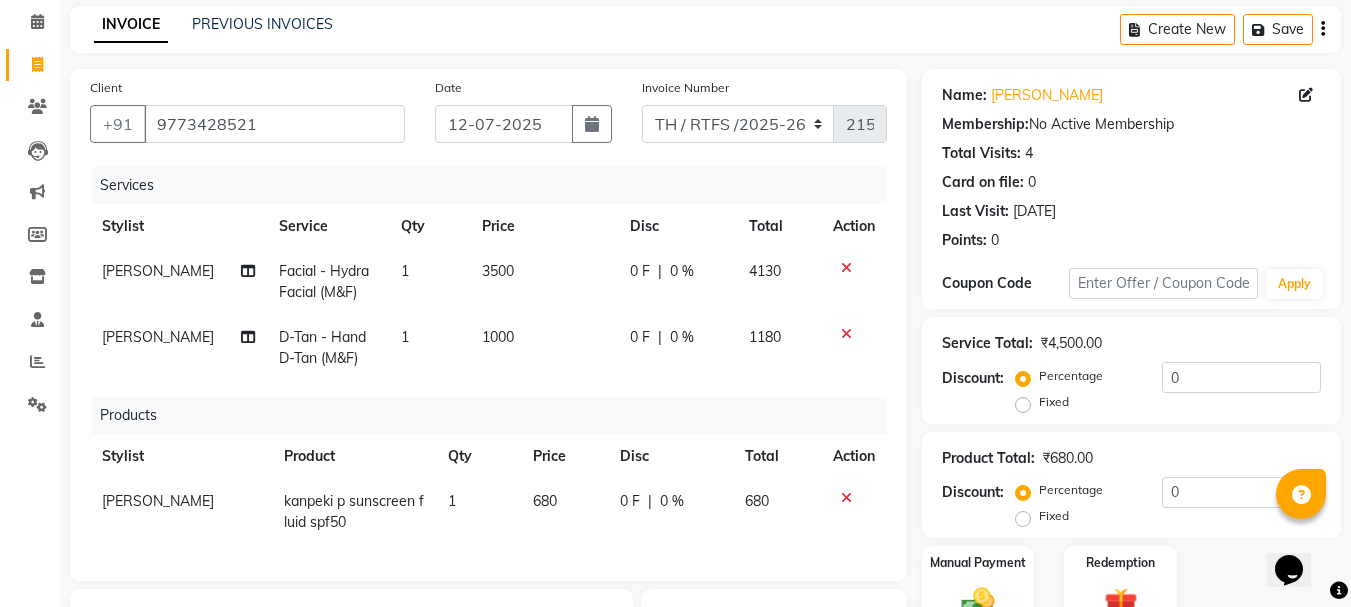 scroll, scrollTop: 403, scrollLeft: 0, axis: vertical 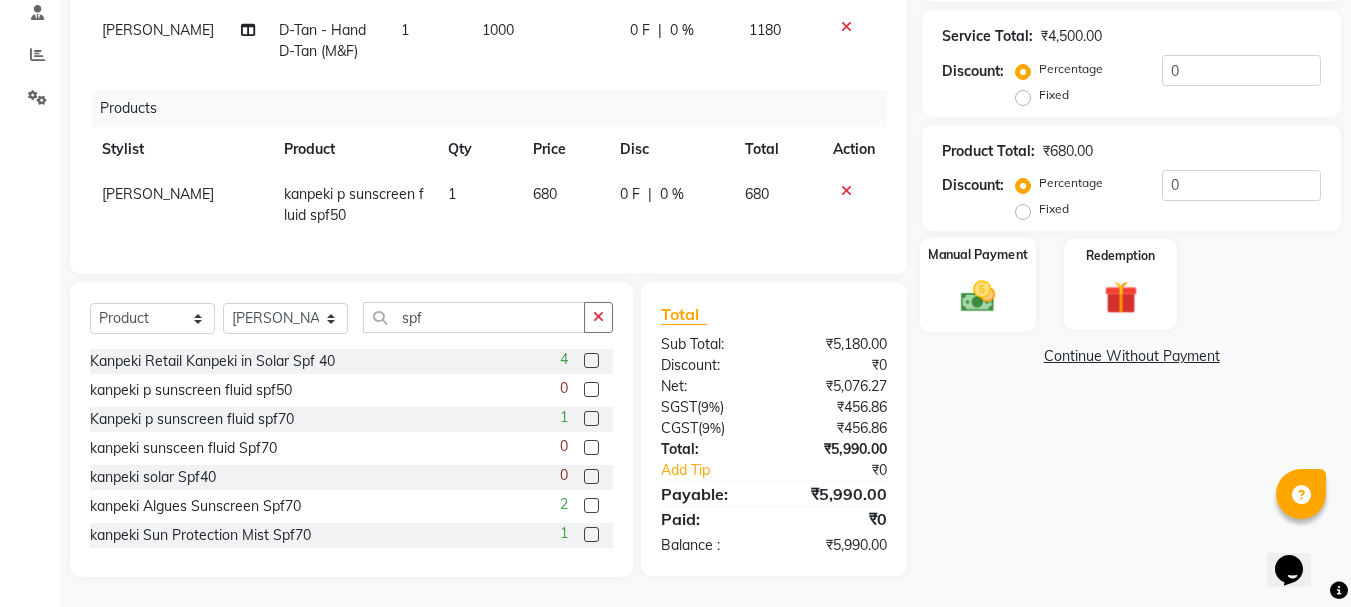 click 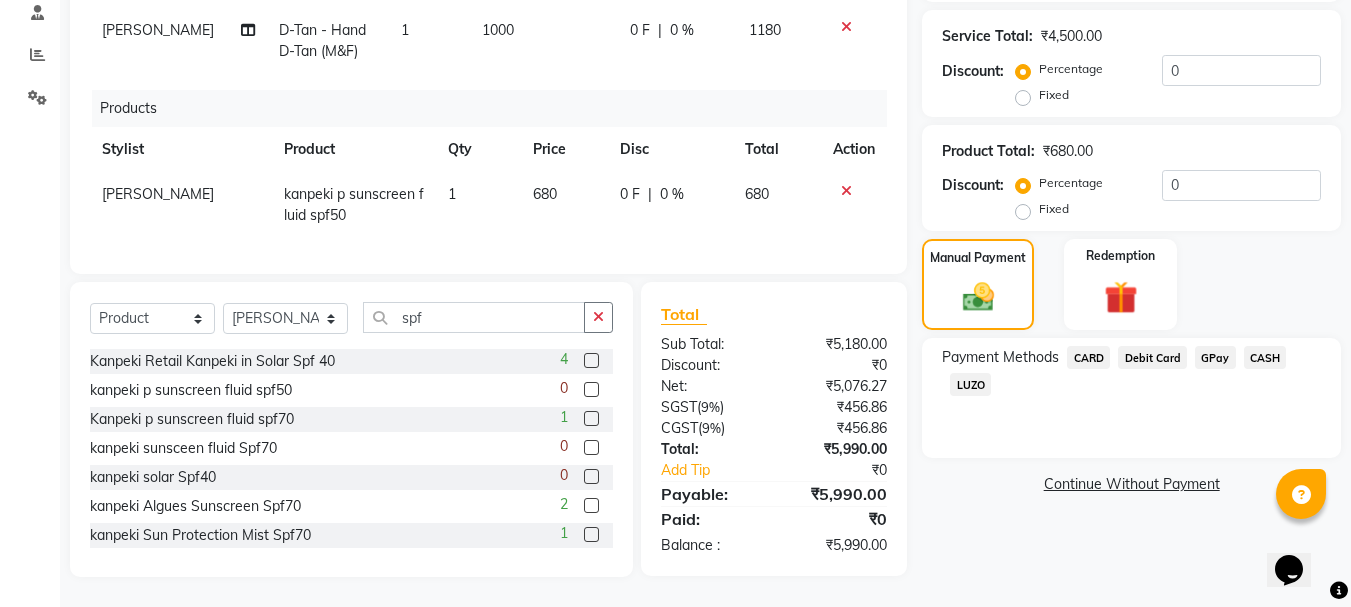 click on "GPay" 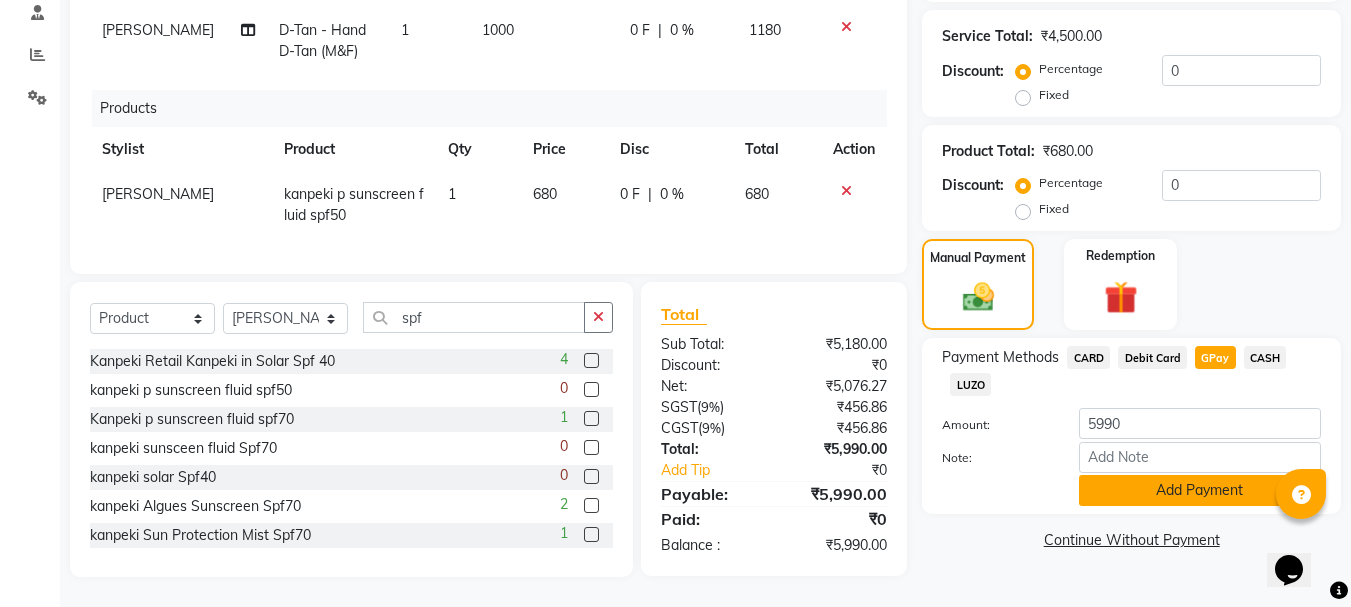 click on "Add Payment" 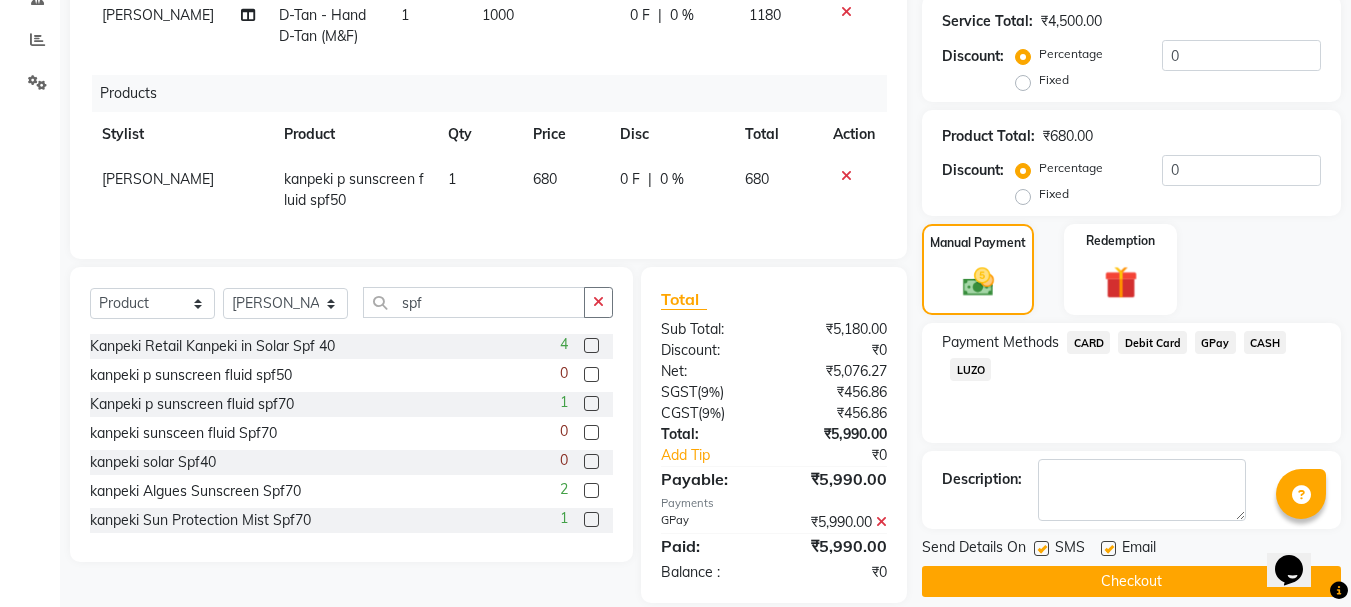 click on "Checkout" 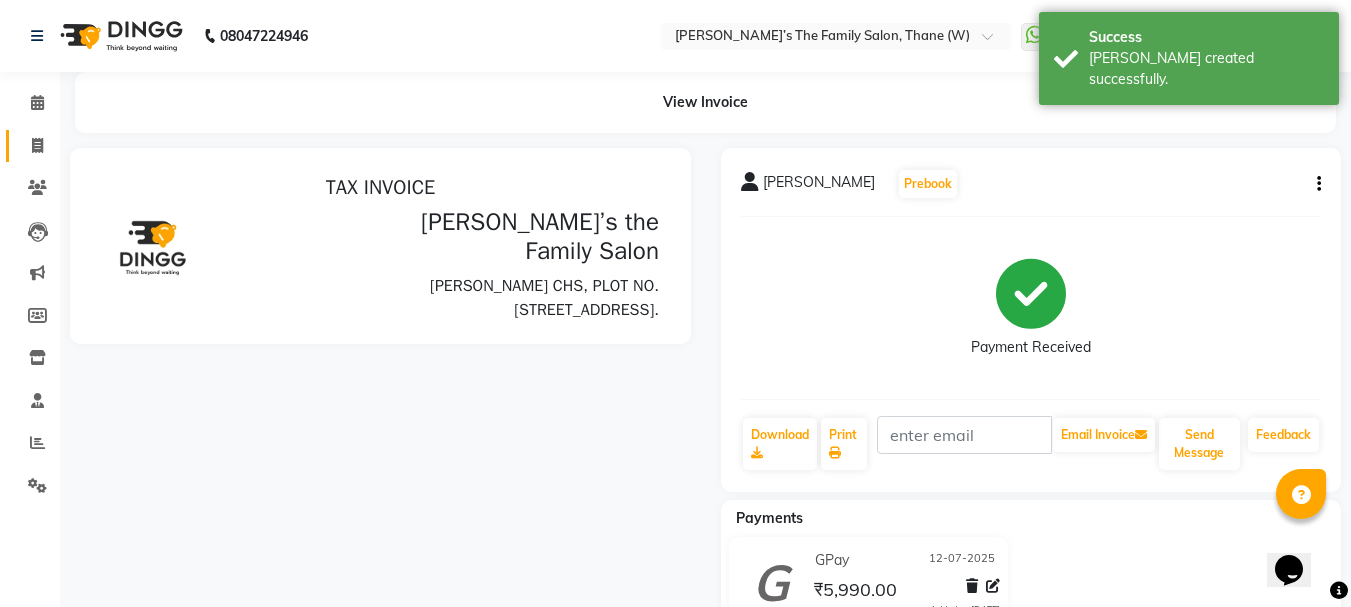 scroll, scrollTop: 0, scrollLeft: 0, axis: both 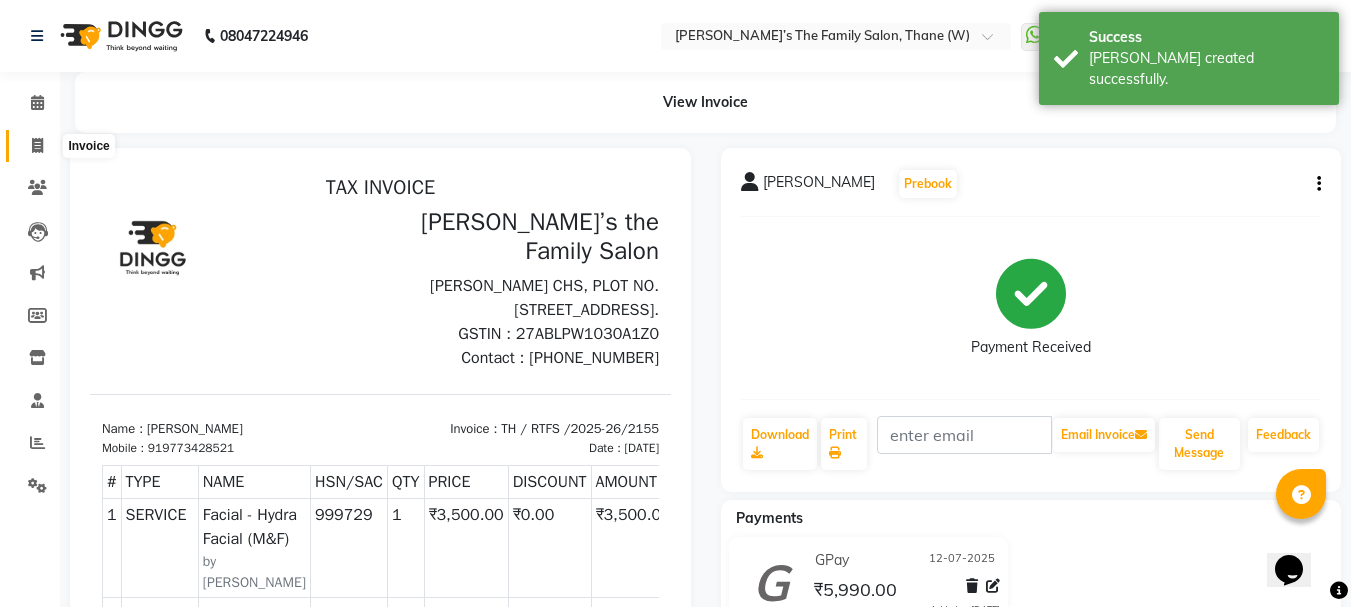 click 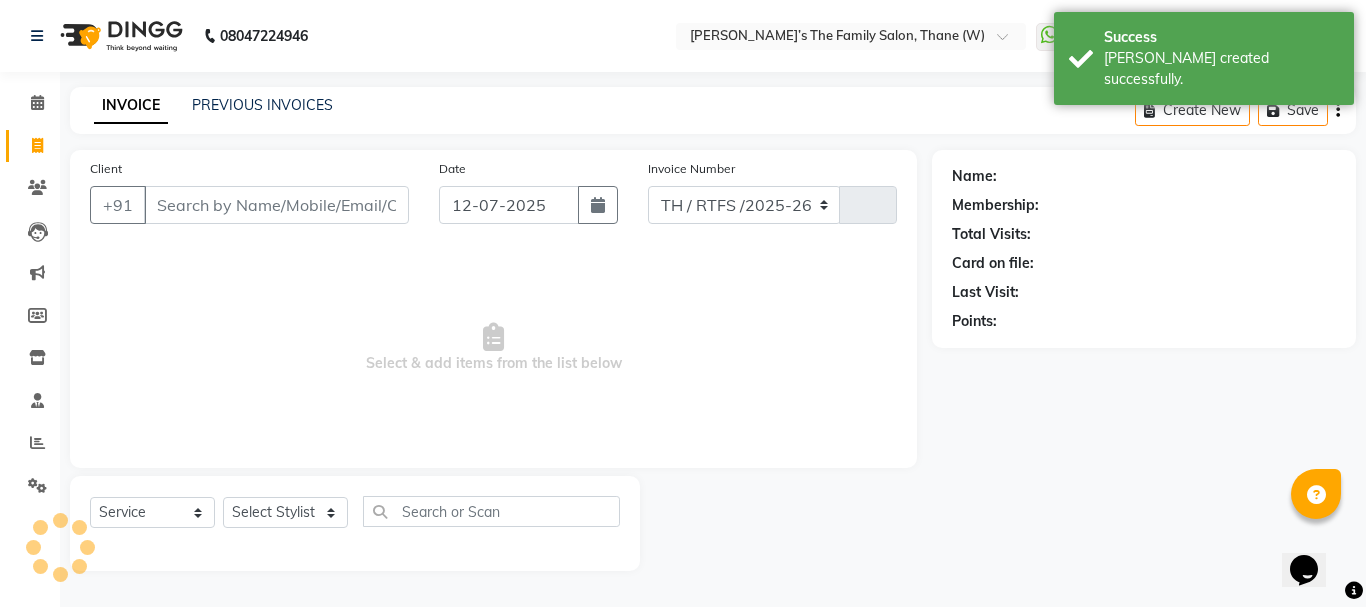 select on "8004" 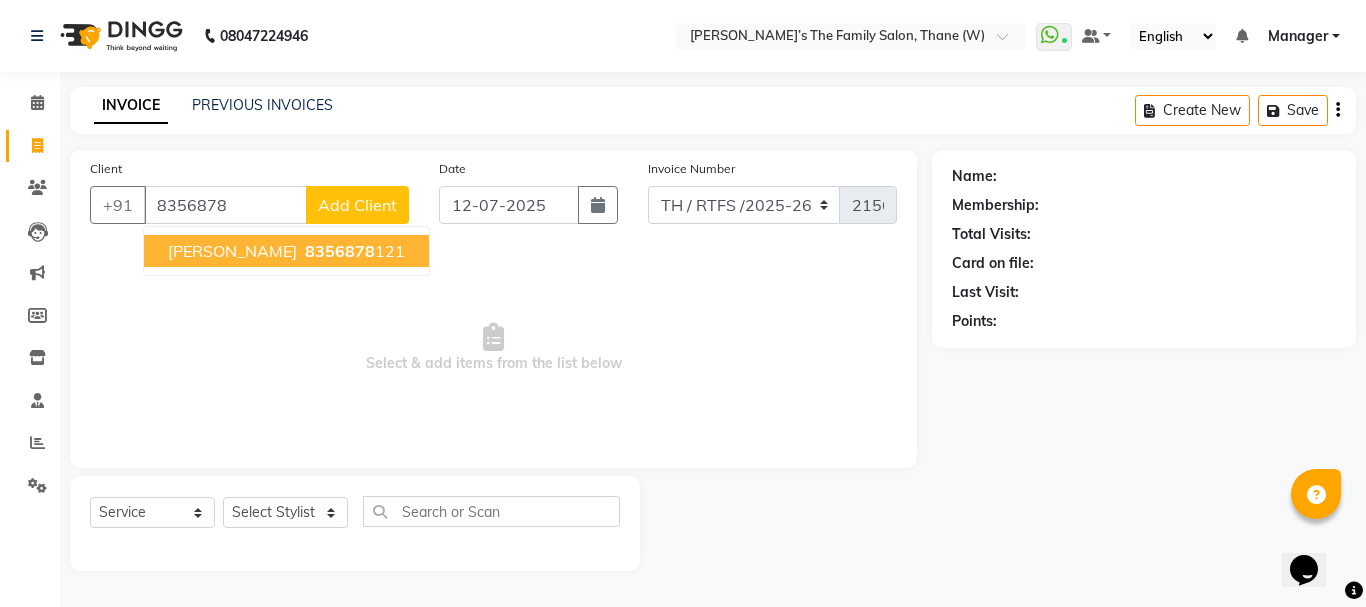 click on "Neelam   8356878 121" at bounding box center [286, 251] 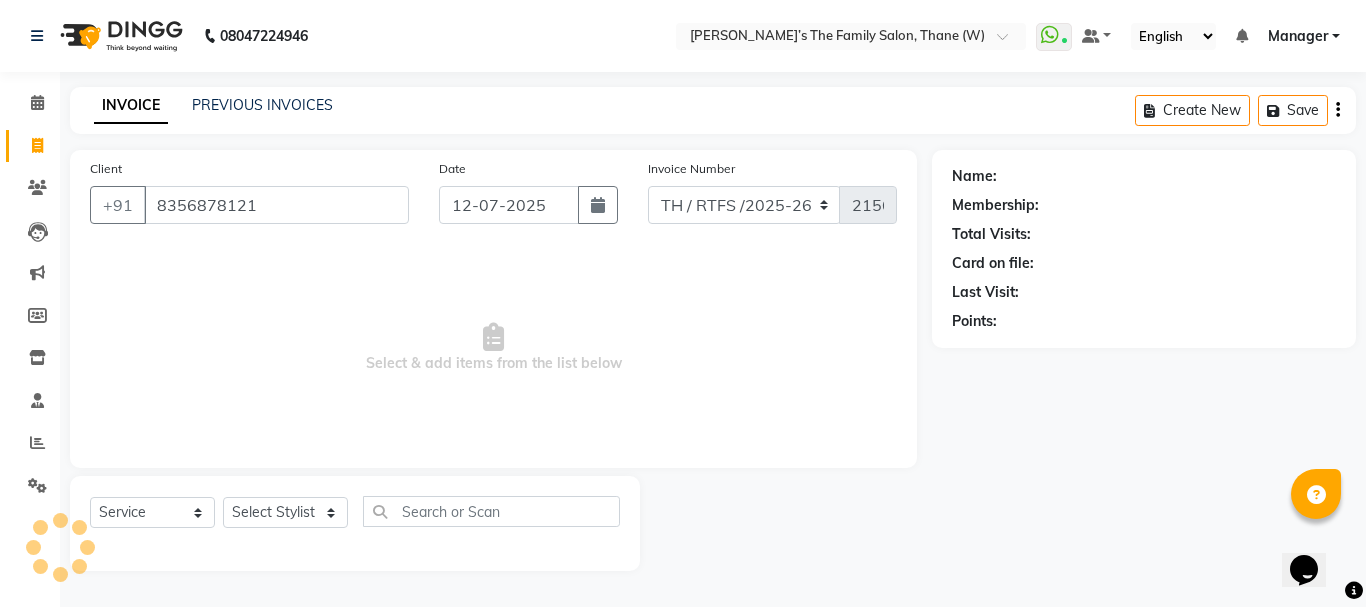 type on "8356878121" 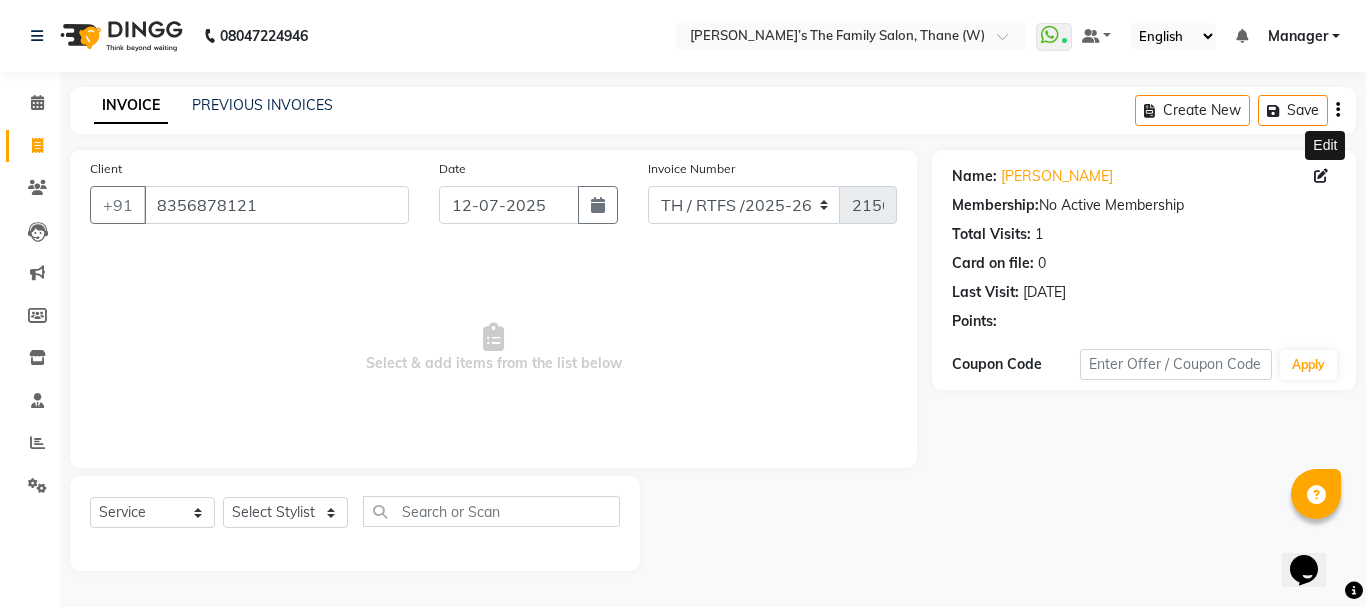 click 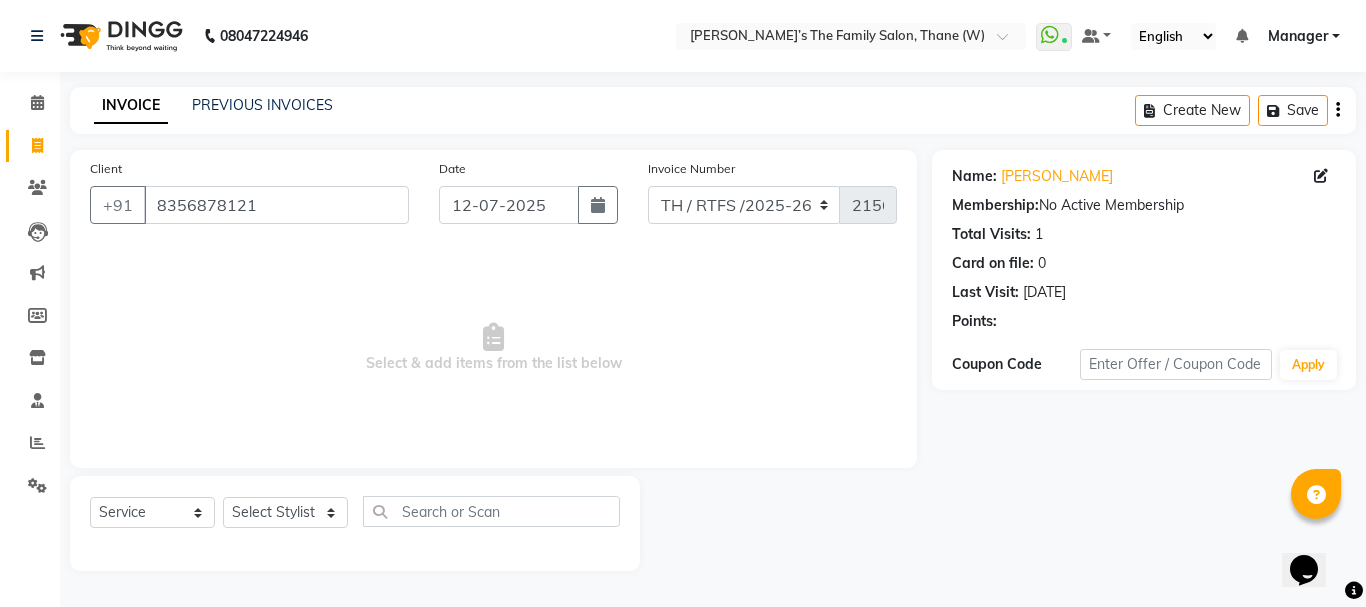 click 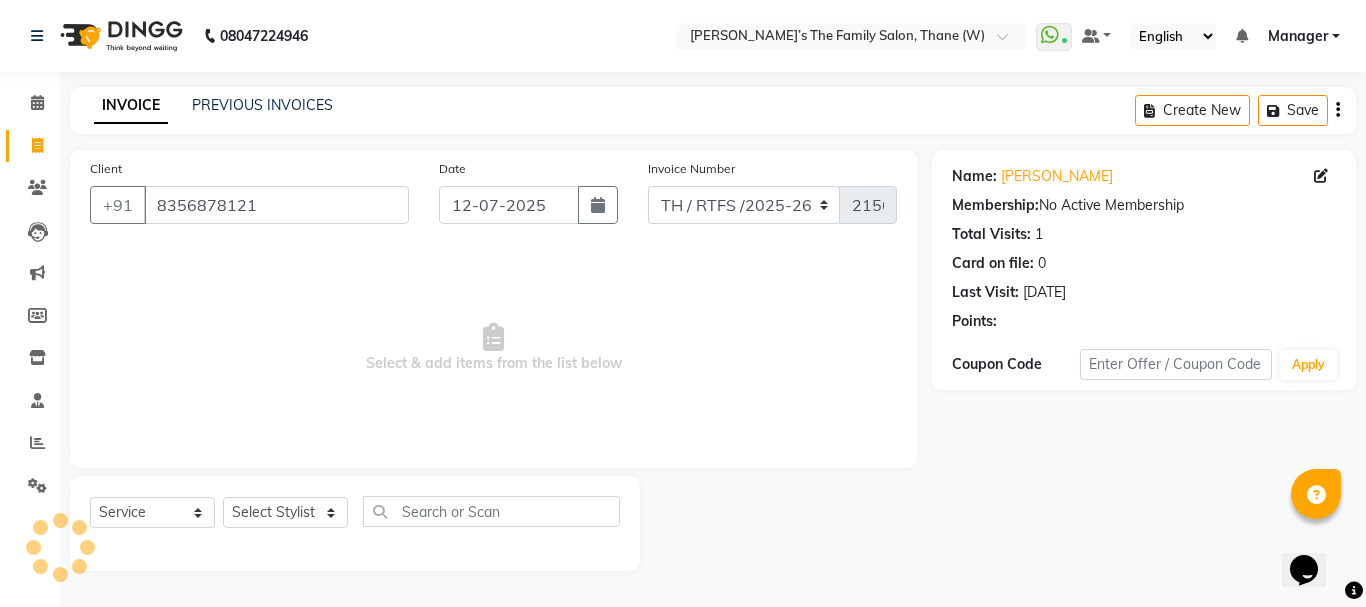 click 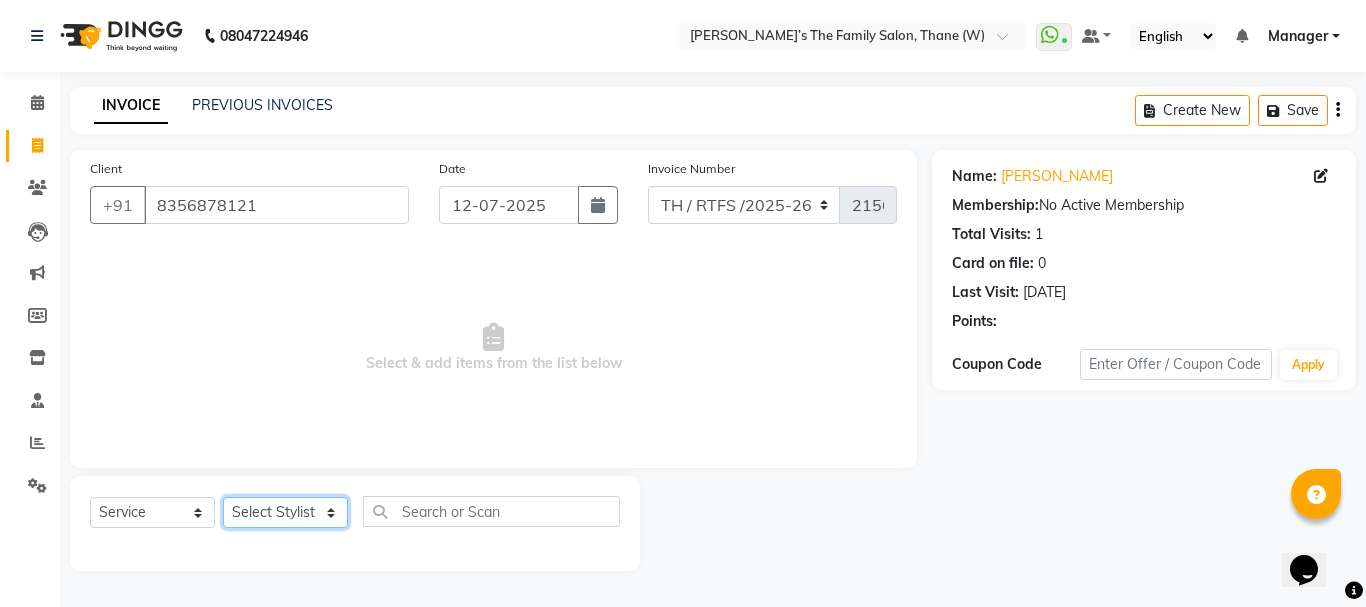 click on "Select Stylist Aarohi P   [PERSON_NAME] [PERSON_NAME] A  [PERSON_NAME] .[PERSON_NAME] House sale [PERSON_NAME]  [PERSON_NAME]   Manager [PERSON_NAME] [PERSON_NAME] [PERSON_NAME] [PERSON_NAME] [PERSON_NAME] [PERSON_NAME] M  [PERSON_NAME]  [PERSON_NAME]  [PERSON_NAME]" 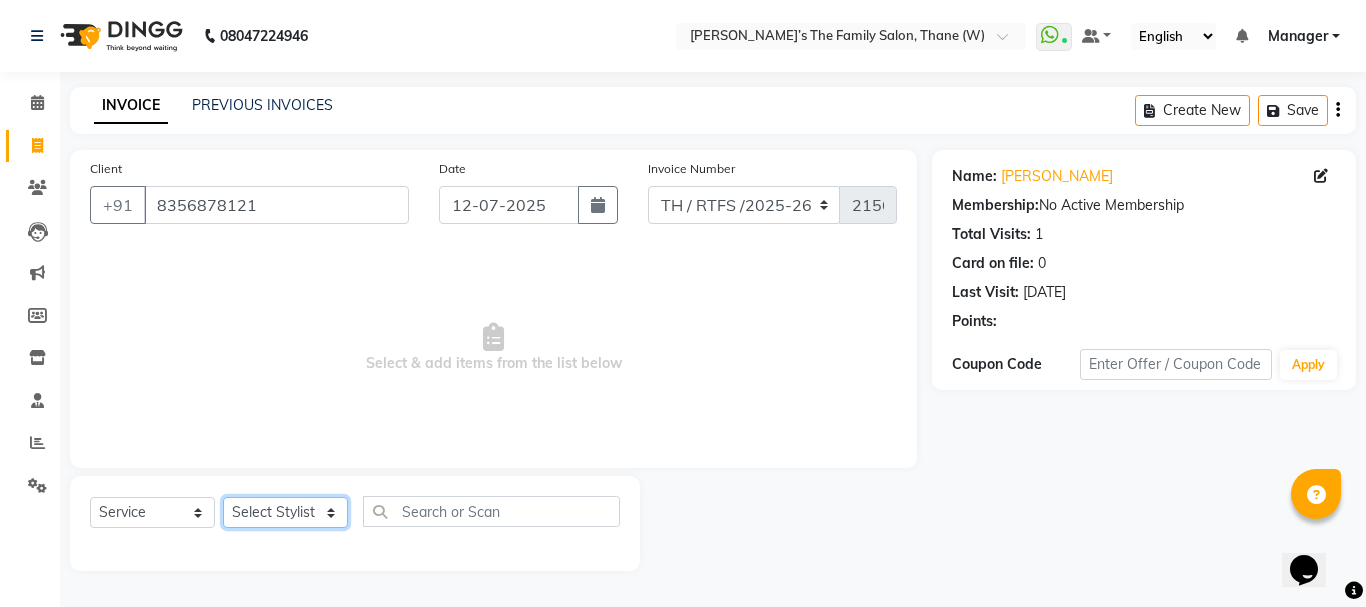 select on "35597" 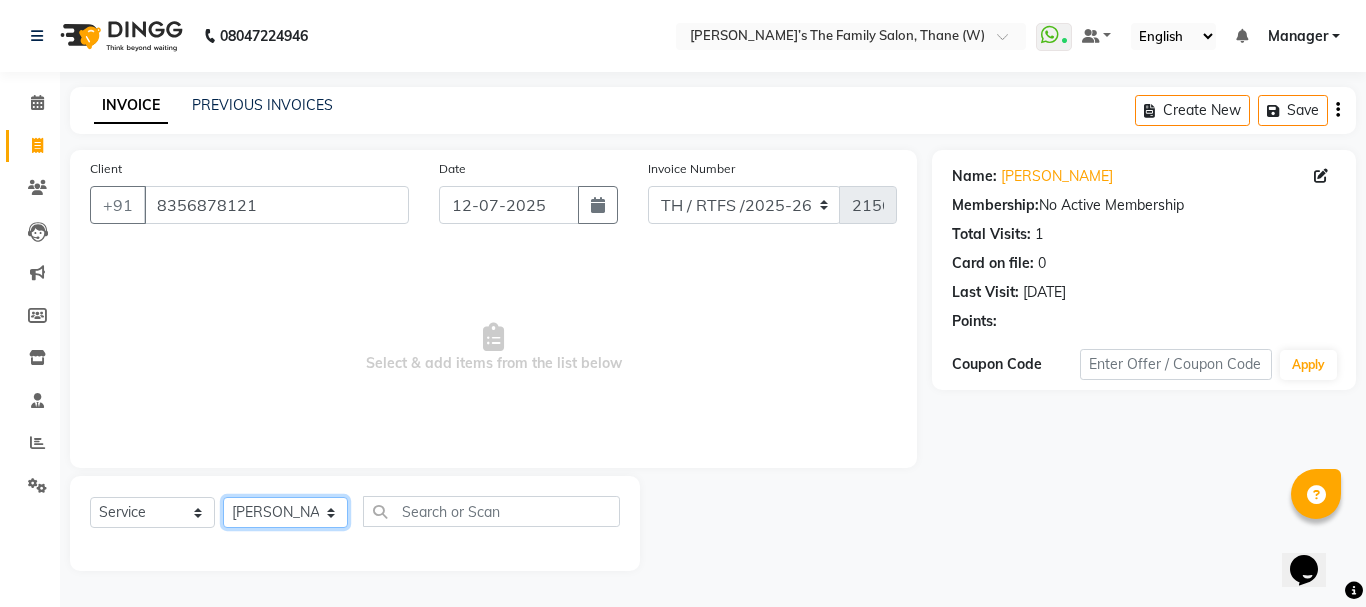 click on "Select Stylist Aarohi P   [PERSON_NAME] [PERSON_NAME] A  [PERSON_NAME] .[PERSON_NAME] House sale [PERSON_NAME]  [PERSON_NAME]   Manager [PERSON_NAME] [PERSON_NAME] [PERSON_NAME] [PERSON_NAME] [PERSON_NAME] [PERSON_NAME] M  [PERSON_NAME]  [PERSON_NAME]  [PERSON_NAME]" 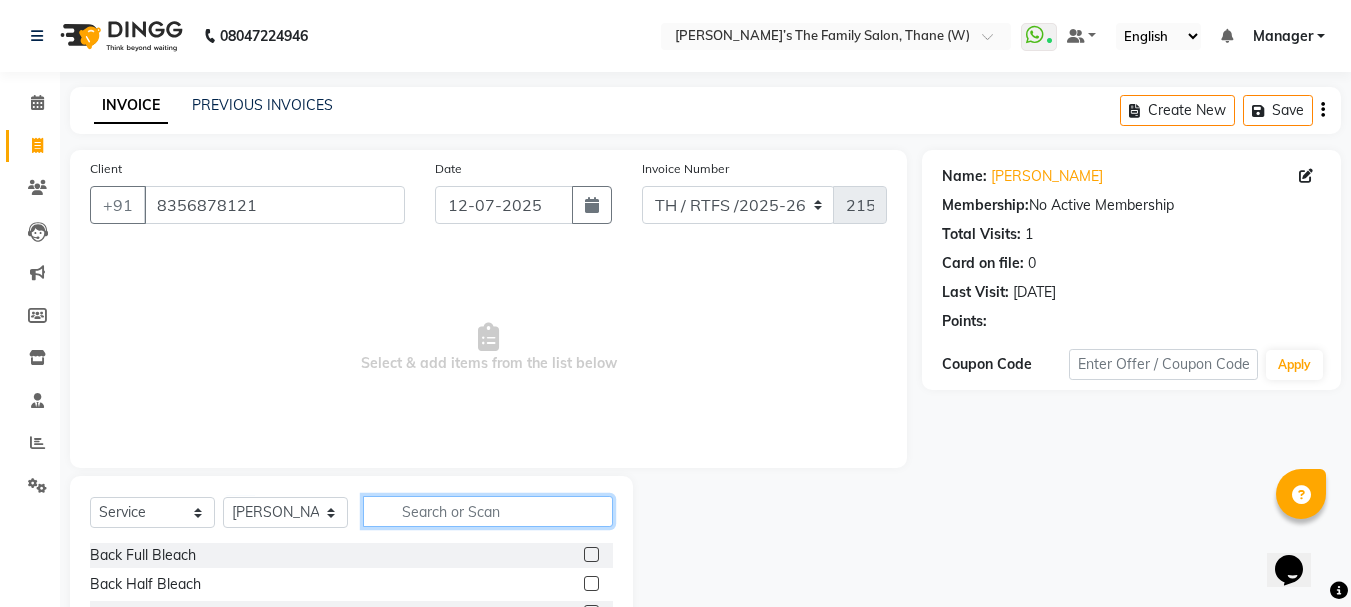 click 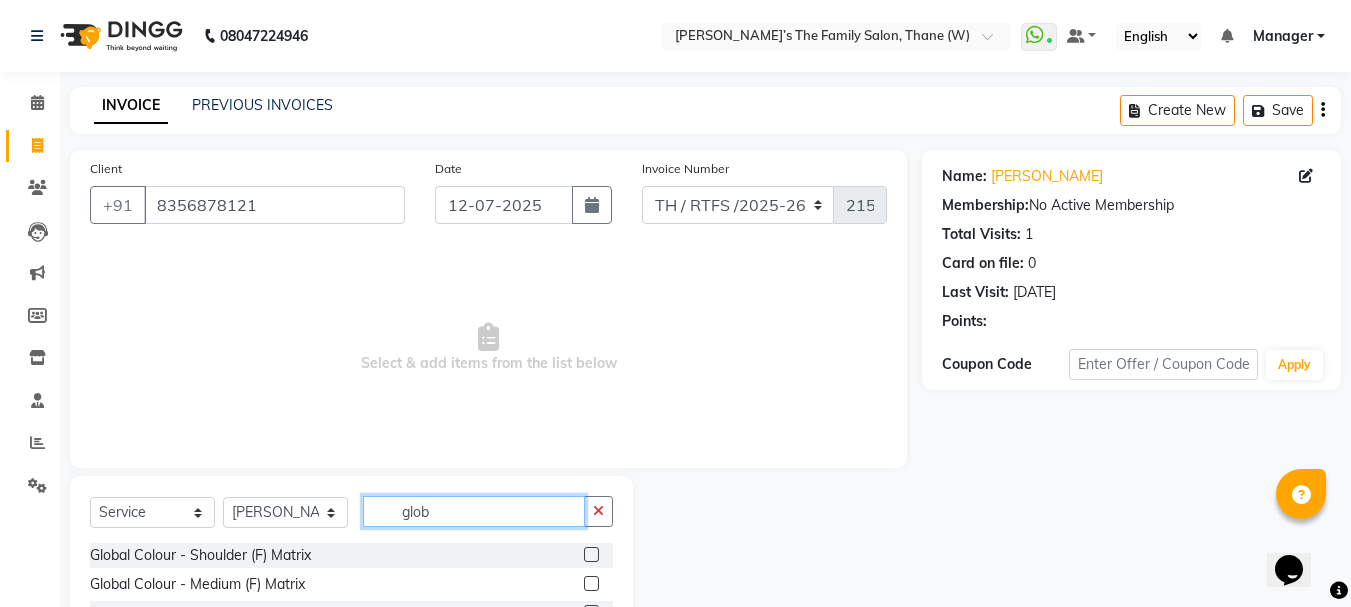 type on "glob" 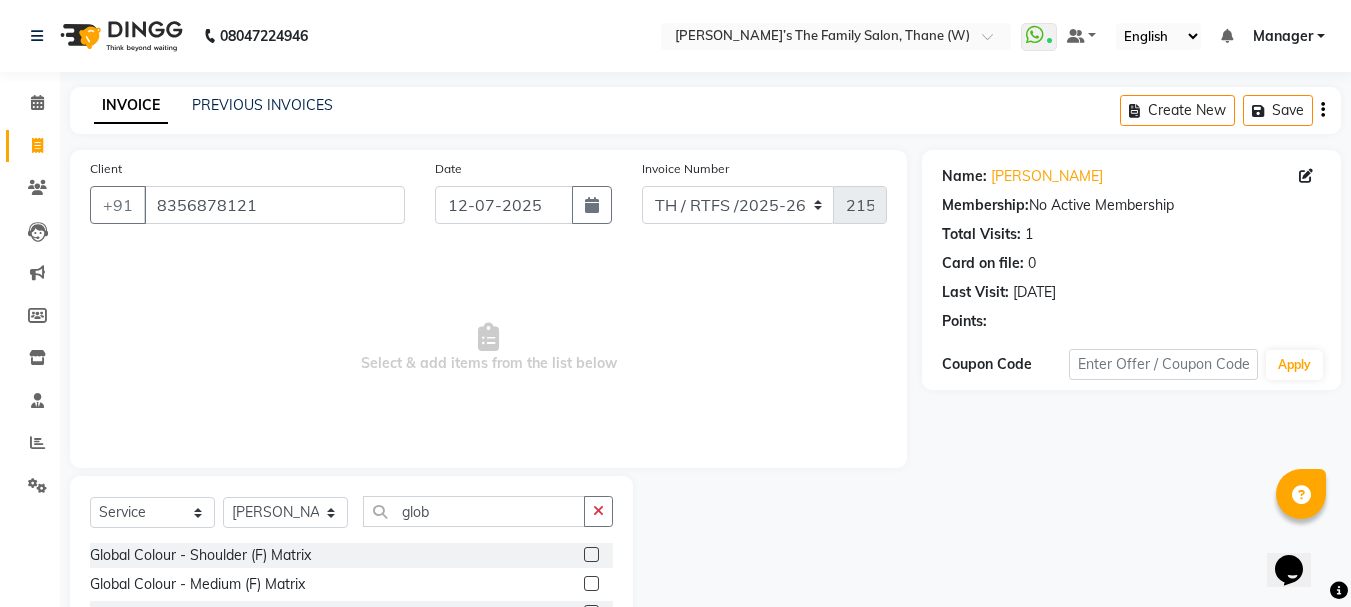 click 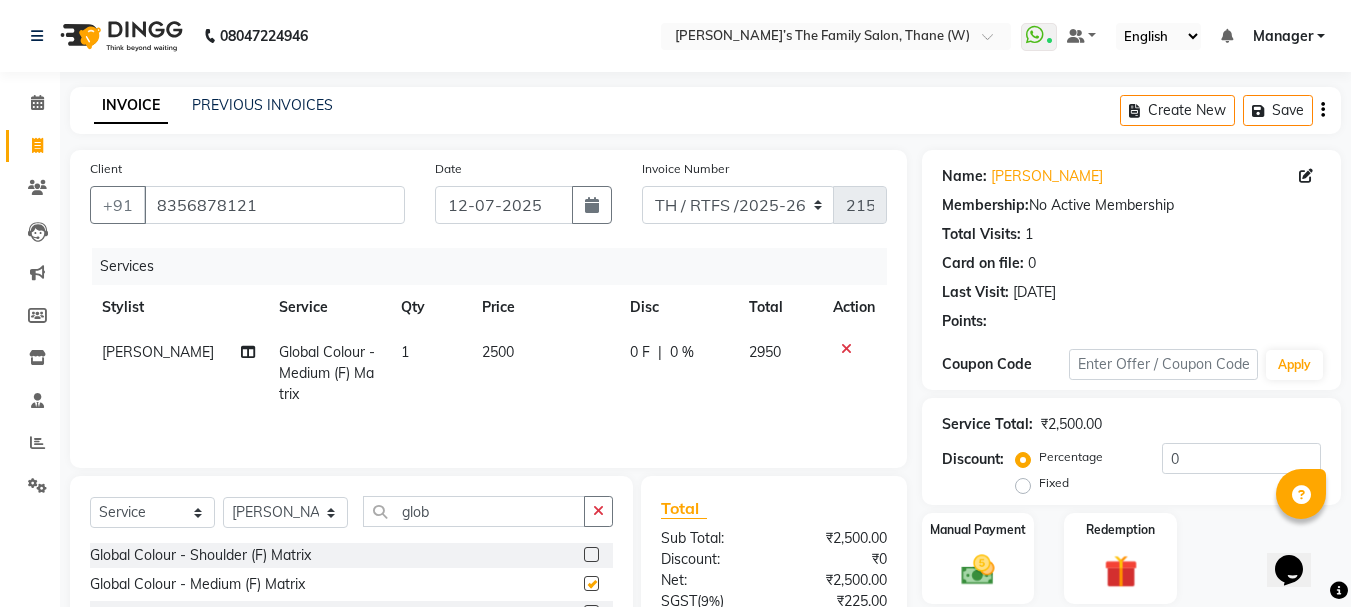 checkbox on "false" 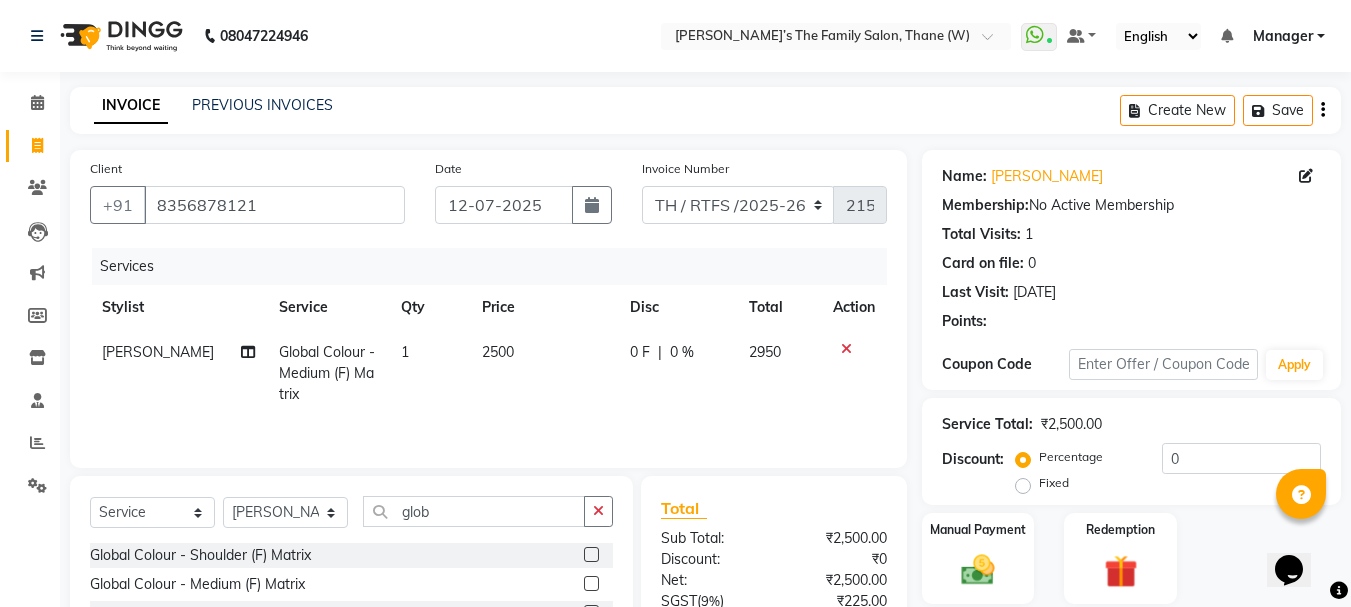 click on "2500" 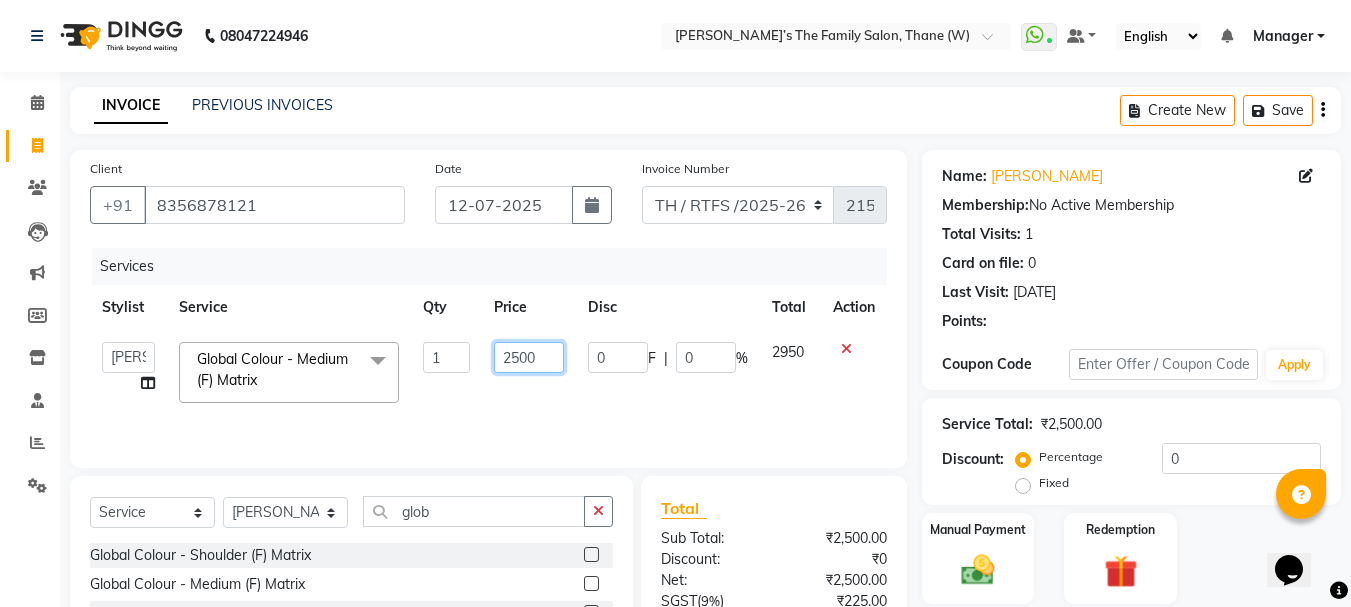 click on "2500" 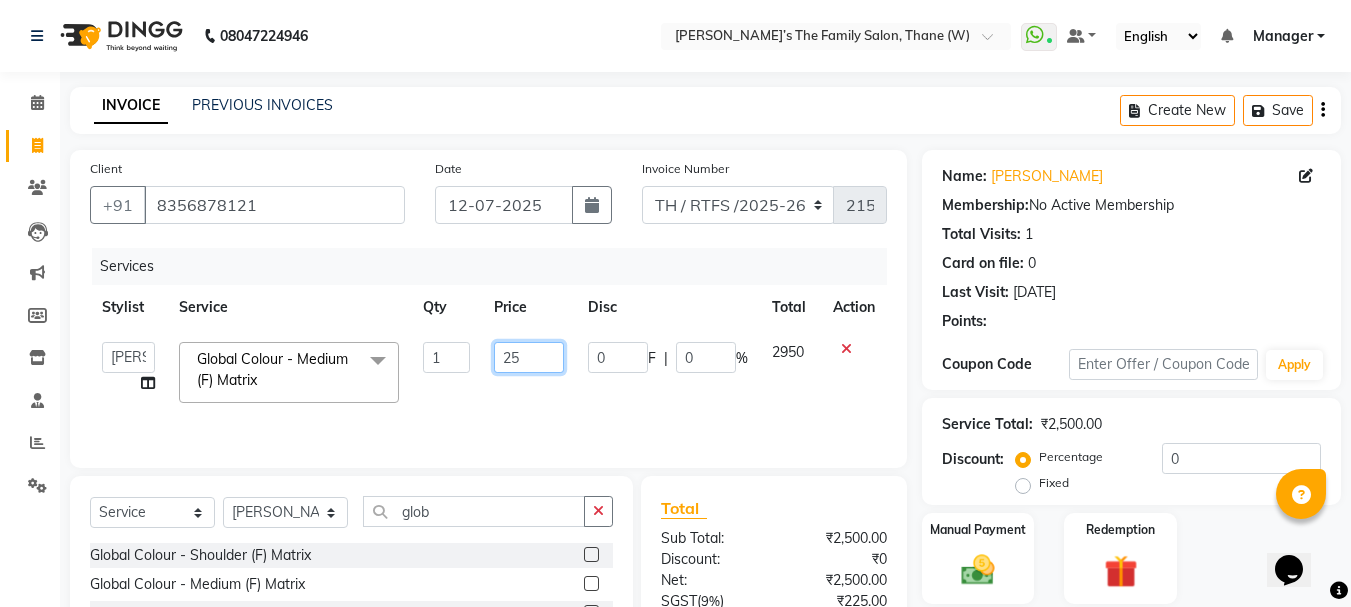 type on "2" 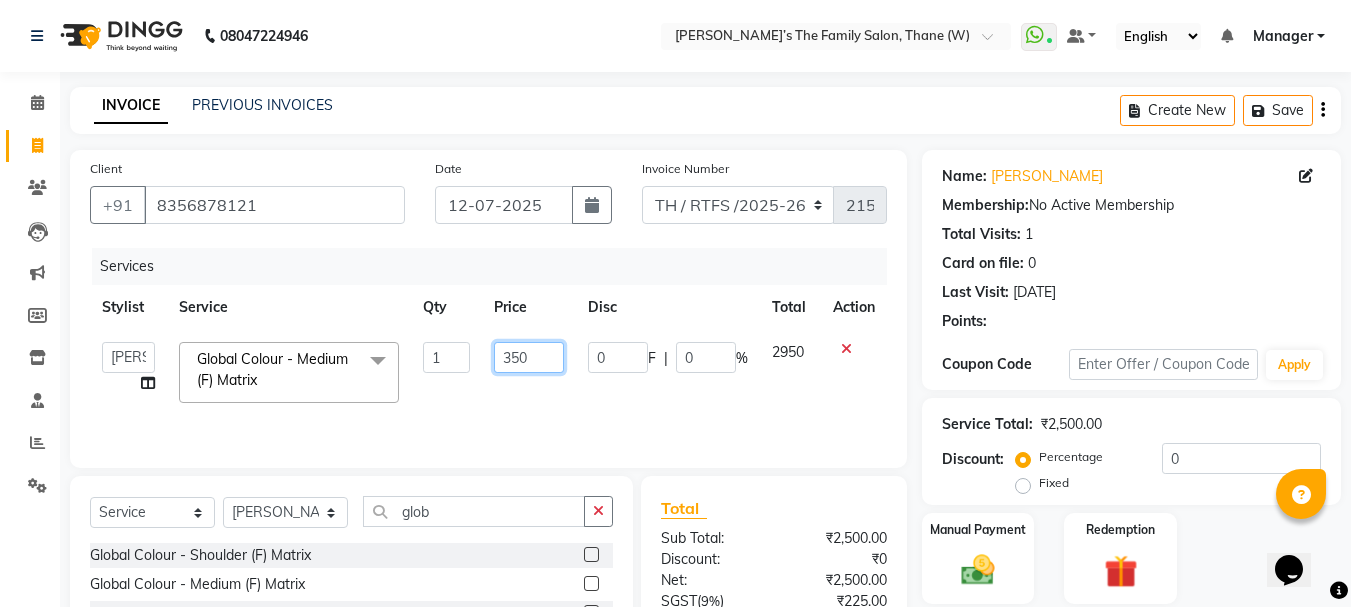 type on "3500" 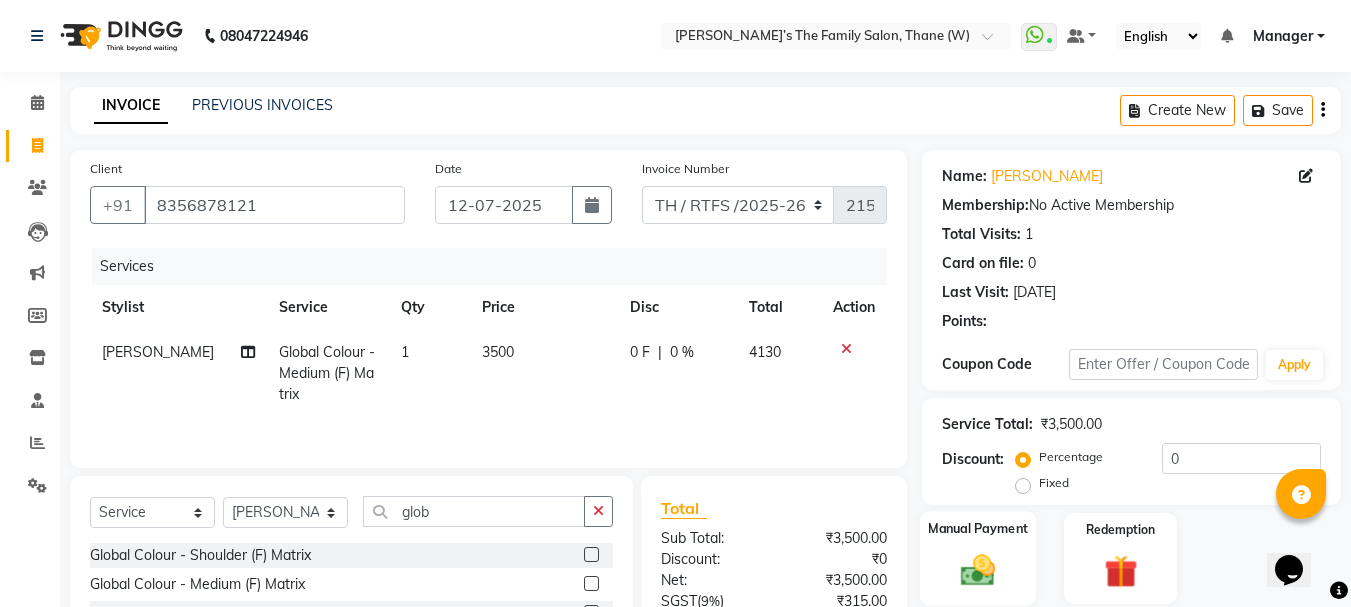 click on "Manual Payment" 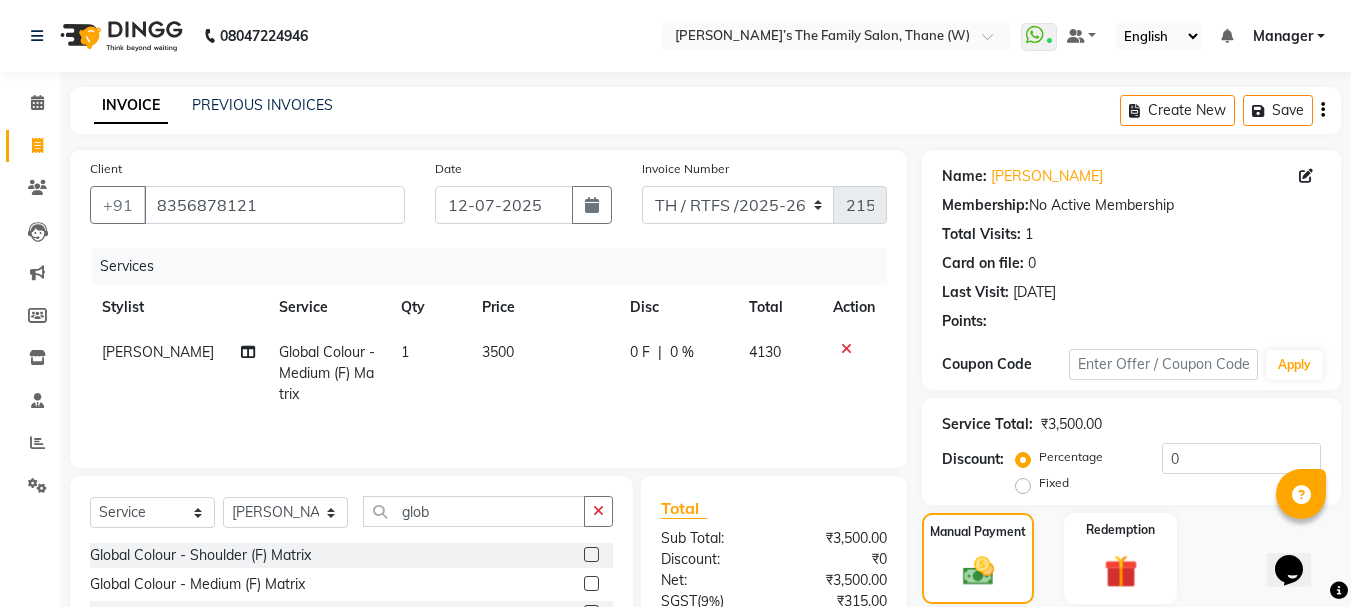 scroll, scrollTop: 196, scrollLeft: 0, axis: vertical 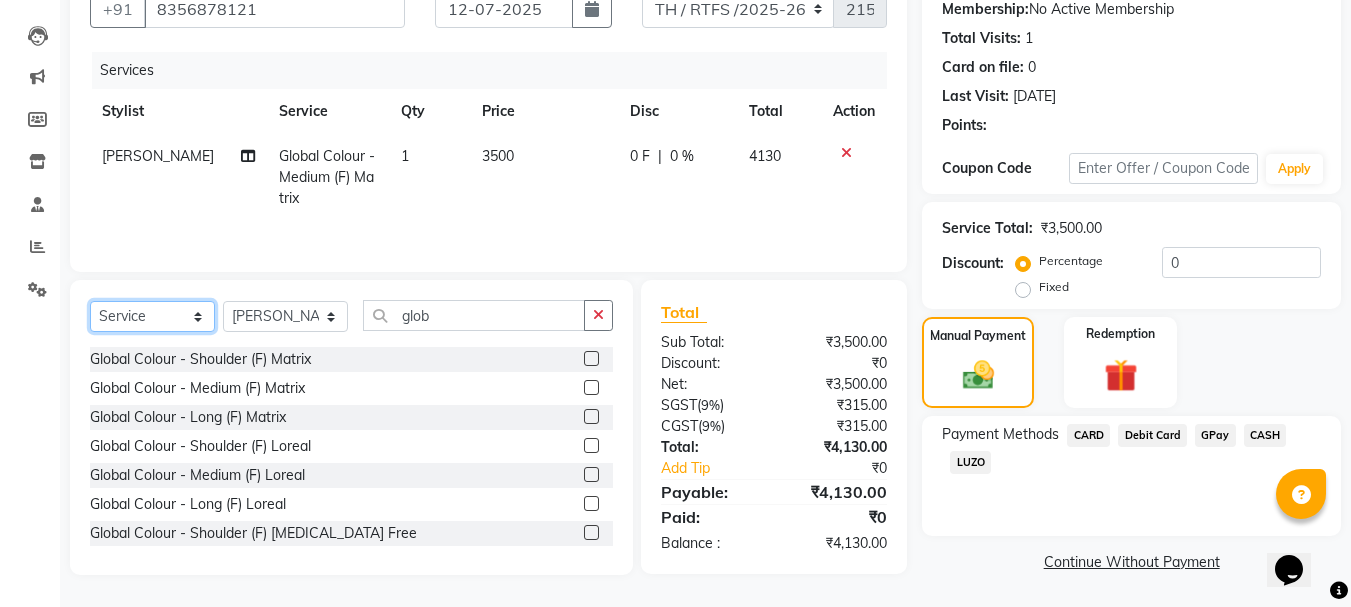click on "Select  Service  Product  Membership  Package Voucher Prepaid Gift Card" 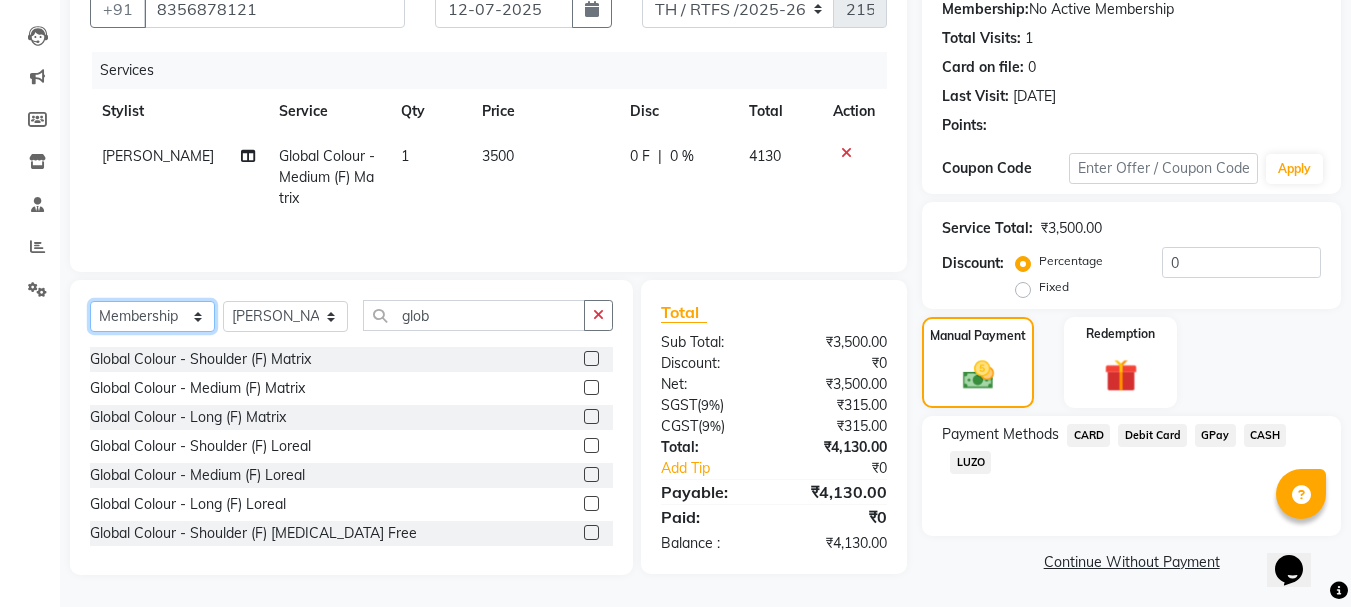 click on "Select  Service  Product  Membership  Package Voucher Prepaid Gift Card" 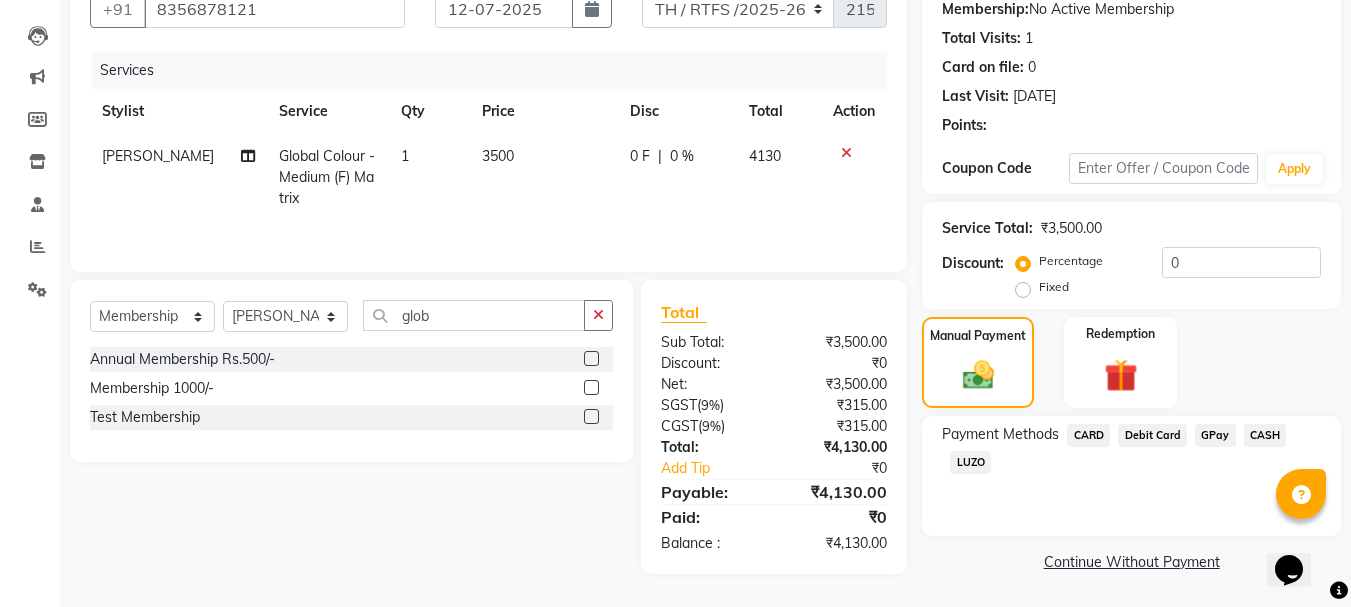 click 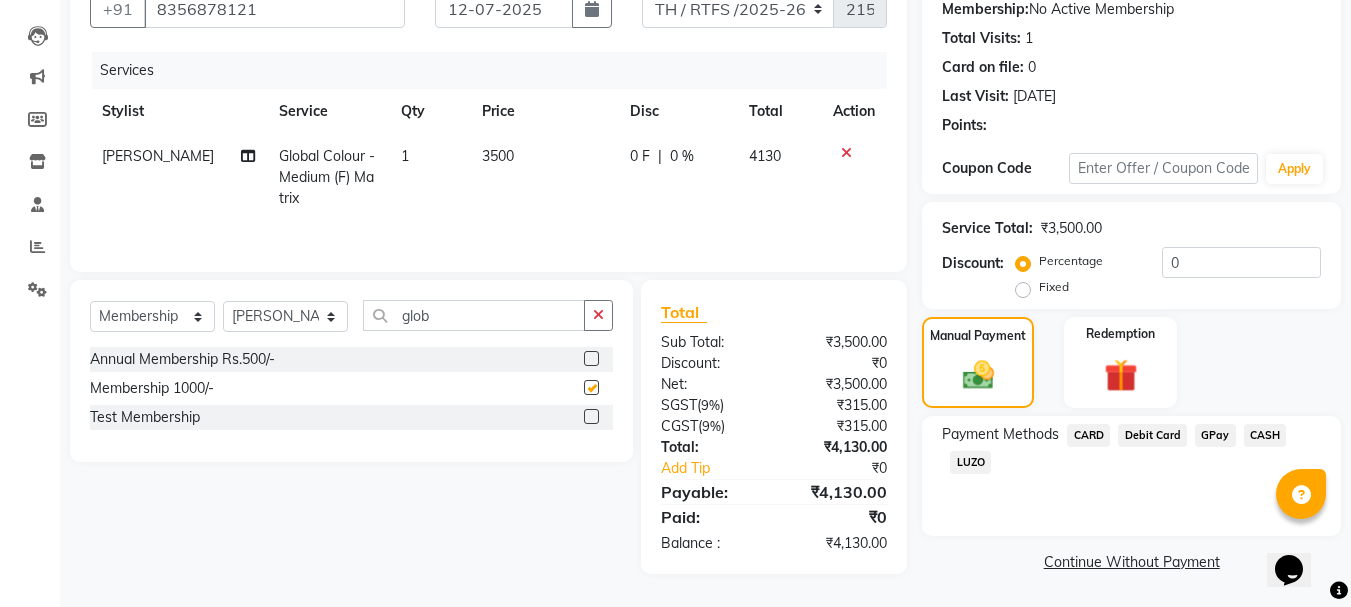 select on "select" 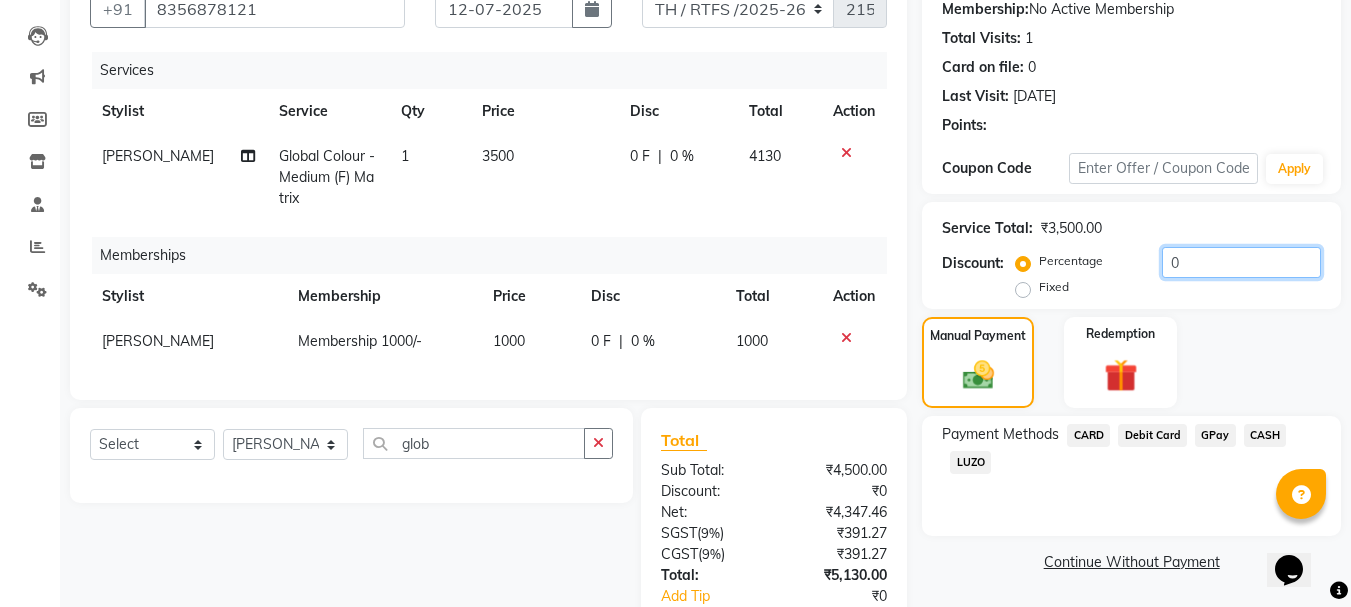 click on "0" 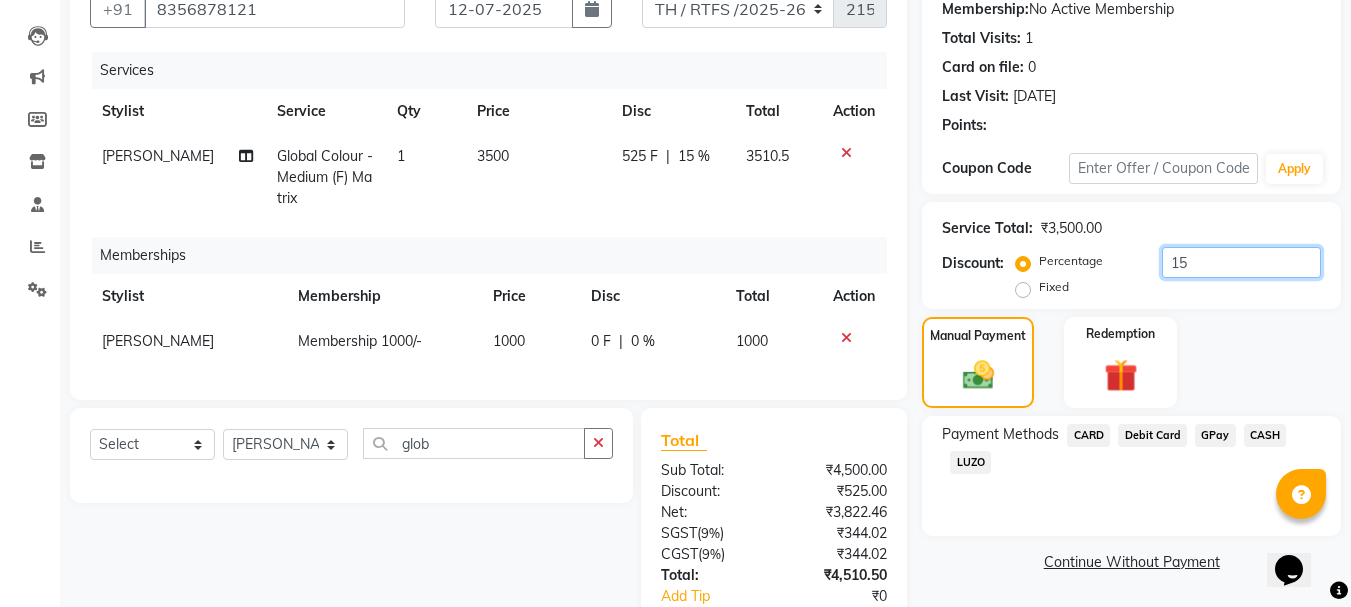type on "15" 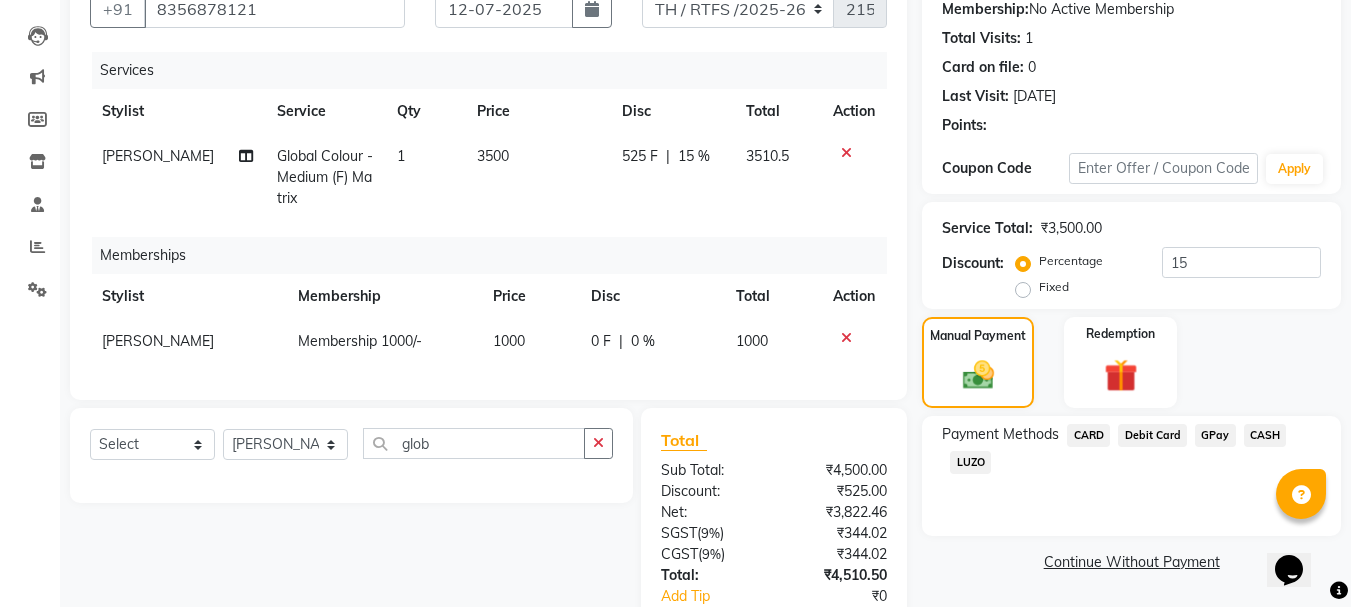 click on "GPay" 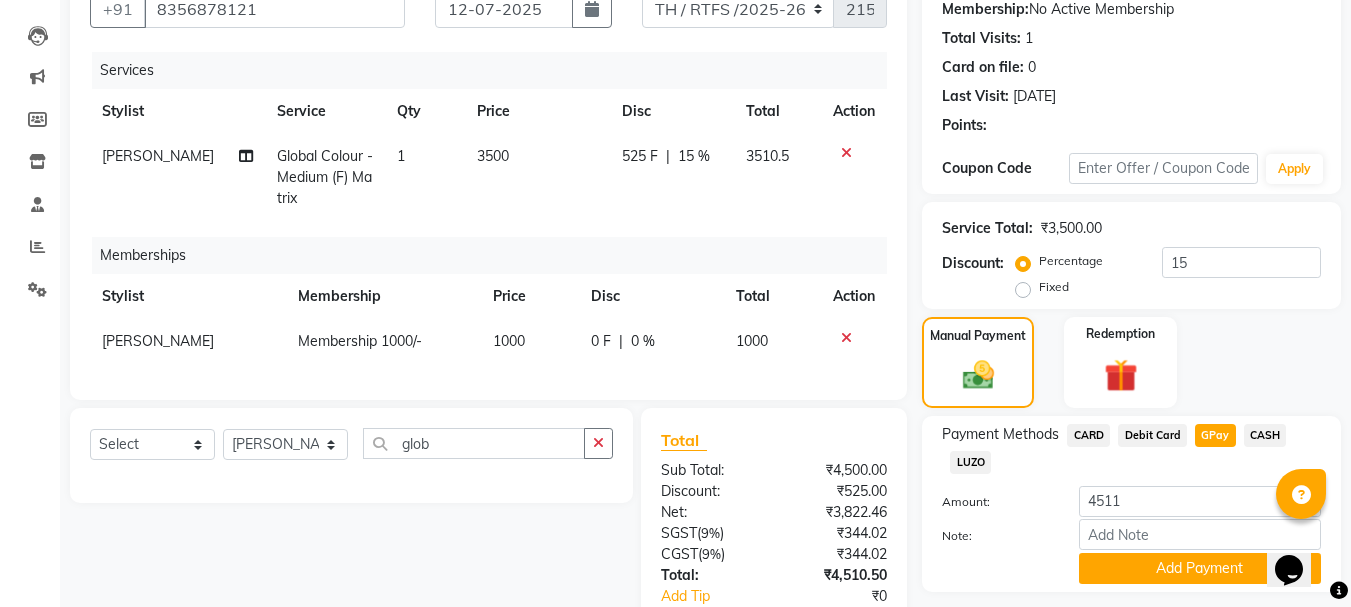 scroll, scrollTop: 357, scrollLeft: 0, axis: vertical 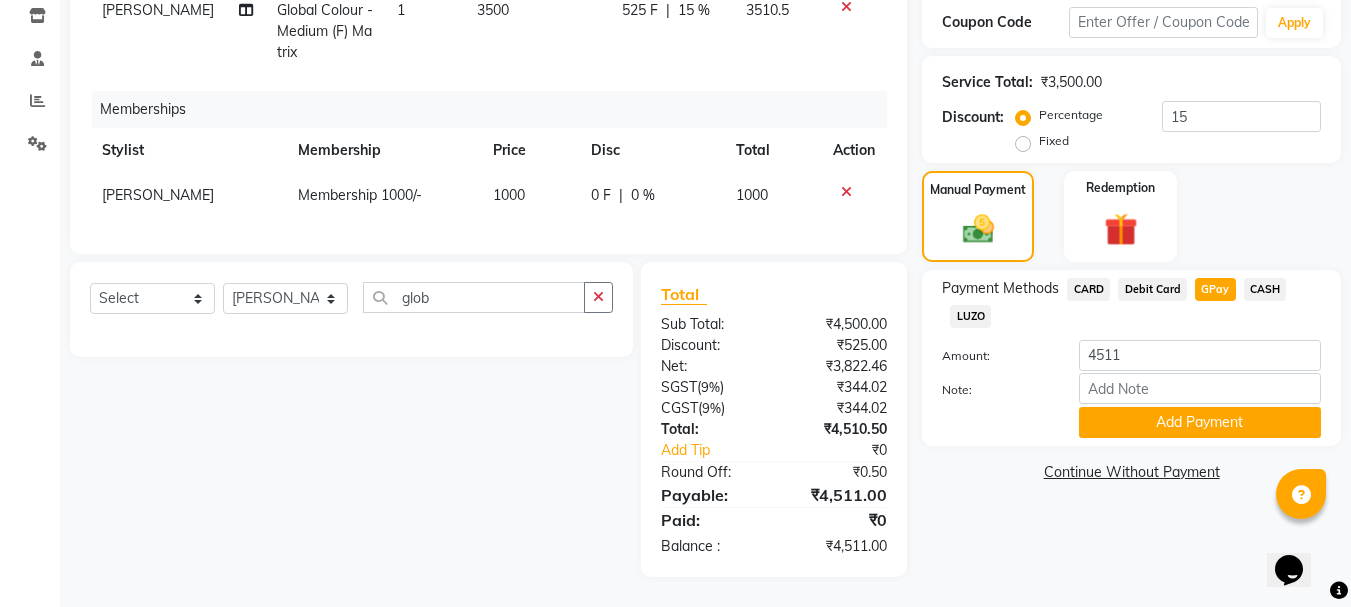 click on "[PERSON_NAME]" 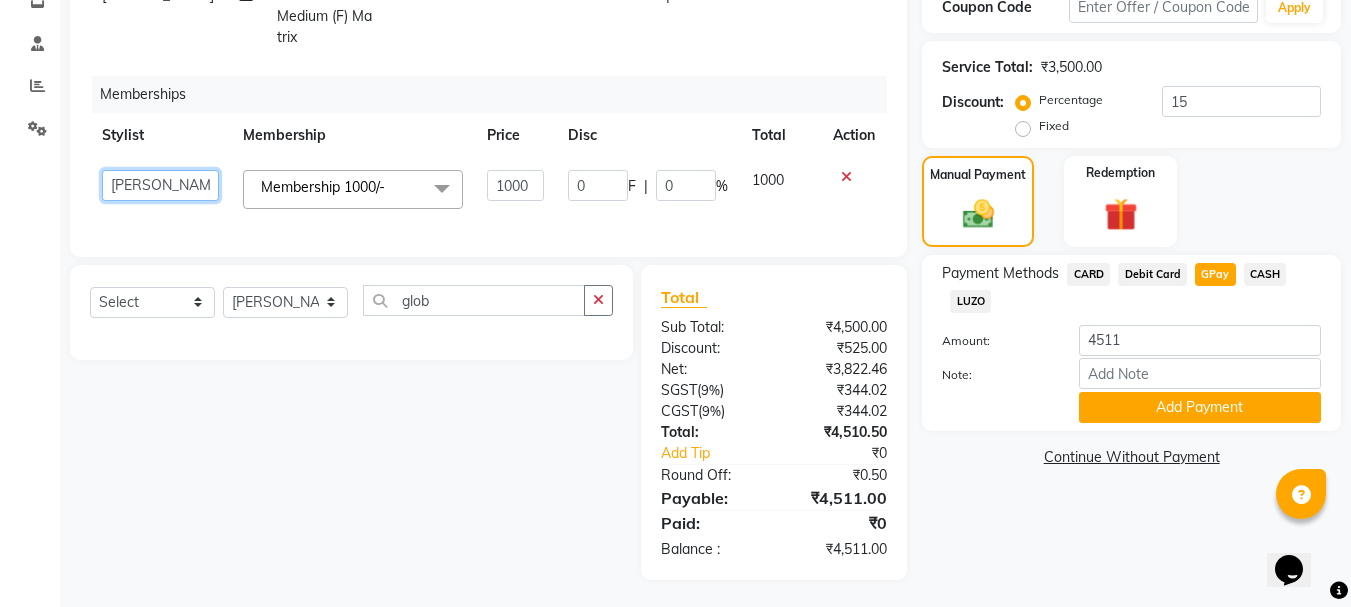 click on "[PERSON_NAME]   [PERSON_NAME] A    [PERSON_NAME] .[PERSON_NAME]   House sale   [PERSON_NAME]    [PERSON_NAME]     Manager   [PERSON_NAME]   [PERSON_NAME]   [PERSON_NAME]   [PERSON_NAME]   [PERSON_NAME] [PERSON_NAME] M    [PERSON_NAME]    [PERSON_NAME]    [PERSON_NAME]" 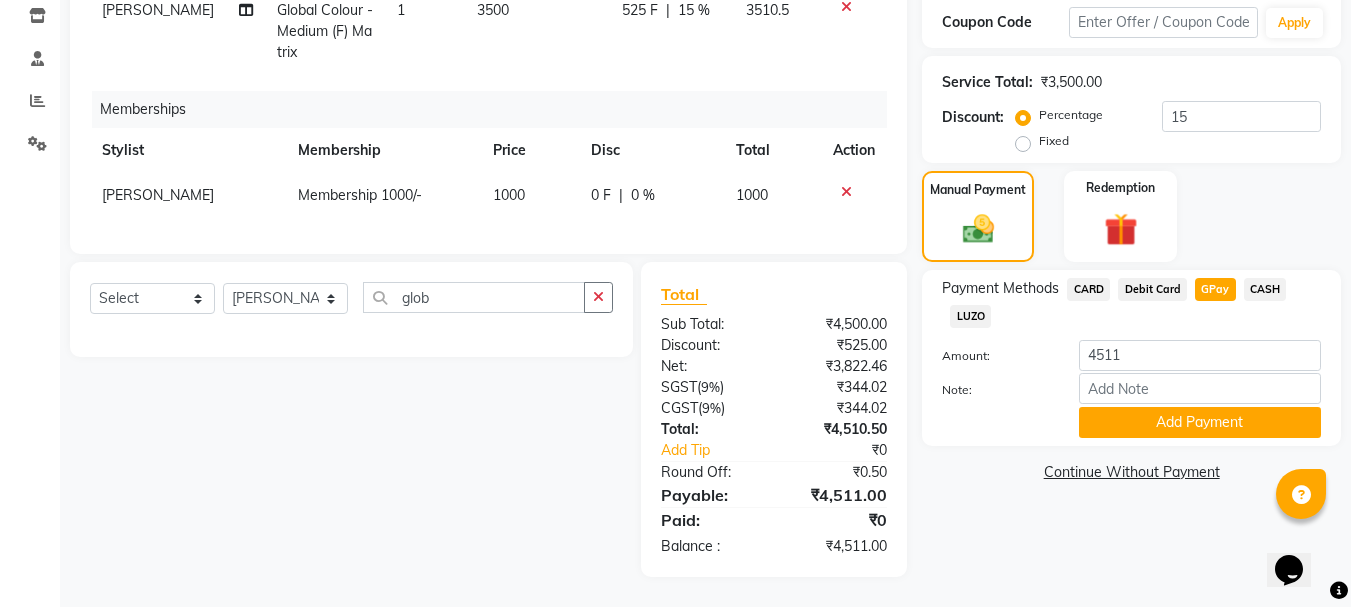 scroll, scrollTop: 2, scrollLeft: 0, axis: vertical 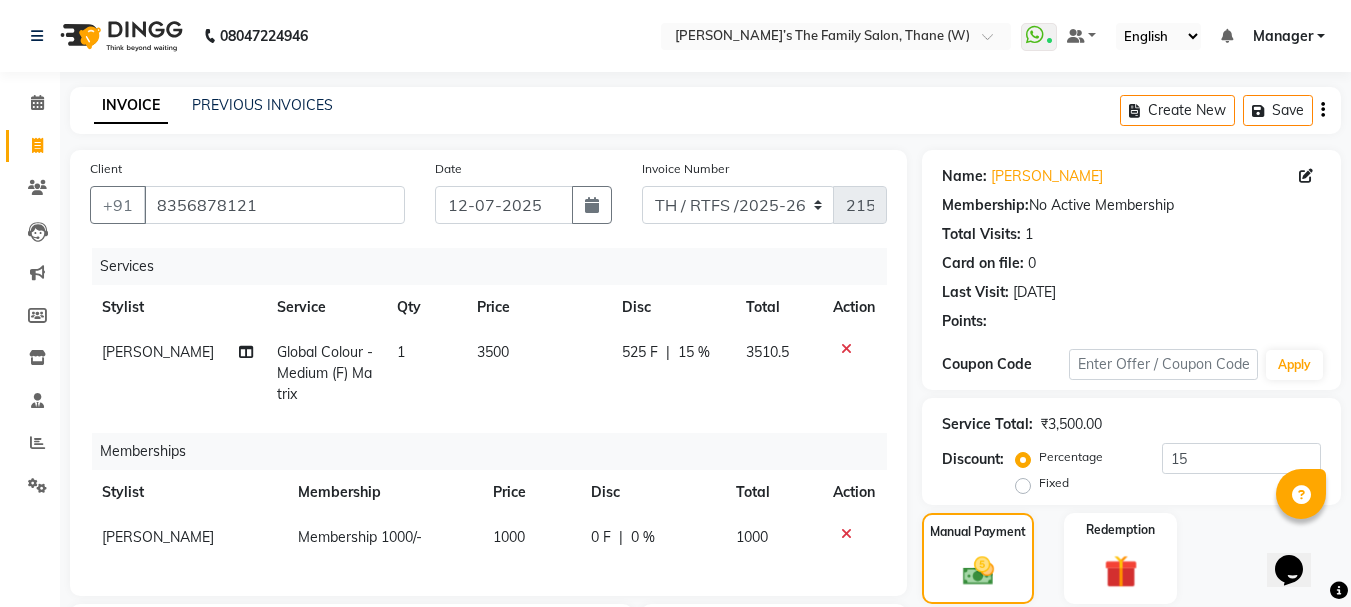 click on "shrishti jaiwala" 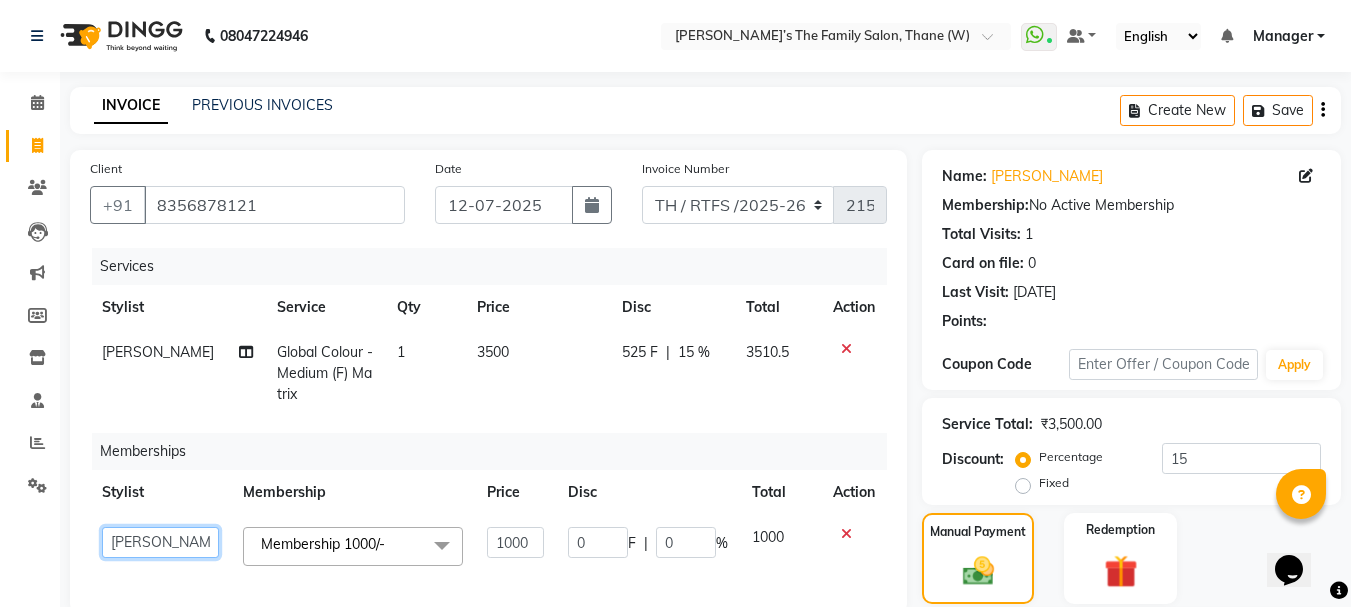 click on "Aarohi P     Aksahy auty   Ali    Aniket A    Anuradha   arvind   Divya   gautam .kasrade   House sale   Komal Waghmare    Laxmi     Manager   Moin salmani   Prashant     Ravindra   Samrat Kumar   Sangita Dighe   Sanjana Kharat    Shreepad M    shrishti  jaiwala    vaibhavi  gudekar    Vikas H" 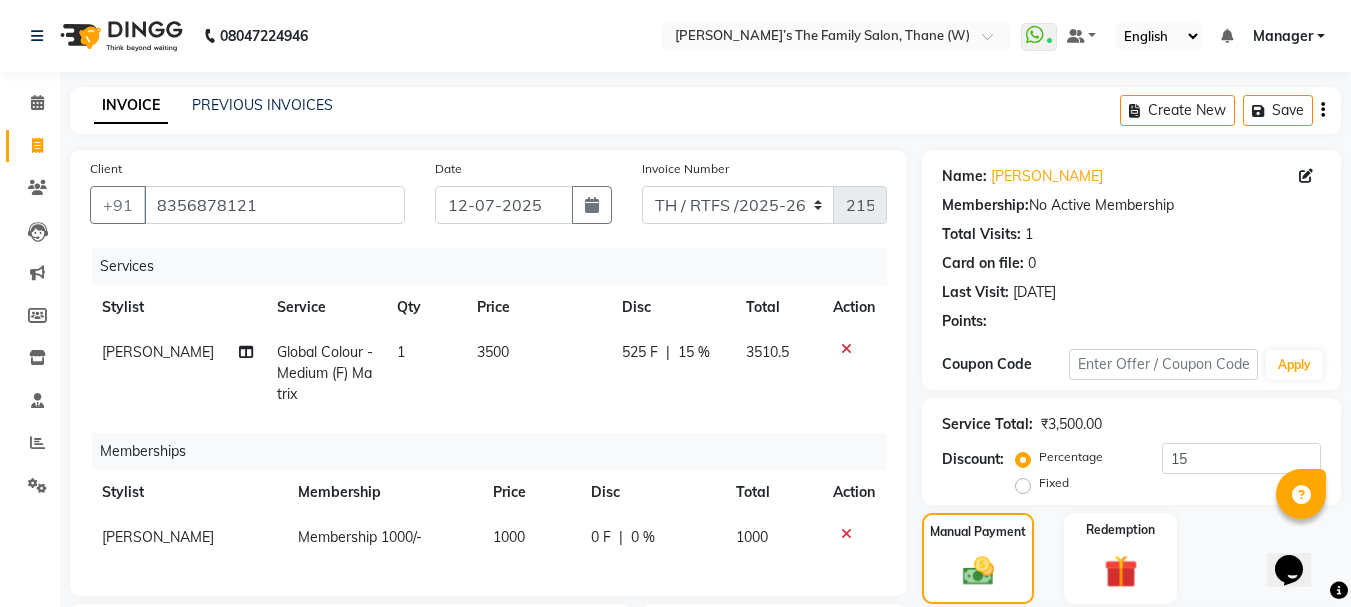 scroll, scrollTop: 357, scrollLeft: 0, axis: vertical 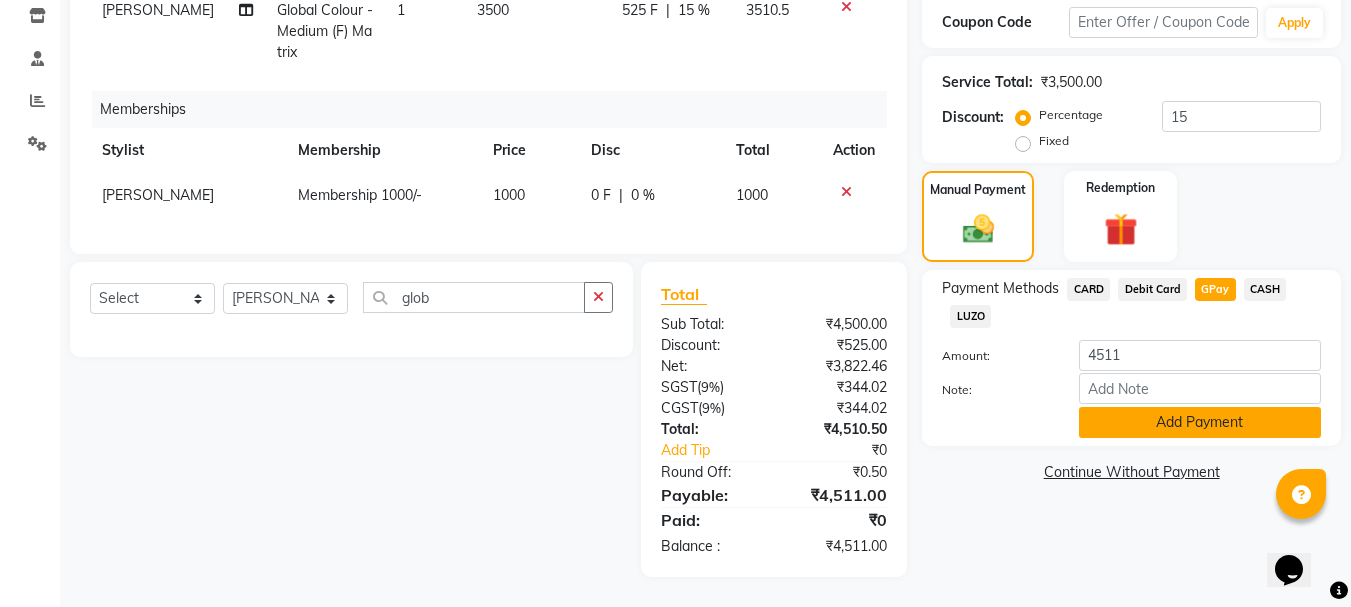 click on "Add Payment" 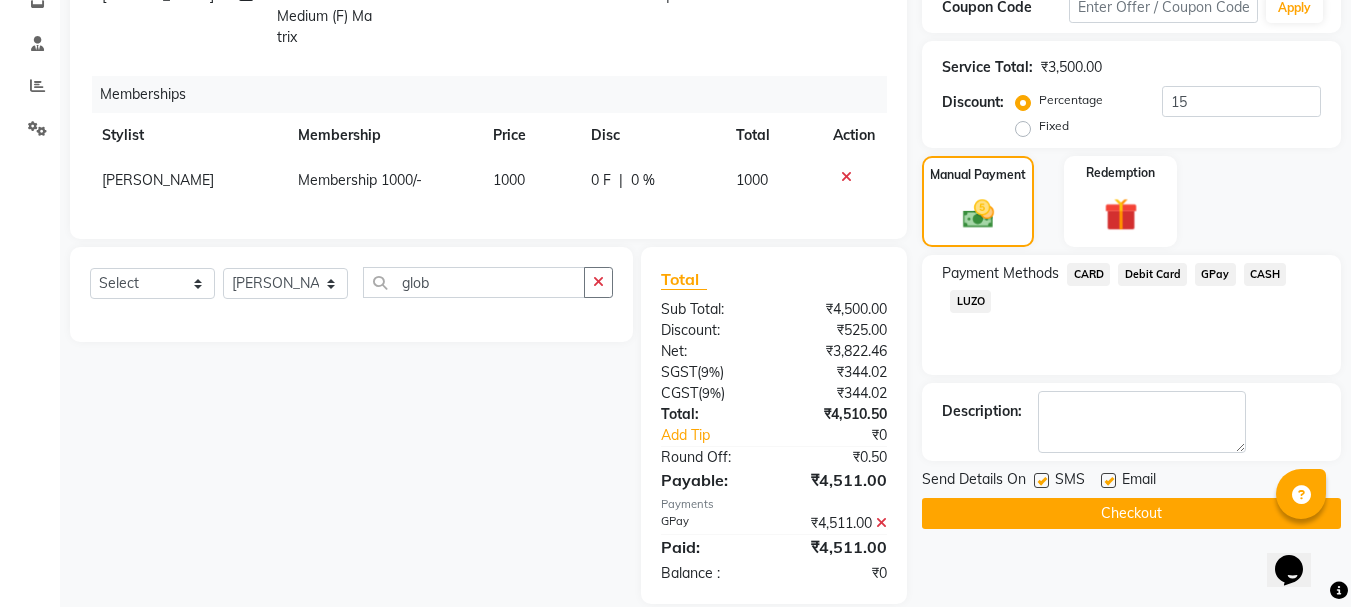 click on "Checkout" 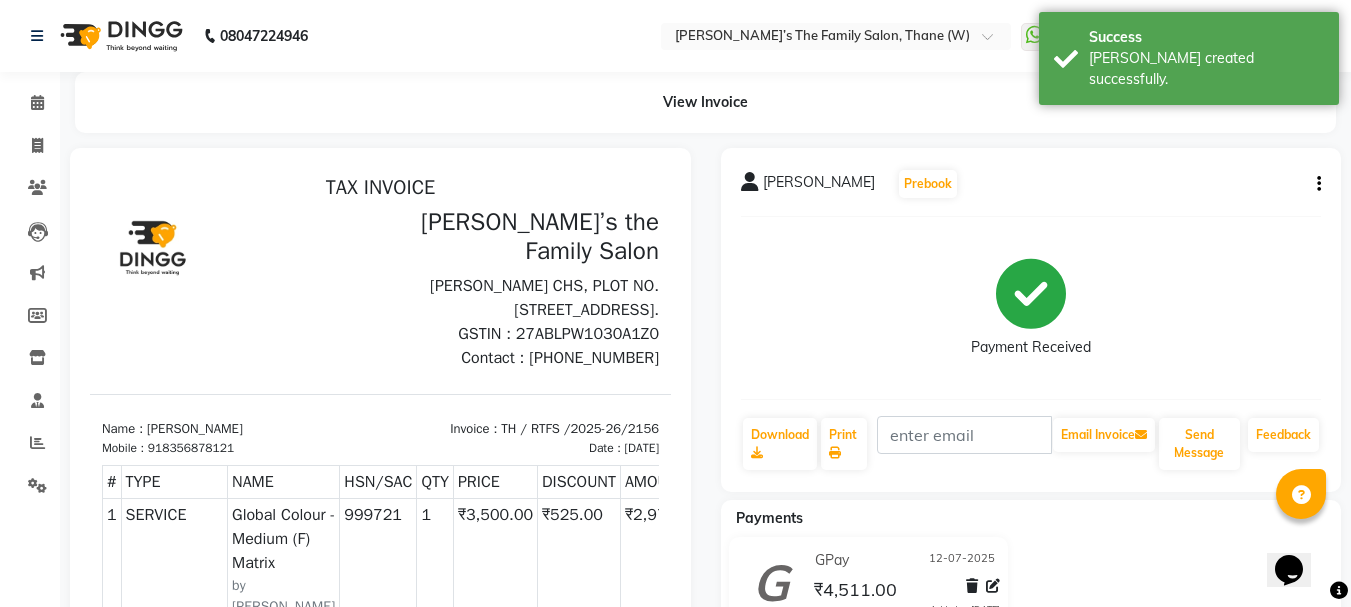 scroll, scrollTop: 0, scrollLeft: 0, axis: both 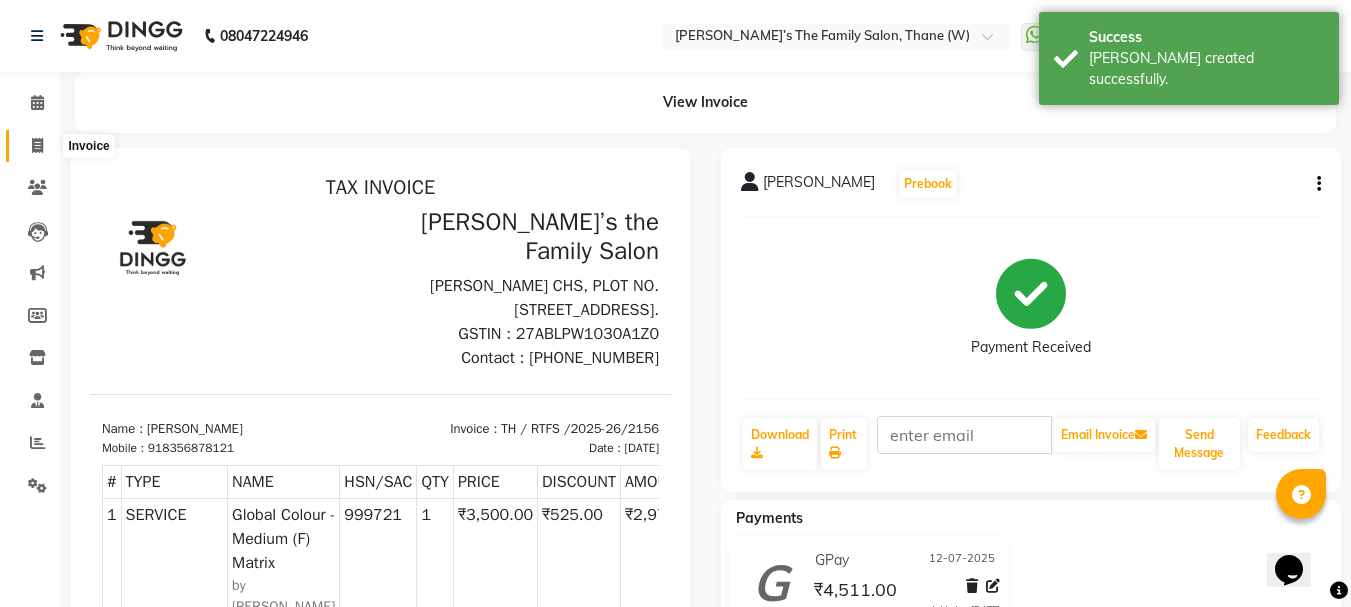 click 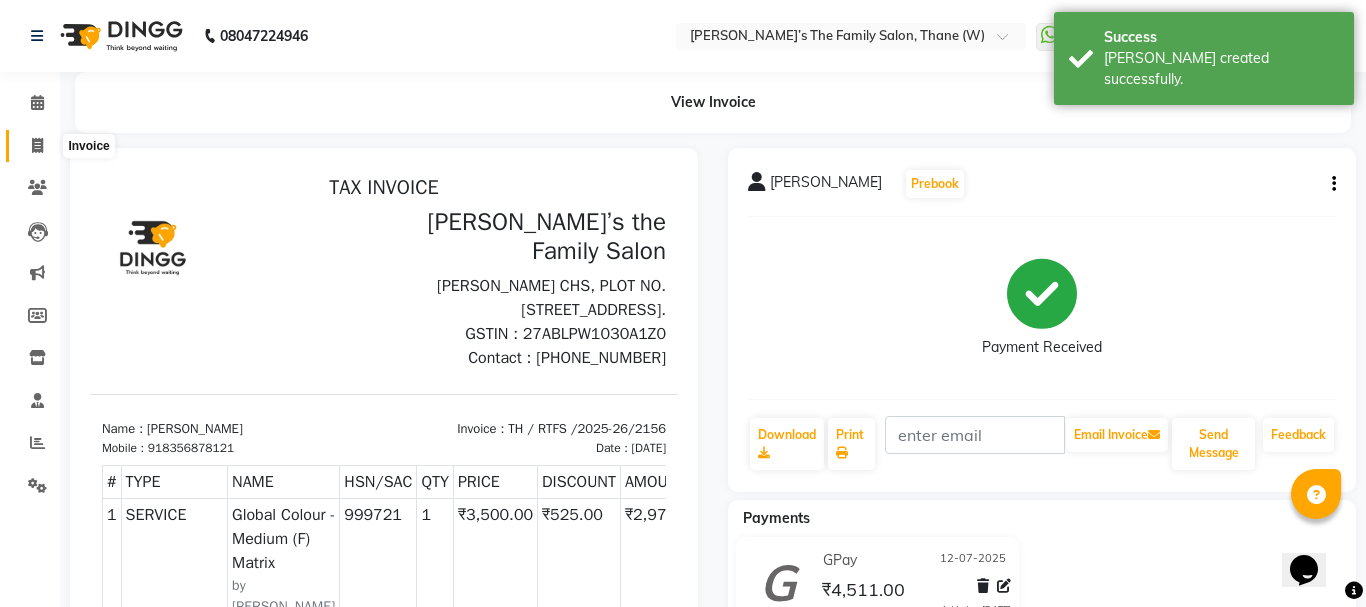 select on "service" 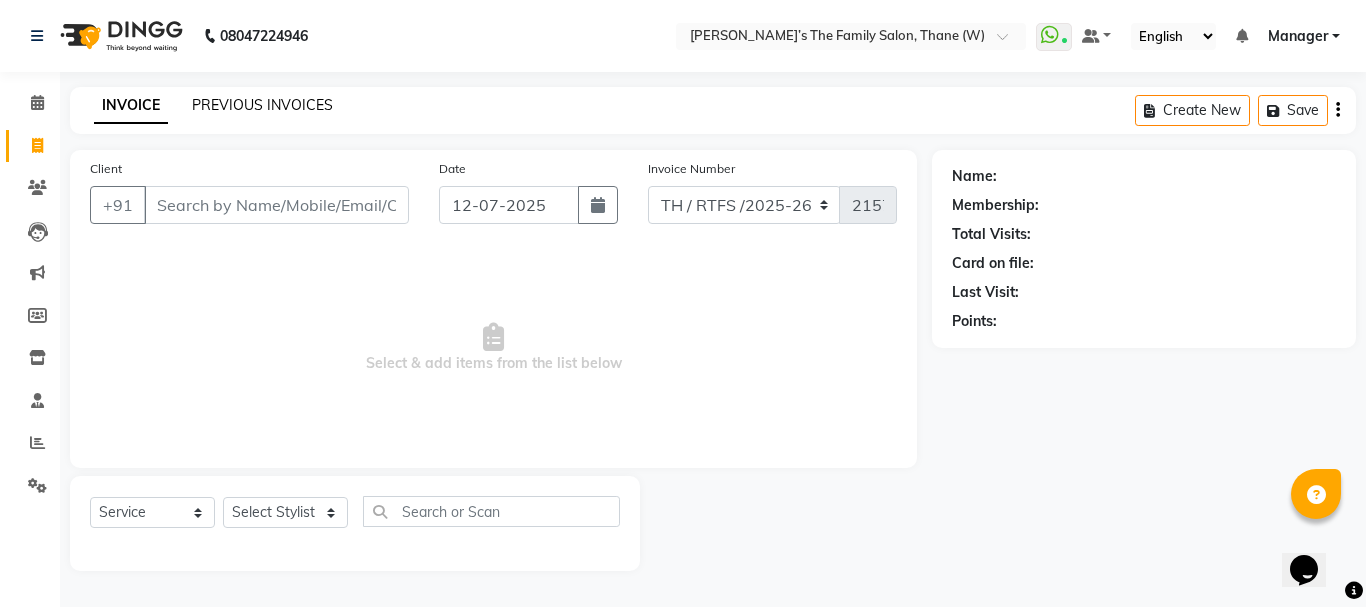 click on "PREVIOUS INVOICES" 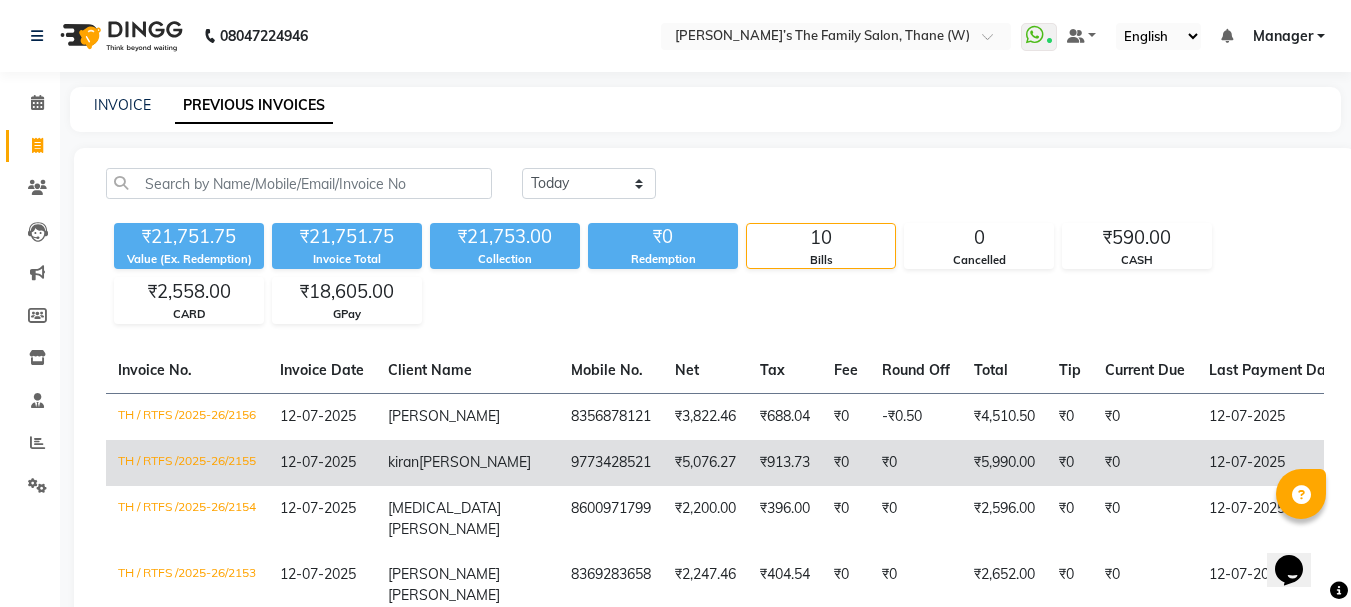 click on "12-07-2025" 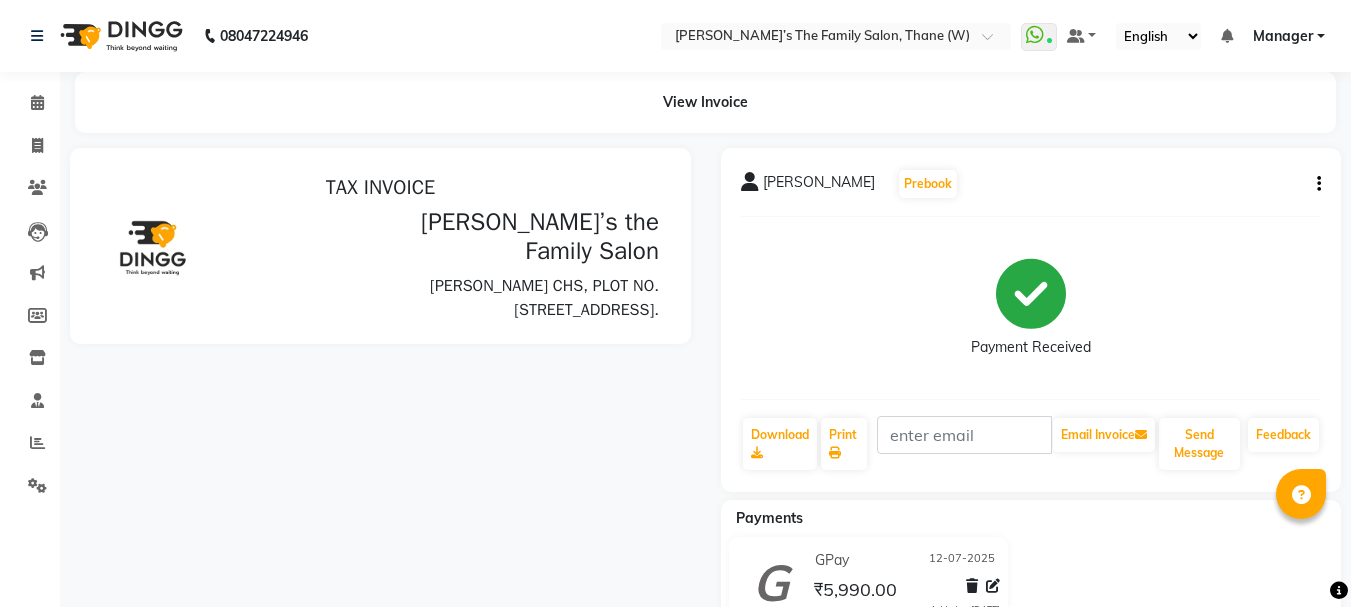 scroll, scrollTop: 0, scrollLeft: 0, axis: both 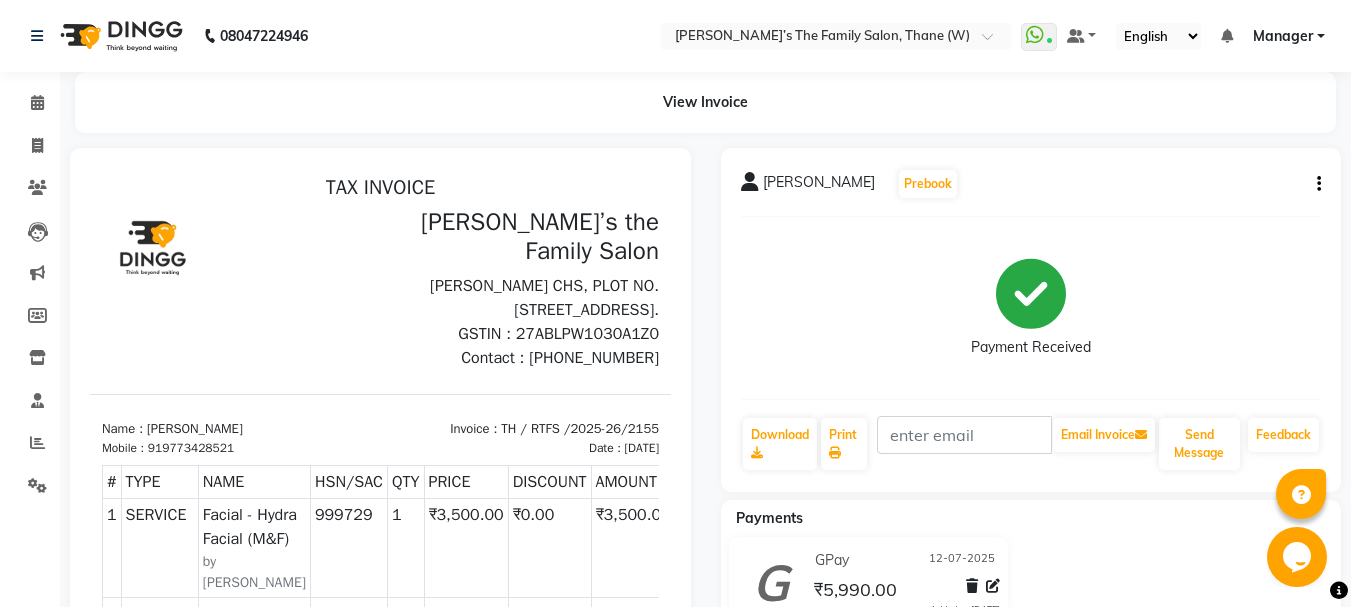 click on "[PERSON_NAME]  Prebook   Payment Received  Download  Print   Email Invoice   Send Message Feedback" 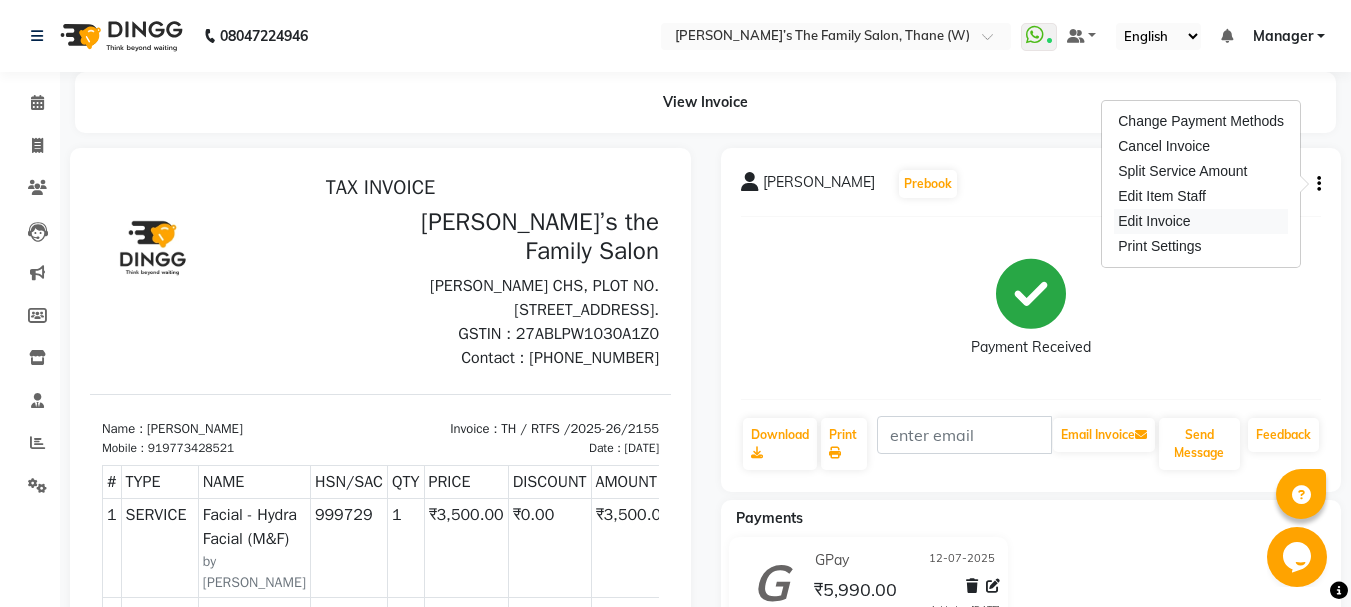 click on "Edit Invoice" at bounding box center (1201, 221) 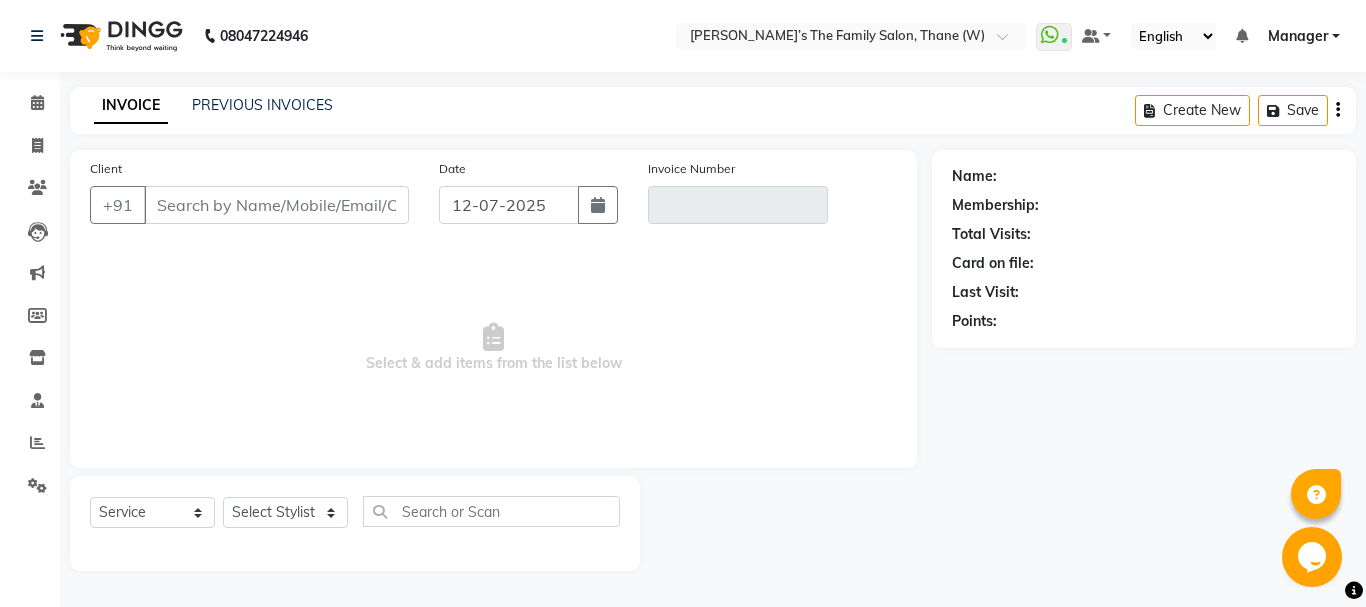 type on "9773428521" 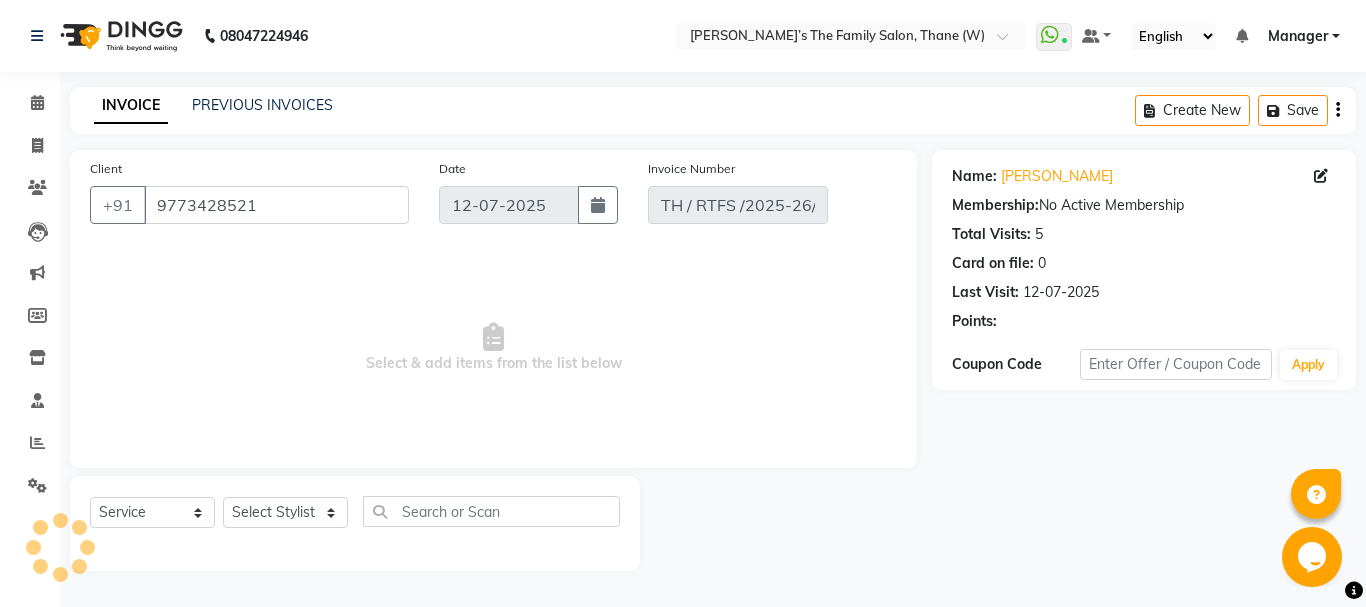 select on "select" 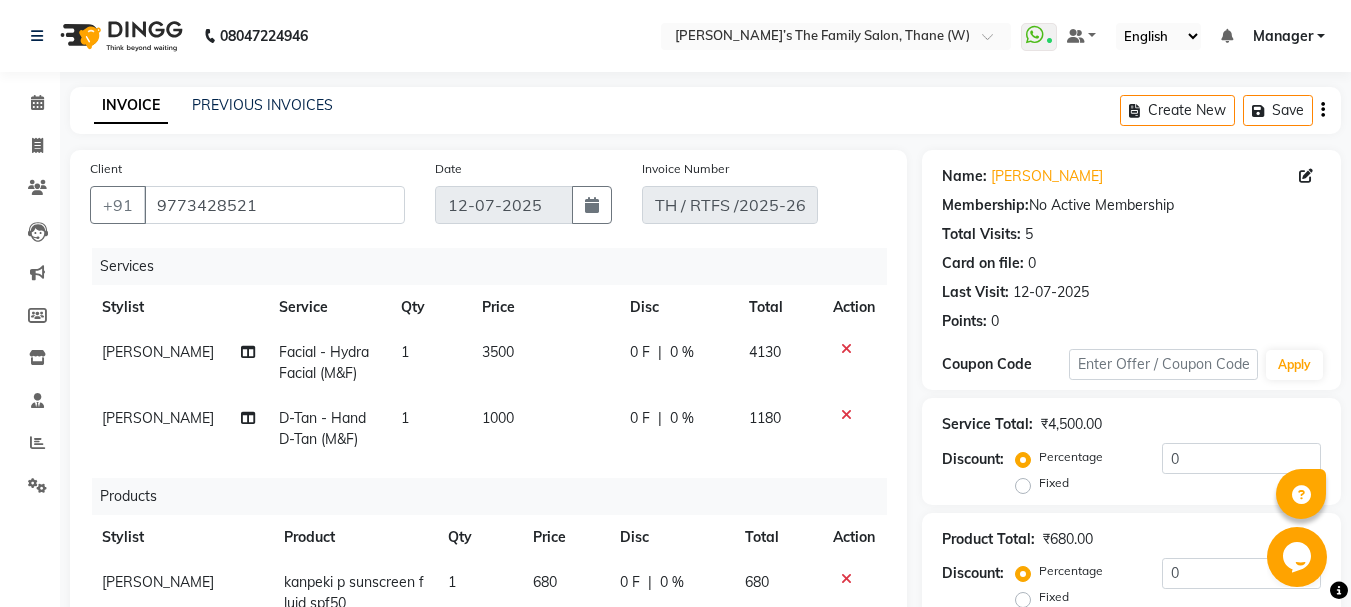 scroll, scrollTop: 444, scrollLeft: 0, axis: vertical 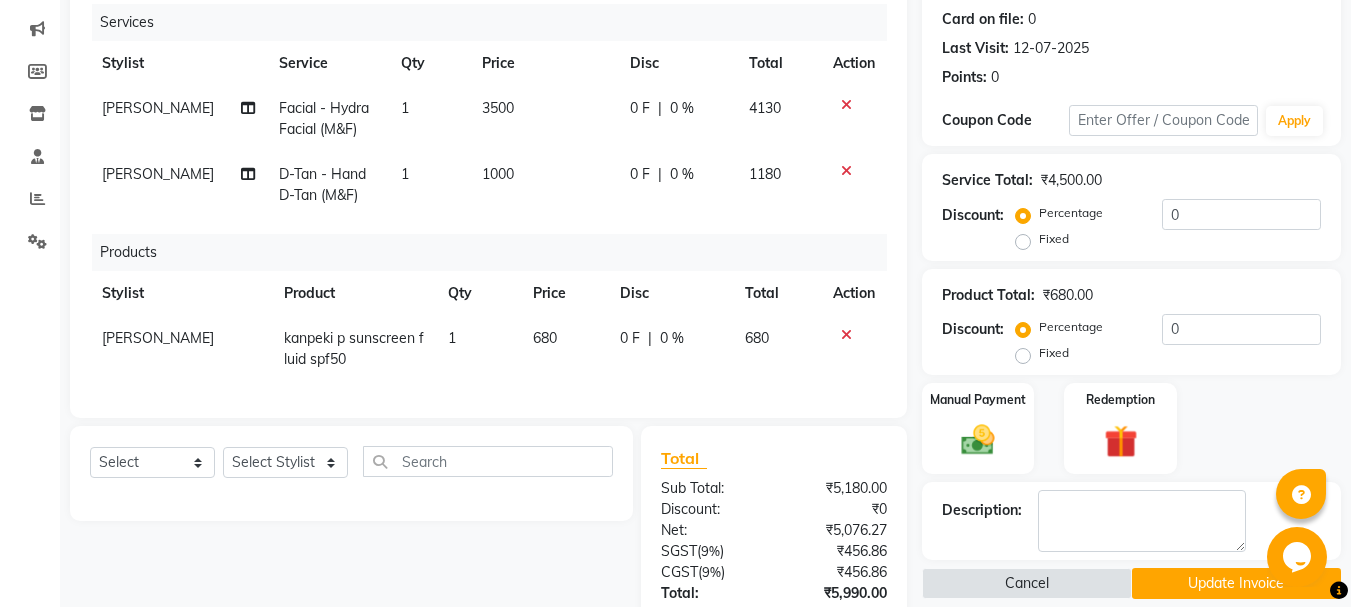 click on "0 %" 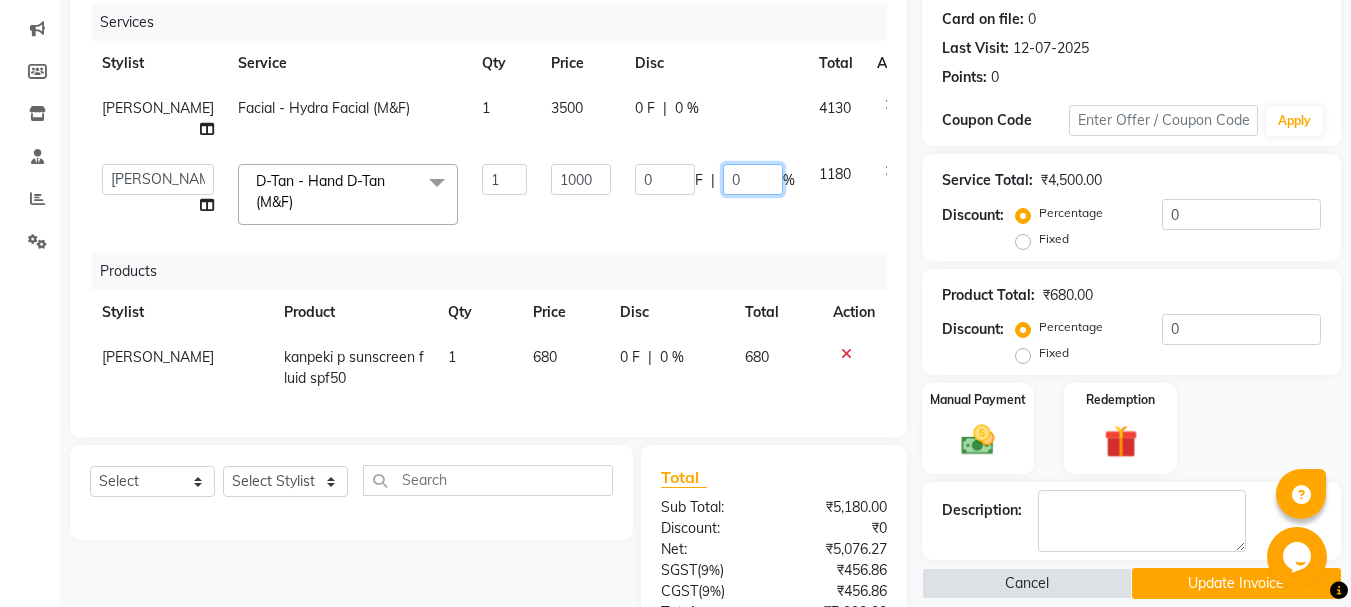 click on "0" 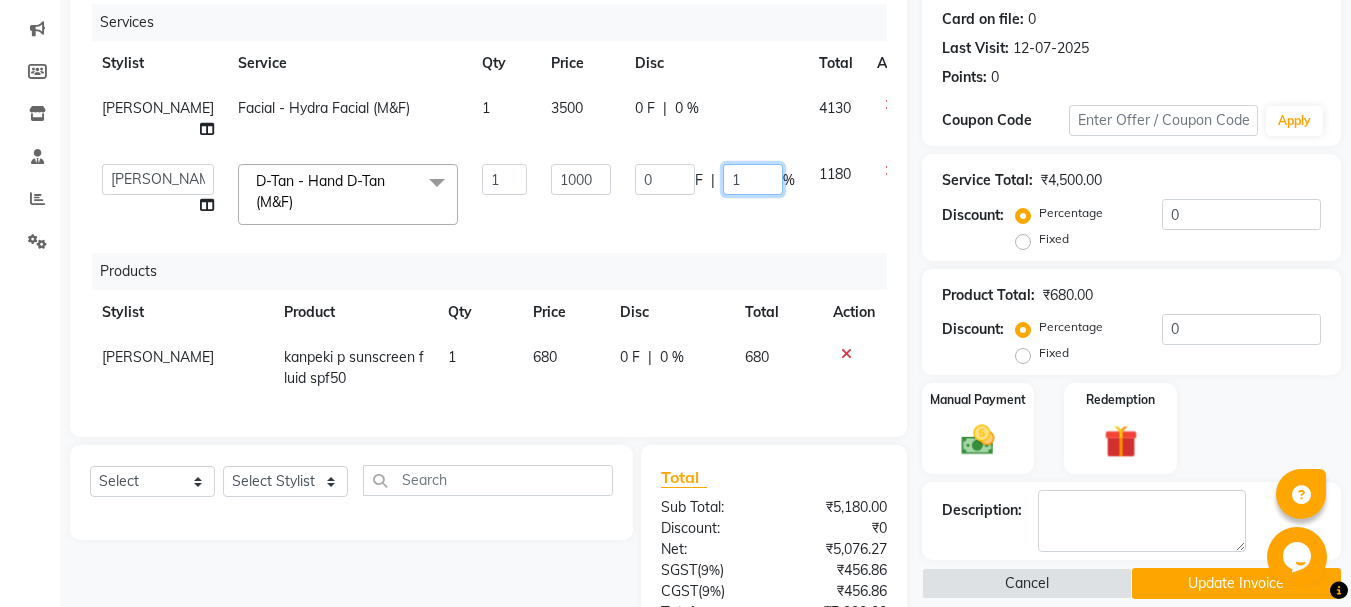 type on "15" 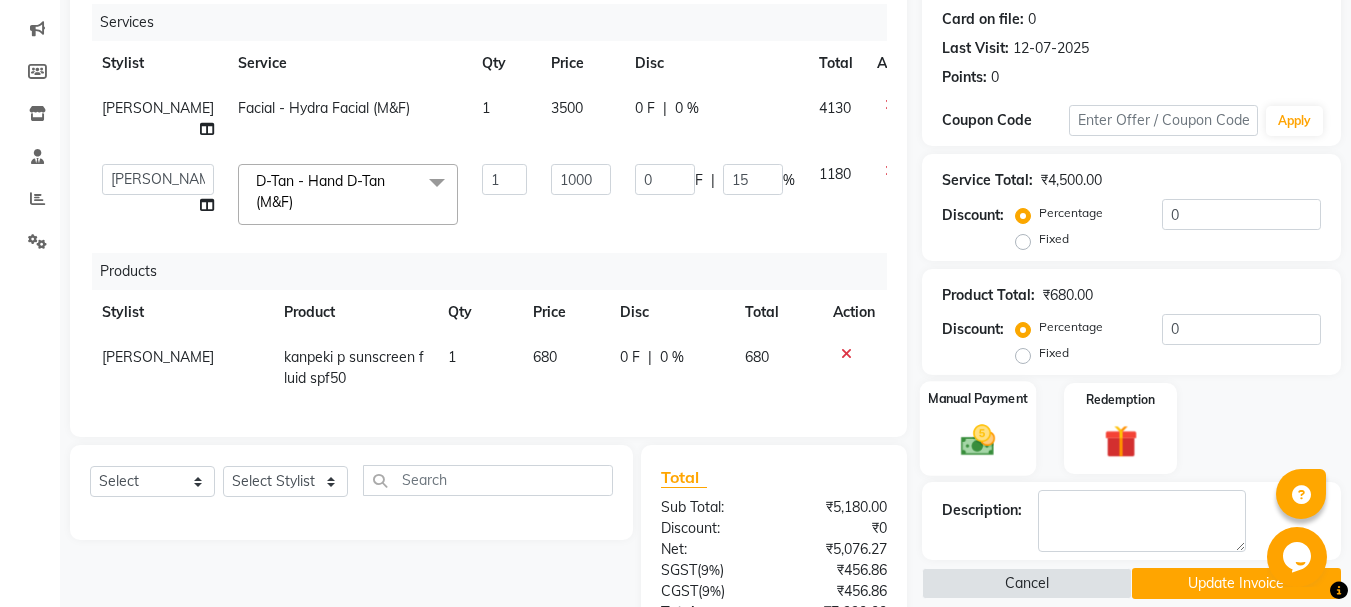 click 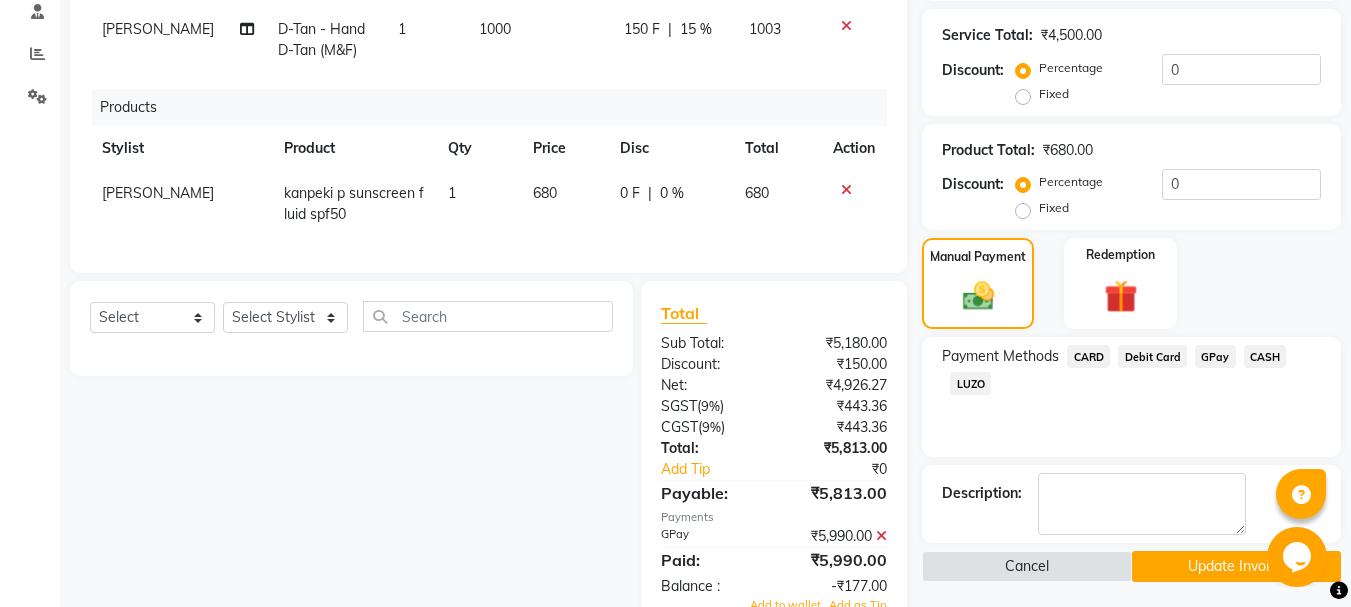 scroll, scrollTop: 461, scrollLeft: 0, axis: vertical 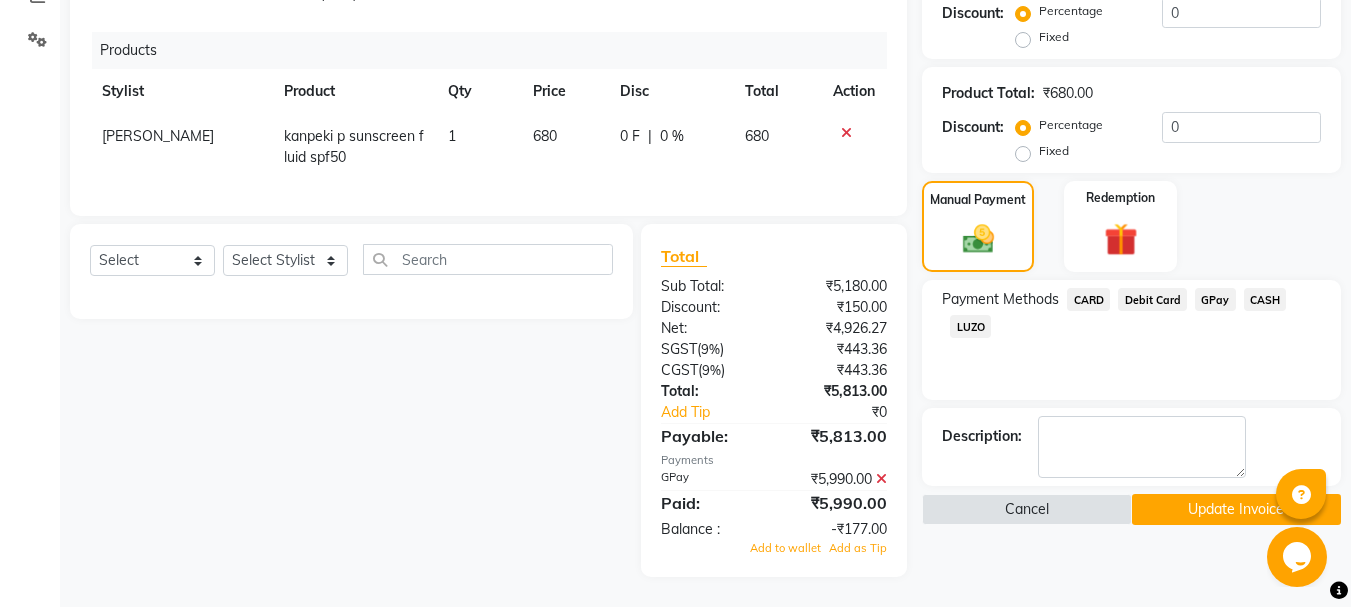 click 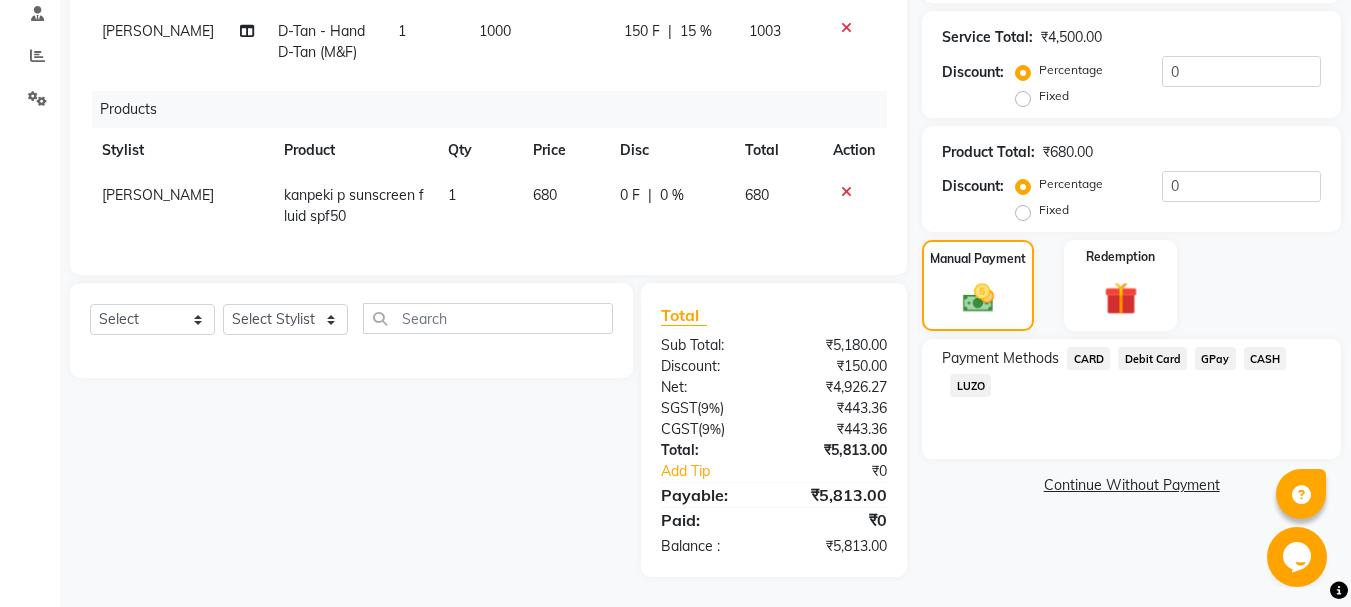 scroll, scrollTop: 402, scrollLeft: 0, axis: vertical 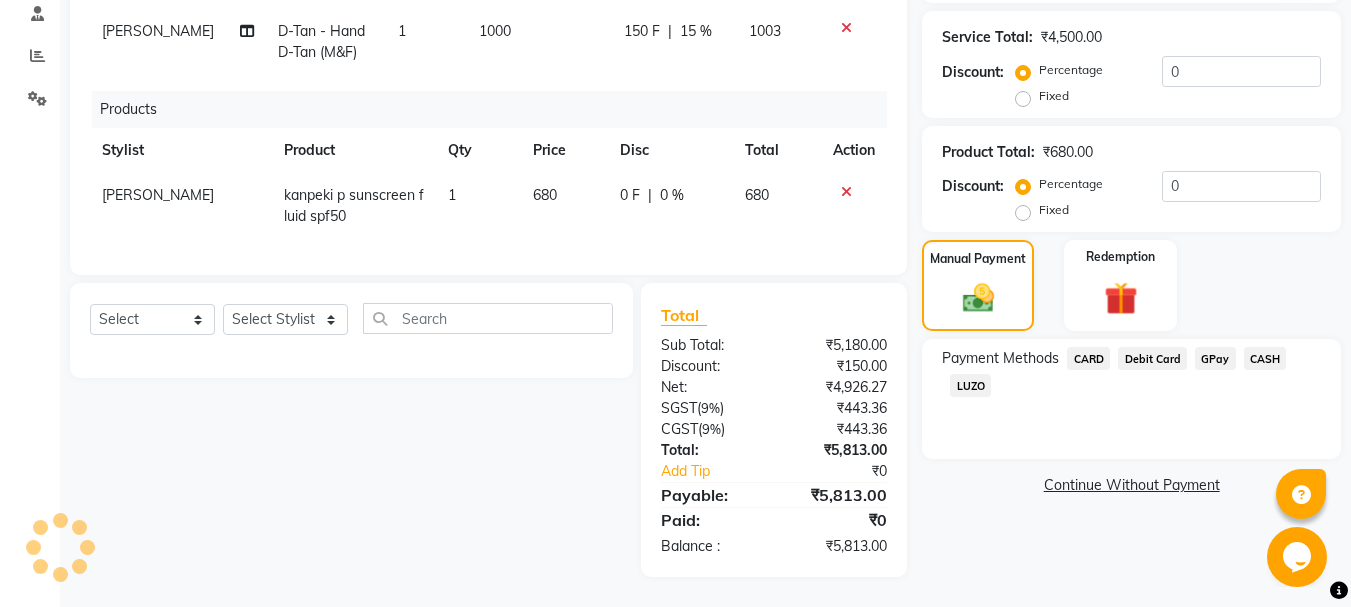 click on "GPay" 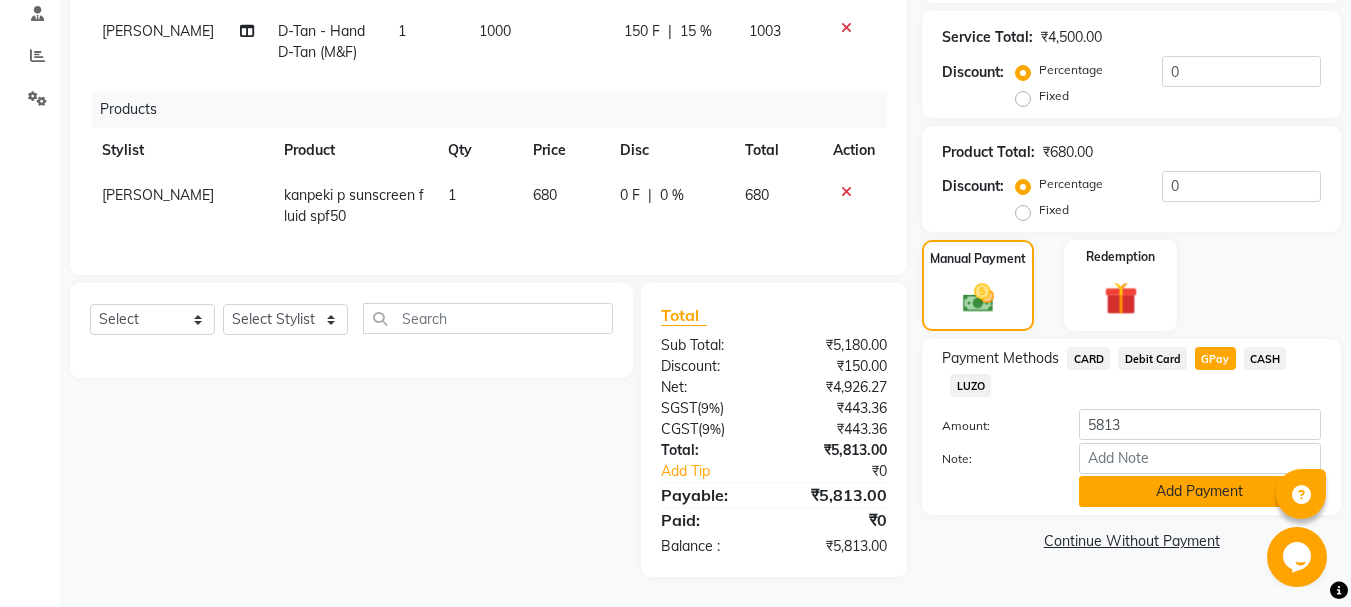 click on "Add Payment" 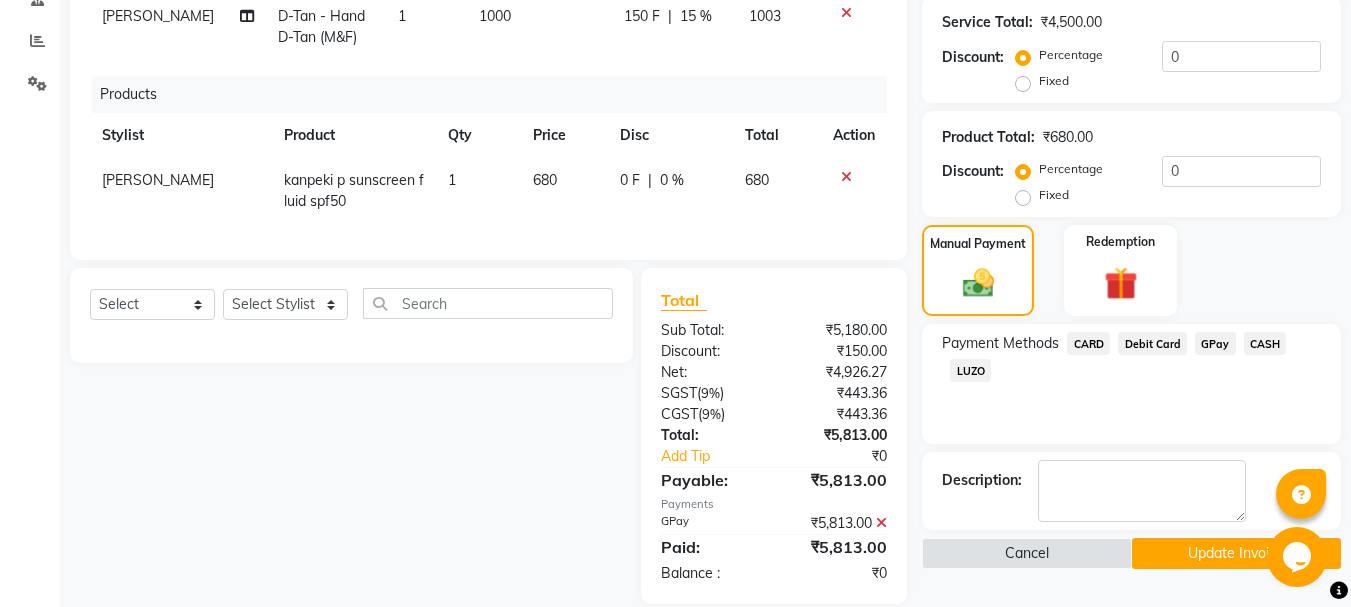 click on "Update Invoice" 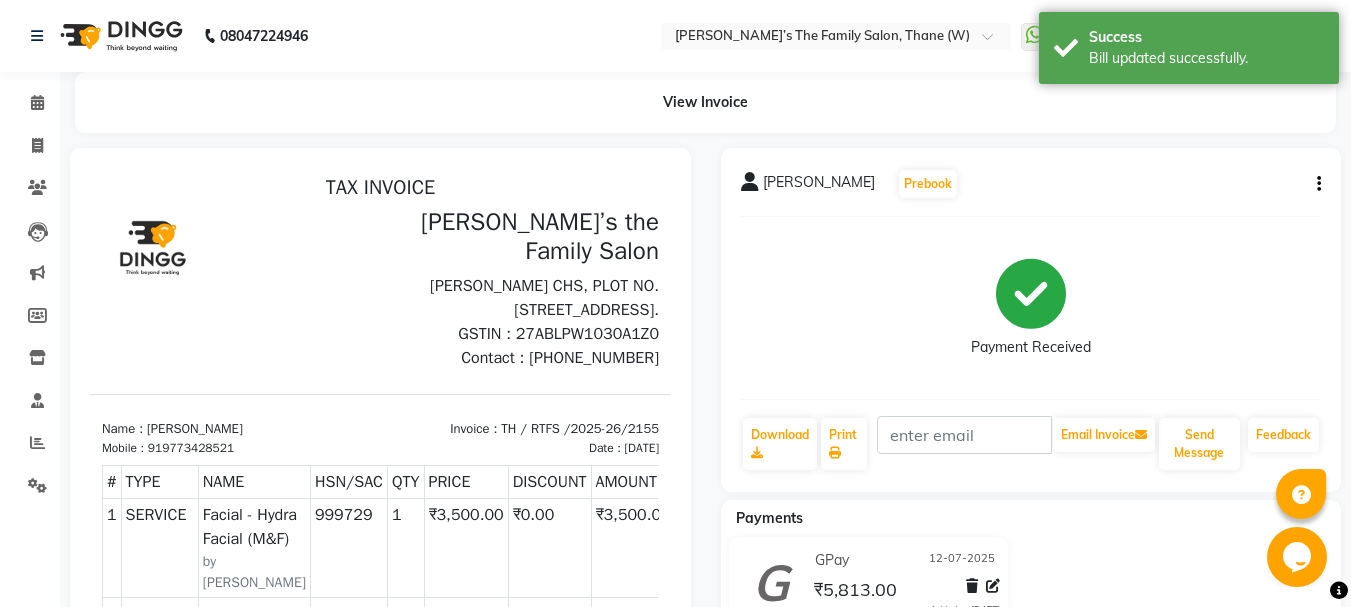 scroll, scrollTop: 0, scrollLeft: 0, axis: both 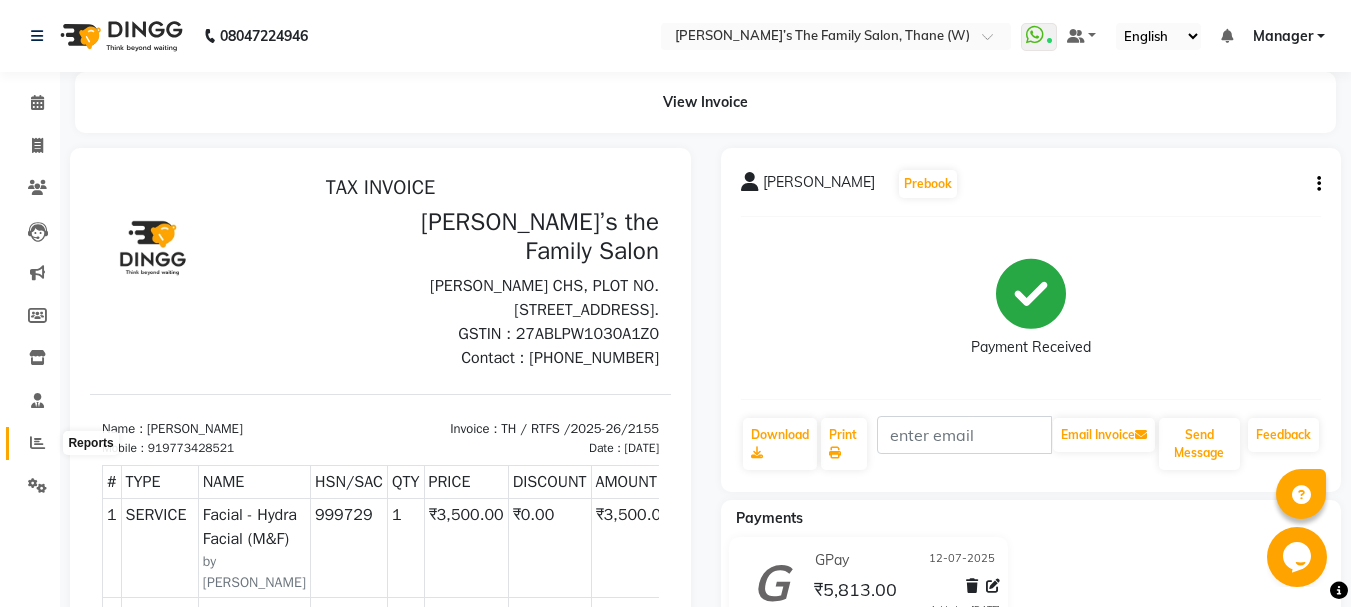 click 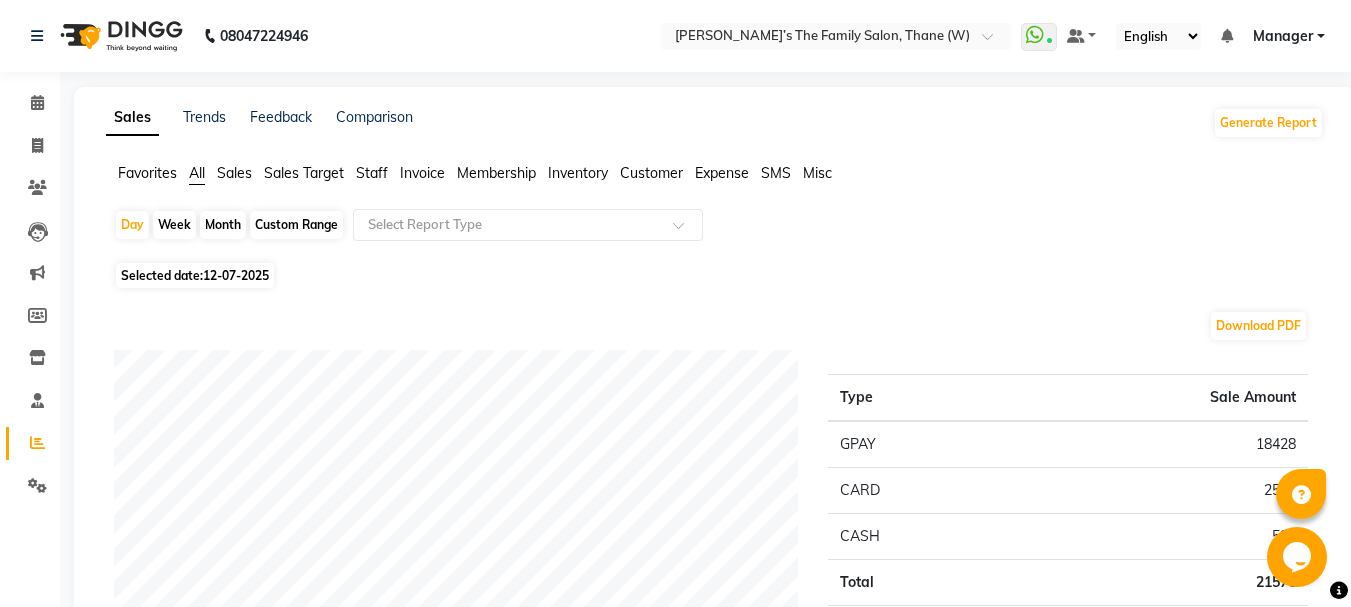 click on "All" 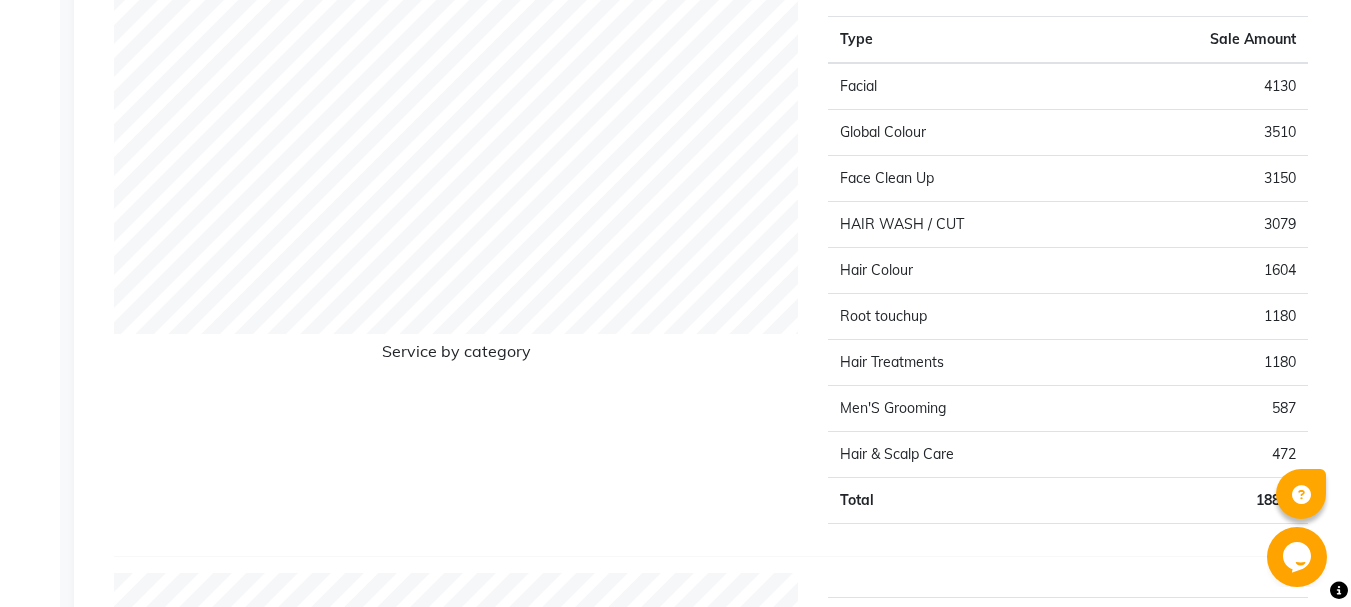 scroll, scrollTop: 2124, scrollLeft: 0, axis: vertical 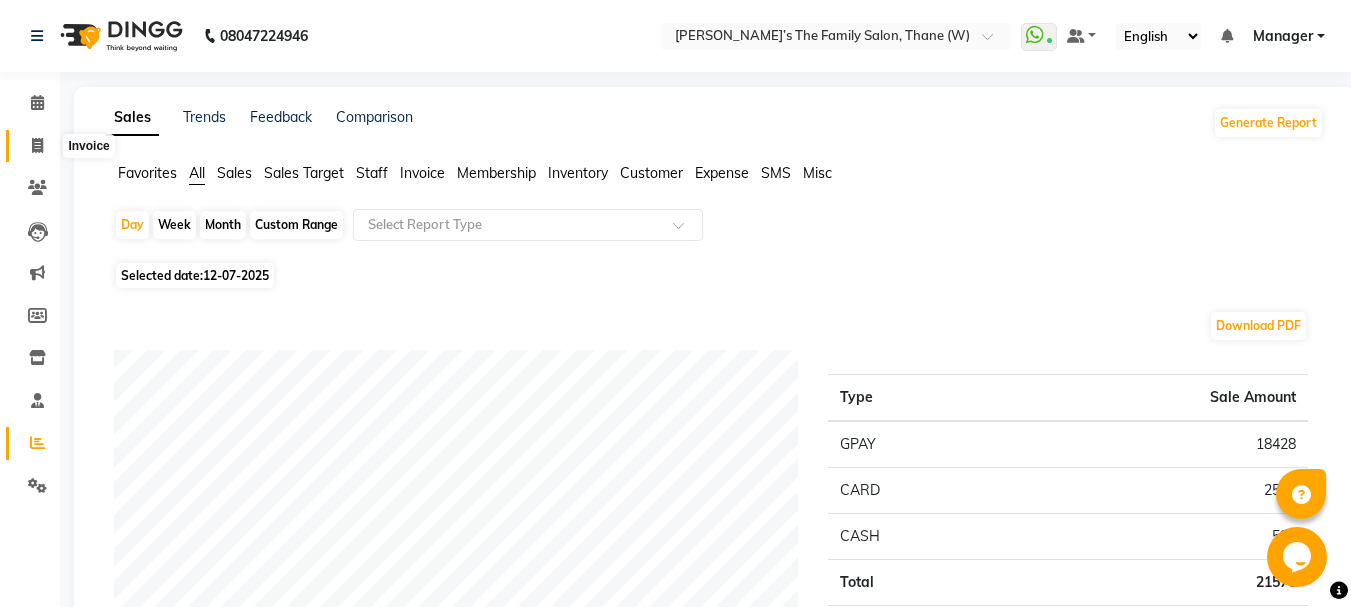 click 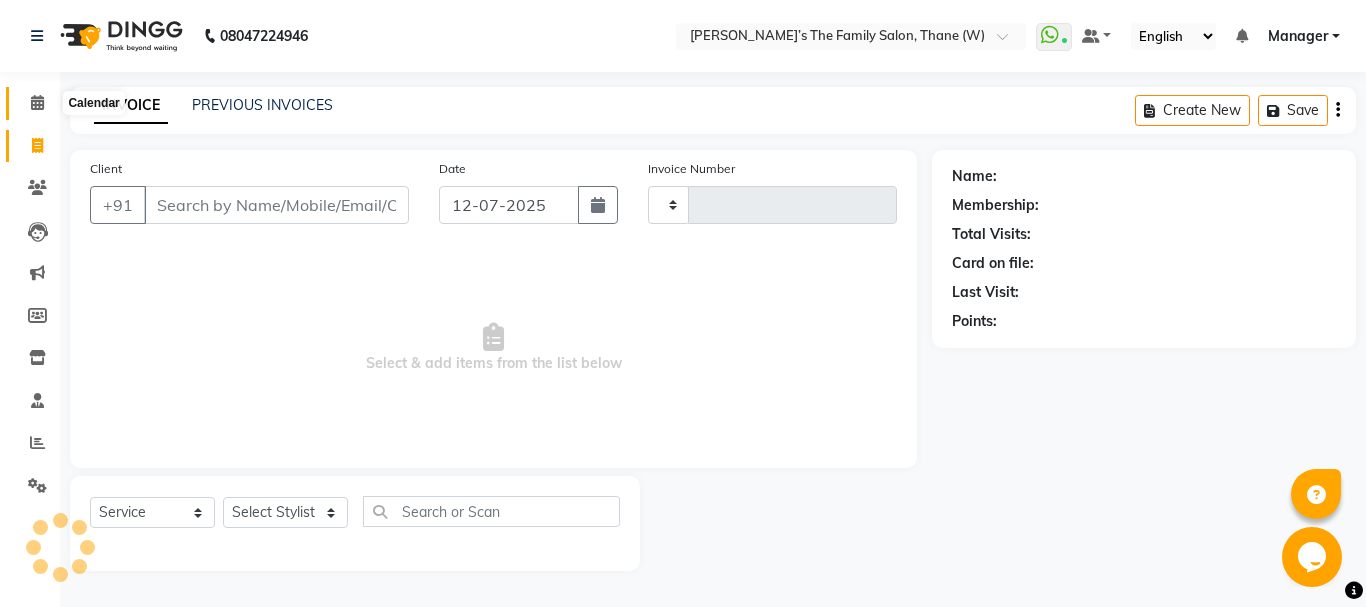 click 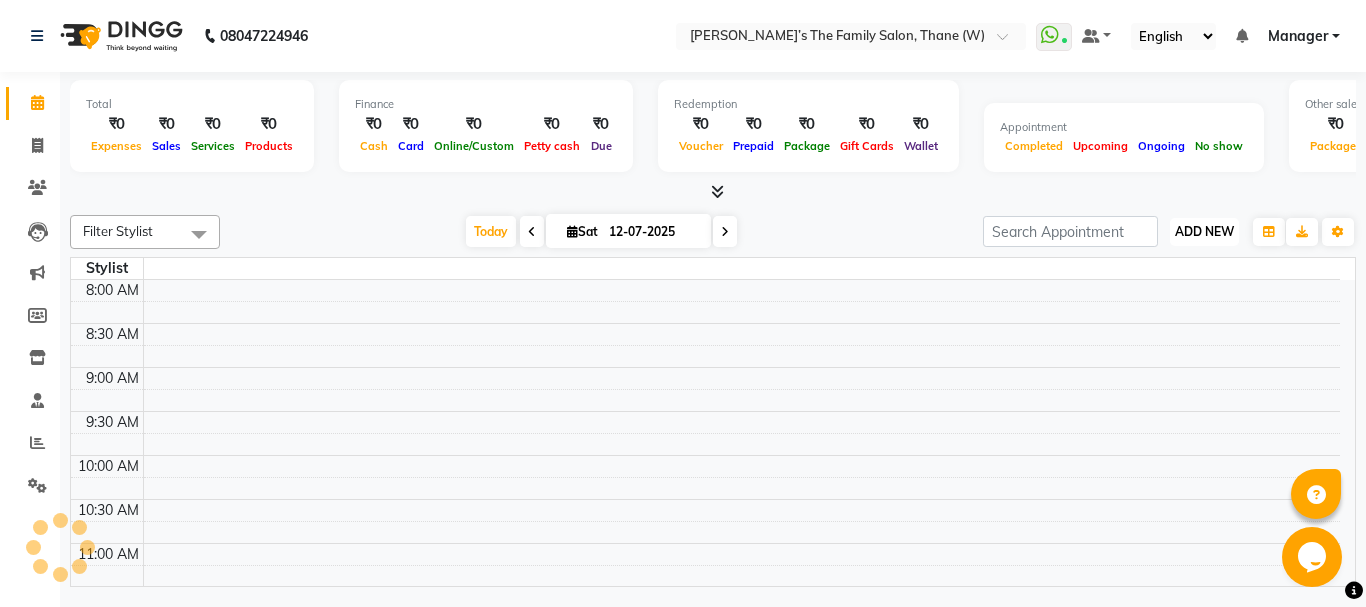 click on "ADD NEW" at bounding box center [1204, 231] 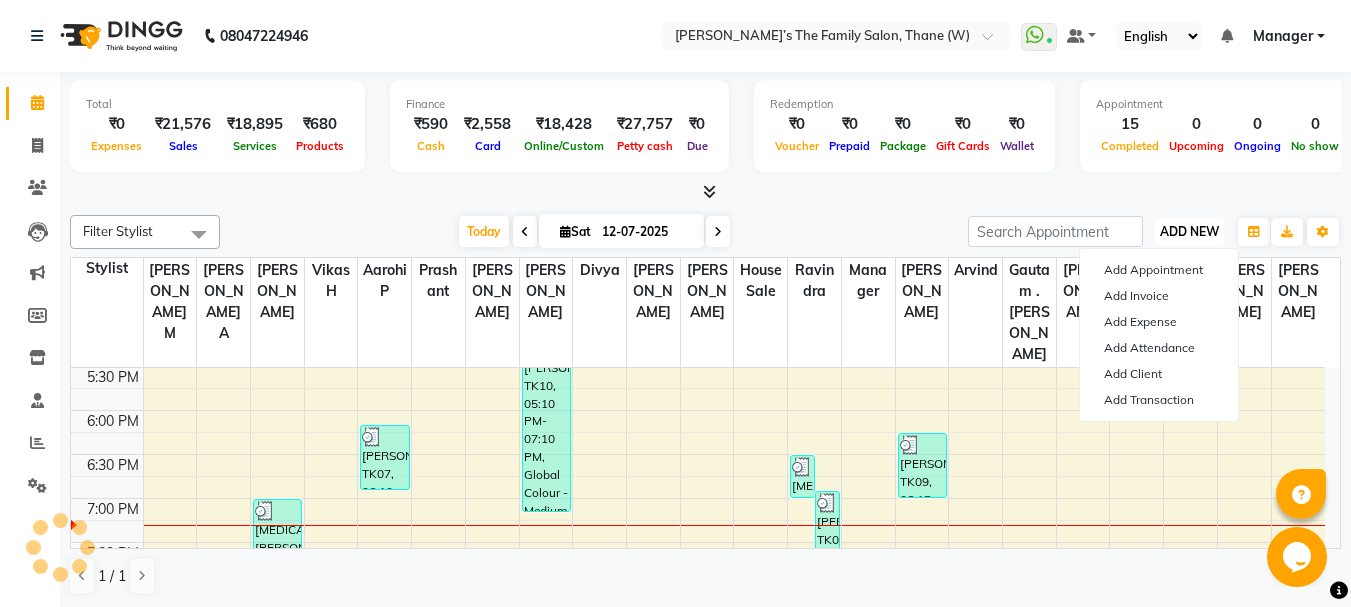 scroll, scrollTop: 0, scrollLeft: 0, axis: both 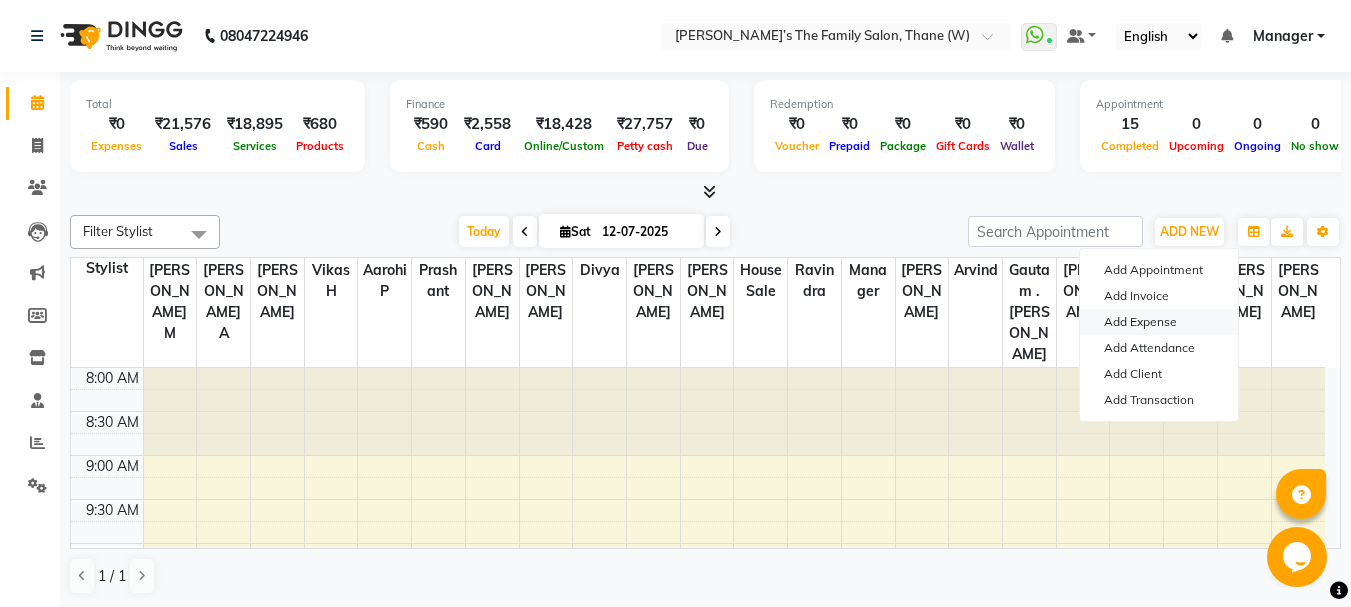 click on "Add Expense" at bounding box center (1159, 322) 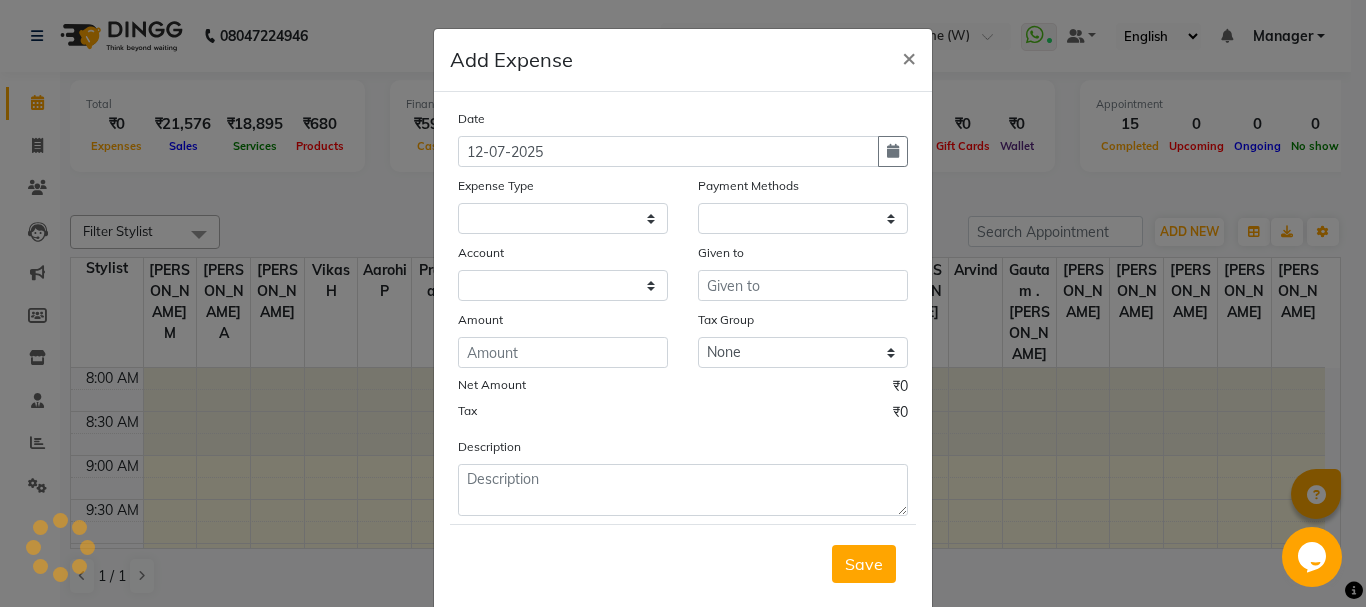 select 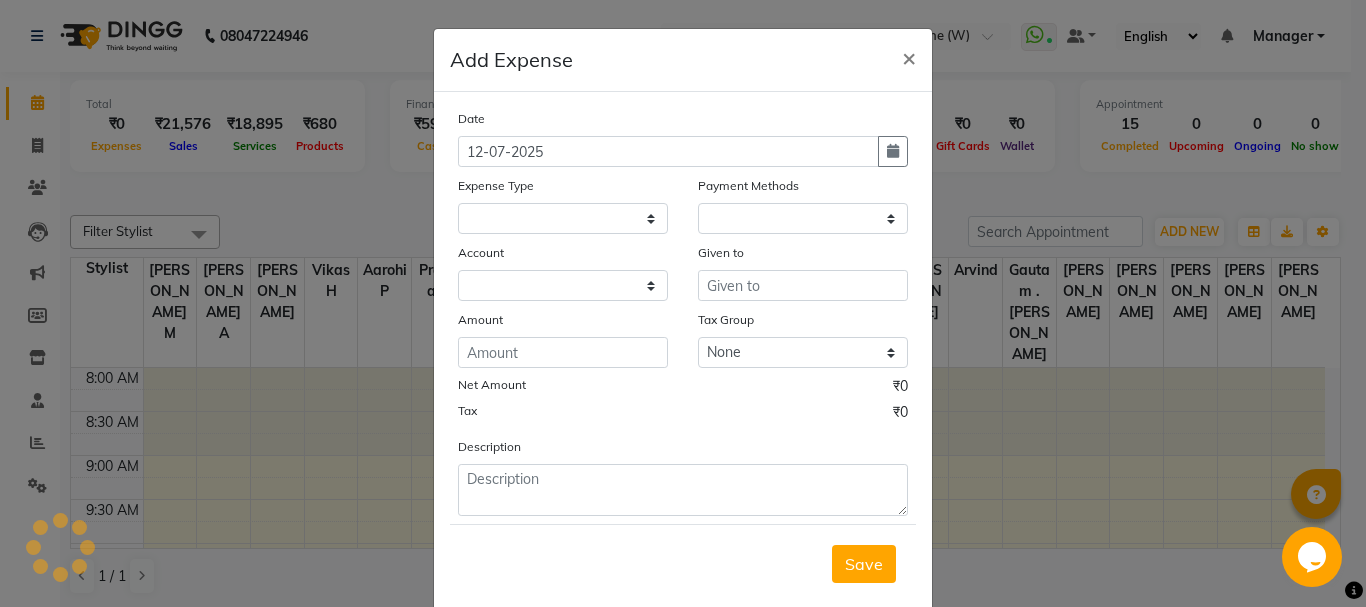 select on "1" 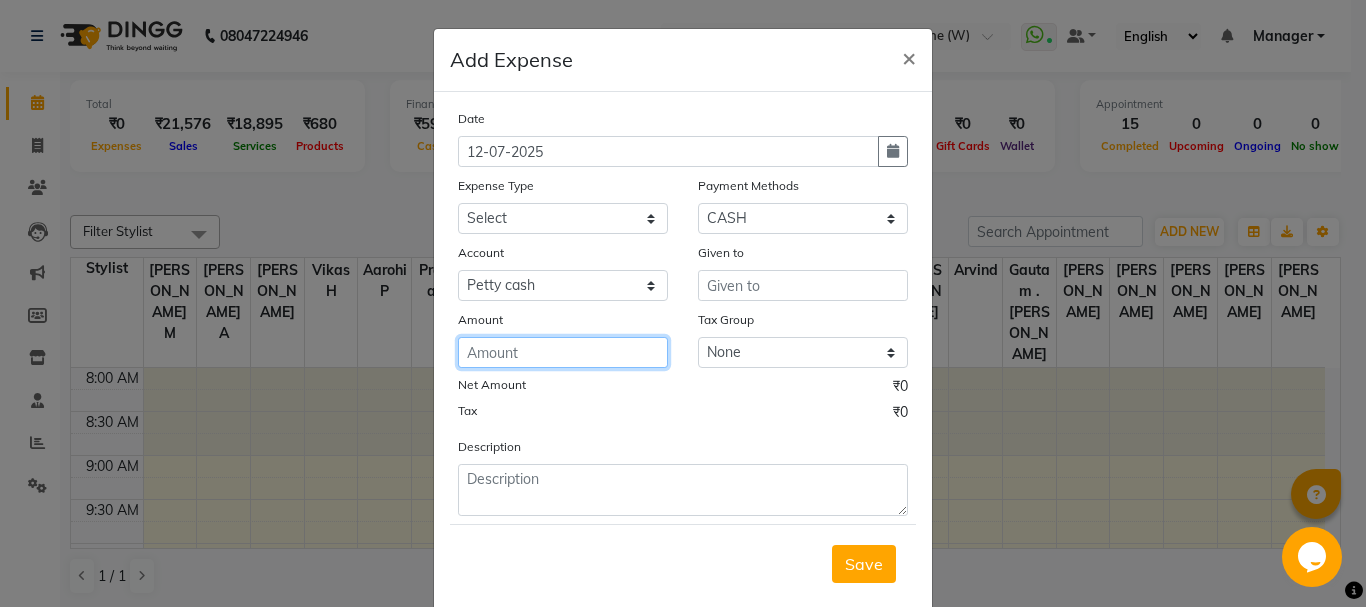 click 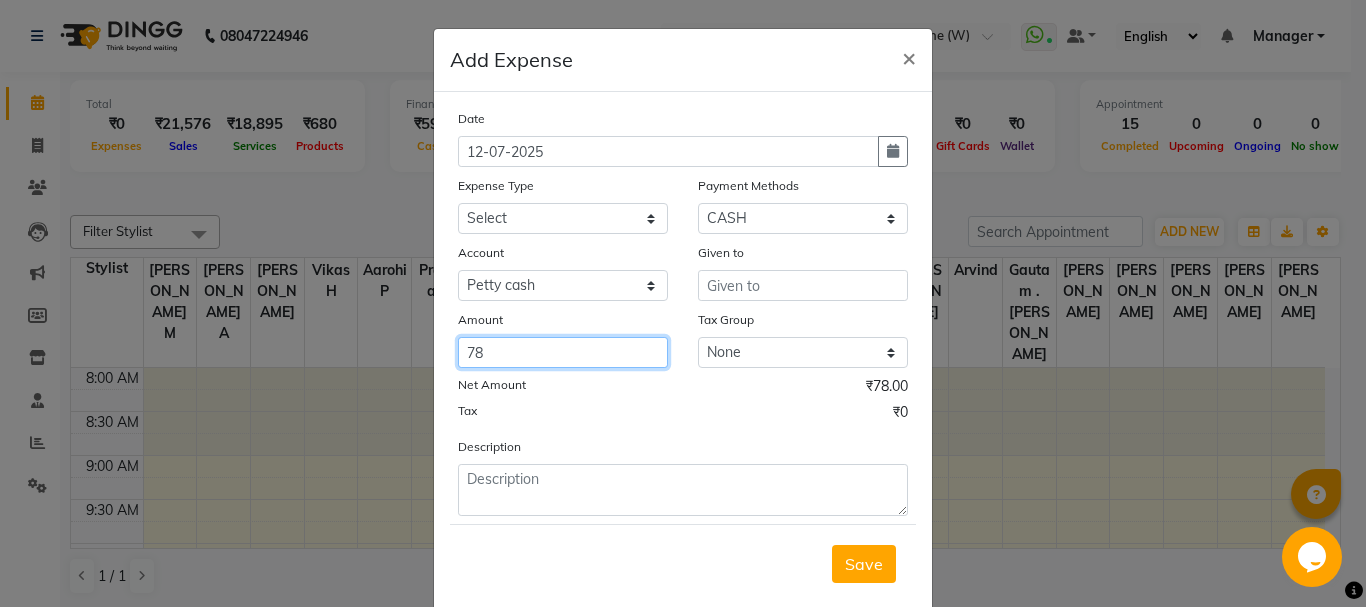 type on "78" 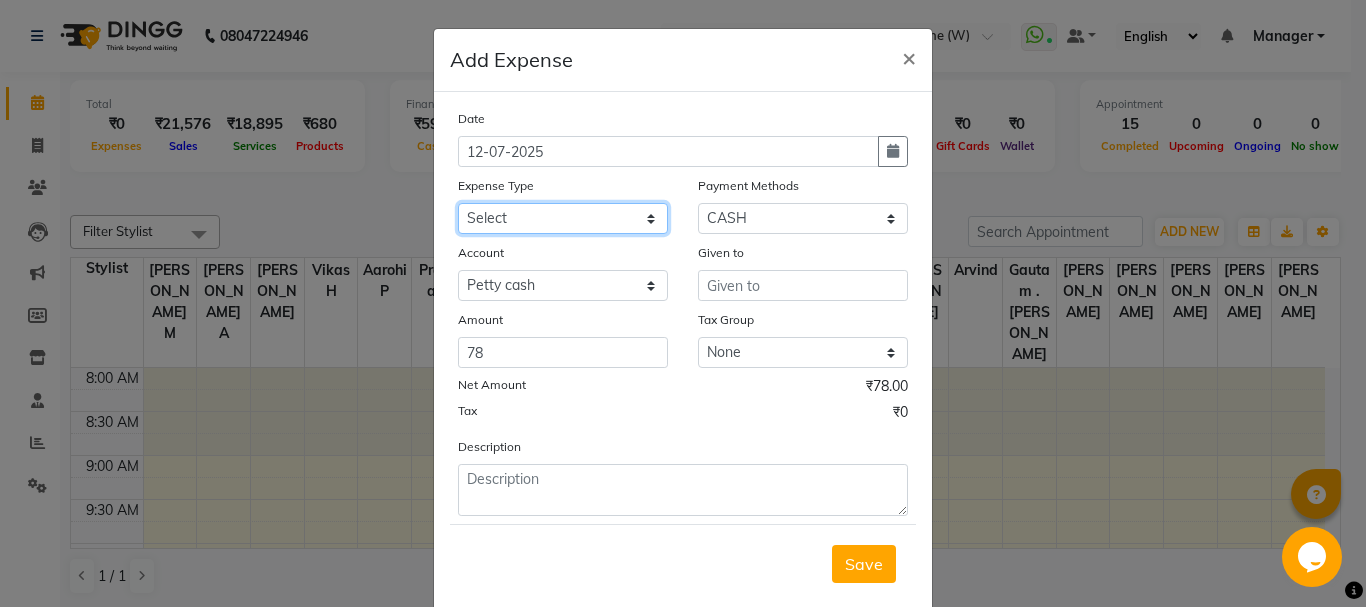 click on "Select Advance Salary Bank charges Car maintenance  Cash transfer to bank Cash transfer to hub Client Snacks Clinical charges coffee Equipment Fuel Govt fee Incentive Insurance International purchase Loan Repayment Maintenance Marketing Membership reward Milk Miscellaneous MRA Other Pantry Product Rent Staff Snacks Tax Tea & Refreshment Tip Transfer Utilities Water tank" 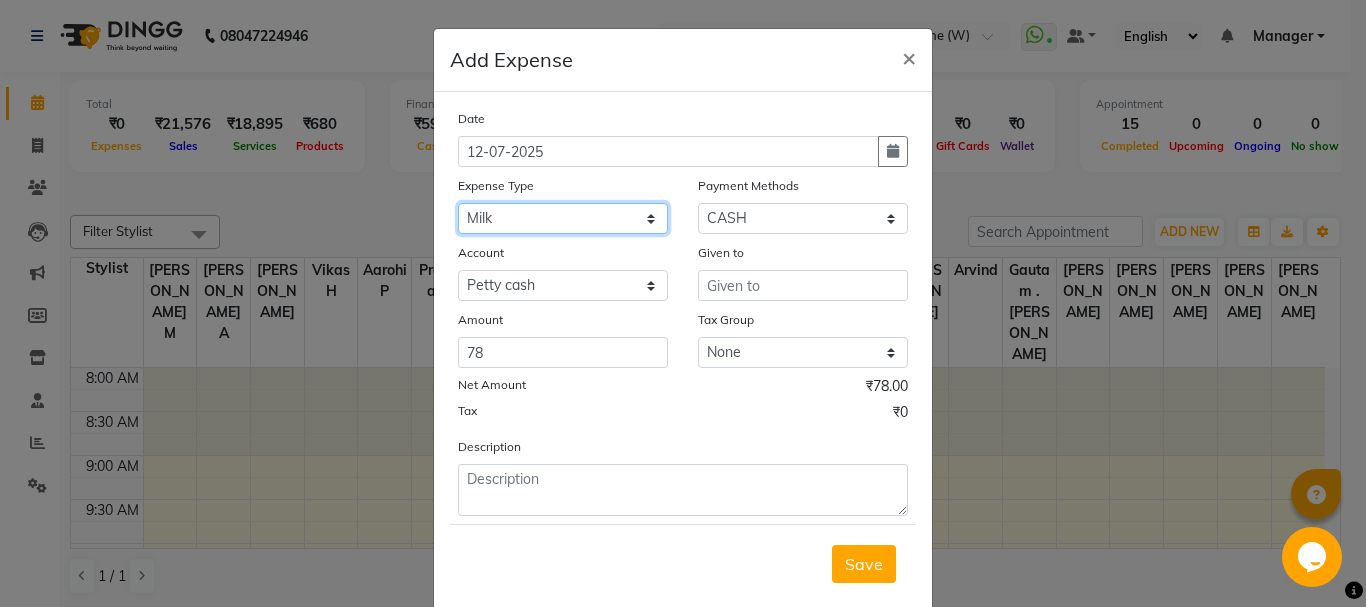 click on "Select Advance Salary Bank charges Car maintenance  Cash transfer to bank Cash transfer to hub Client Snacks Clinical charges coffee Equipment Fuel Govt fee Incentive Insurance International purchase Loan Repayment Maintenance Marketing Membership reward Milk Miscellaneous MRA Other Pantry Product Rent Staff Snacks Tax Tea & Refreshment Tip Transfer Utilities Water tank" 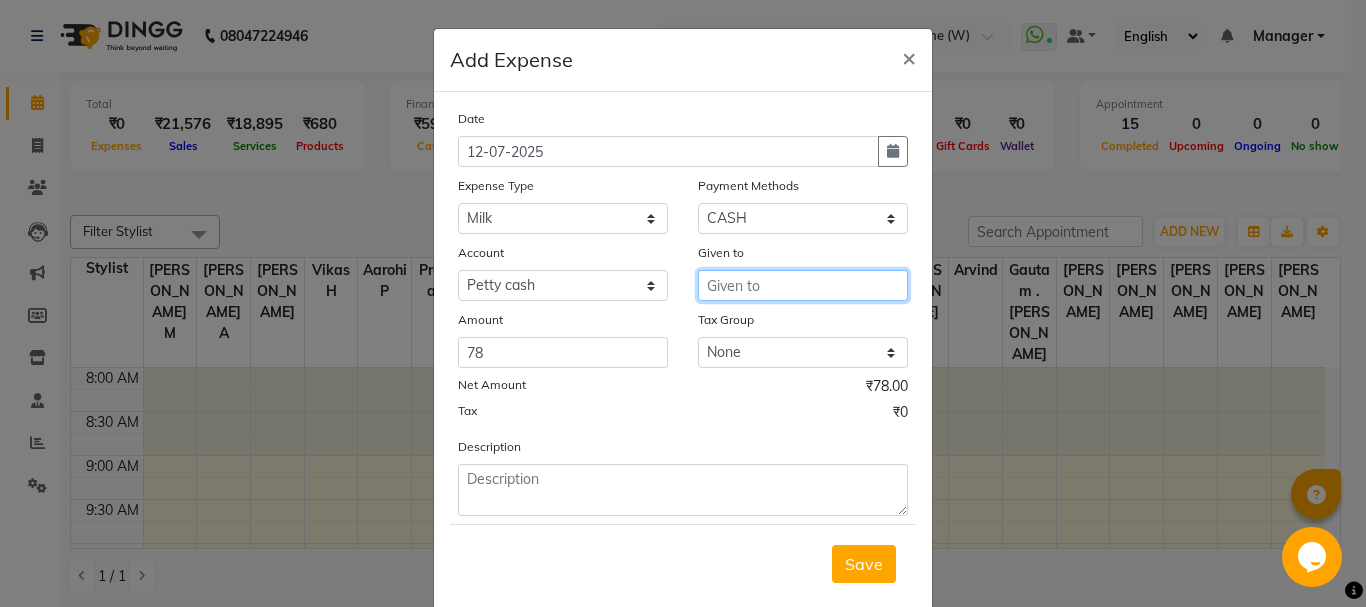 click at bounding box center [803, 285] 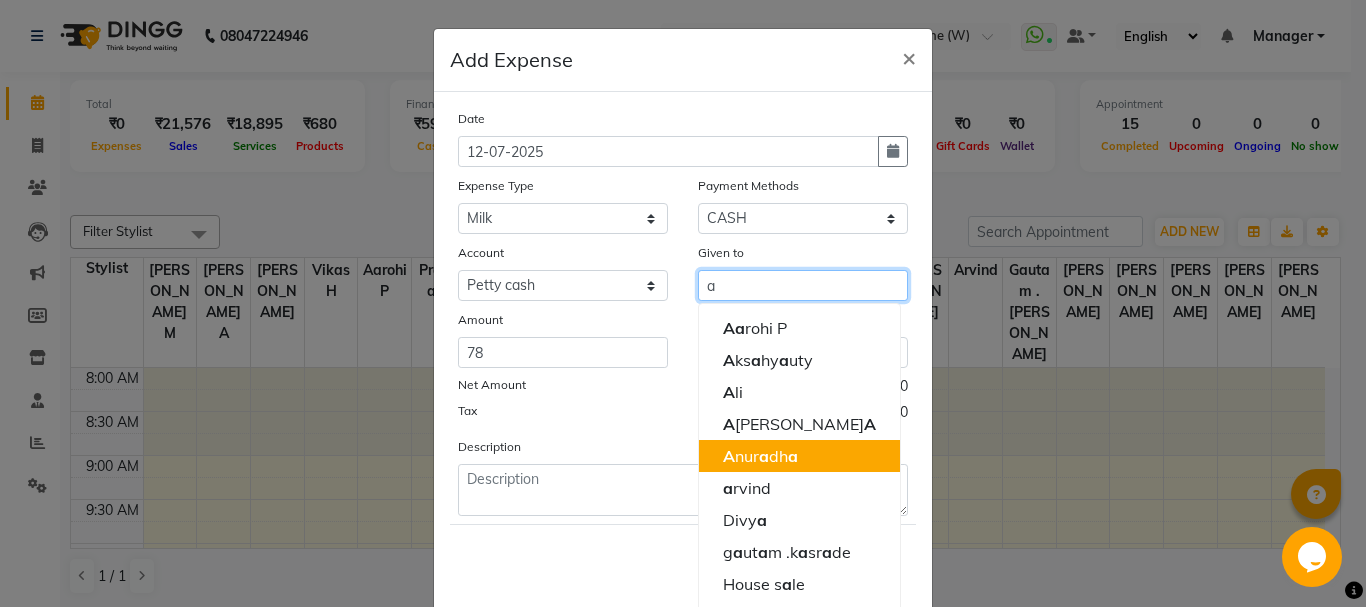 click on "A nur a dh a" at bounding box center (760, 456) 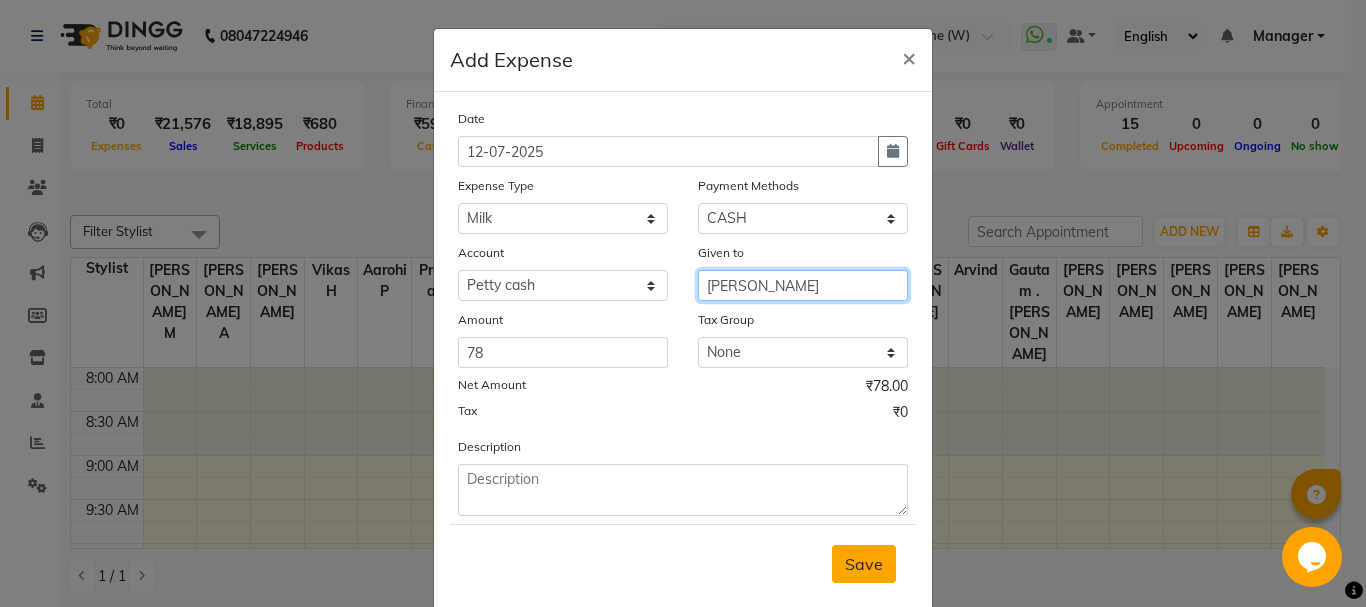 type on "[PERSON_NAME]" 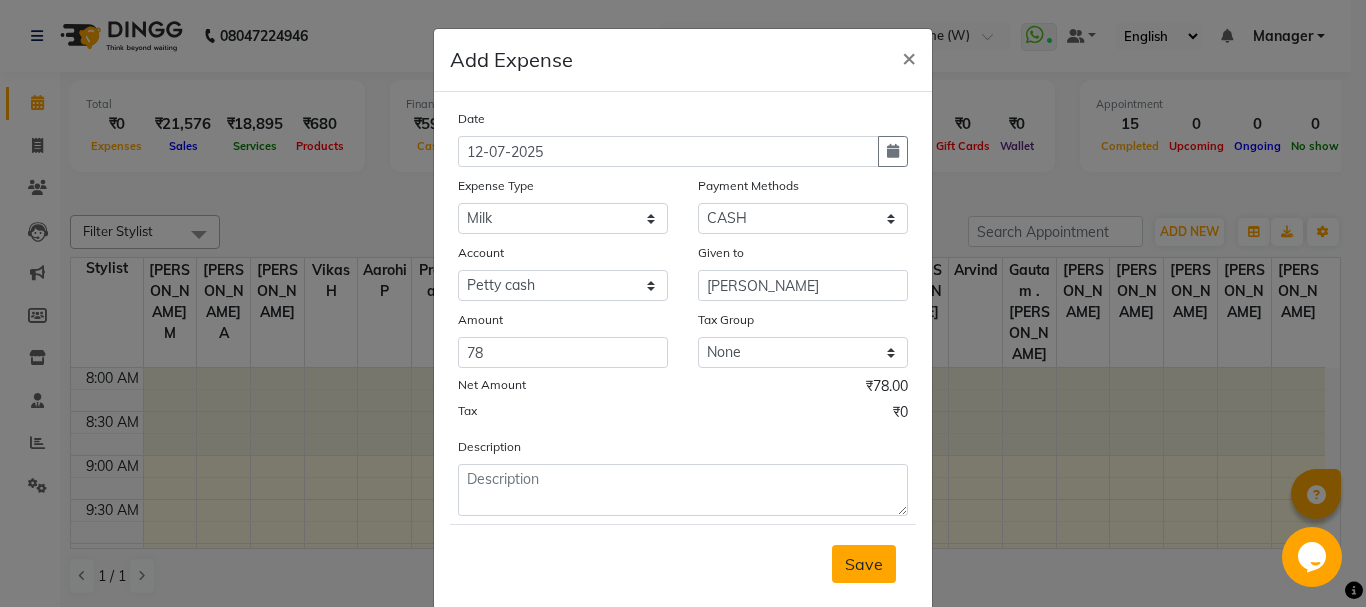 click on "Save" at bounding box center [864, 564] 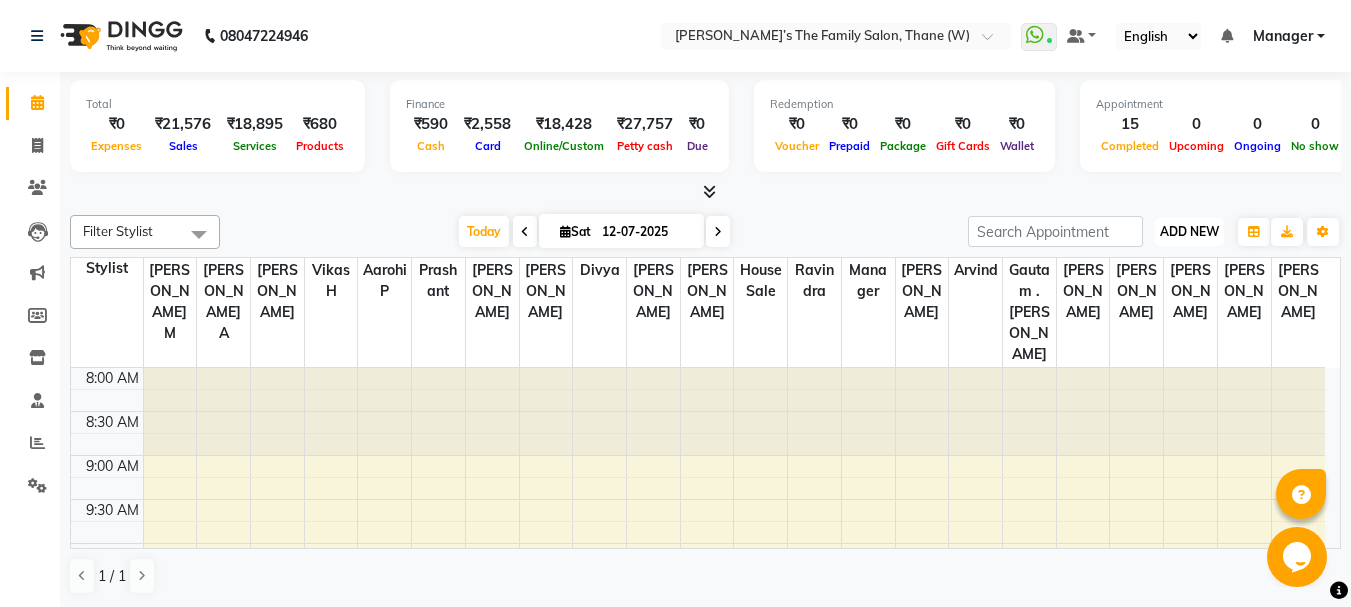 click on "ADD NEW" at bounding box center (1189, 231) 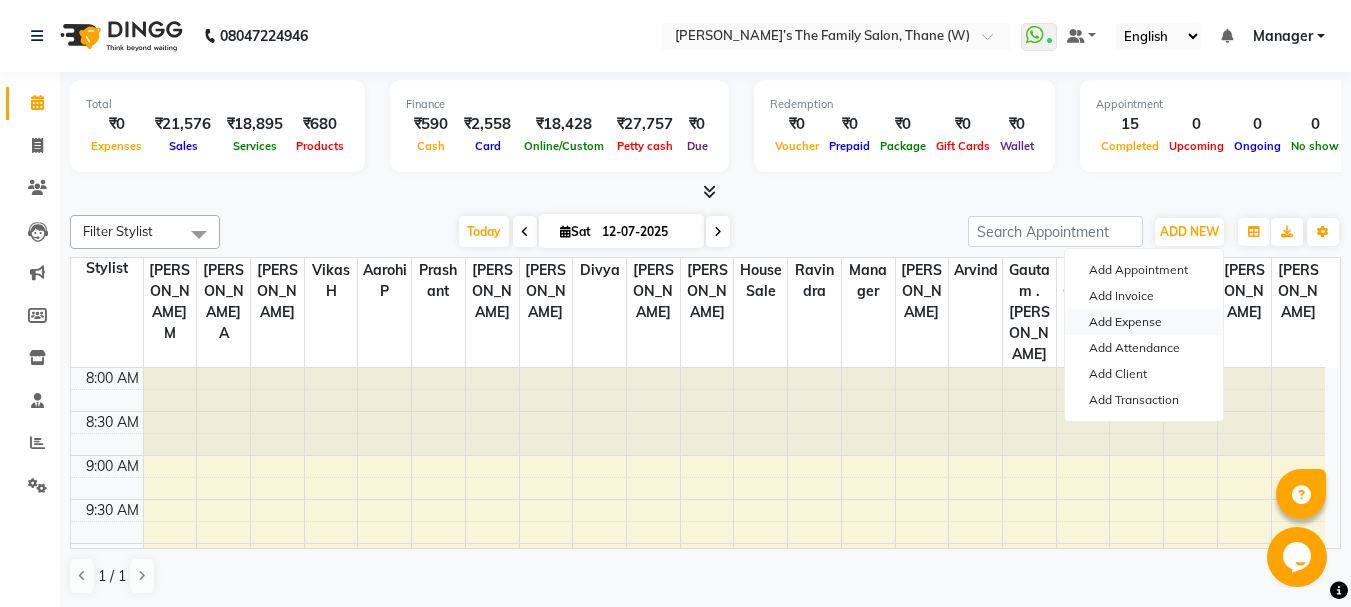 click on "Add Expense" at bounding box center [1144, 322] 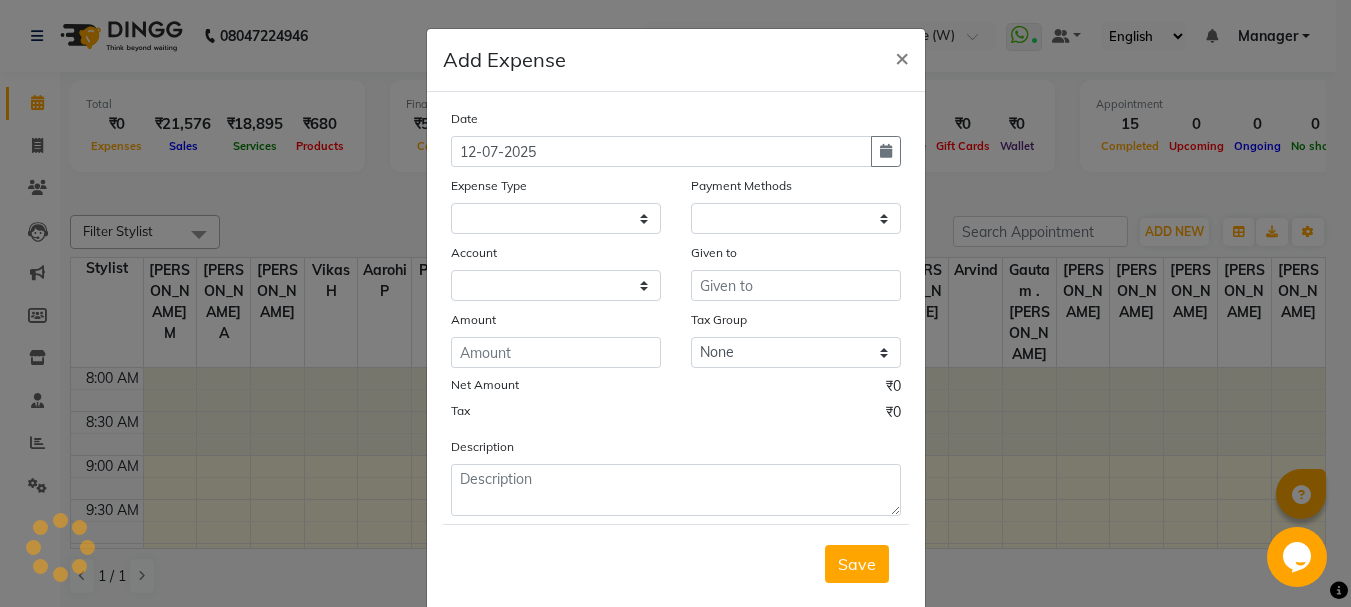 select 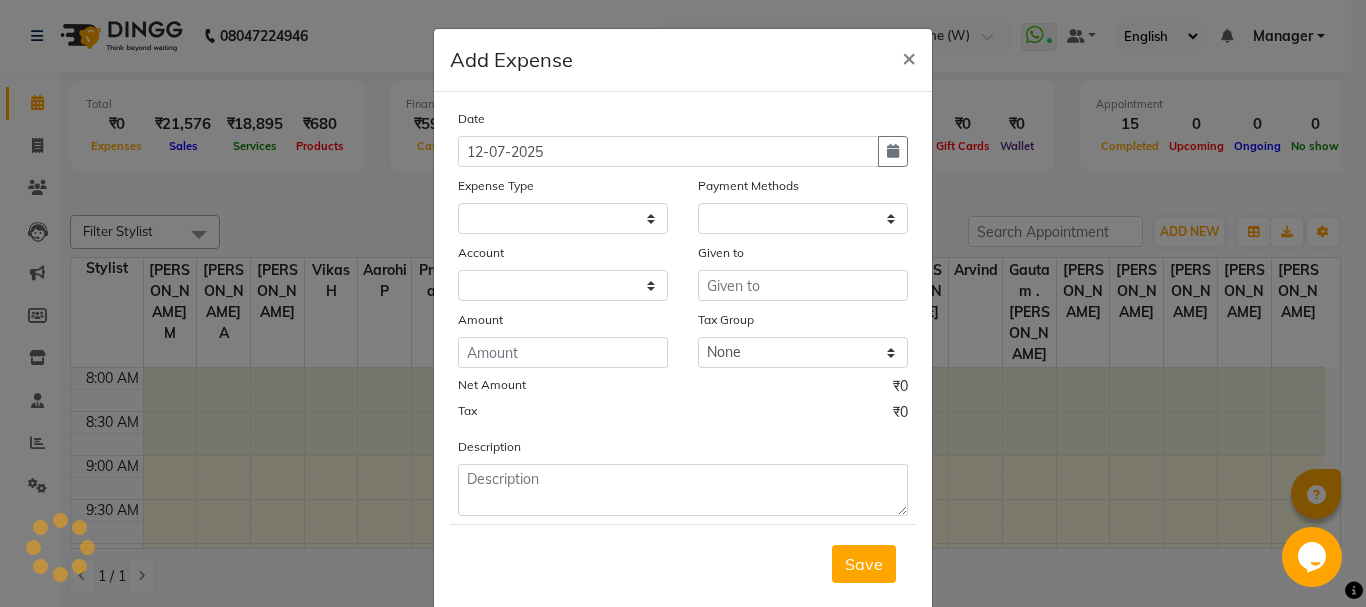 select on "1" 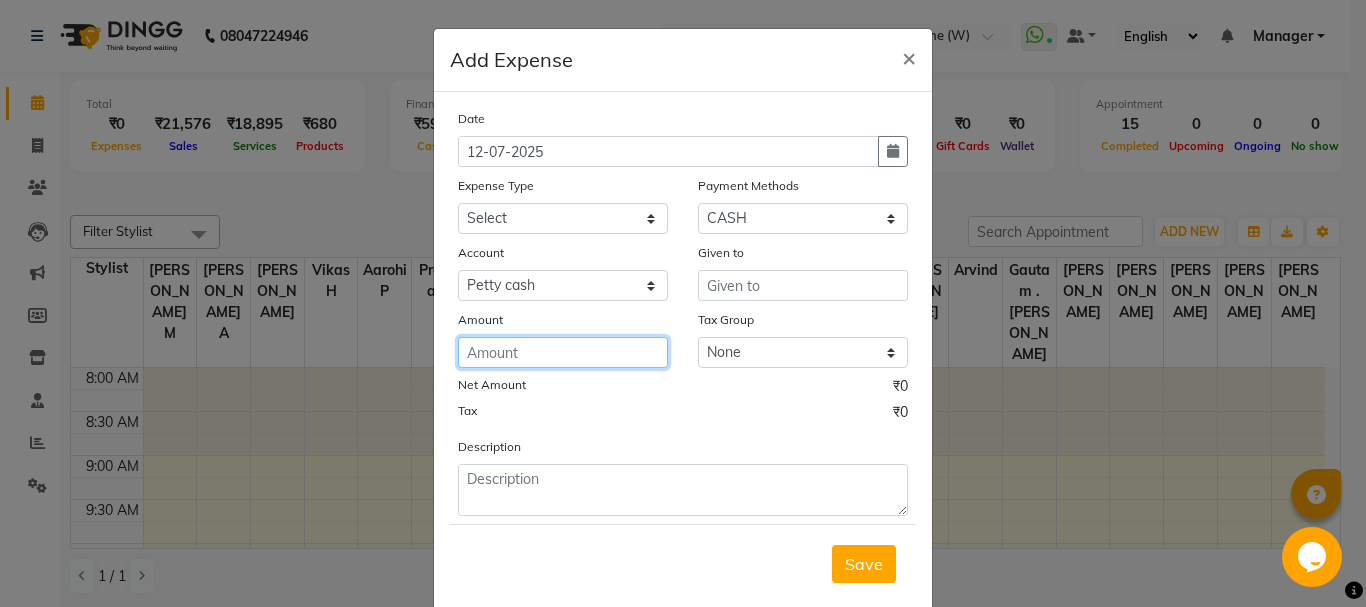 click 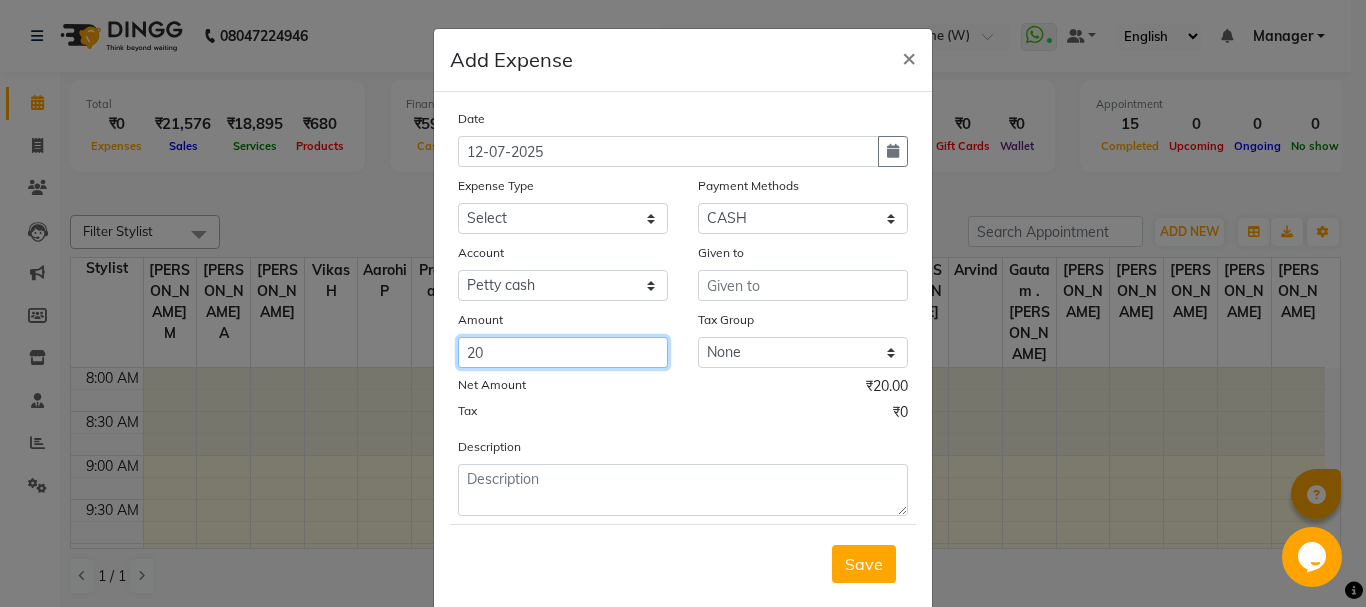 type on "20" 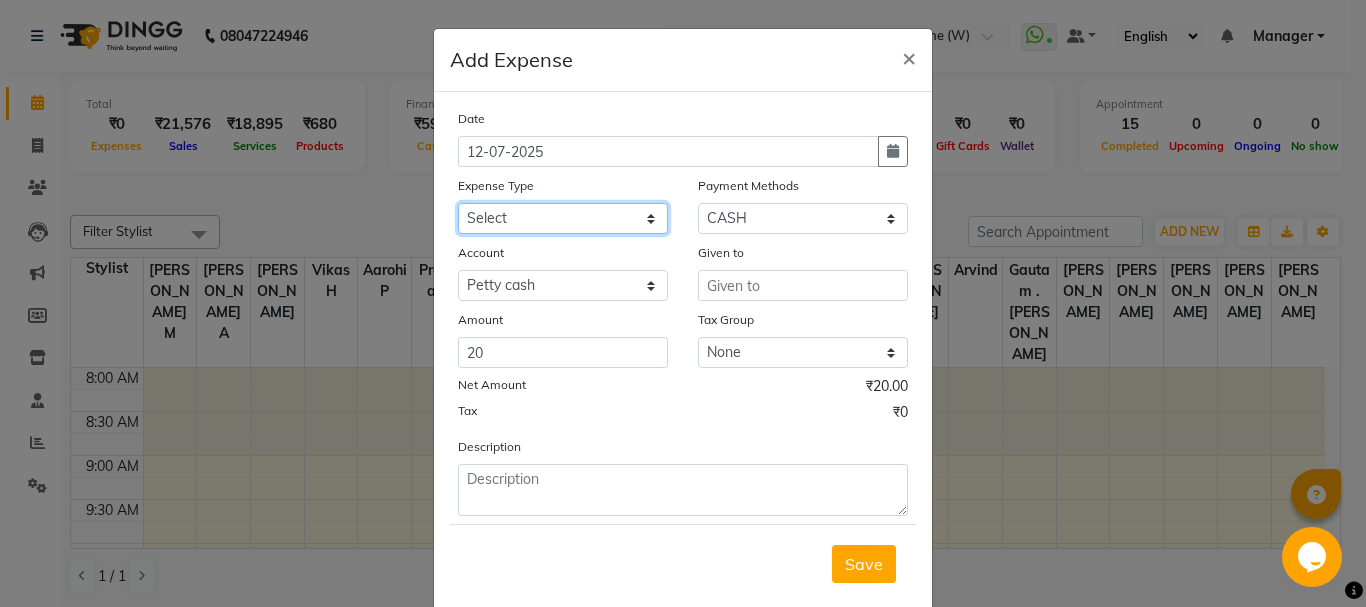 click on "Select Advance Salary Bank charges Car maintenance  Cash transfer to bank Cash transfer to hub Client Snacks Clinical charges coffee Equipment Fuel Govt fee Incentive Insurance International purchase Loan Repayment Maintenance Marketing Membership reward Milk Miscellaneous MRA Other Pantry Product Rent Staff Snacks Tax Tea & Refreshment Tip Transfer Utilities Water tank" 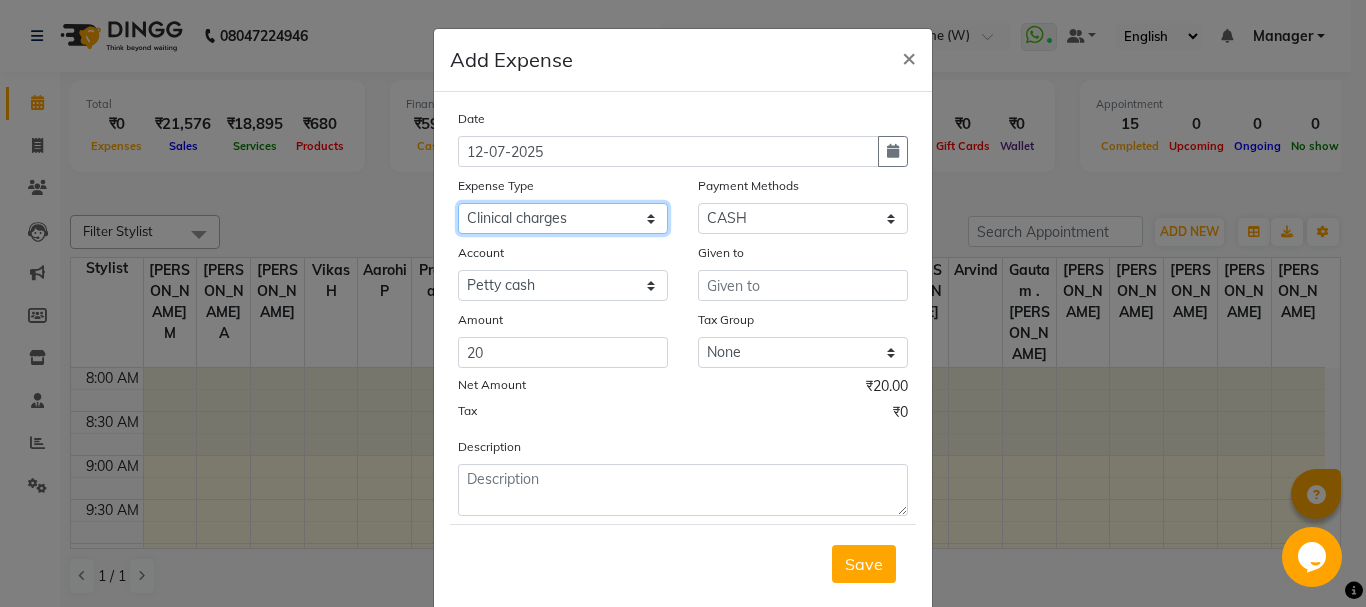 click on "Select Advance Salary Bank charges Car maintenance  Cash transfer to bank Cash transfer to hub Client Snacks Clinical charges coffee Equipment Fuel Govt fee Incentive Insurance International purchase Loan Repayment Maintenance Marketing Membership reward Milk Miscellaneous MRA Other Pantry Product Rent Staff Snacks Tax Tea & Refreshment Tip Transfer Utilities Water tank" 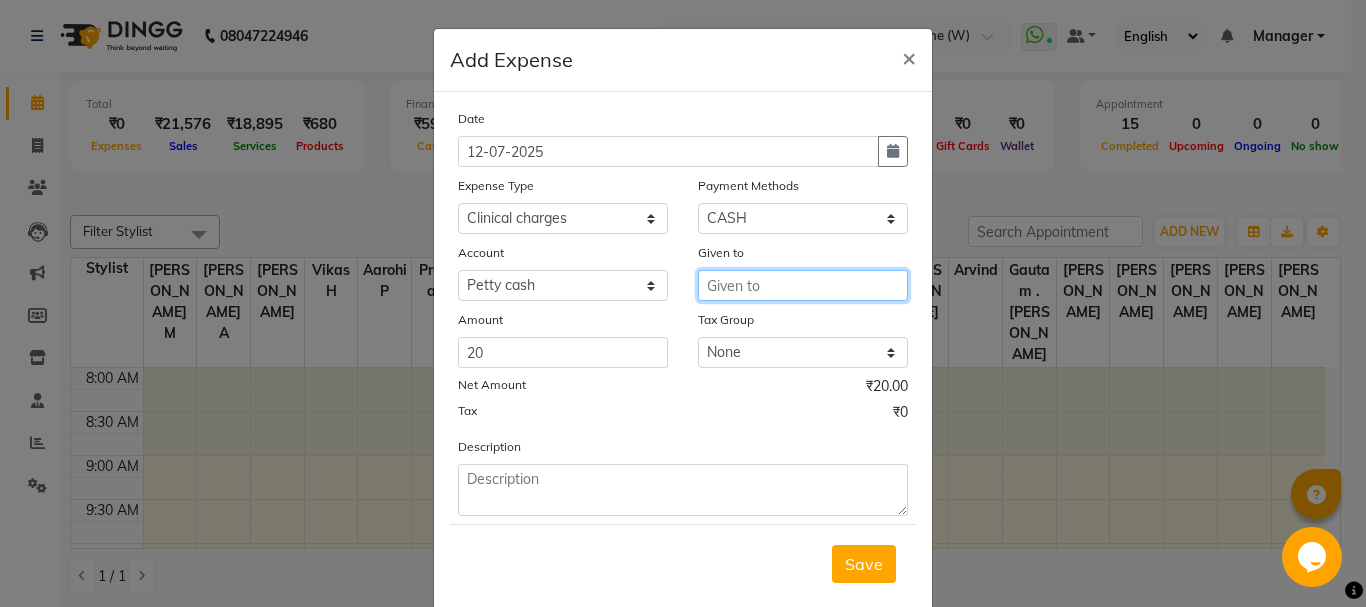click at bounding box center (803, 285) 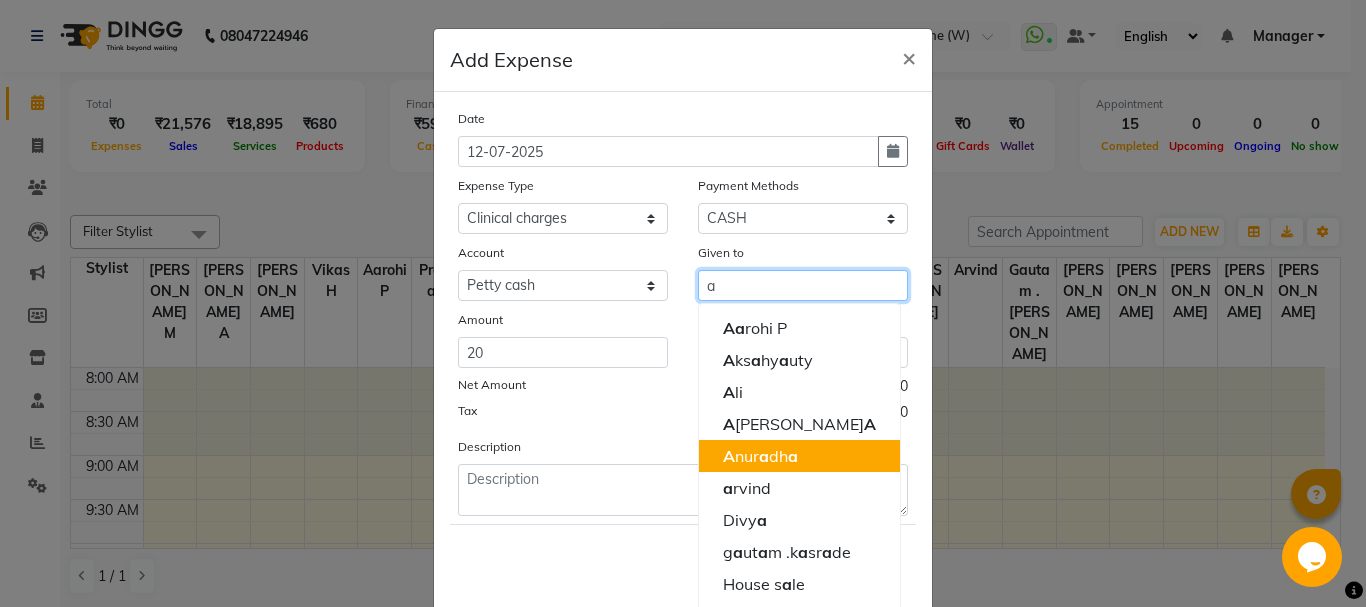 click on "a" 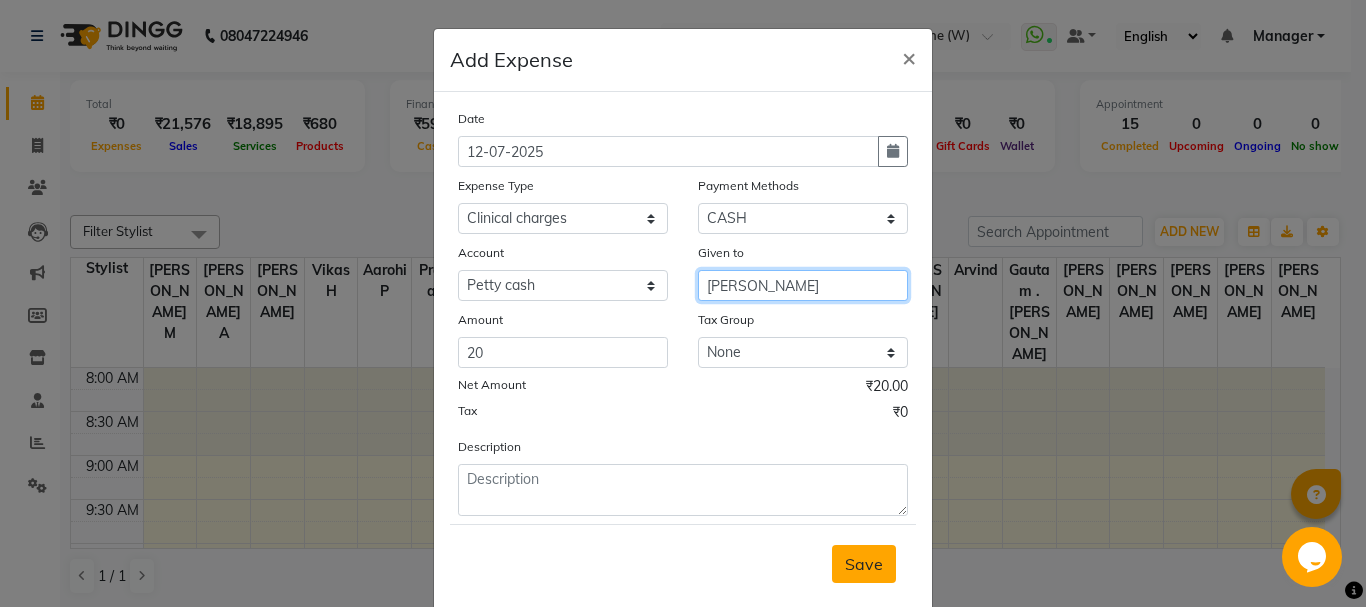 type on "[PERSON_NAME]" 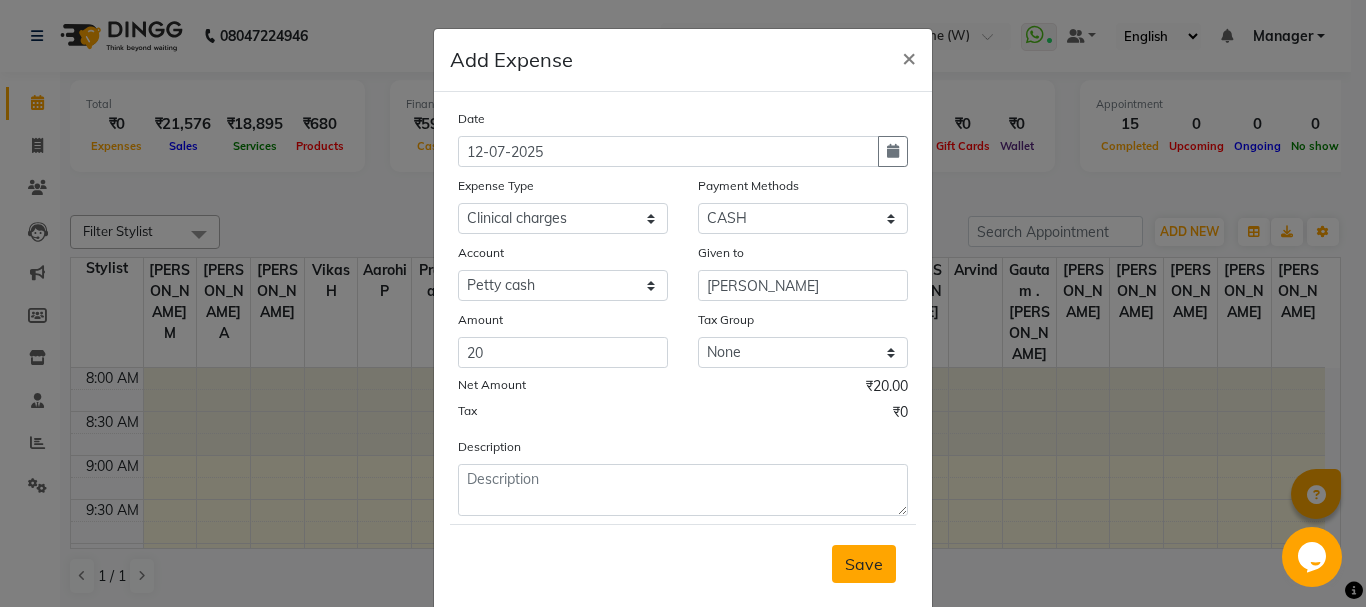 click on "Save" at bounding box center [864, 564] 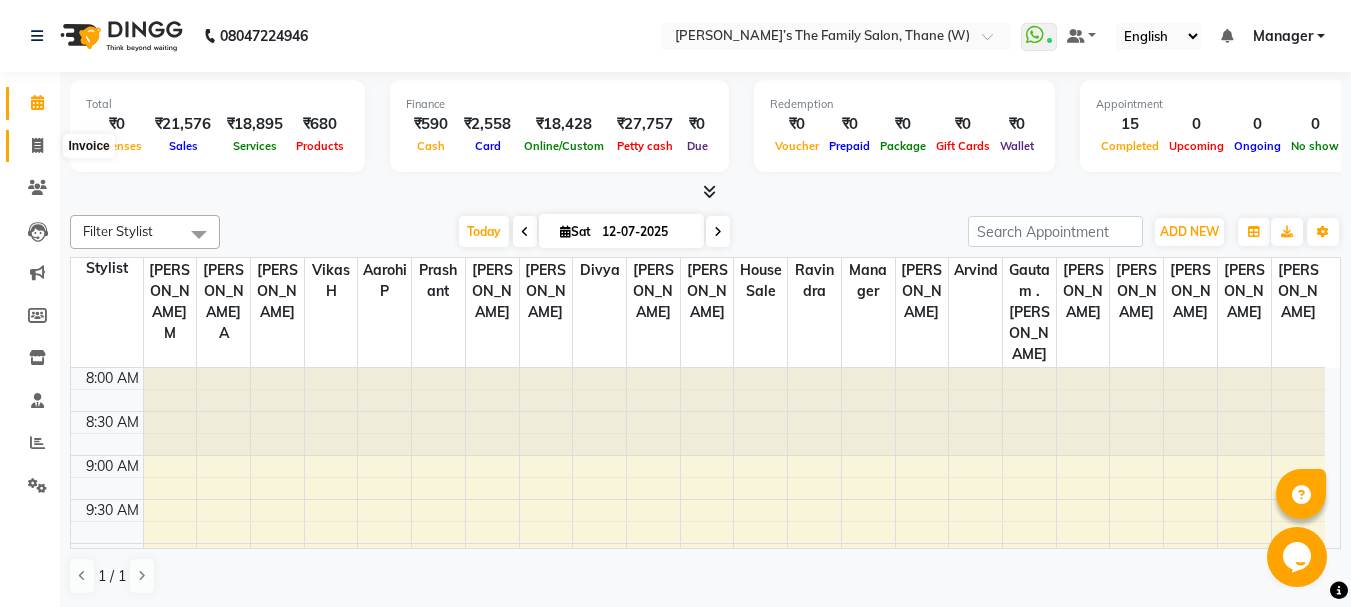 click 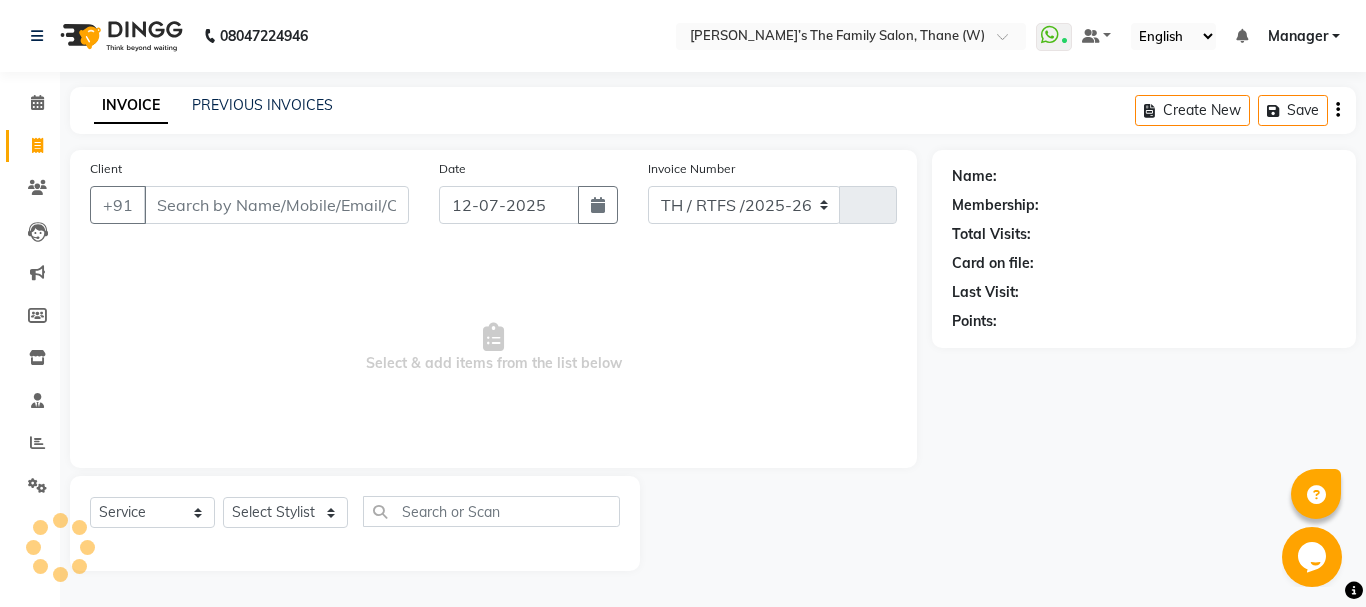 select on "8004" 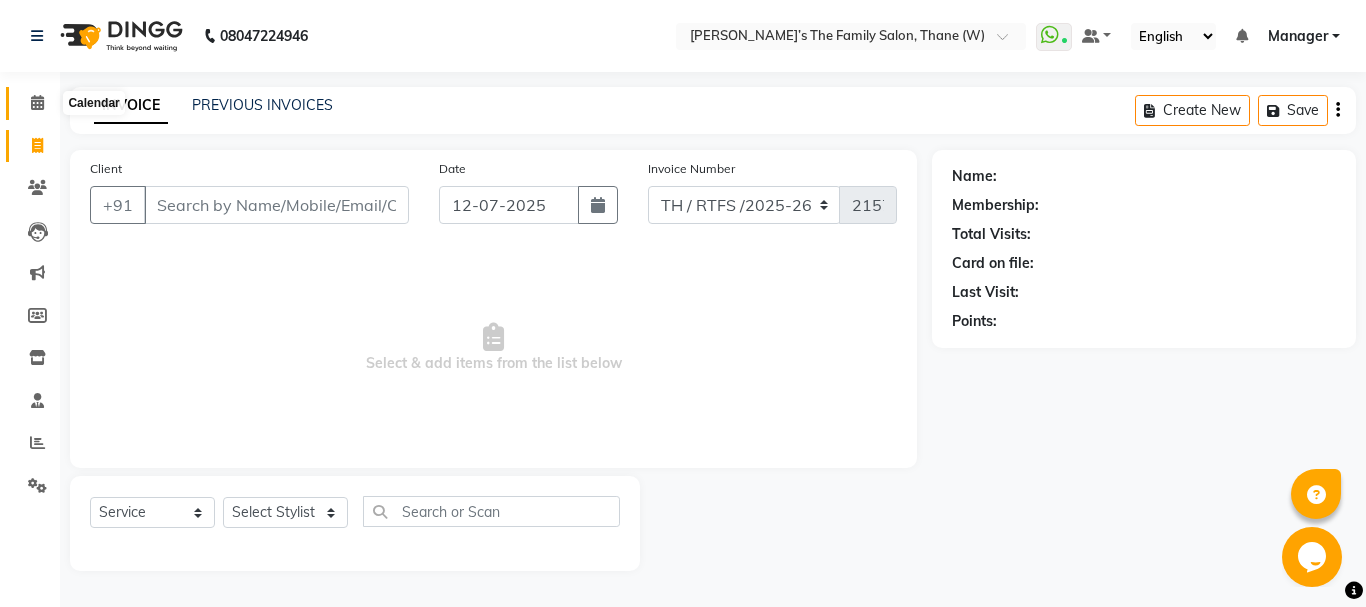 click 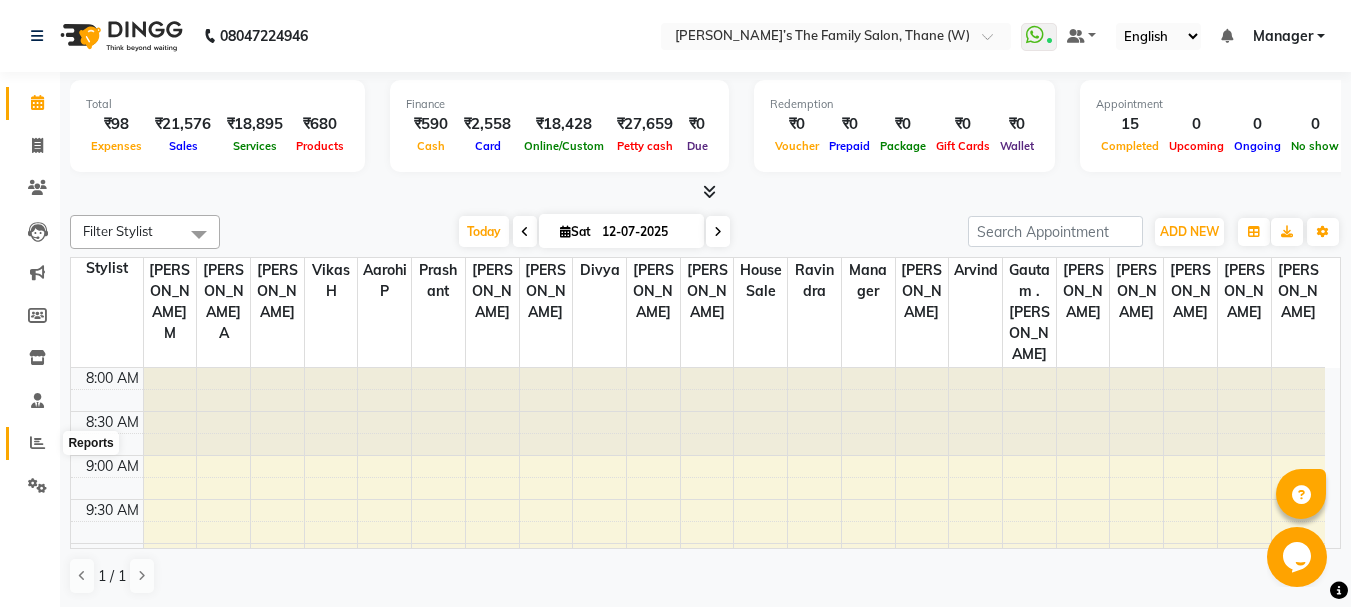 click 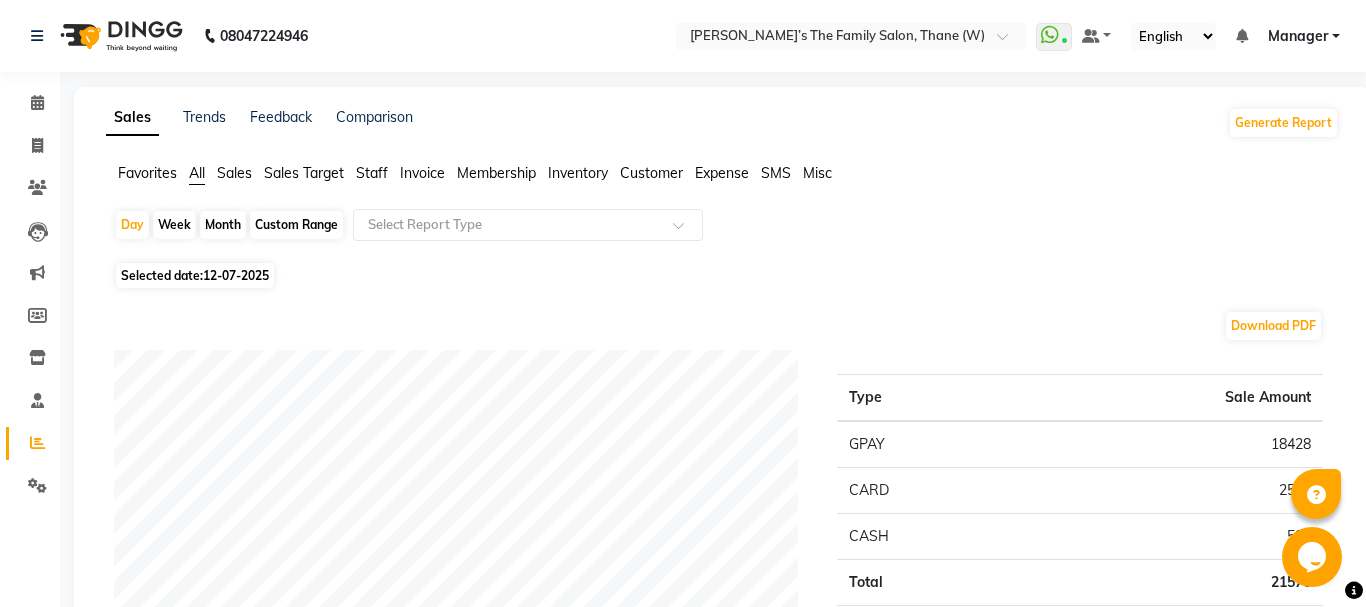click on "Month" 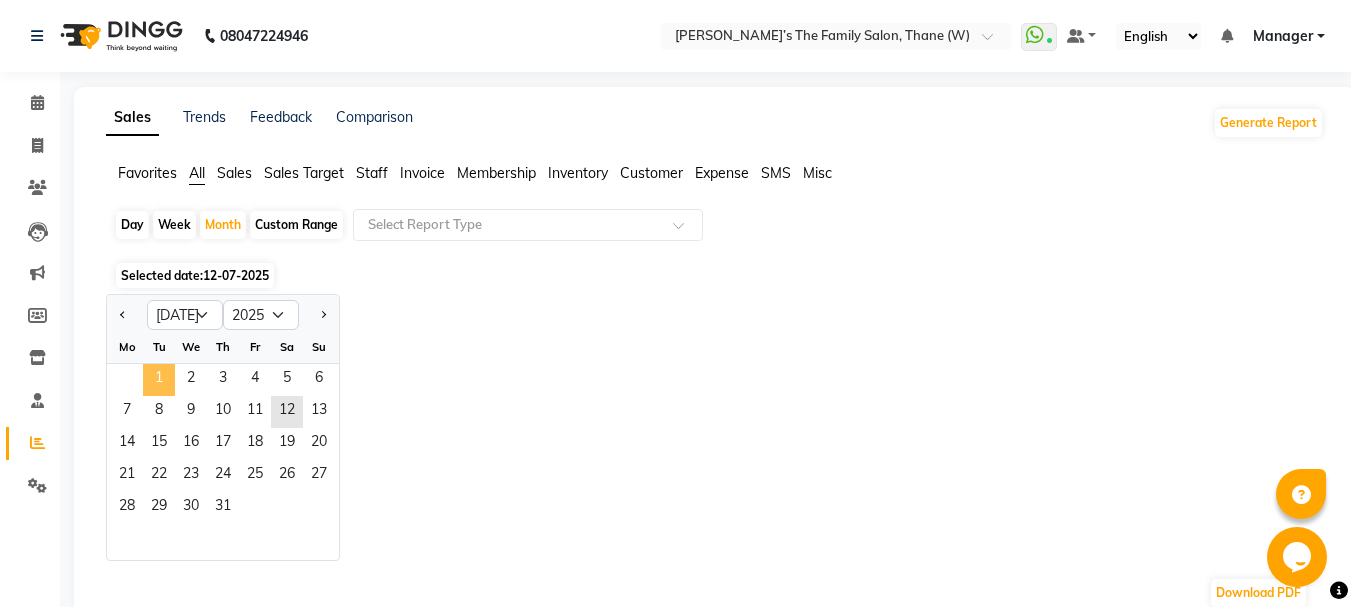 click on "1" 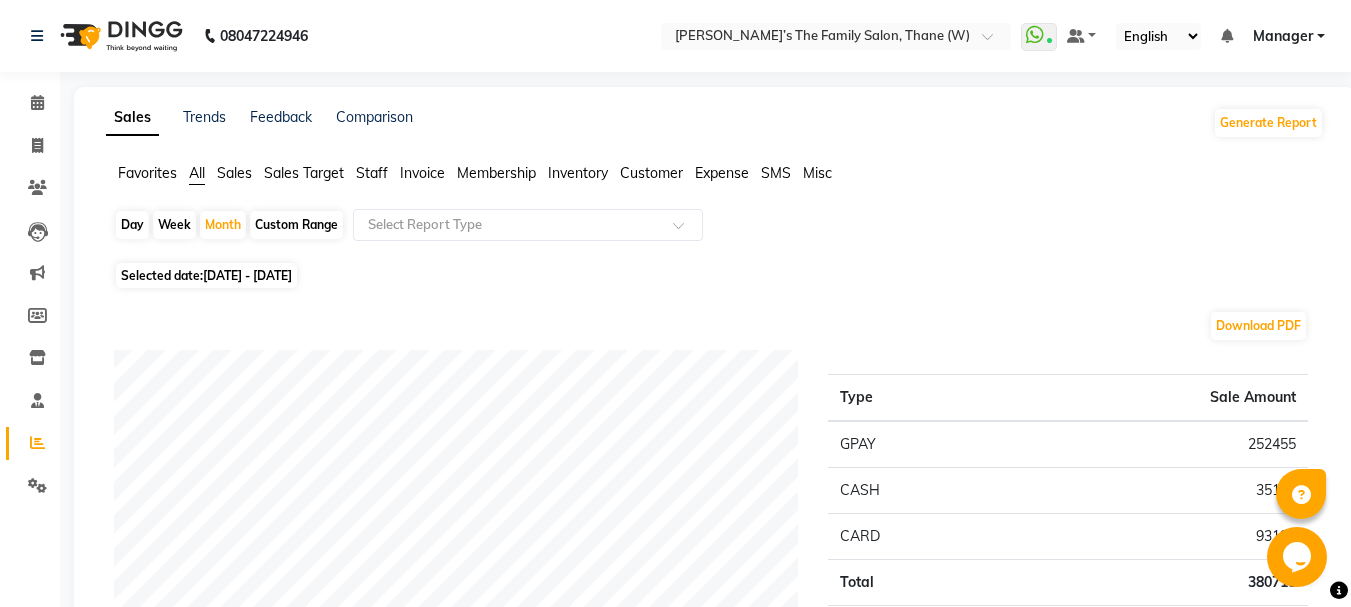 click on "Membership" 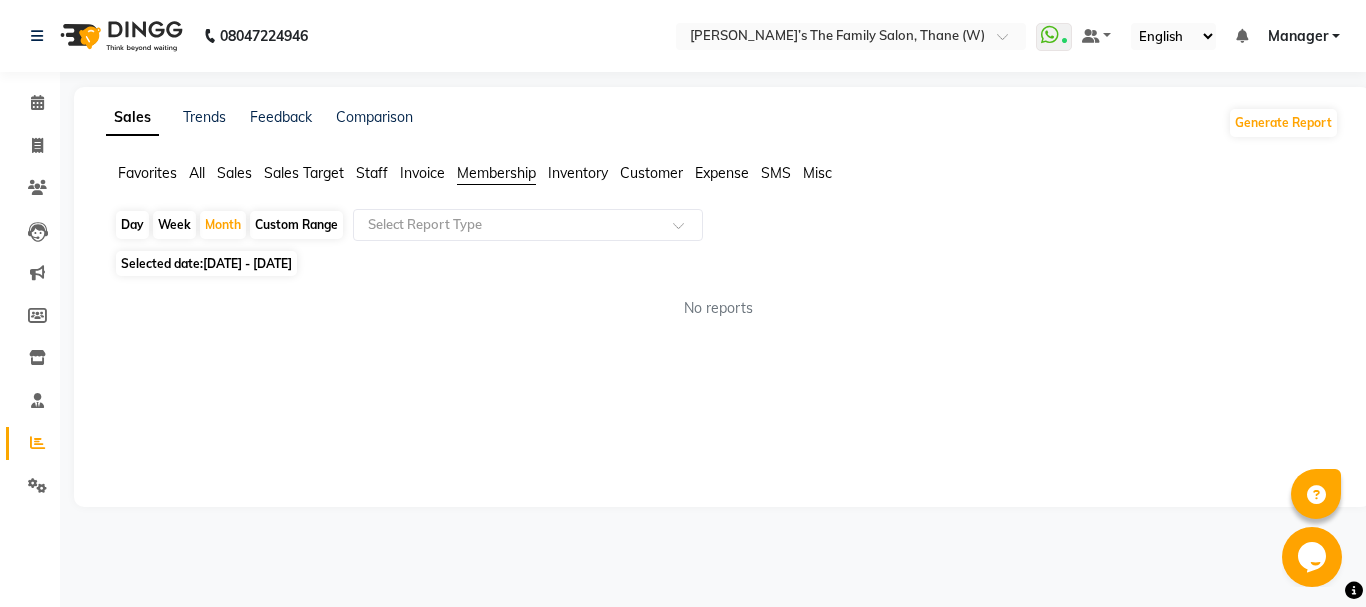 click on "All" 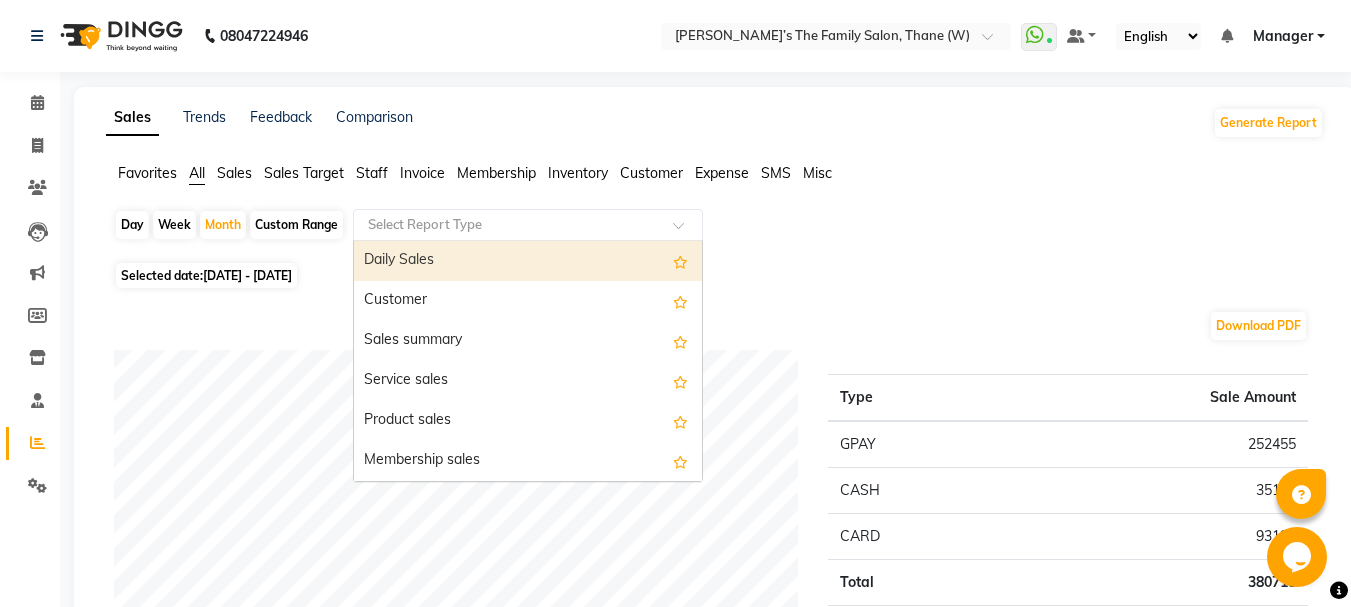 click 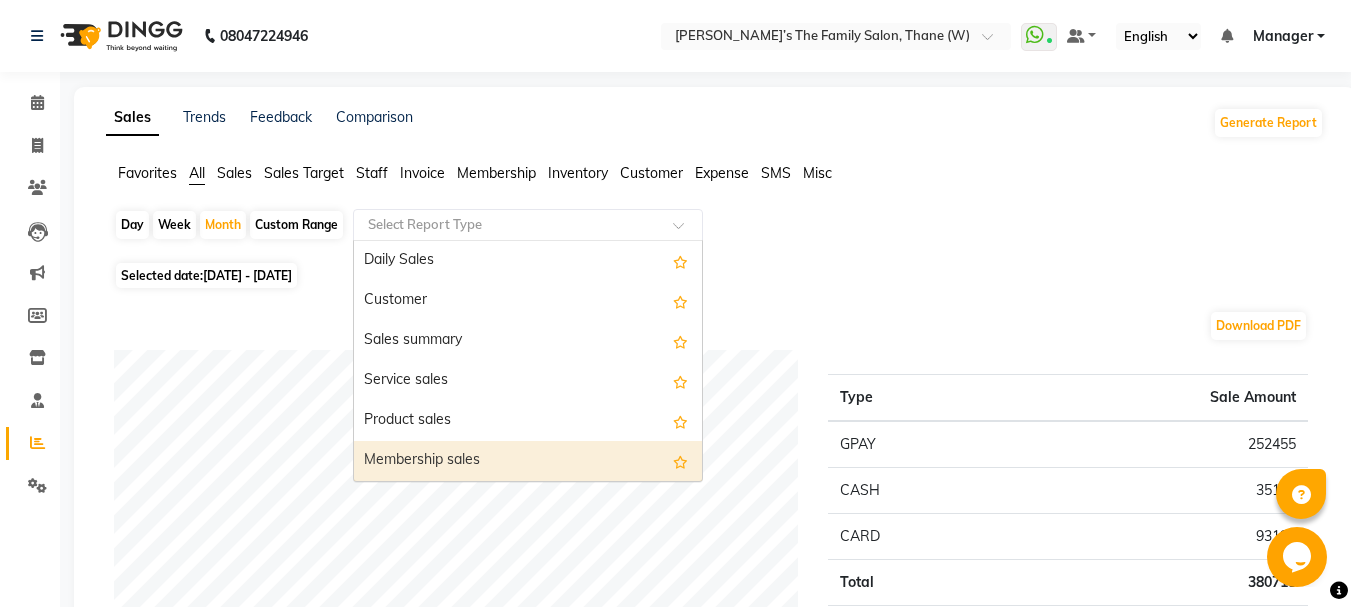 click on "Membership sales" at bounding box center (528, 461) 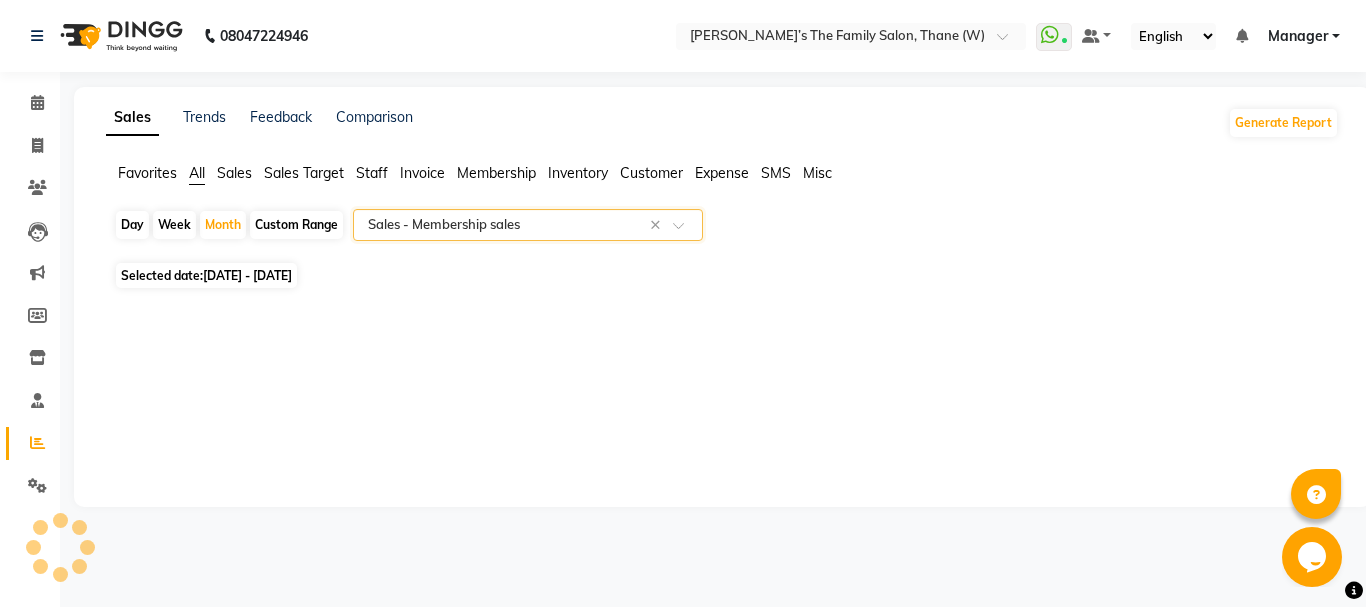 select on "full_report" 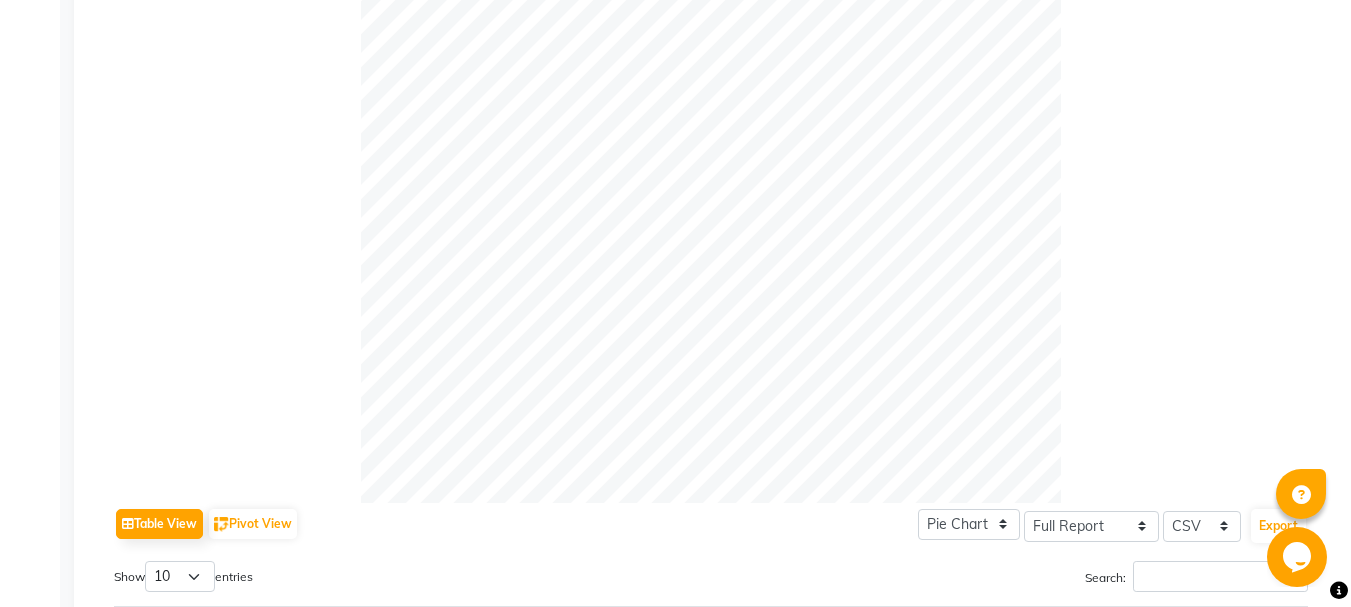 scroll, scrollTop: 829, scrollLeft: 0, axis: vertical 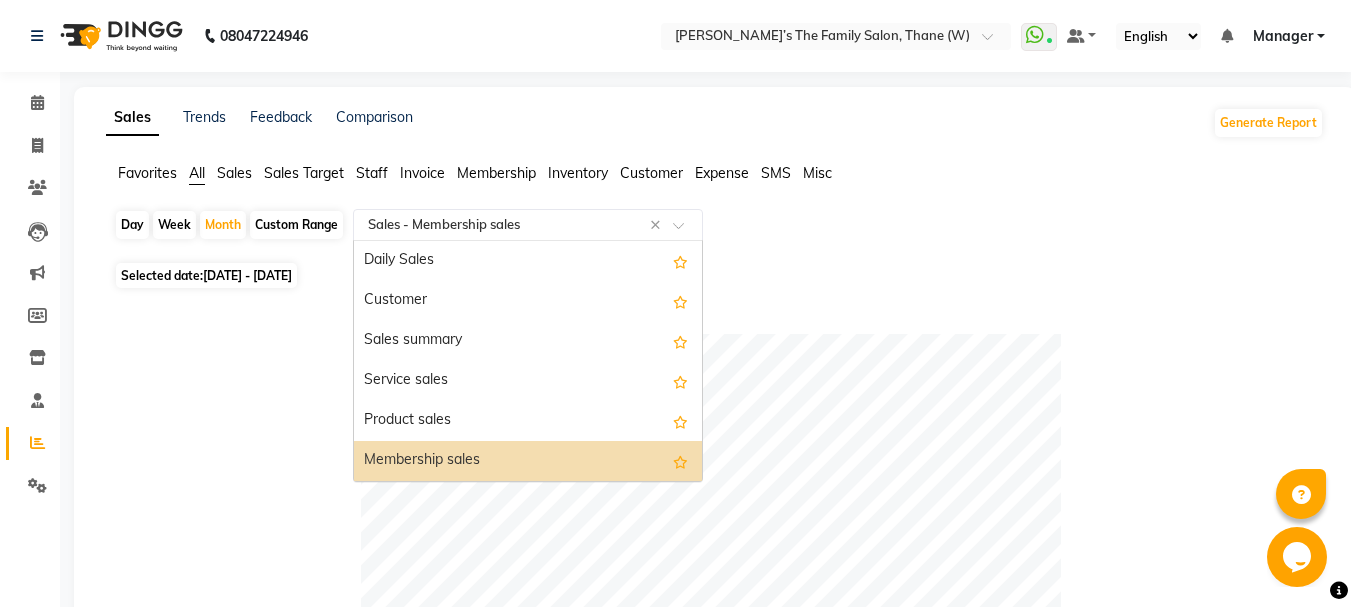 click 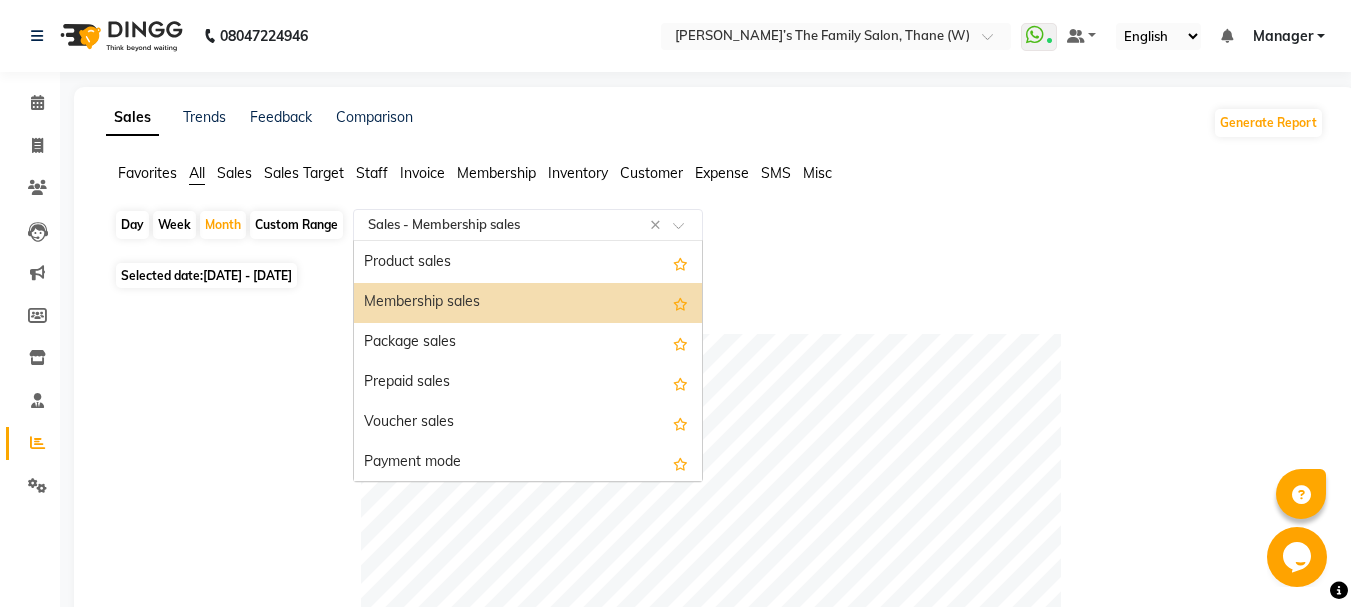 scroll, scrollTop: 160, scrollLeft: 0, axis: vertical 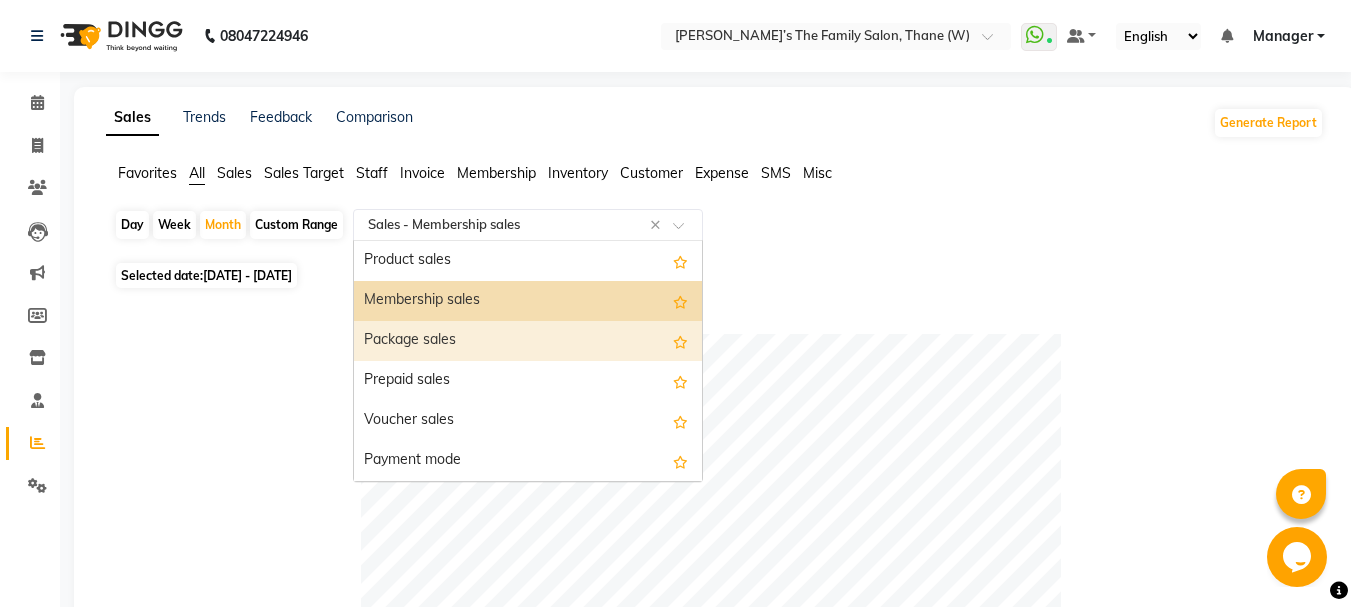 click on "Package sales" at bounding box center (528, 341) 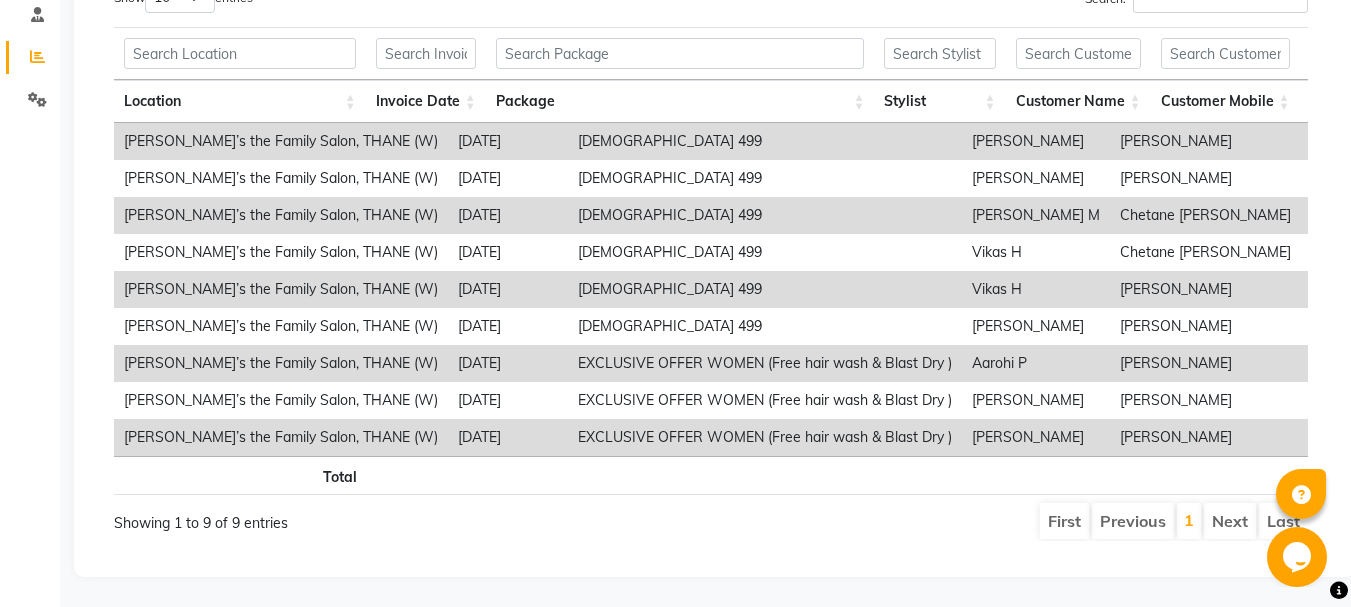 scroll, scrollTop: 416, scrollLeft: 0, axis: vertical 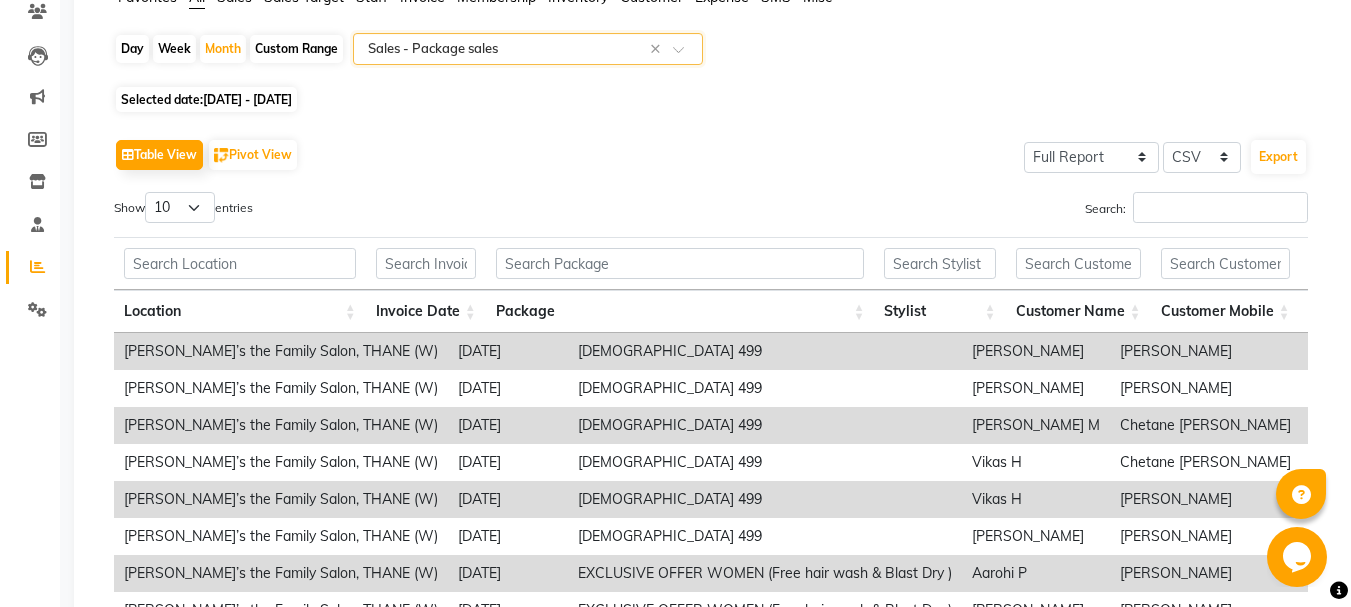 click on "Select Report Type × Sales -  Package sales ×" 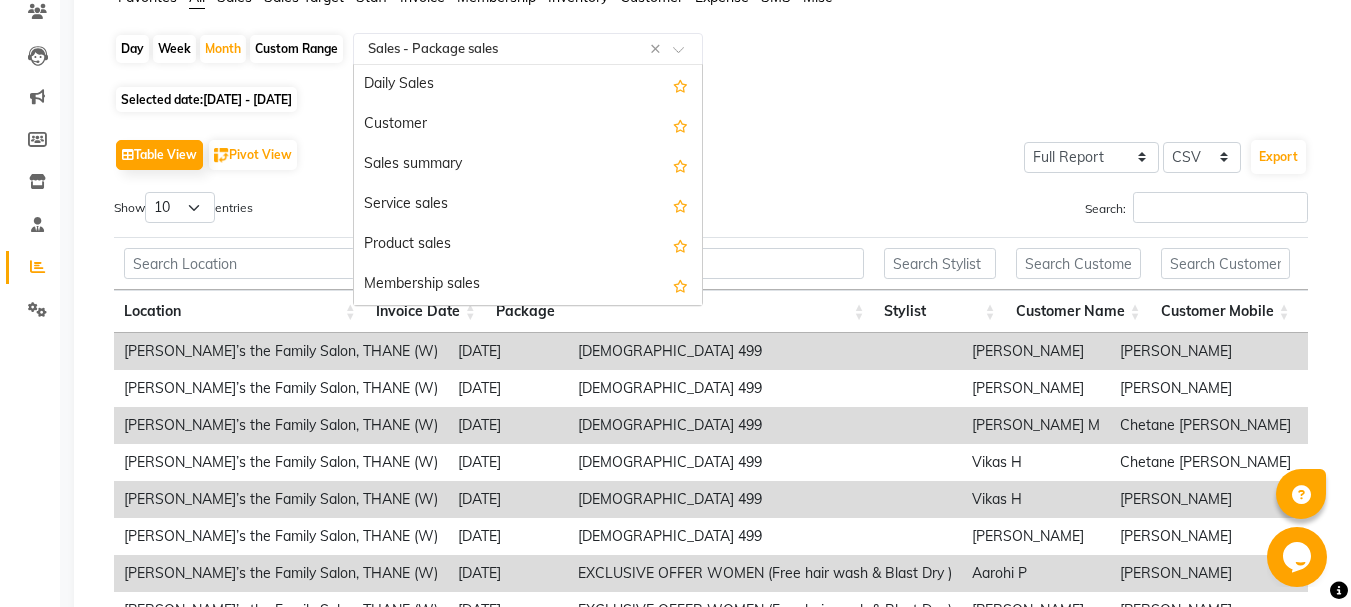 scroll, scrollTop: 240, scrollLeft: 0, axis: vertical 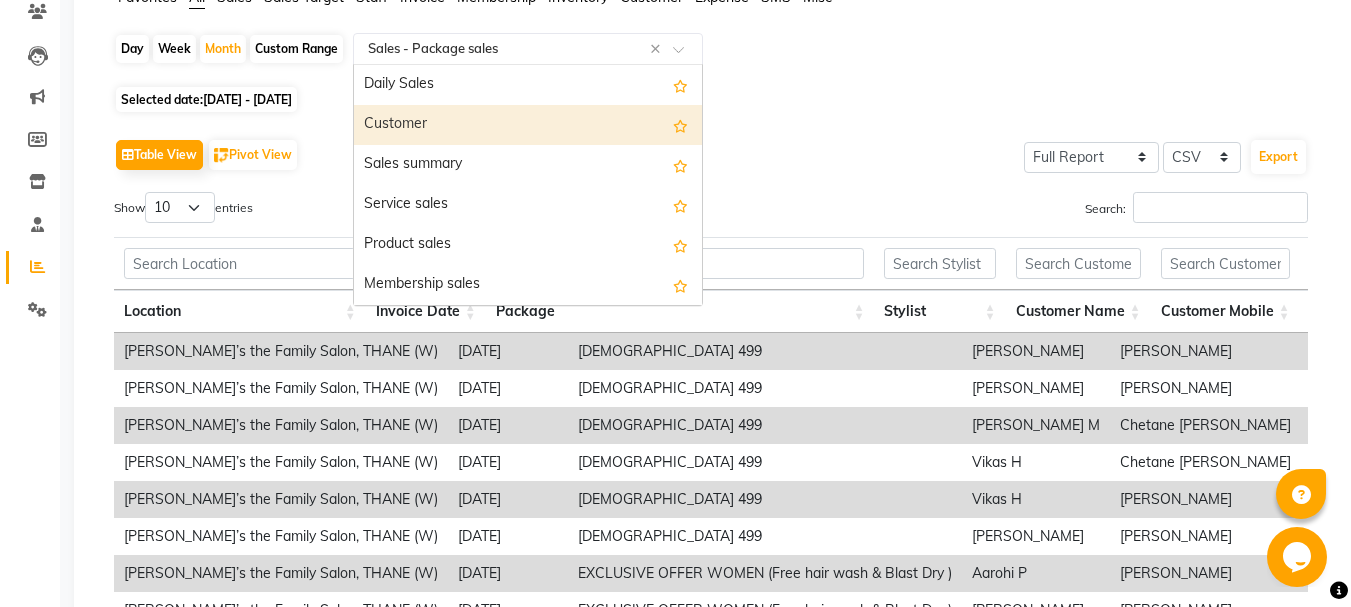 click on "Customer" at bounding box center (528, 125) 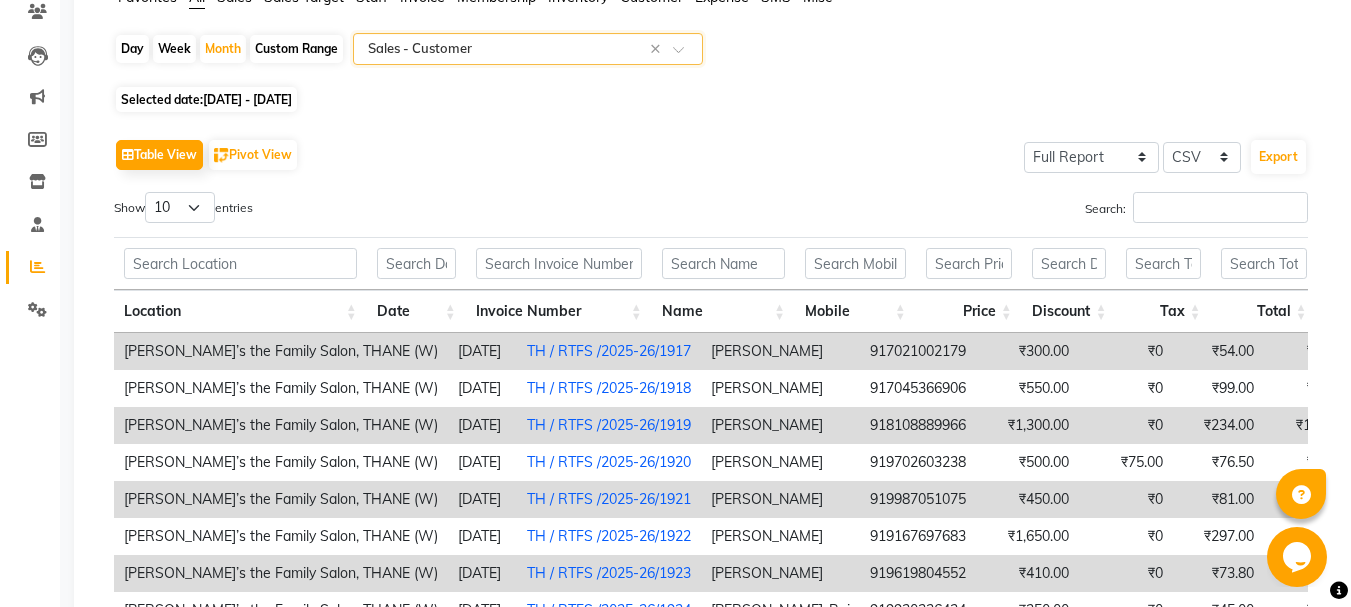 scroll, scrollTop: 0, scrollLeft: 0, axis: both 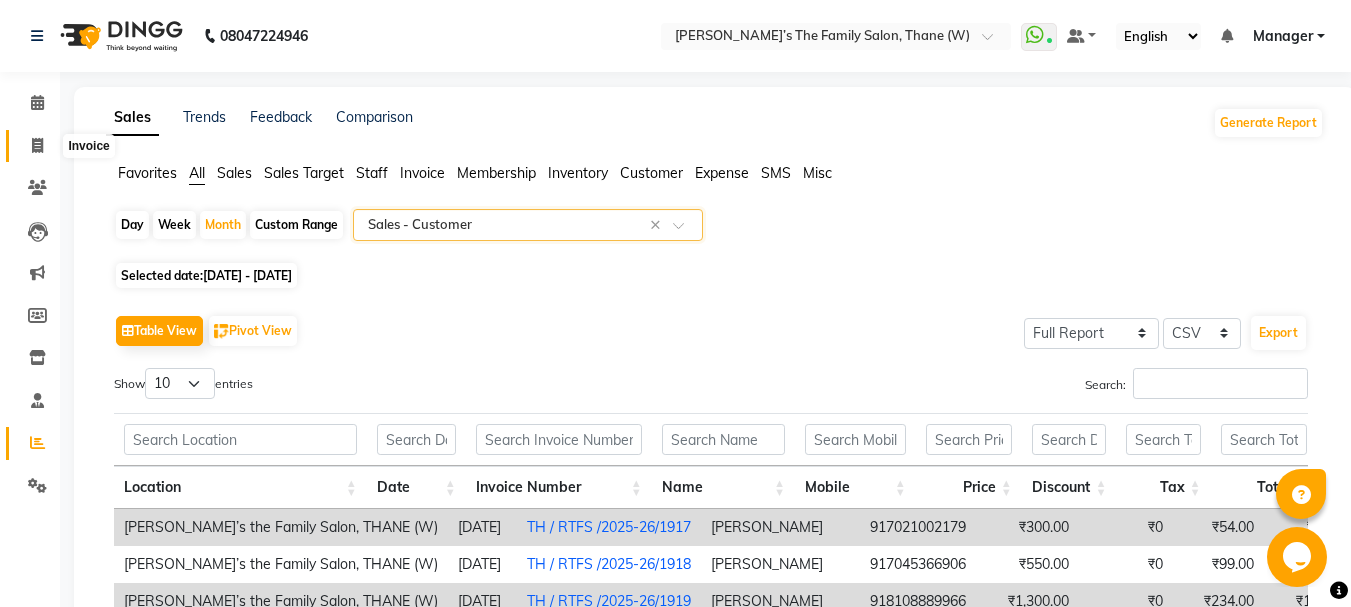click 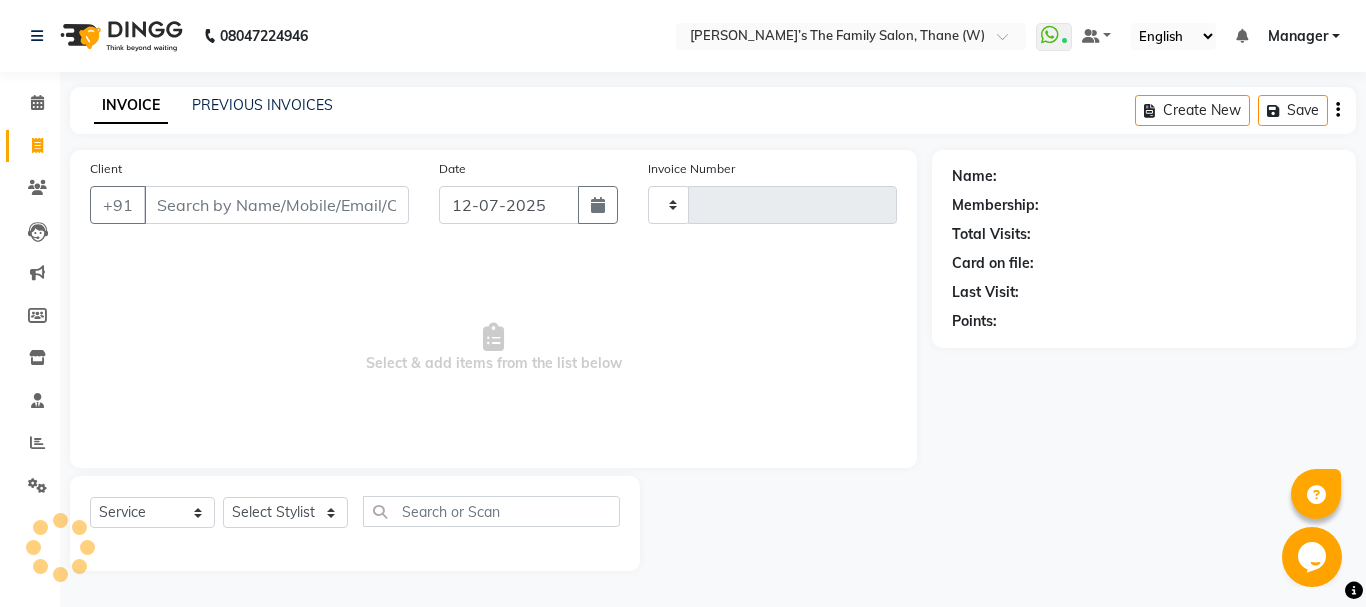 type on "2157" 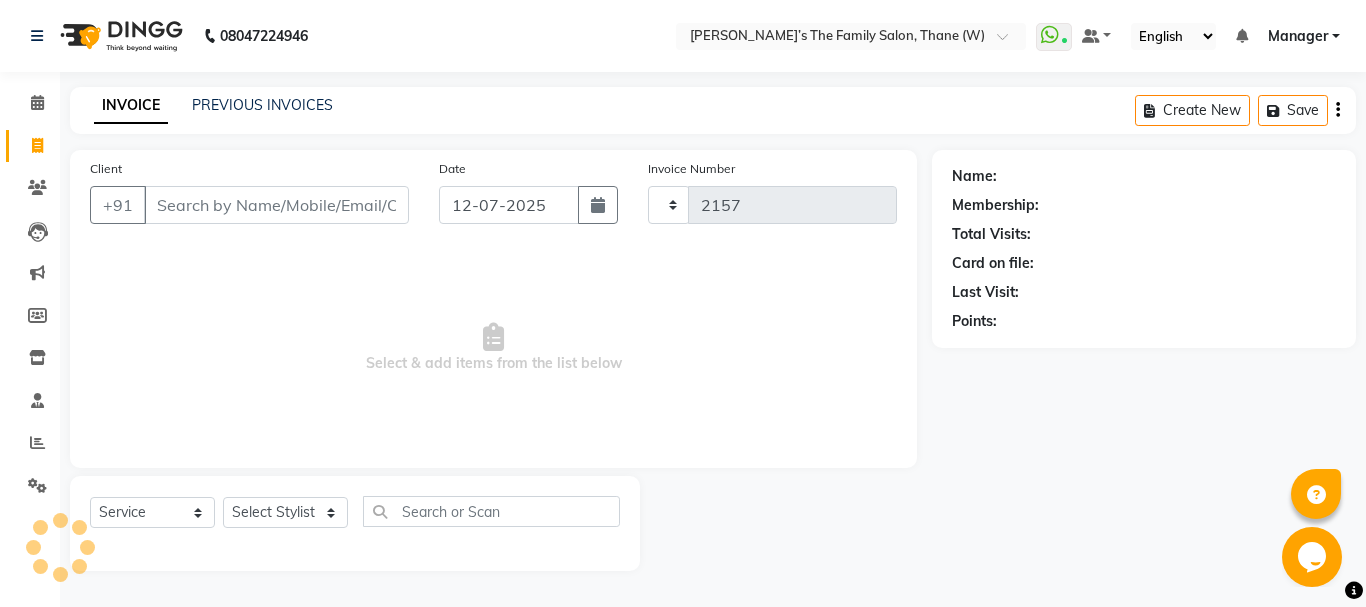 select on "8004" 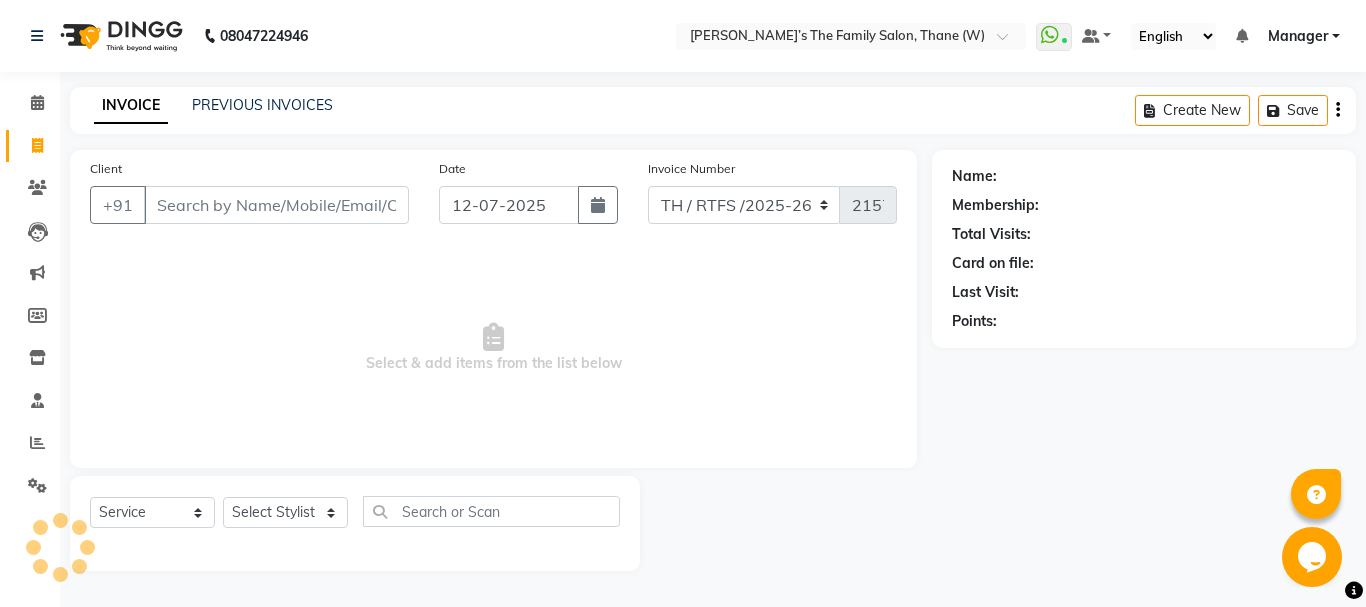click on "Client" at bounding box center [276, 205] 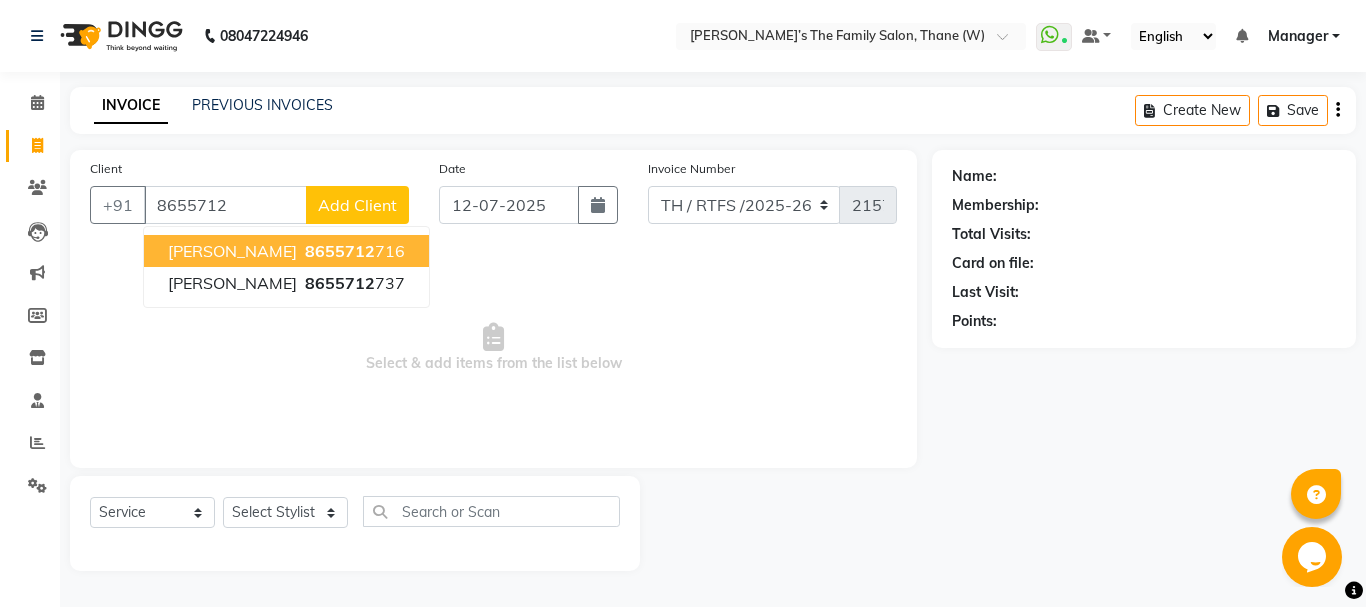 click on "8655712" at bounding box center (340, 251) 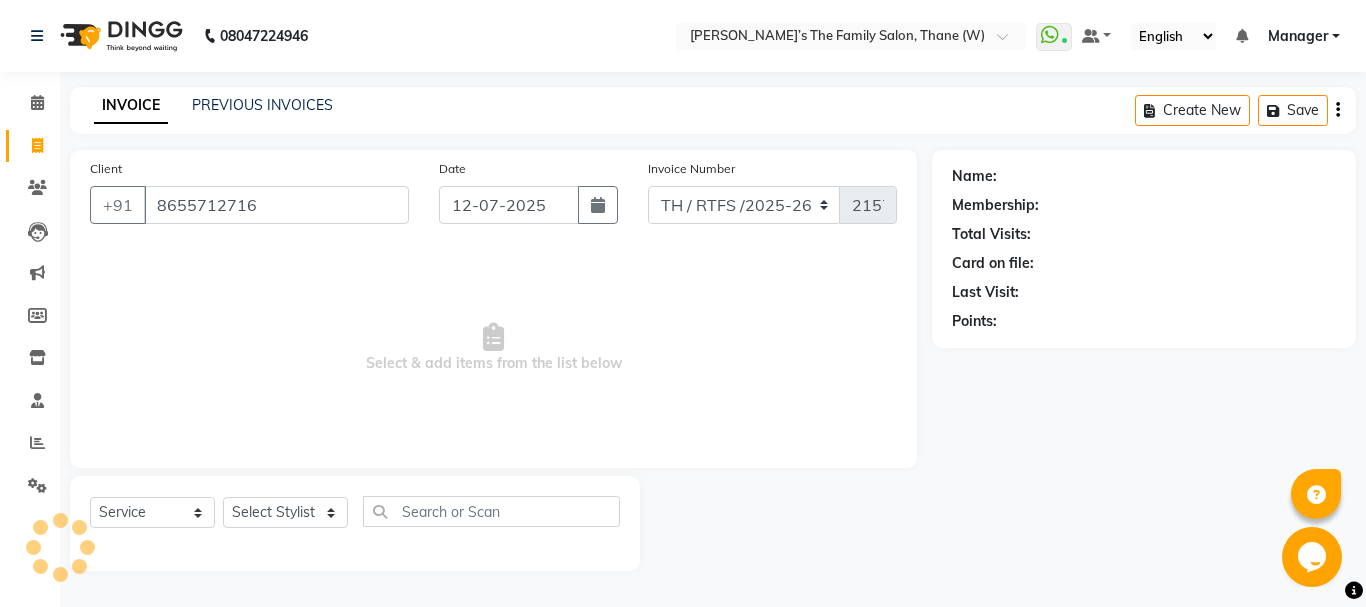 type on "8655712716" 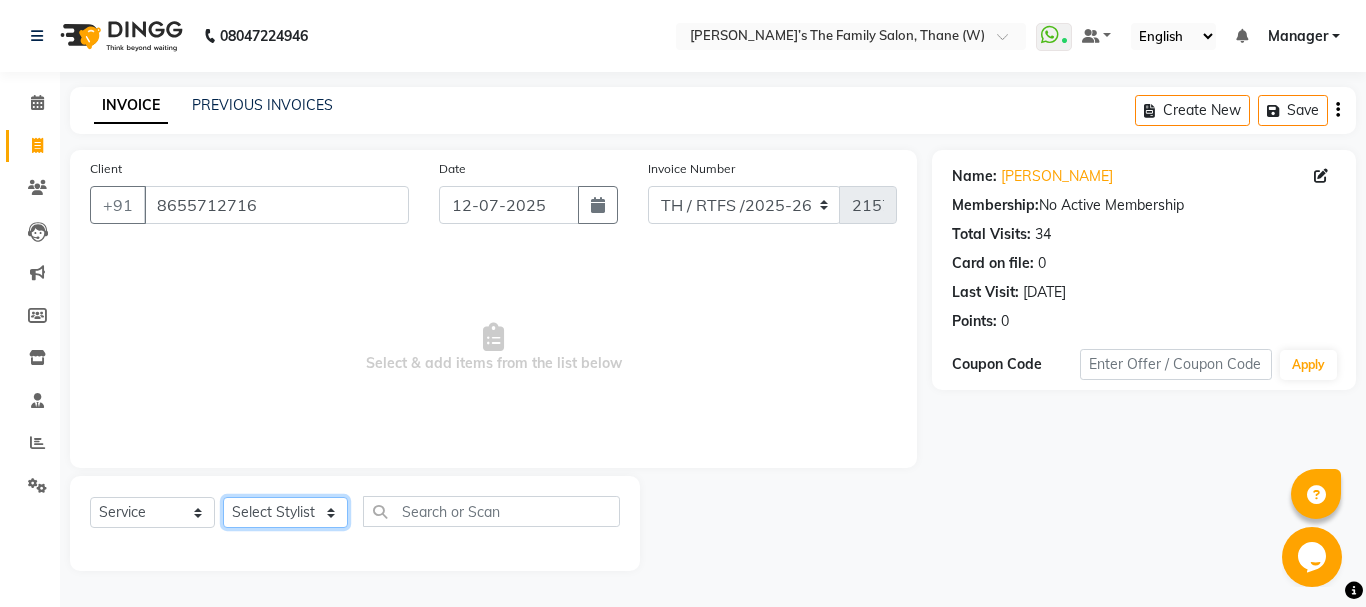click on "Select Stylist Aarohi P   Aksahy auty Ali  Aniket A  Anuradha arvind Divya gautam .kasrade House sale Komal Waghmare  Laxmi   Manager Moin salmani Prashant   Ravindra Samrat Kumar Sangita Dighe Sanjana Kharat  Shreepad M  shrishti  jaiwala  vaibhavi  gudekar  Vikas H" 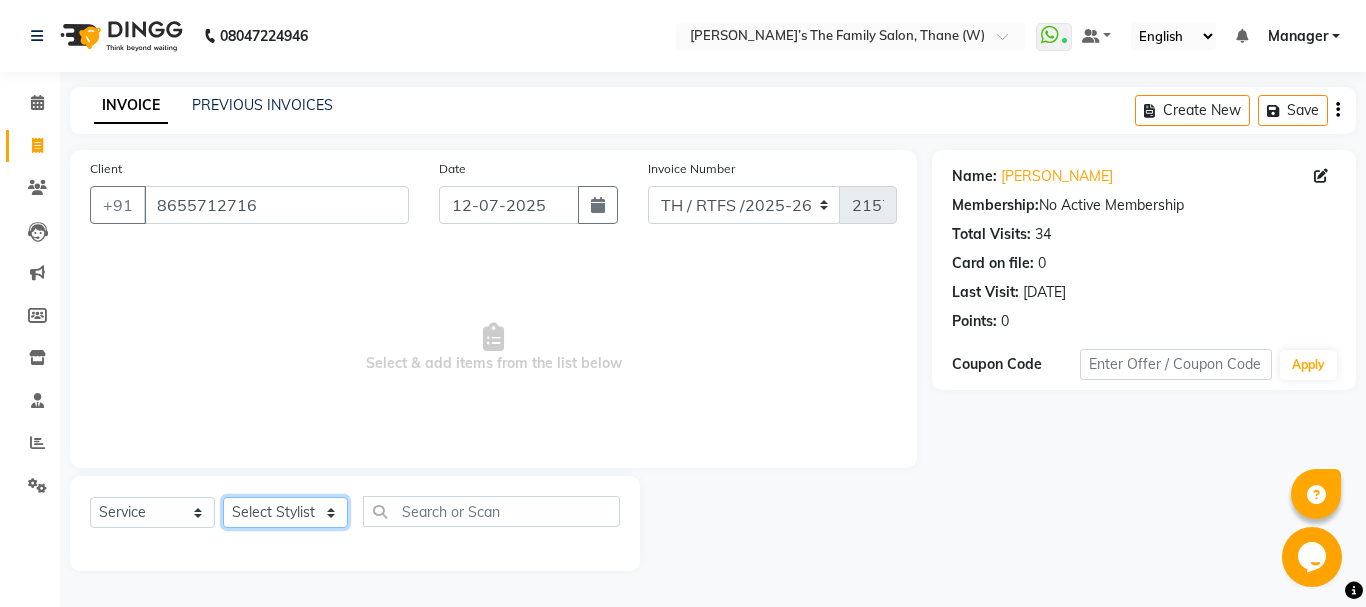 select on "35580" 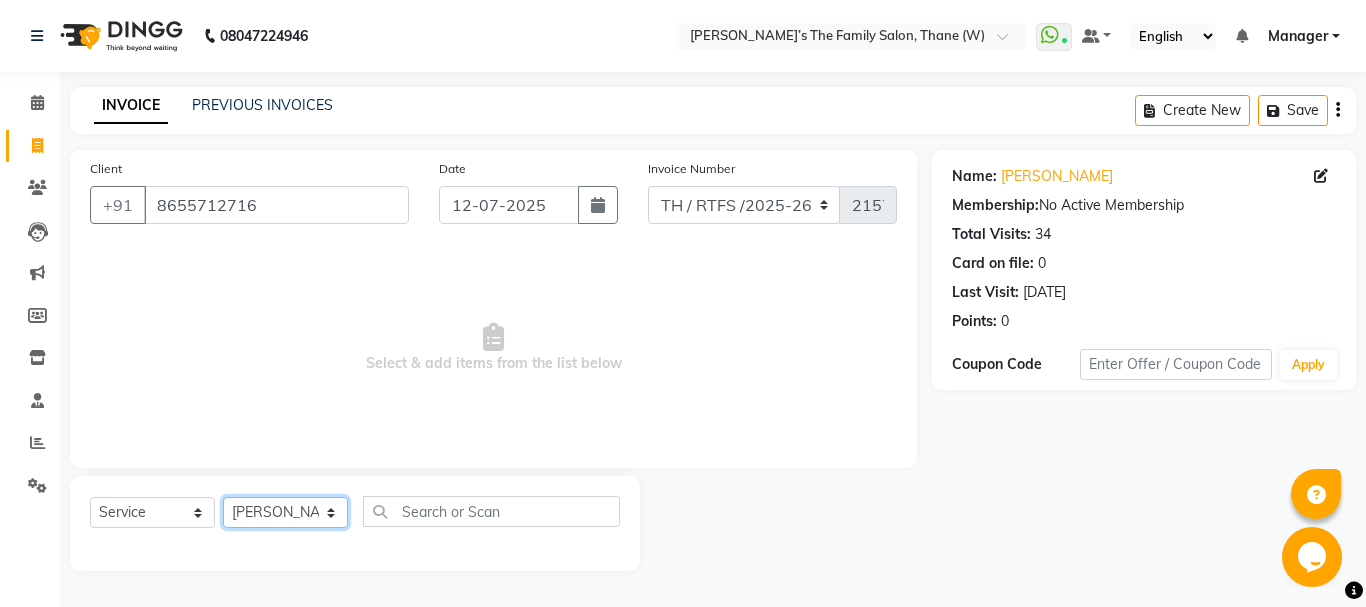 click on "Select Stylist Aarohi P   Aksahy auty Ali  Aniket A  Anuradha arvind Divya gautam .kasrade House sale Komal Waghmare  Laxmi   Manager Moin salmani Prashant   Ravindra Samrat Kumar Sangita Dighe Sanjana Kharat  Shreepad M  shrishti  jaiwala  vaibhavi  gudekar  Vikas H" 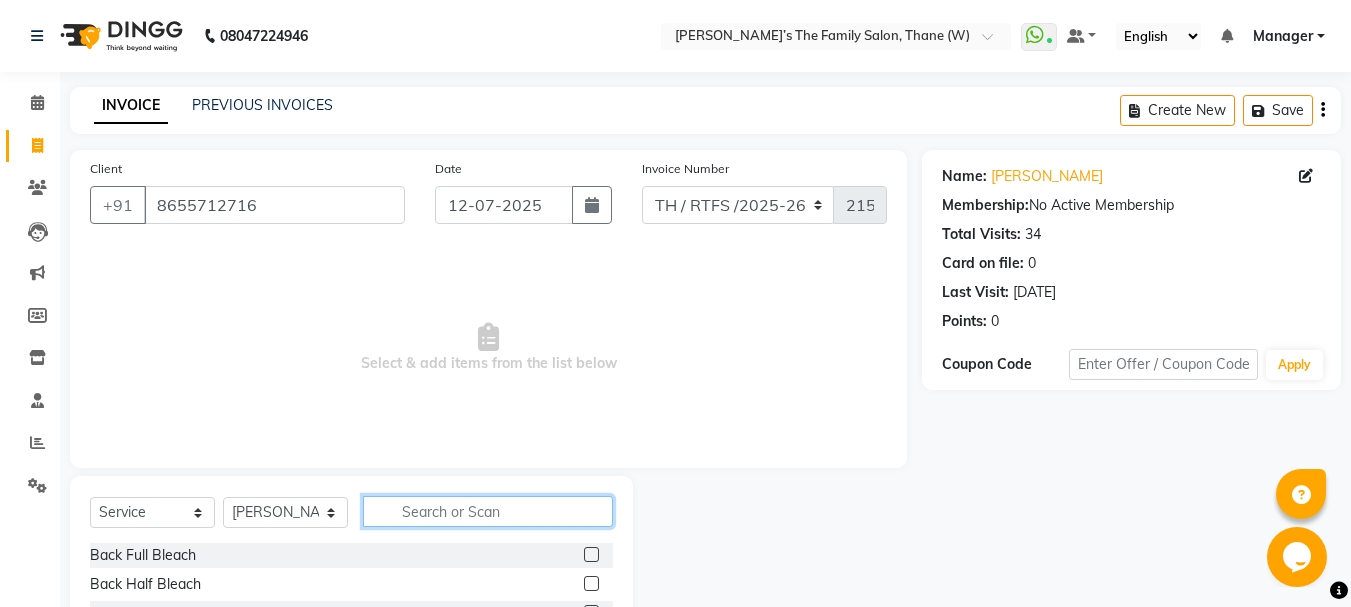 click 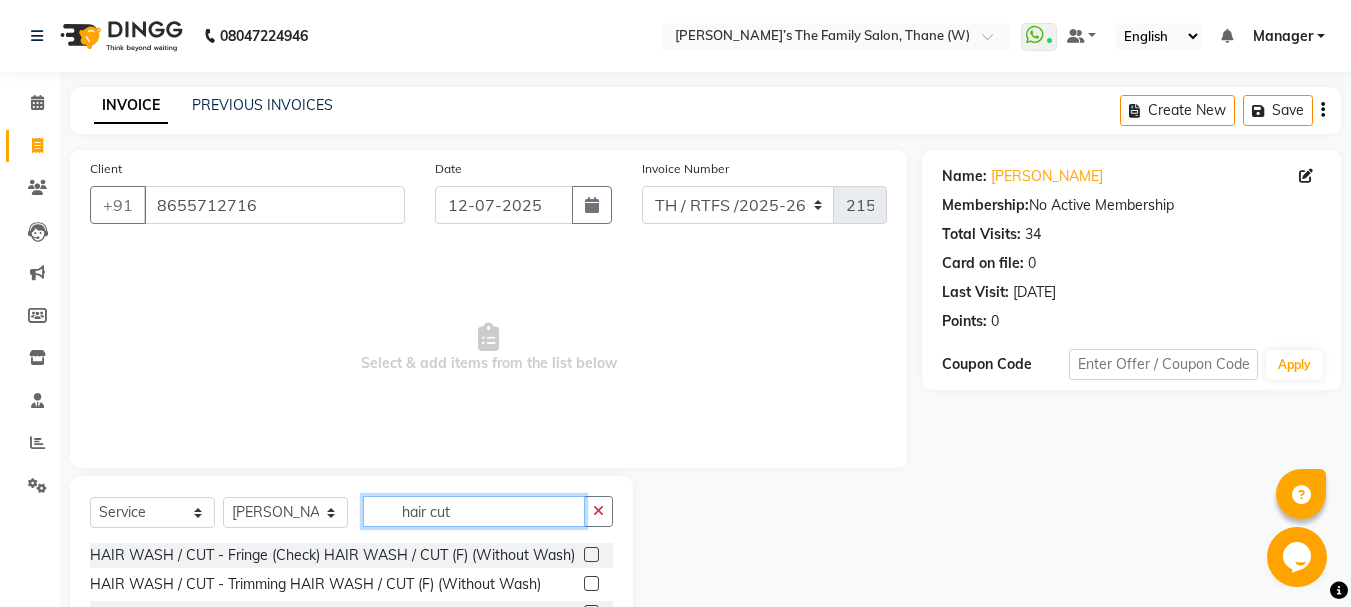 scroll, scrollTop: 194, scrollLeft: 0, axis: vertical 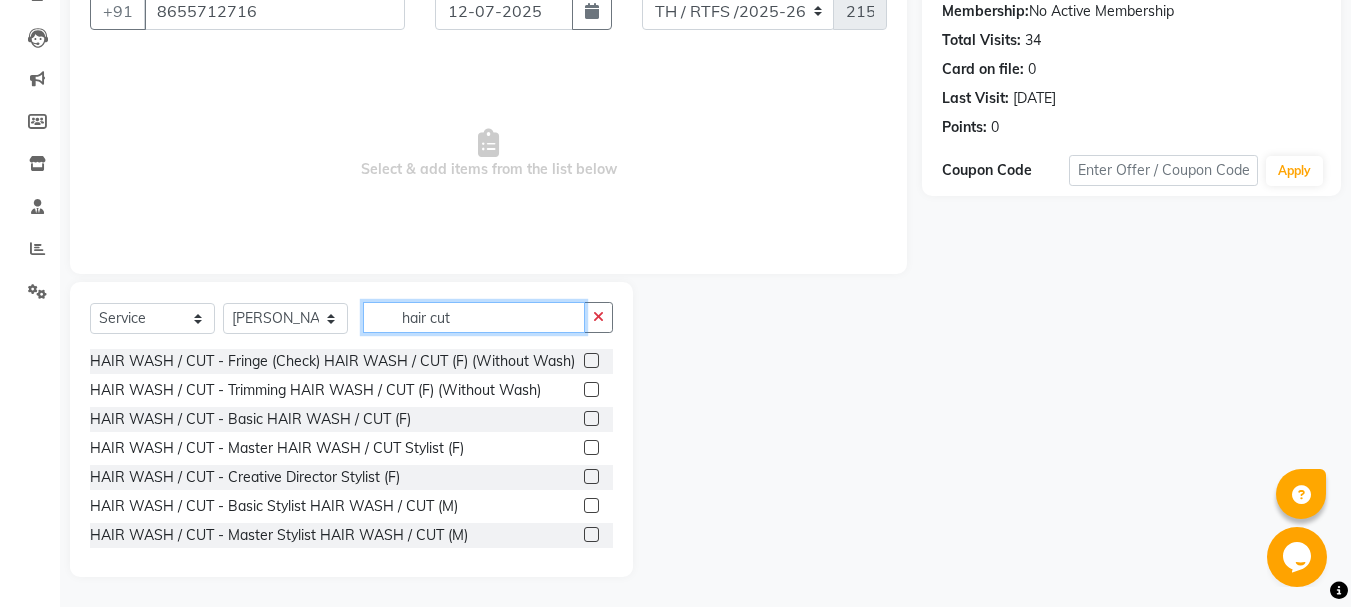 type on "hair cut" 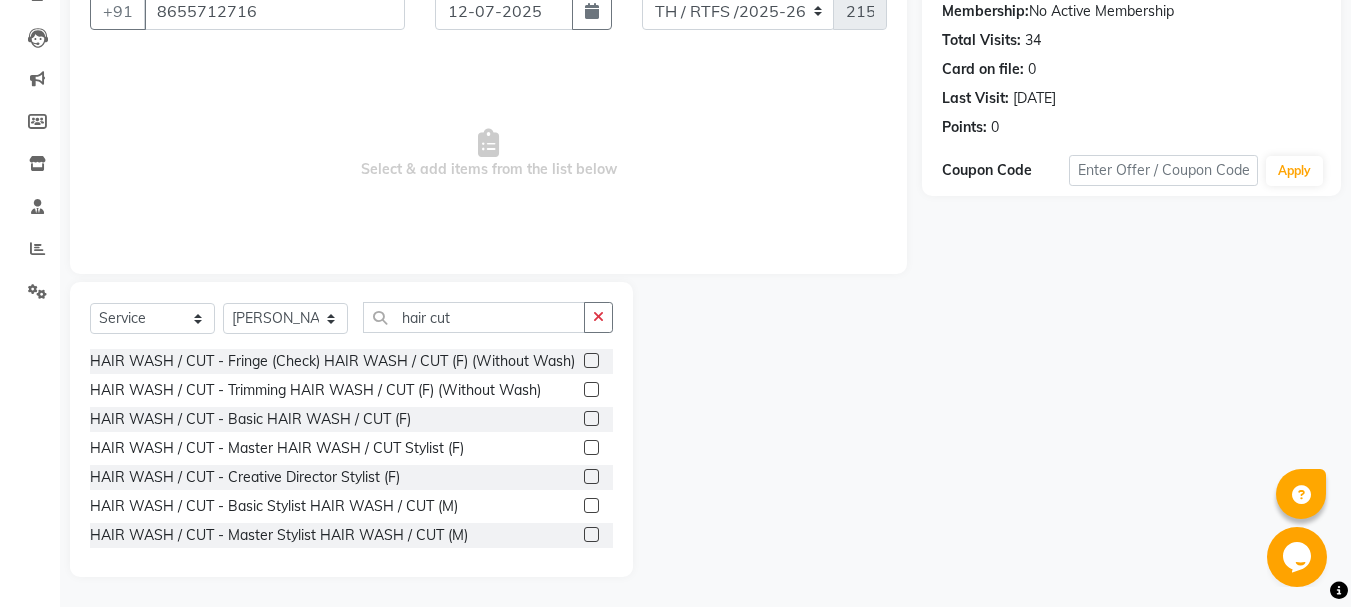 click 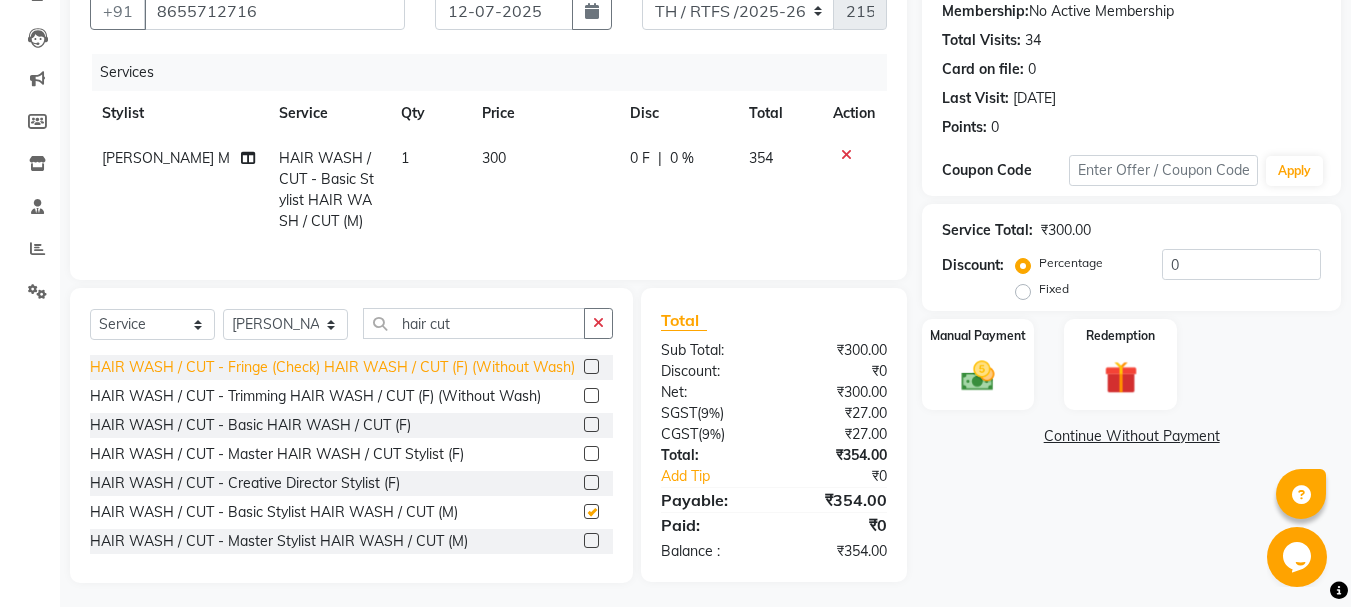 checkbox on "false" 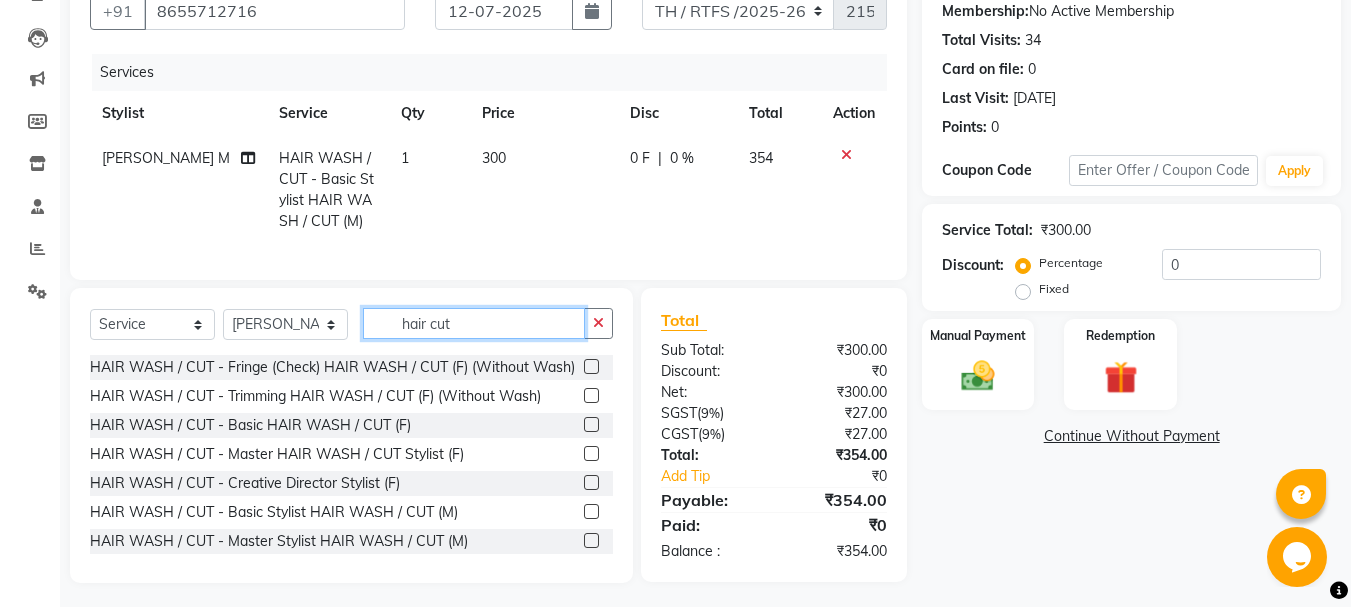 click on "hair cut" 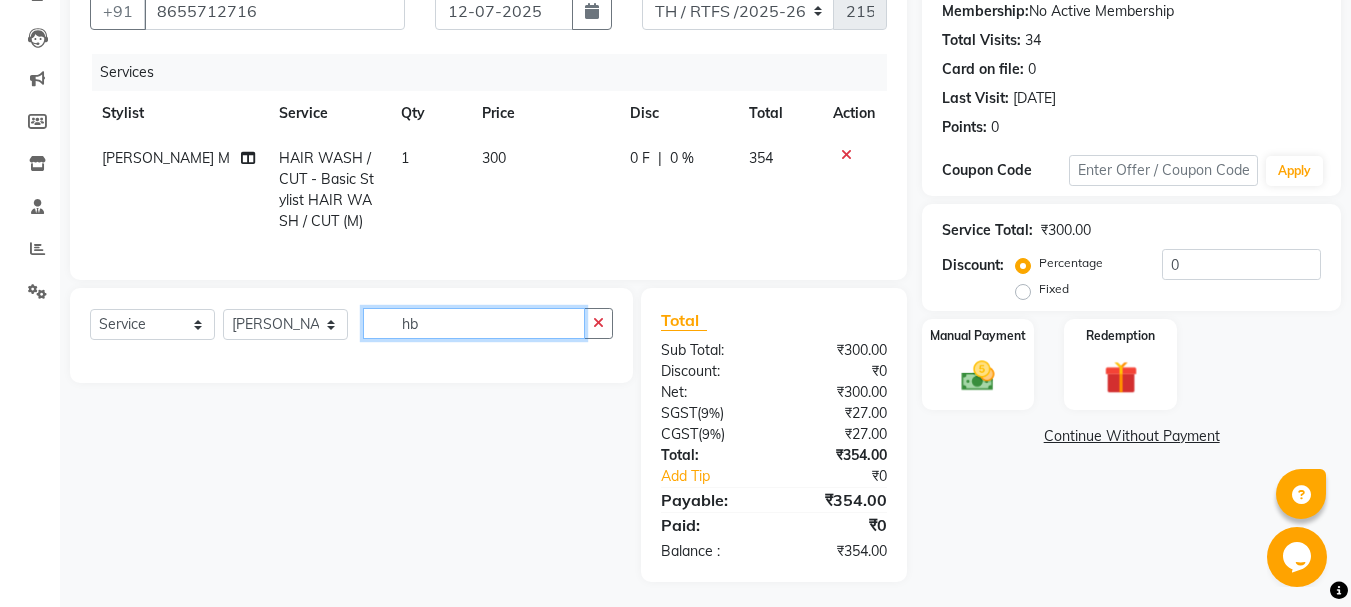 type on "h" 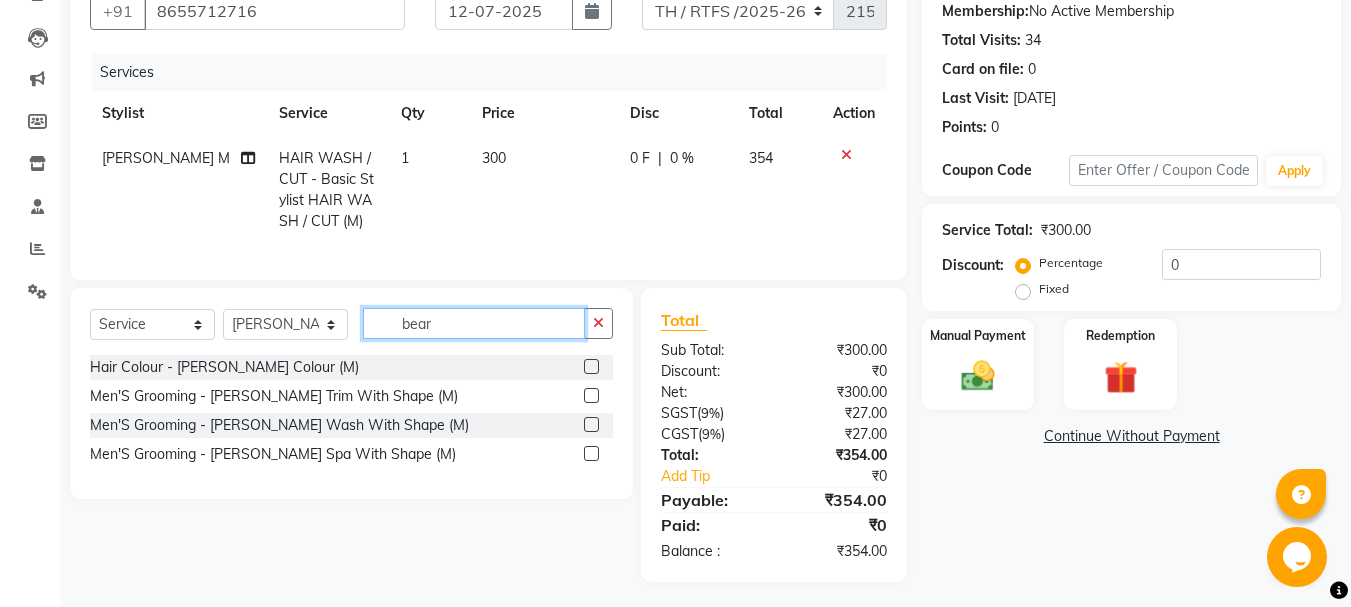 type on "bear" 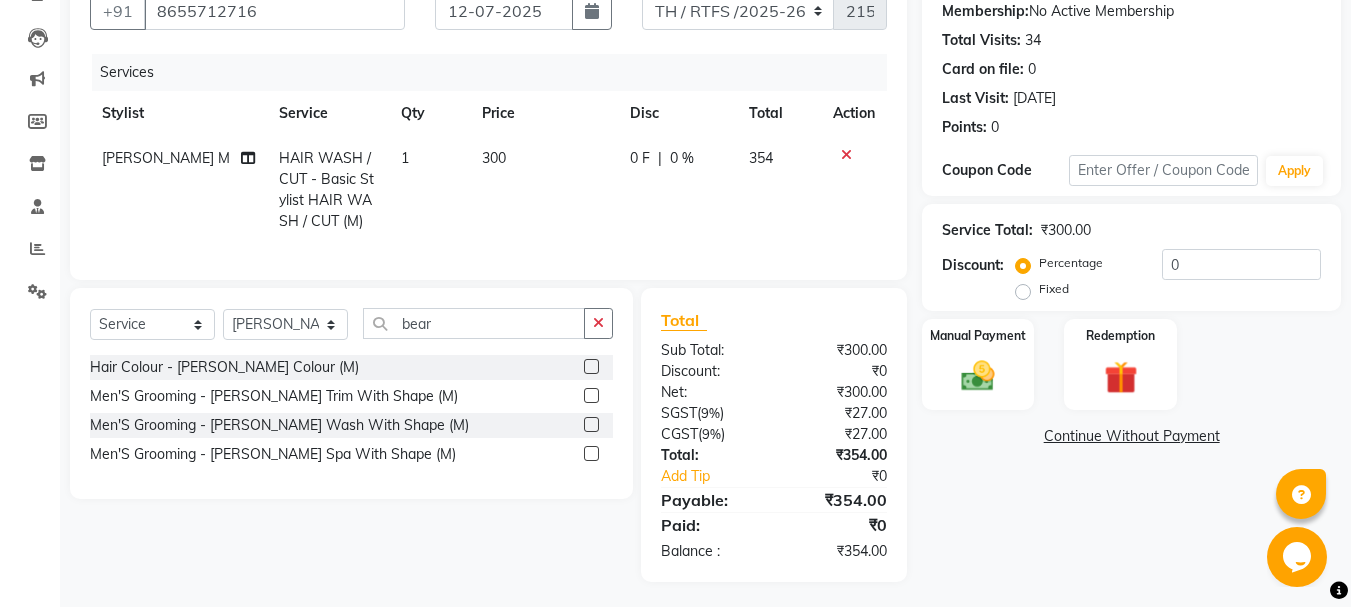 click 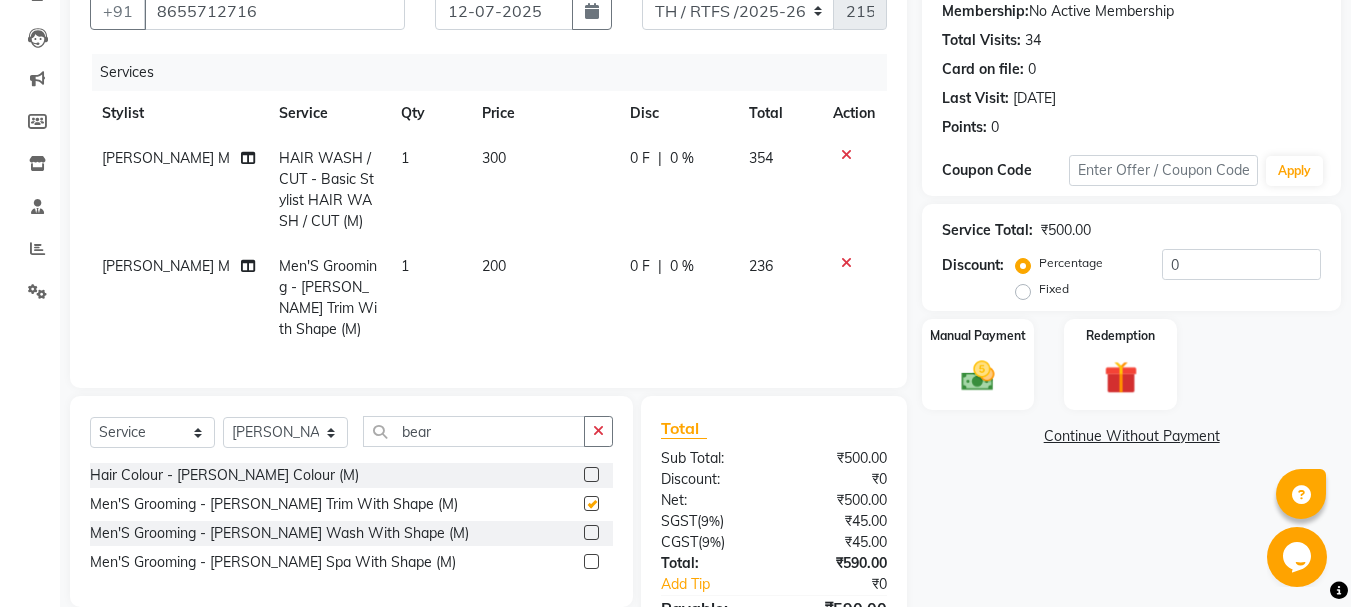 checkbox on "false" 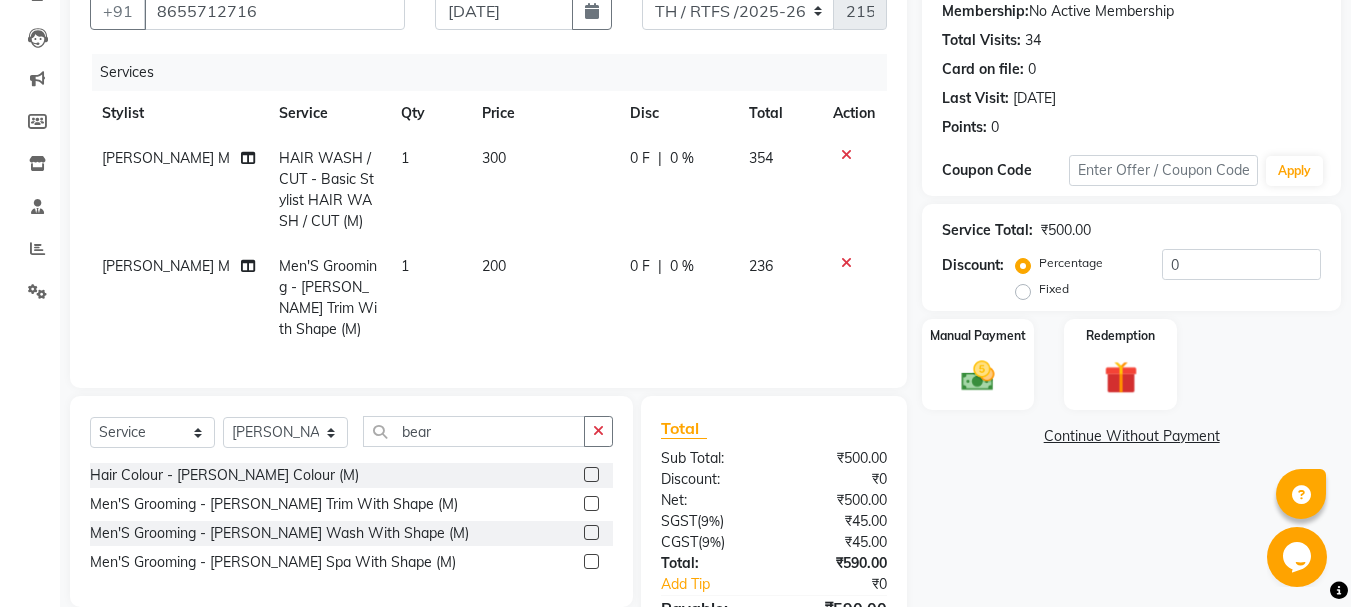 click on "300" 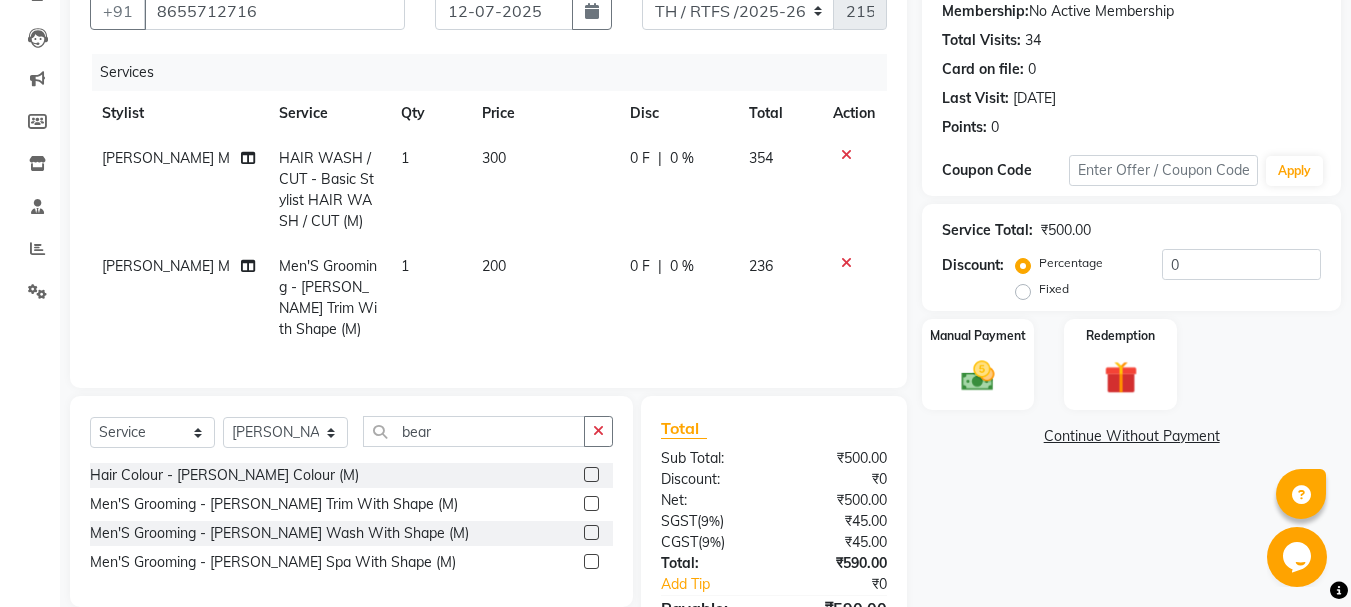 select on "35580" 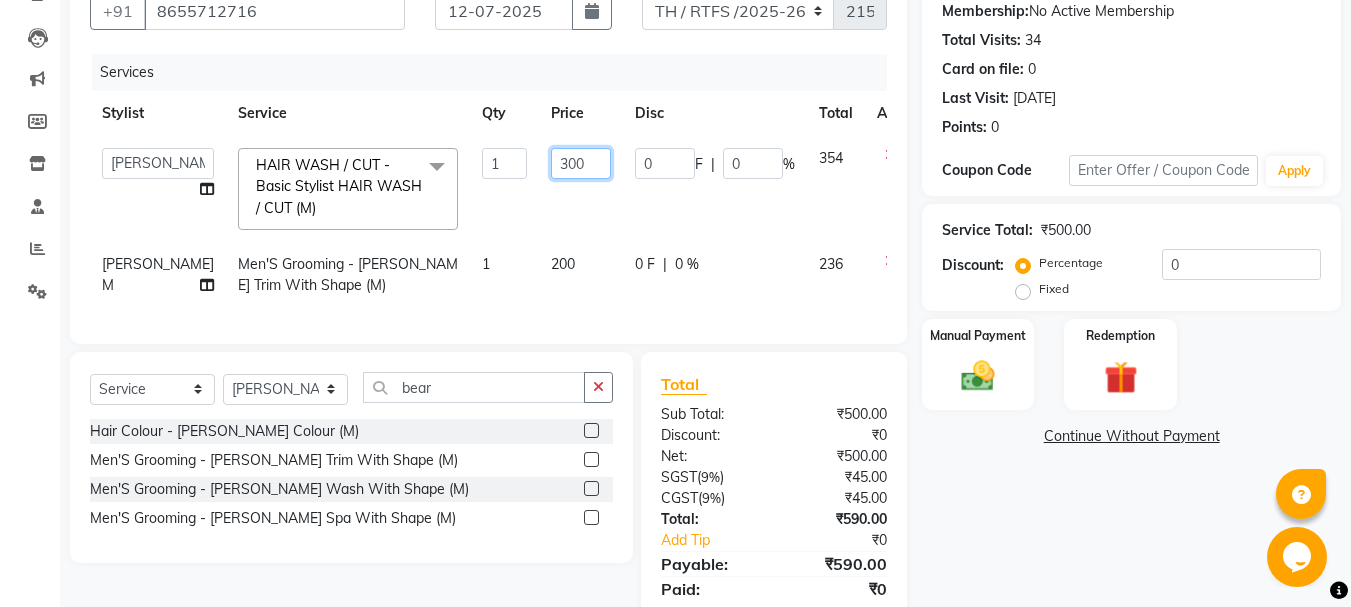 click on "300" 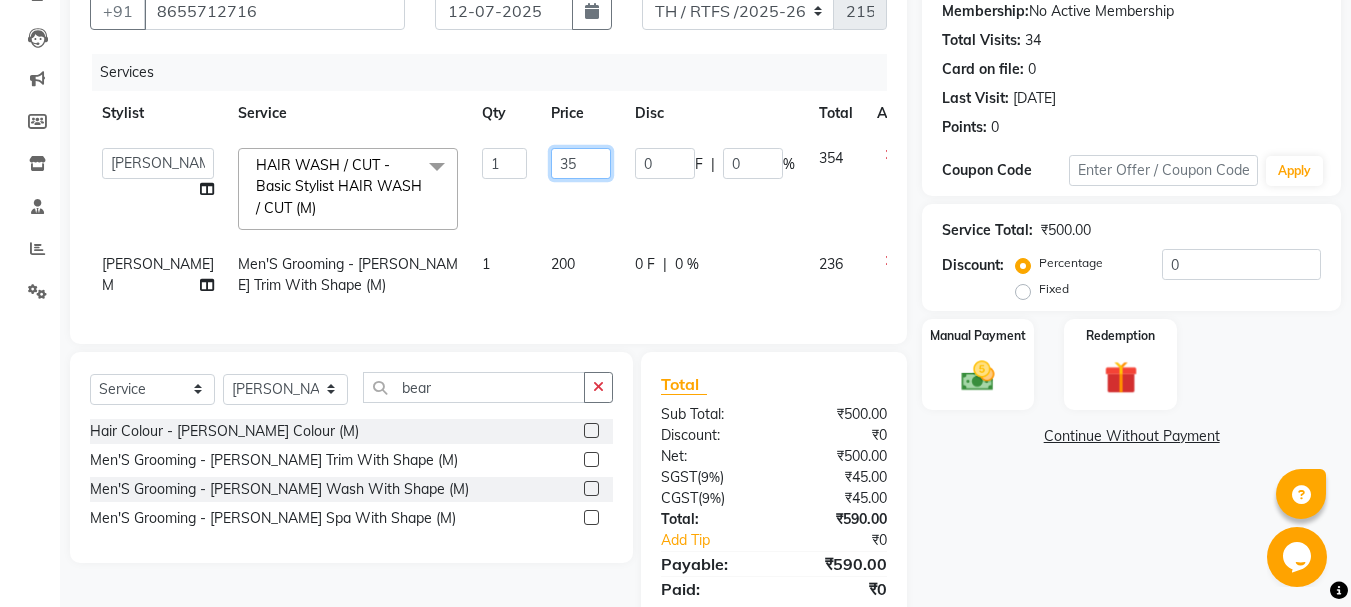 type on "350" 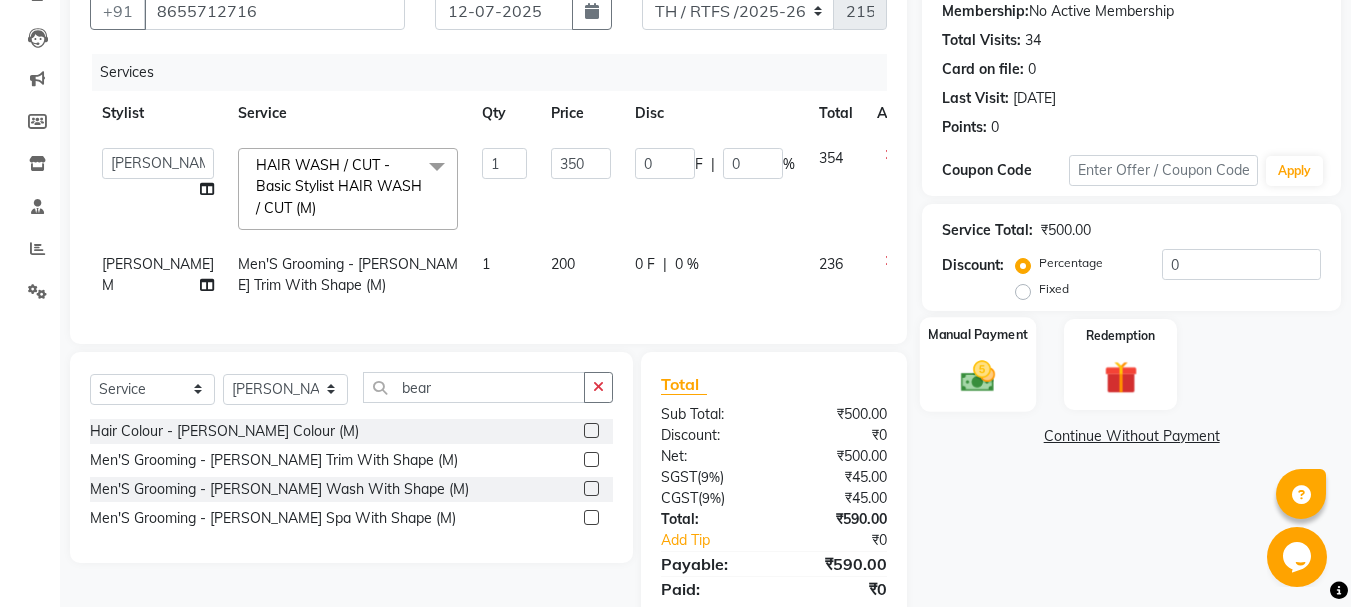 click 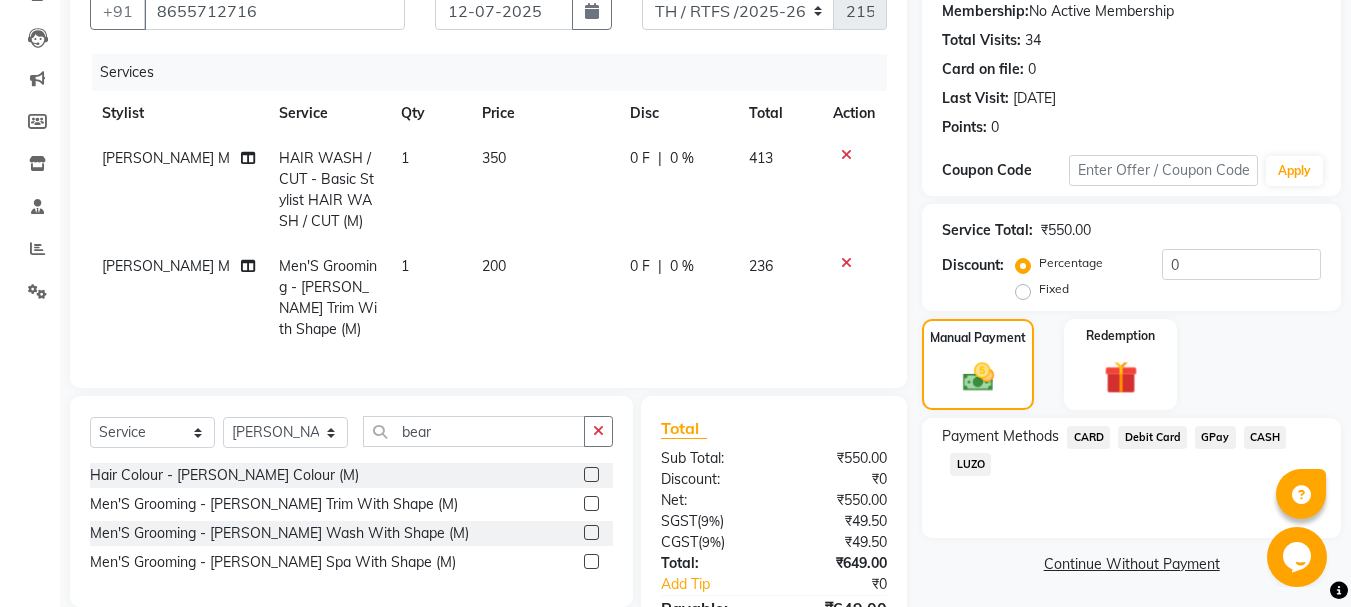 scroll, scrollTop: 322, scrollLeft: 0, axis: vertical 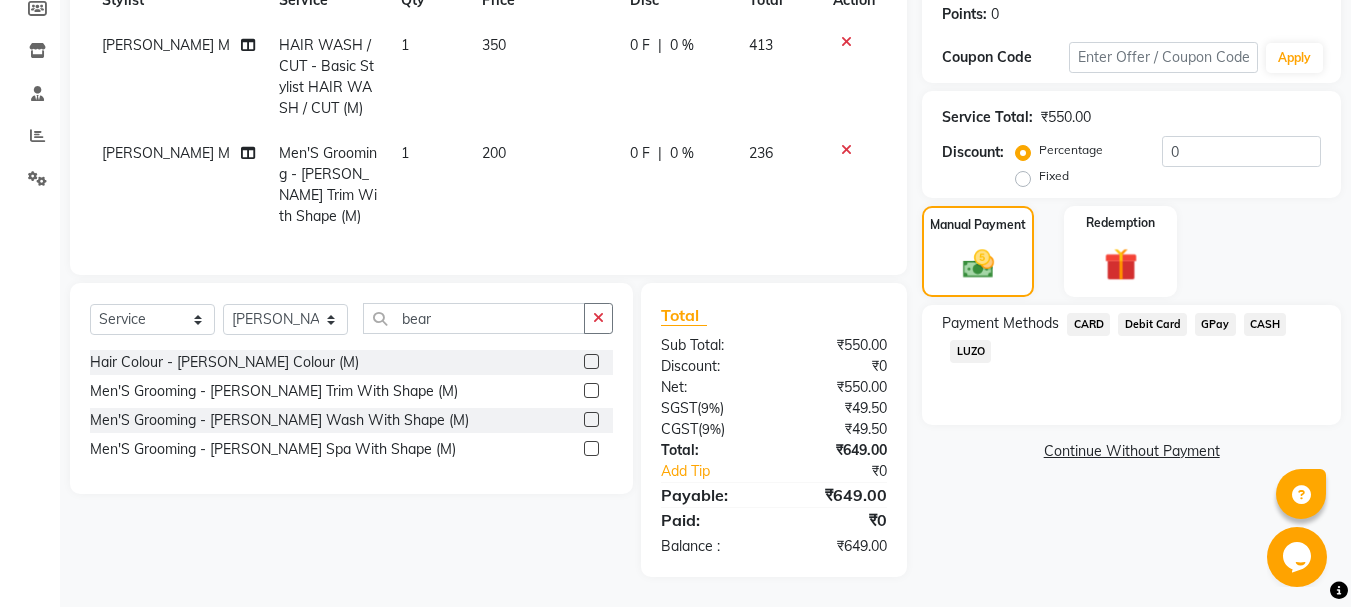 click on "GPay" 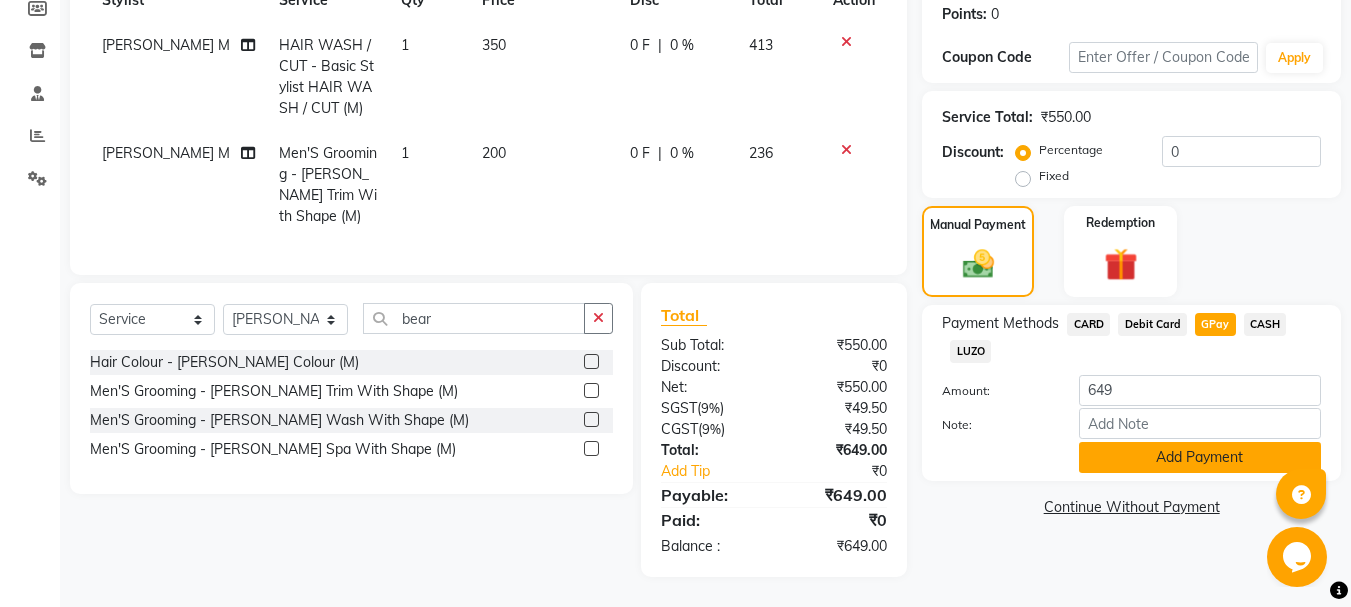click on "Add Payment" 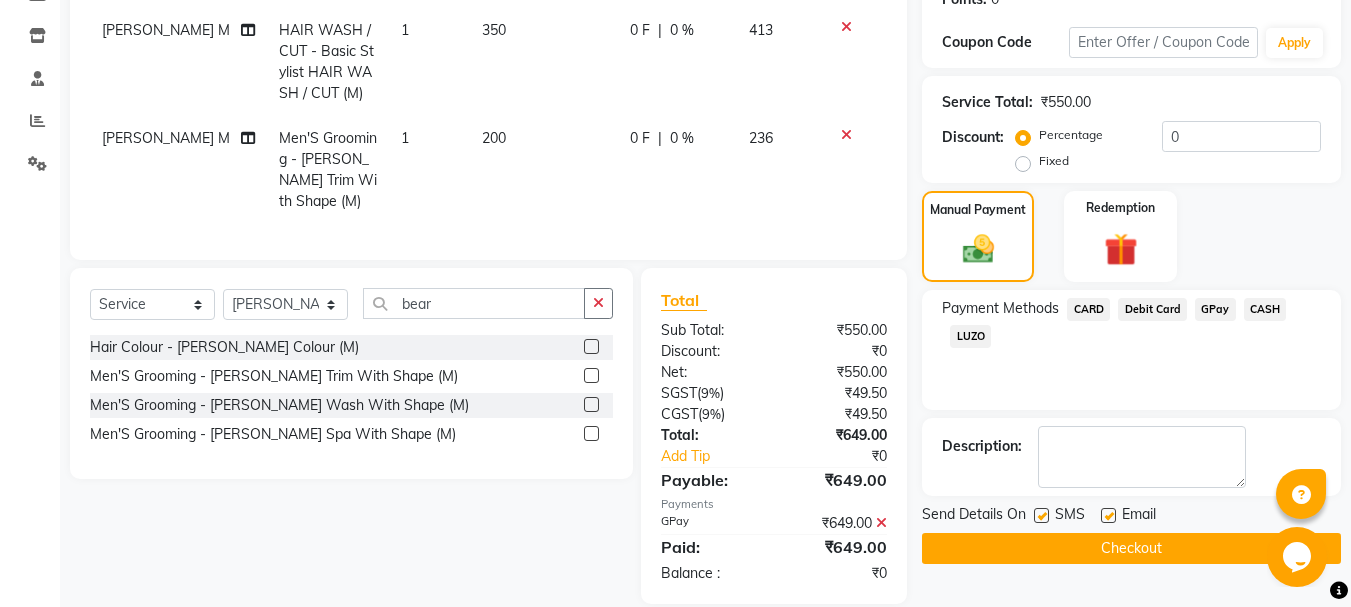click on "Checkout" 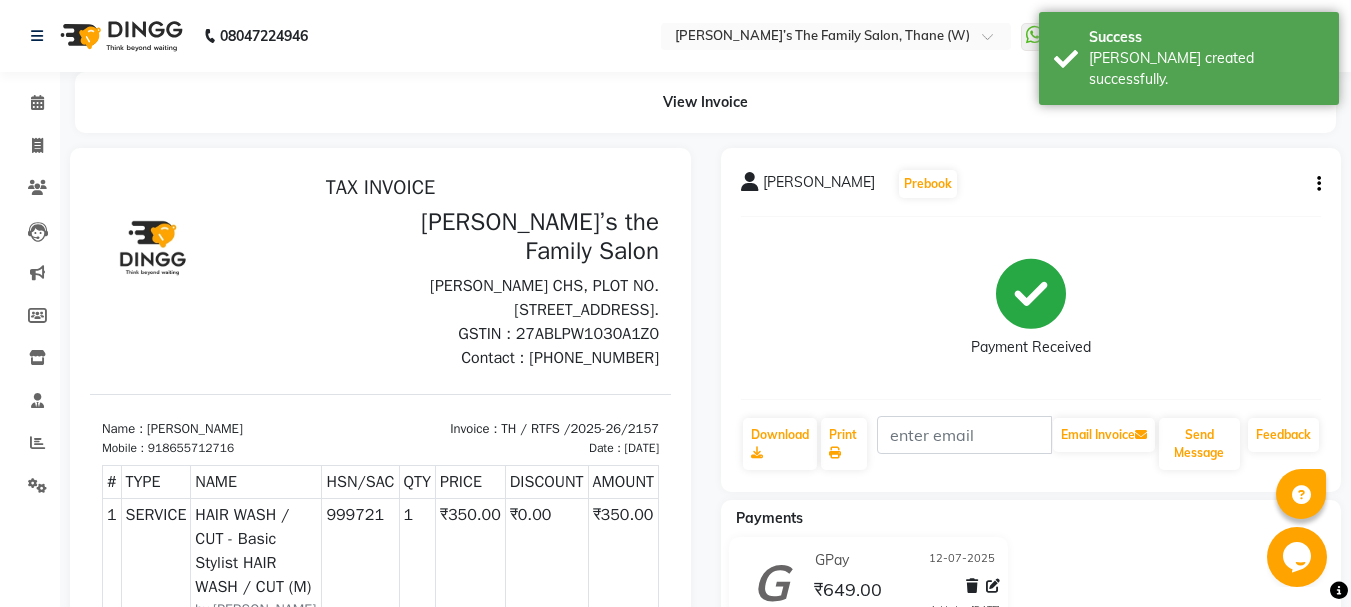 scroll, scrollTop: 0, scrollLeft: 0, axis: both 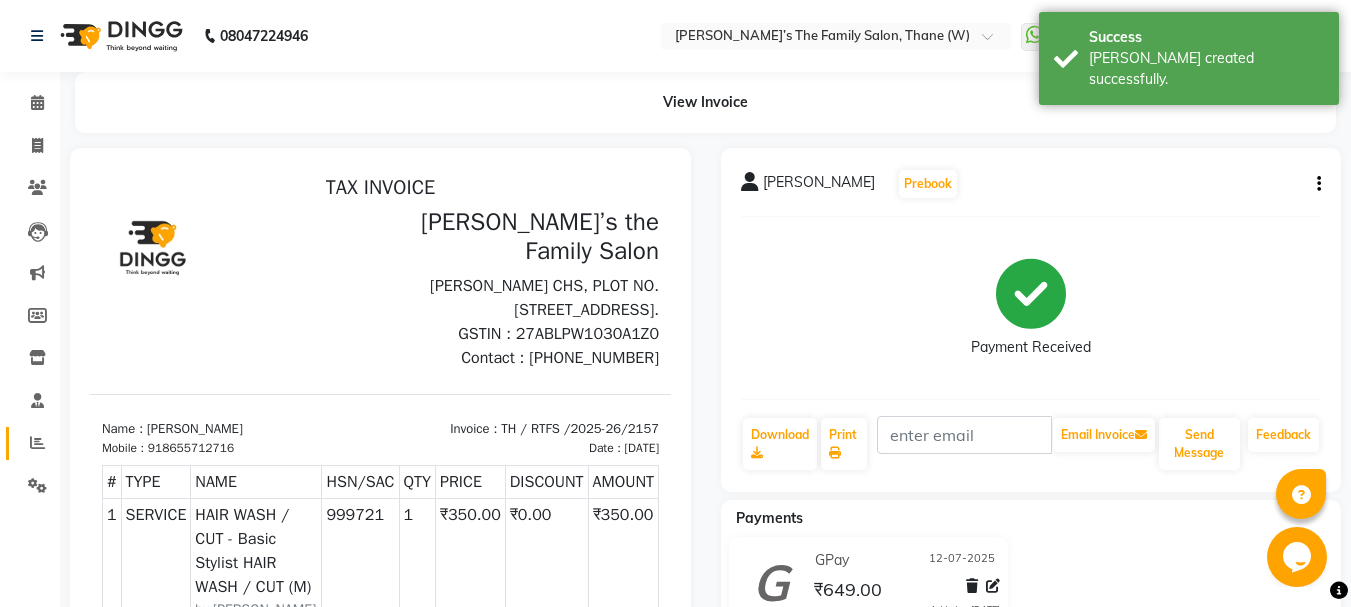 click on "Reports" 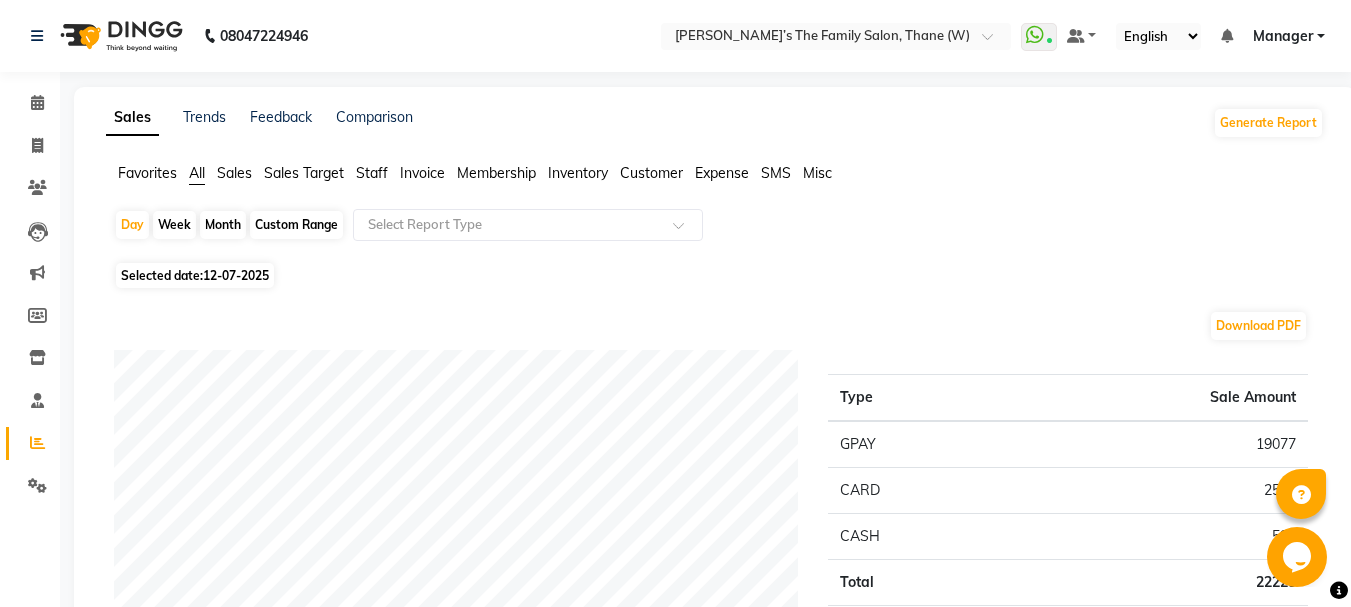 click on "Staff" 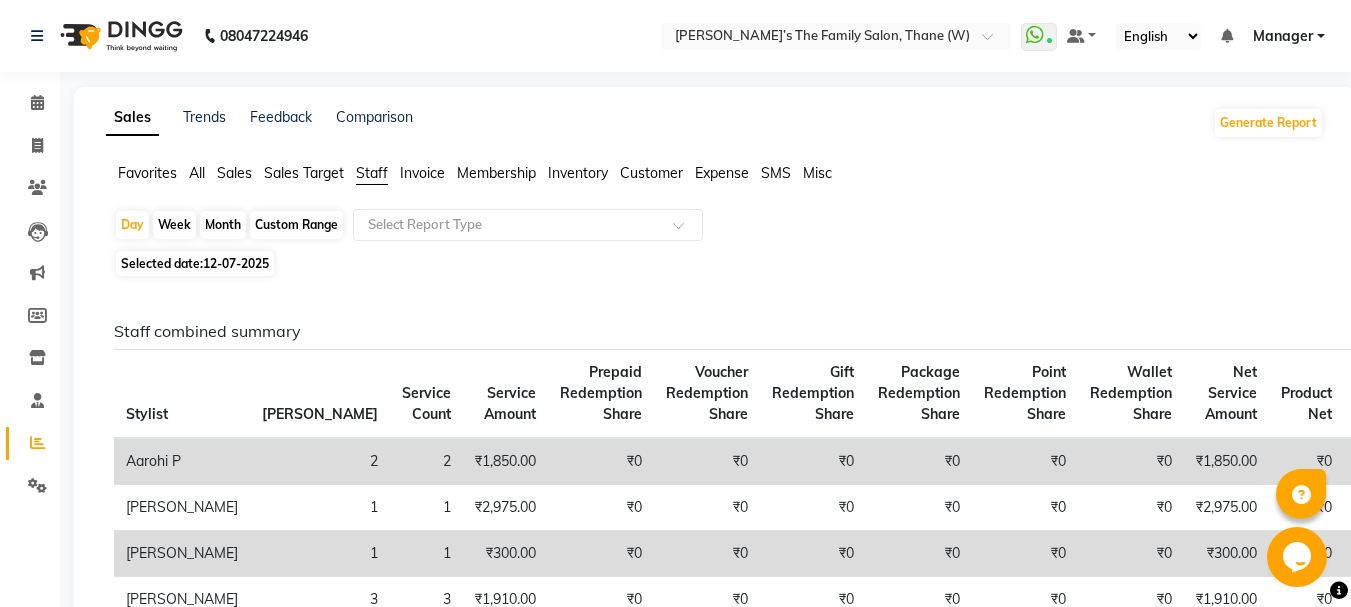 click on "Month" 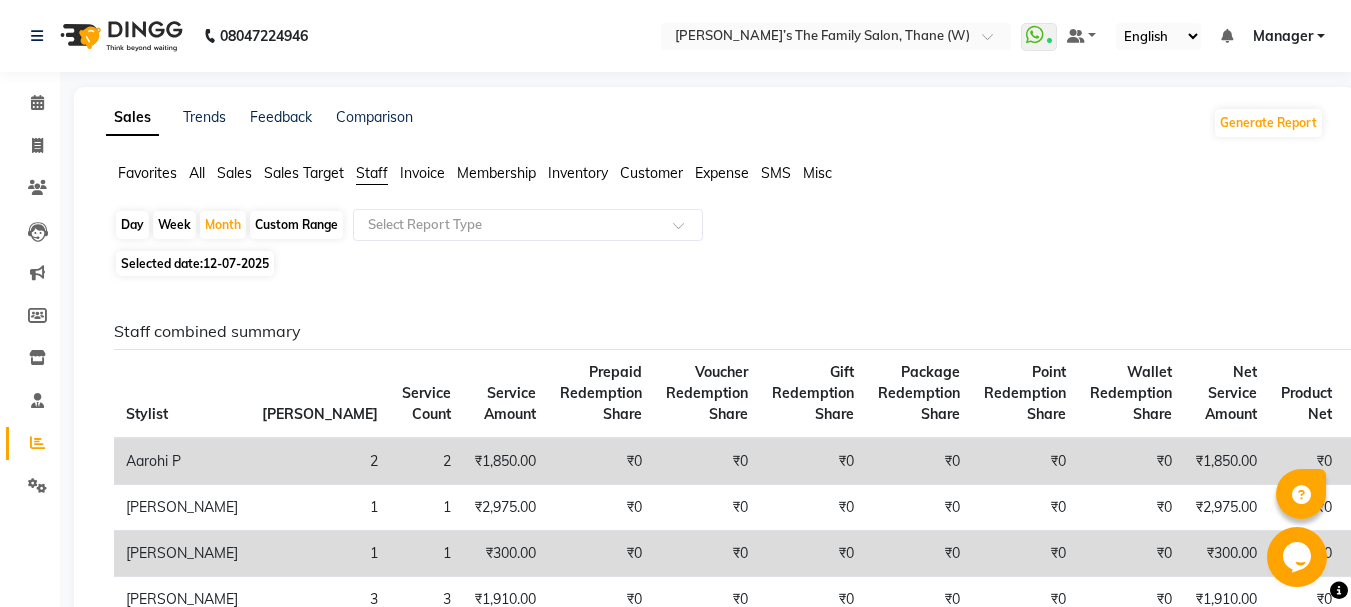 click on "Favorites All Sales Sales Target Staff Invoice Membership Inventory Customer Expense SMS Misc" 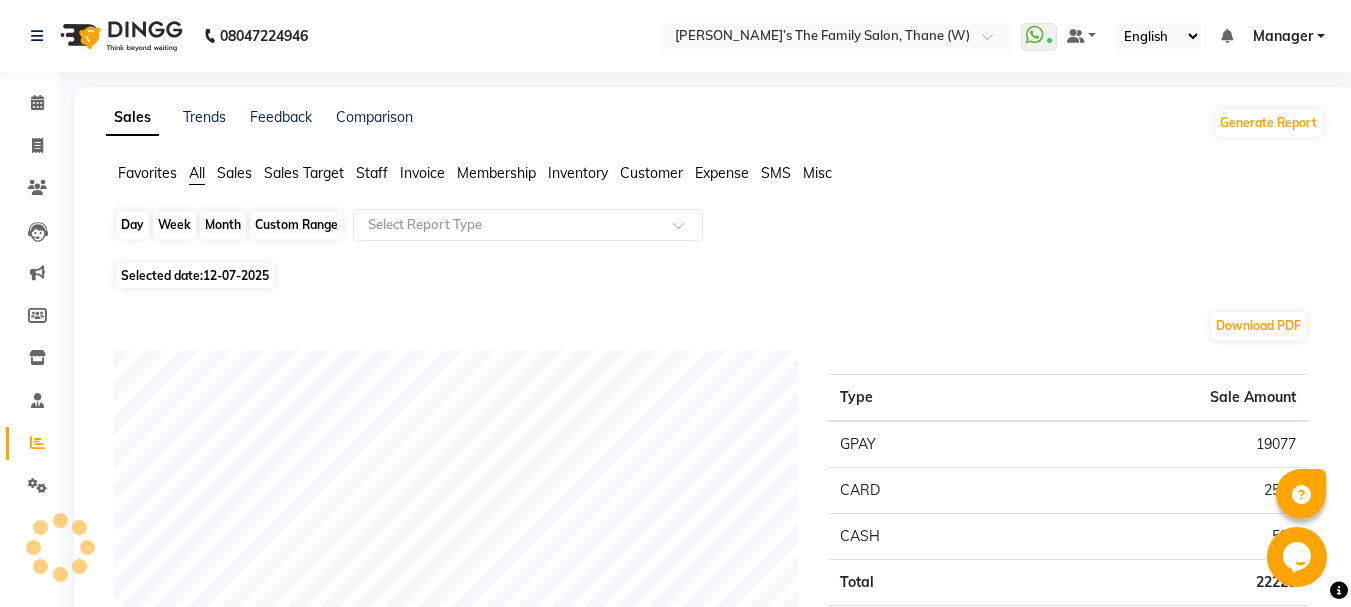 click on "Month" 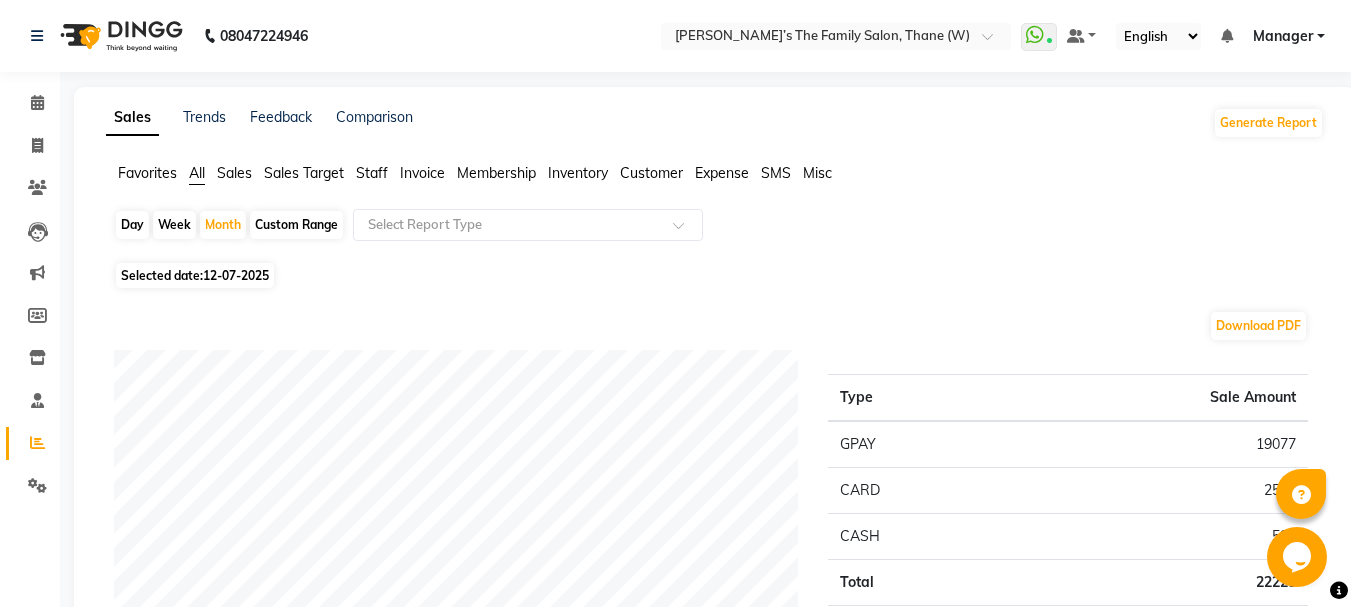 click on "Custom Range" 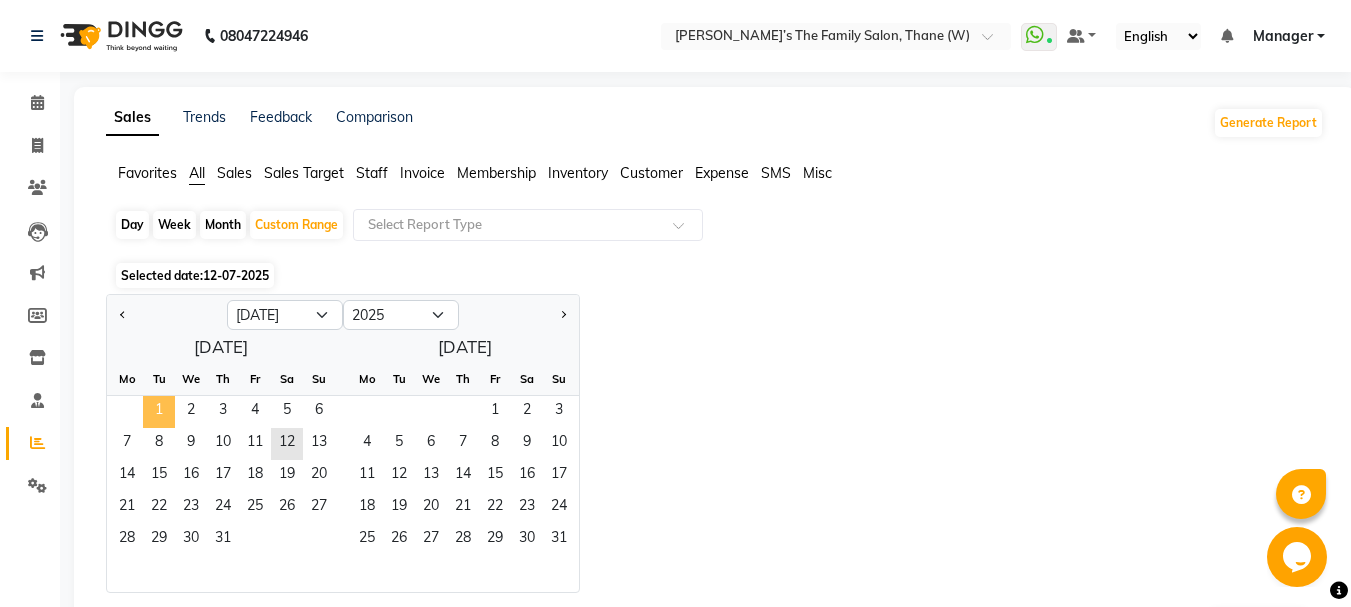 click on "1" 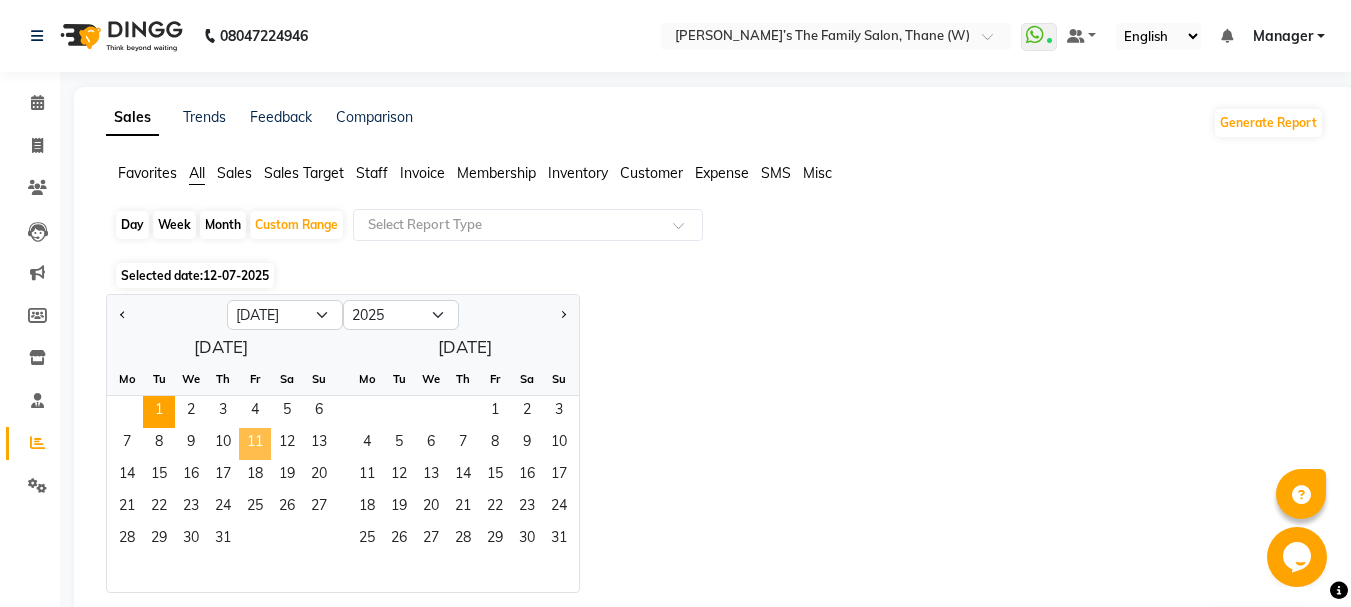 click on "11" 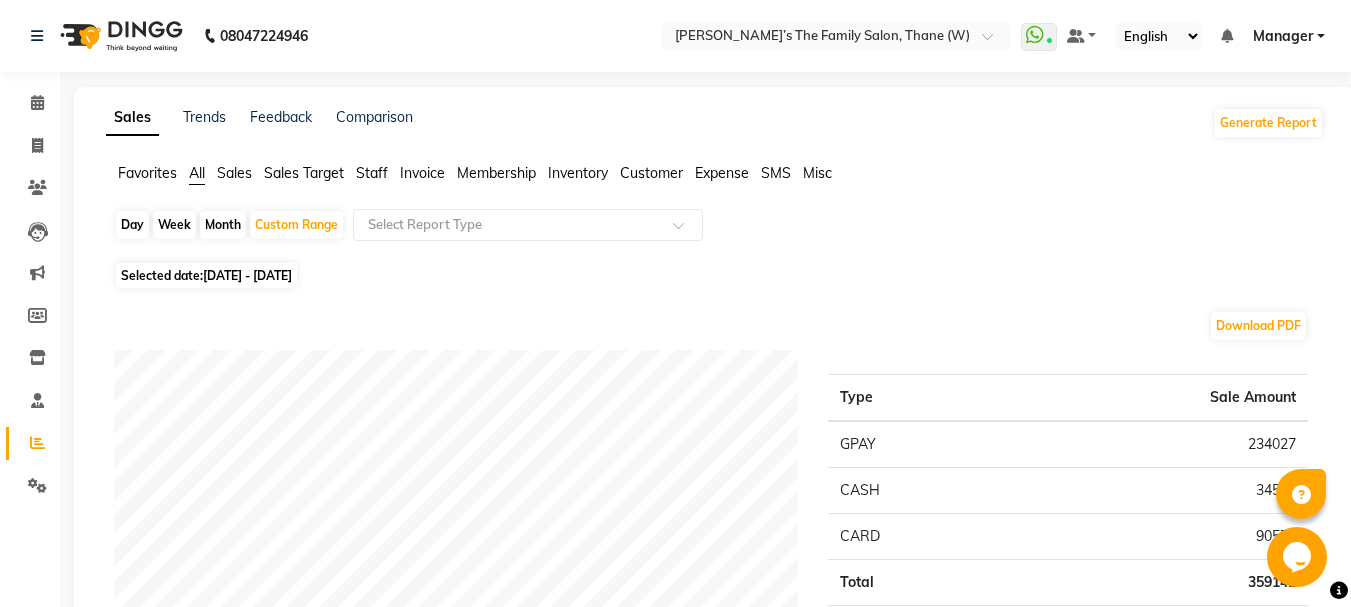 click on "Staff" 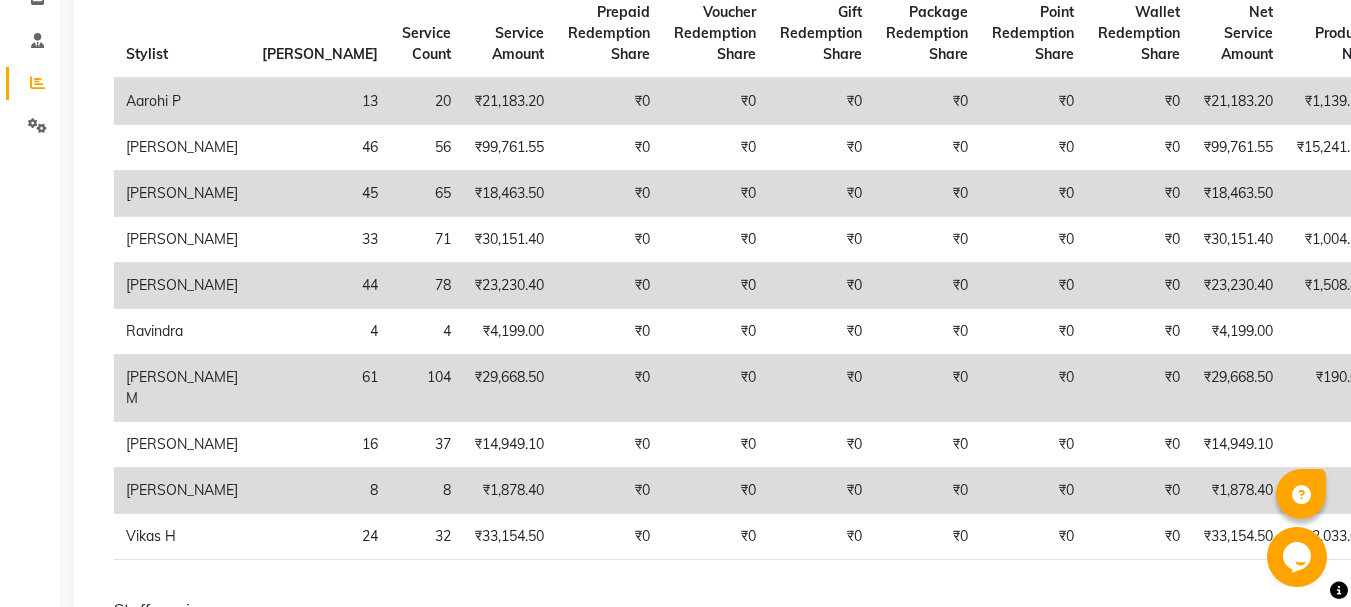 scroll, scrollTop: 0, scrollLeft: 0, axis: both 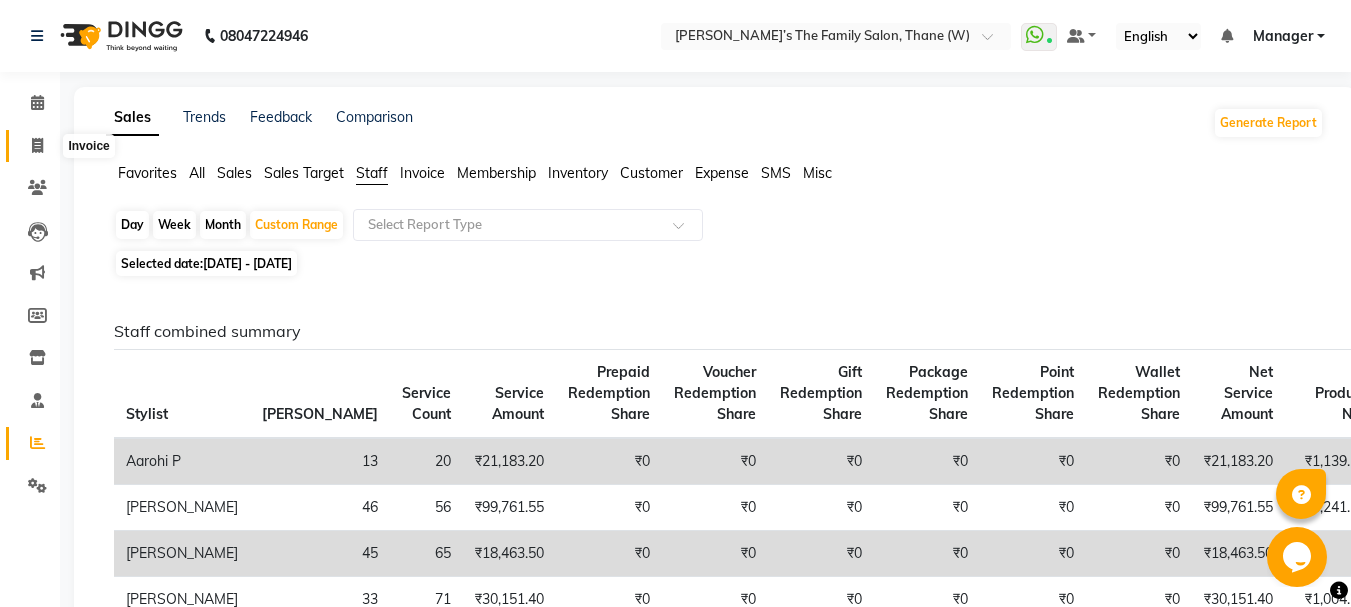 click 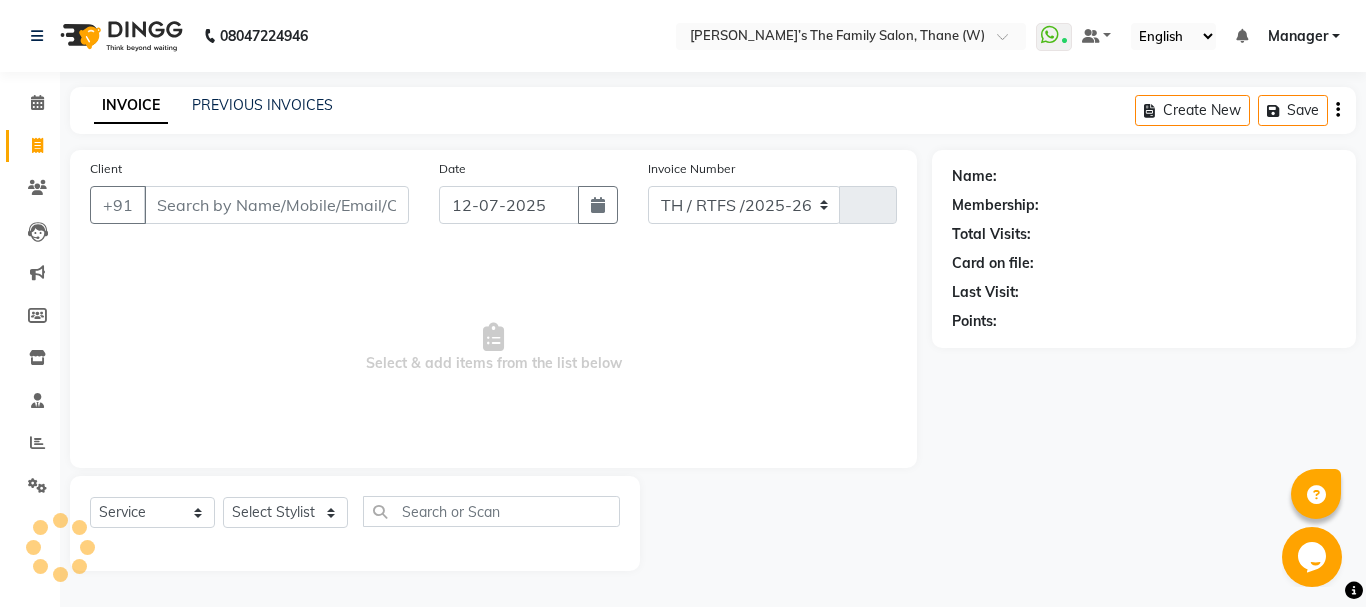 select on "8004" 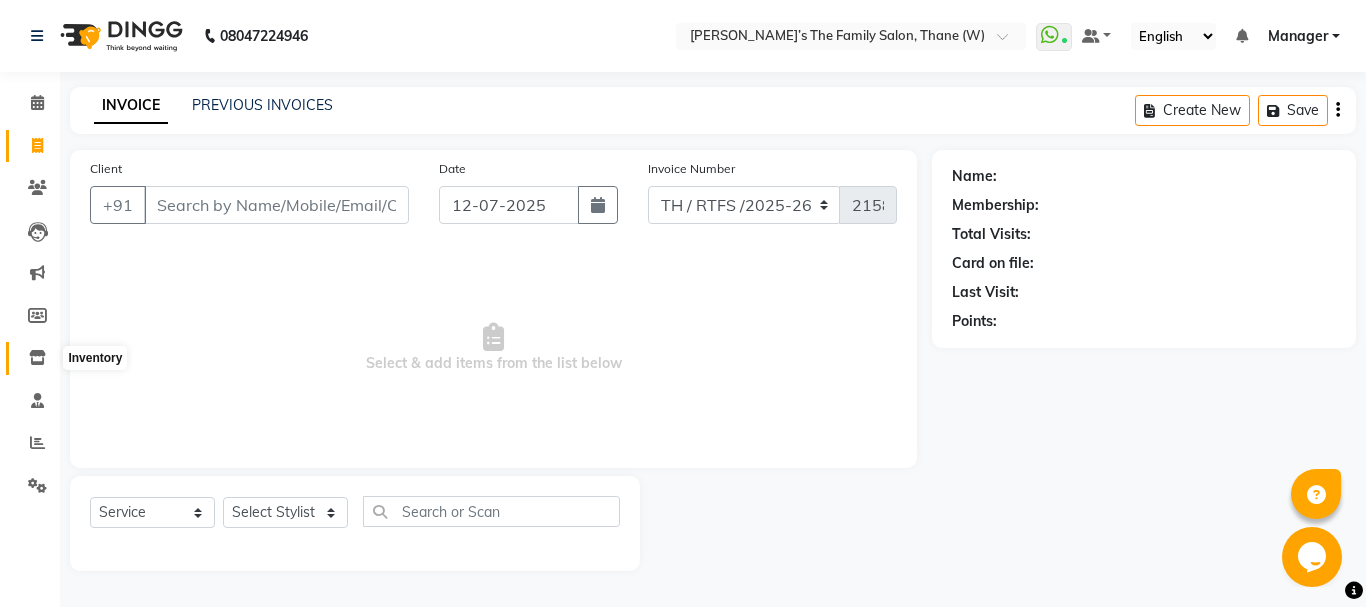 click 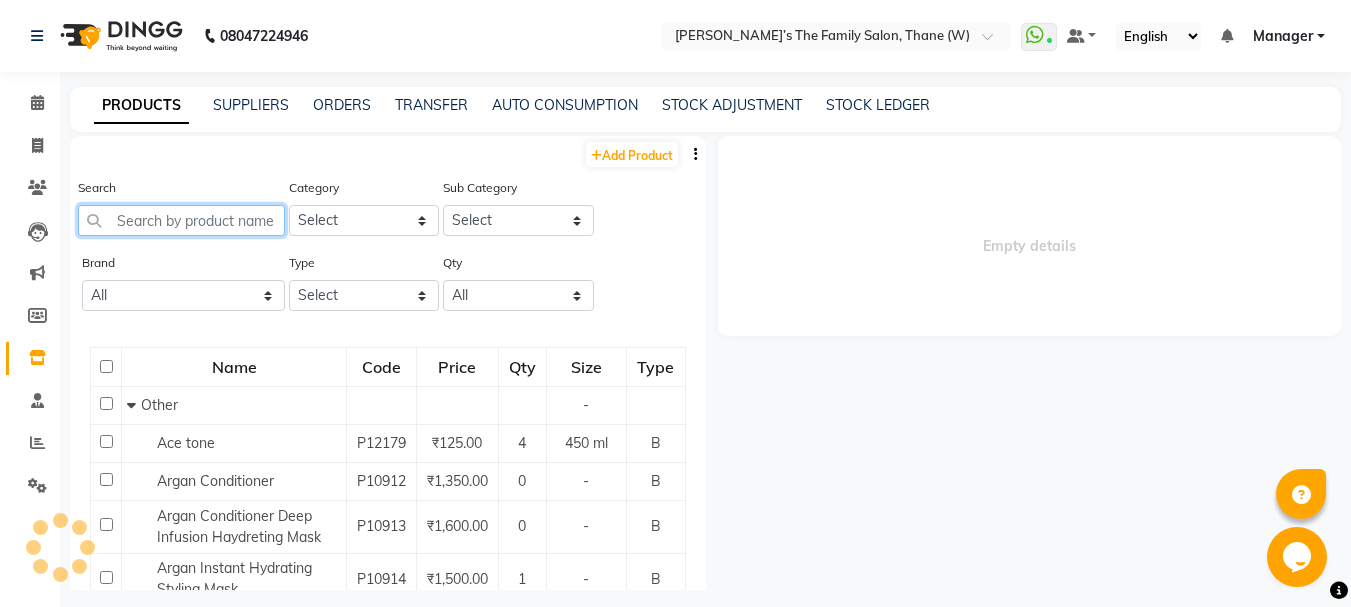 click 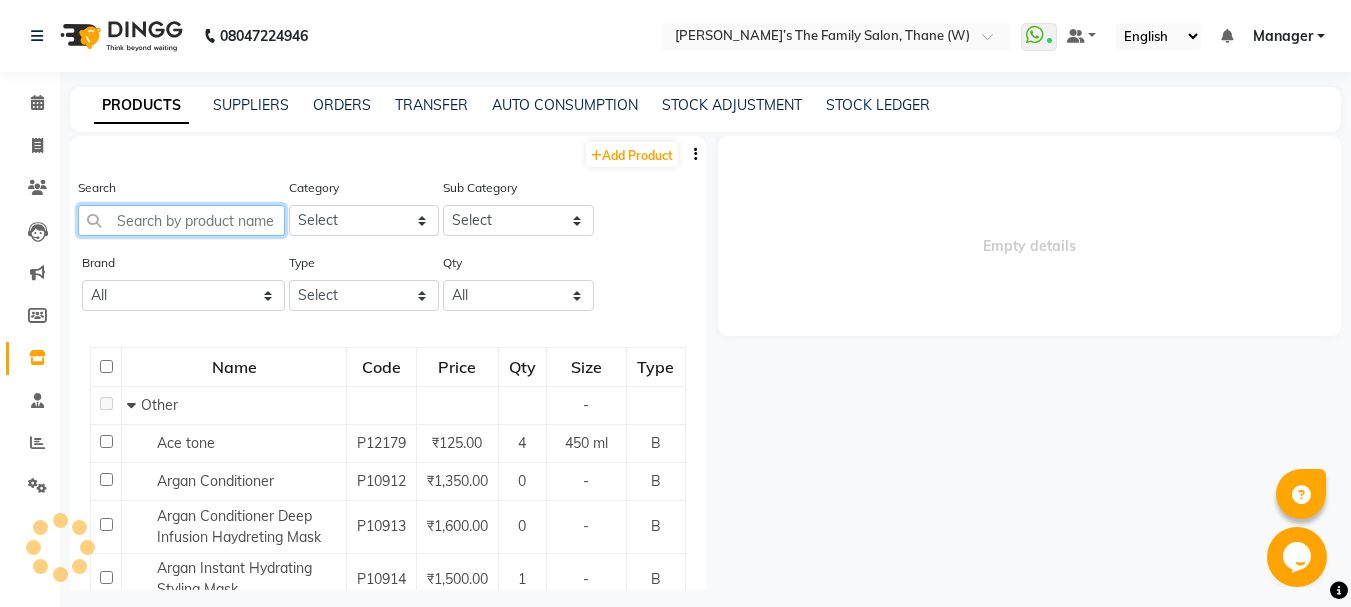 select 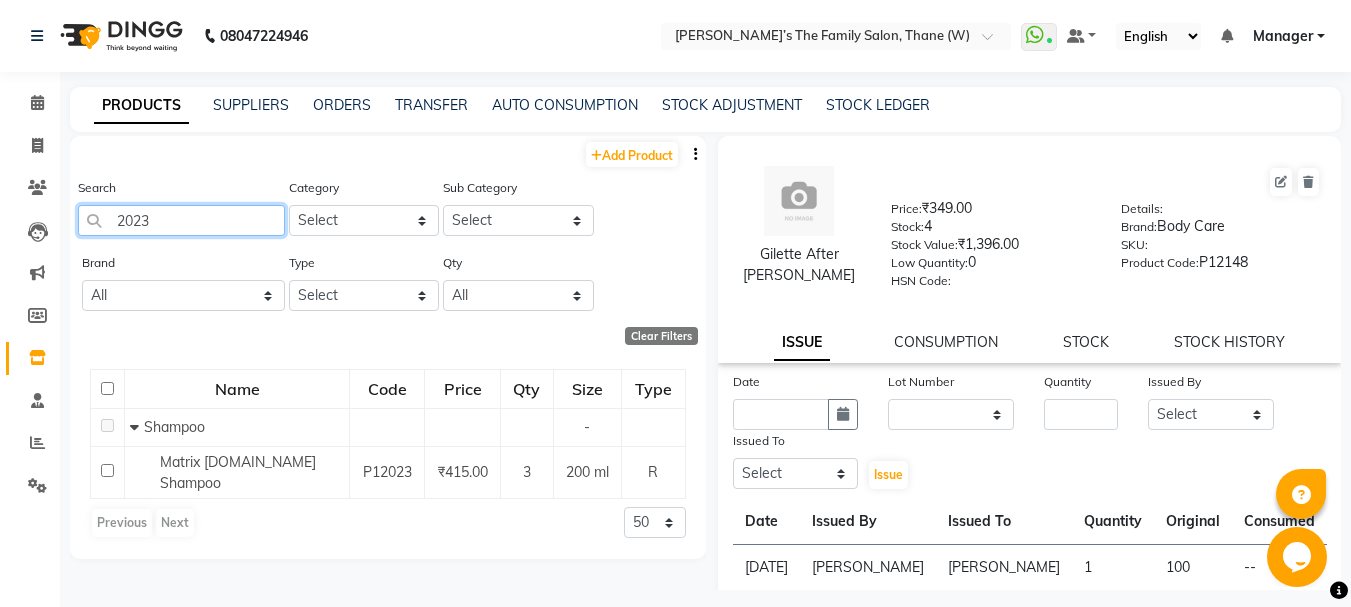 type on "2023" 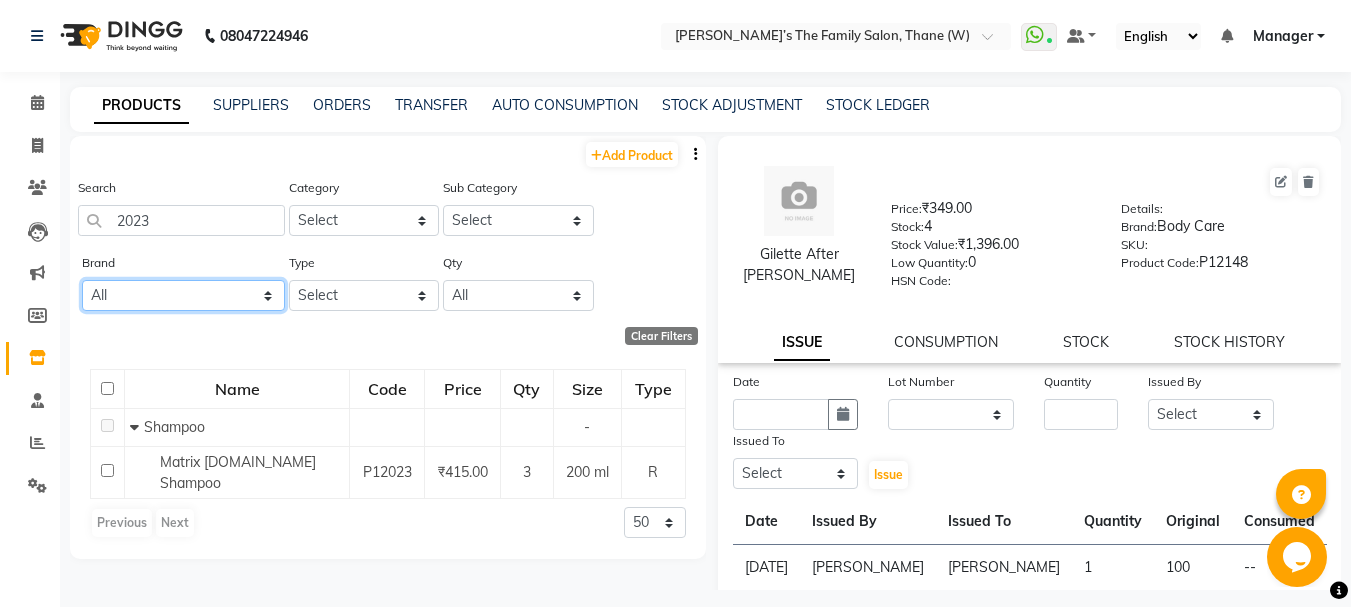 click on "All Beardo Retail Body Care Brillare Consumptions Brillare Retail Cadiveu Consumptions Cadiveu Retail Curlin Professional Kanpeki Professional Keune Professinal La Well Consumptions Loreal Loreal Consumption Loreal Retail Lorel Consumptions Lorel Retail Lotus Consumptions Matrix Consumptions Matrix Retai Matrix Retail Nashi O3 Consumptions O3 Retail Olaplex Consumptions Olaplex Reatail Olaplx Consu Olaplx Retail Q O D Consumptions Qod  Consumptions Q O D Retail Qod Retail Raga Consumptions Sara Soul Of Beauty Rose Schwarzkopf Consumptions W'one Consumption W'one Retail" 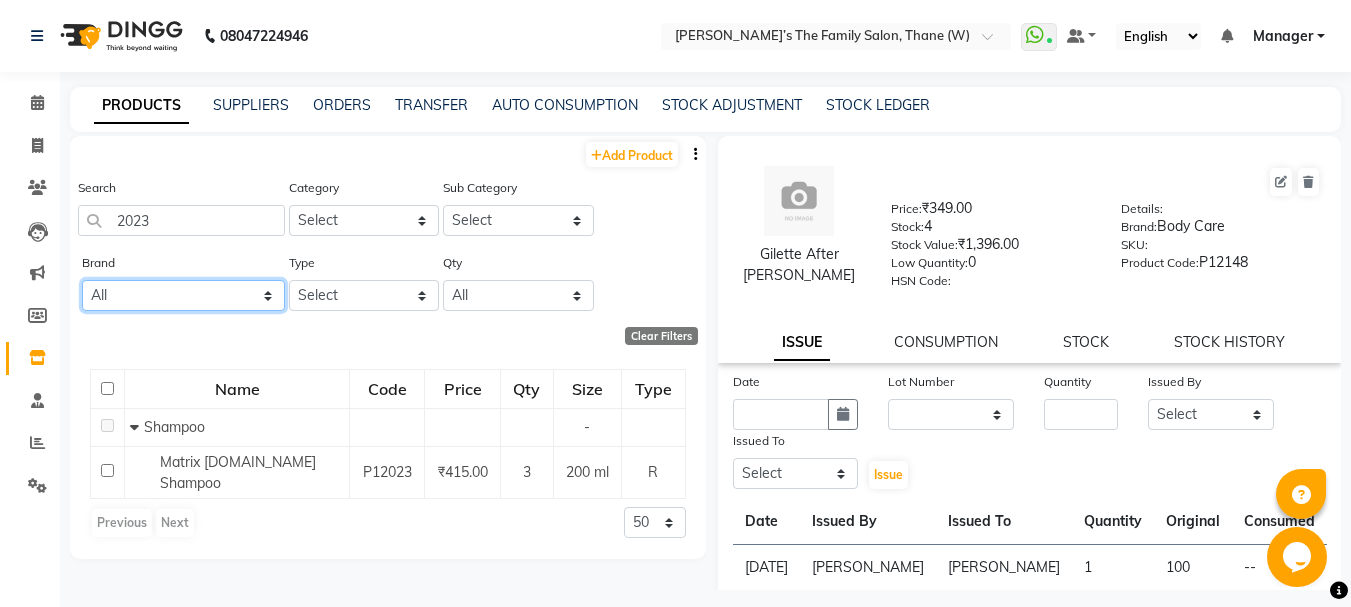 select on "o3 consumptions" 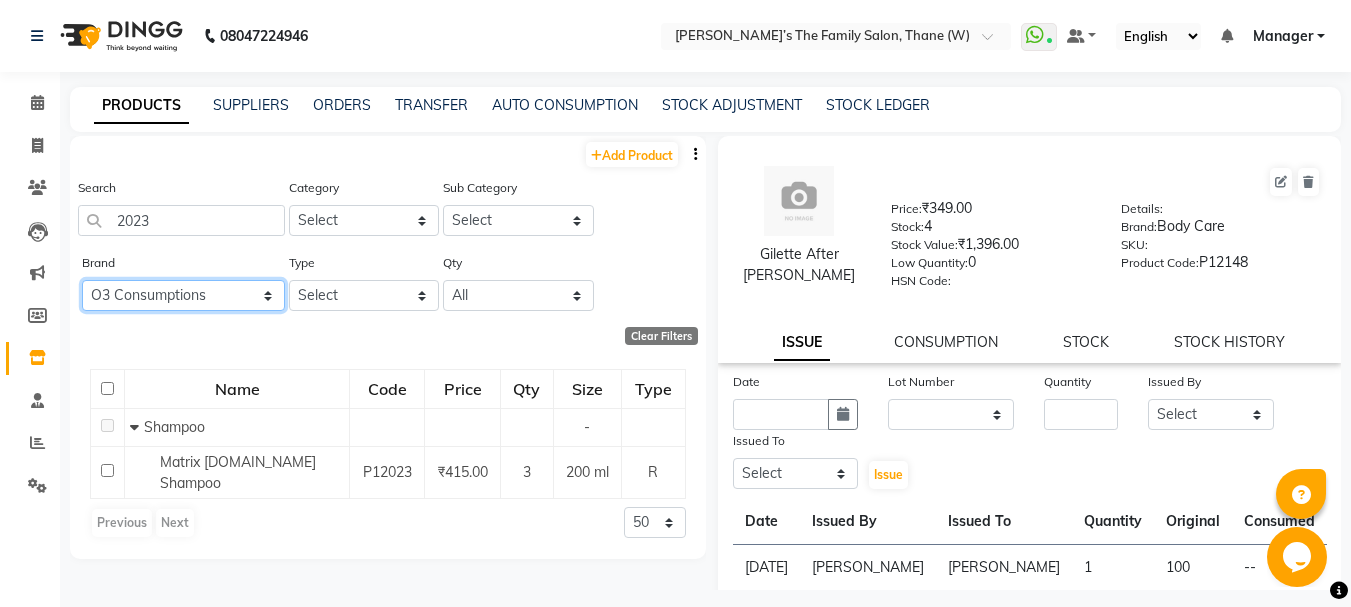 click on "All Beardo Retail Body Care Brillare Consumptions Brillare Retail Cadiveu Consumptions Cadiveu Retail Curlin Professional Kanpeki Professional Keune Professinal La Well Consumptions Loreal Loreal Consumption Loreal Retail Lorel Consumptions Lorel Retail Lotus Consumptions Matrix Consumptions Matrix Retai Matrix Retail Nashi O3 Consumptions O3 Retail Olaplex Consumptions Olaplex Reatail Olaplx Consu Olaplx Retail Q O D Consumptions Qod  Consumptions Q O D Retail Qod Retail Raga Consumptions Sara Soul Of Beauty Rose Schwarzkopf Consumptions W'one Consumption W'one Retail" 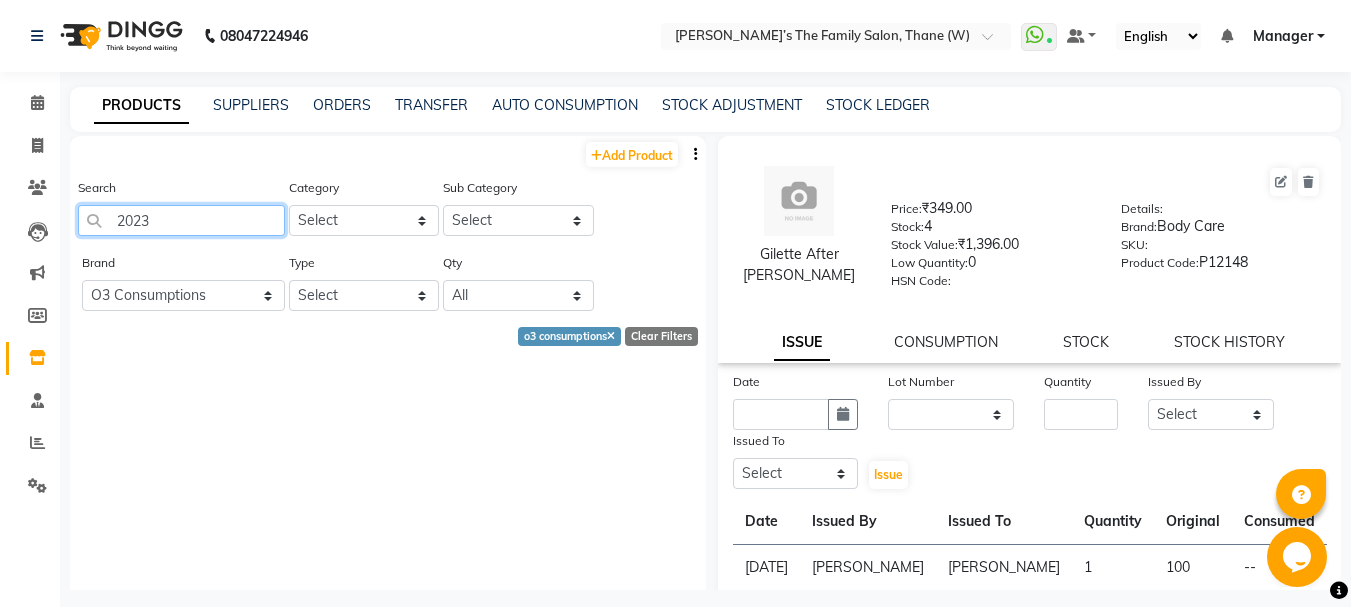 click on "2023" 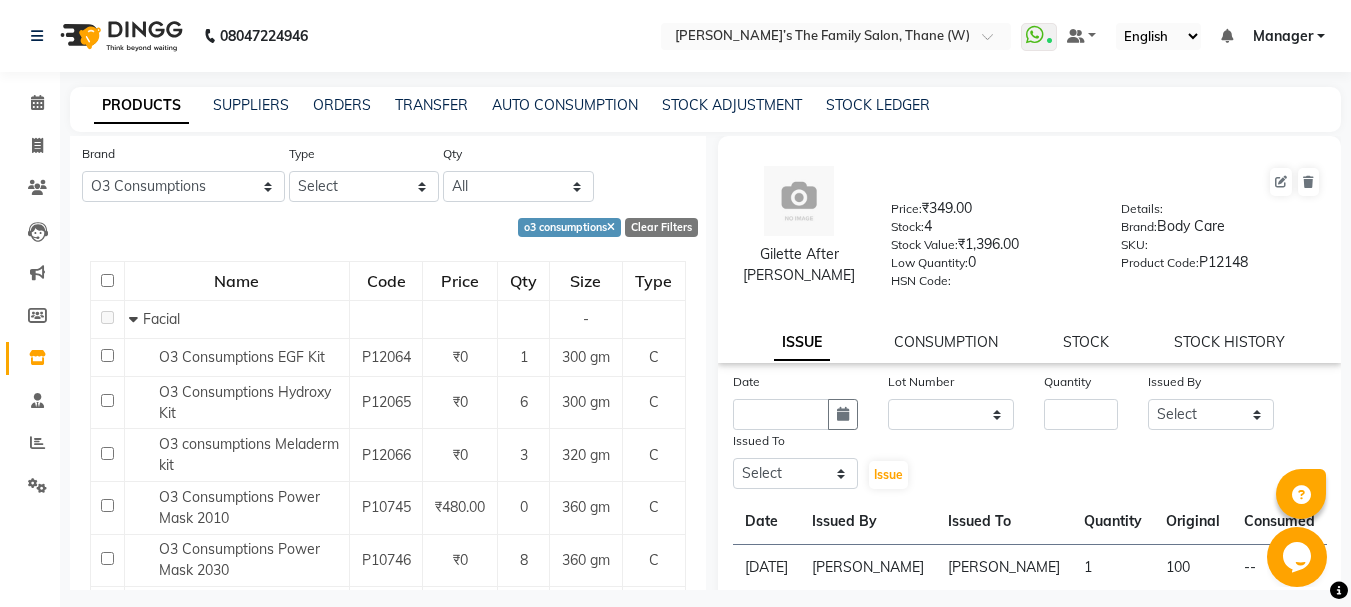 scroll, scrollTop: 147, scrollLeft: 0, axis: vertical 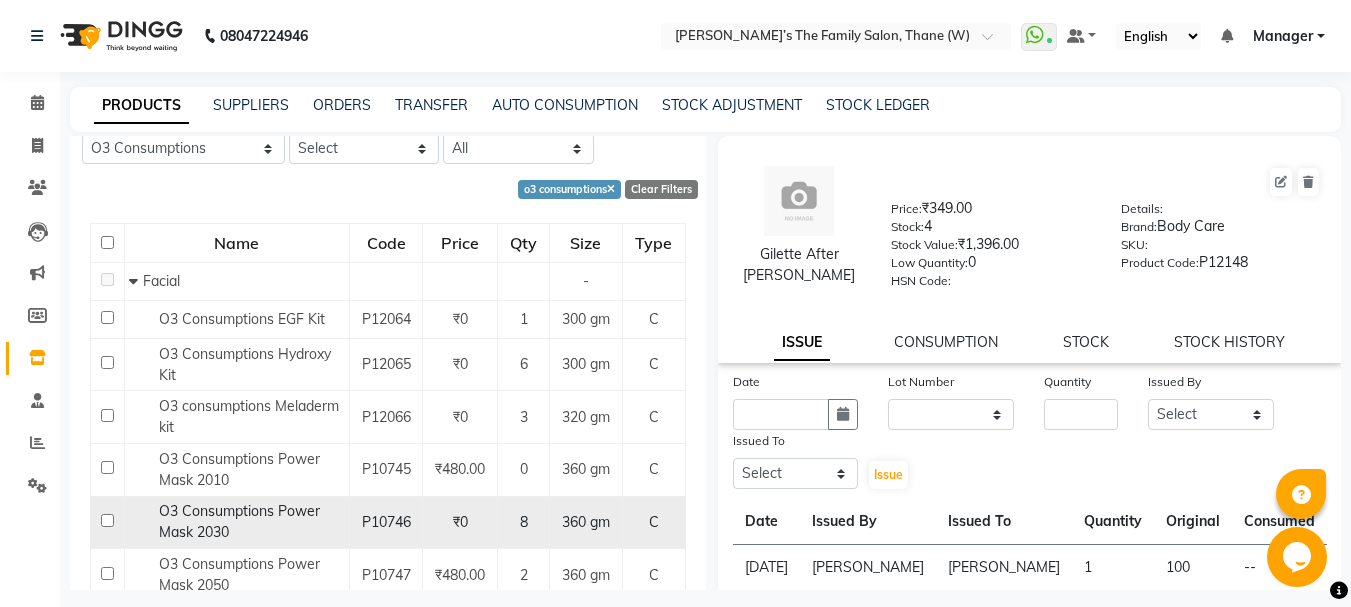 type on "20" 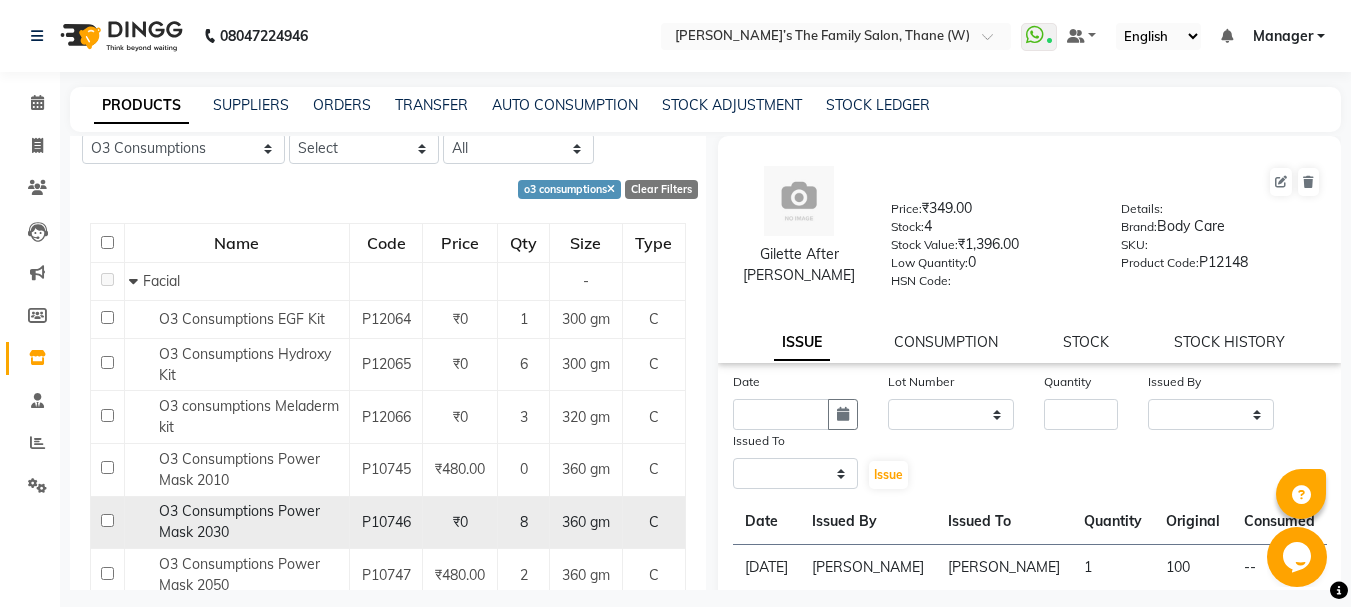 select 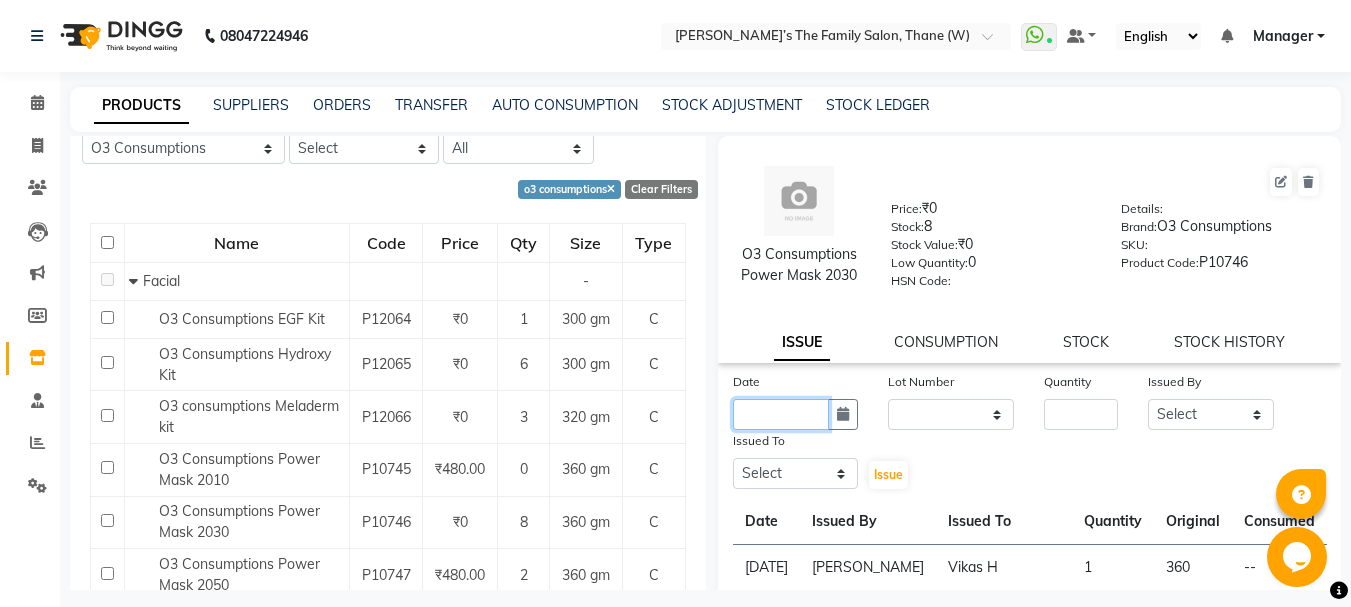 click 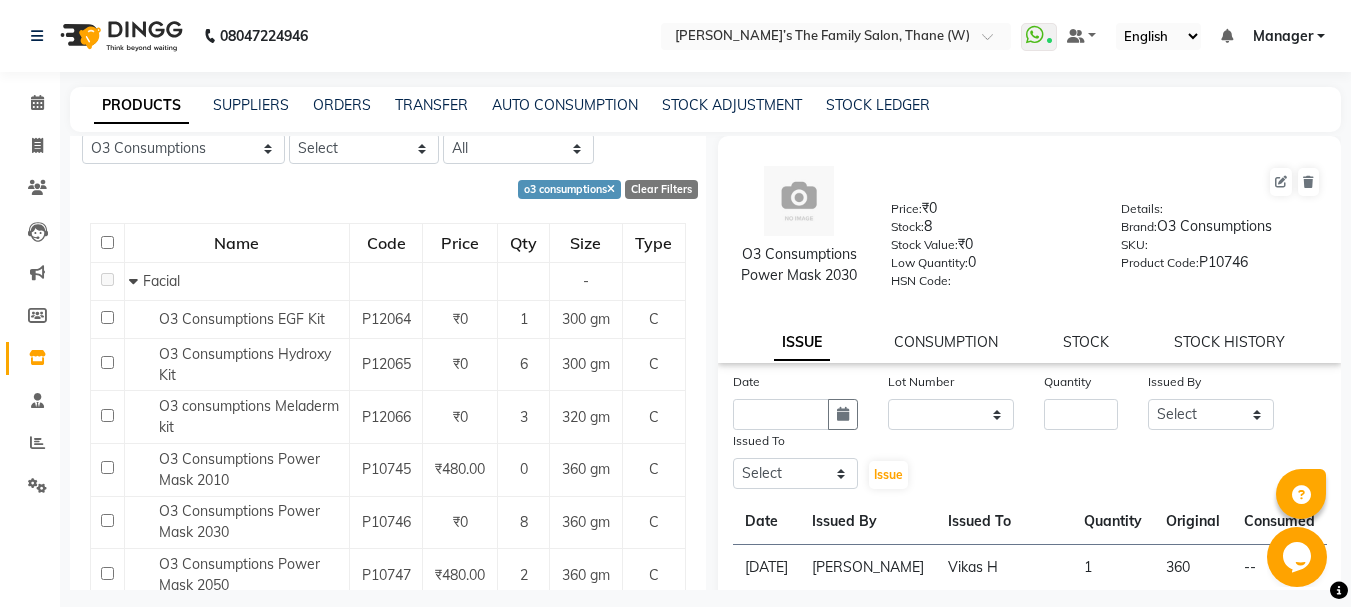 select on "7" 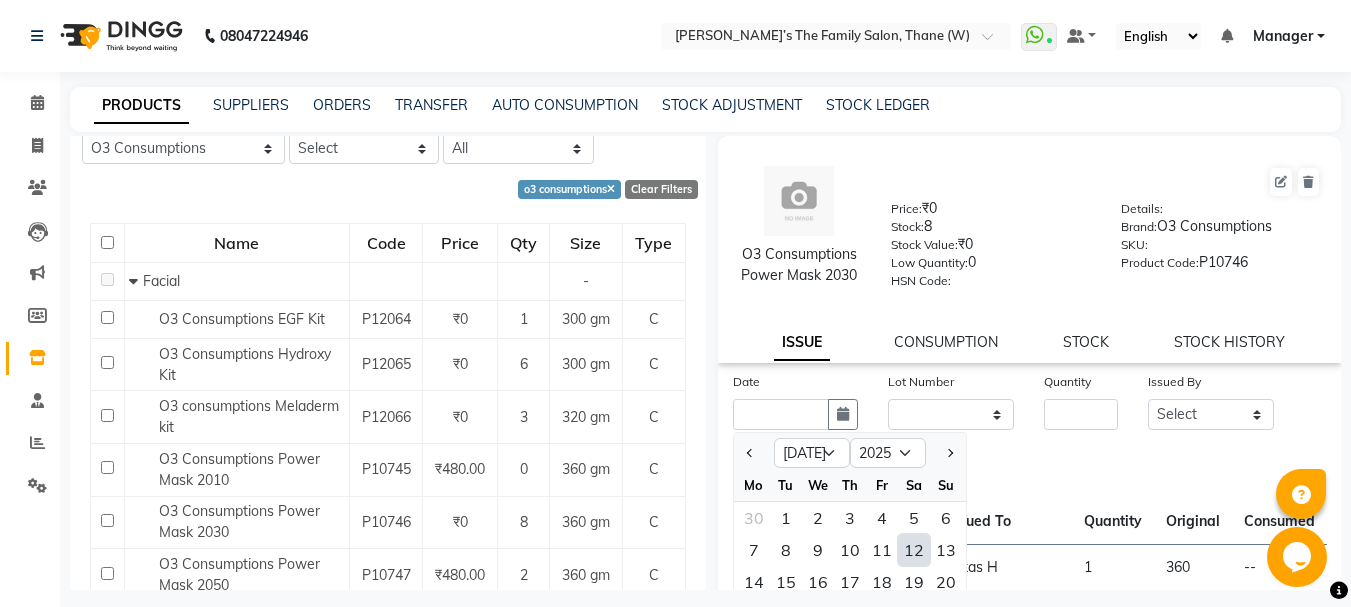 click on "12" 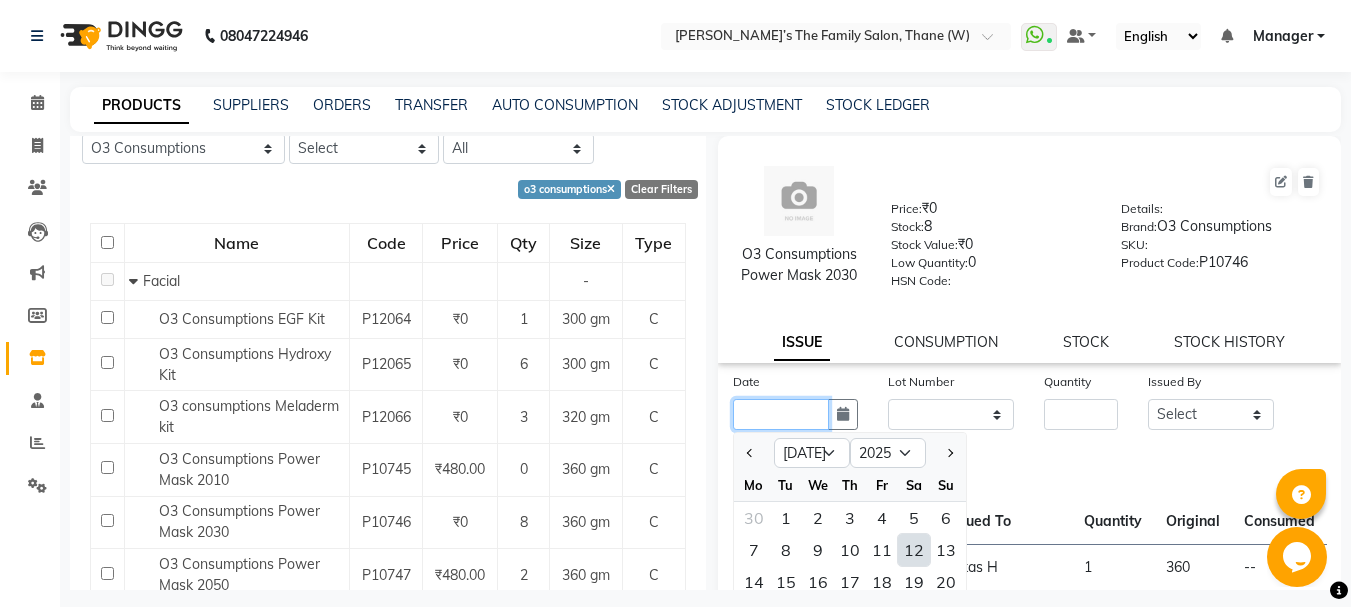 type on "12-07-2025" 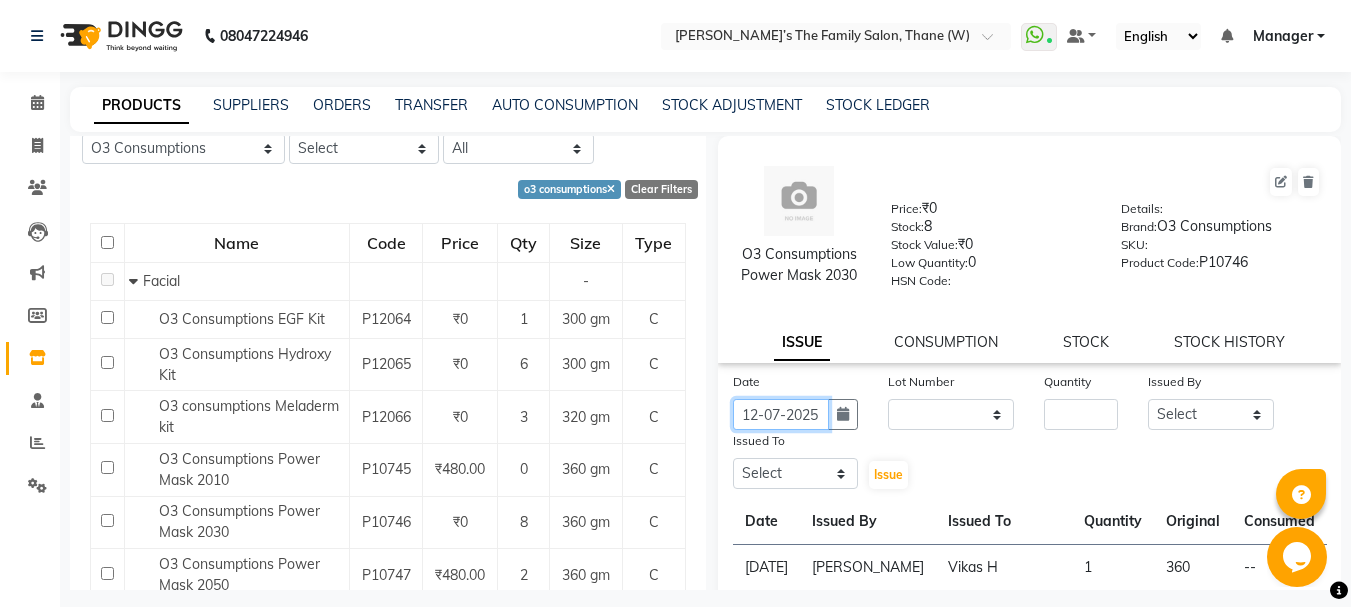 scroll, scrollTop: 0, scrollLeft: 4, axis: horizontal 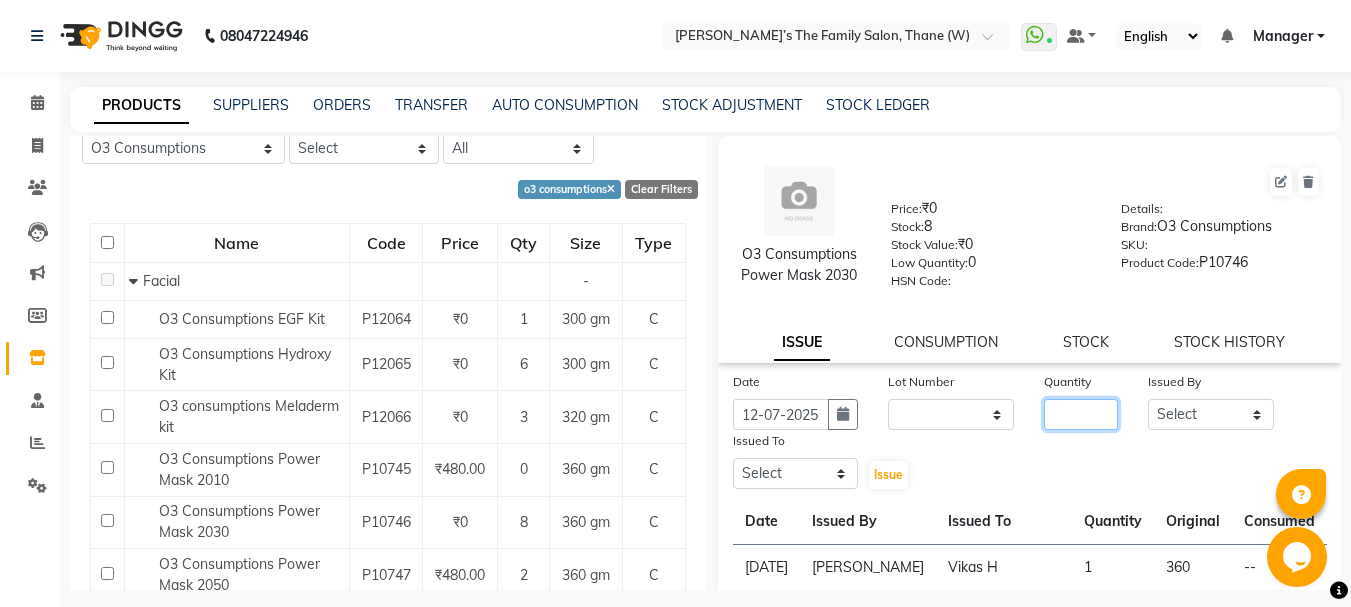 click 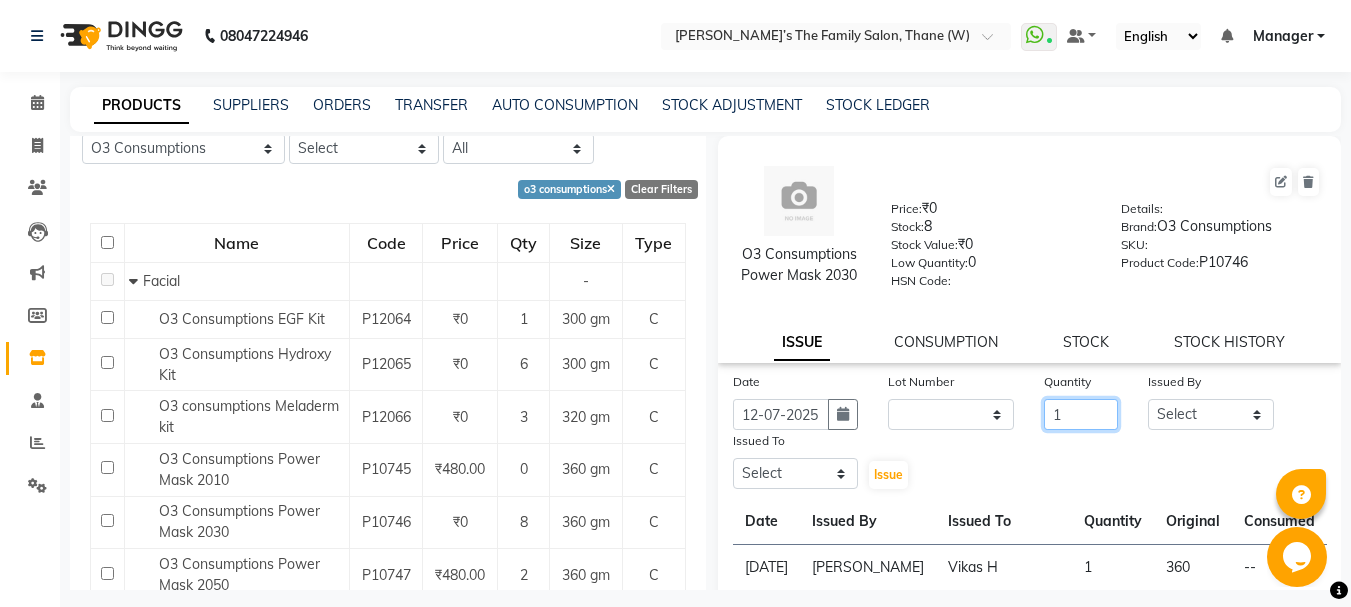 type on "1" 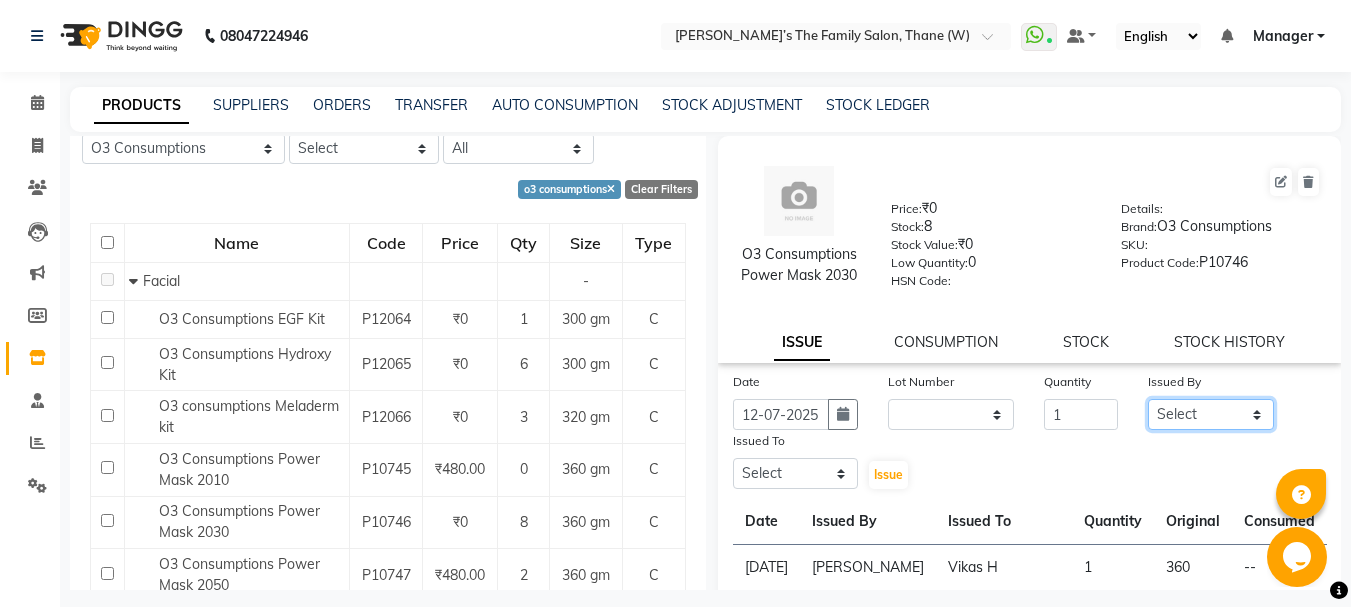 click on "Select Aarohi P   Aksahy auty Ali  Aniket A  Anuradha arvind Divya gautam .kasrade House sale Komal Waghmare  Laxmi   Manager Moin salmani Prashant   Ravindra Samrat Kumar Sangita Dighe Sanjana Kharat  Shreepad M  shrishti  jaiwala  vaibhavi  gudekar  Vikas H" 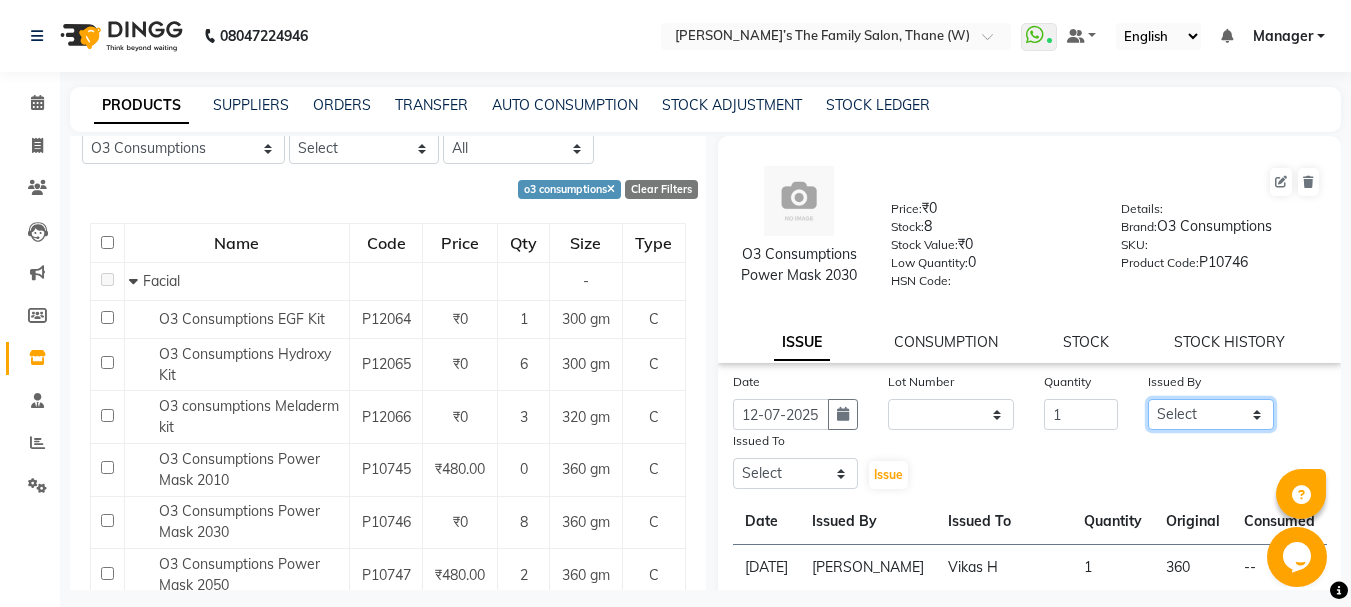 select on "41277" 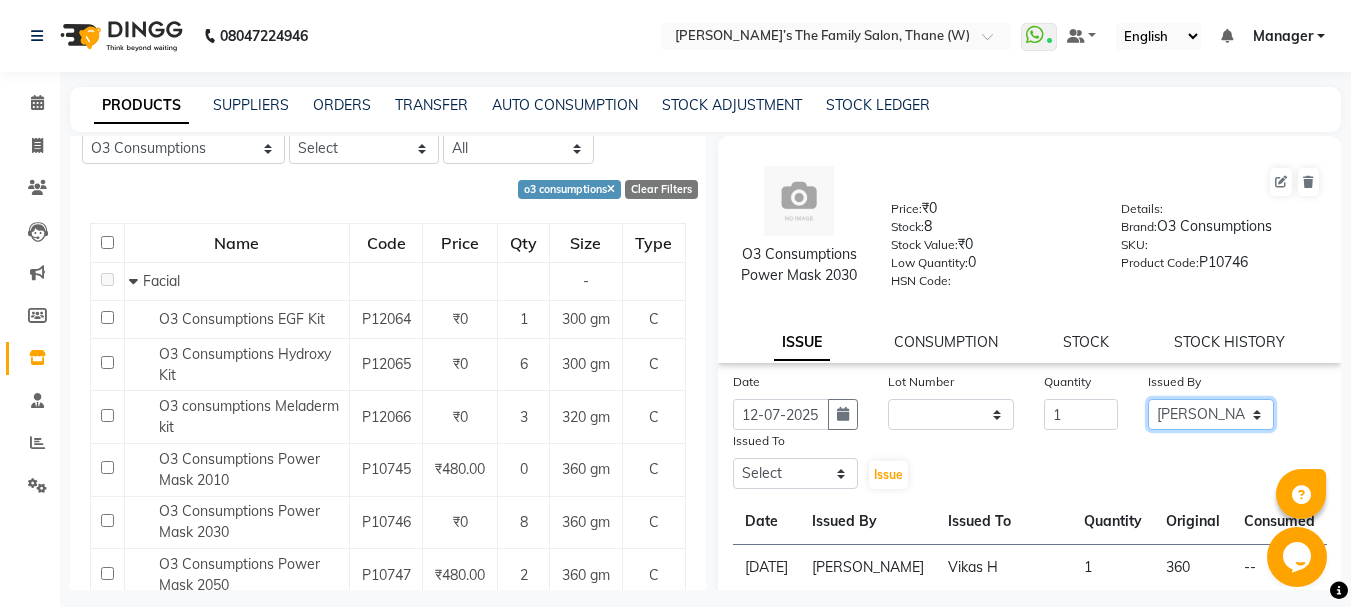 click on "Select Aarohi P   Aksahy auty Ali  Aniket A  Anuradha arvind Divya gautam .kasrade House sale Komal Waghmare  Laxmi   Manager Moin salmani Prashant   Ravindra Samrat Kumar Sangita Dighe Sanjana Kharat  Shreepad M  shrishti  jaiwala  vaibhavi  gudekar  Vikas H" 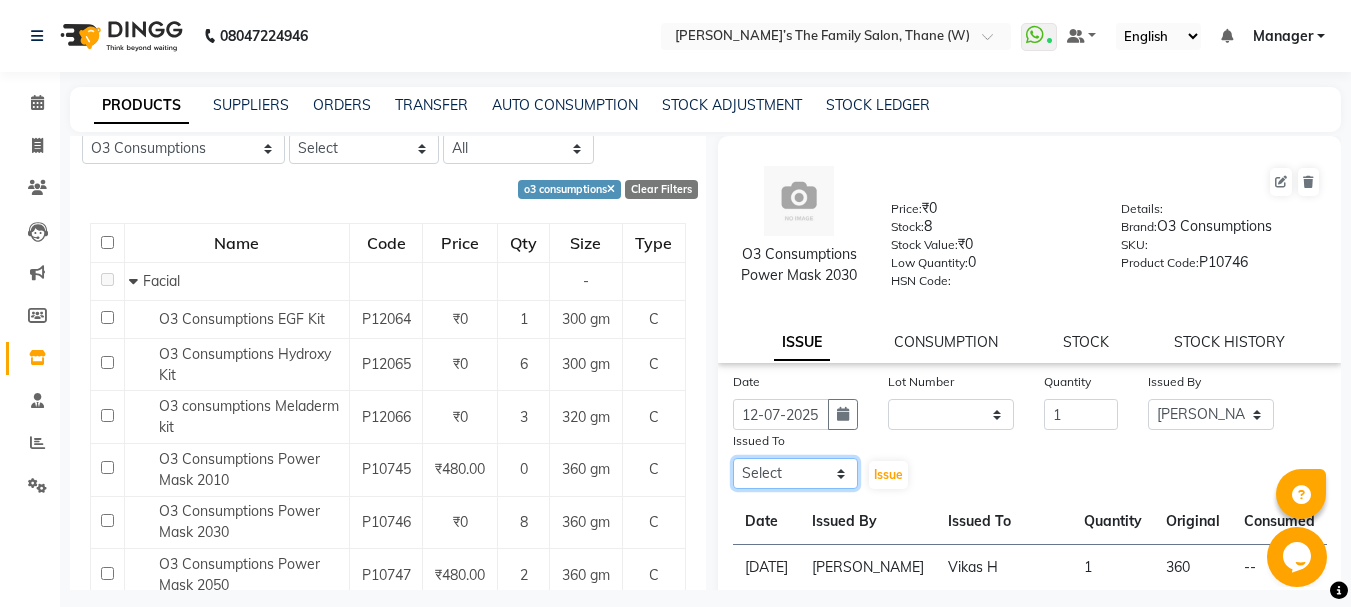 click on "Select Aarohi P   Aksahy auty Ali  Aniket A  Anuradha arvind Divya gautam .kasrade House sale Komal Waghmare  Laxmi   Manager Moin salmani Prashant   Ravindra Samrat Kumar Sangita Dighe Sanjana Kharat  Shreepad M  shrishti  jaiwala  vaibhavi  gudekar  Vikas H" 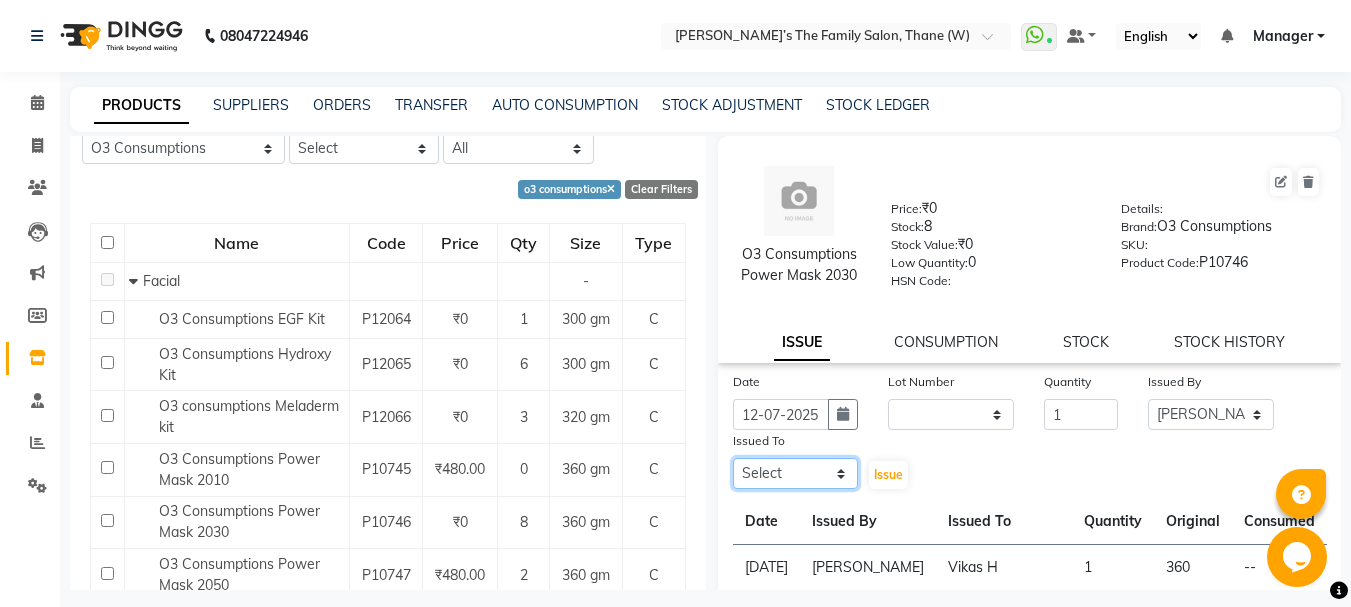 select on "35584" 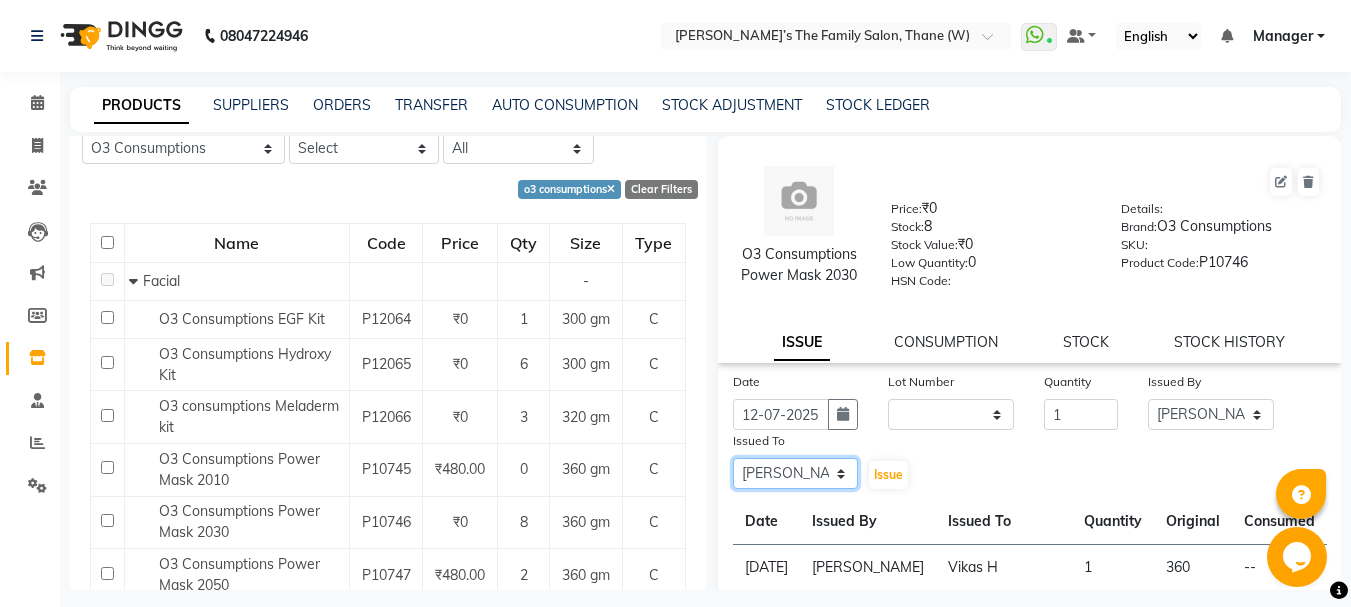 click on "Select Aarohi P   Aksahy auty Ali  Aniket A  Anuradha arvind Divya gautam .kasrade House sale Komal Waghmare  Laxmi   Manager Moin salmani Prashant   Ravindra Samrat Kumar Sangita Dighe Sanjana Kharat  Shreepad M  shrishti  jaiwala  vaibhavi  gudekar  Vikas H" 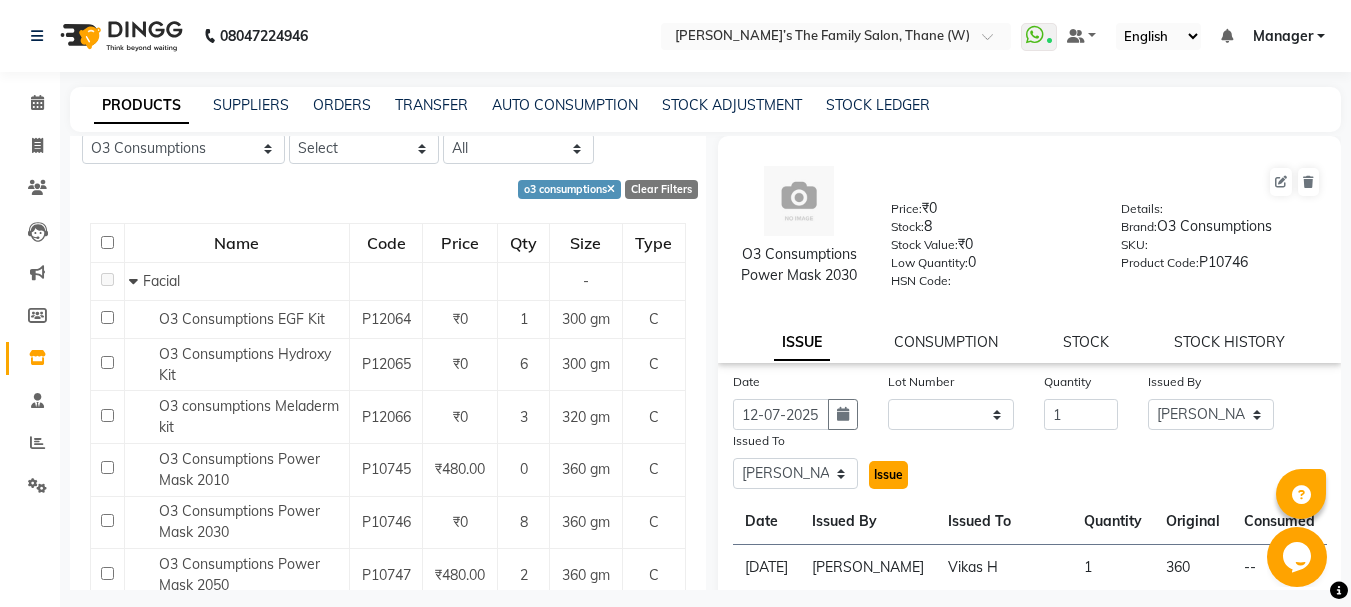 click on "Issue" 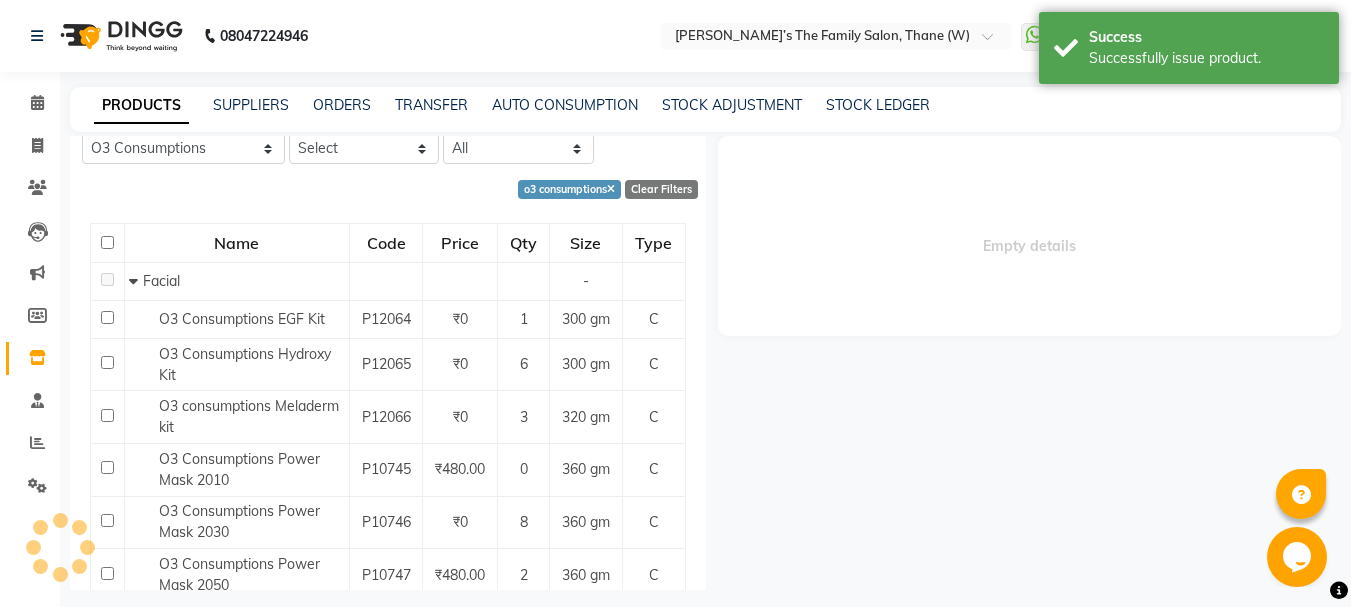 select 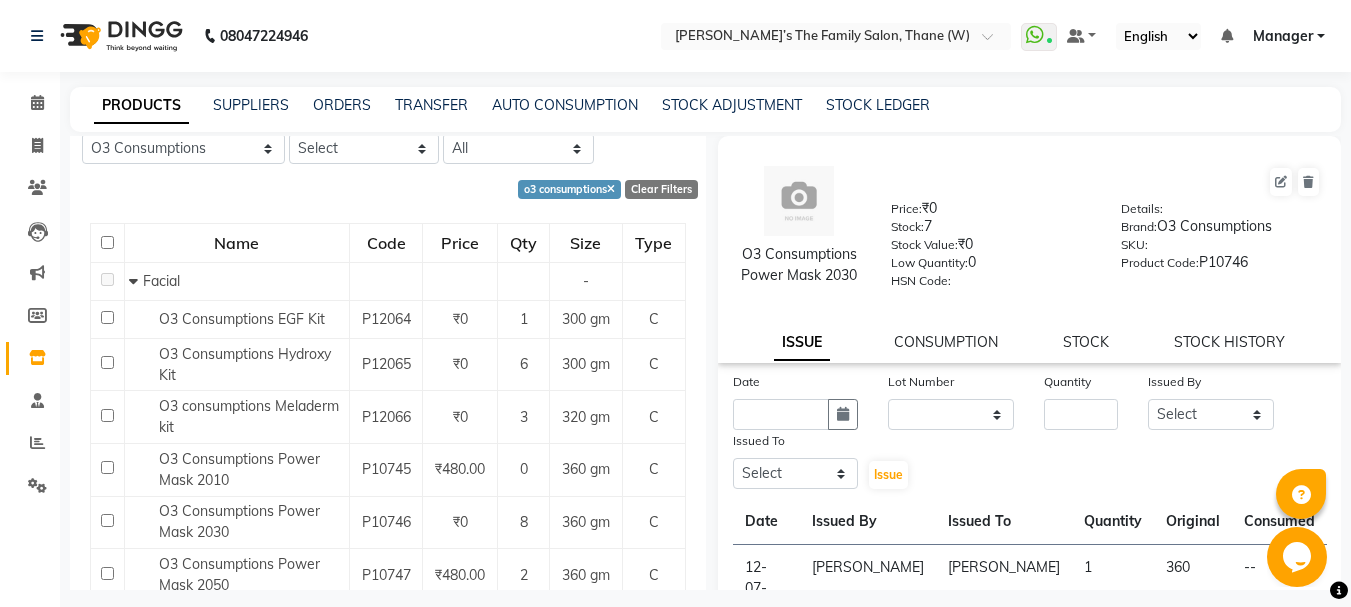 scroll, scrollTop: 397, scrollLeft: 0, axis: vertical 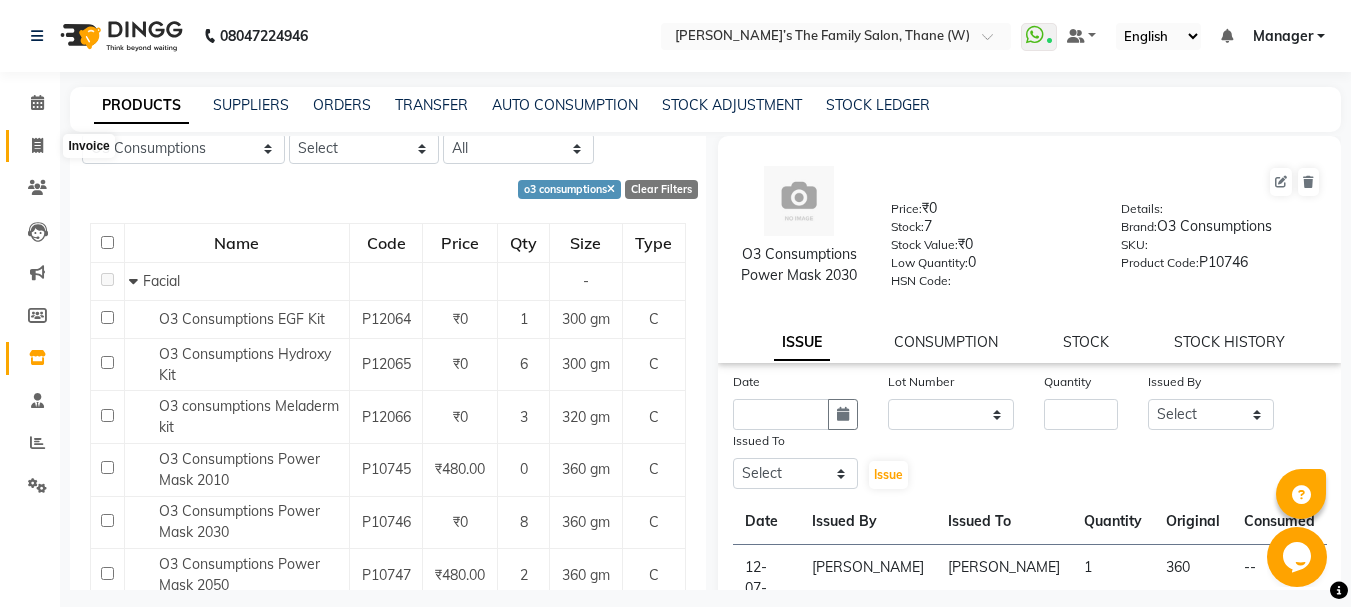 click 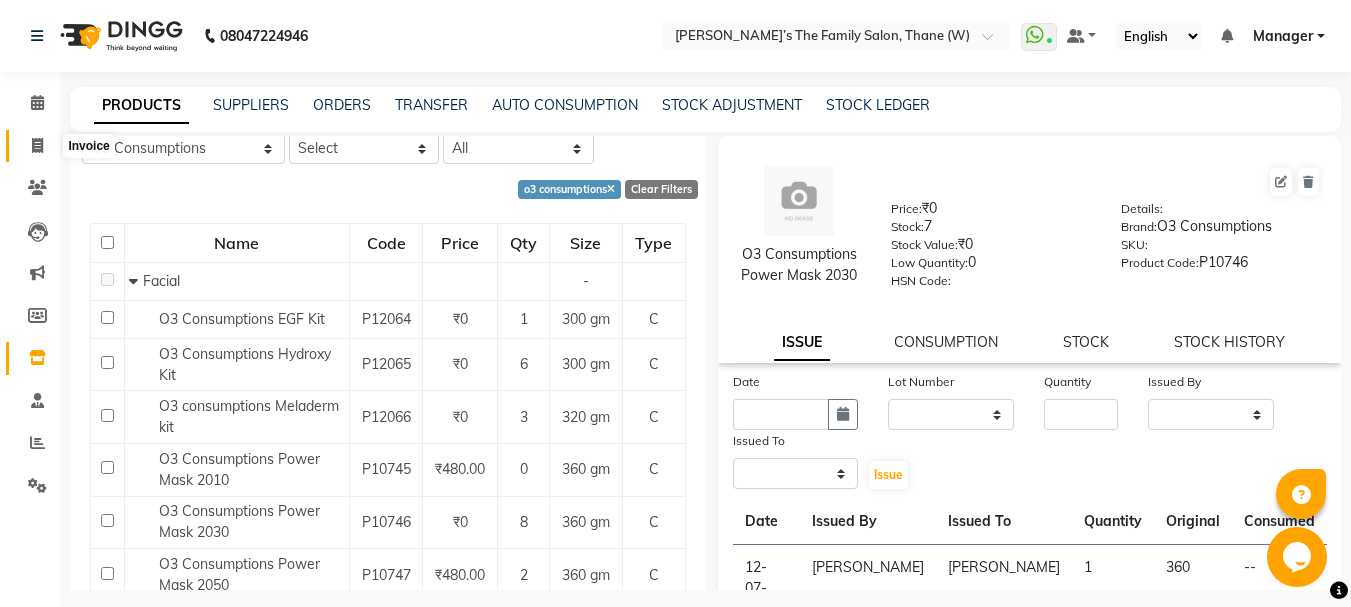 select on "service" 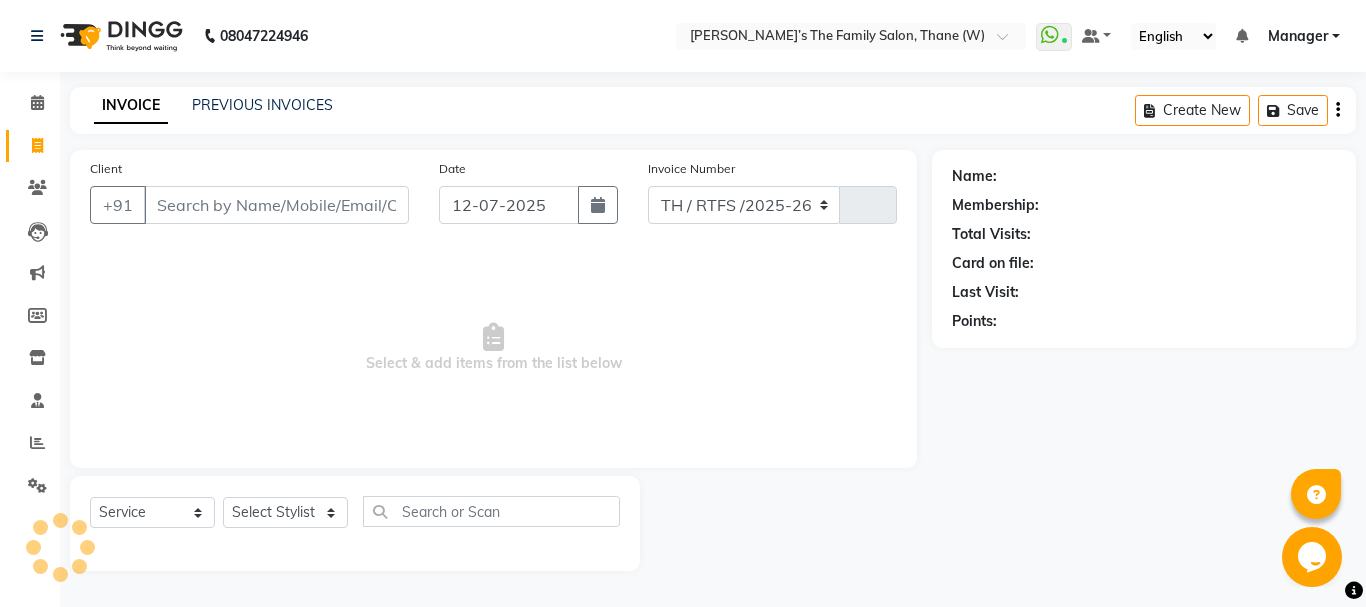 select on "8004" 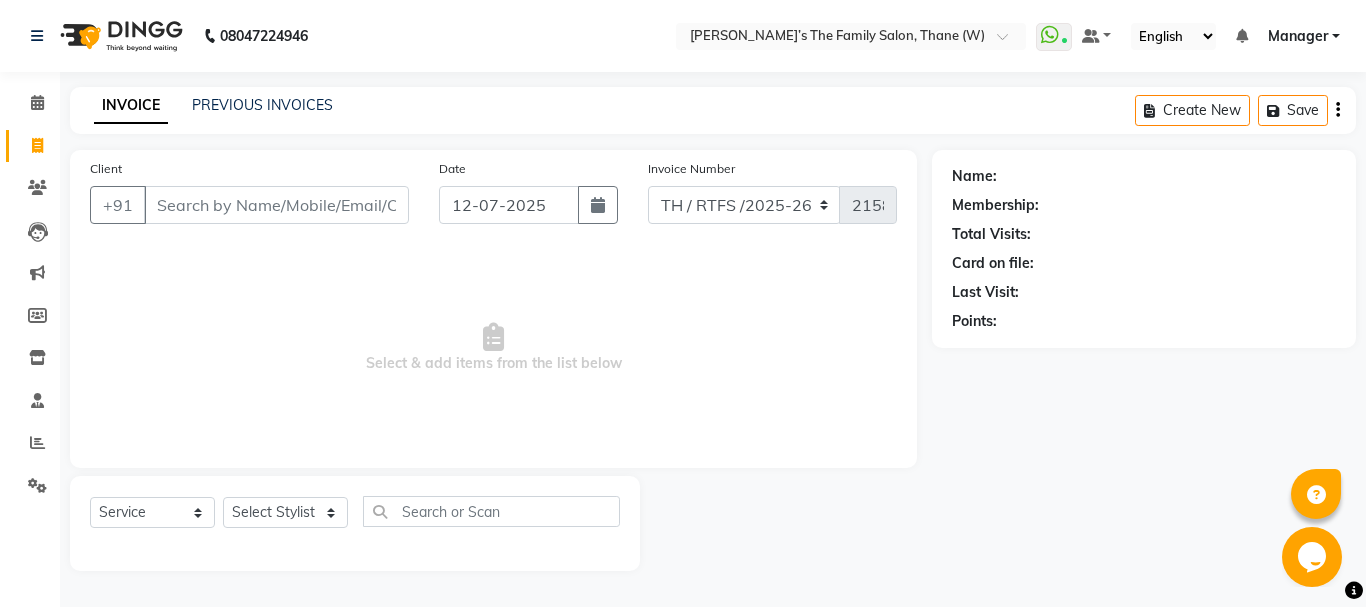 click on "Client" at bounding box center [276, 205] 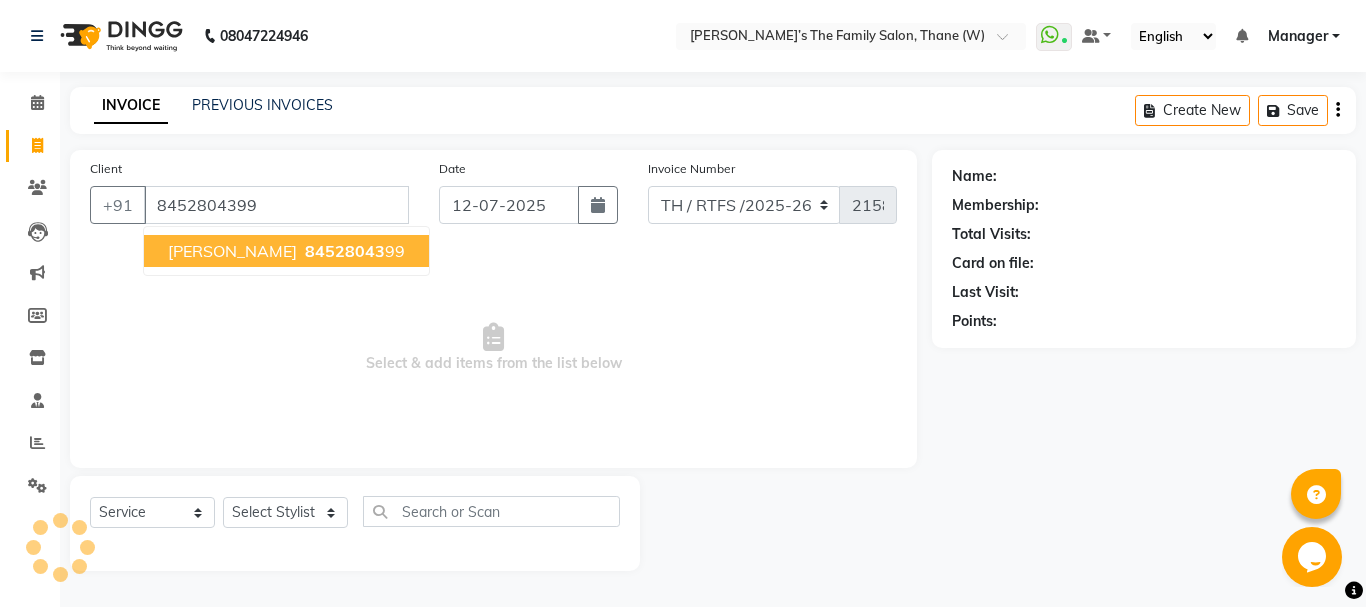 type on "8452804399" 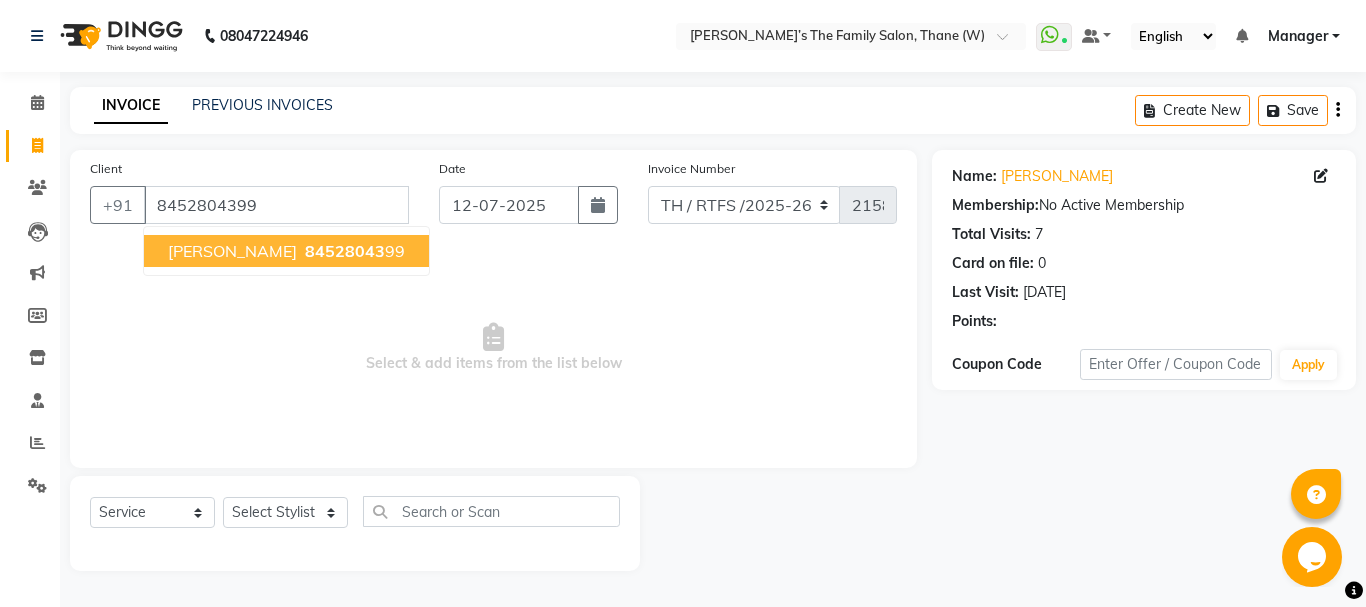 click on "Harshali Lele" at bounding box center [232, 251] 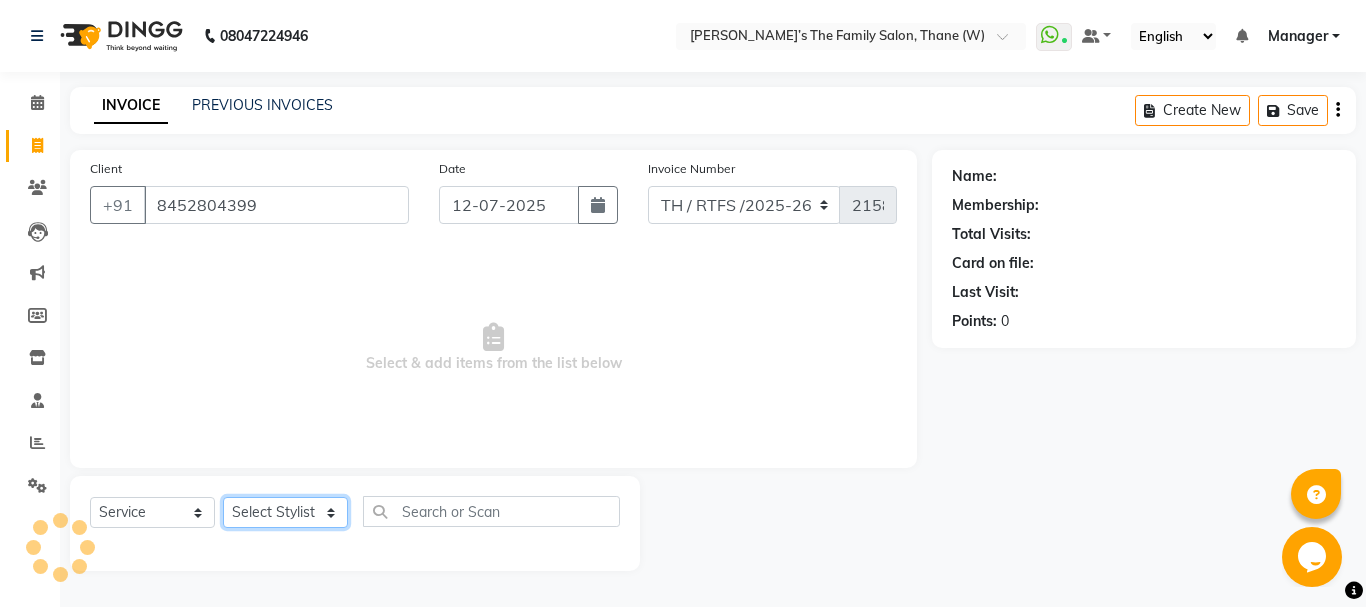click on "Select Stylist Aarohi P   Aksahy auty Ali  Aniket A  Anuradha arvind Divya gautam .kasrade House sale Komal Waghmare  Laxmi   Manager Moin salmani Prashant   Ravindra Samrat Kumar Sangita Dighe Sanjana Kharat  Shreepad M  shrishti  jaiwala  vaibhavi  gudekar  Vikas H" 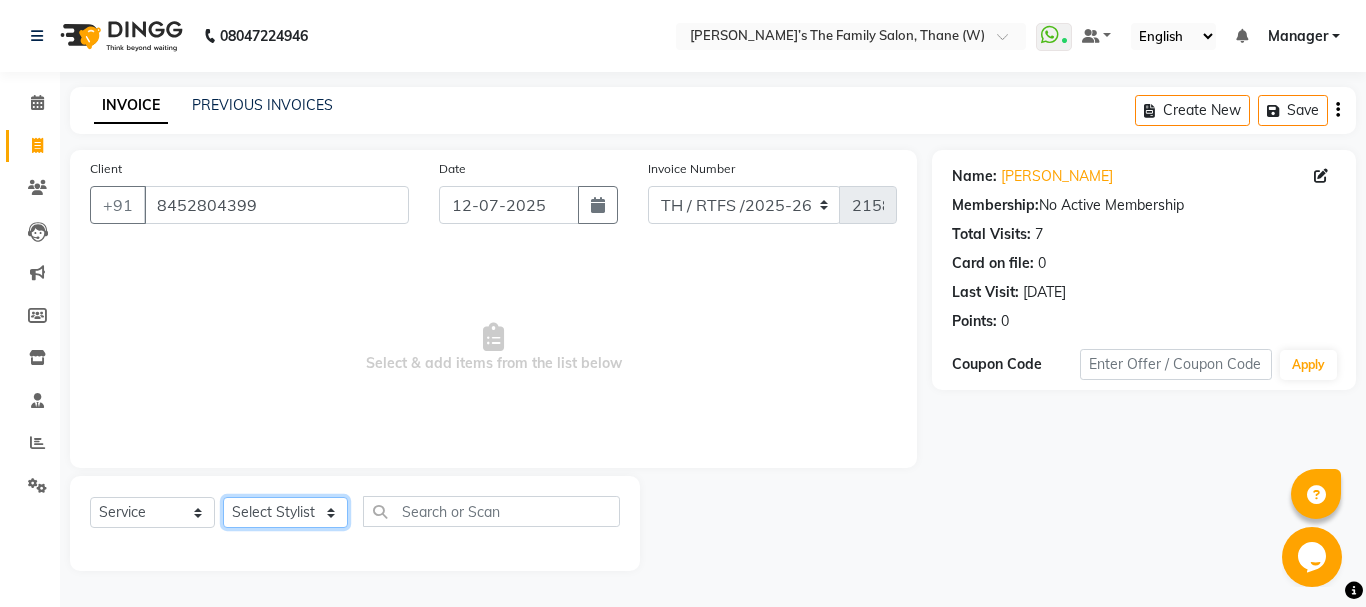 select on "41277" 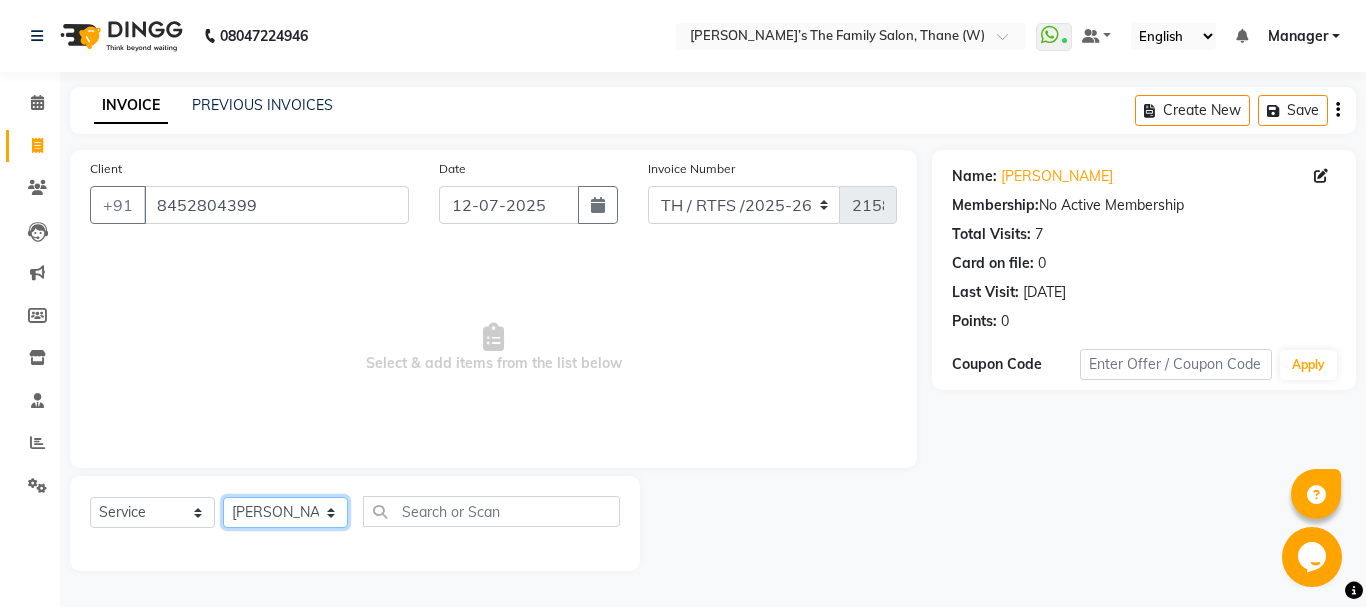 click on "Select Stylist Aarohi P   Aksahy auty Ali  Aniket A  Anuradha arvind Divya gautam .kasrade House sale Komal Waghmare  Laxmi   Manager Moin salmani Prashant   Ravindra Samrat Kumar Sangita Dighe Sanjana Kharat  Shreepad M  shrishti  jaiwala  vaibhavi  gudekar  Vikas H" 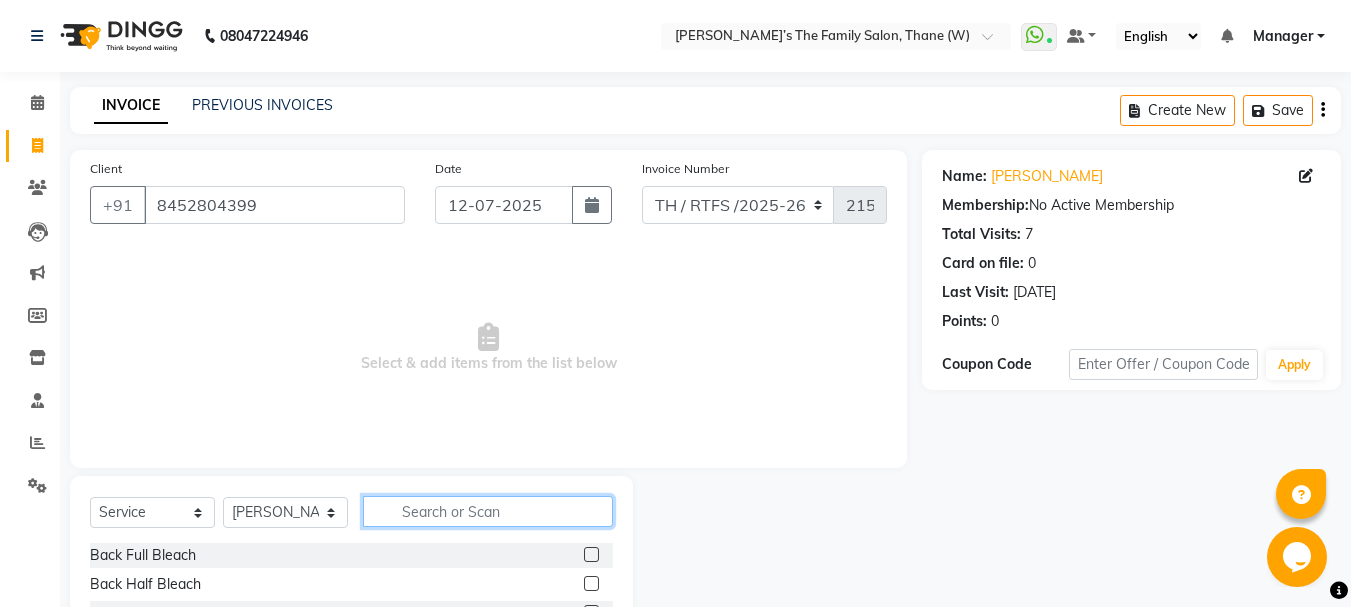 click 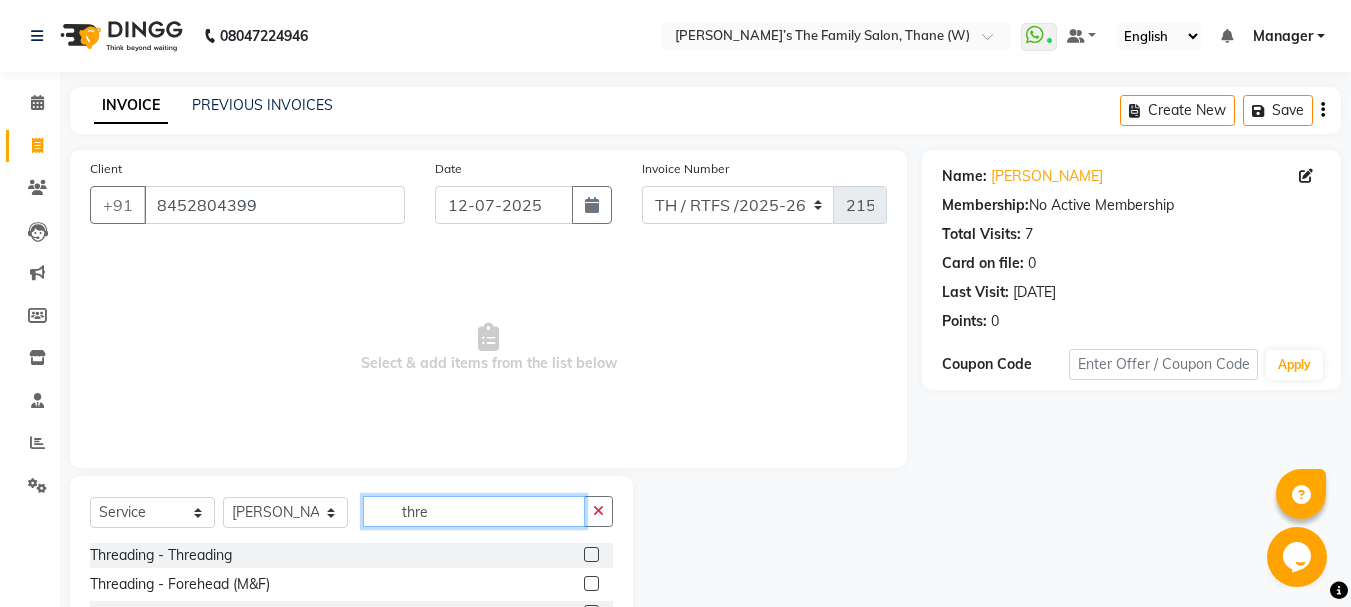 type on "thre" 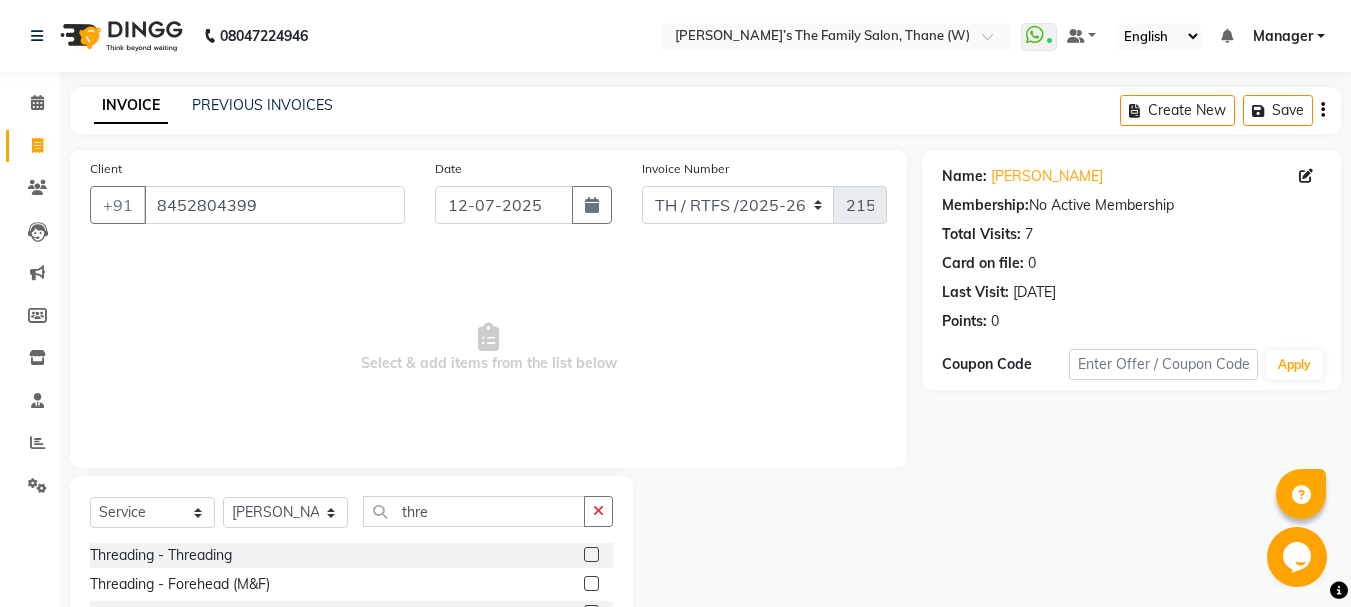 click 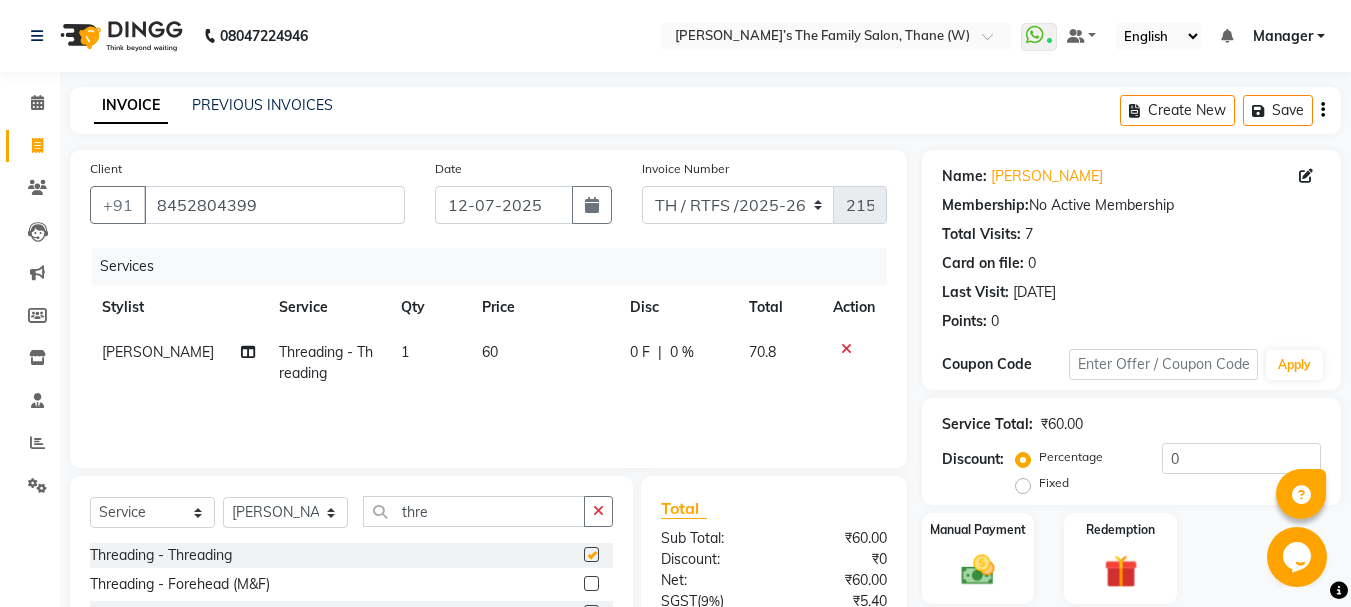 checkbox on "false" 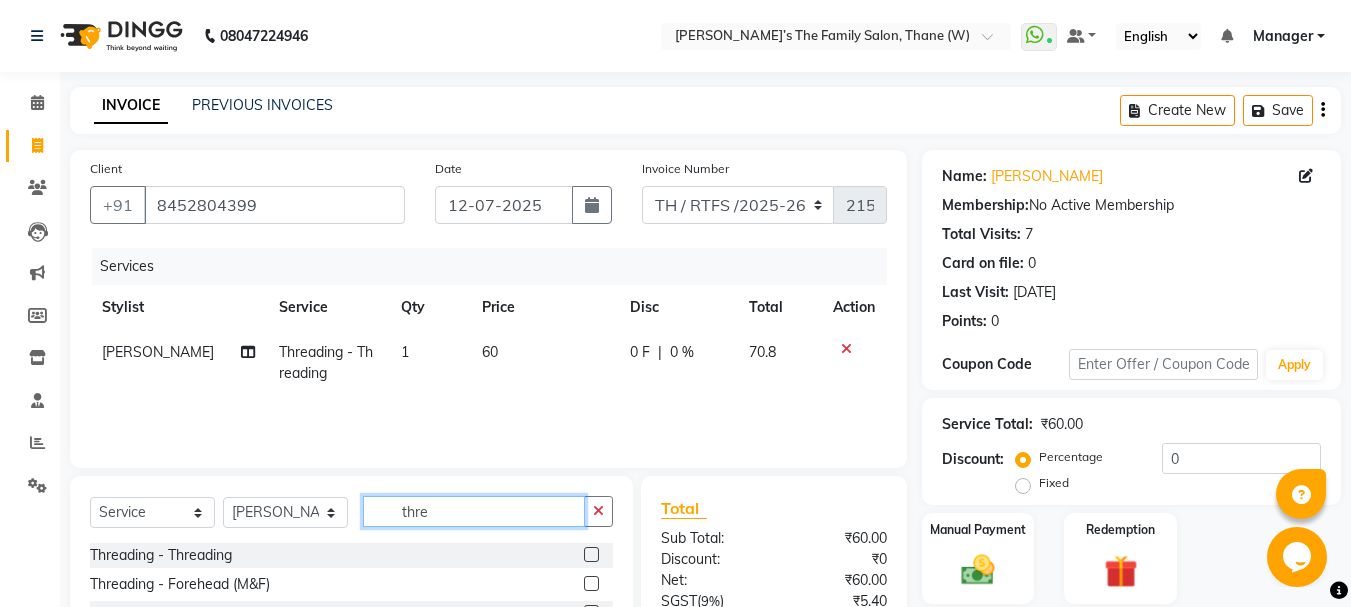 click on "thre" 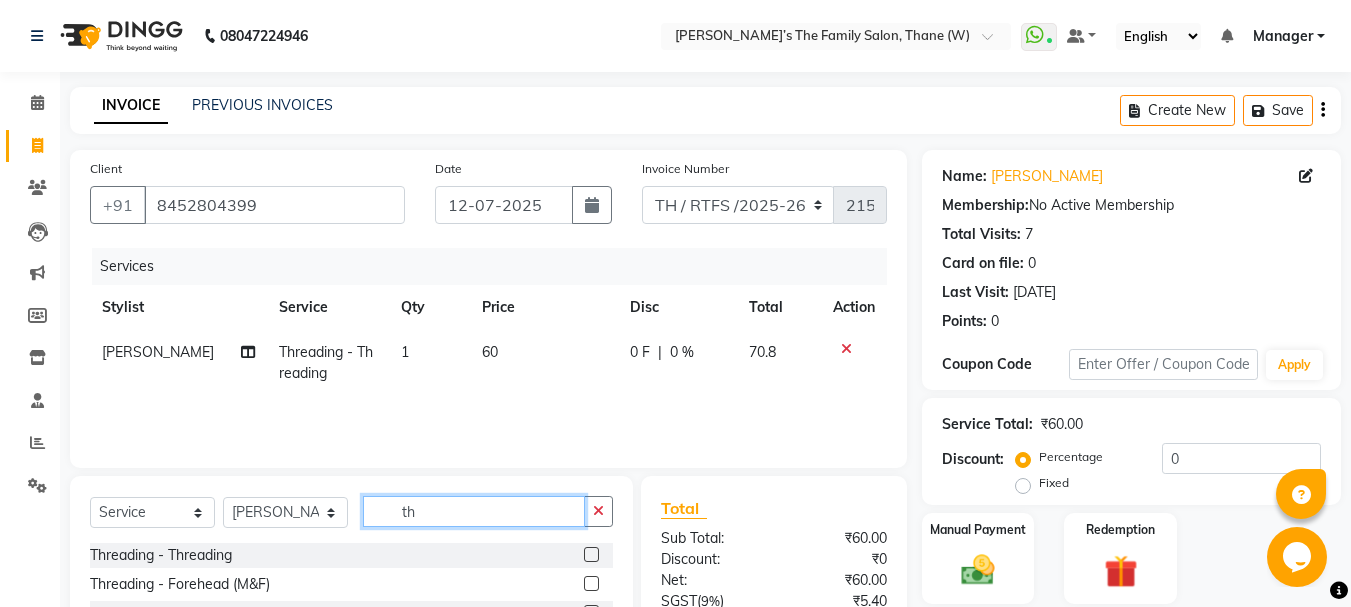 type on "t" 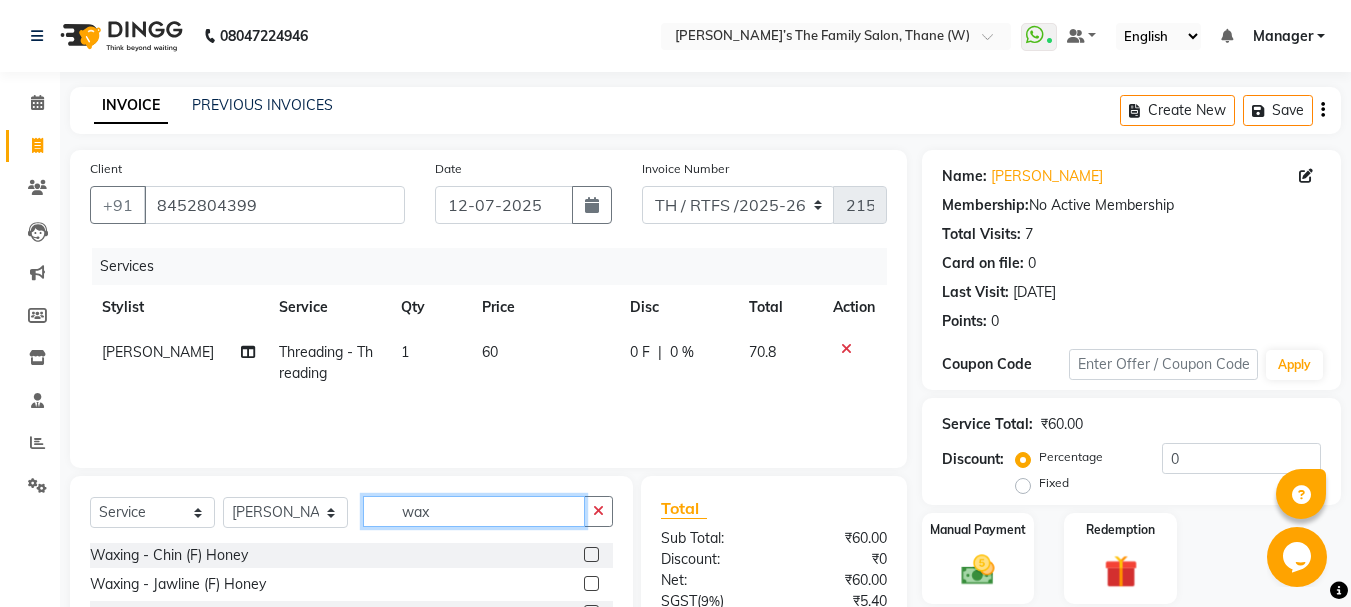 type on "wax" 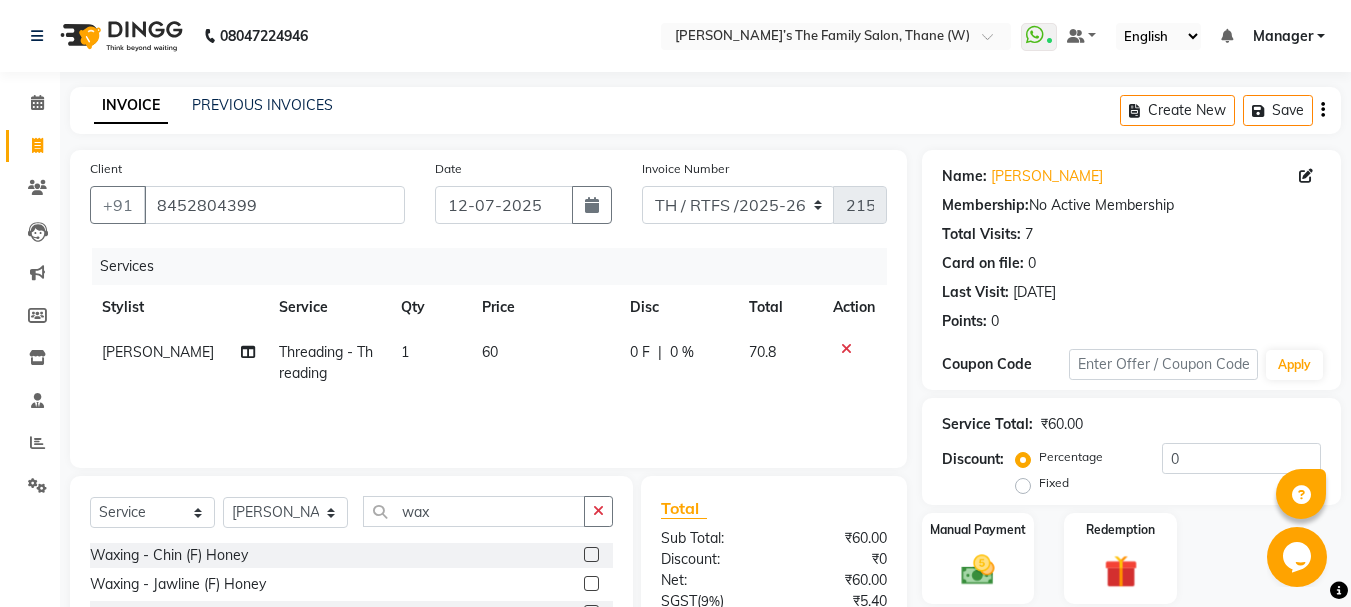 click 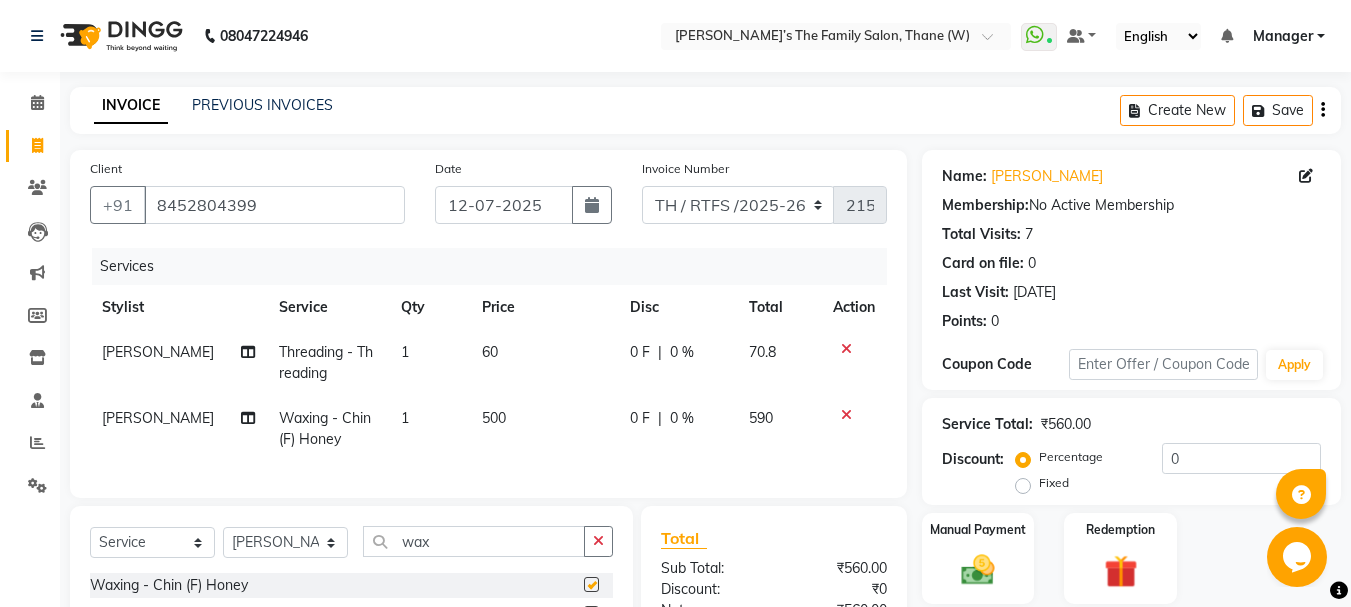 checkbox on "false" 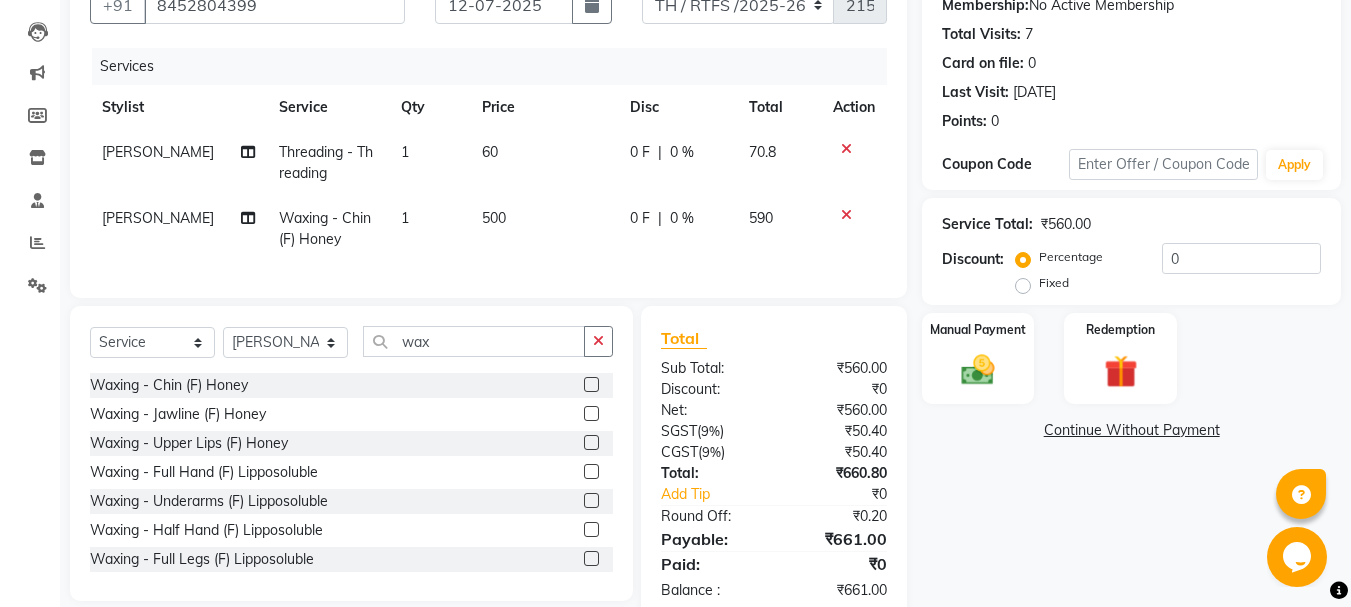 scroll, scrollTop: 240, scrollLeft: 0, axis: vertical 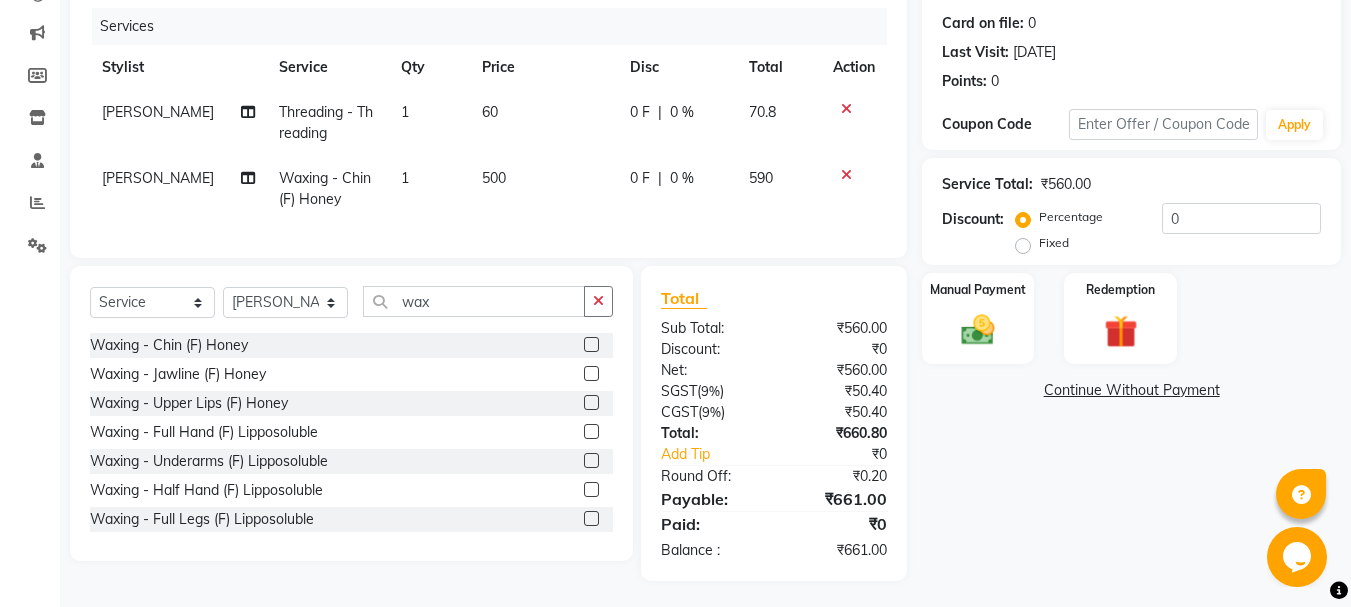click 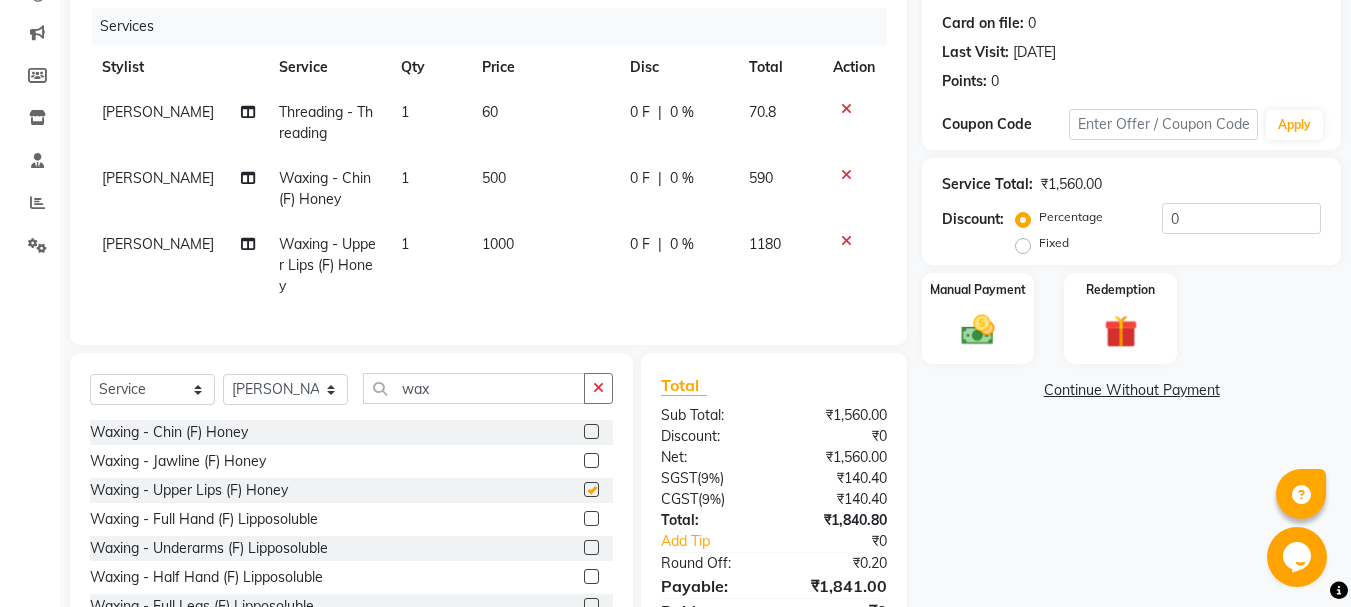 checkbox on "false" 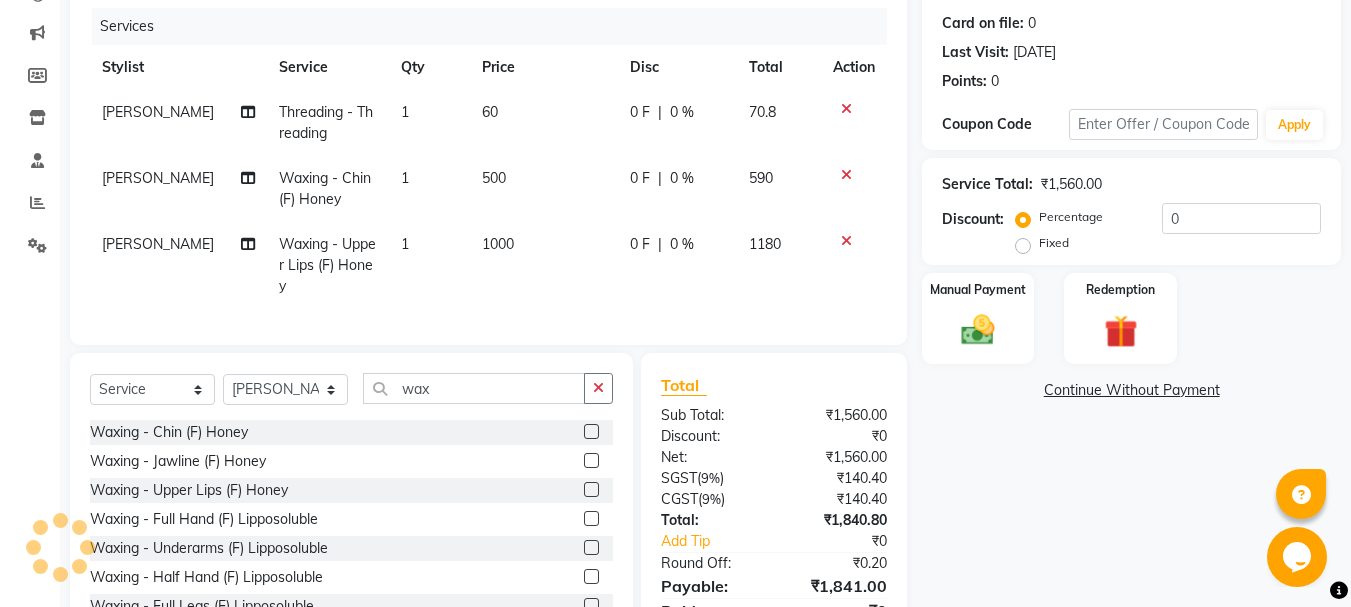click on "1000" 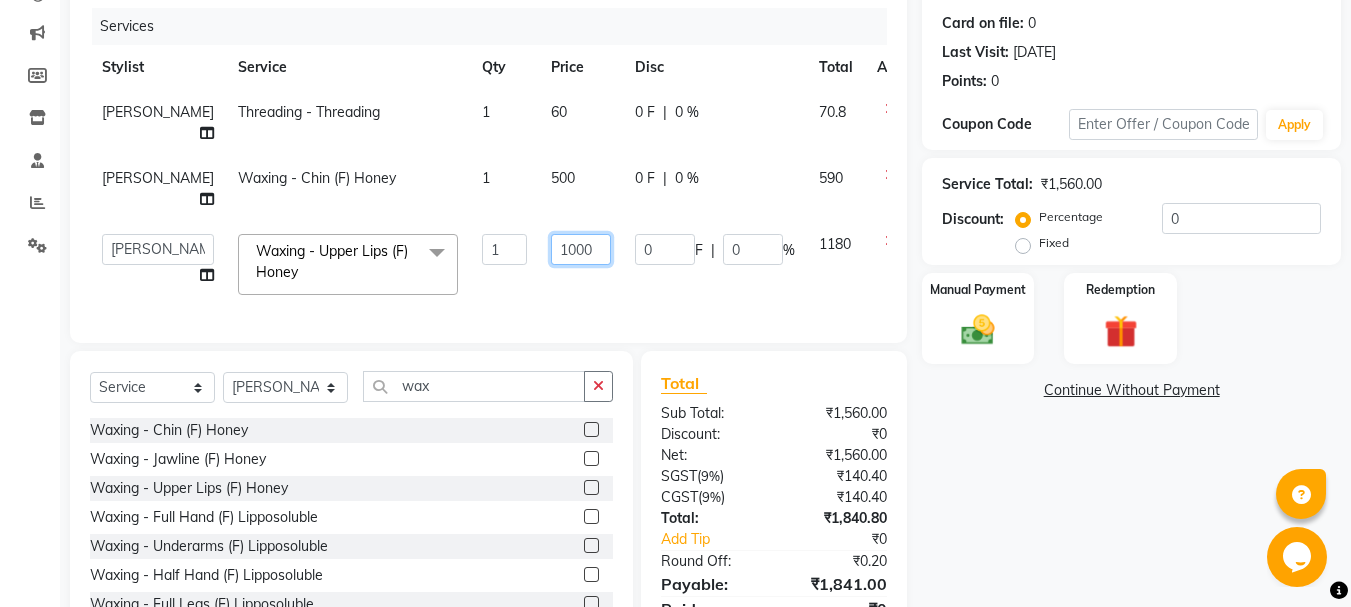 click on "1000" 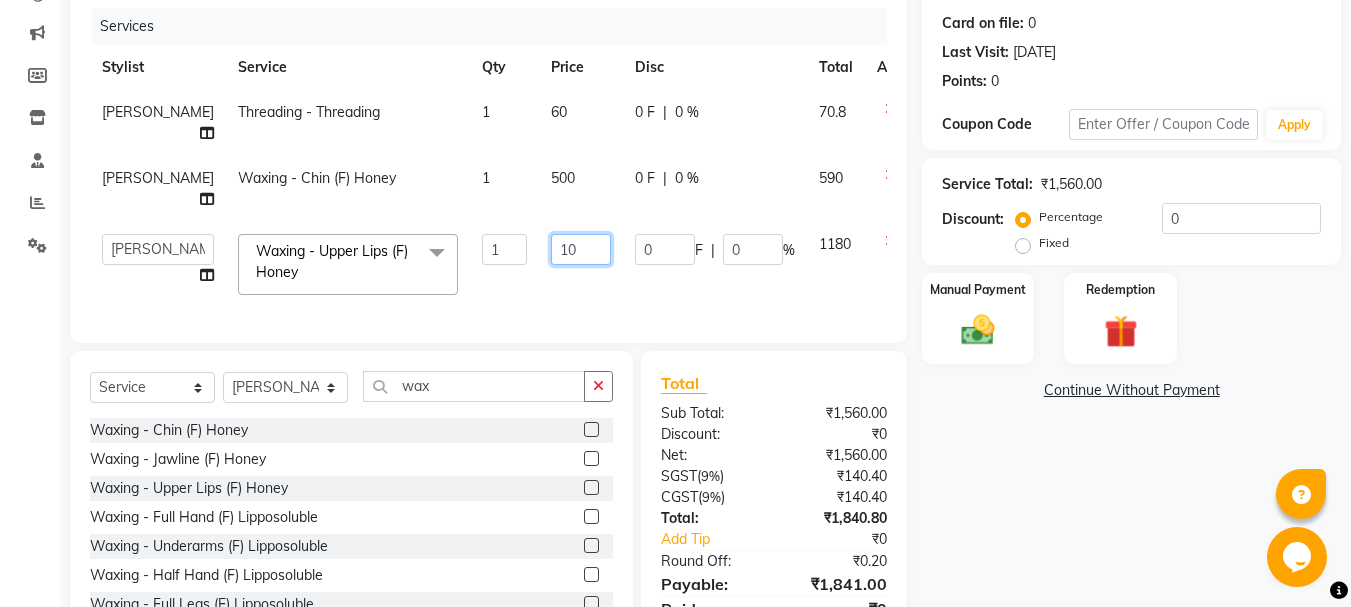 type on "1" 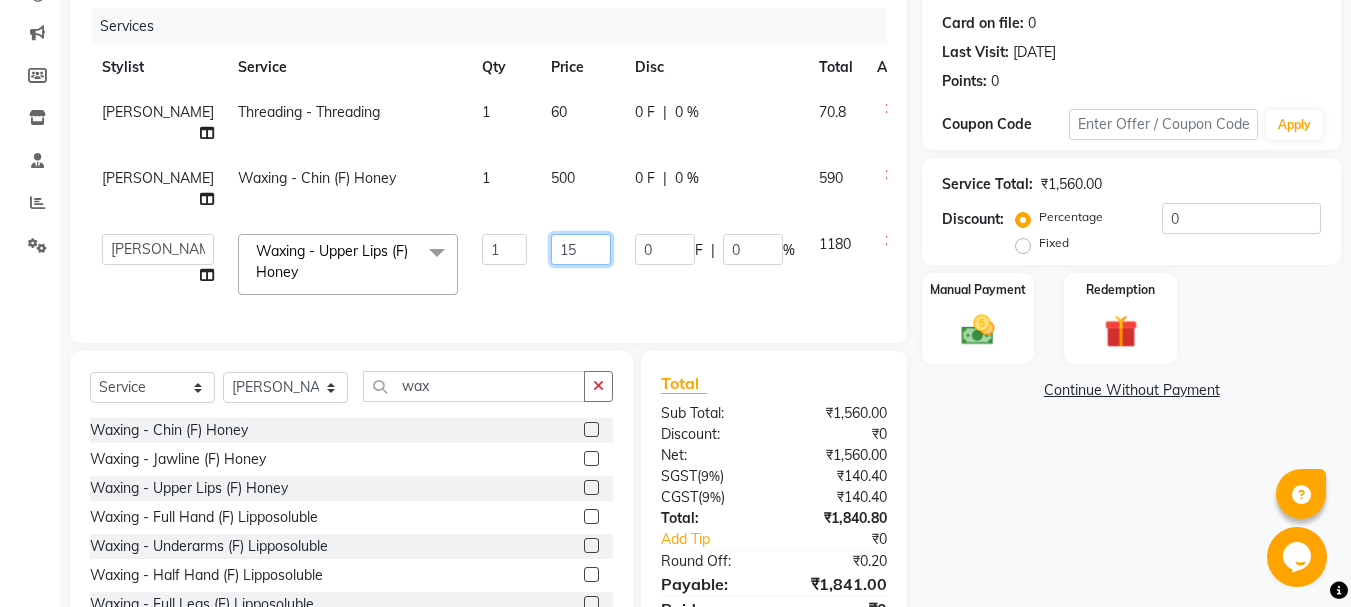 type on "150" 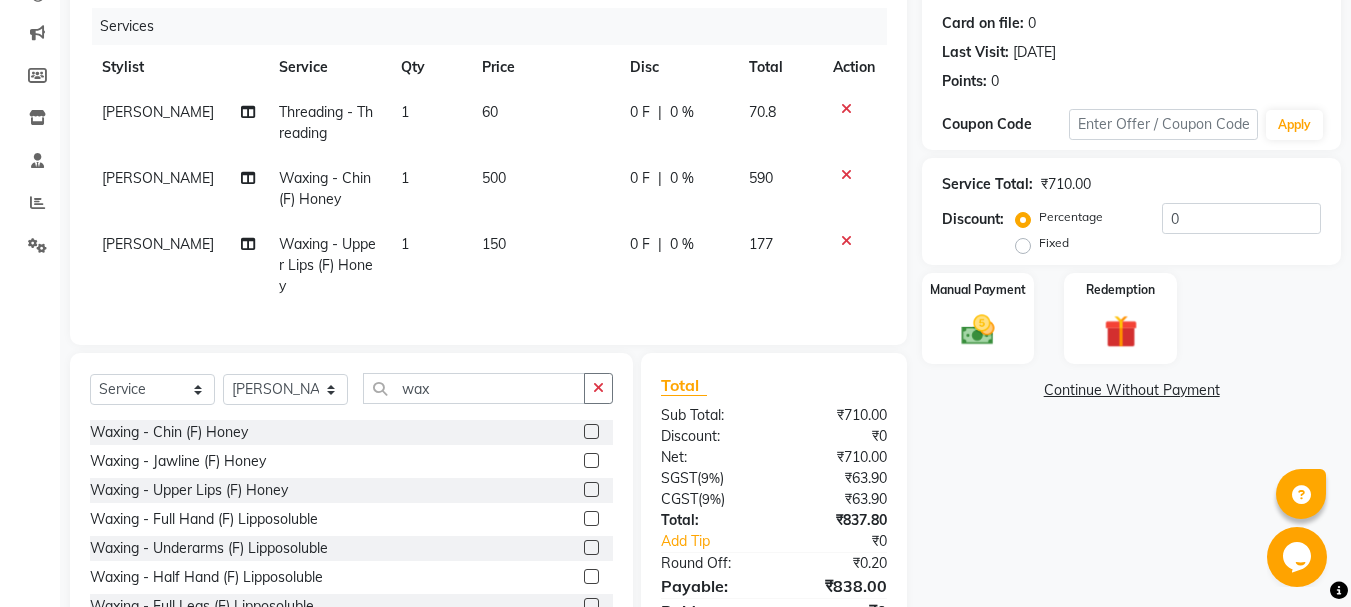 click on "500" 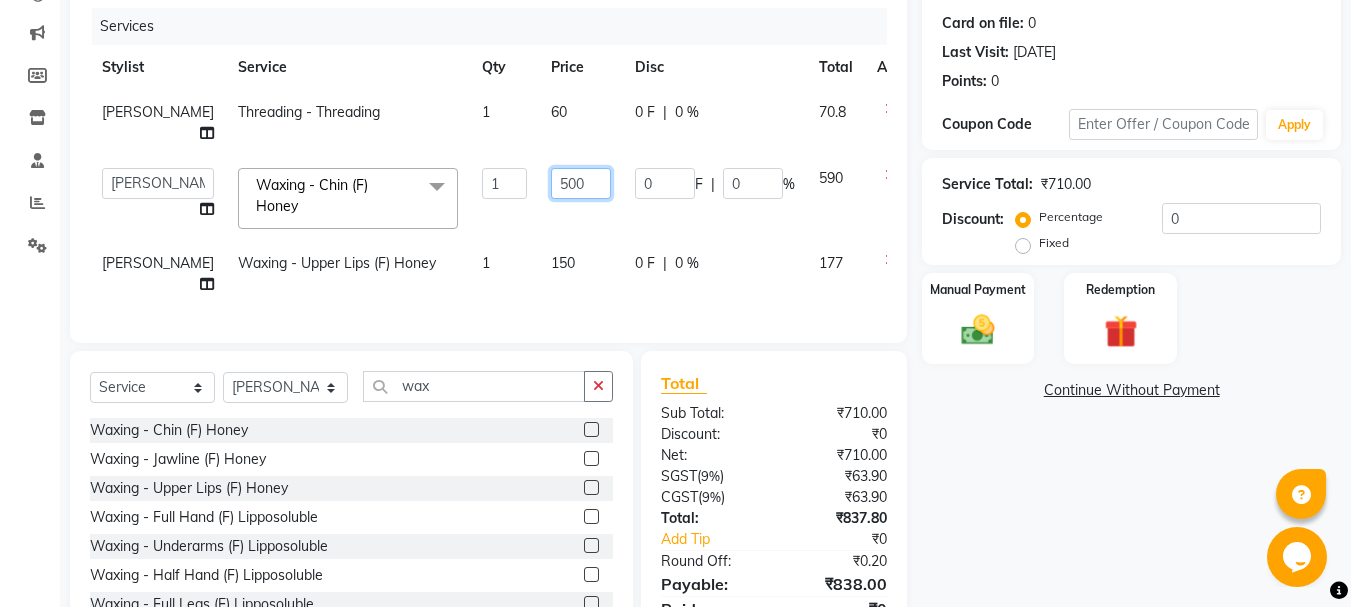 click on "500" 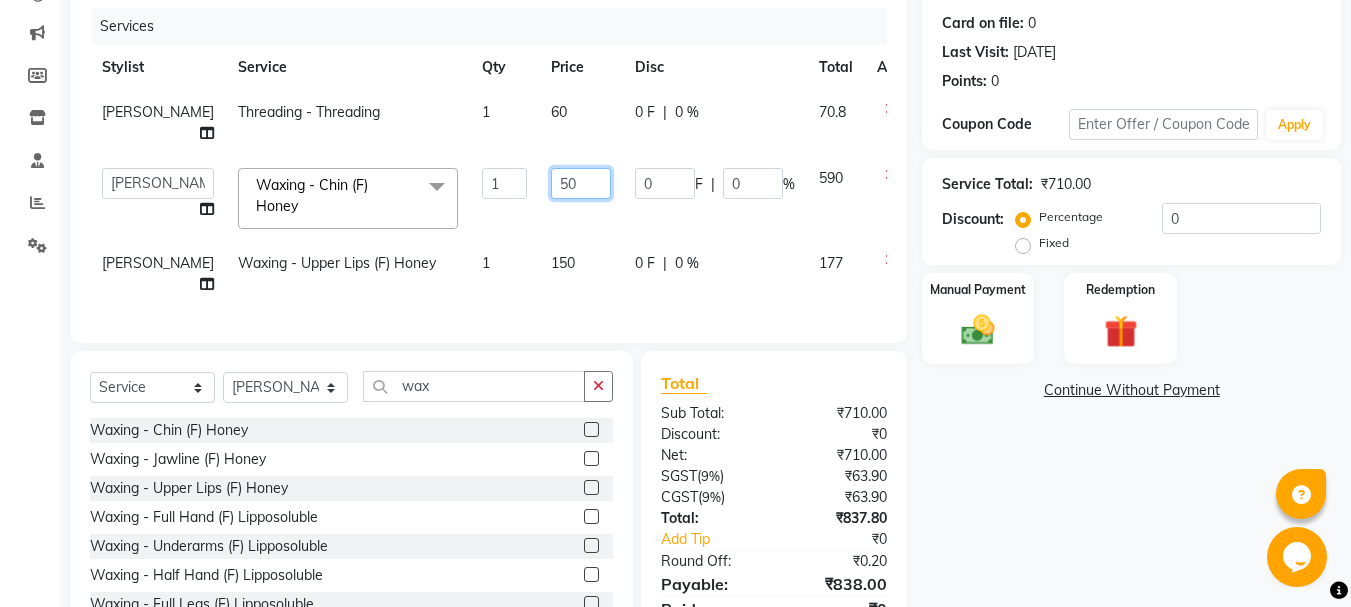 type on "5" 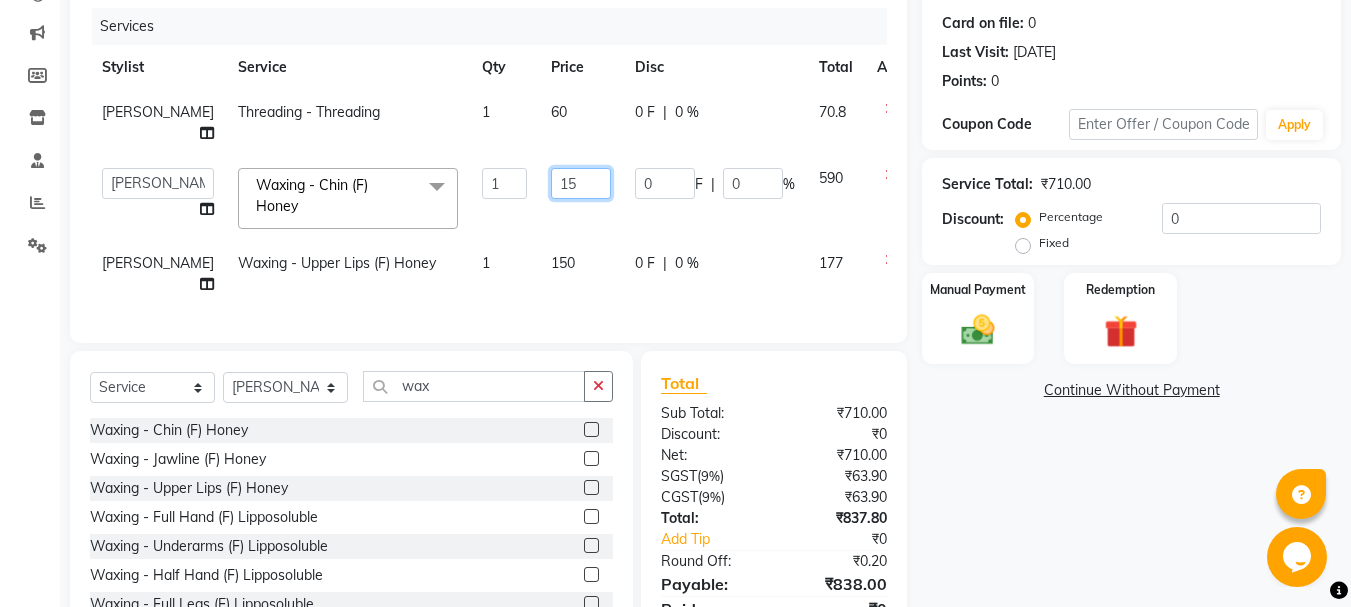 type on "150" 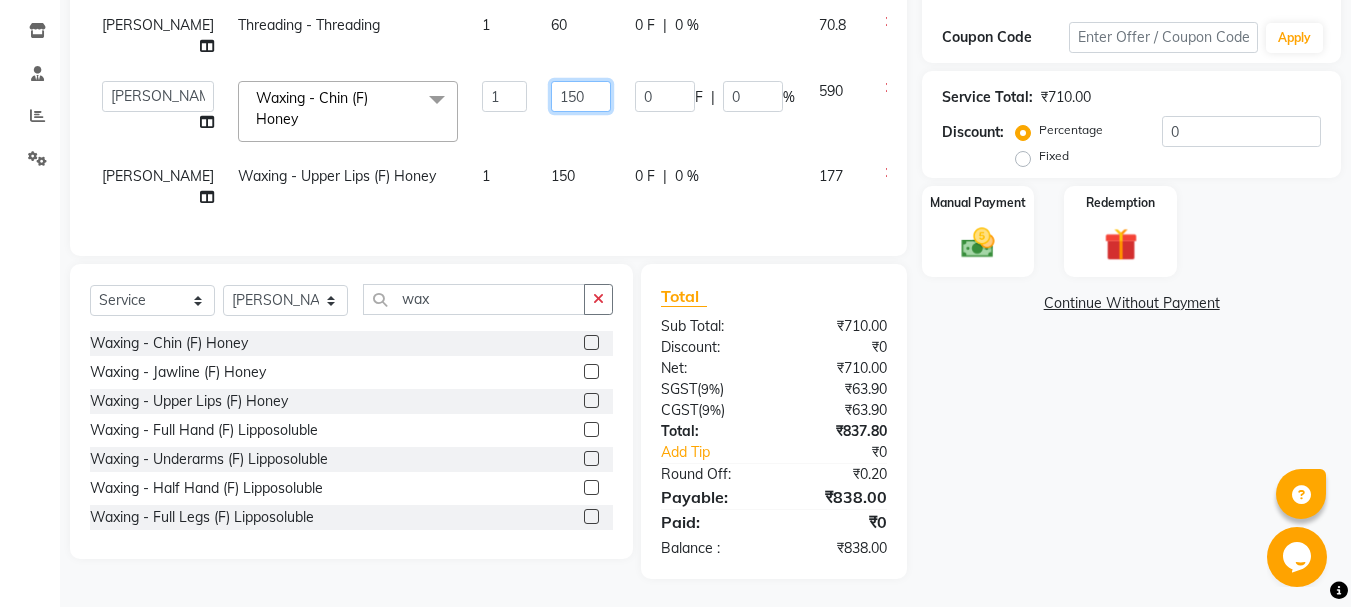 scroll, scrollTop: 386, scrollLeft: 0, axis: vertical 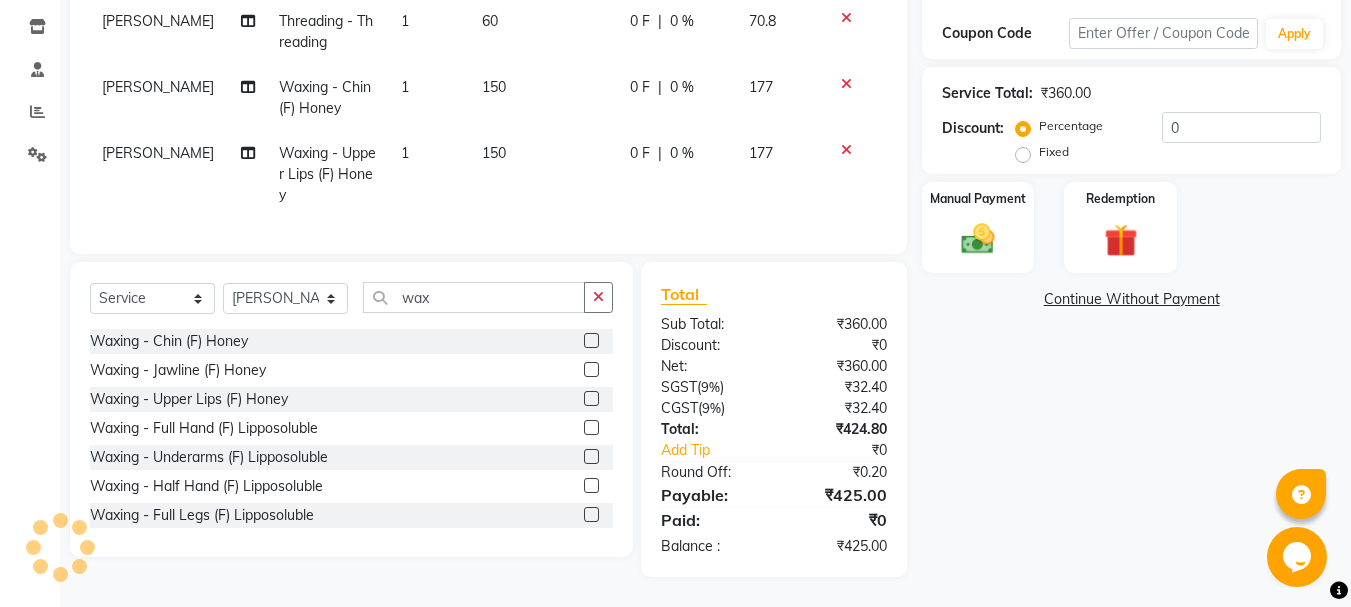 click 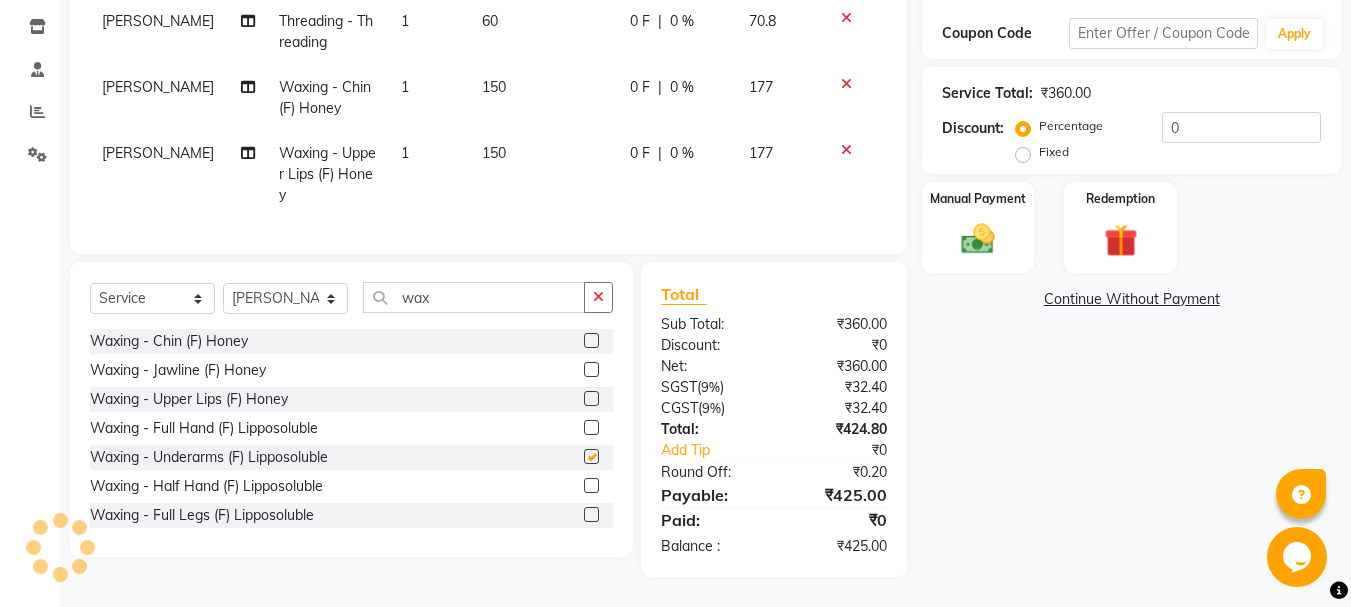 scroll, scrollTop: 386, scrollLeft: 0, axis: vertical 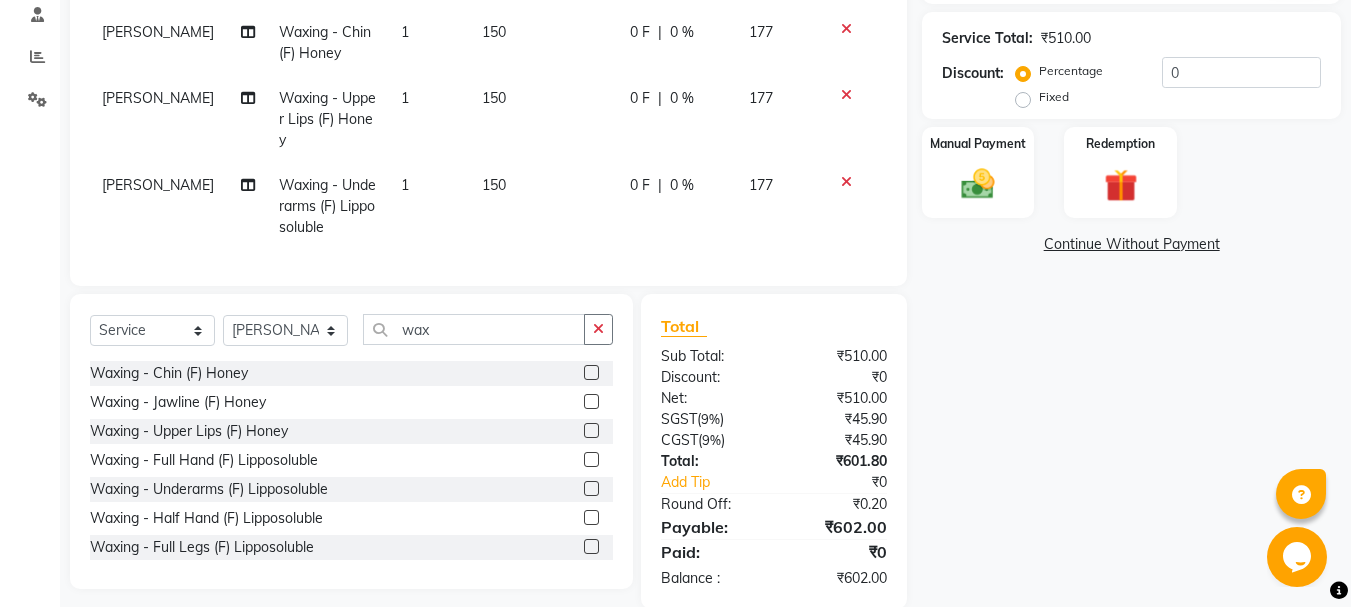 checkbox on "false" 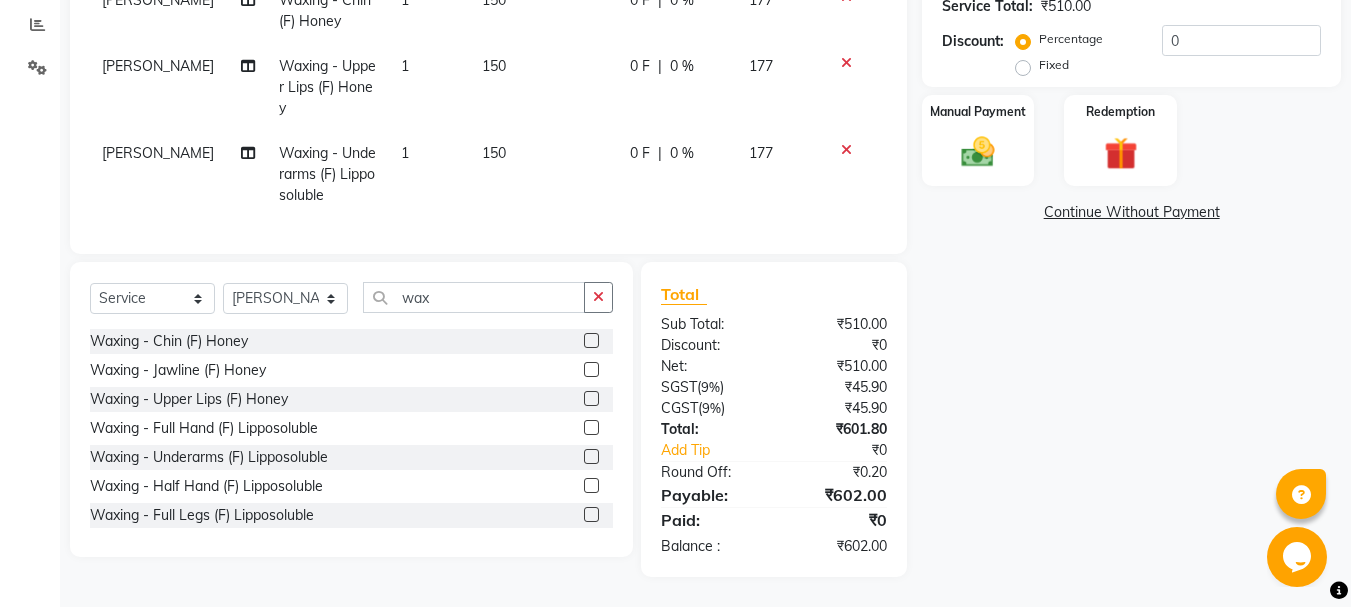 scroll, scrollTop: 433, scrollLeft: 0, axis: vertical 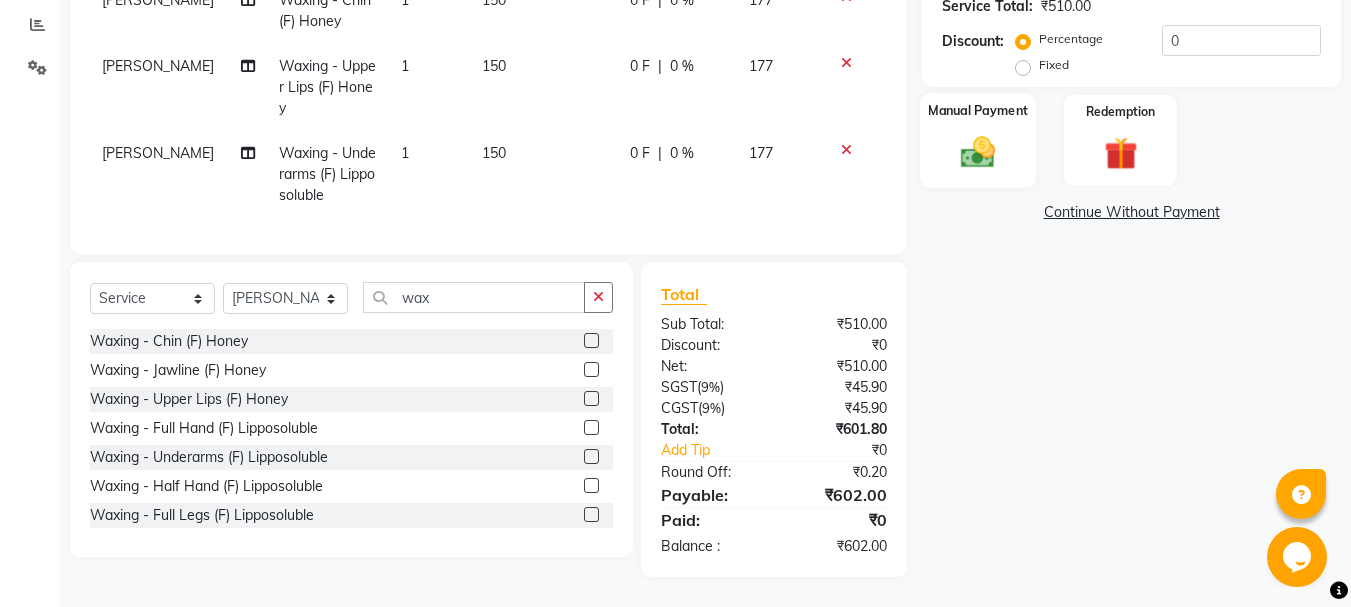 click on "Manual Payment" 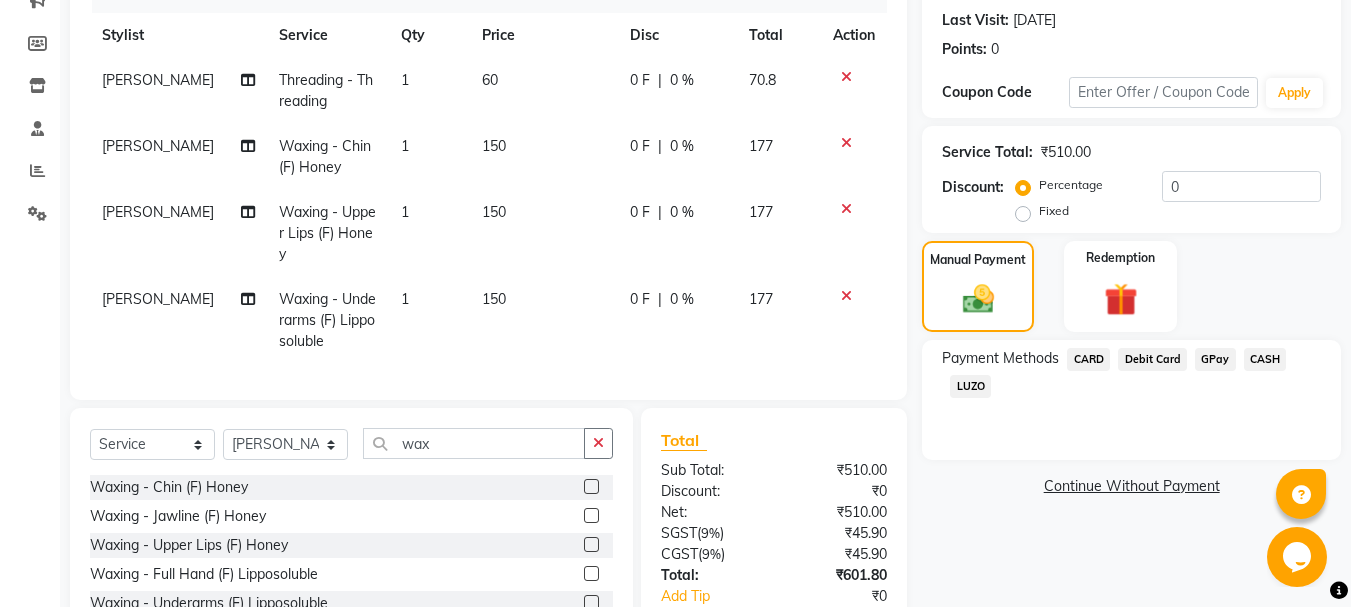 scroll, scrollTop: 193, scrollLeft: 0, axis: vertical 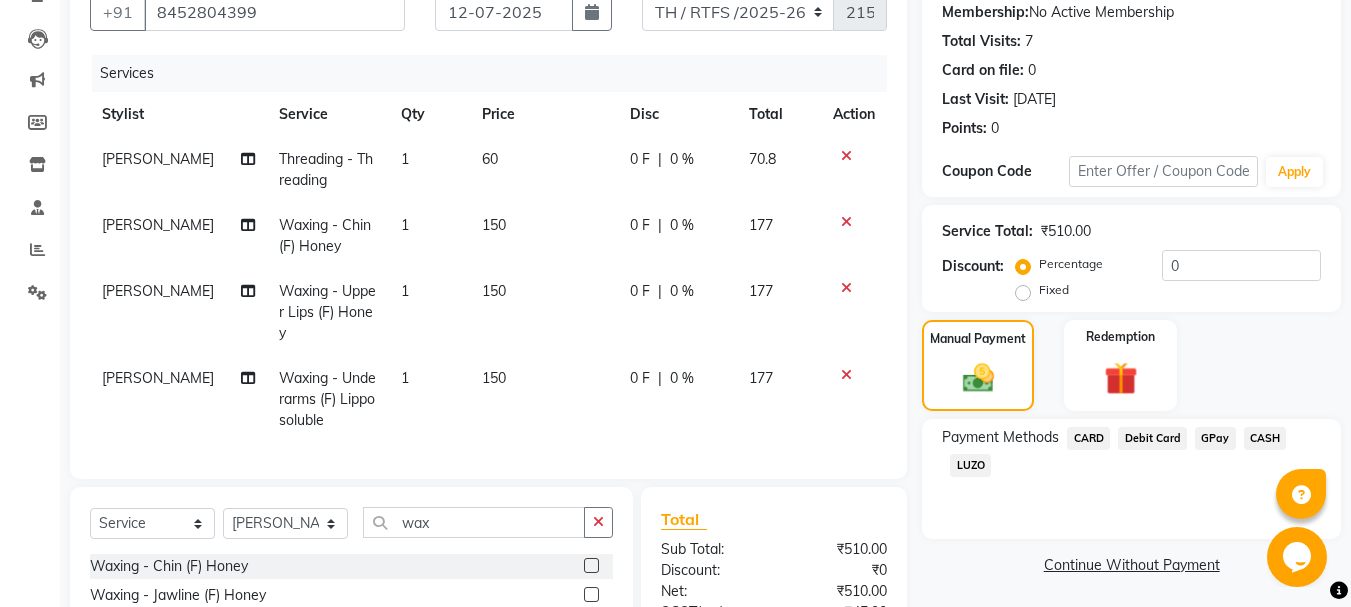click on "GPay" 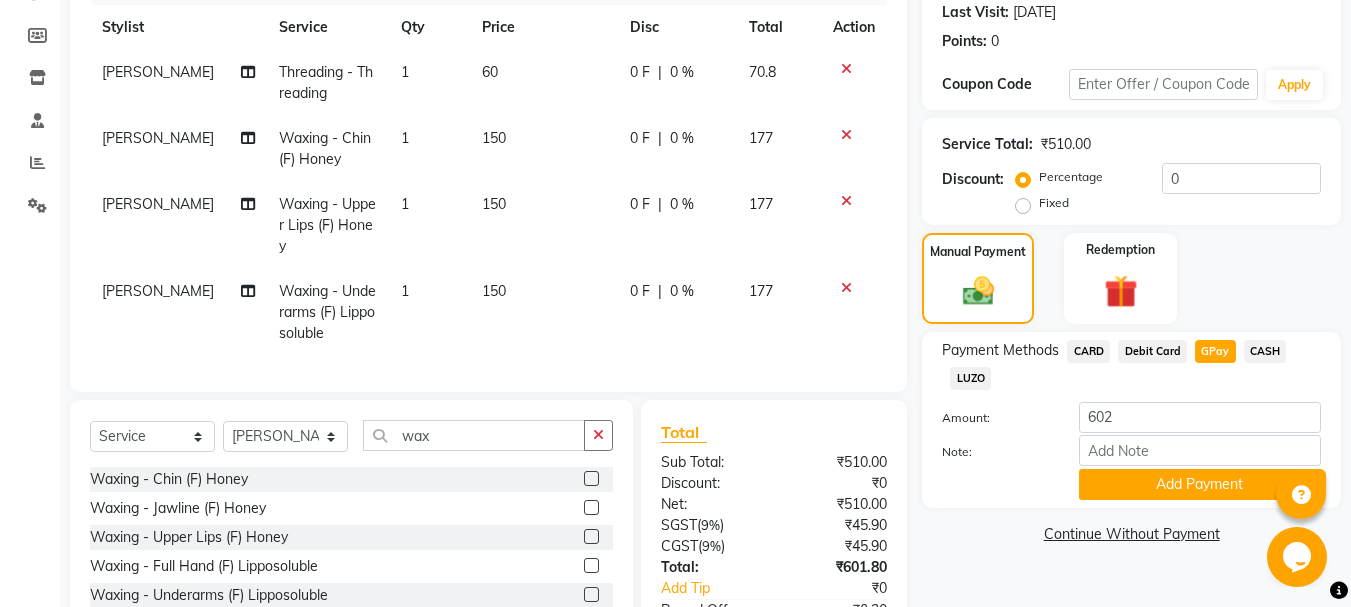 scroll, scrollTop: 353, scrollLeft: 0, axis: vertical 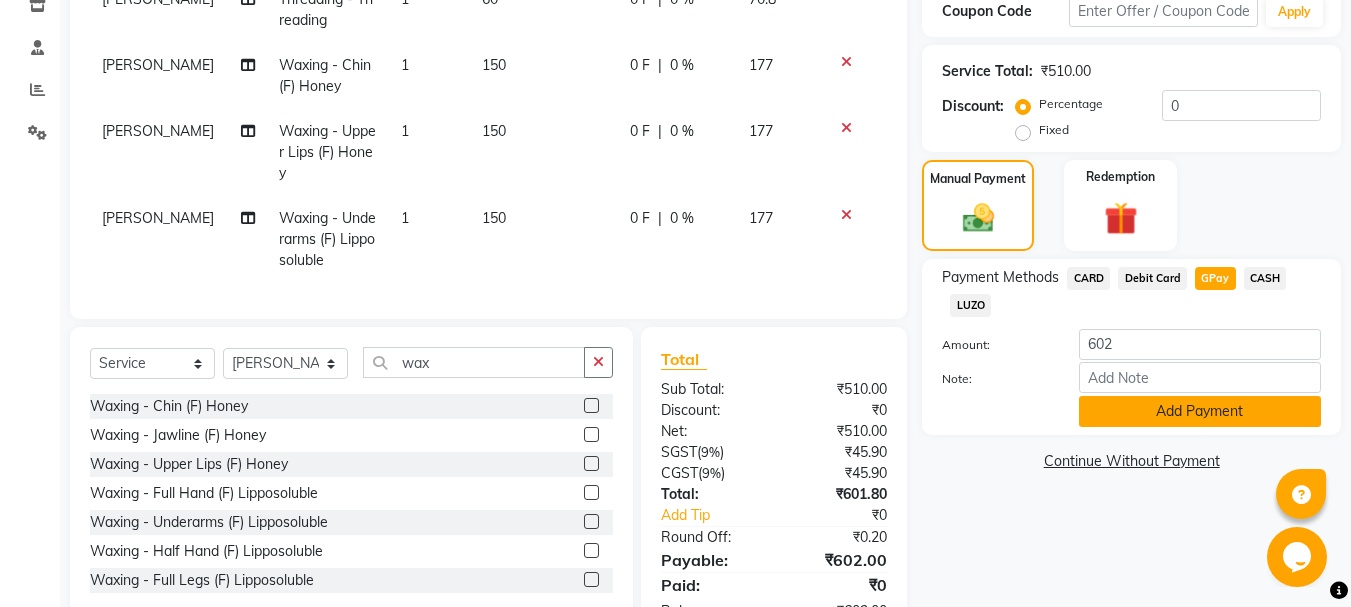 click on "Add Payment" 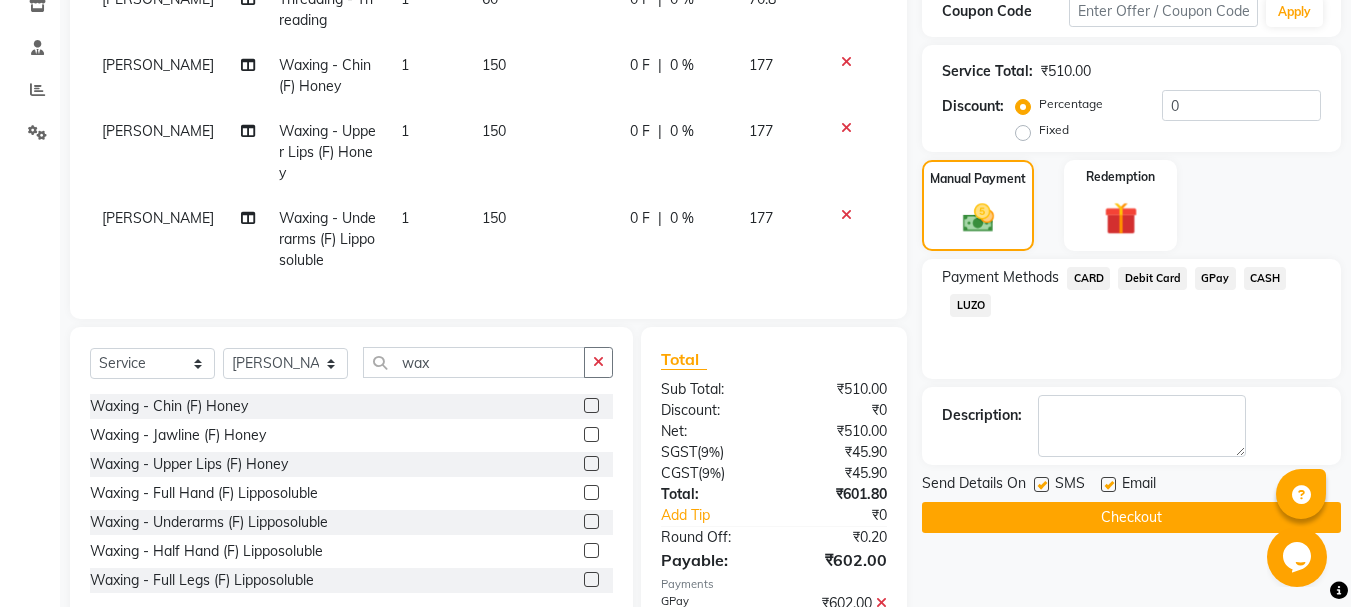 click on "Checkout" 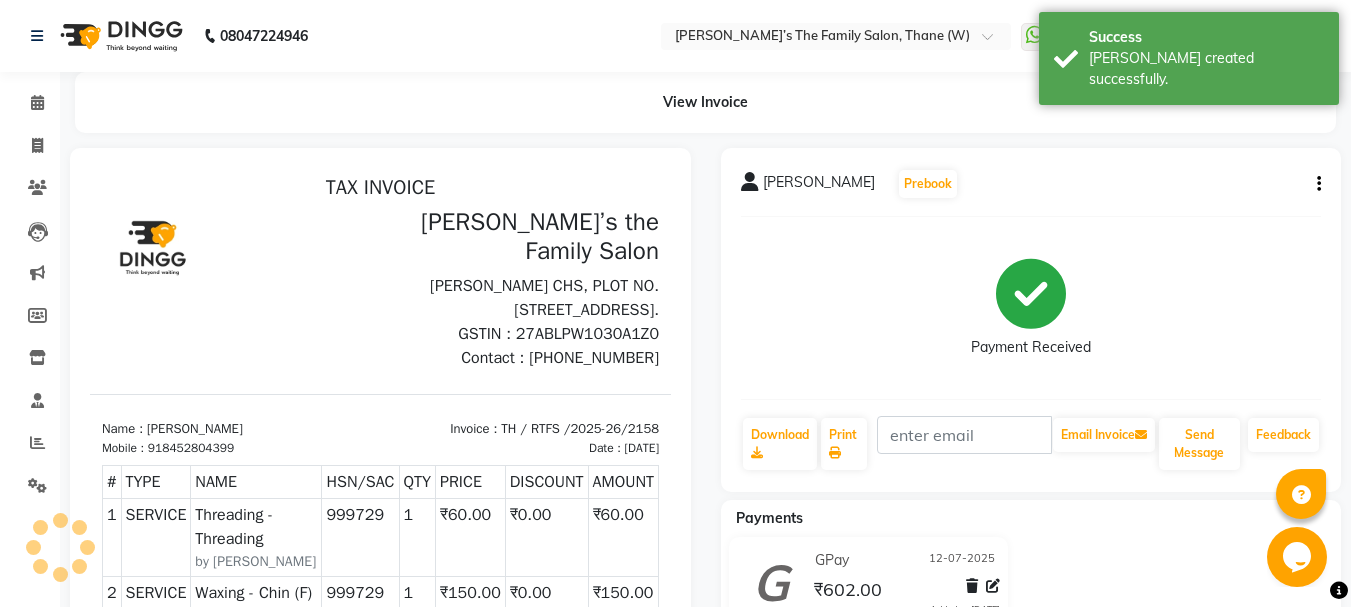 scroll, scrollTop: 0, scrollLeft: 0, axis: both 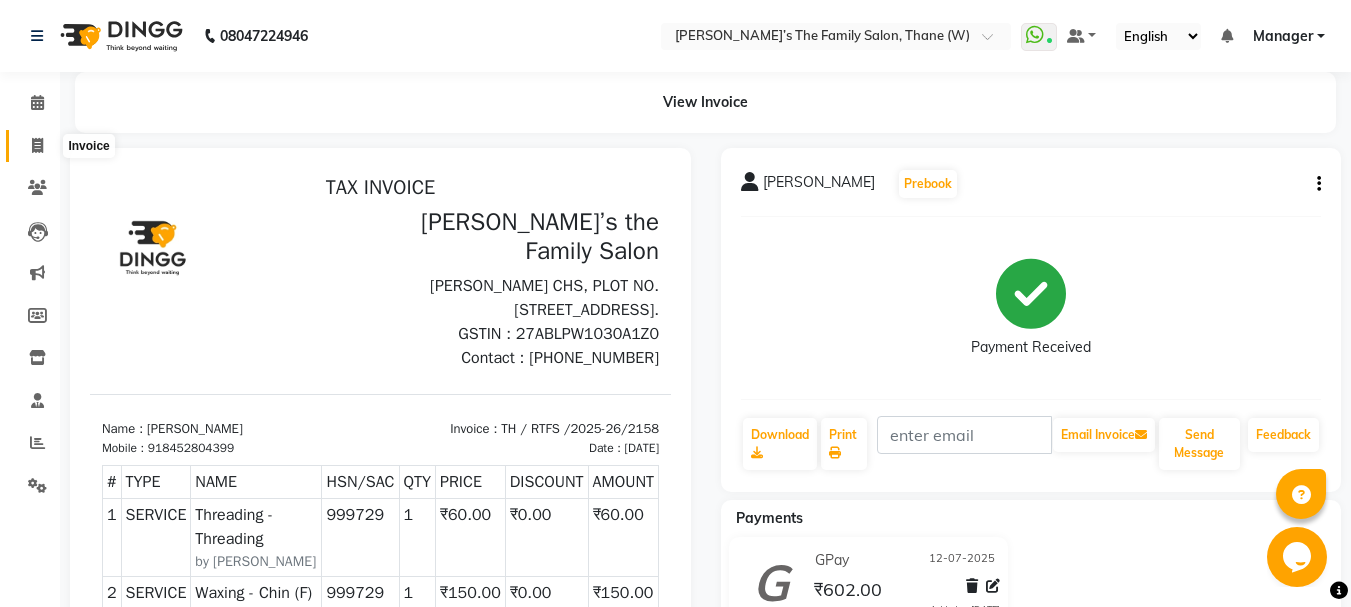 click 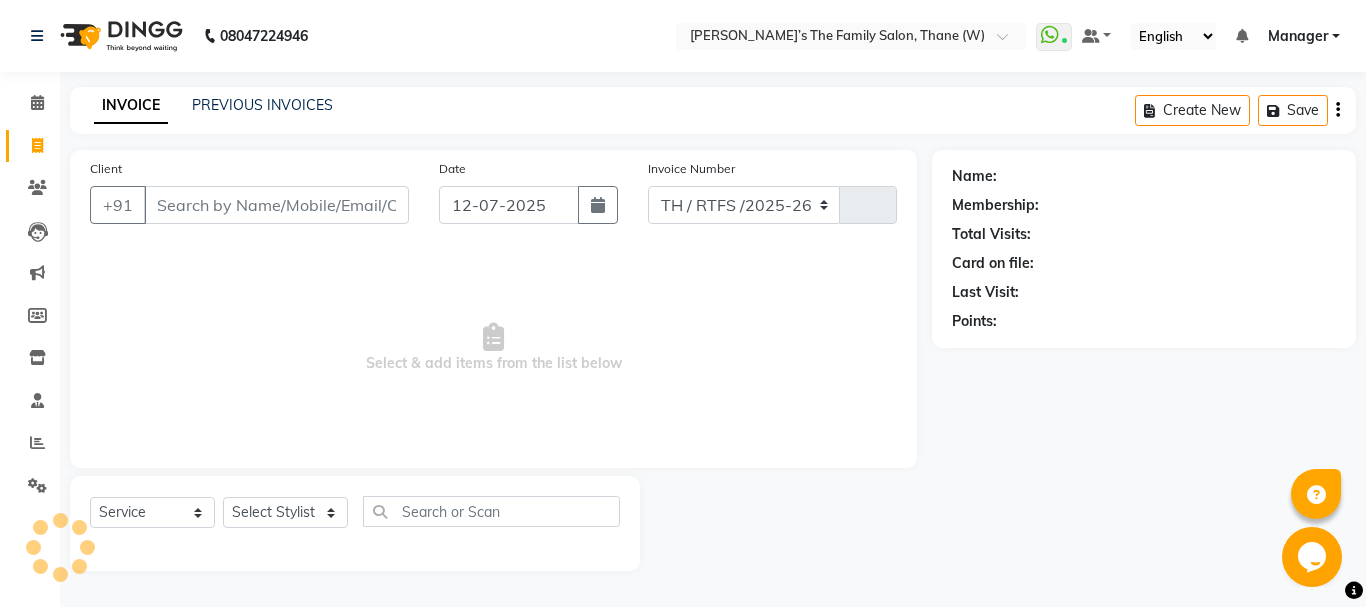 select on "8004" 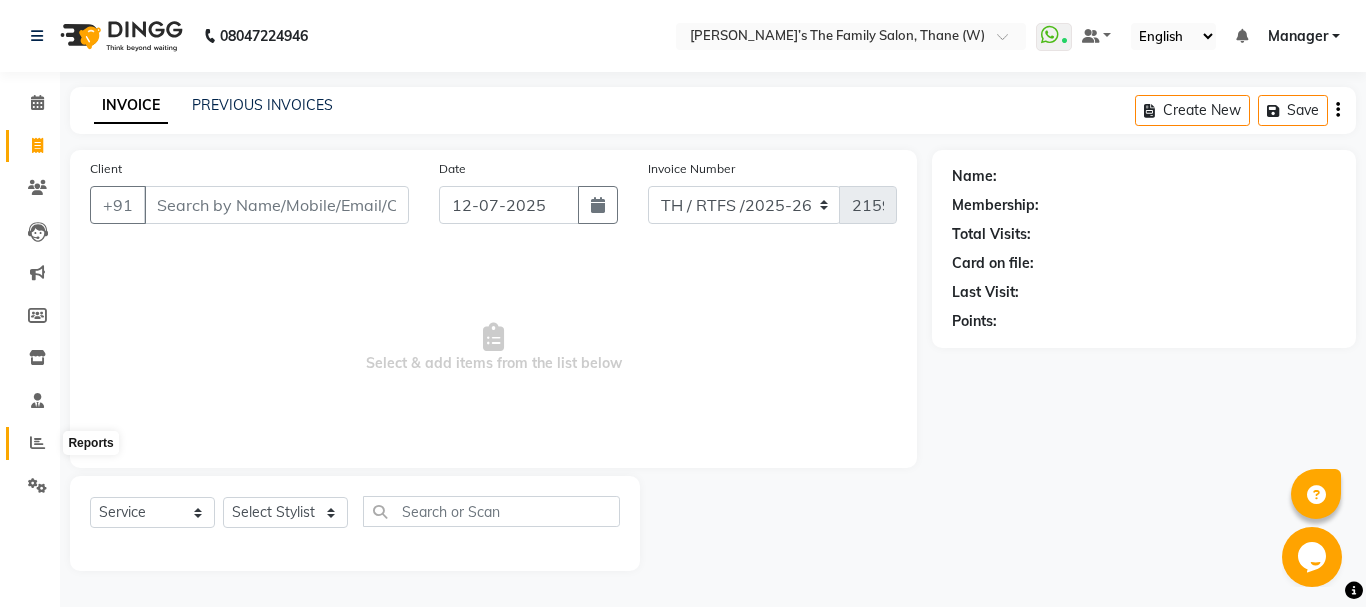 click 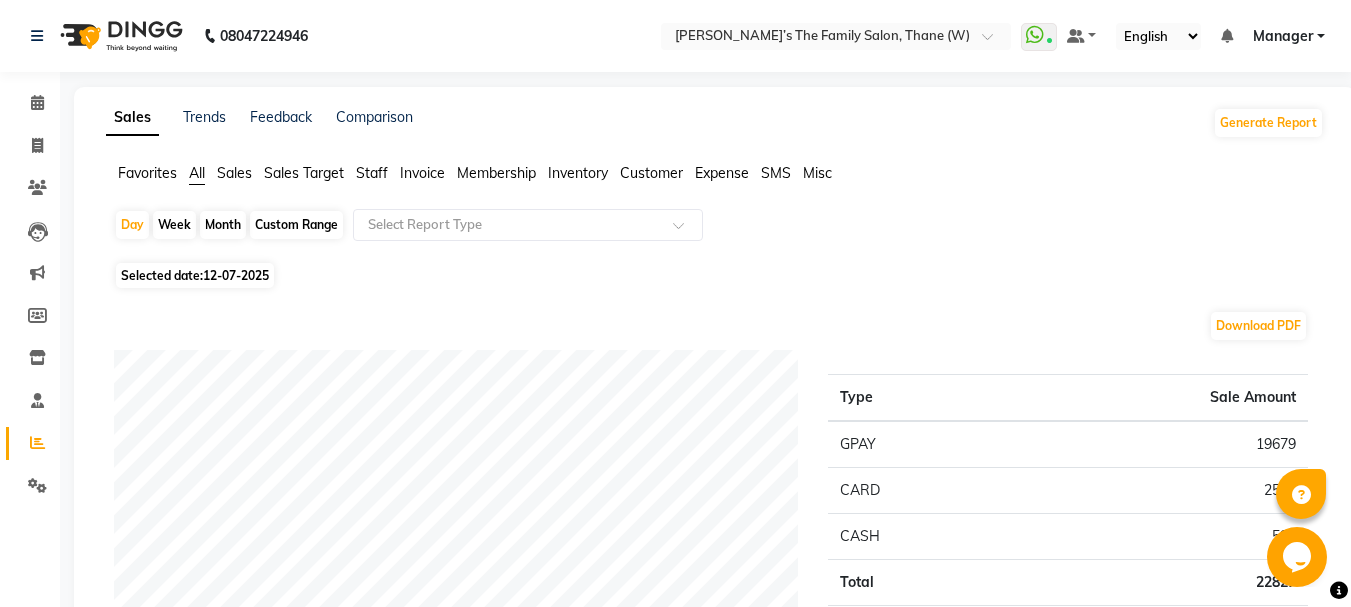 click on "Month" 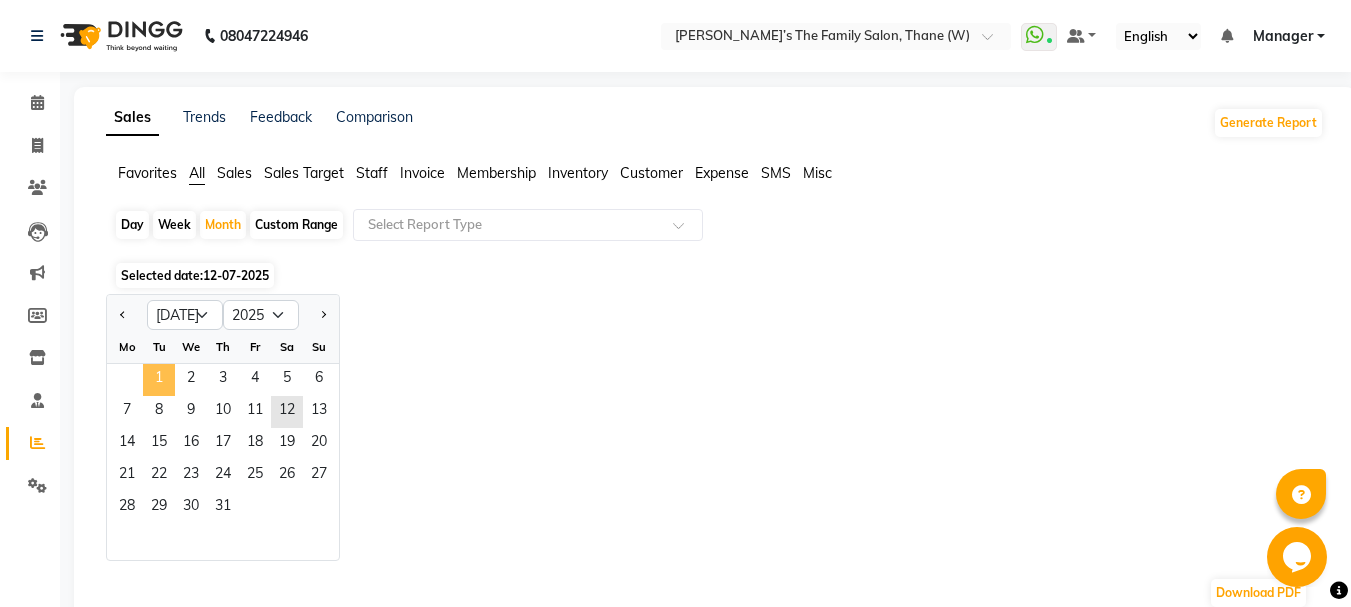 click on "1" 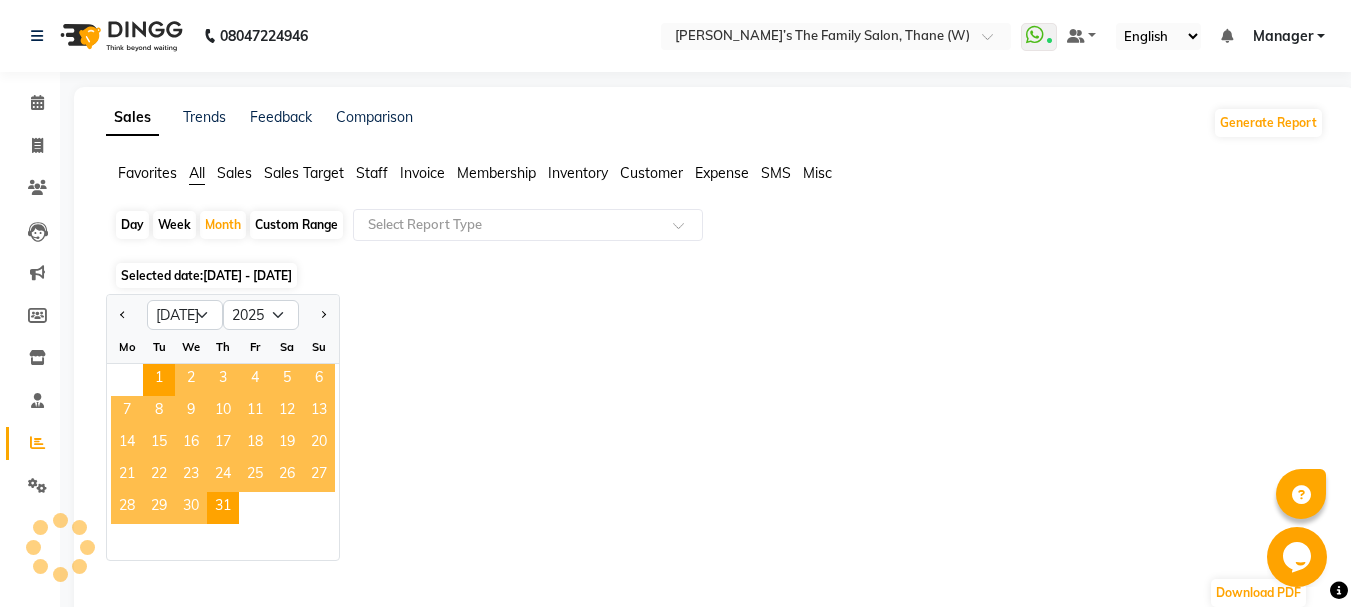 click on "Staff" 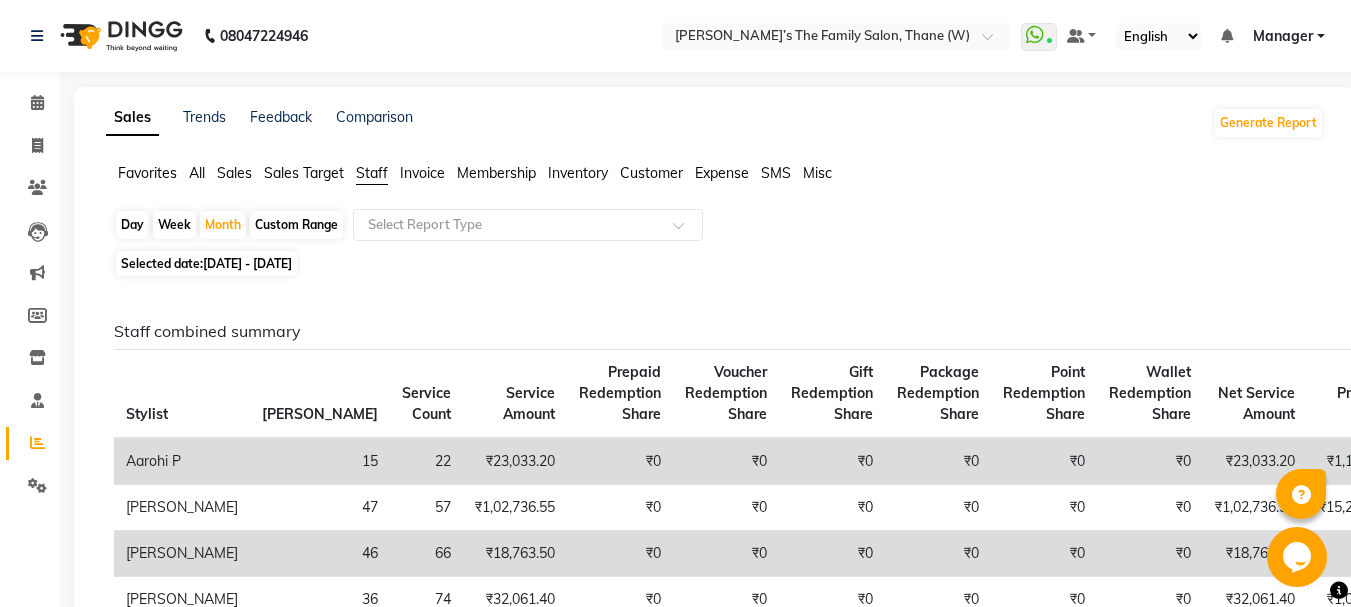 scroll, scrollTop: 531, scrollLeft: 0, axis: vertical 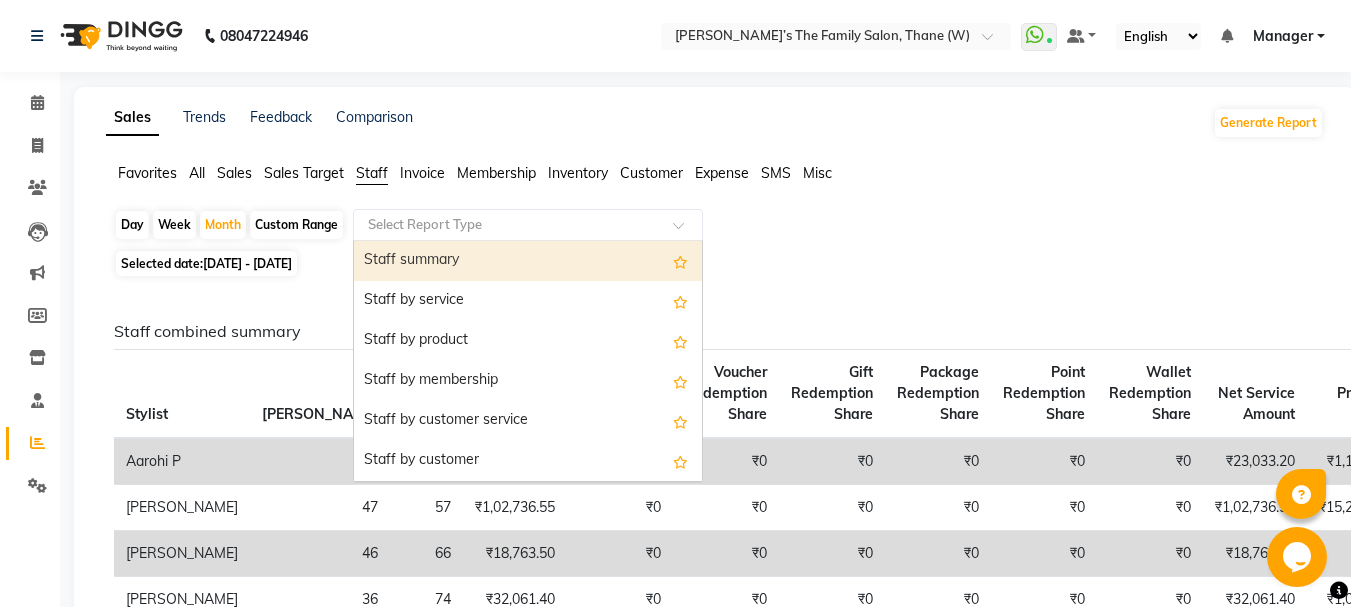 click 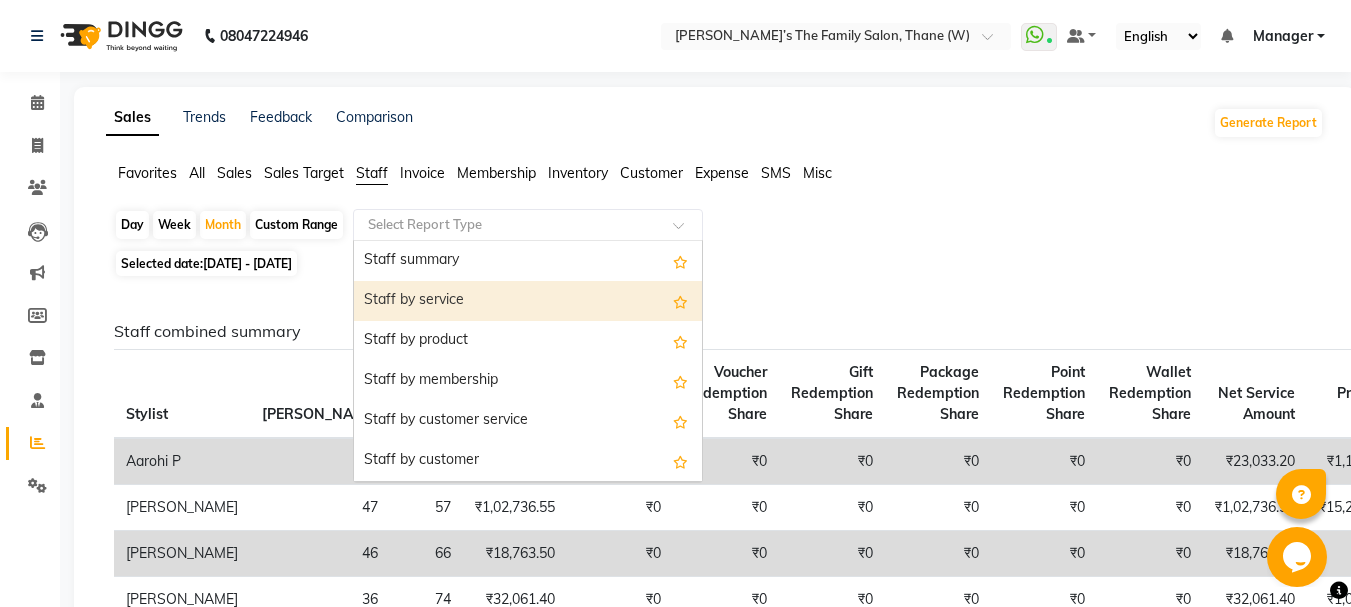 click on "Staff by service" at bounding box center [528, 301] 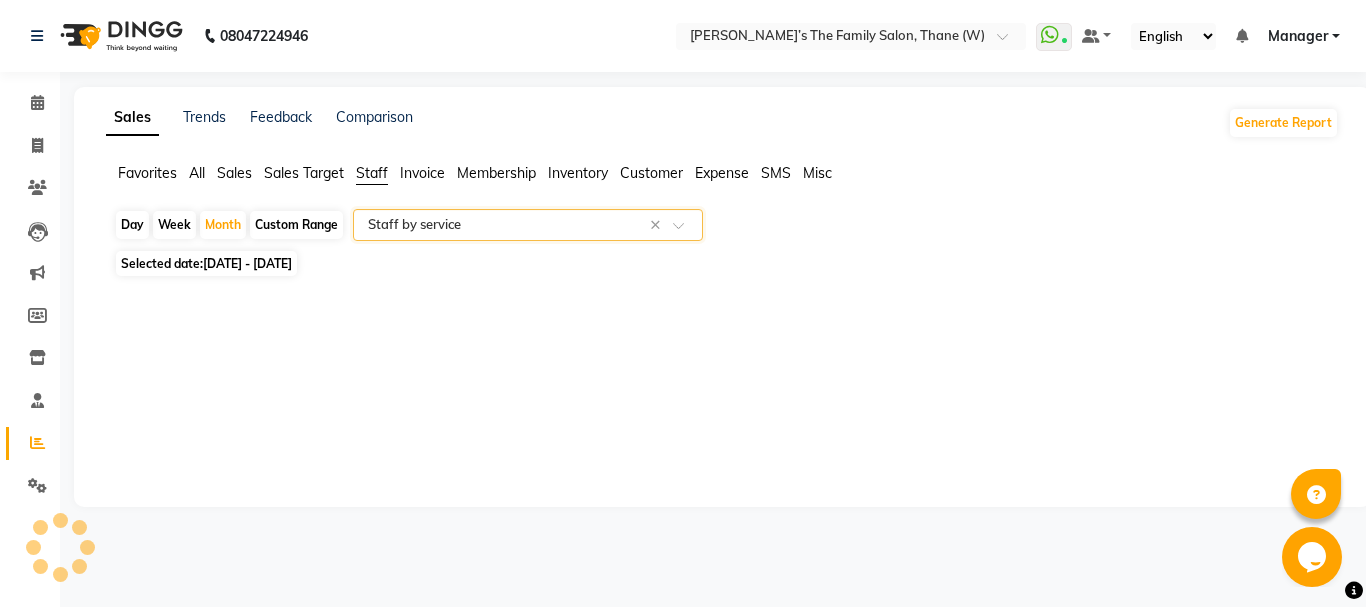 select on "full_report" 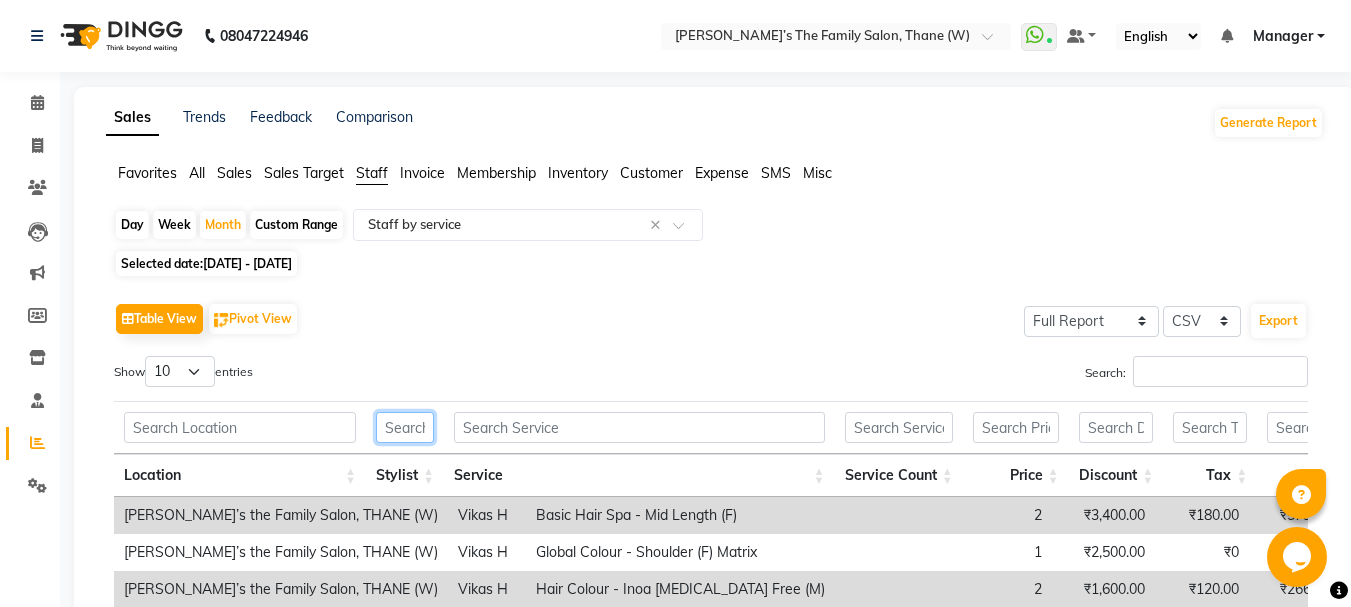 click at bounding box center [405, 427] 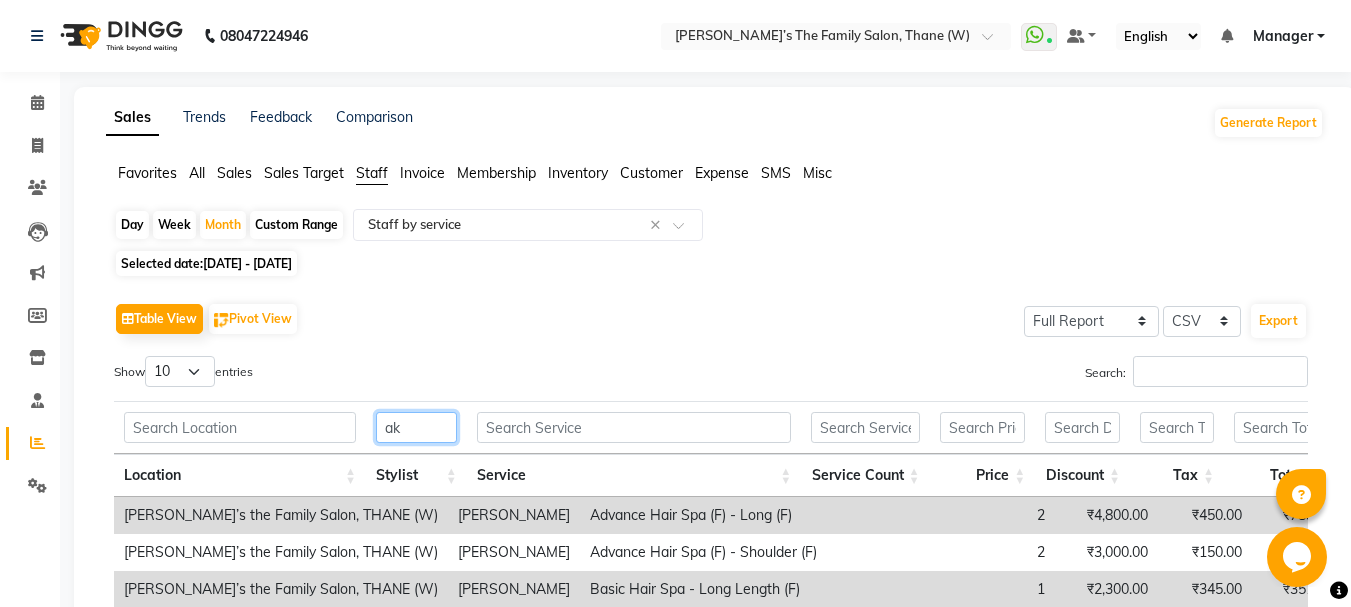 scroll, scrollTop: 441, scrollLeft: 0, axis: vertical 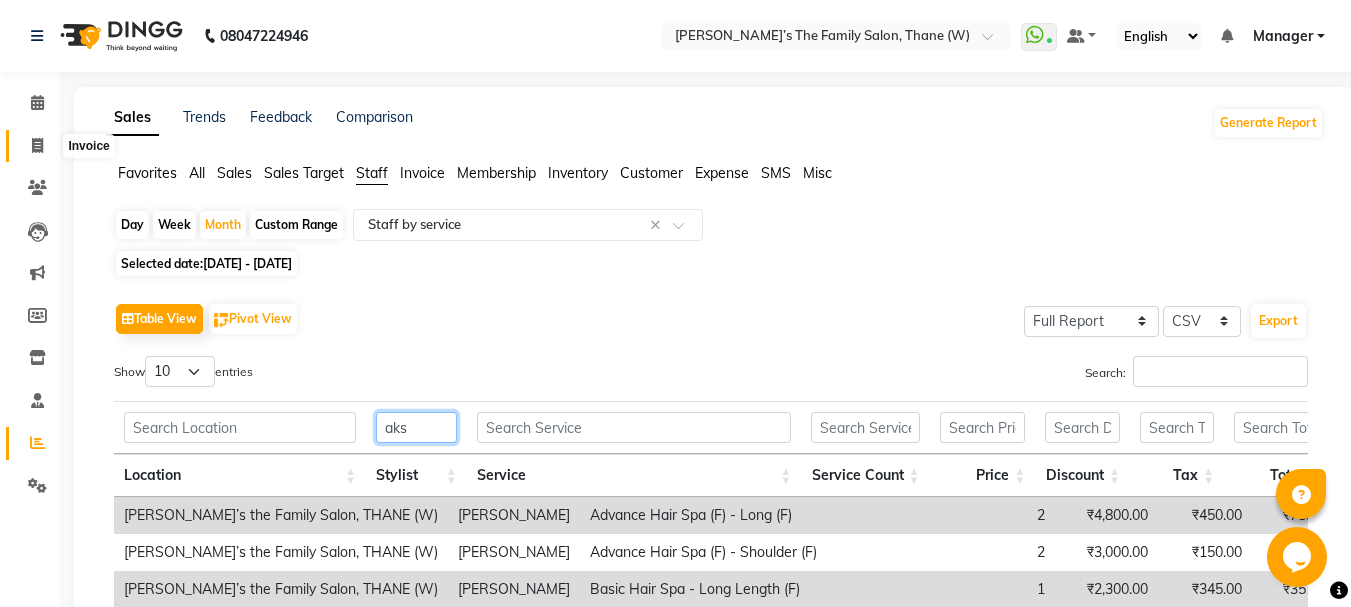 type on "aks" 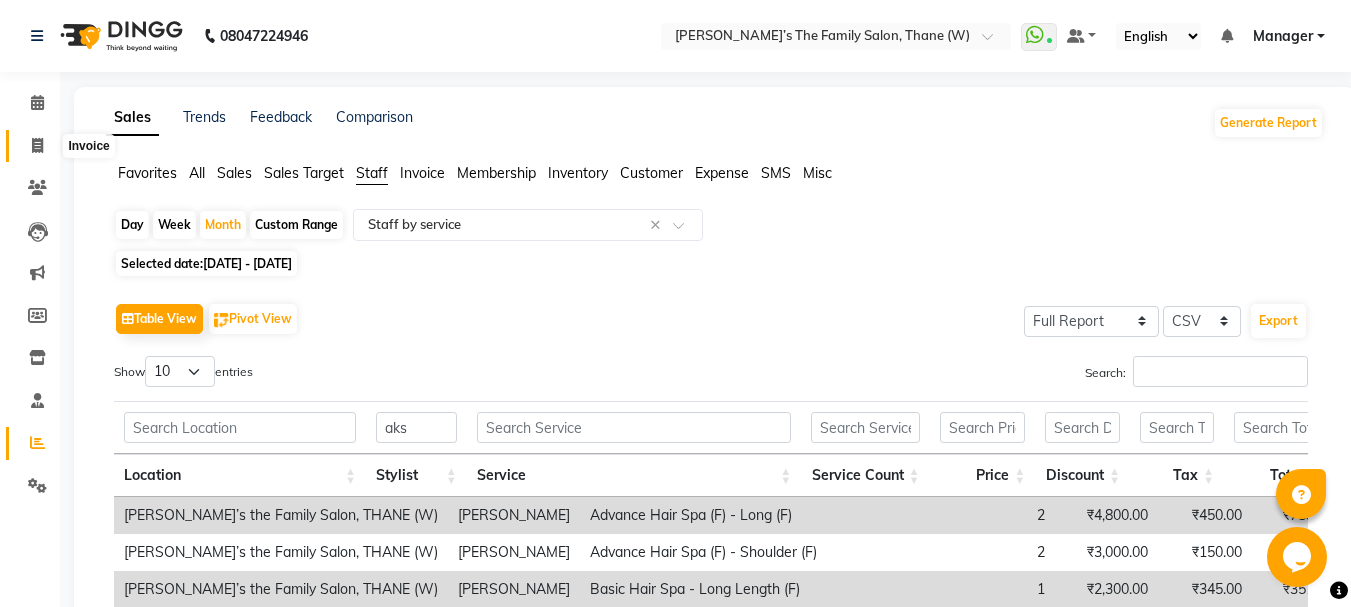 click 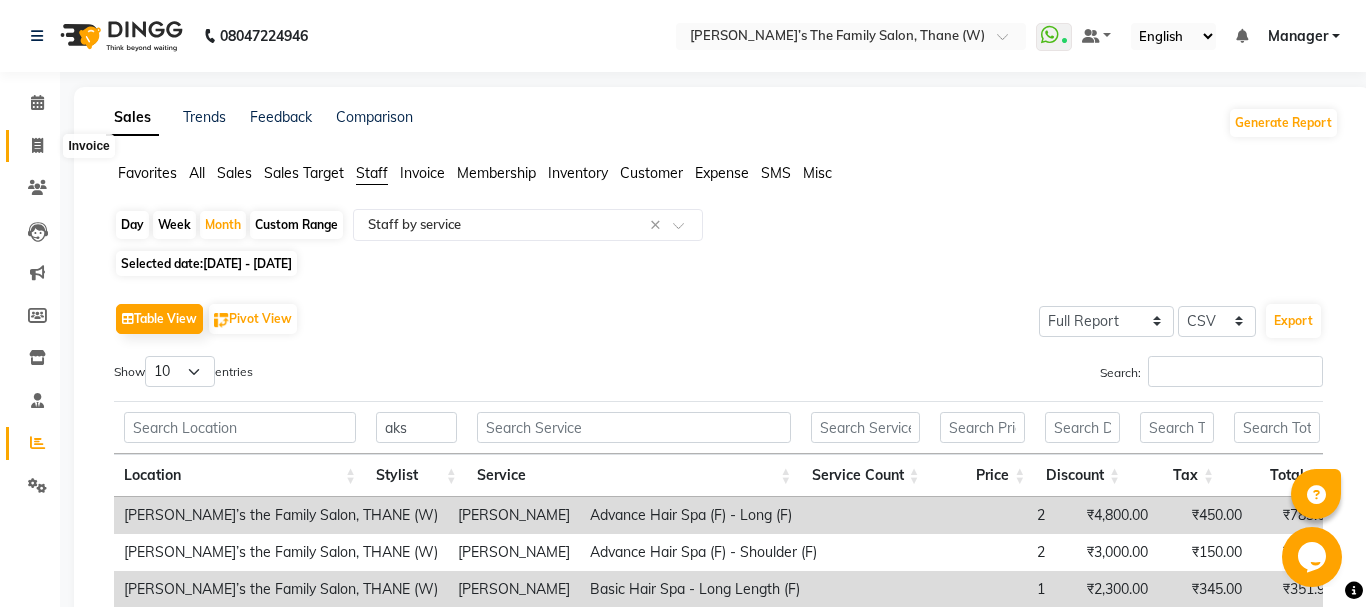 select on "service" 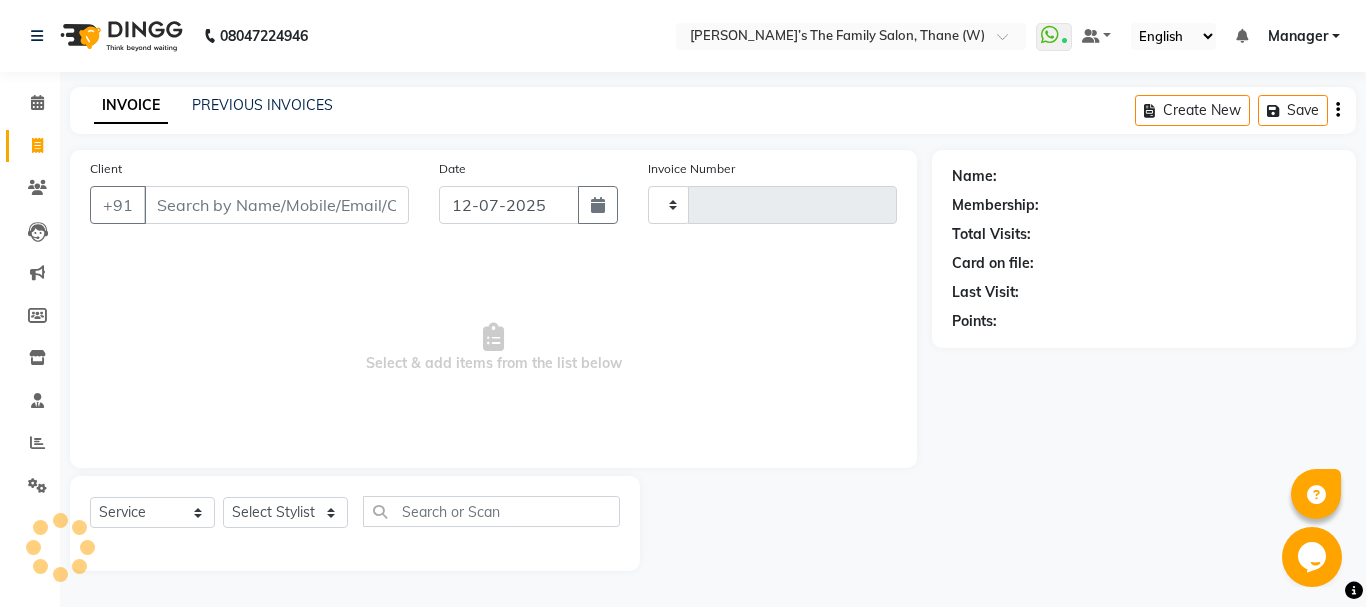 type on "2159" 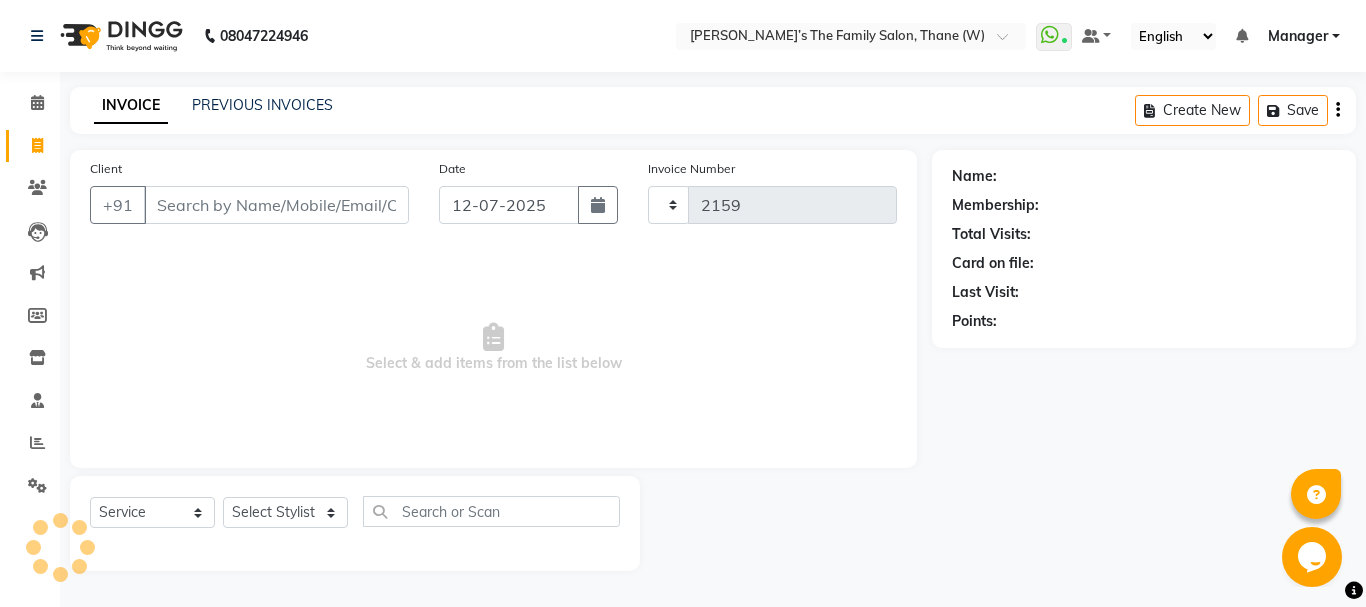 select on "8004" 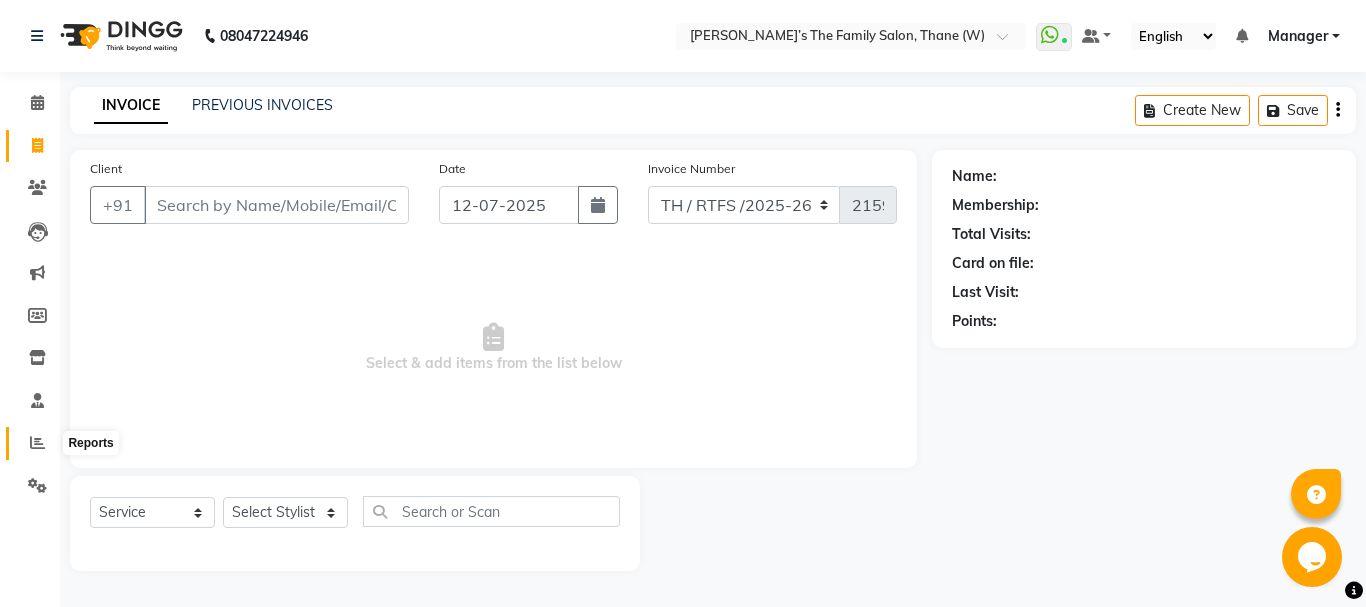 click 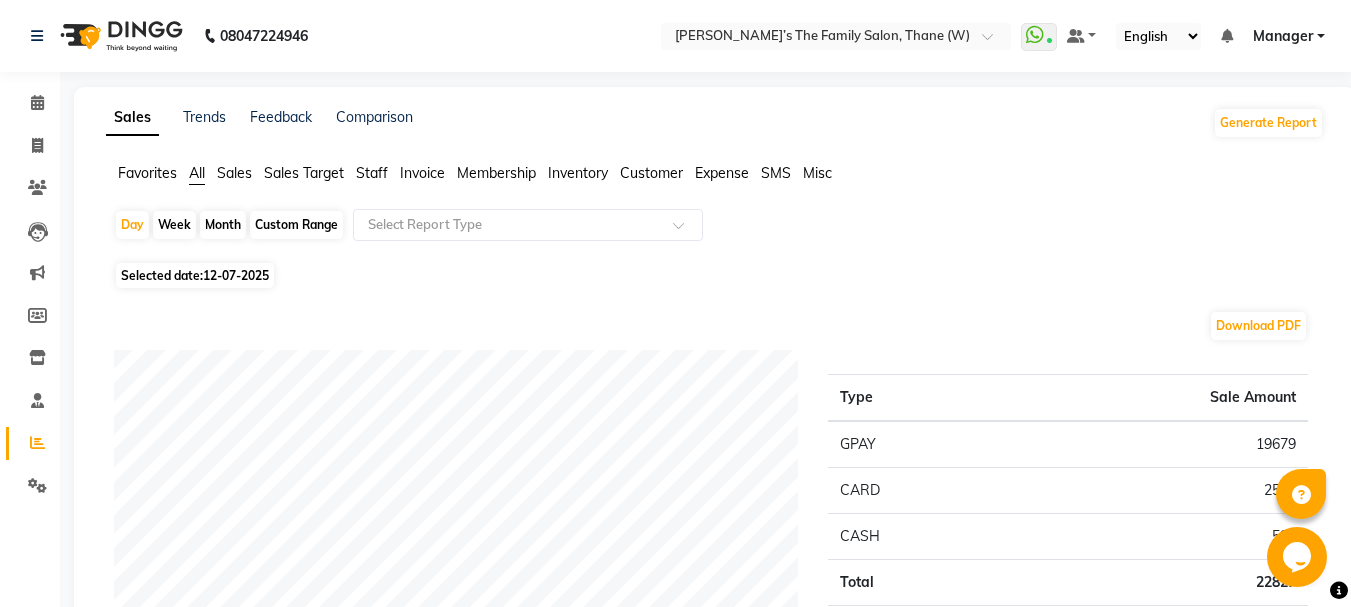 click on "Month" 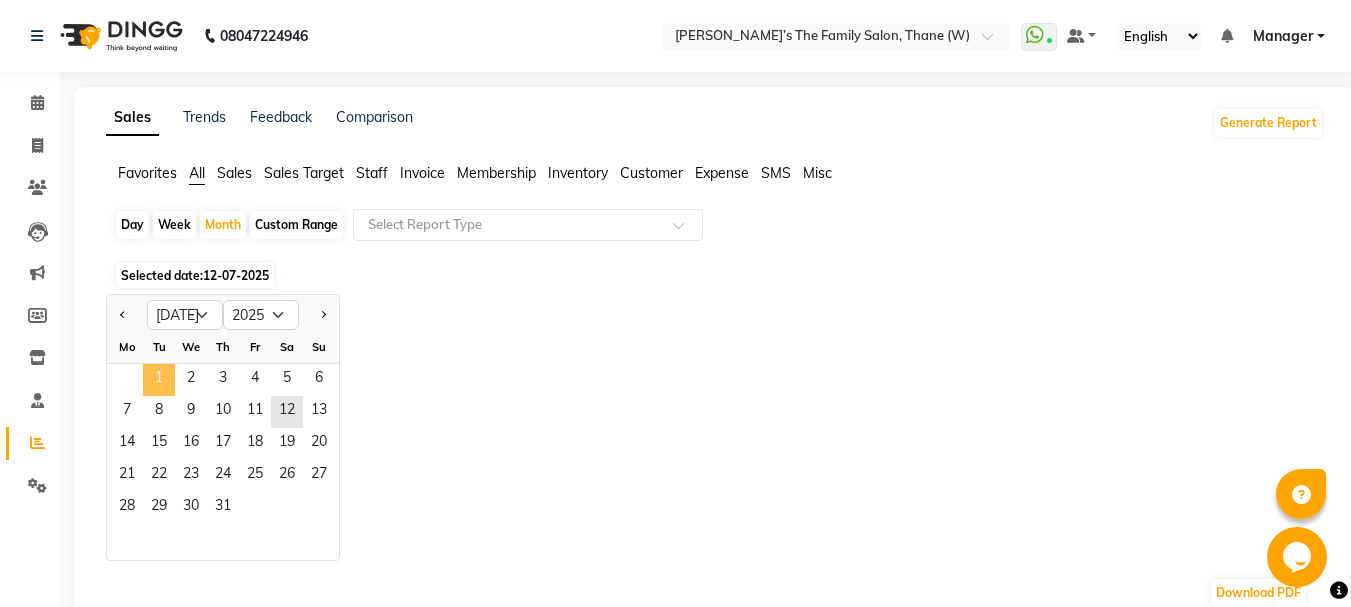 click on "1" 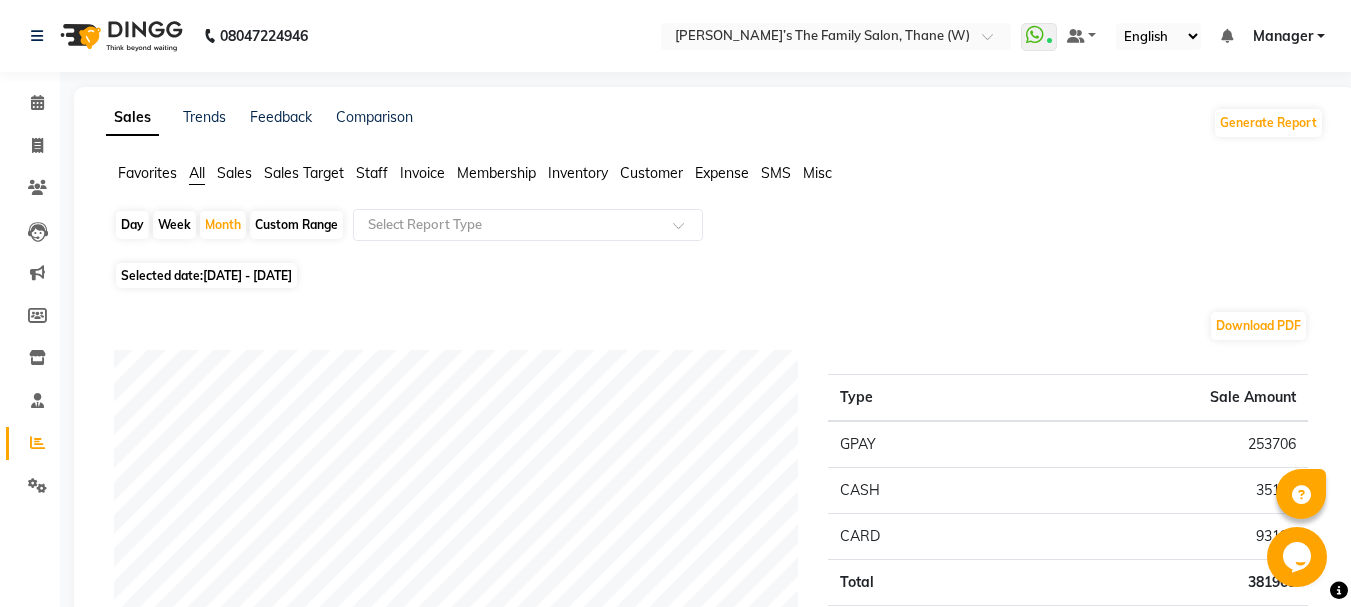 click on "[DATE] - [DATE]" 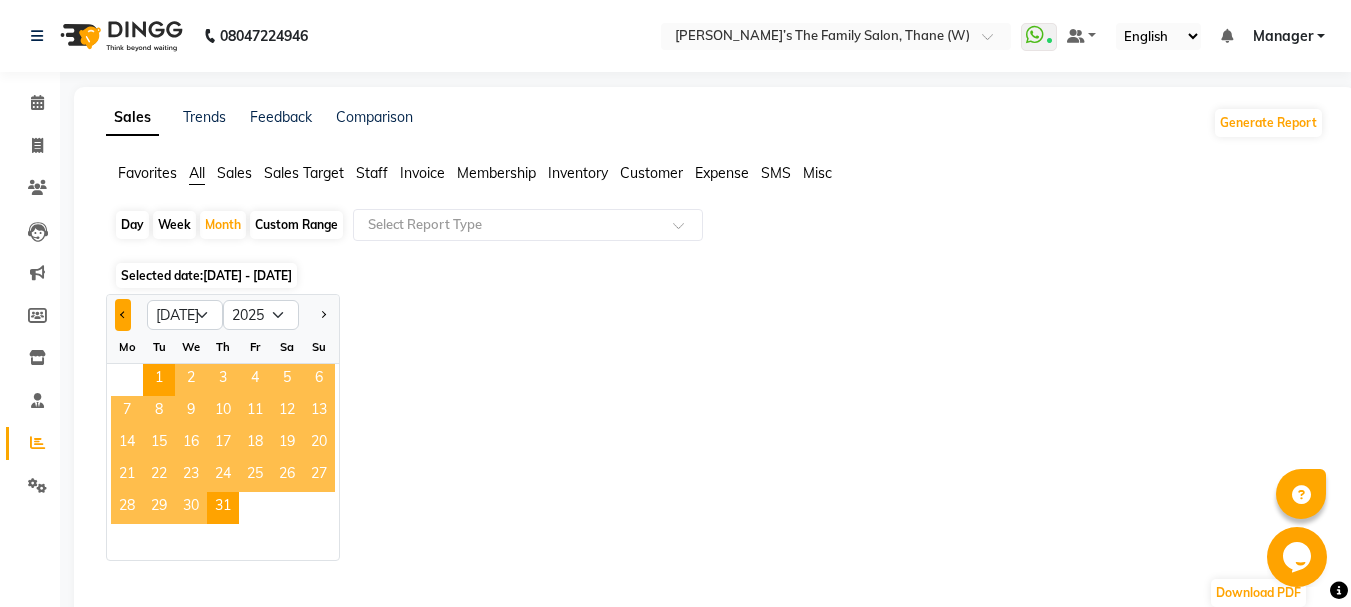 click 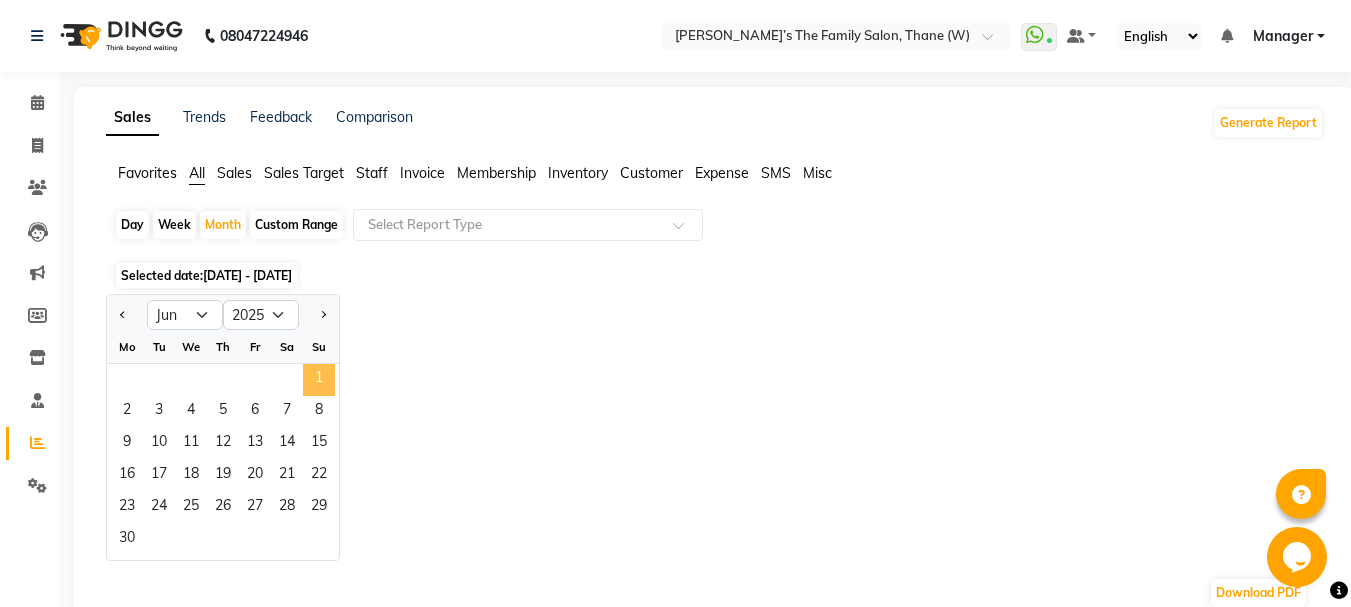 click on "1" 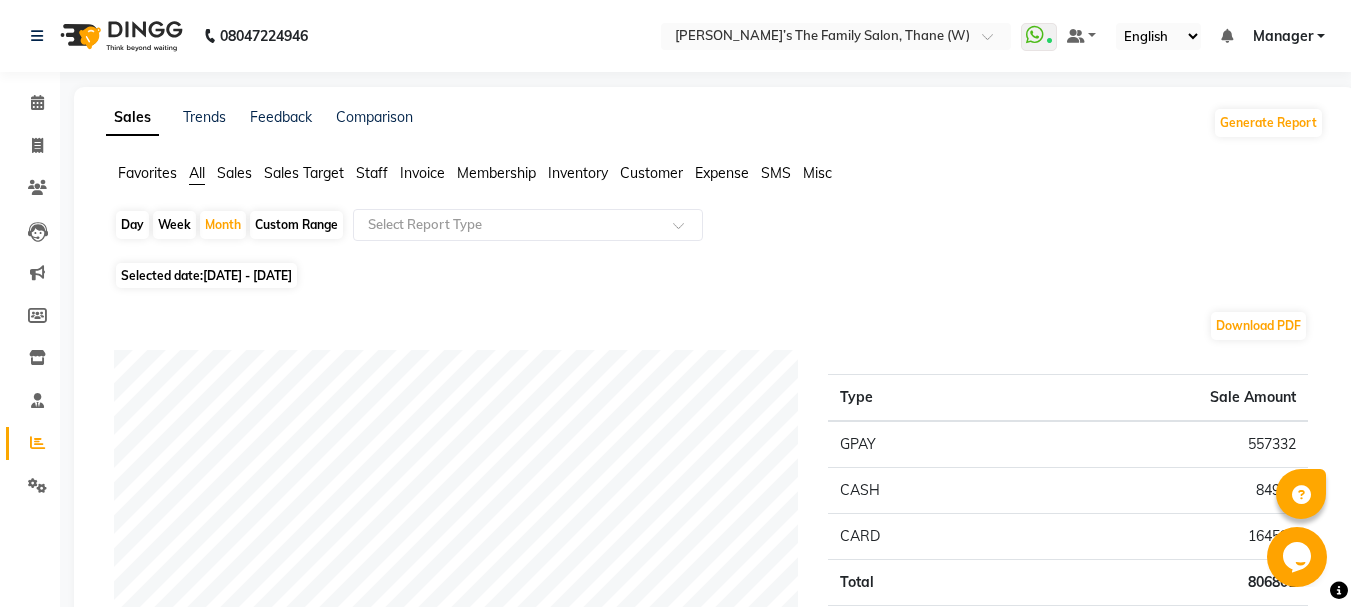 scroll, scrollTop: 531, scrollLeft: 0, axis: vertical 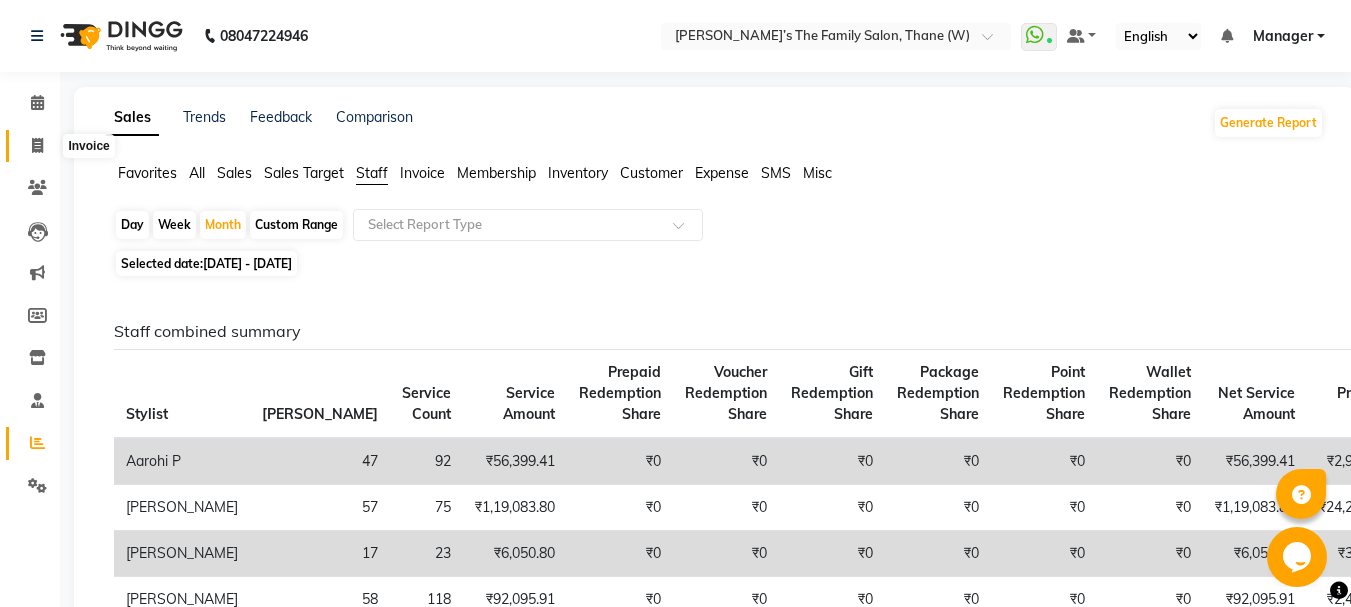 click 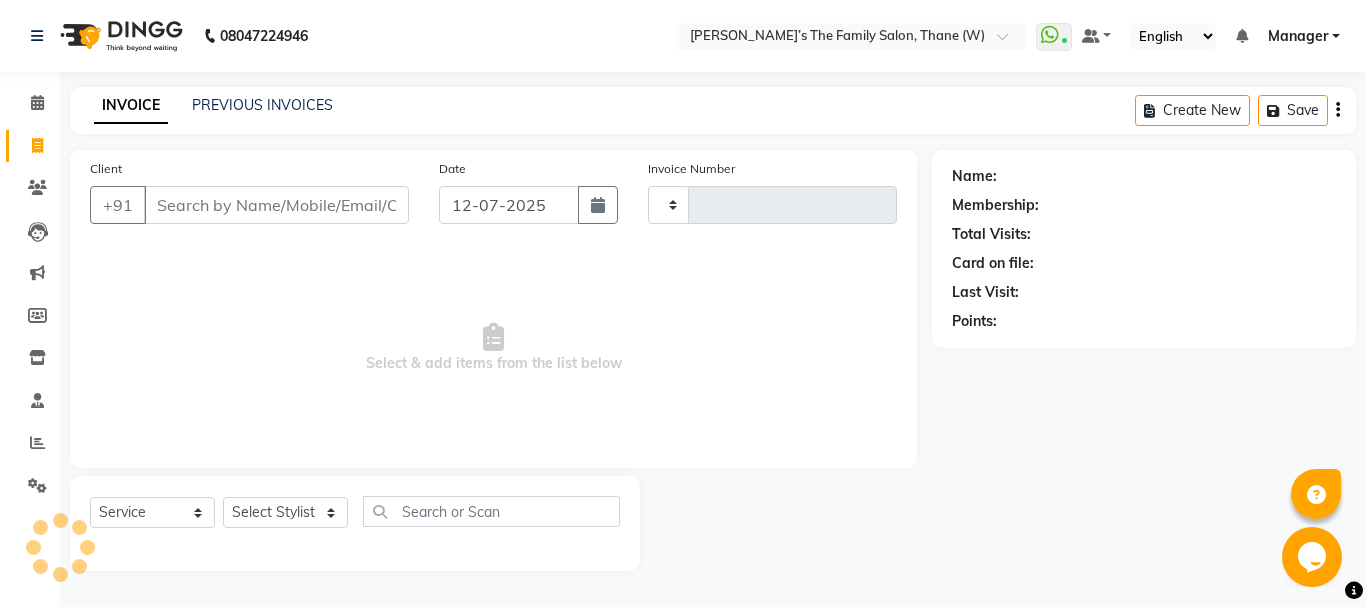 type on "2159" 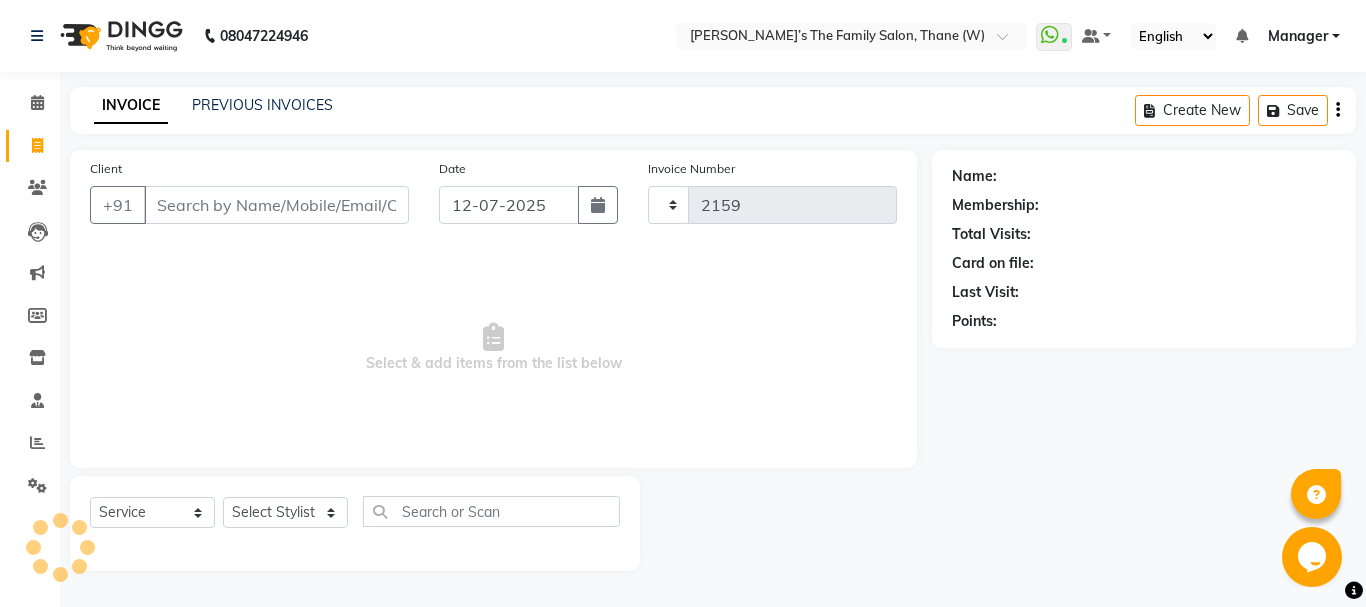 select on "8004" 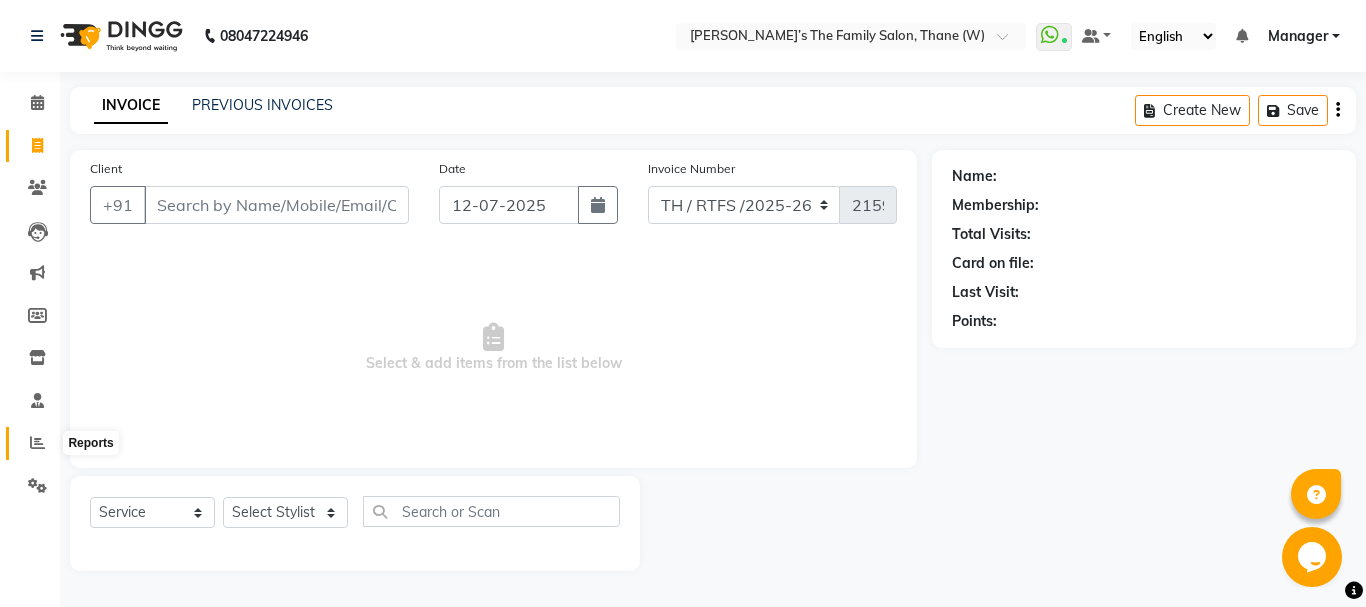 click 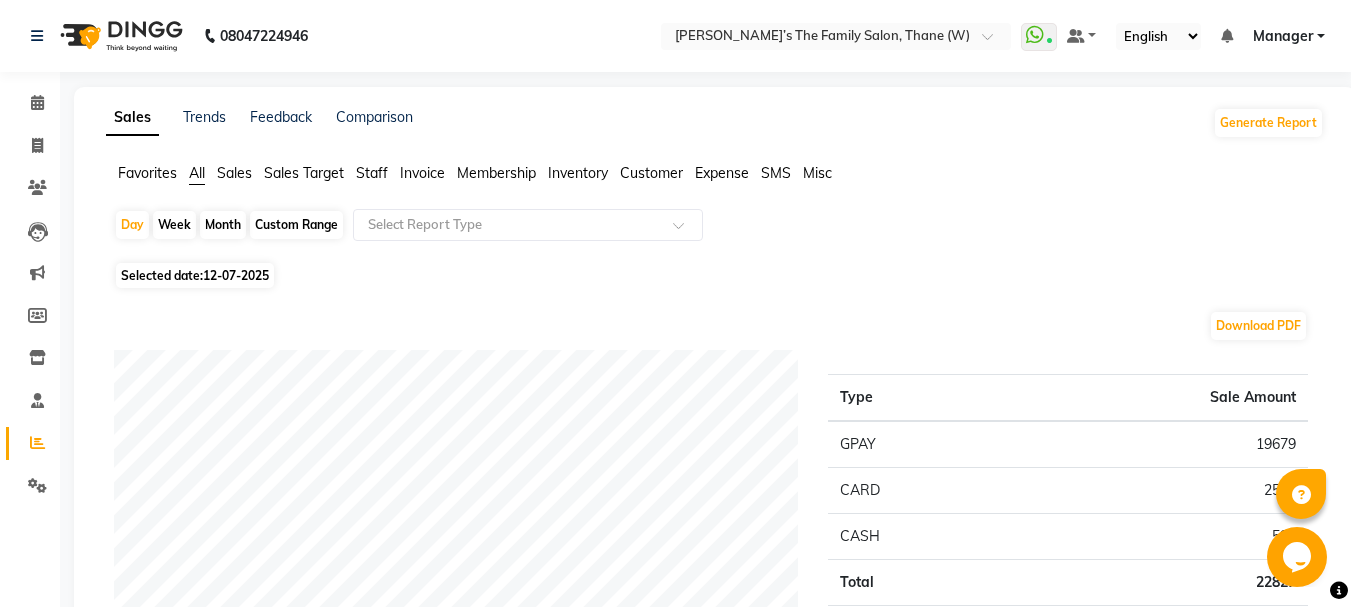 click on "Staff" 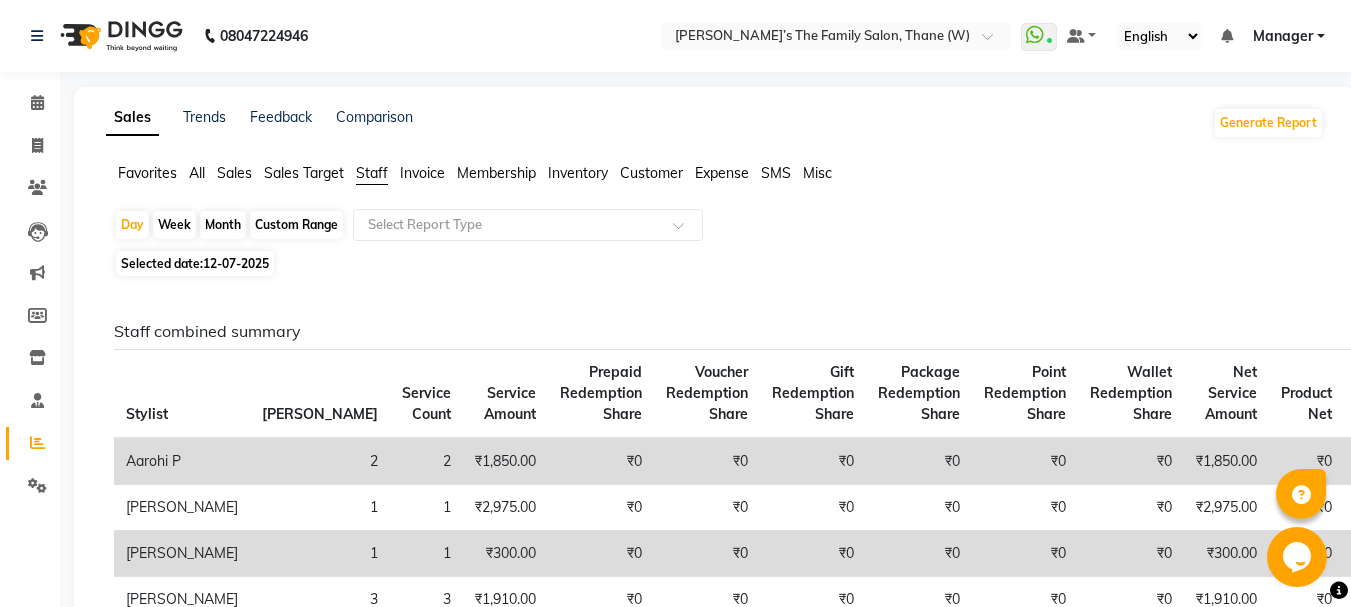 click on "Week" 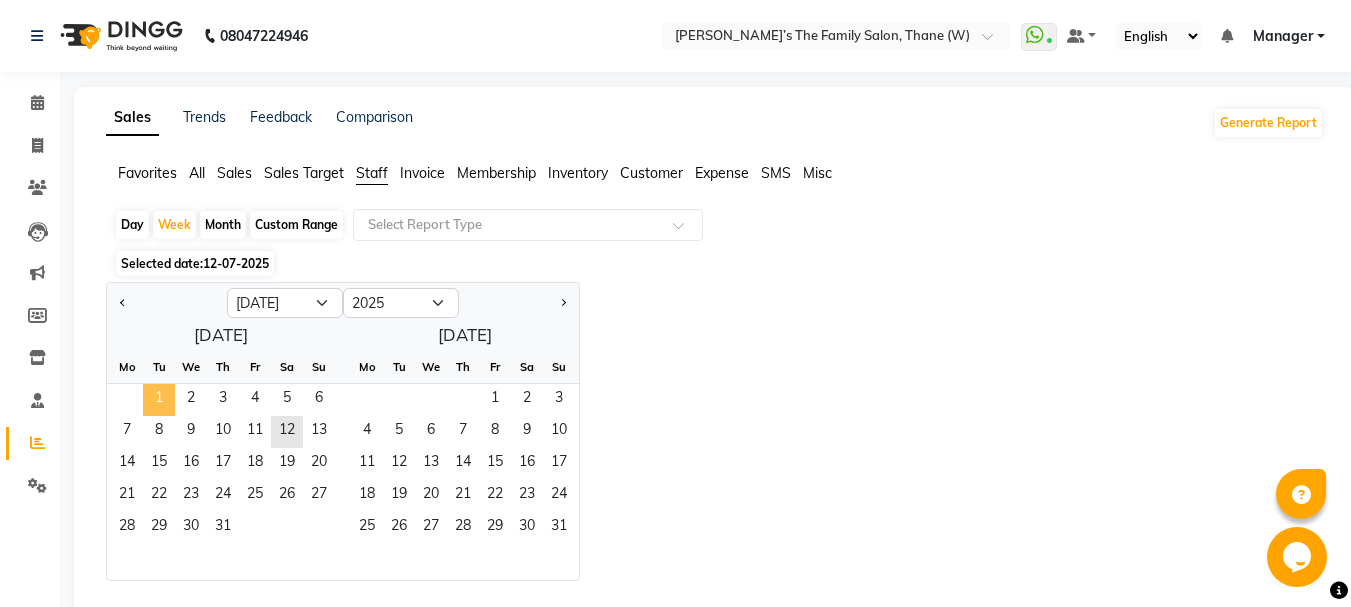 click on "1" 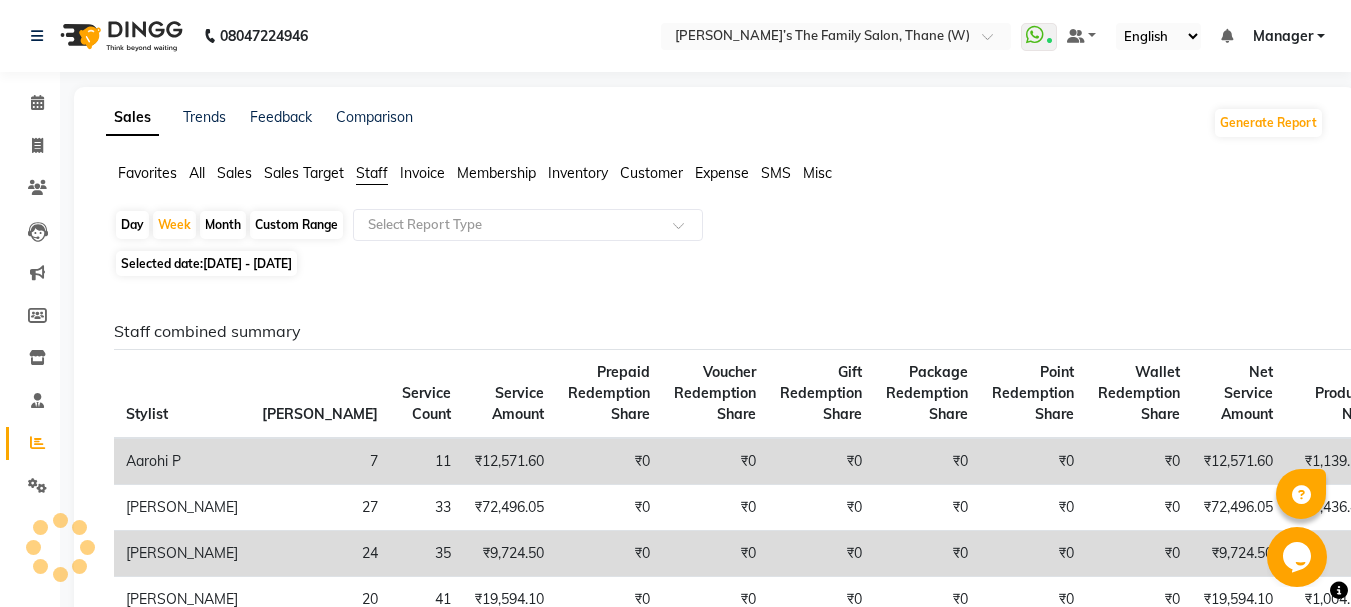 click on "Day" 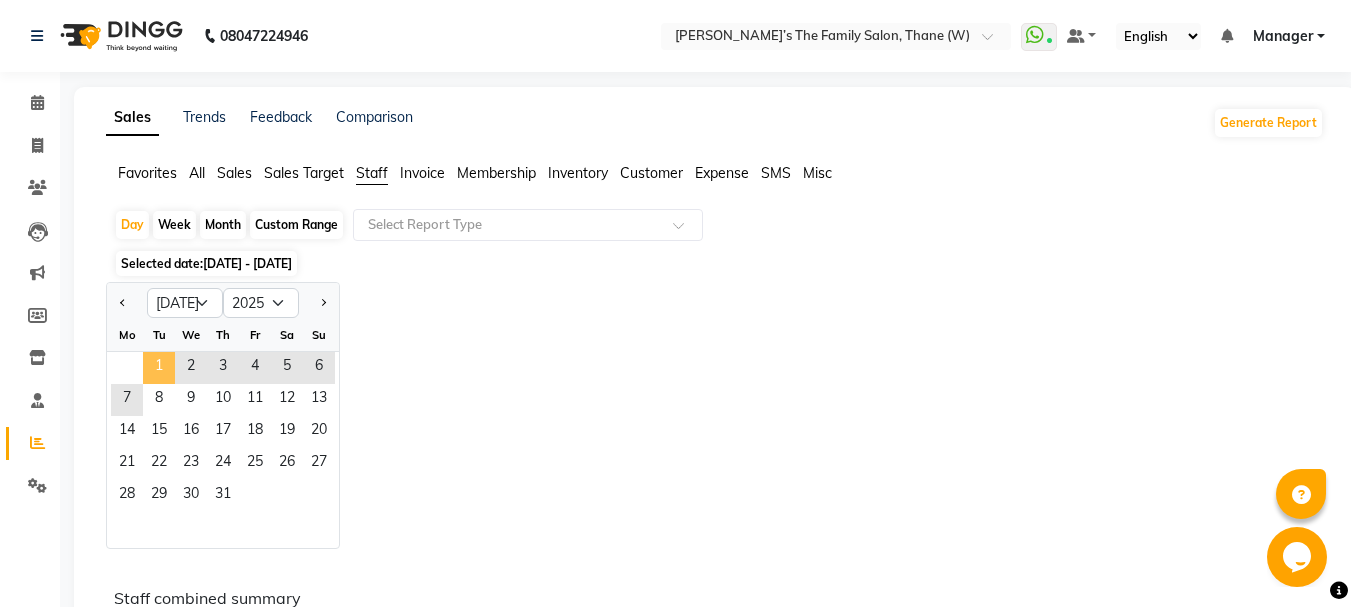 click on "1" 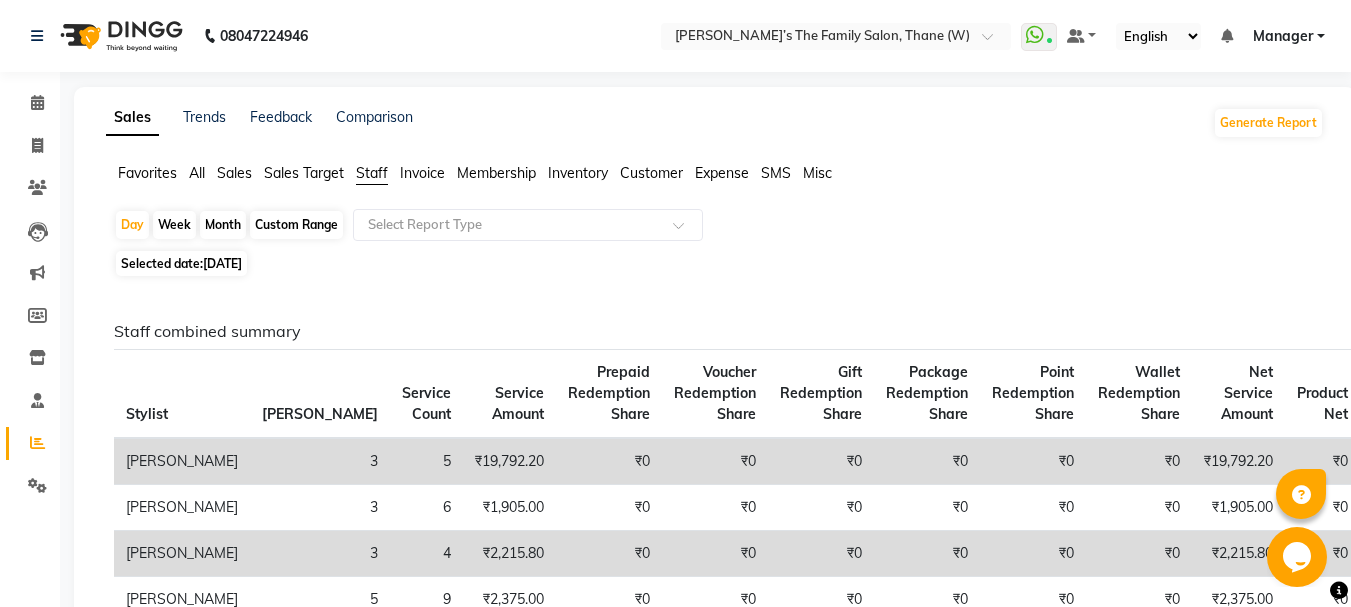 click on "Month" 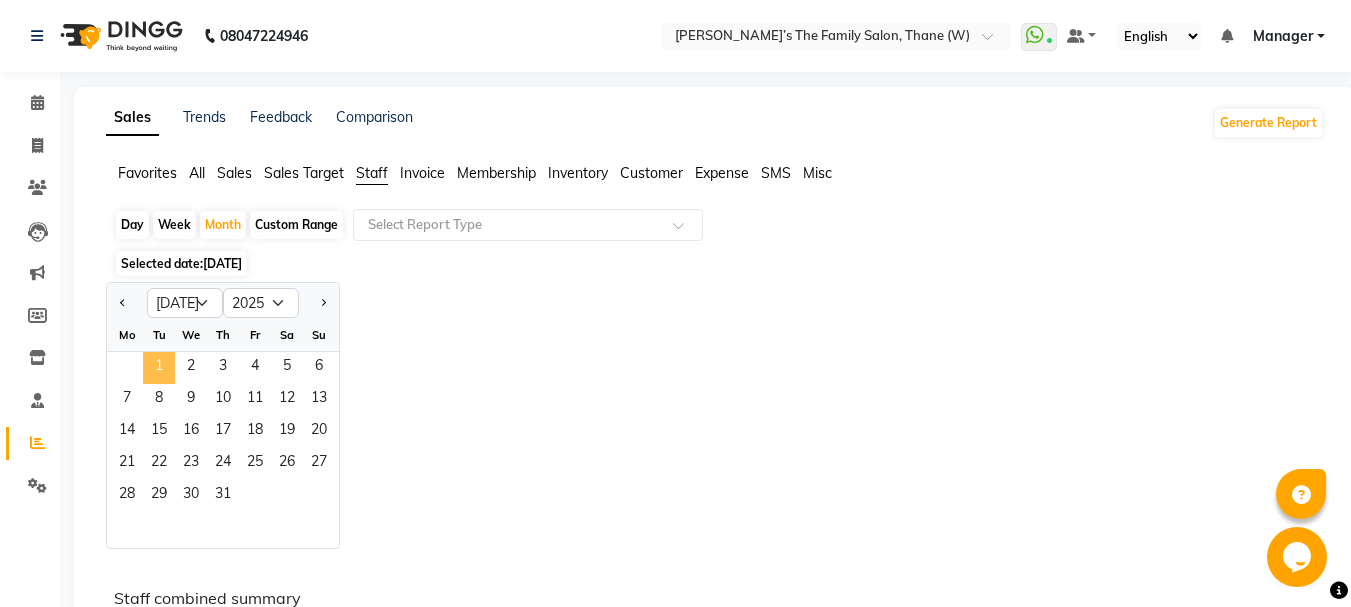 click on "1" 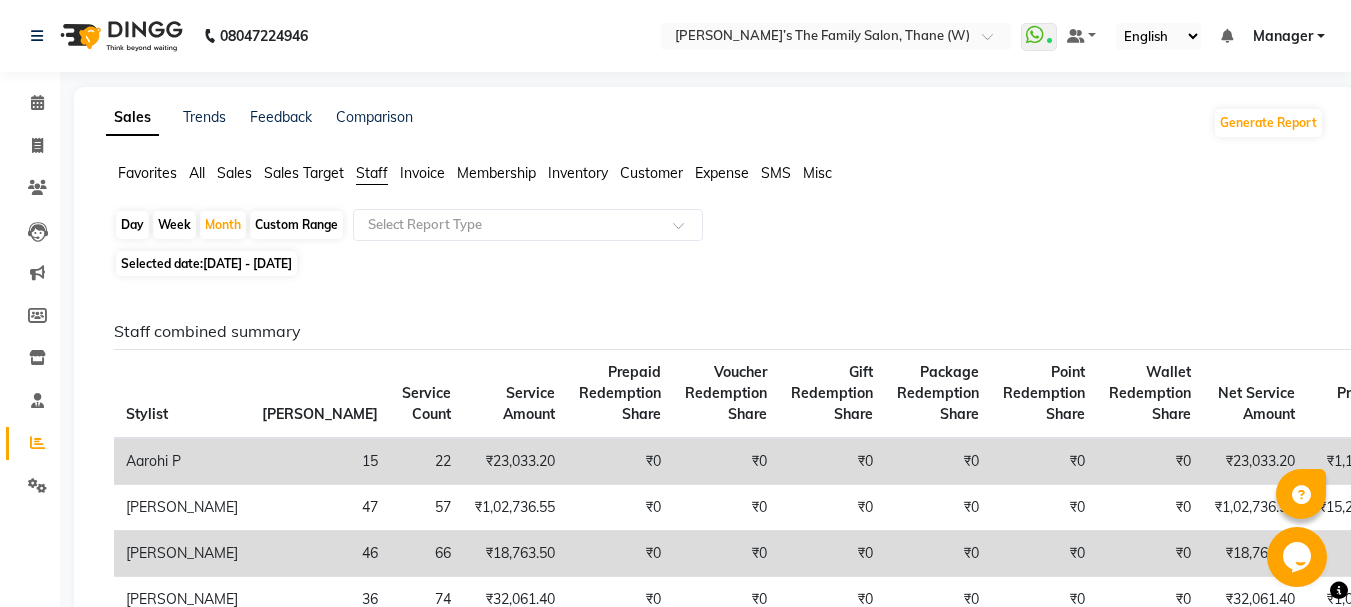 scroll, scrollTop: 531, scrollLeft: 0, axis: vertical 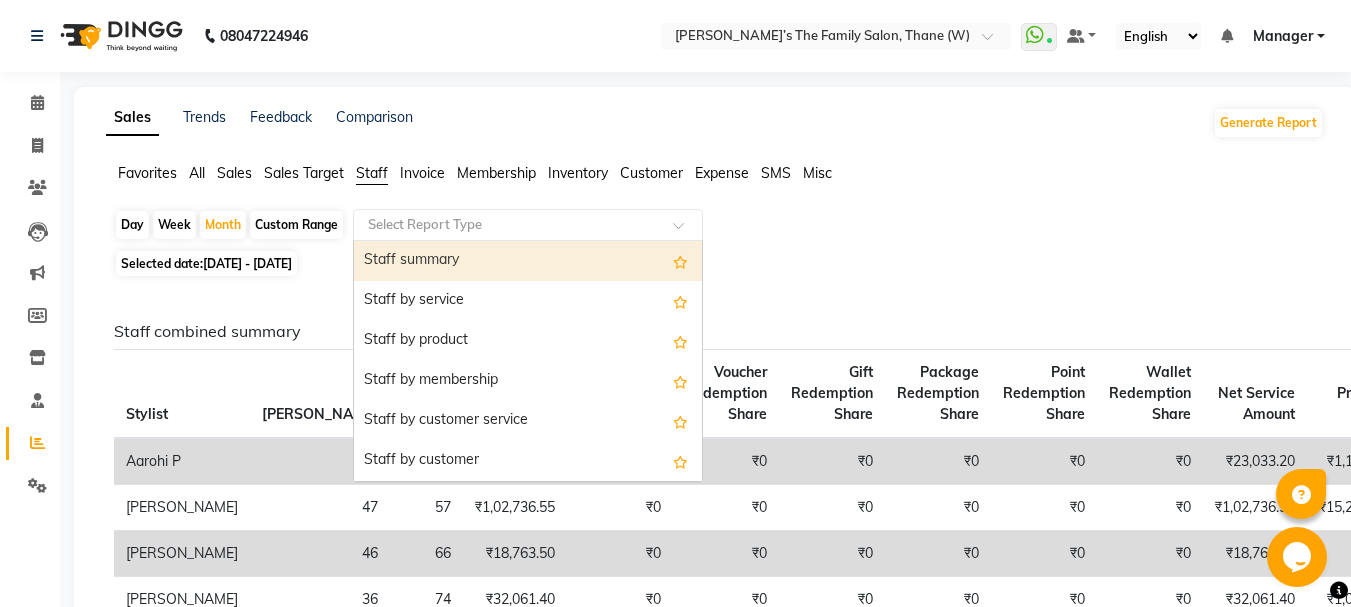 click 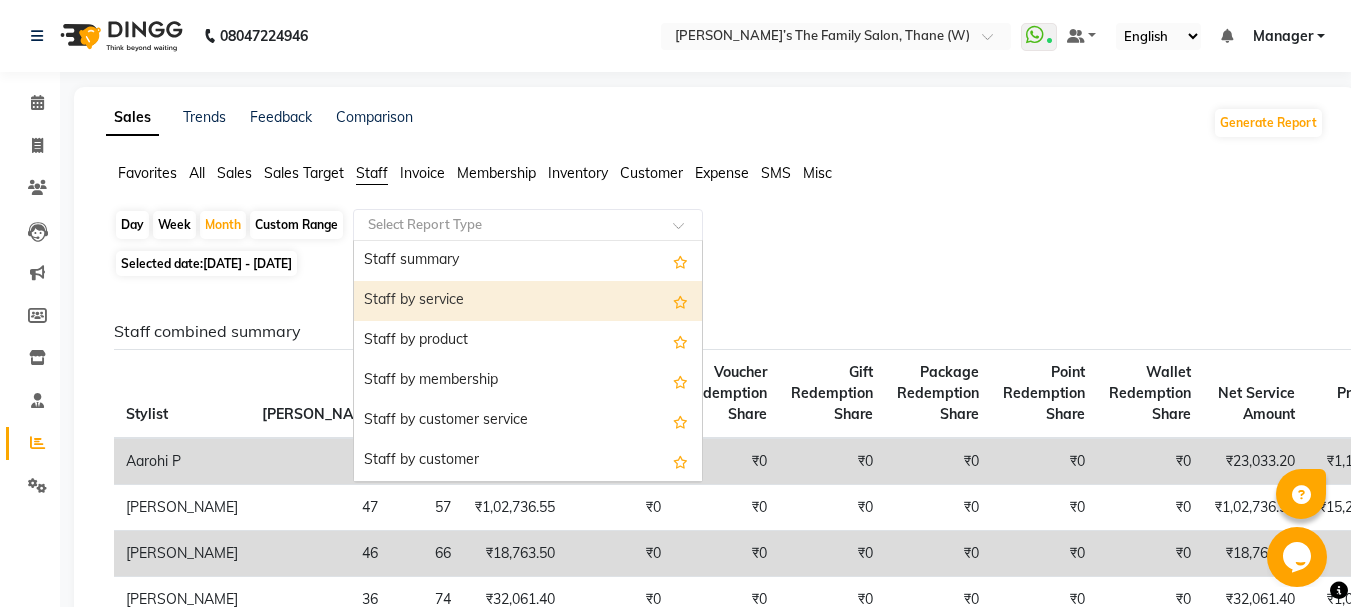 click on "Staff by service" at bounding box center [528, 301] 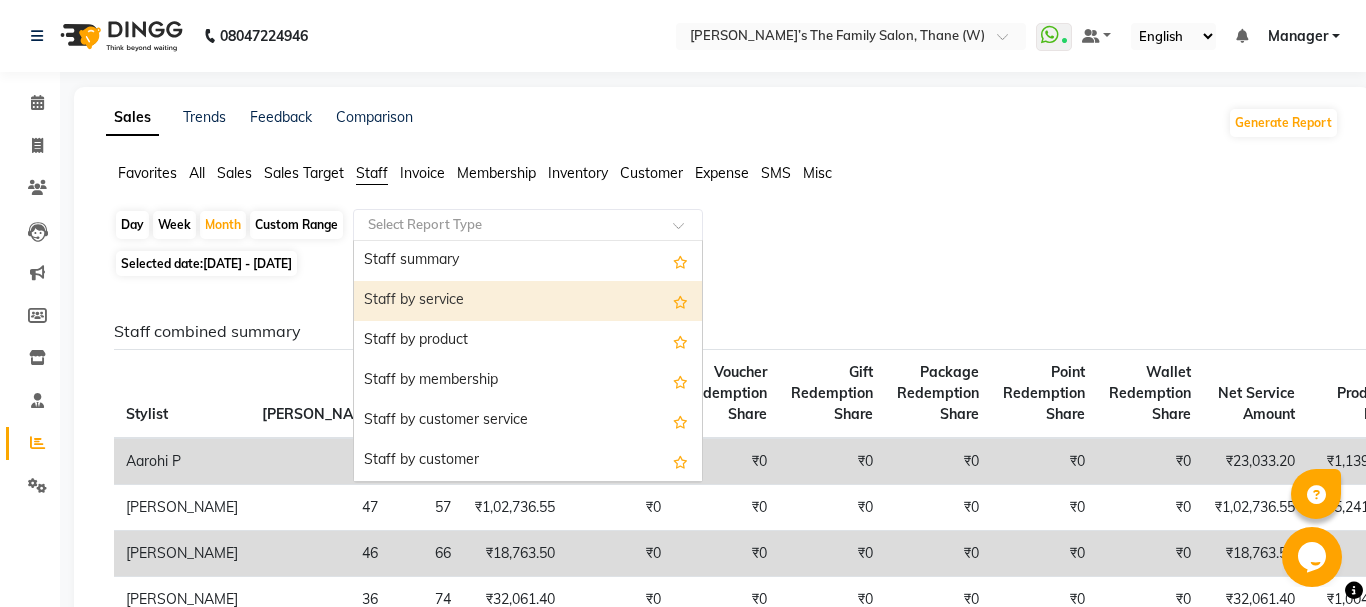 select on "full_report" 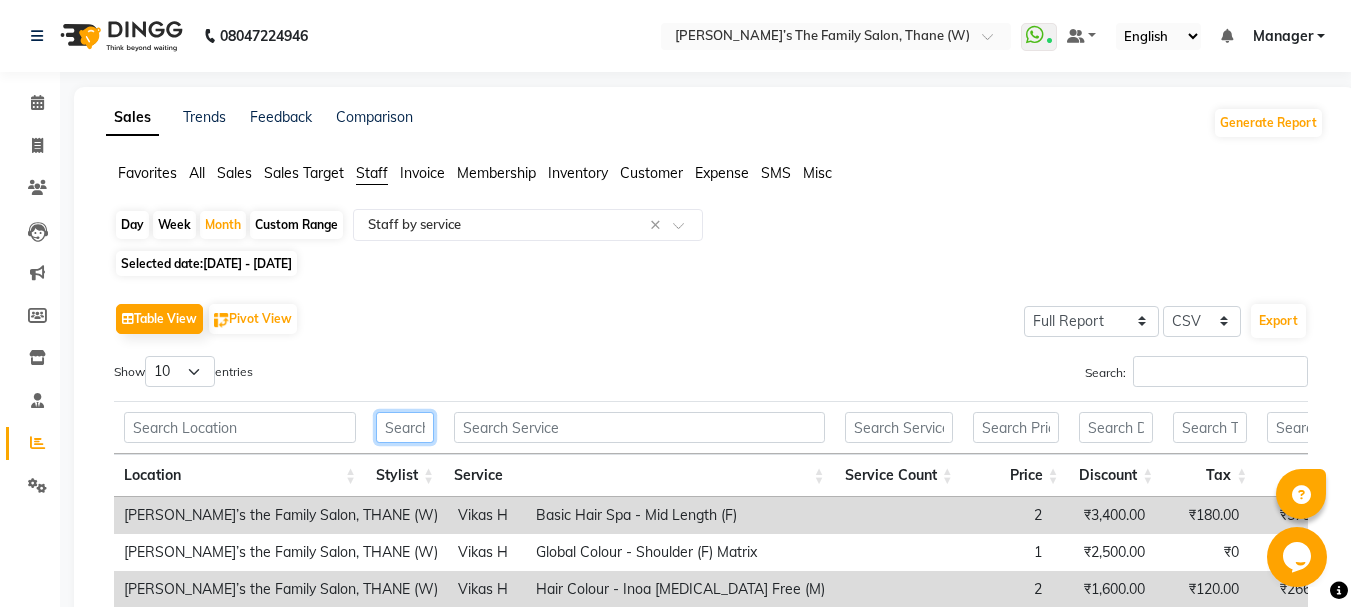 click at bounding box center [405, 427] 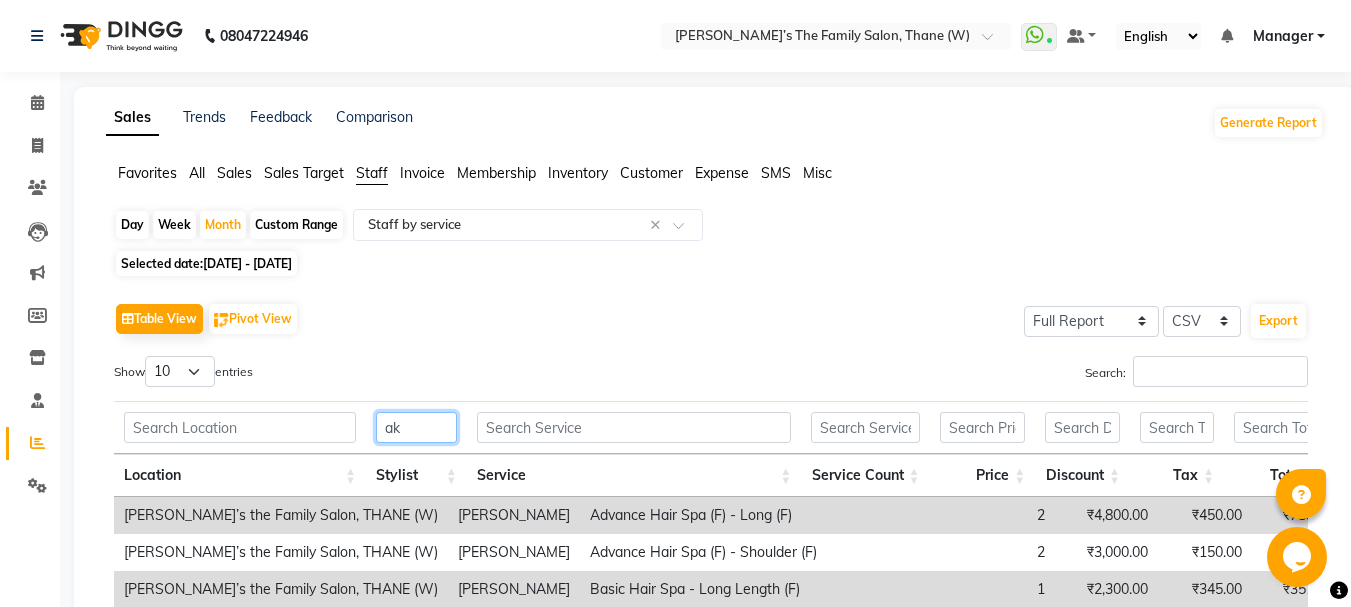 scroll, scrollTop: 441, scrollLeft: 0, axis: vertical 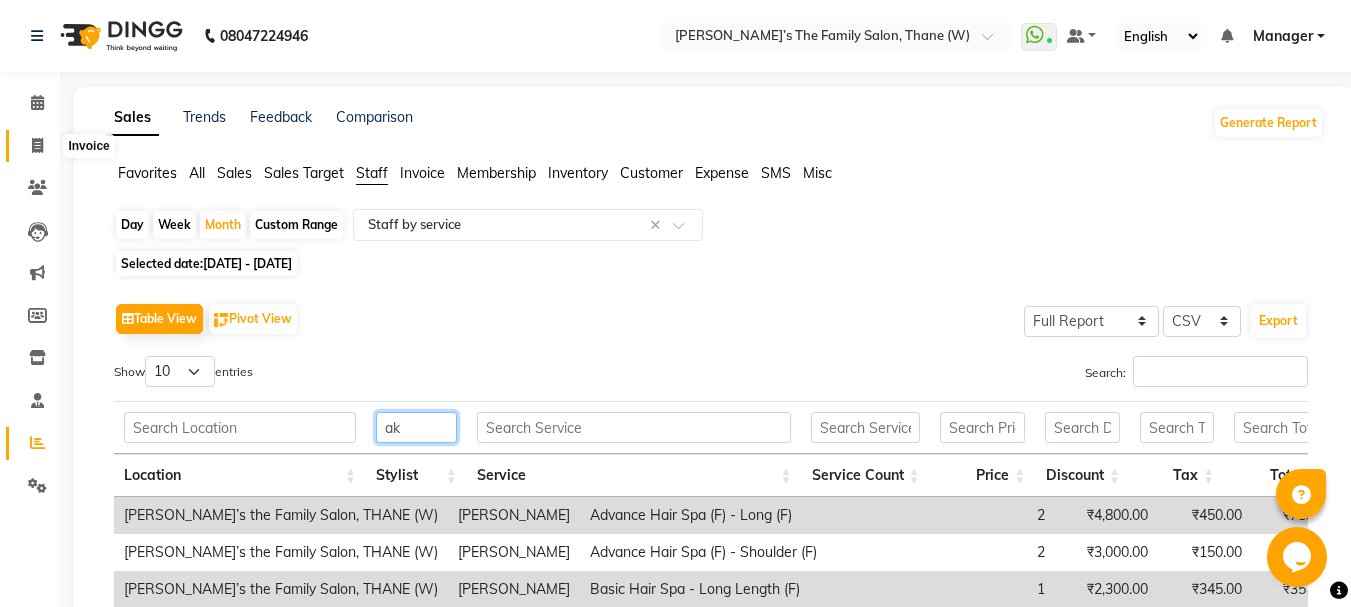 type on "ak" 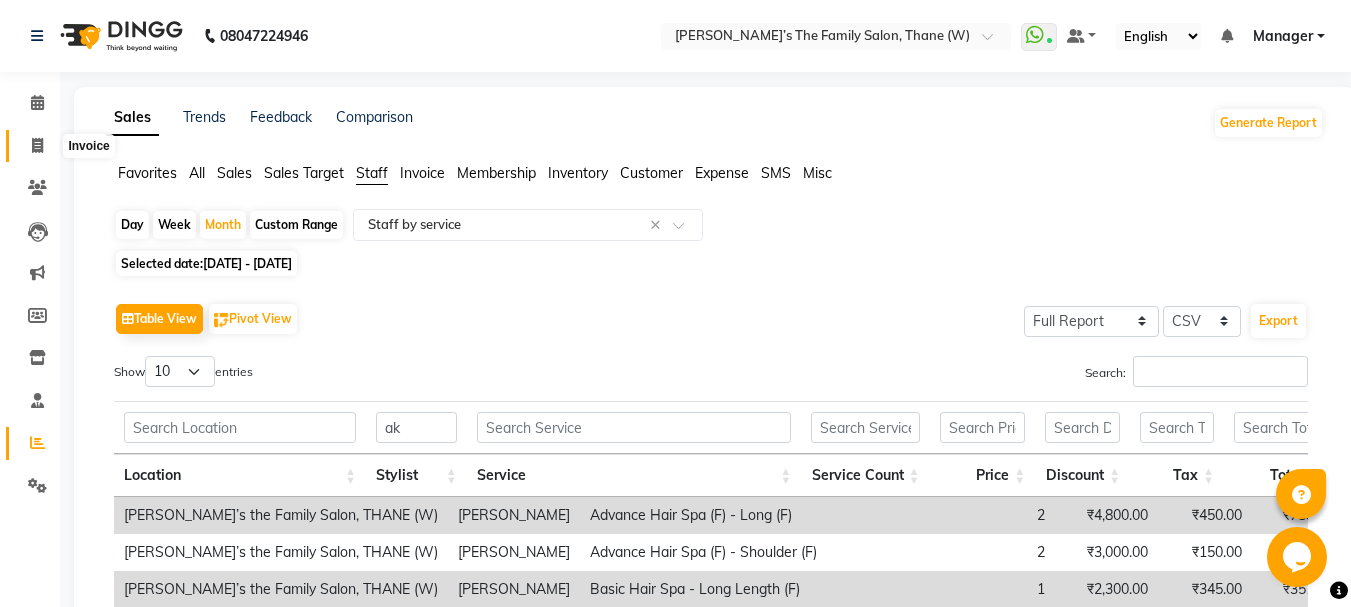 click 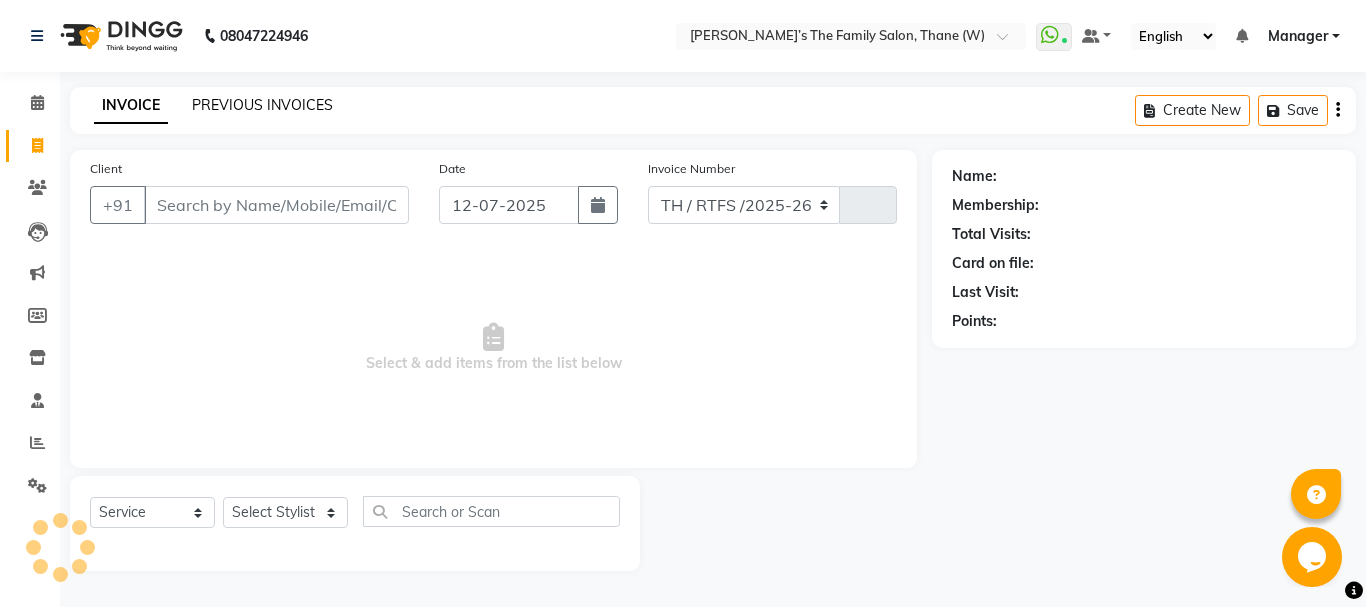 select on "8004" 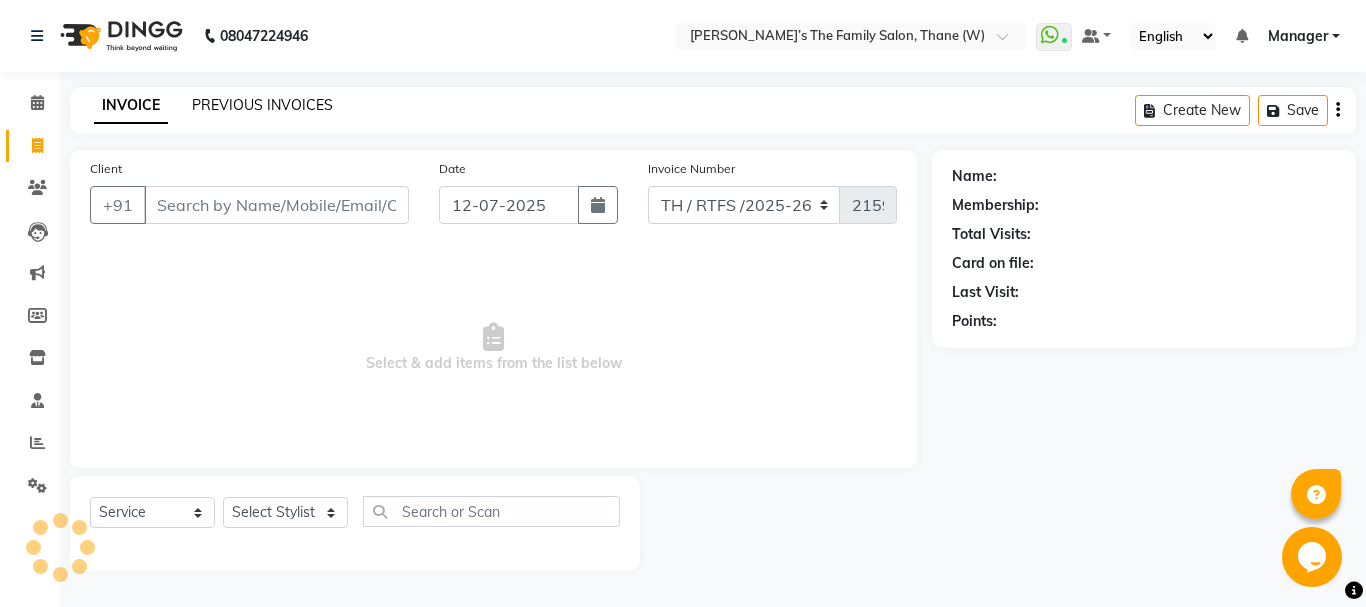 click on "PREVIOUS INVOICES" 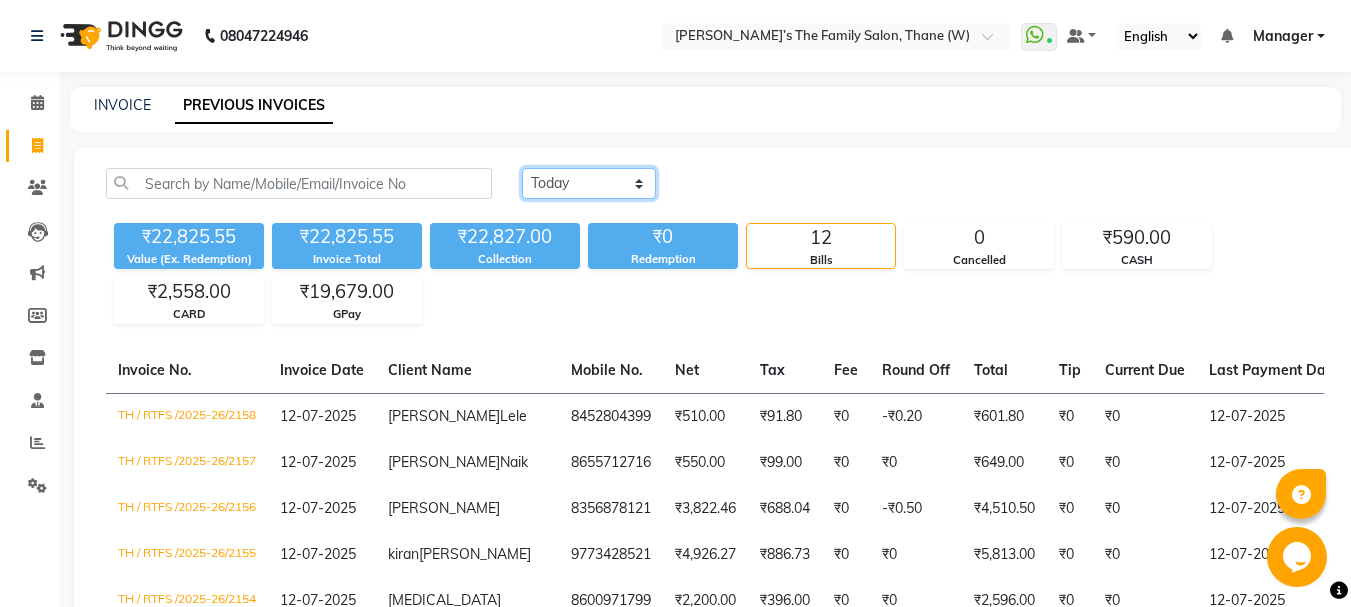 click on "Today Yesterday Custom Range" 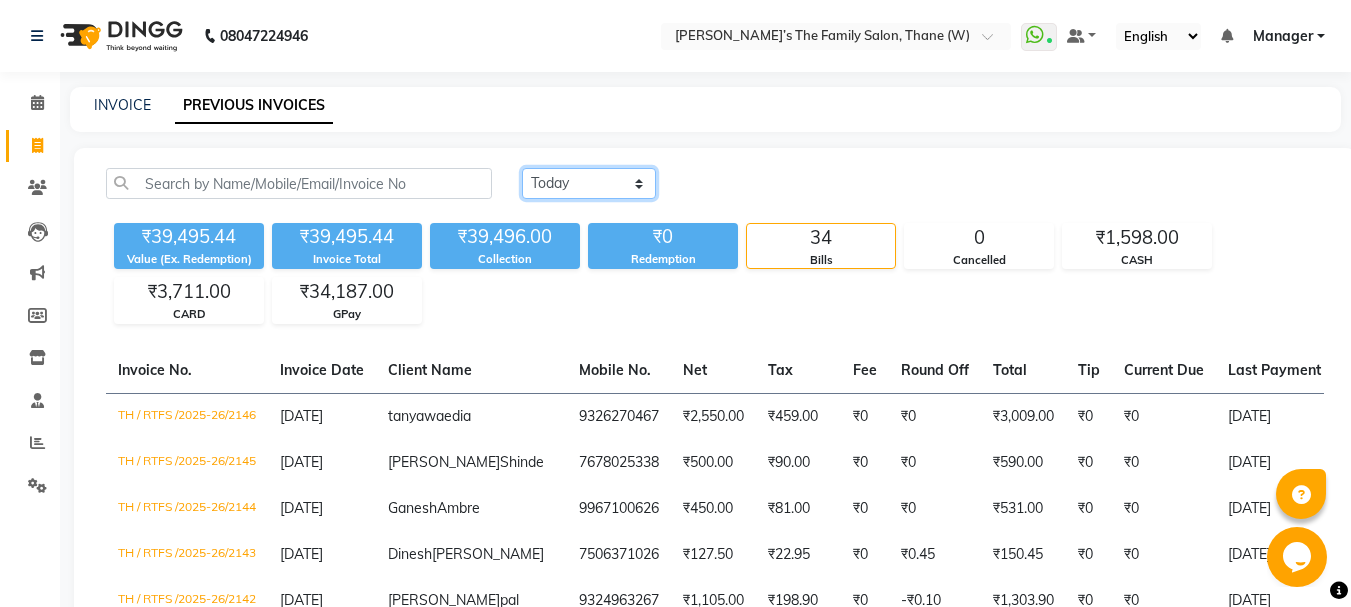 scroll, scrollTop: 531, scrollLeft: 0, axis: vertical 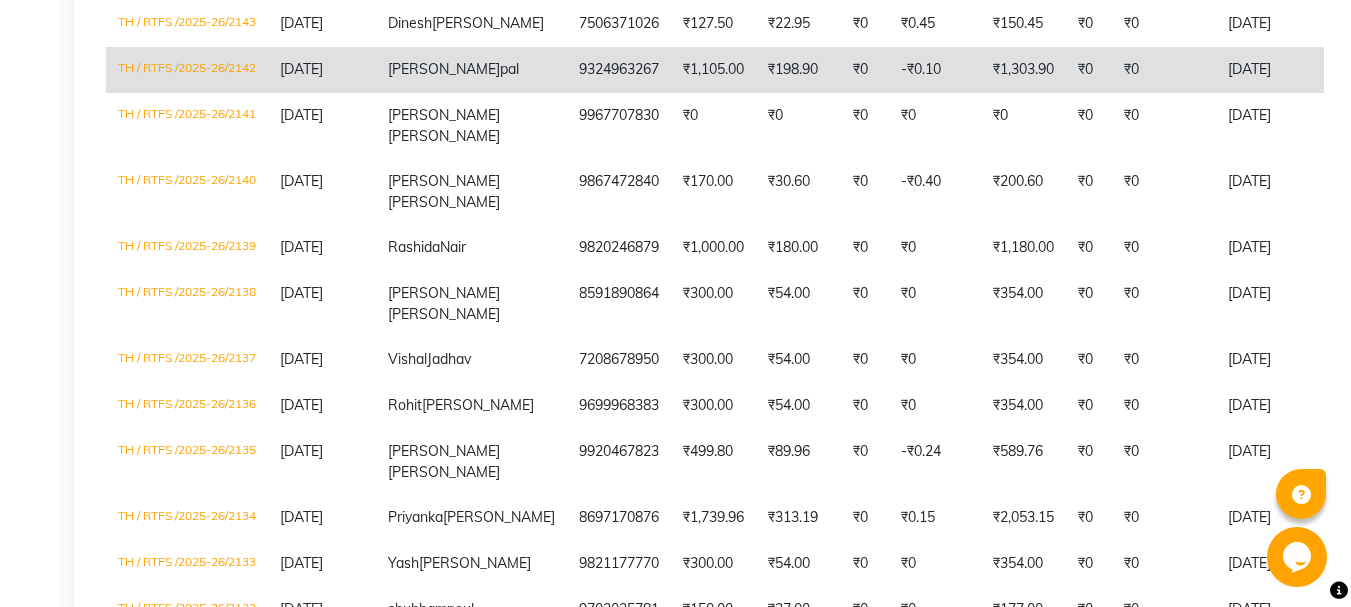click on "₹198.90" 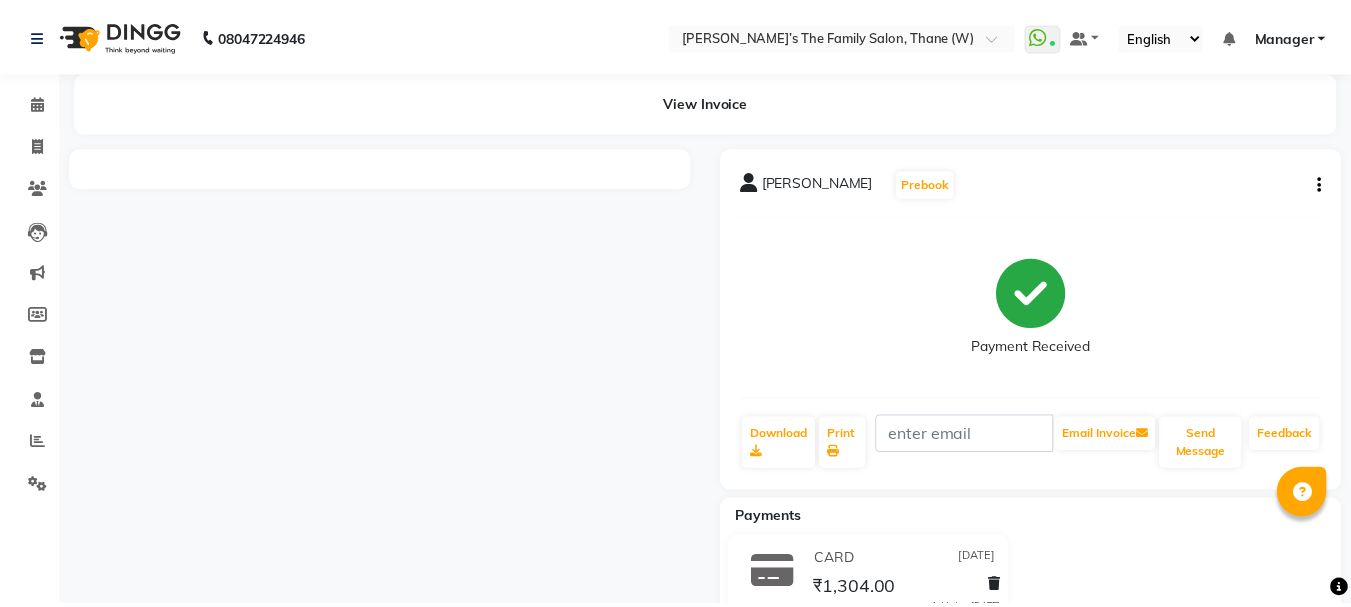 scroll, scrollTop: 0, scrollLeft: 0, axis: both 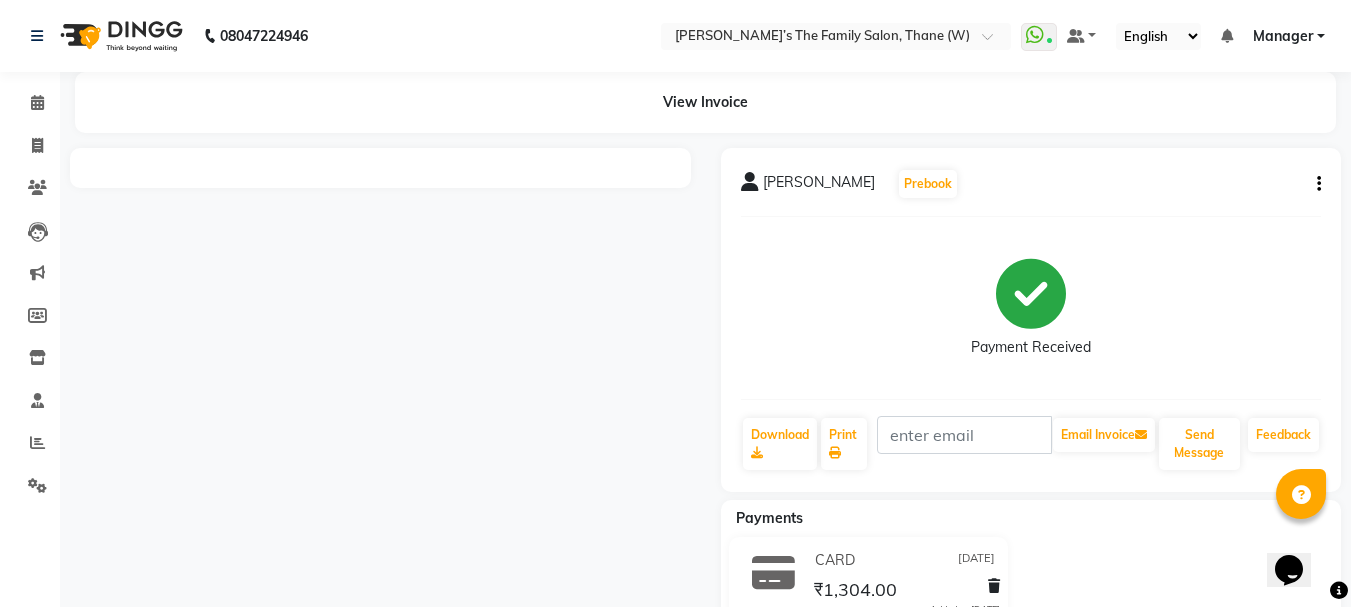 click 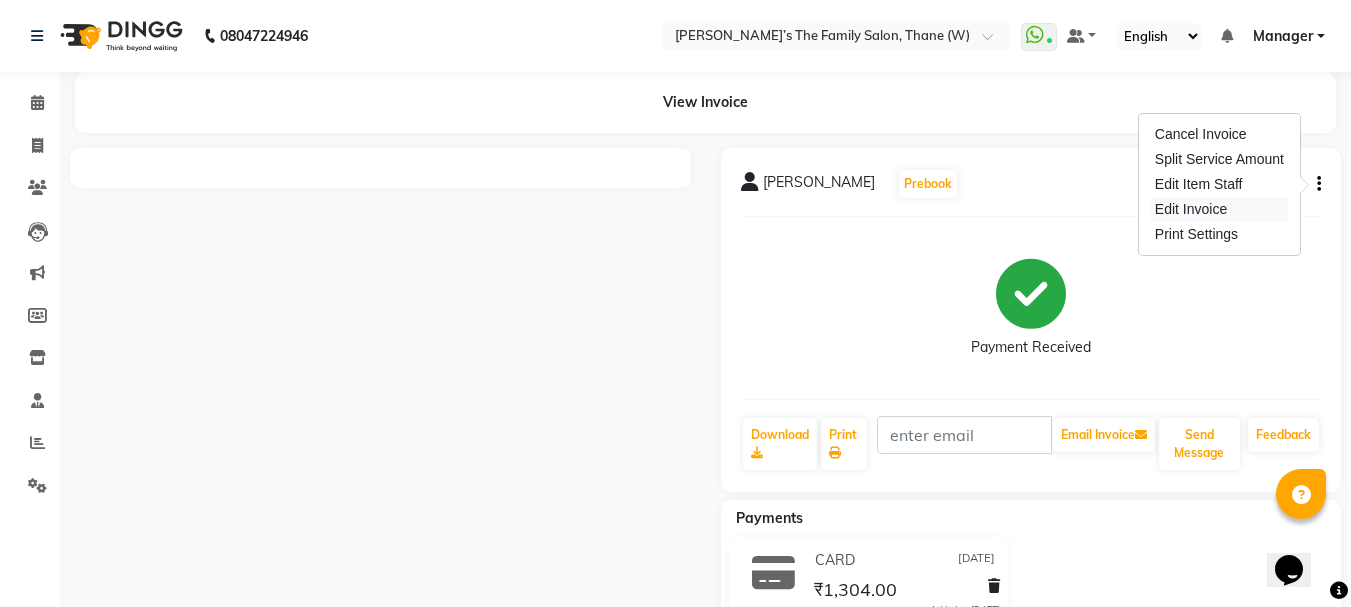 click on "Edit Invoice" at bounding box center [1219, 209] 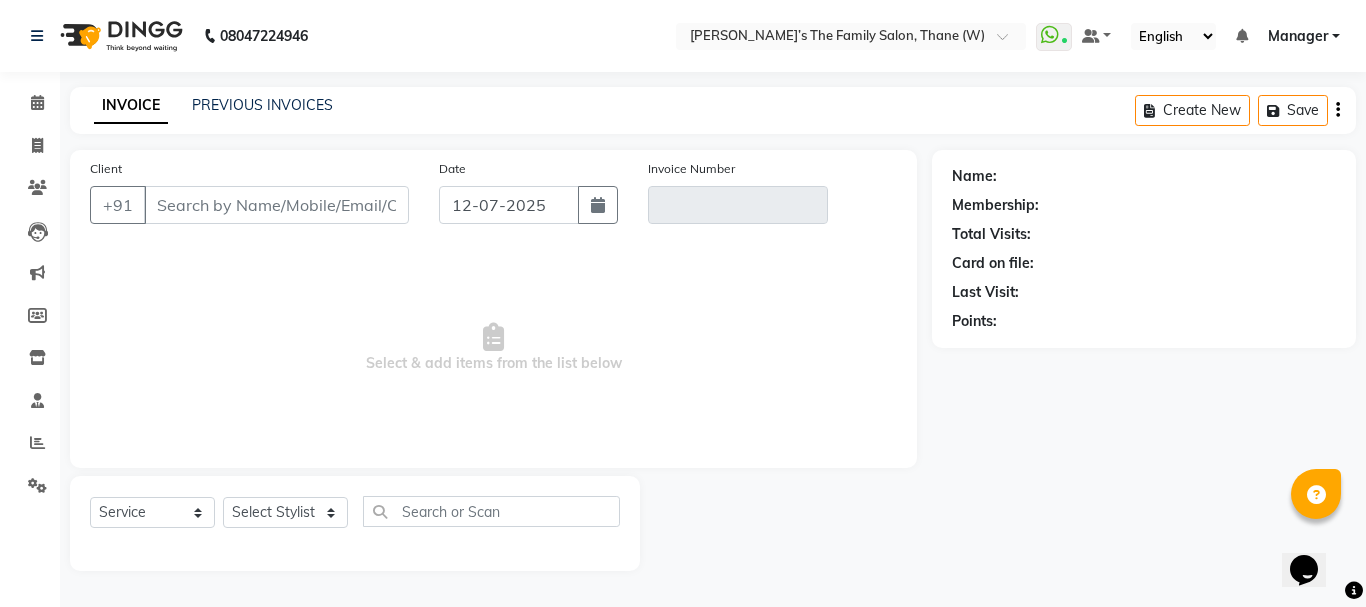 type on "9324963267" 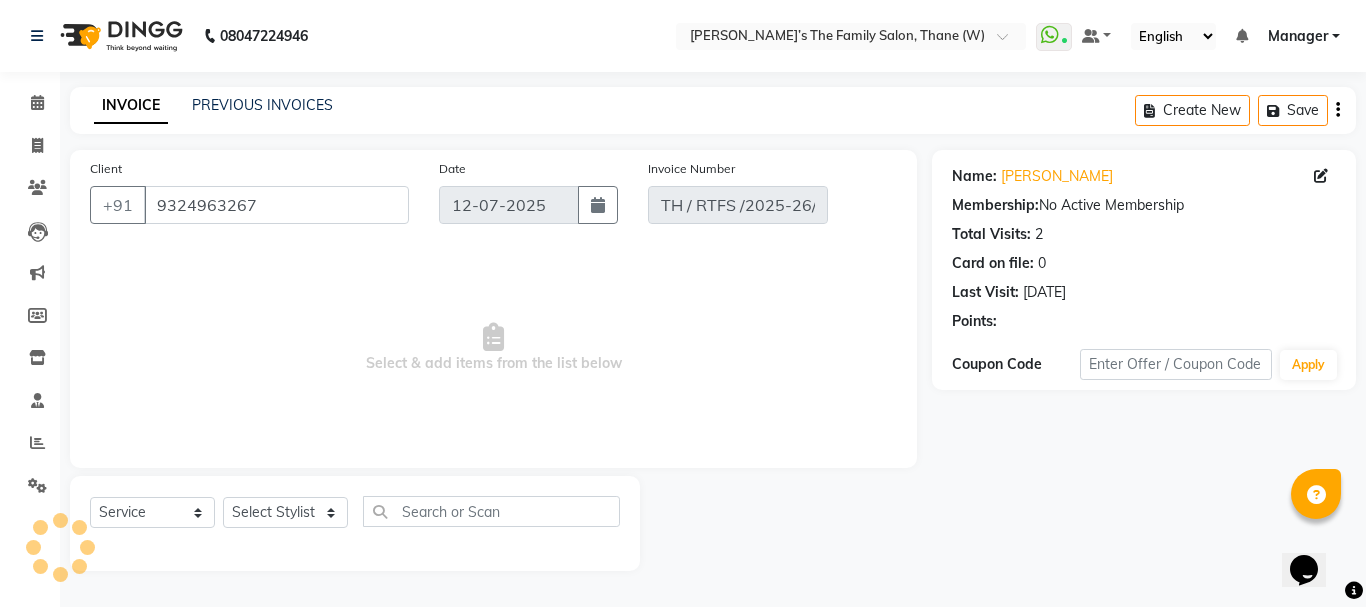 type on "[DATE]" 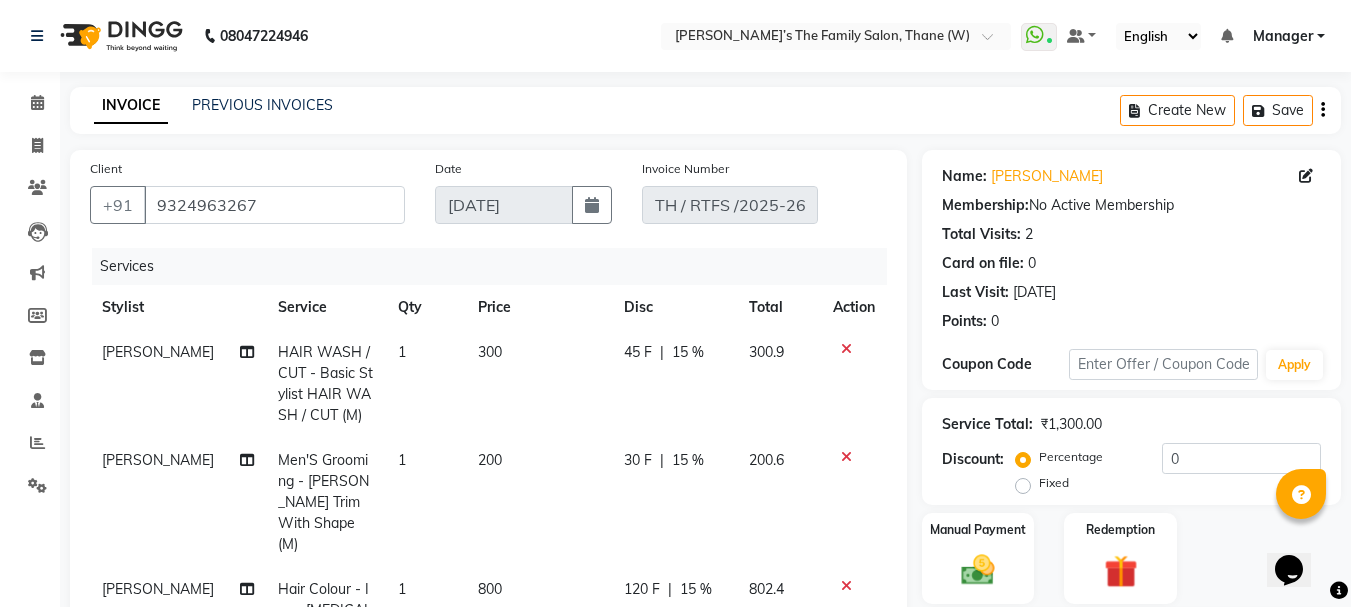scroll, scrollTop: 472, scrollLeft: 0, axis: vertical 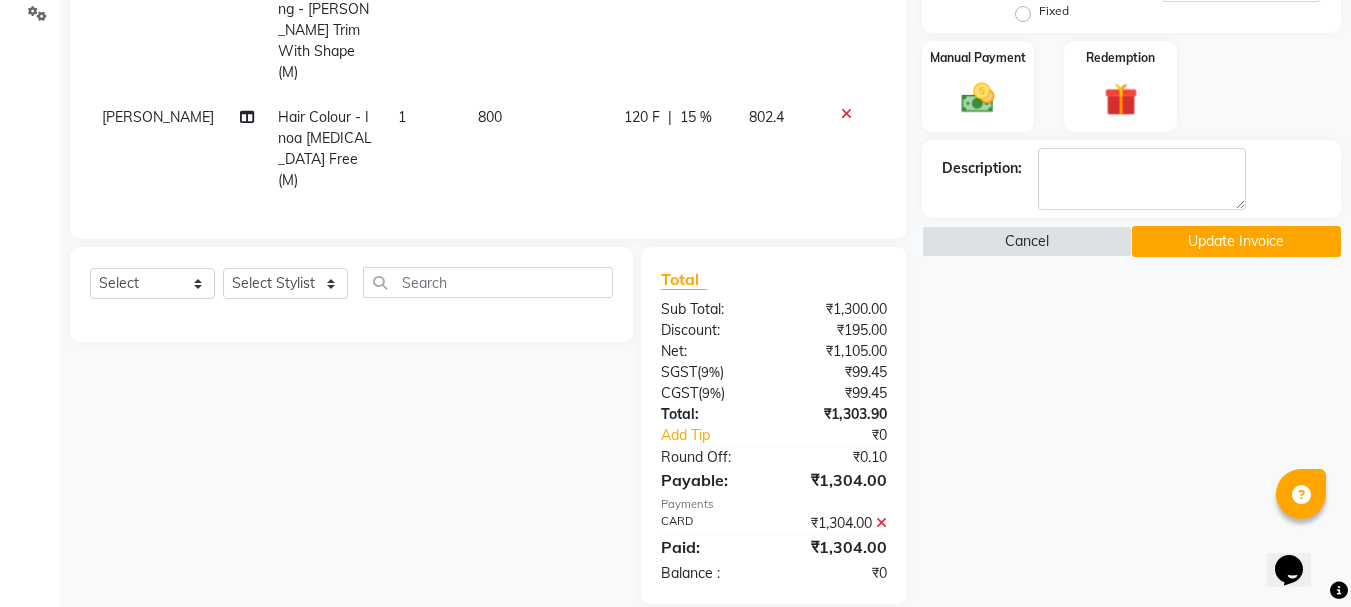 click on "[PERSON_NAME]" 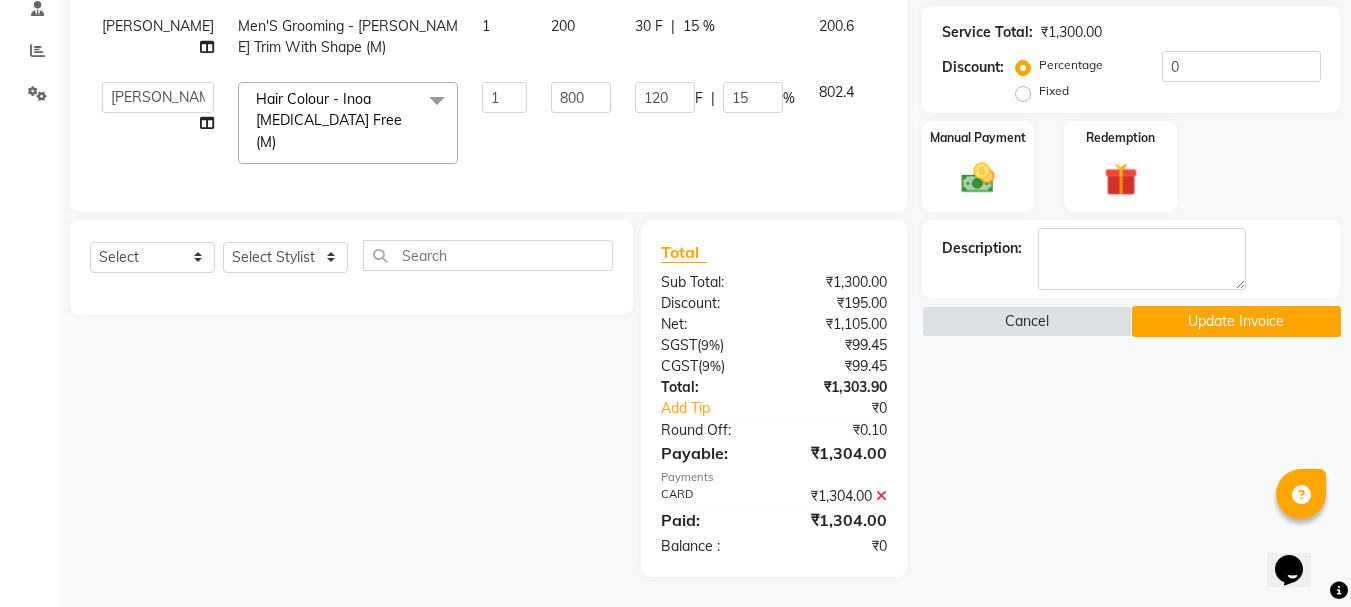 scroll, scrollTop: 386, scrollLeft: 0, axis: vertical 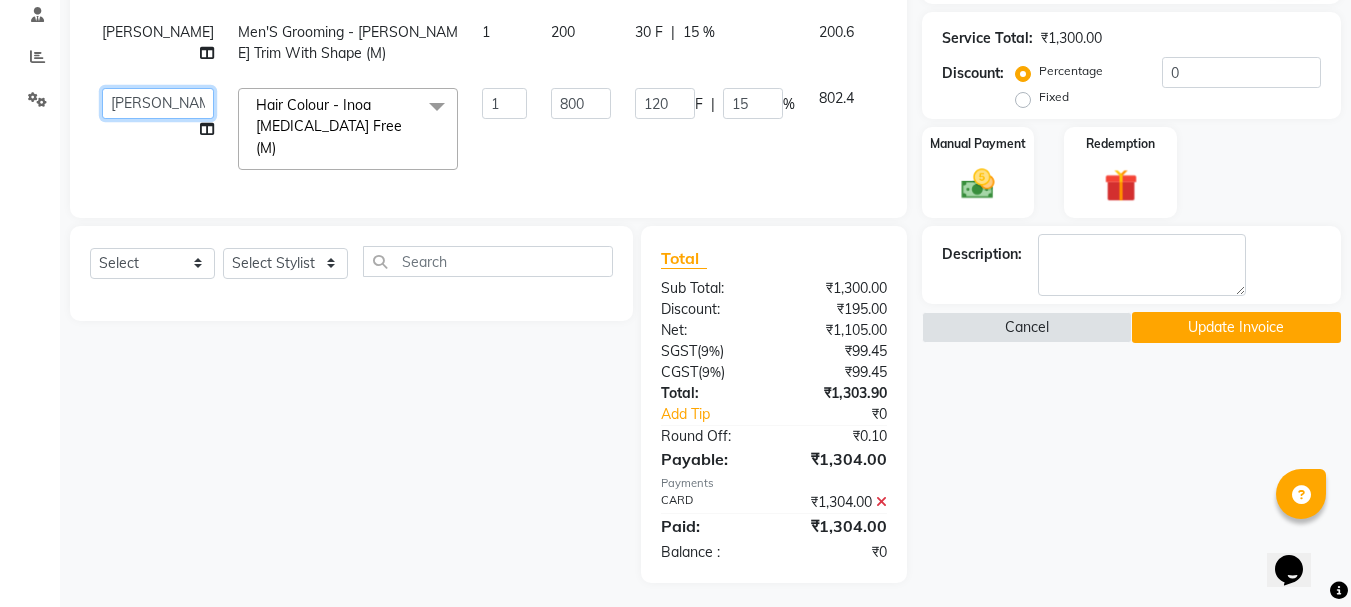 click on "[PERSON_NAME]   [PERSON_NAME] A    [PERSON_NAME] .[PERSON_NAME]   House sale   [PERSON_NAME]    [PERSON_NAME]     Manager   [PERSON_NAME]   [PERSON_NAME]   [PERSON_NAME]   [PERSON_NAME]   [PERSON_NAME] [PERSON_NAME] M    [PERSON_NAME]    [PERSON_NAME]    [PERSON_NAME]" 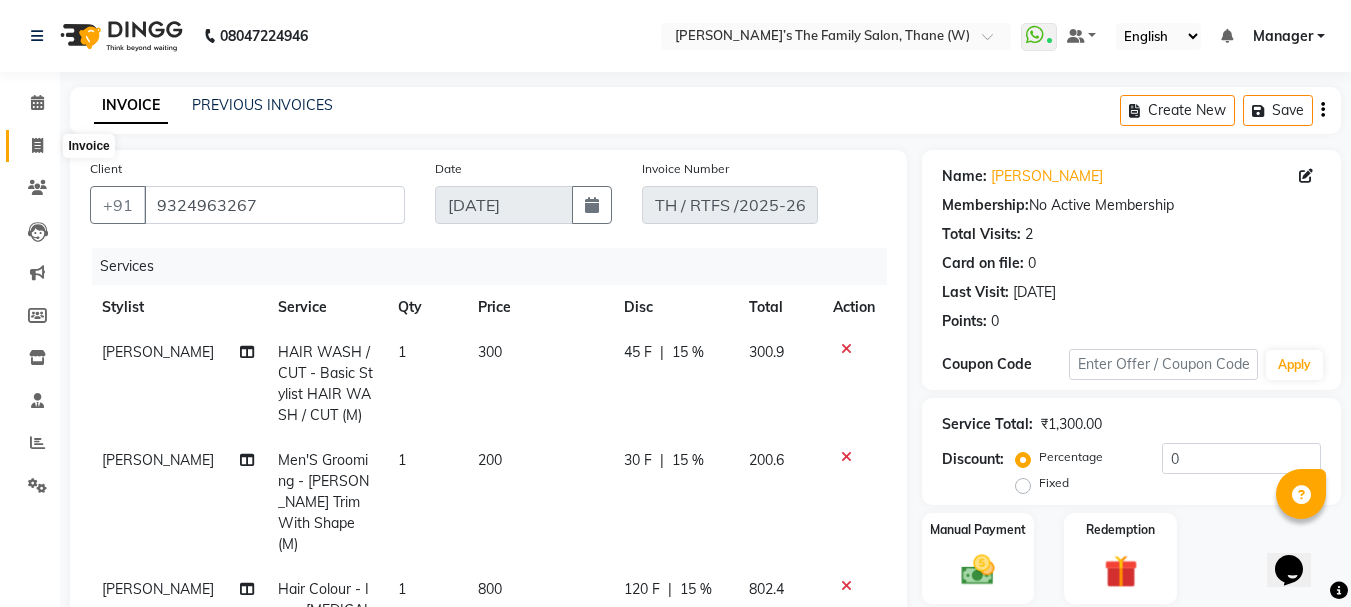 click 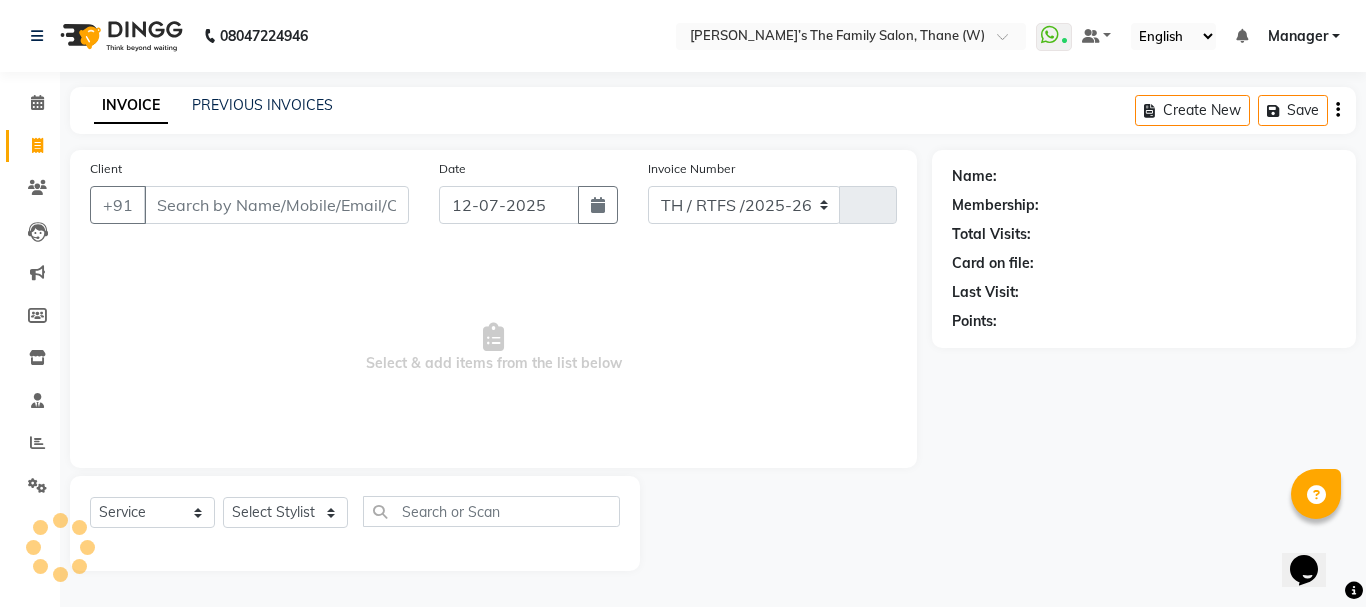 select on "8004" 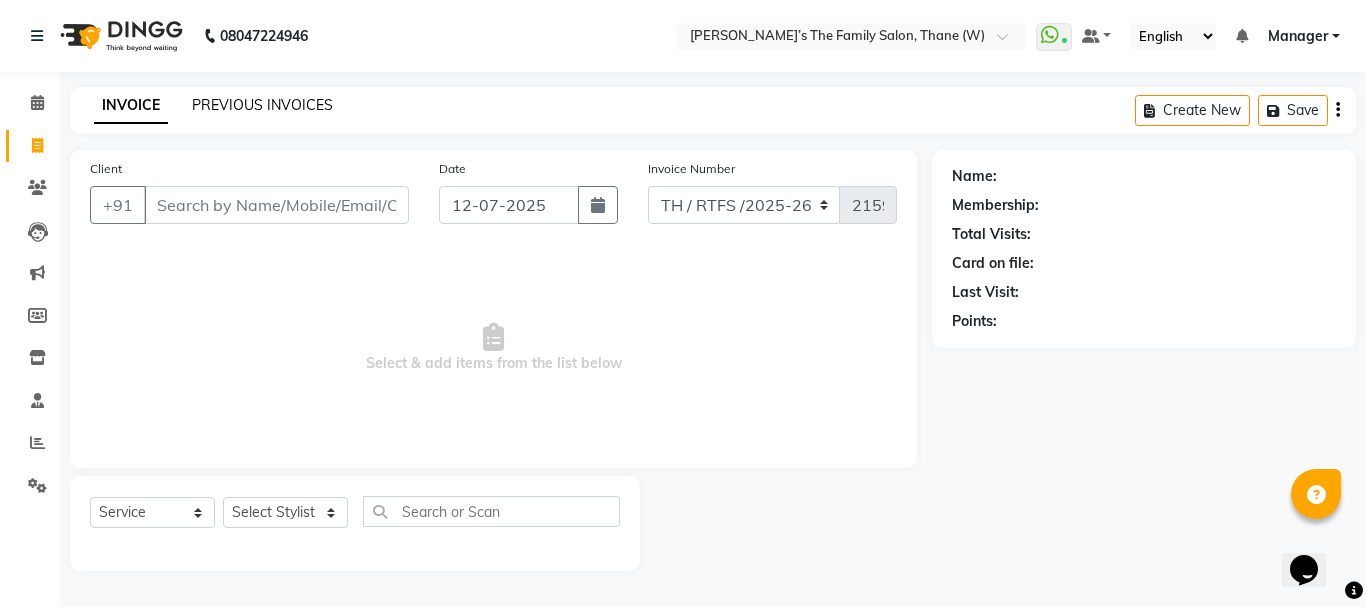 click on "PREVIOUS INVOICES" 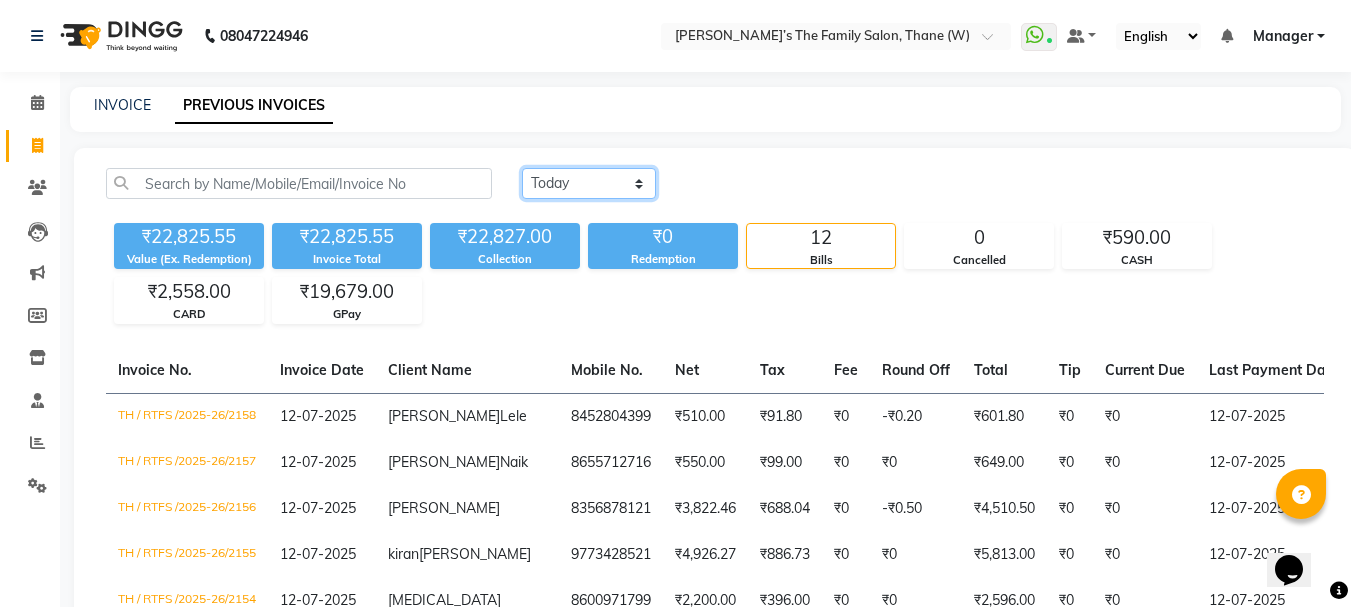click on "[DATE] [DATE] Custom Range" 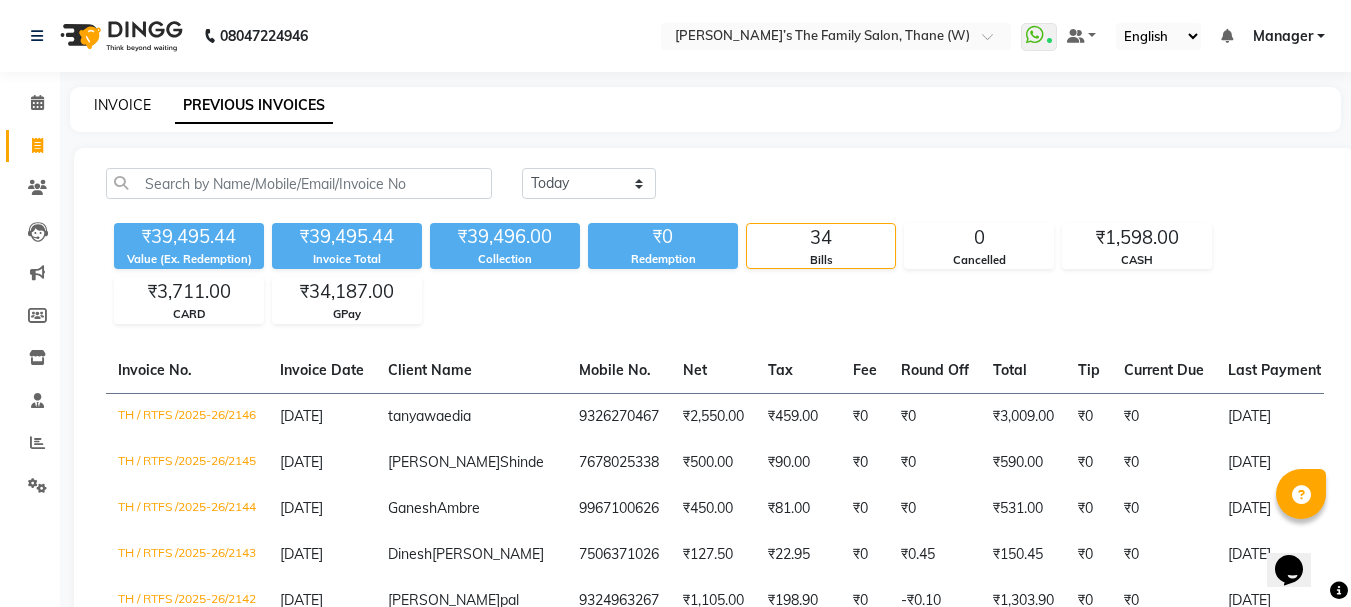 click on "INVOICE" 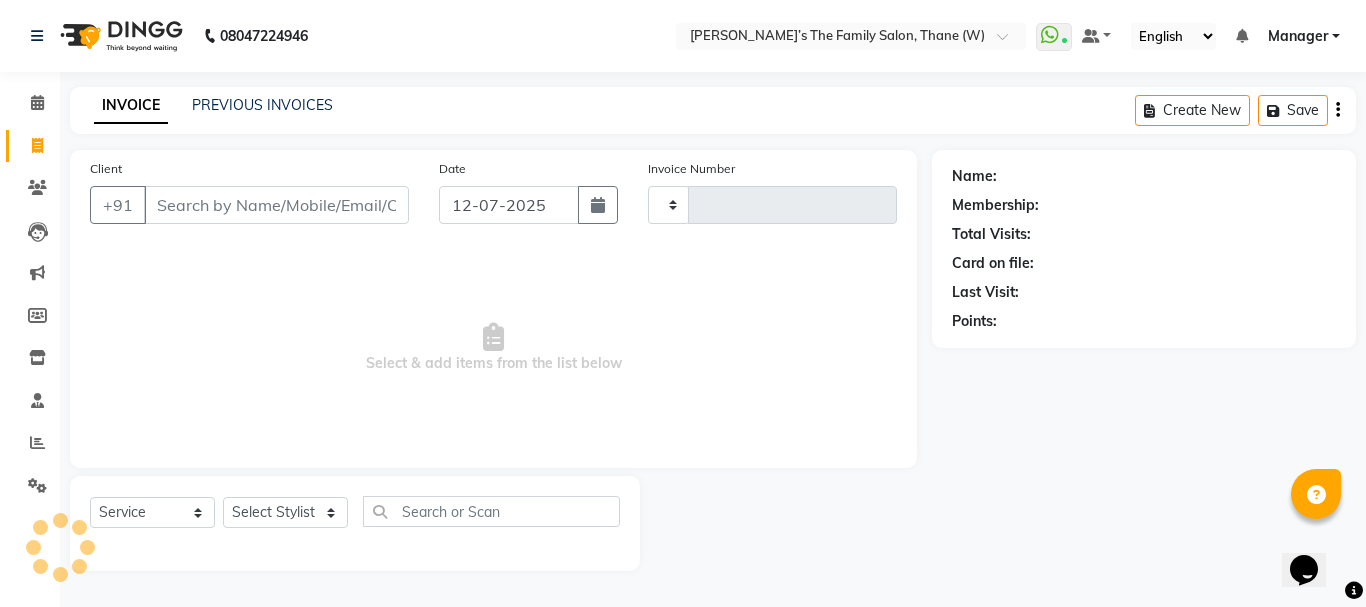 type on "2159" 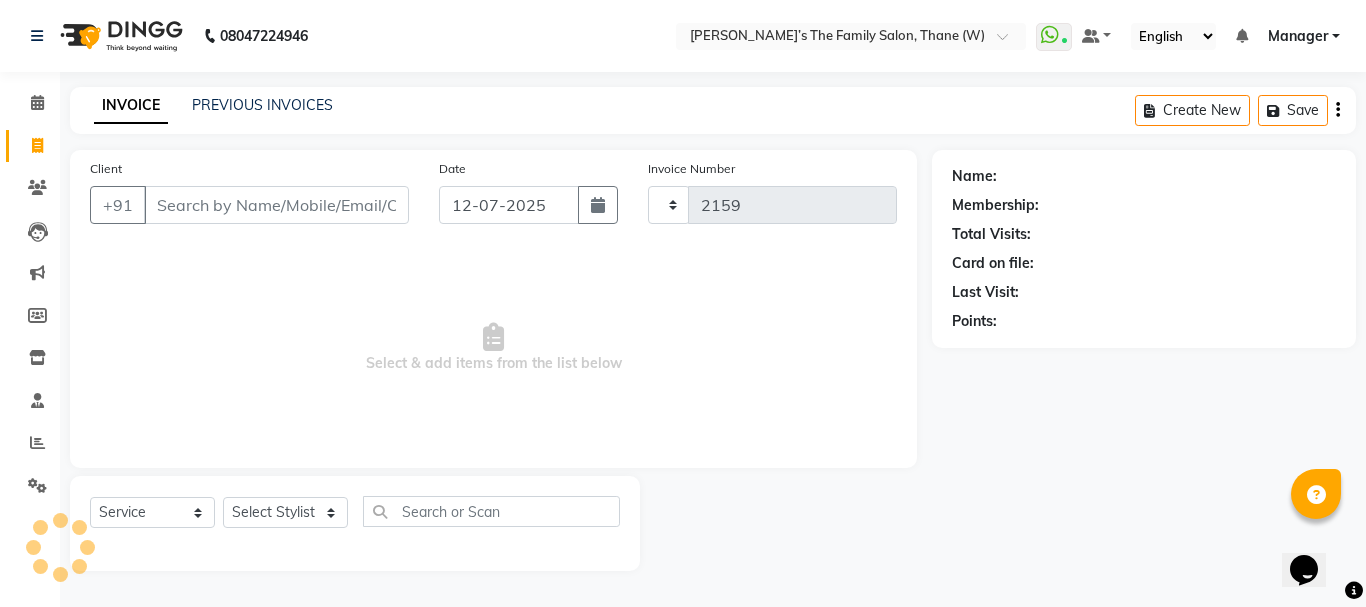 select on "8004" 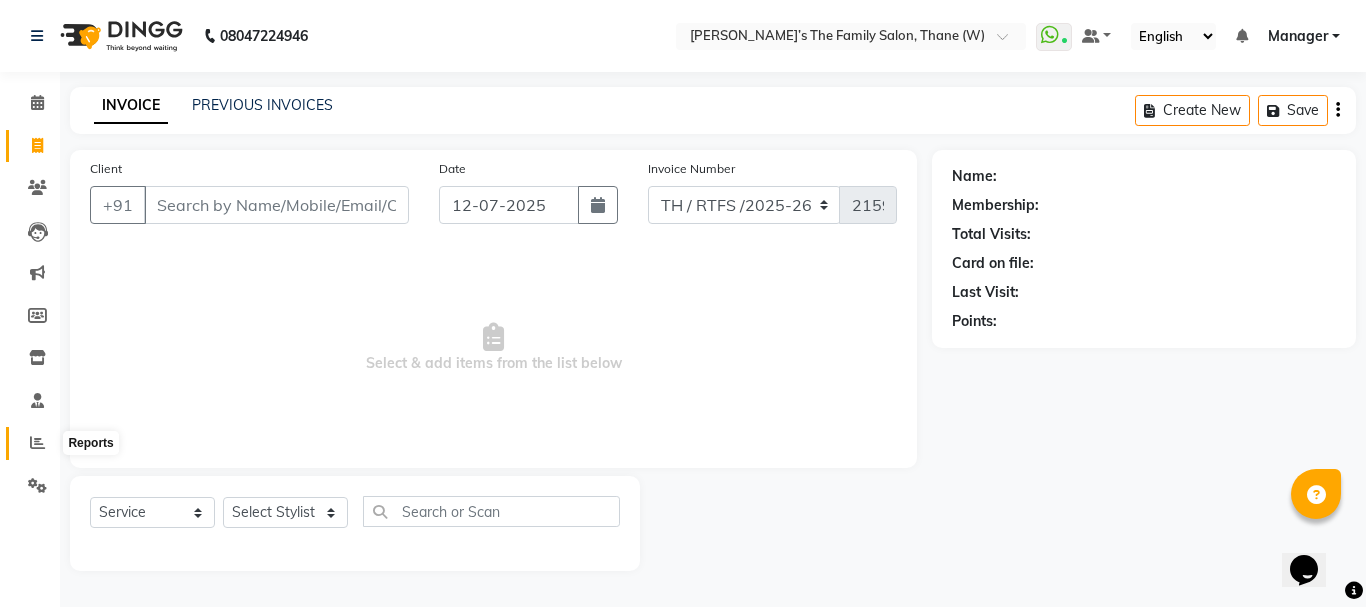 click 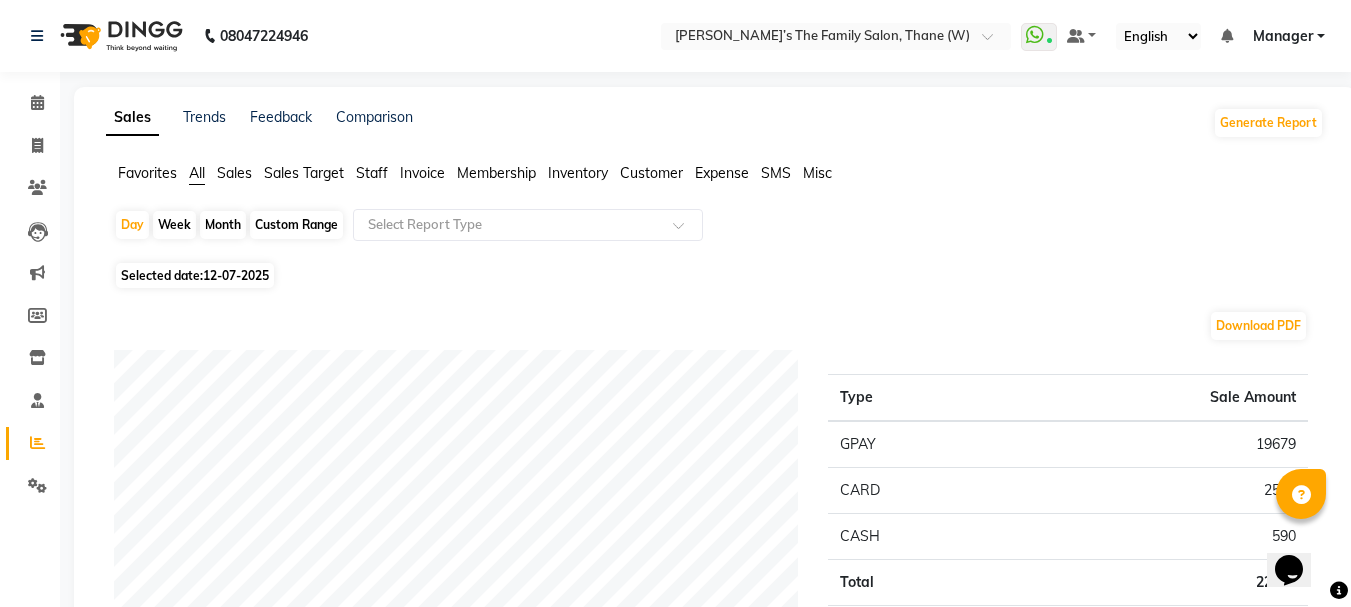 click on "Month" 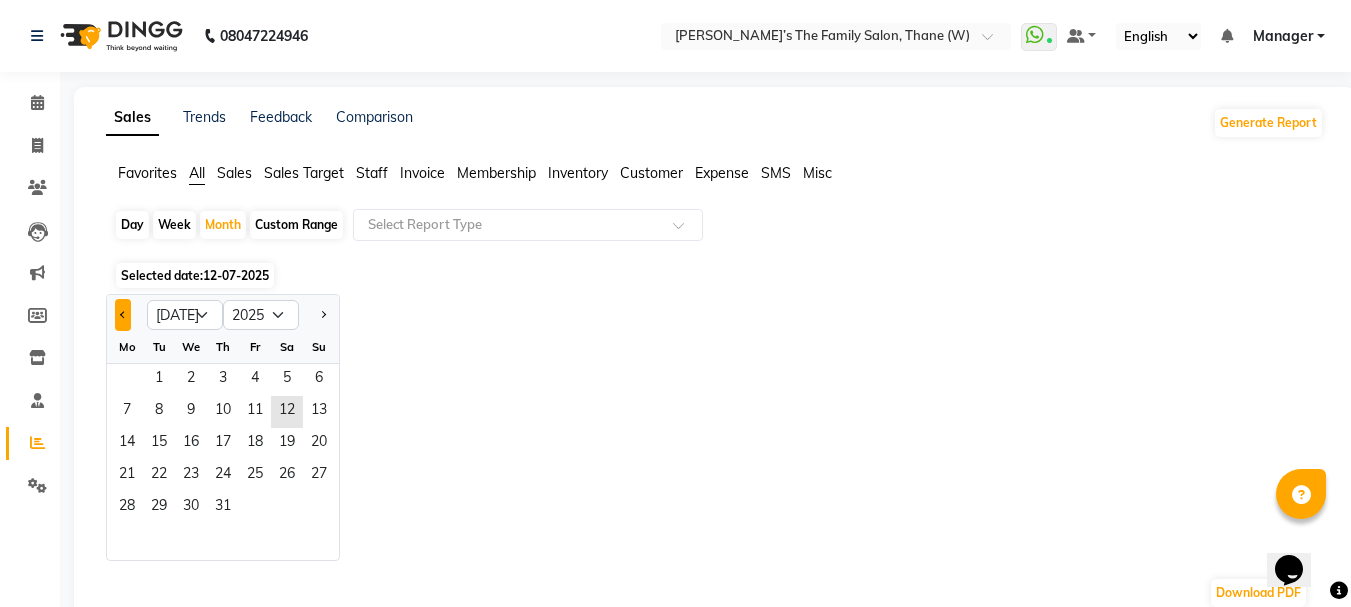 click 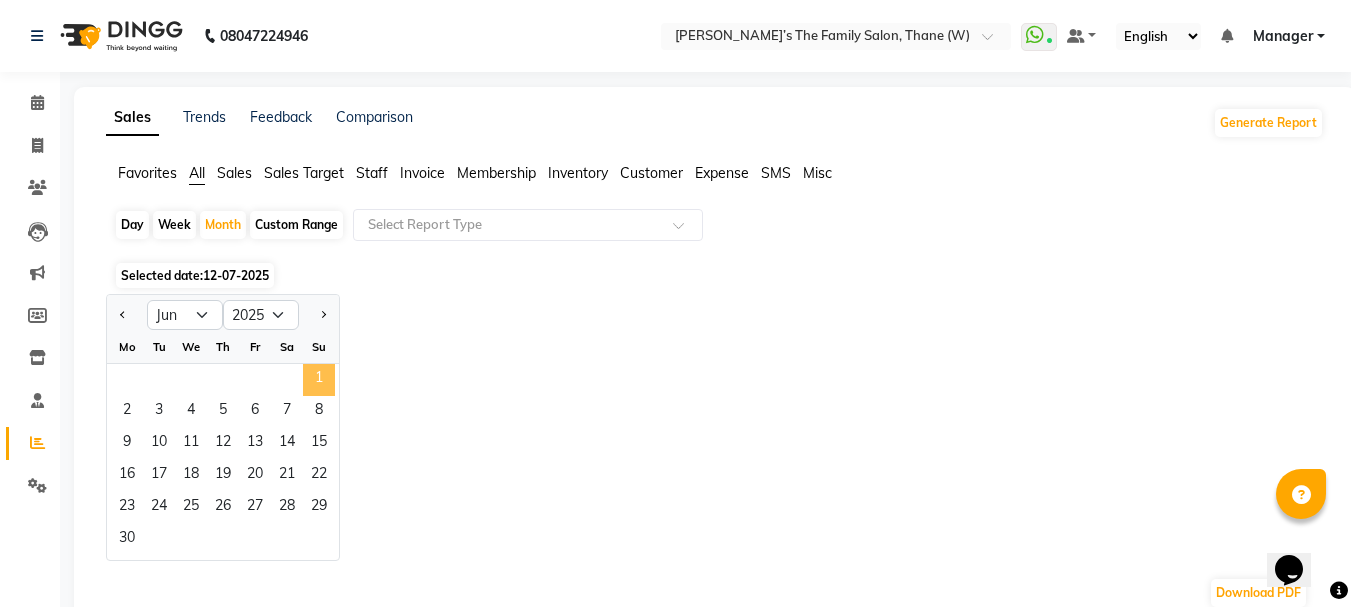 click on "1" 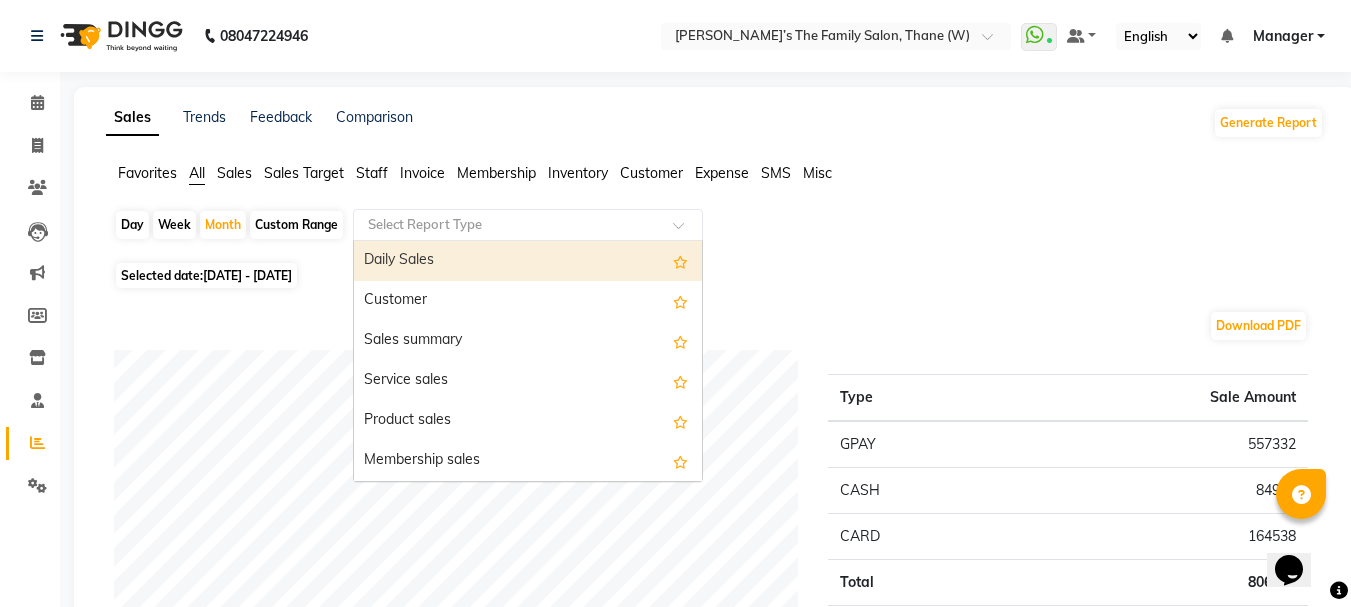 click 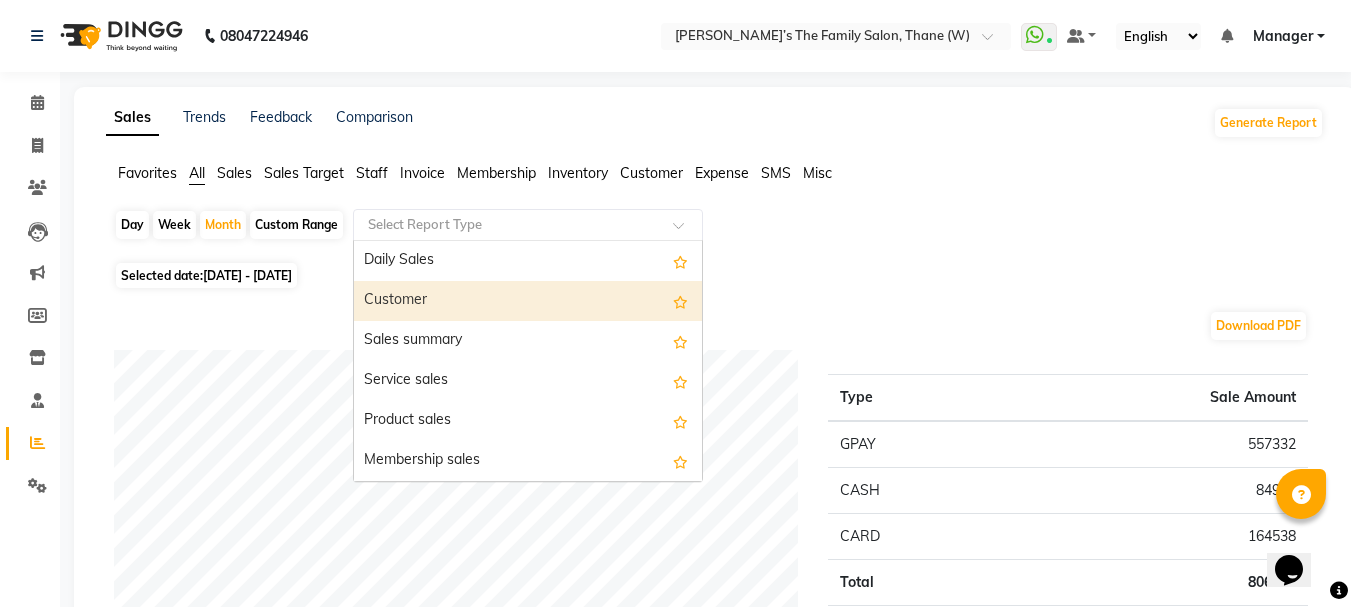 click on "Customer" at bounding box center [528, 301] 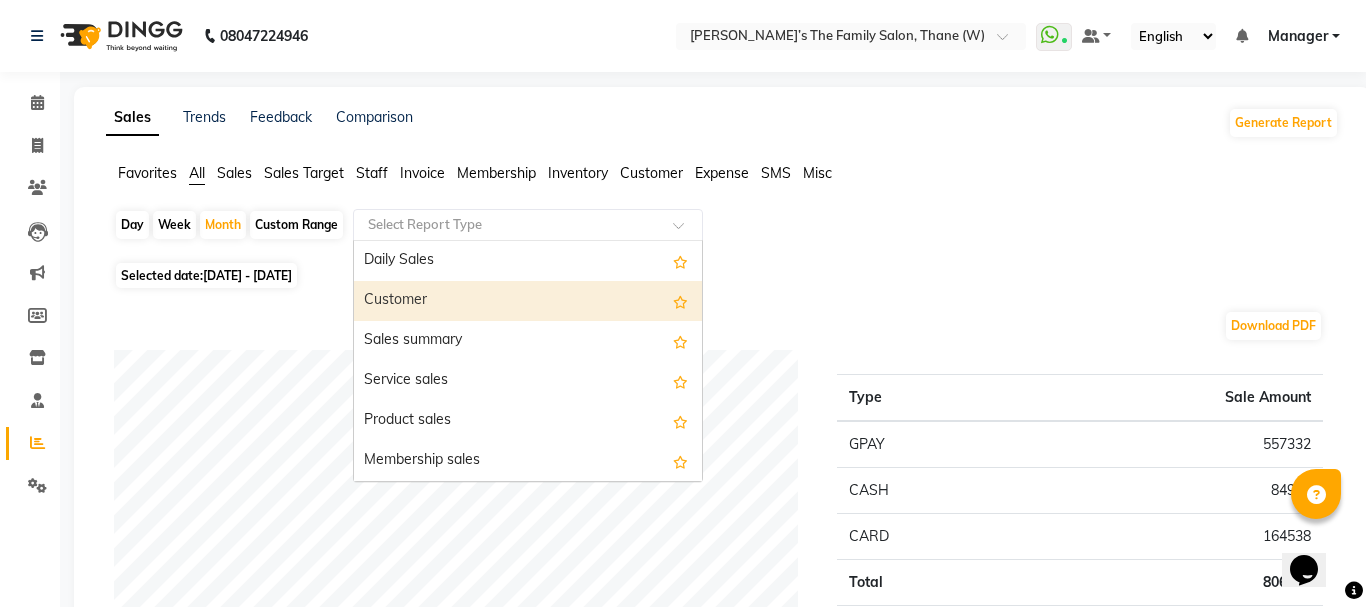 select on "full_report" 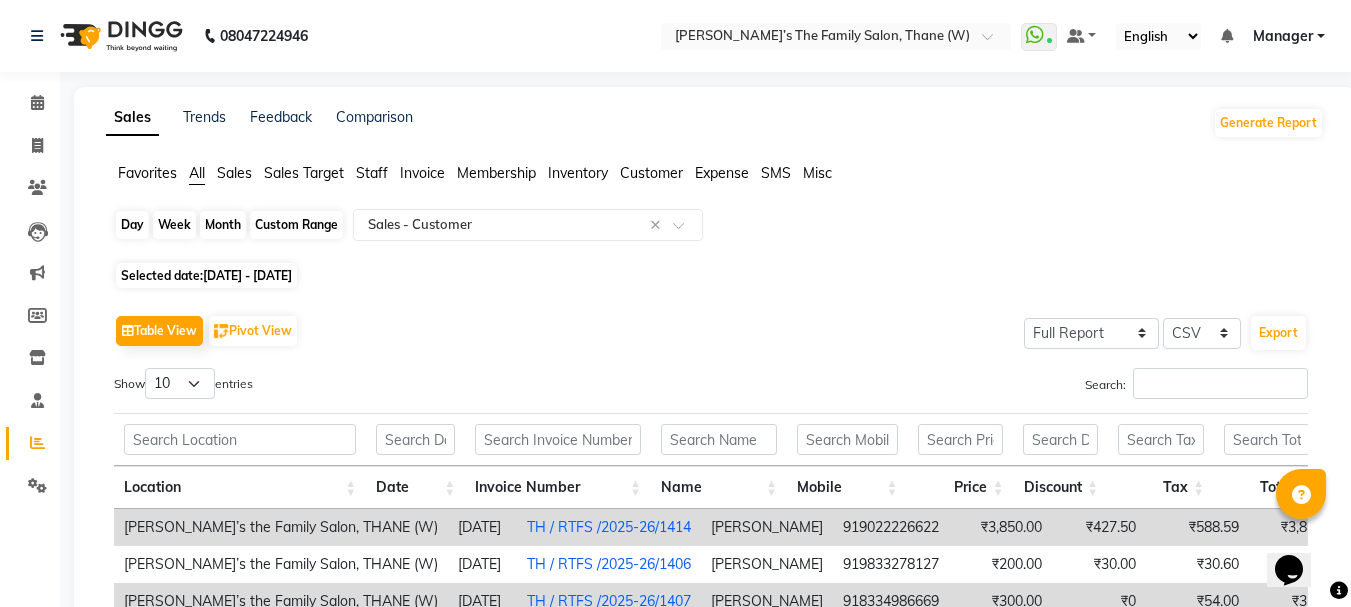 click on "Month" 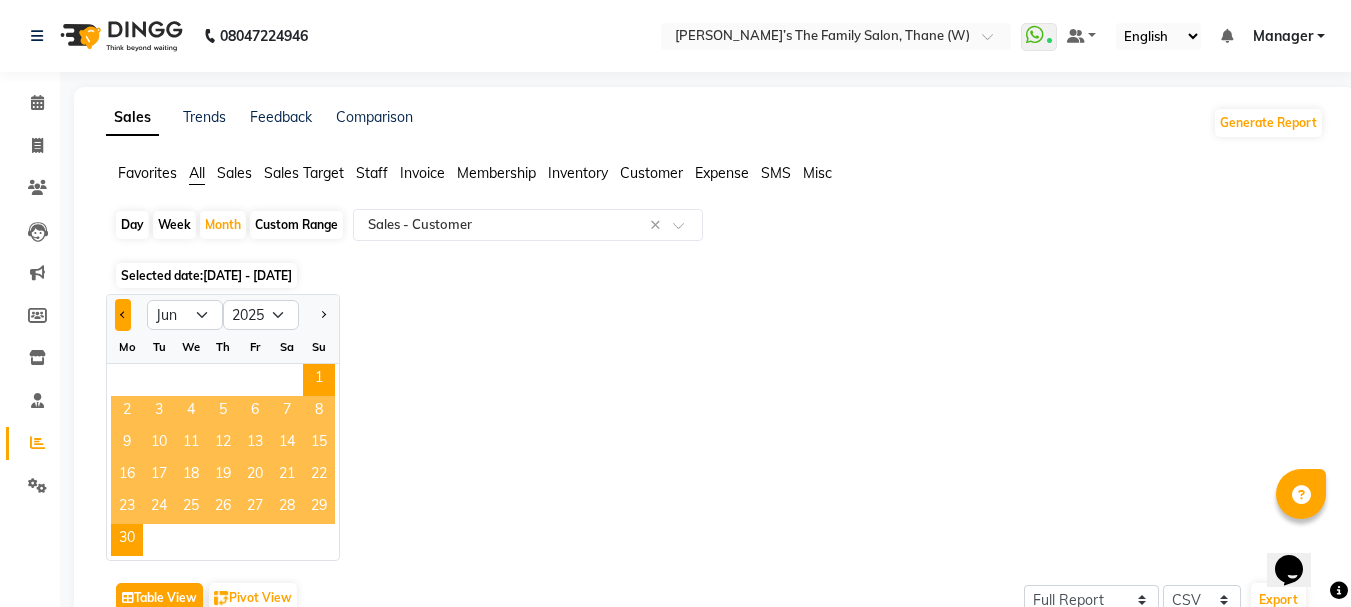 click 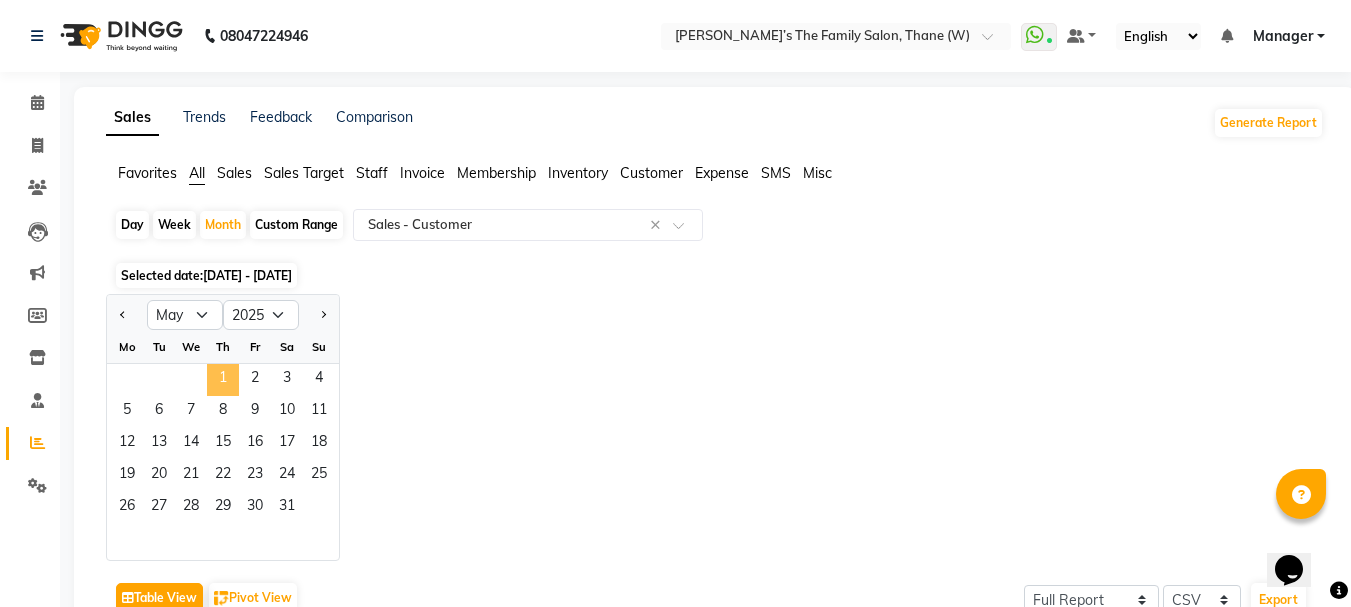 click on "1" 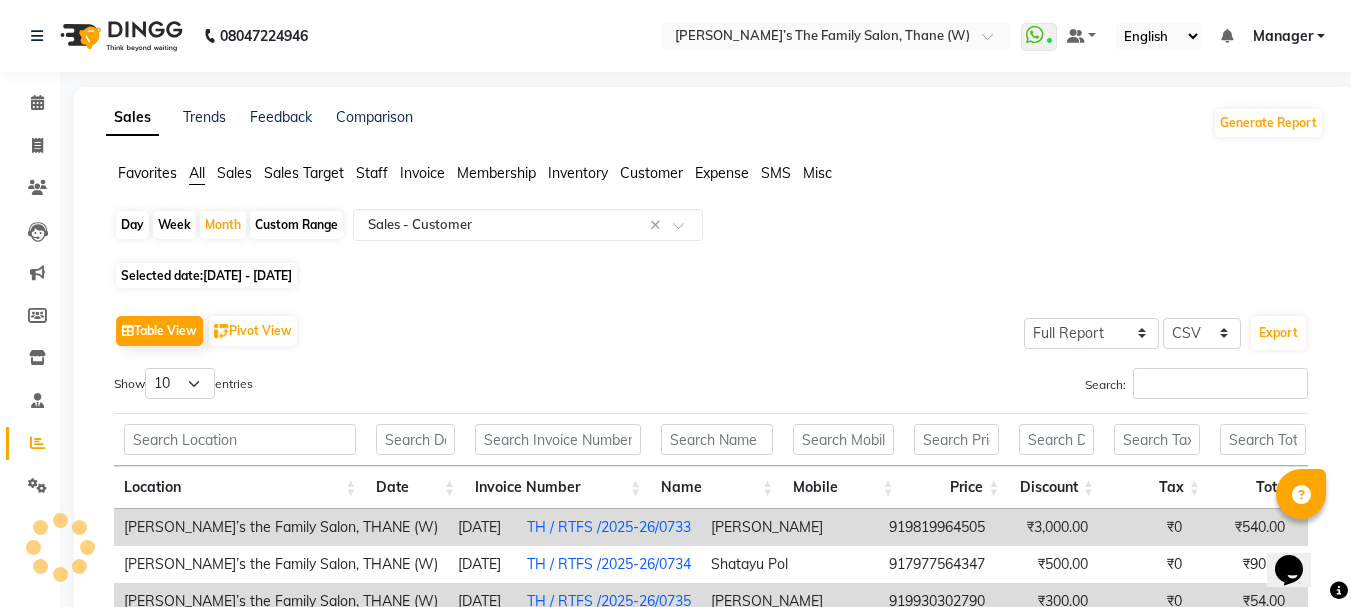 scroll, scrollTop: 453, scrollLeft: 0, axis: vertical 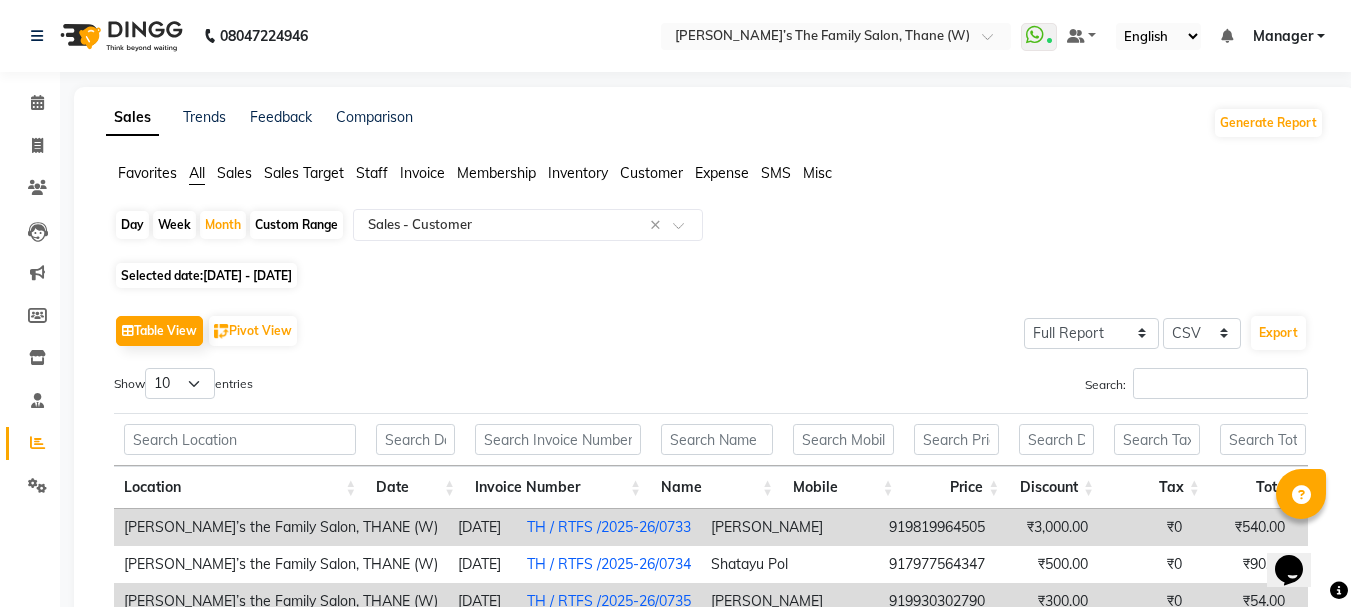 click on "Customer" 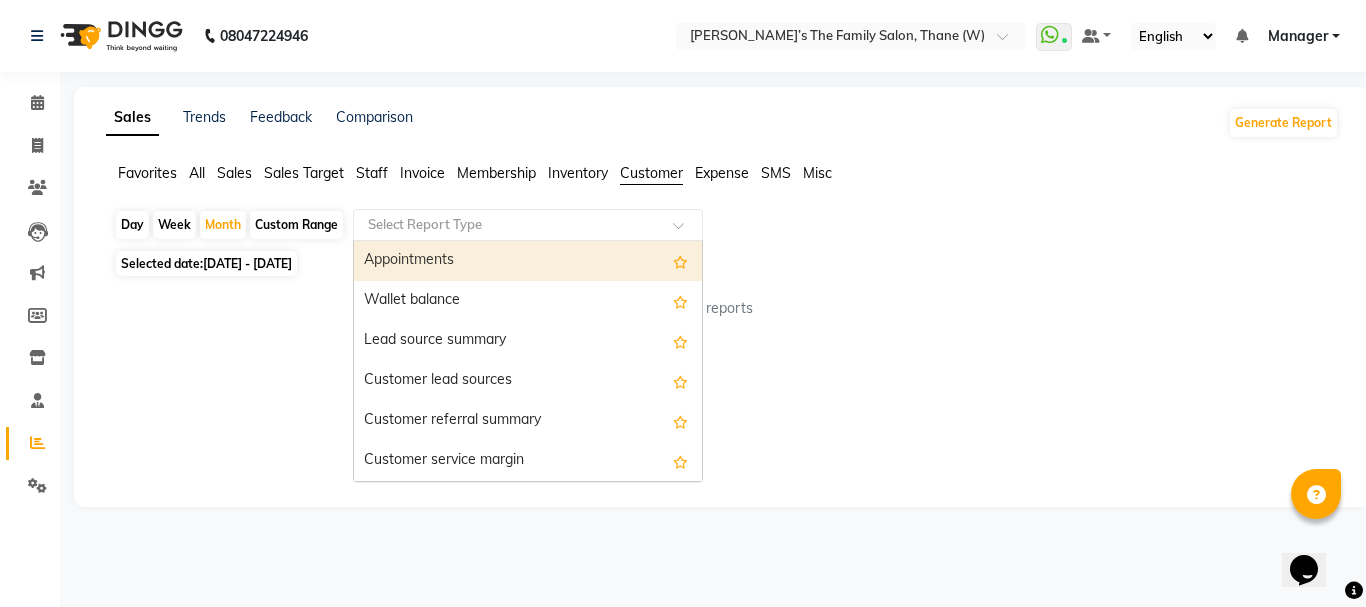 click 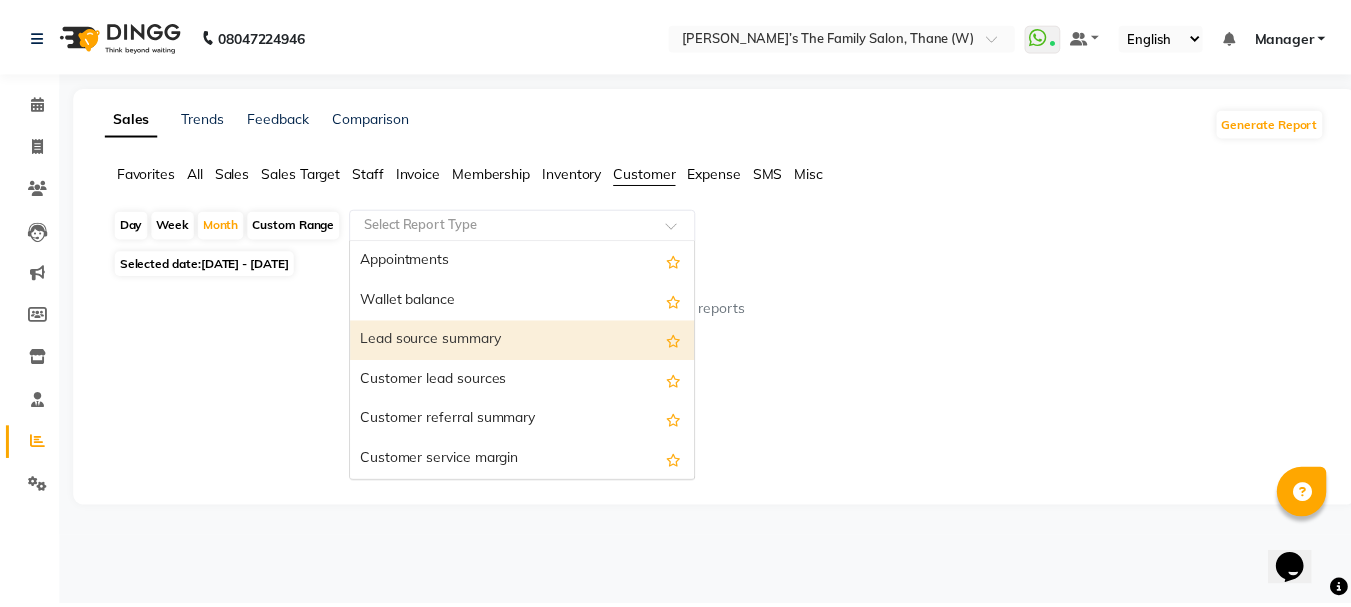 scroll, scrollTop: 210, scrollLeft: 0, axis: vertical 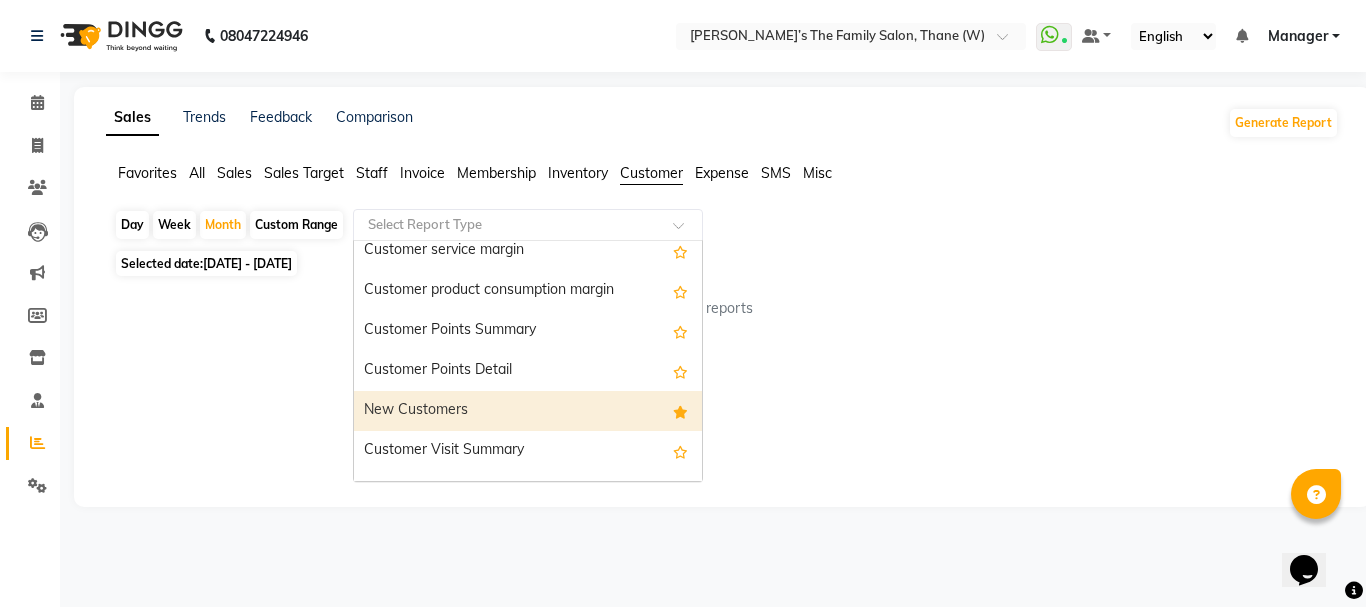 click on "New Customers" at bounding box center [528, 411] 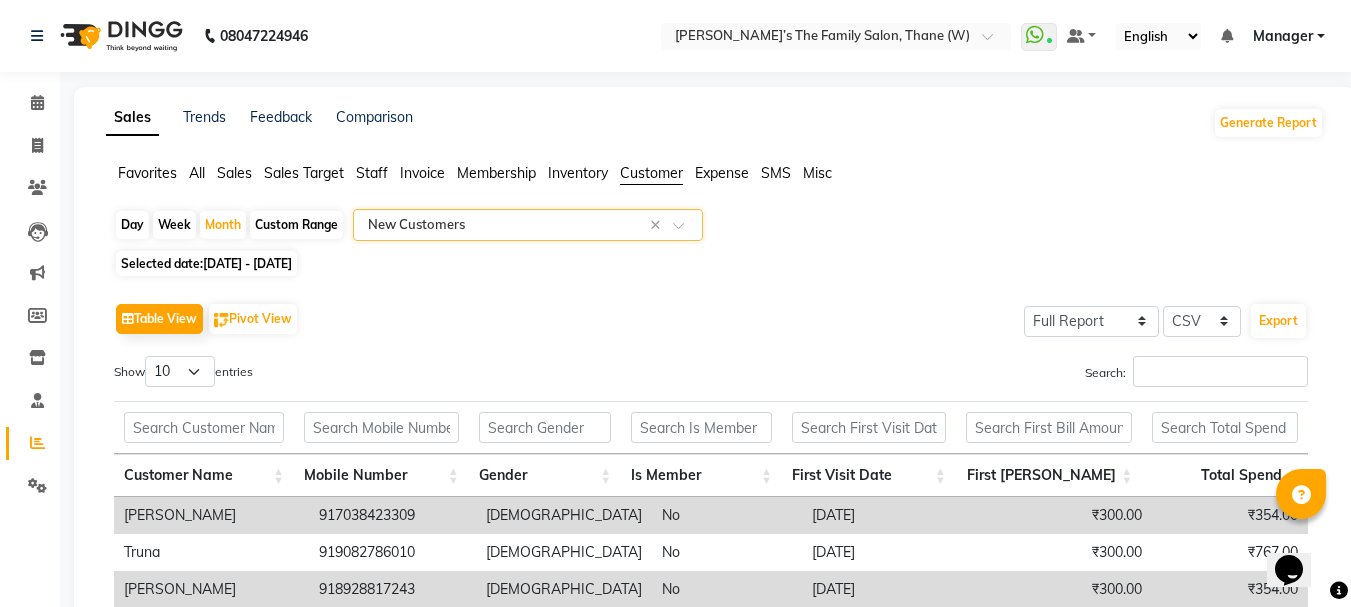 scroll, scrollTop: 426, scrollLeft: 0, axis: vertical 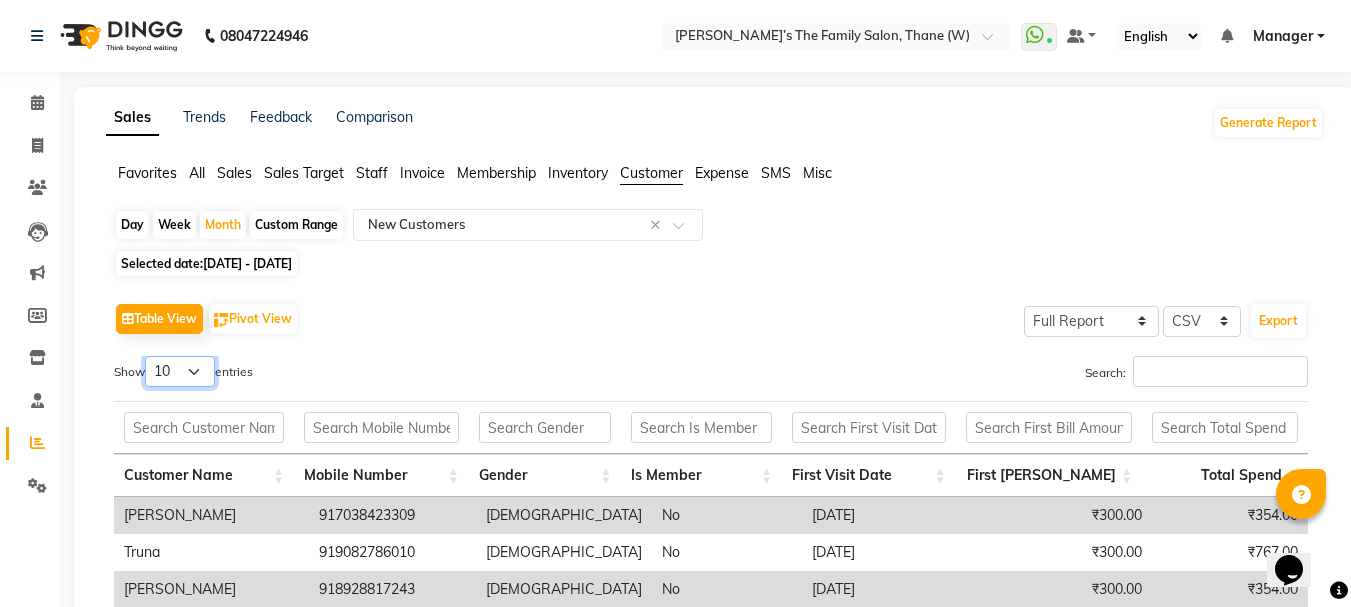 click on "10 25 50 100" at bounding box center [180, 371] 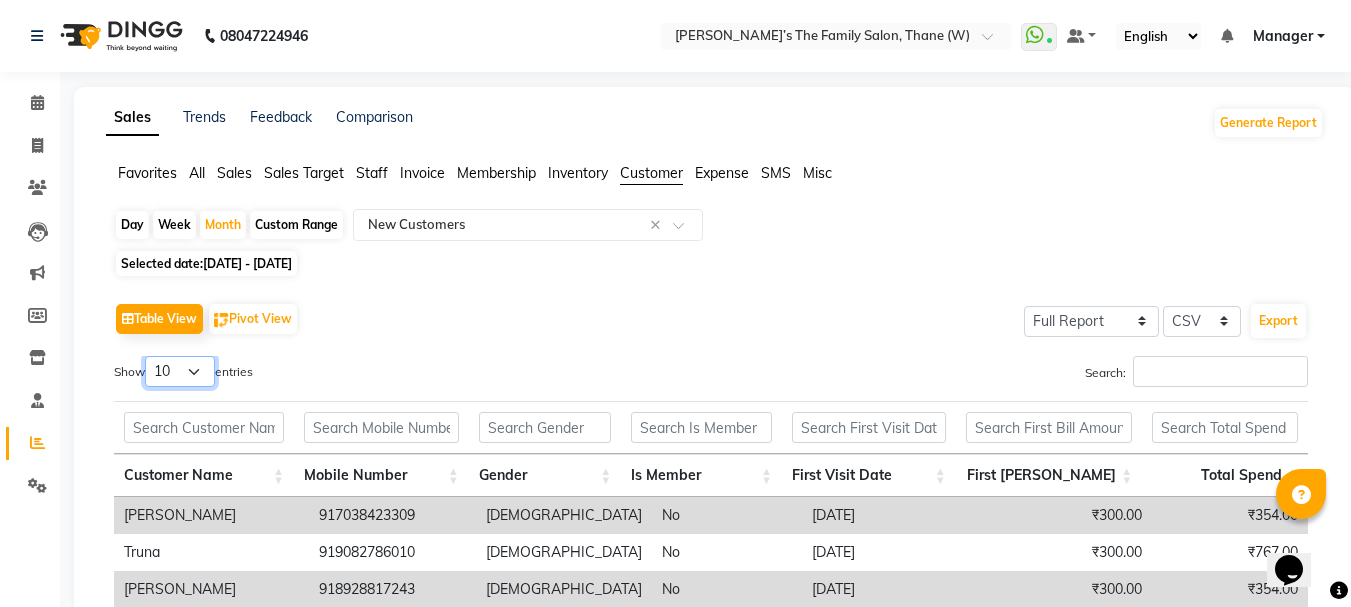 select on "100" 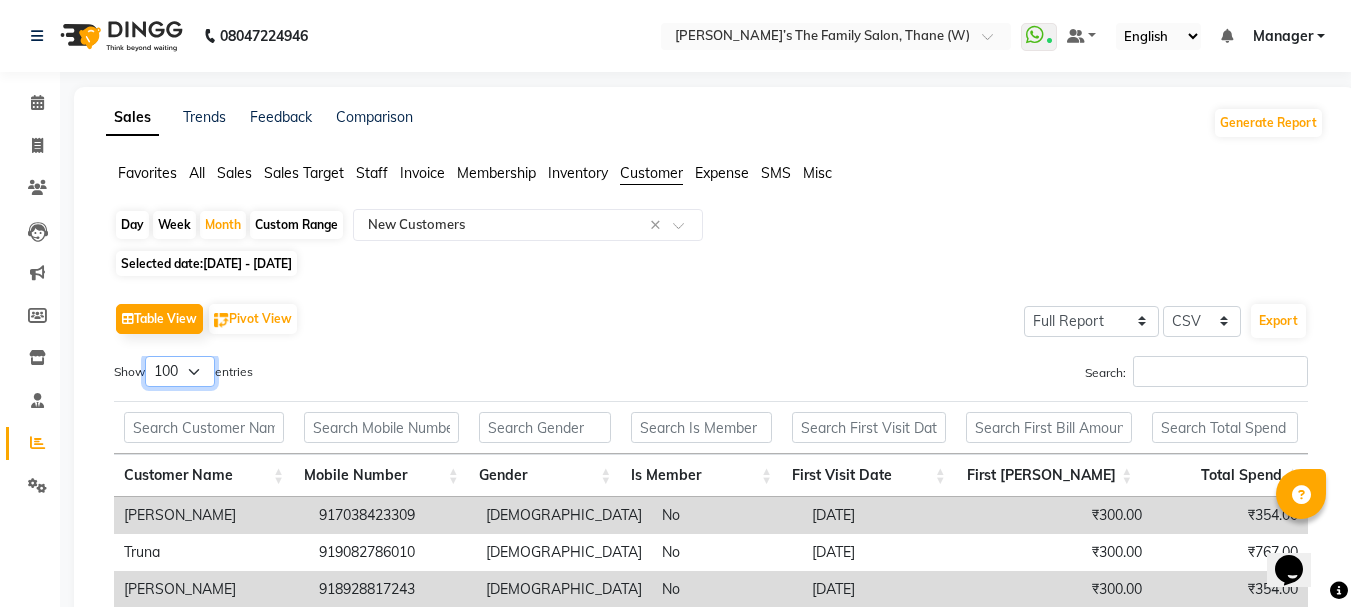 click on "10 25 50 100" at bounding box center [180, 371] 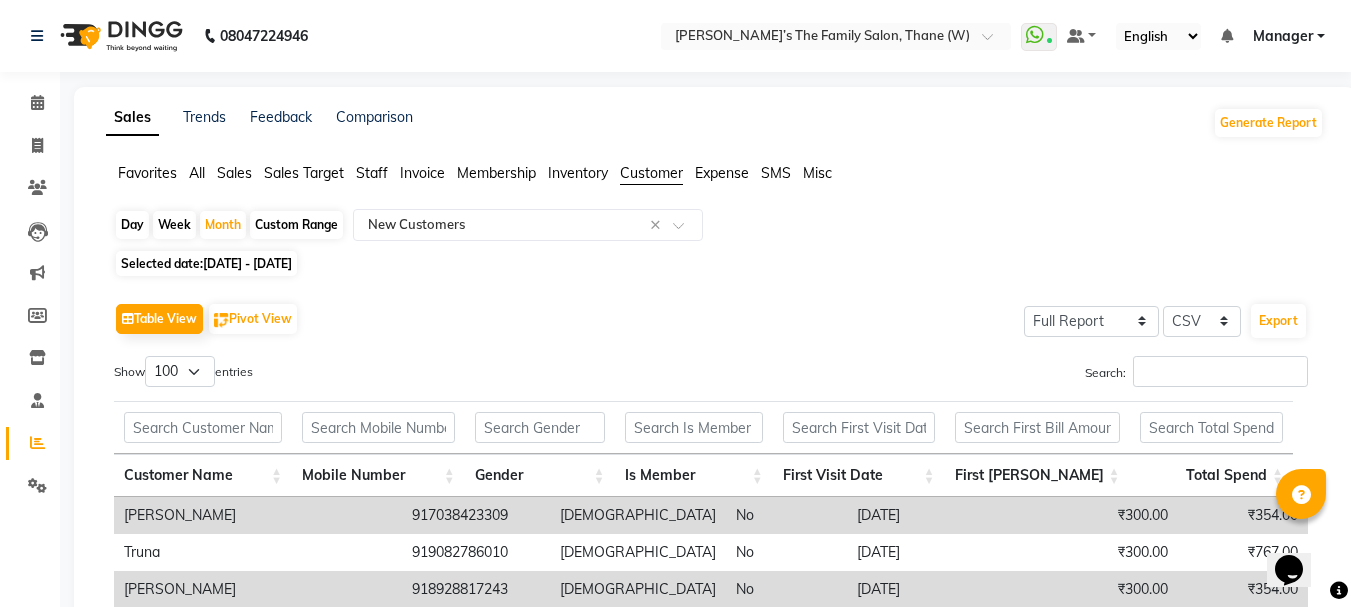 click on "Customer Name" at bounding box center (203, 475) 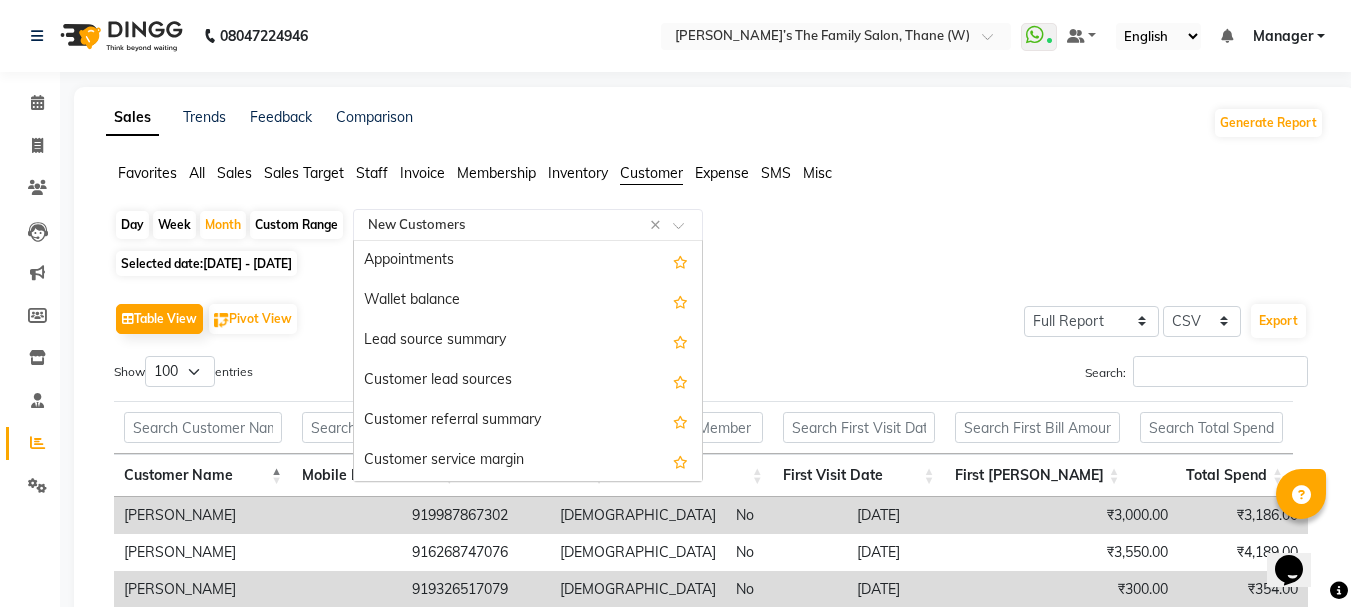 click 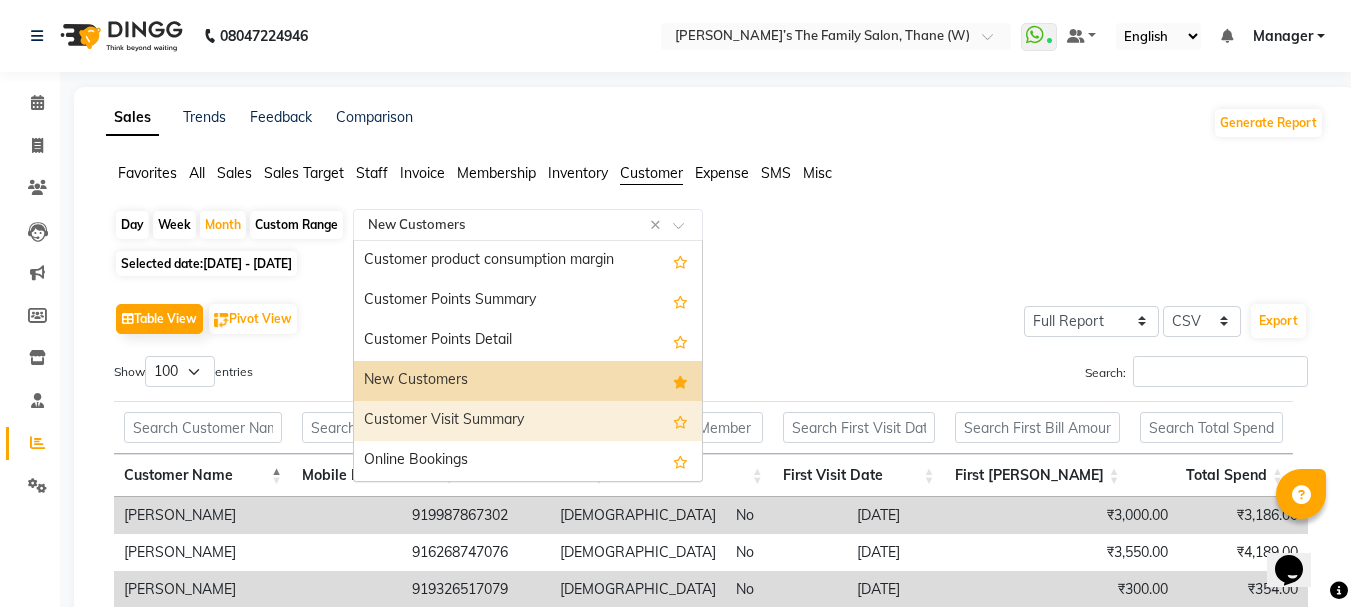 click on "Customer Visit Summary" at bounding box center (528, 421) 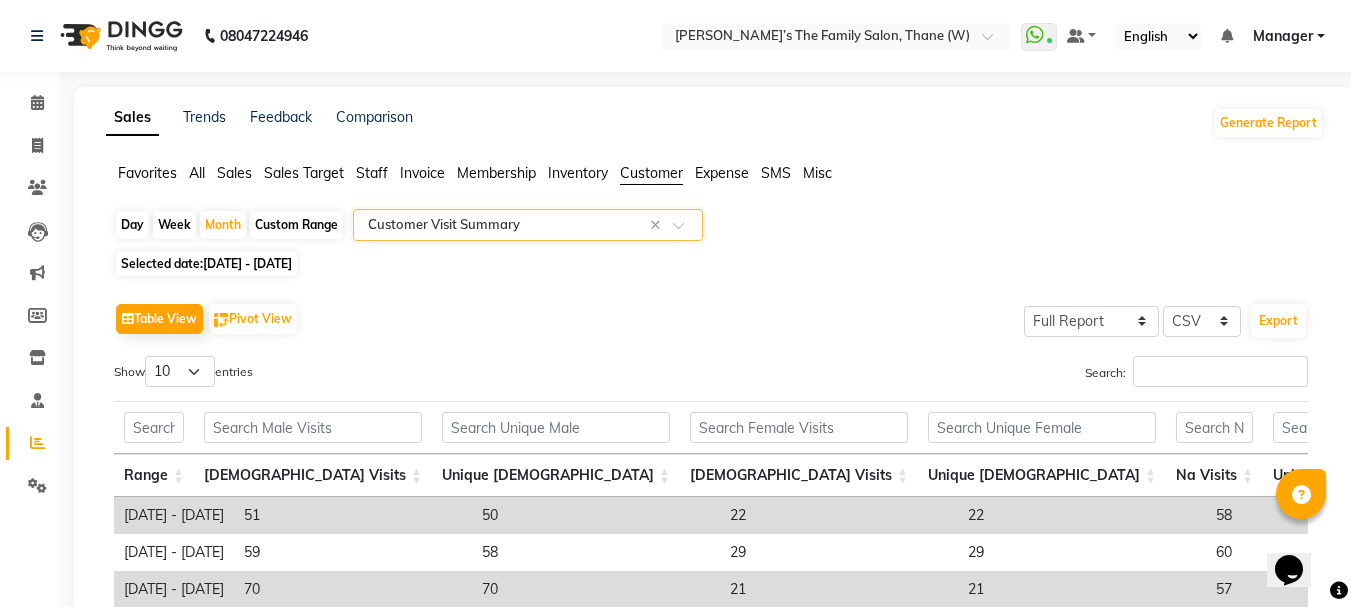 scroll, scrollTop: 293, scrollLeft: 0, axis: vertical 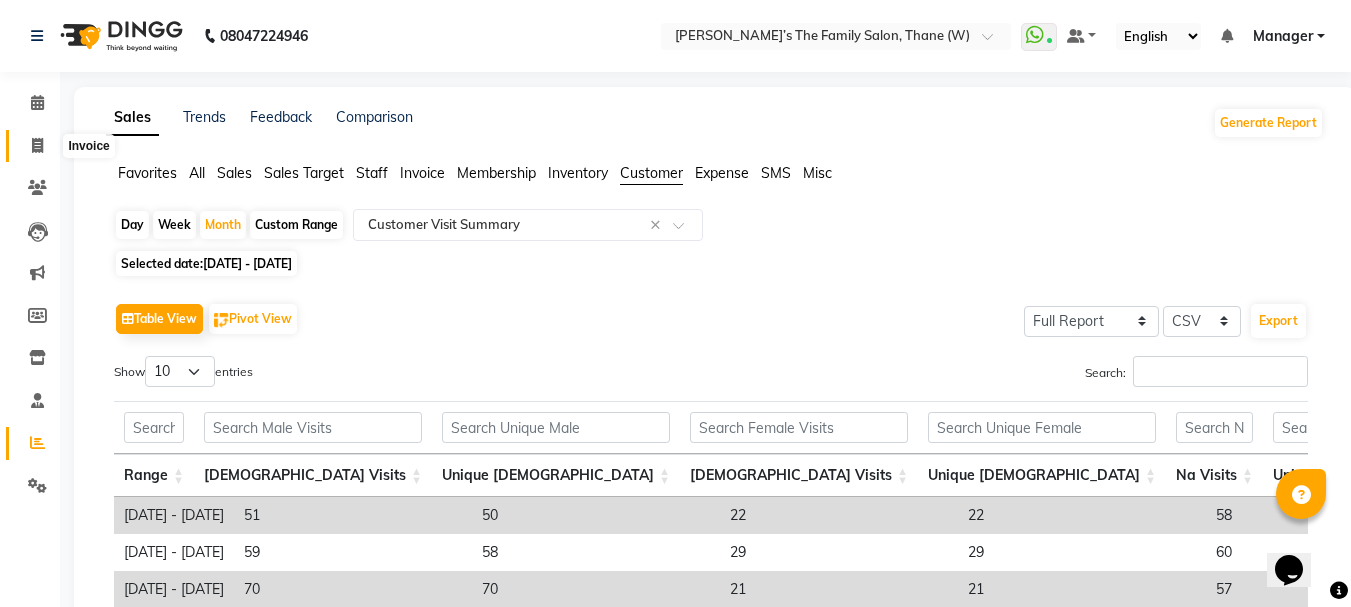 click 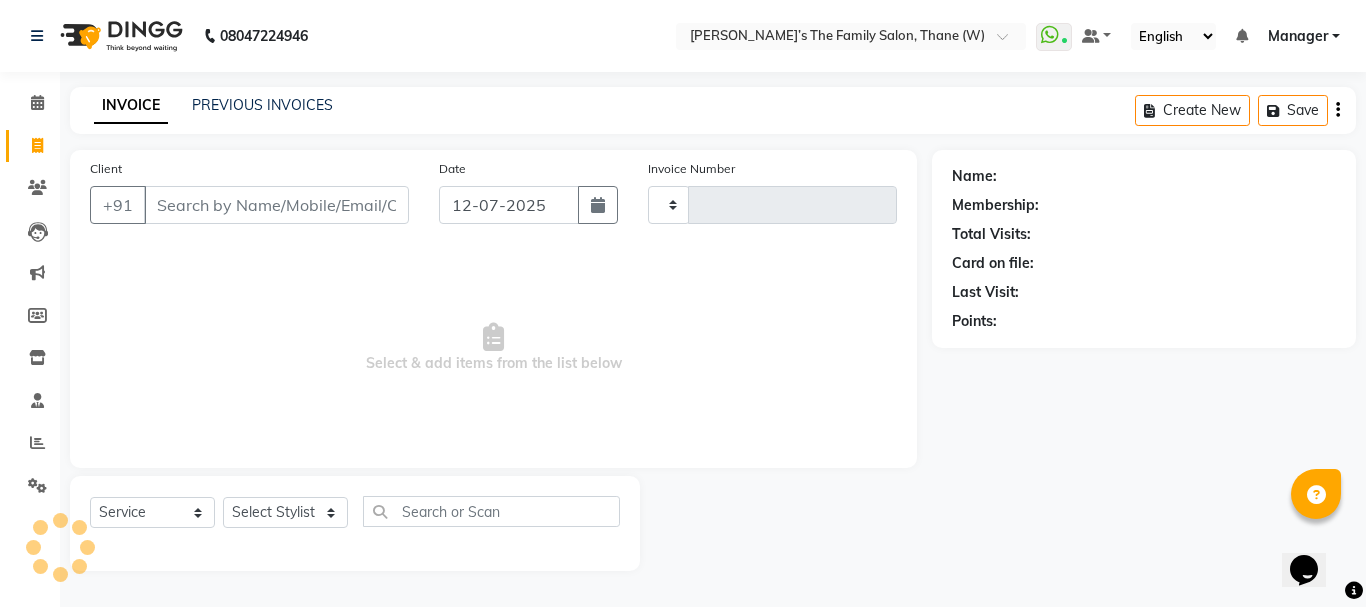 type on "2159" 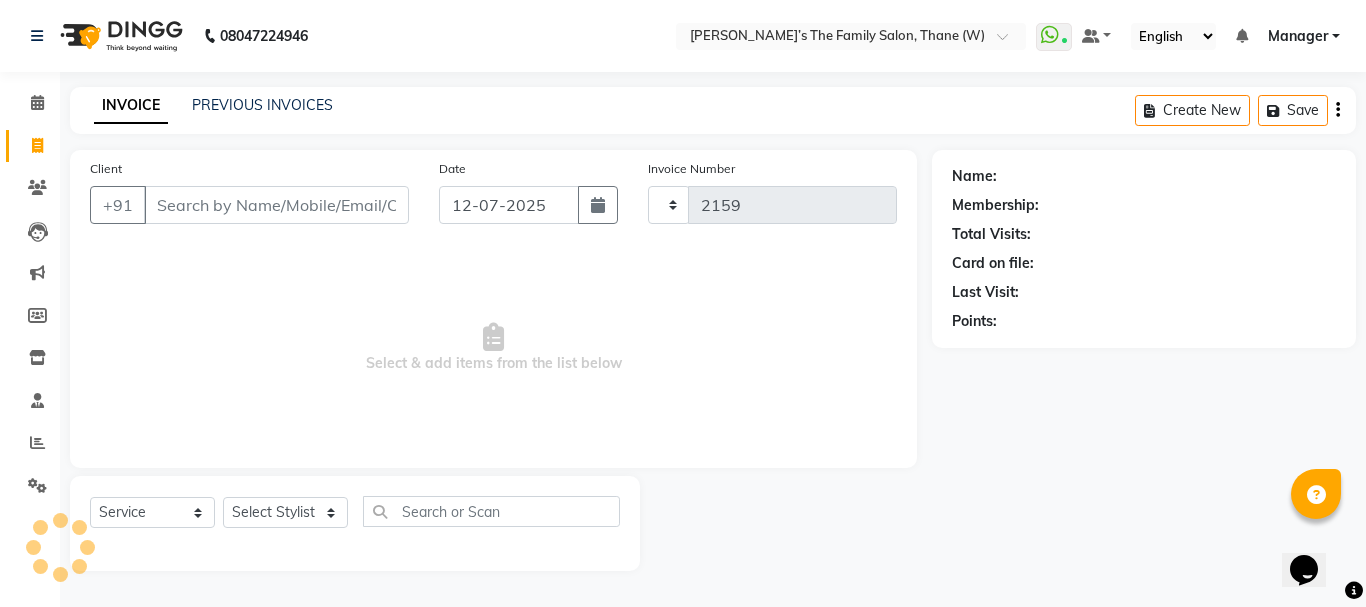 select on "8004" 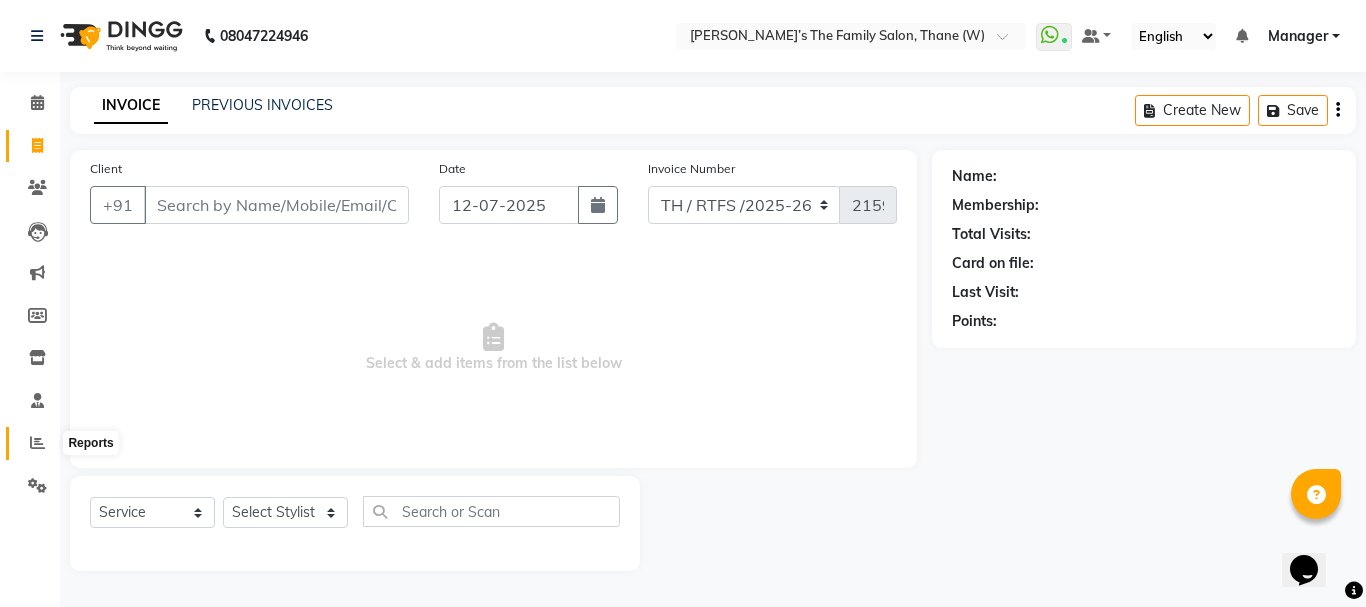 click 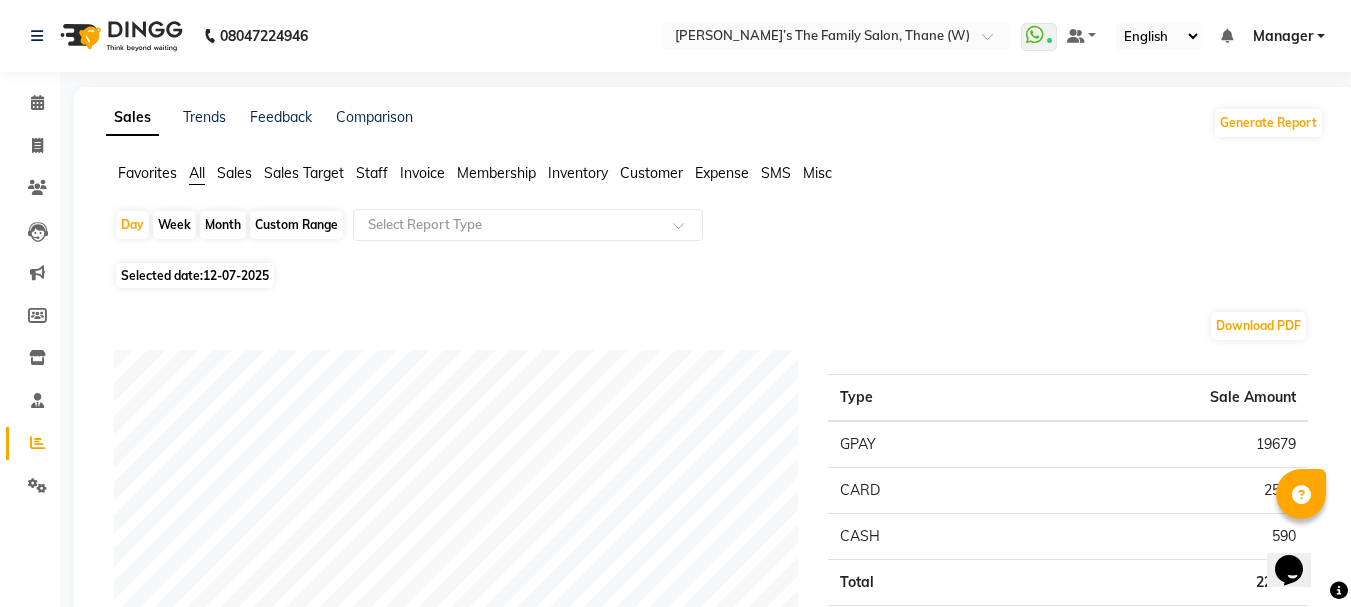 click on "Month" 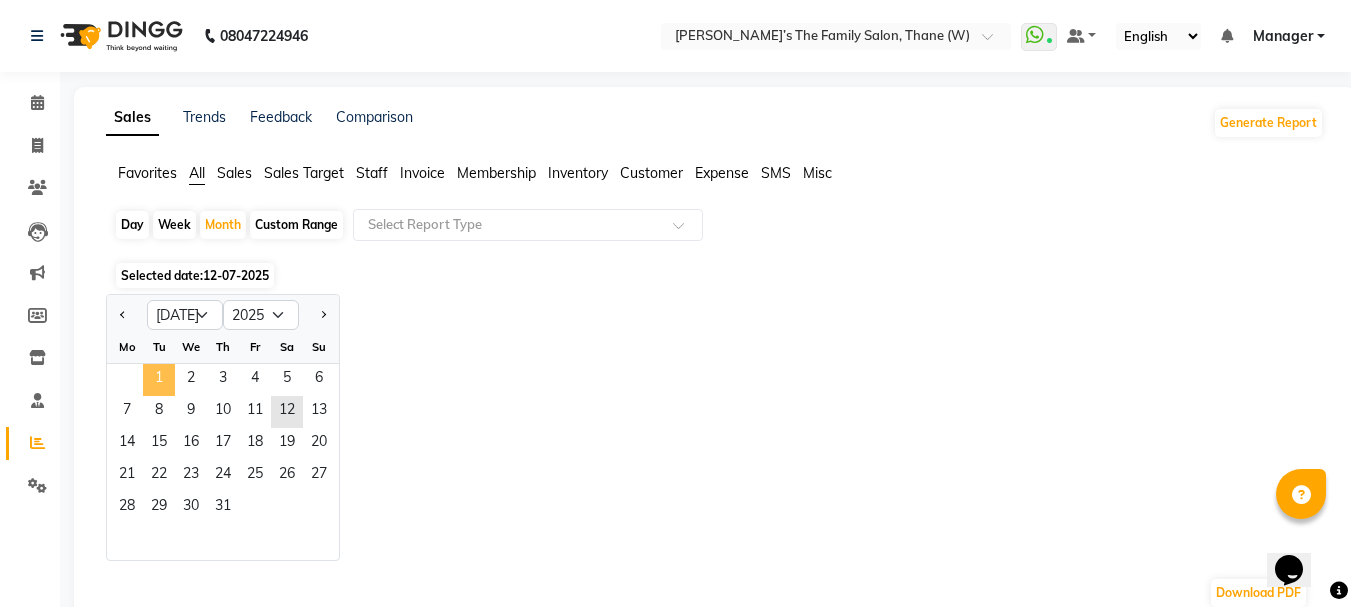 click on "1" 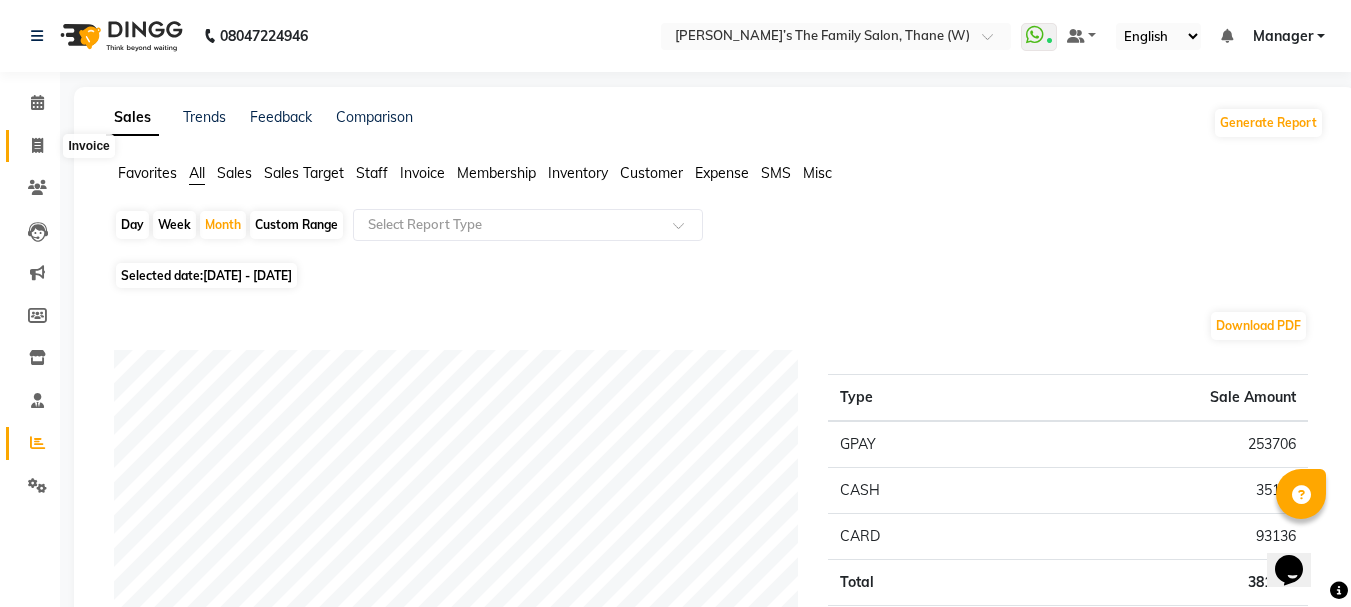 click 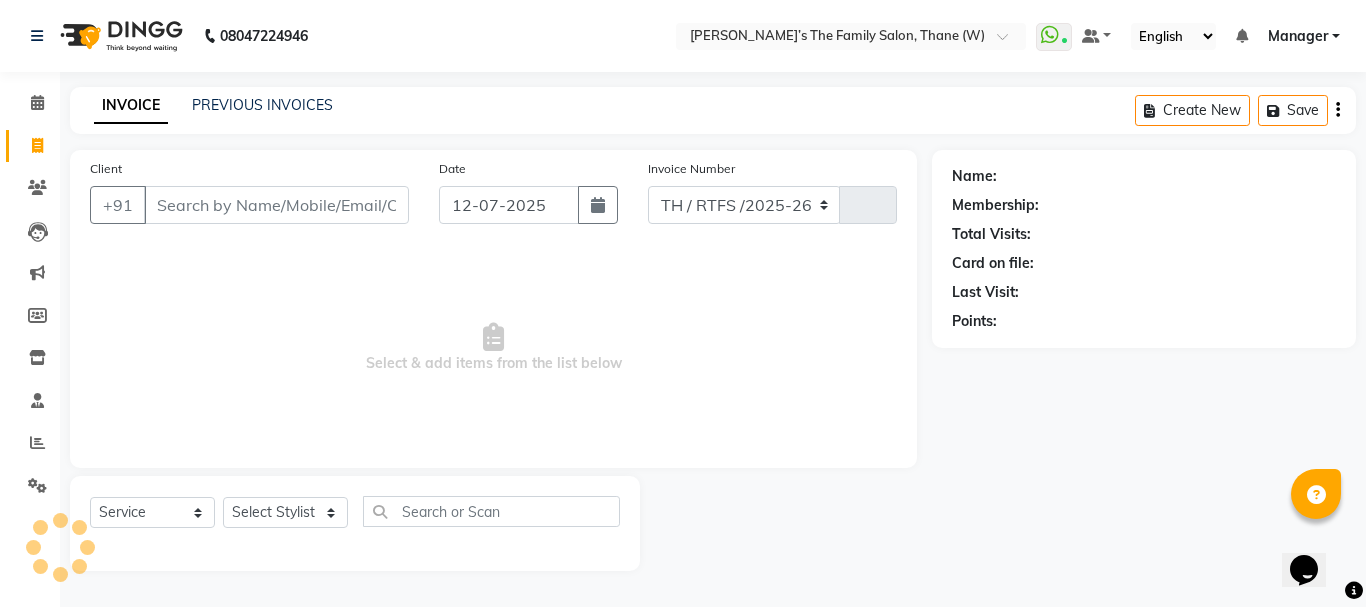 select on "8004" 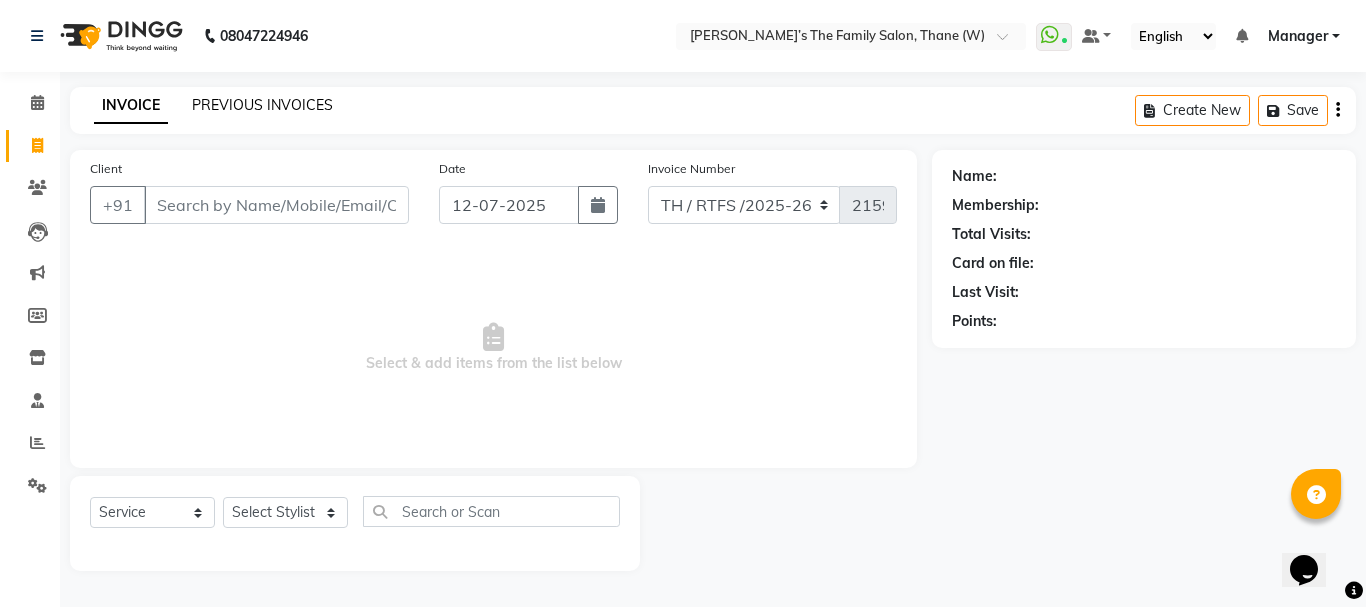 click on "PREVIOUS INVOICES" 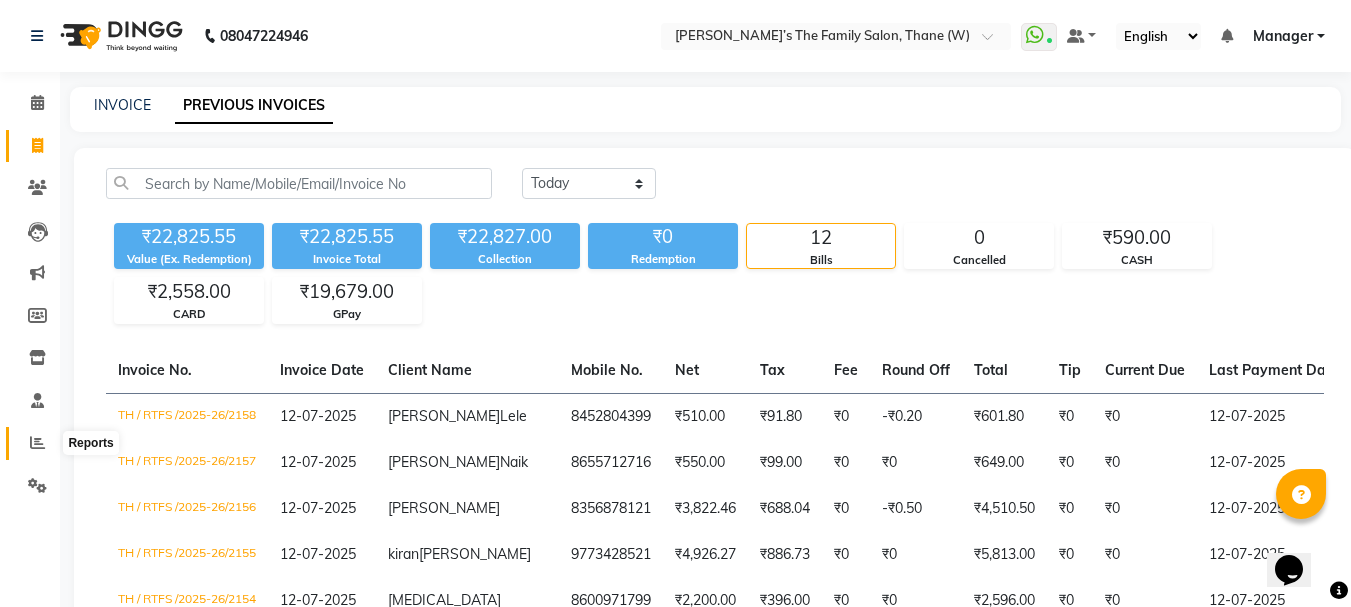 click 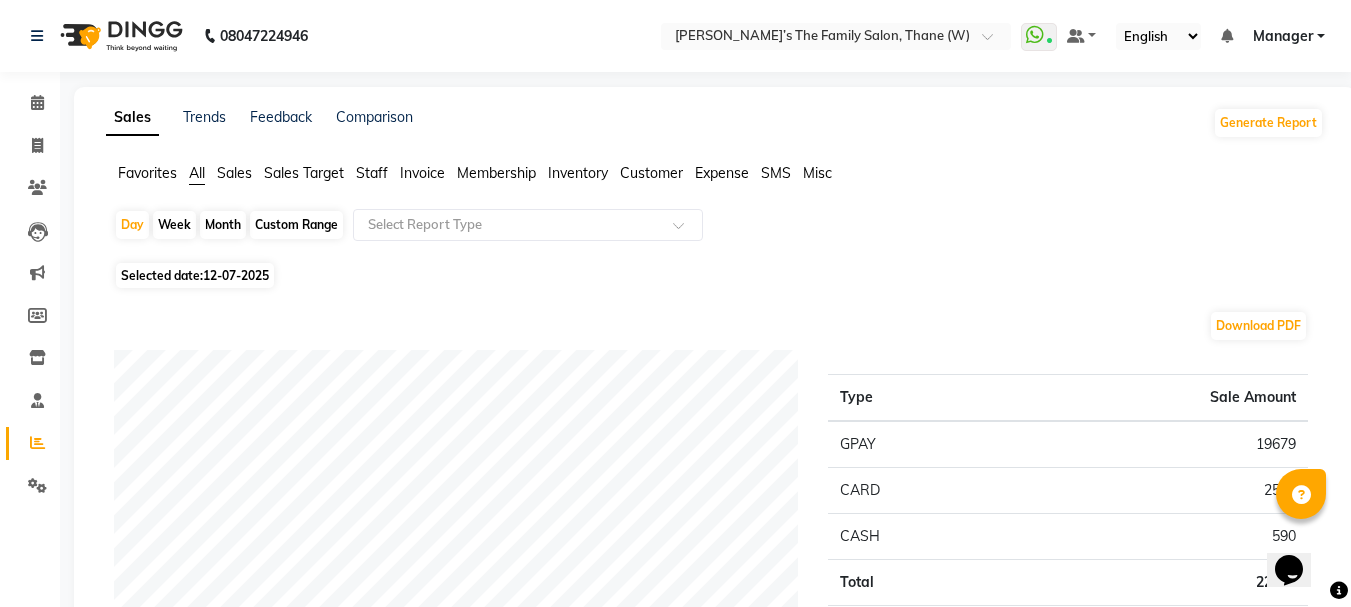 click on "Selected date:  [DATE]" 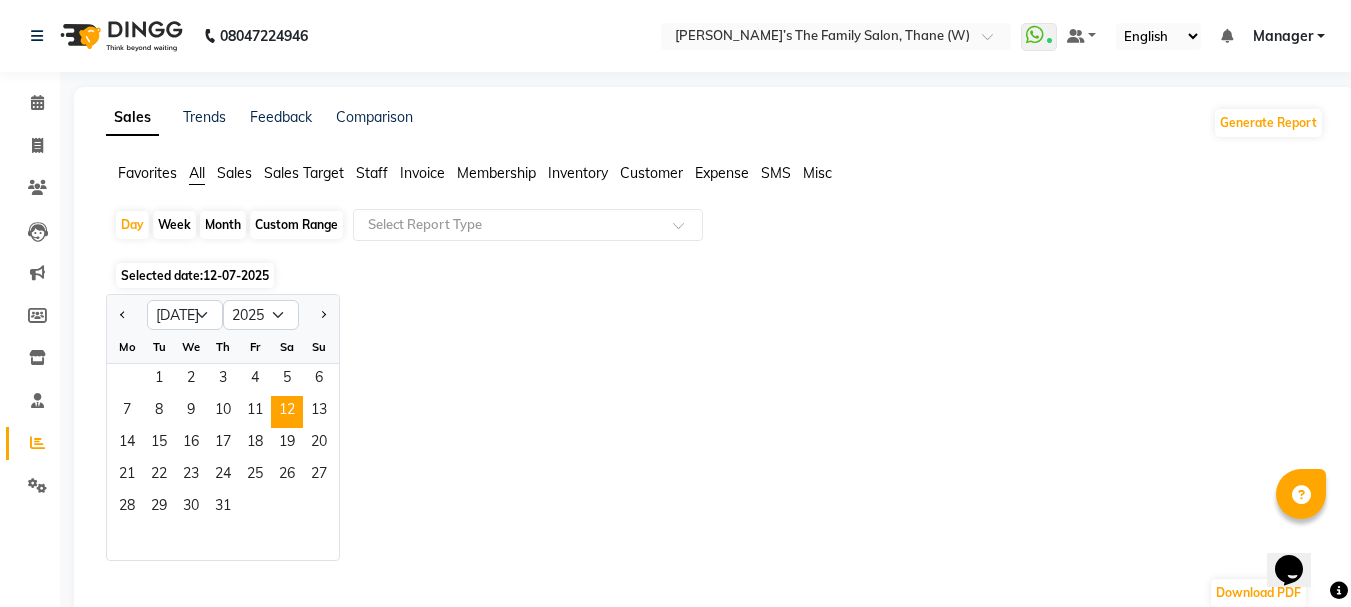 click on "Month" 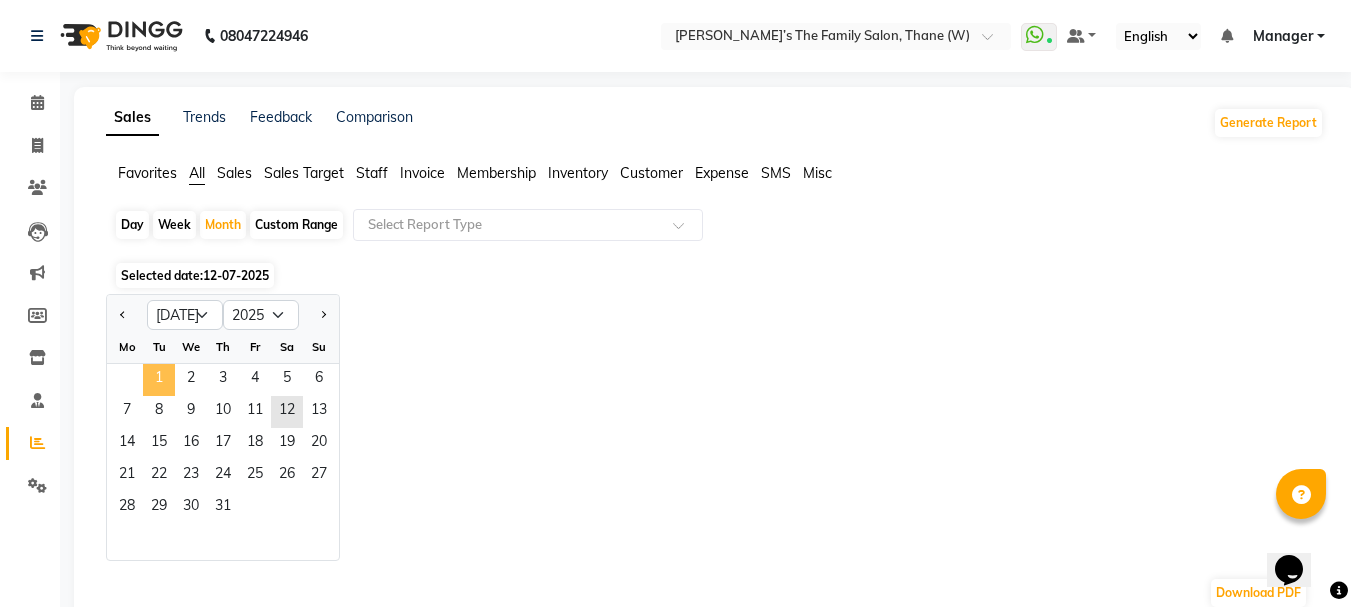 click on "1" 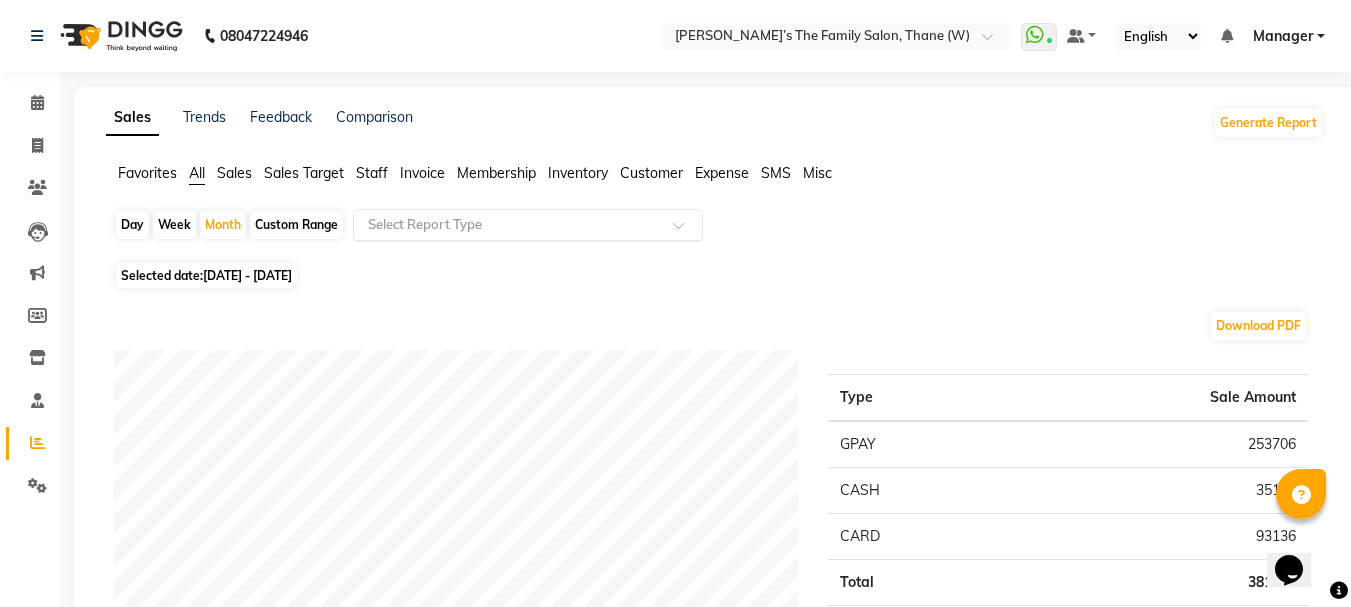 click 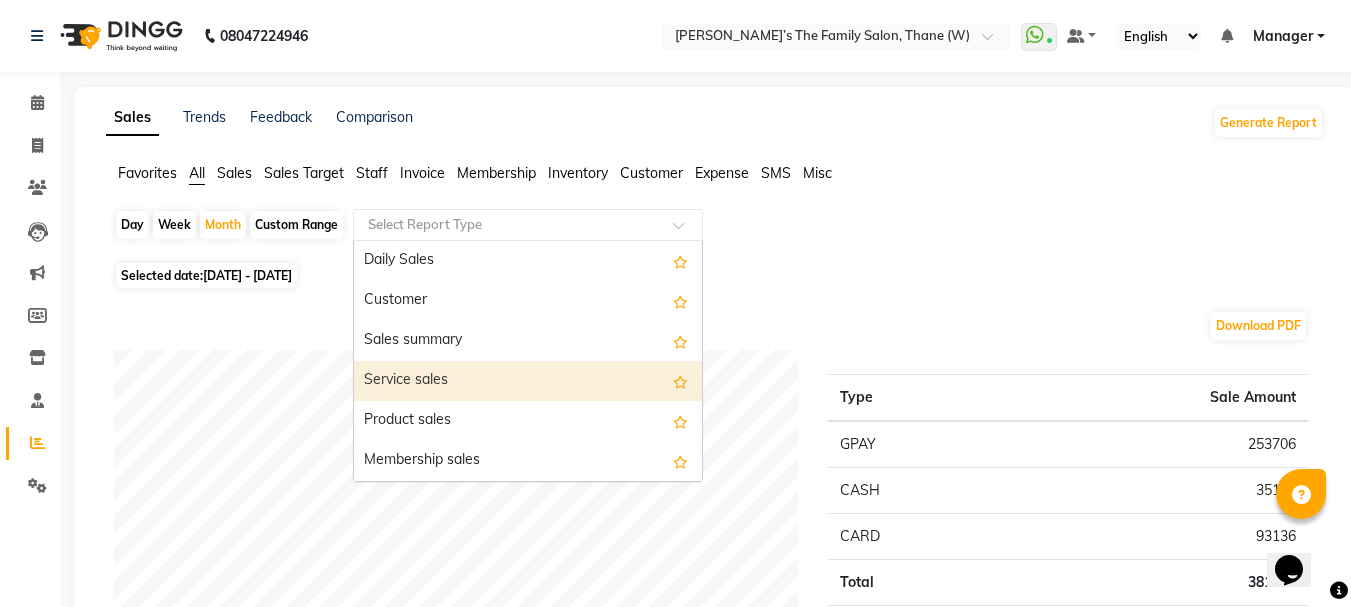 click on "Service sales" at bounding box center [528, 381] 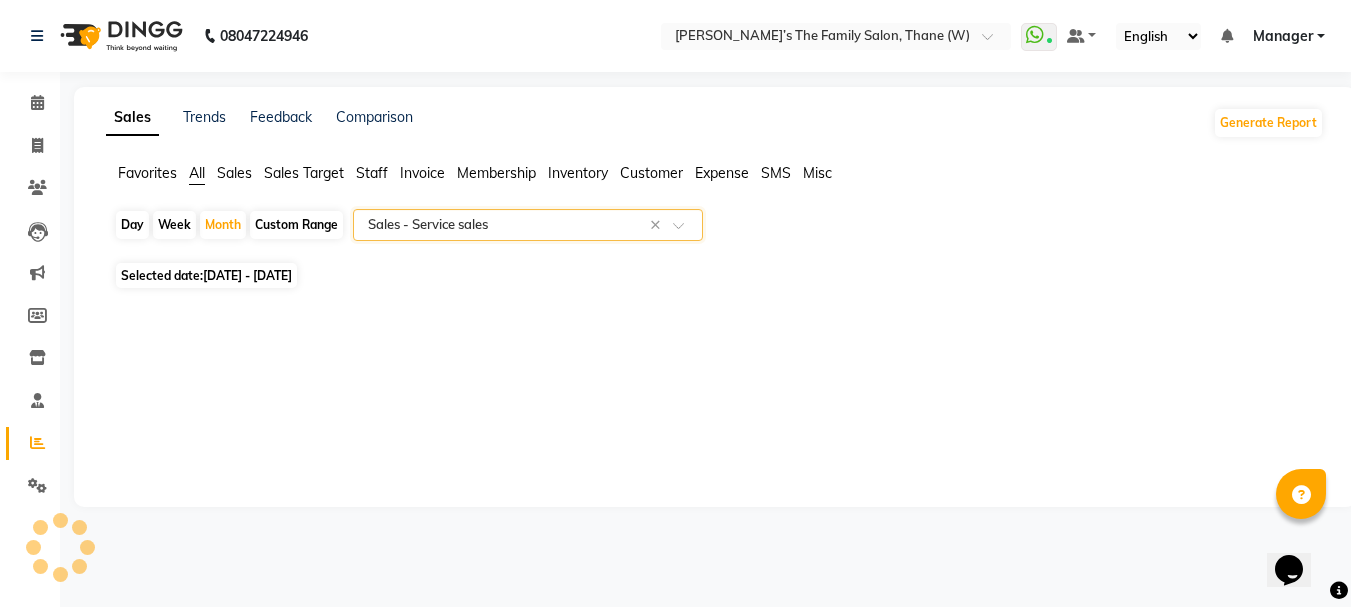 select on "full_report" 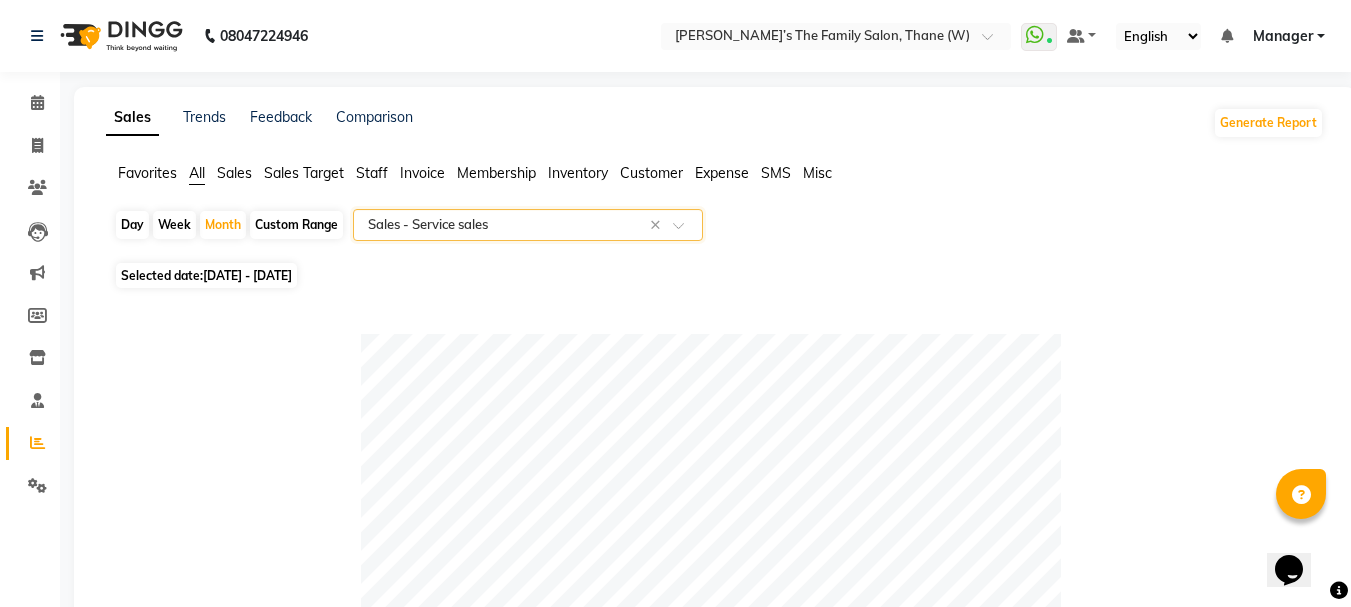 scroll, scrollTop: 531, scrollLeft: 0, axis: vertical 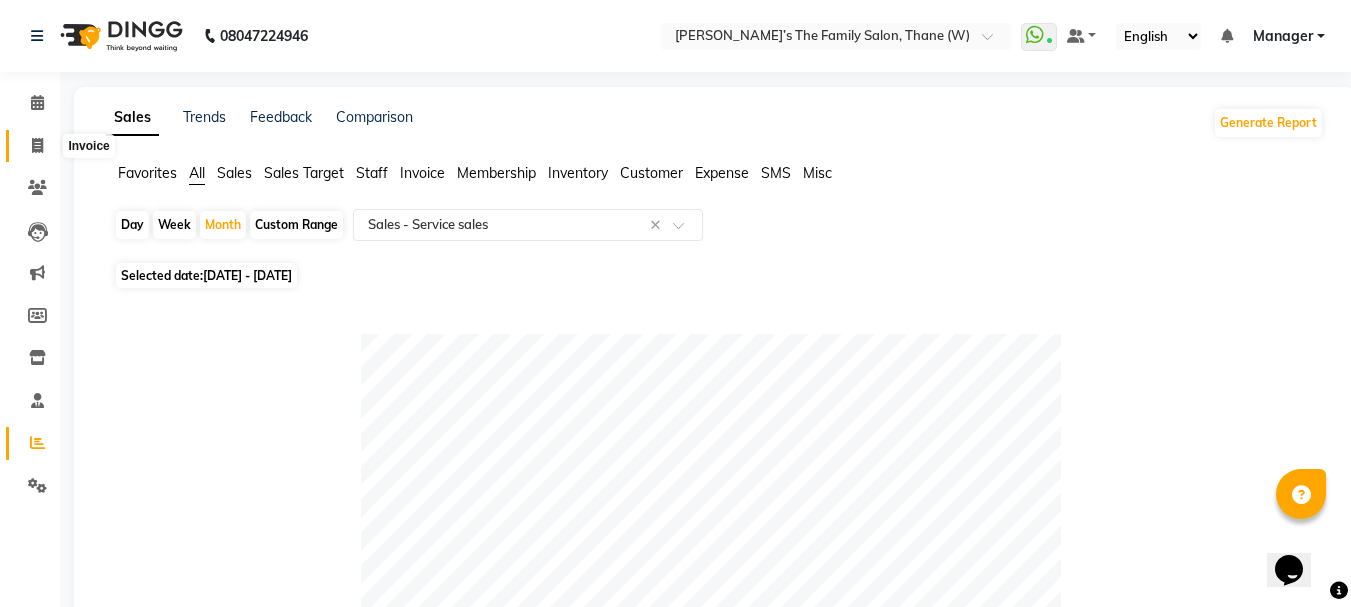 click 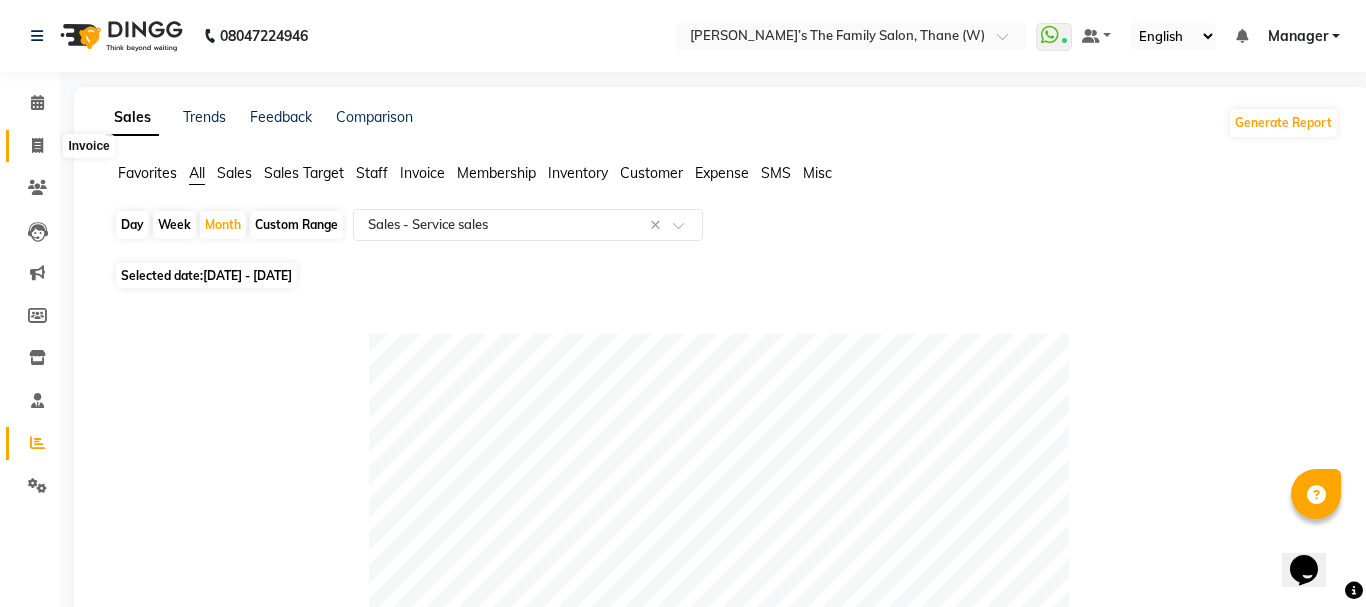 select on "service" 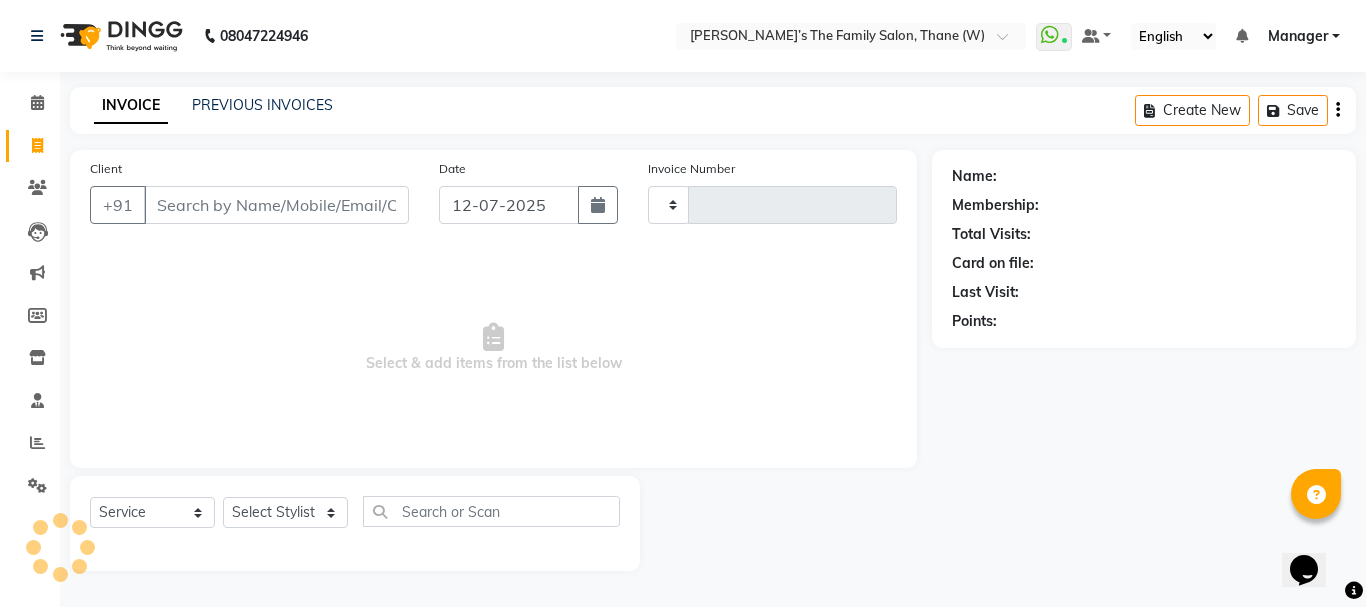 type on "2159" 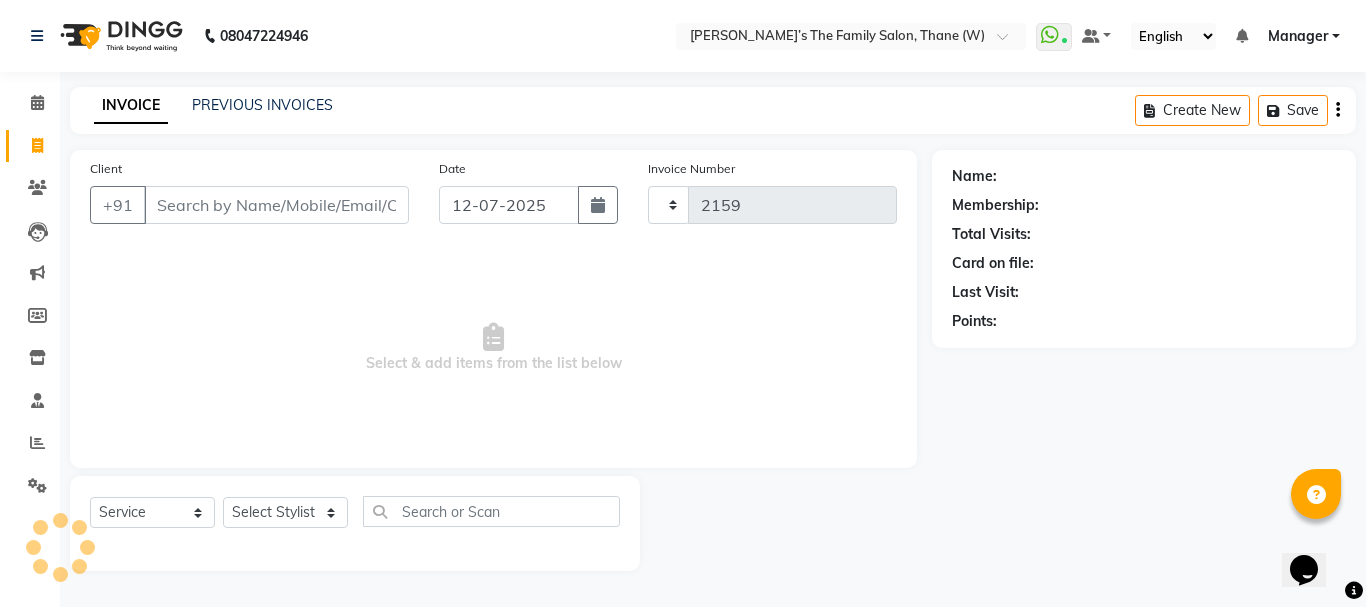 select on "8004" 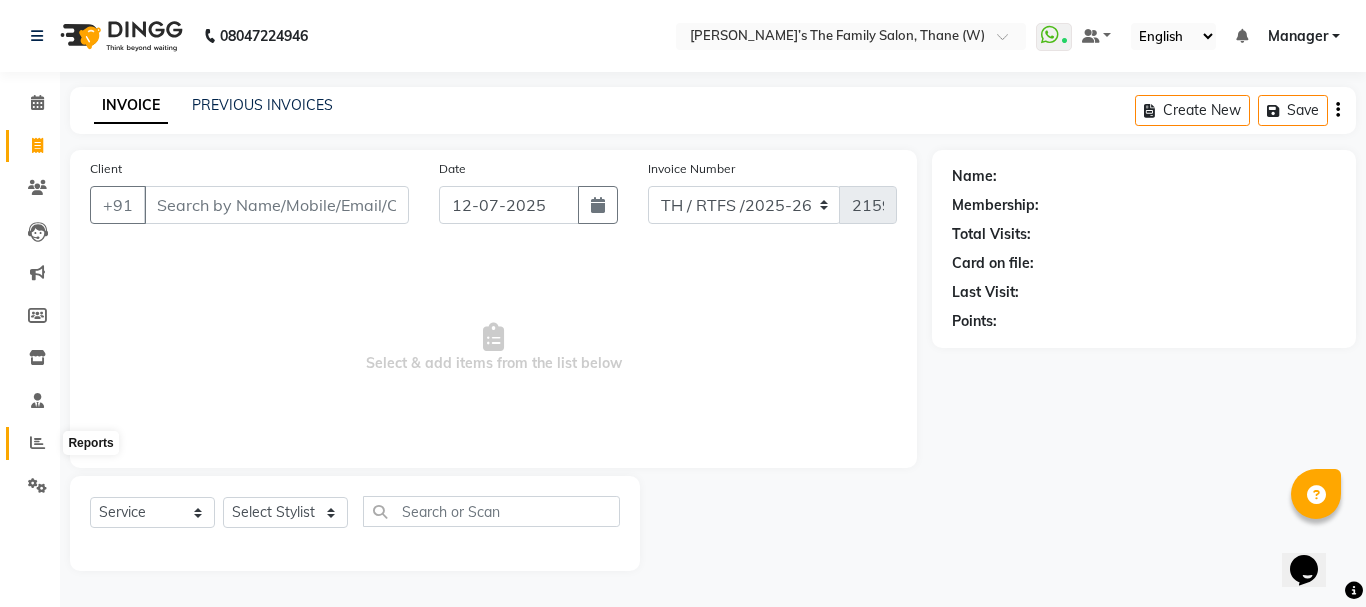 click 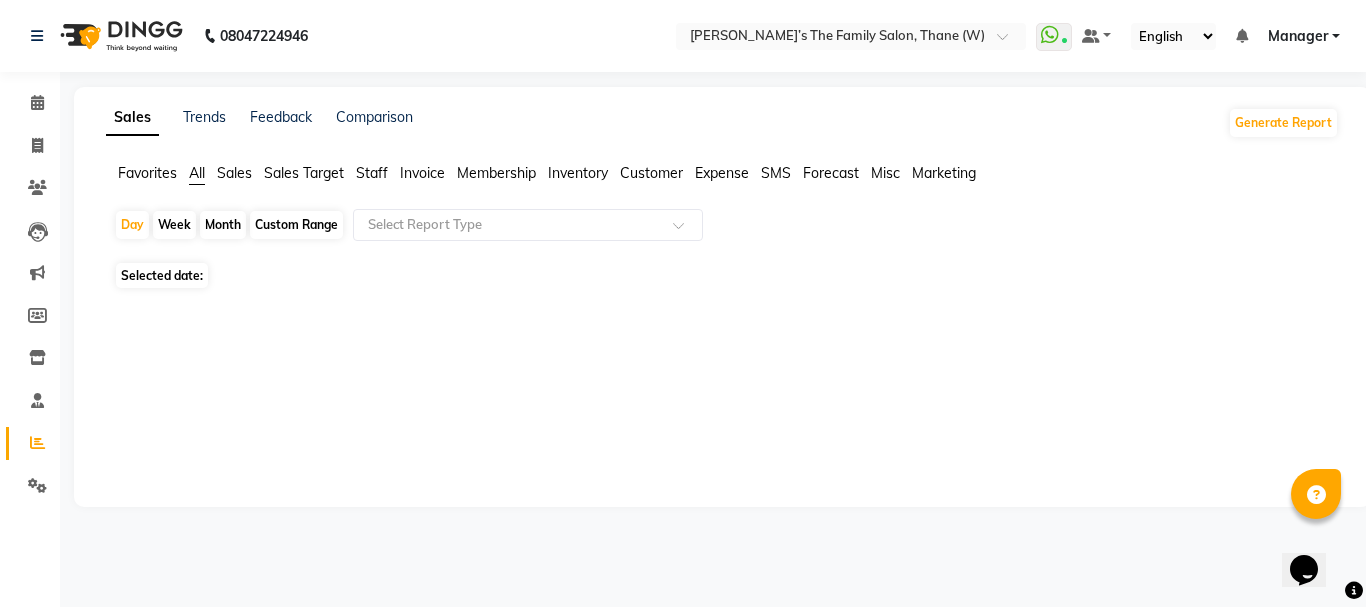 click on "Month" 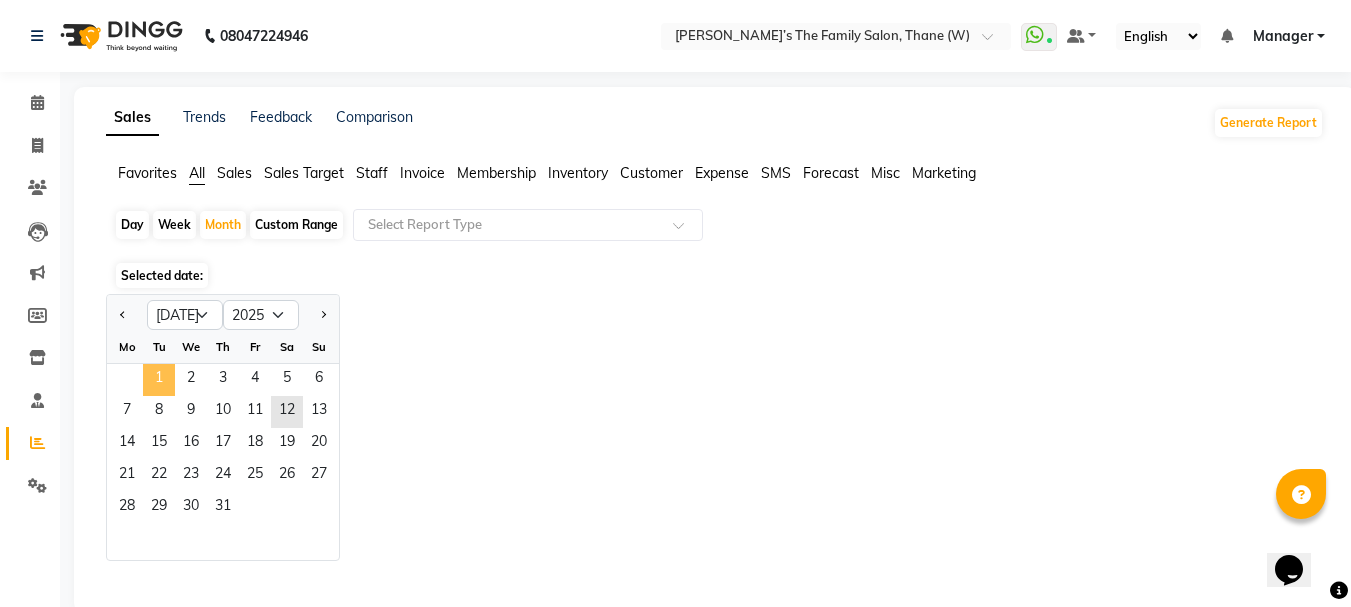 click on "1" 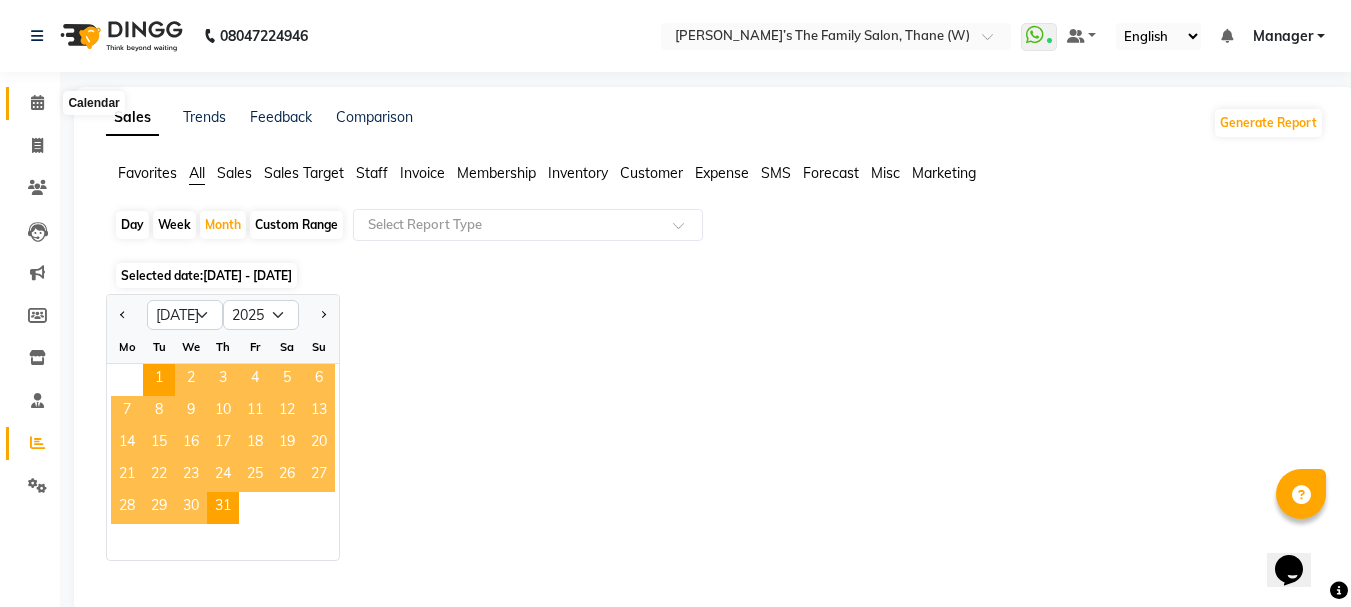click 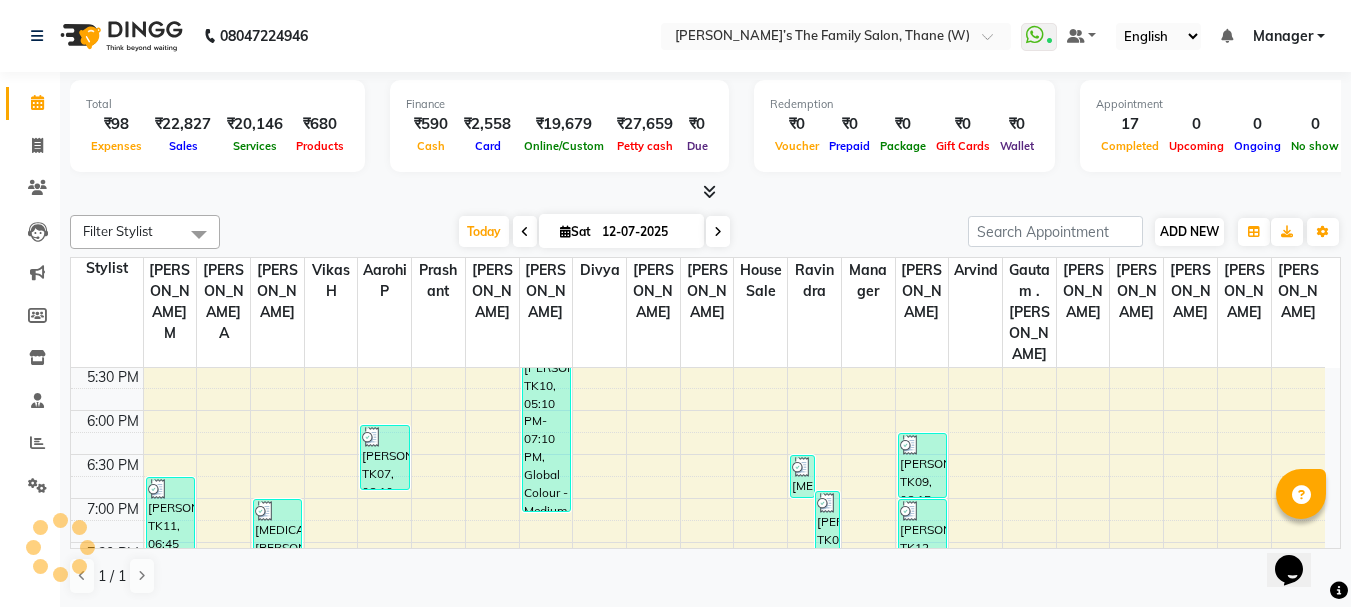 scroll, scrollTop: 0, scrollLeft: 0, axis: both 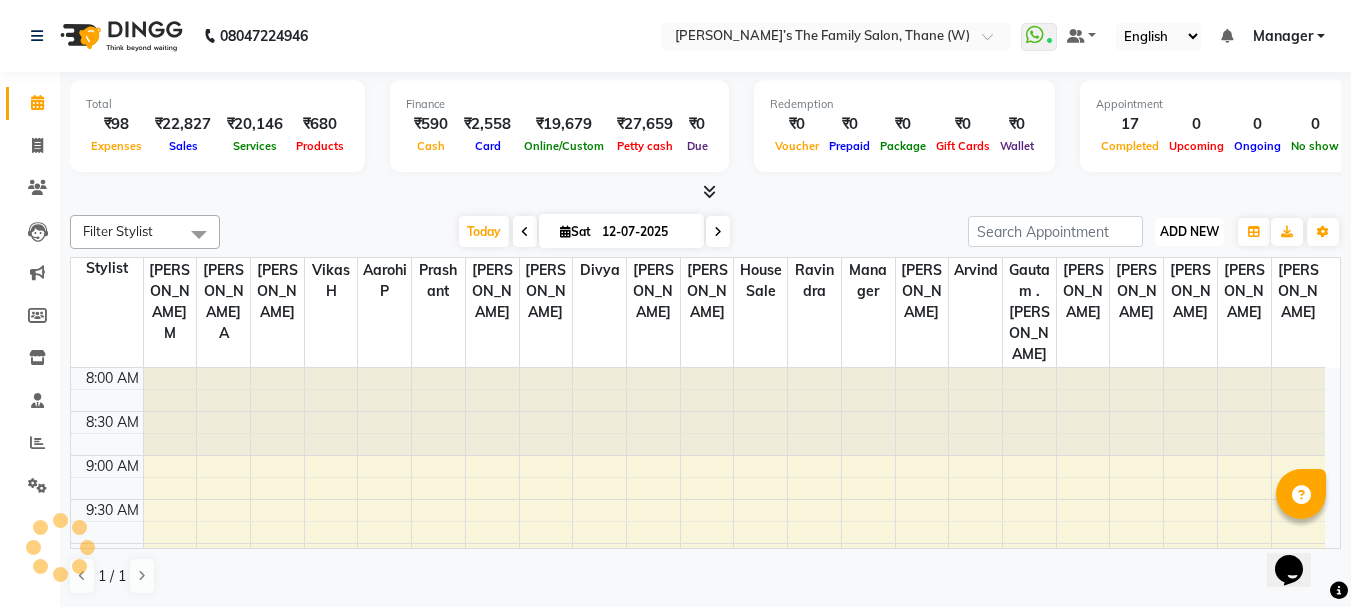 click on "ADD NEW" at bounding box center [1189, 231] 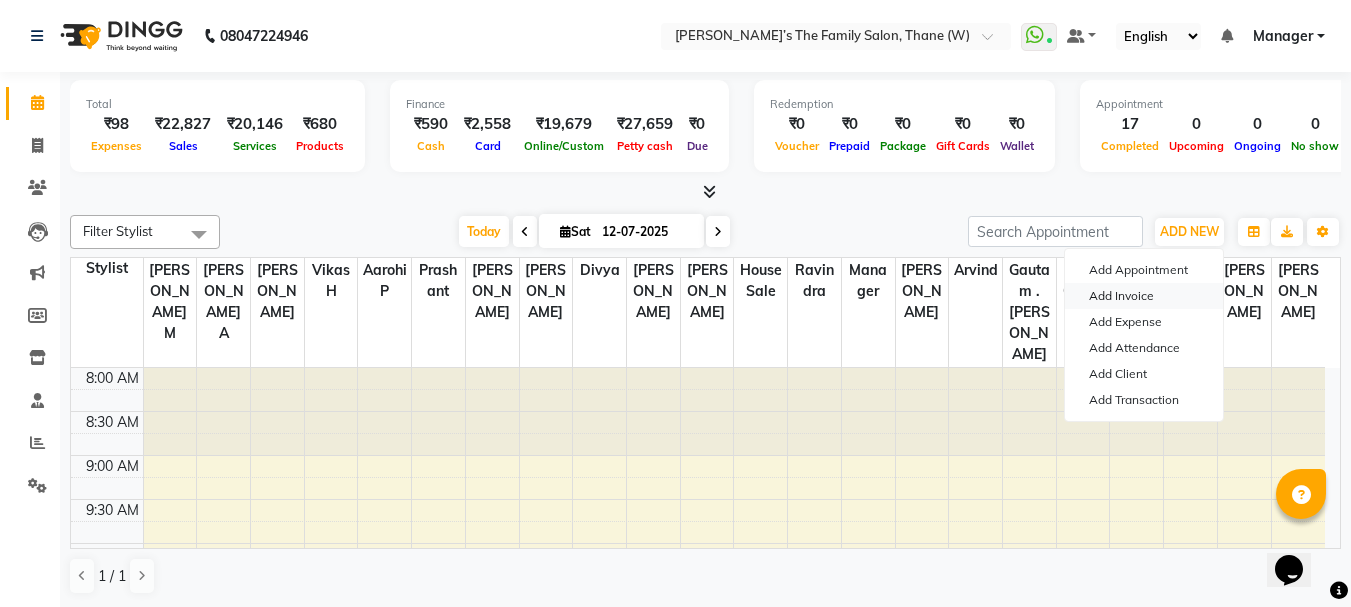 click on "Add Invoice" at bounding box center [1144, 296] 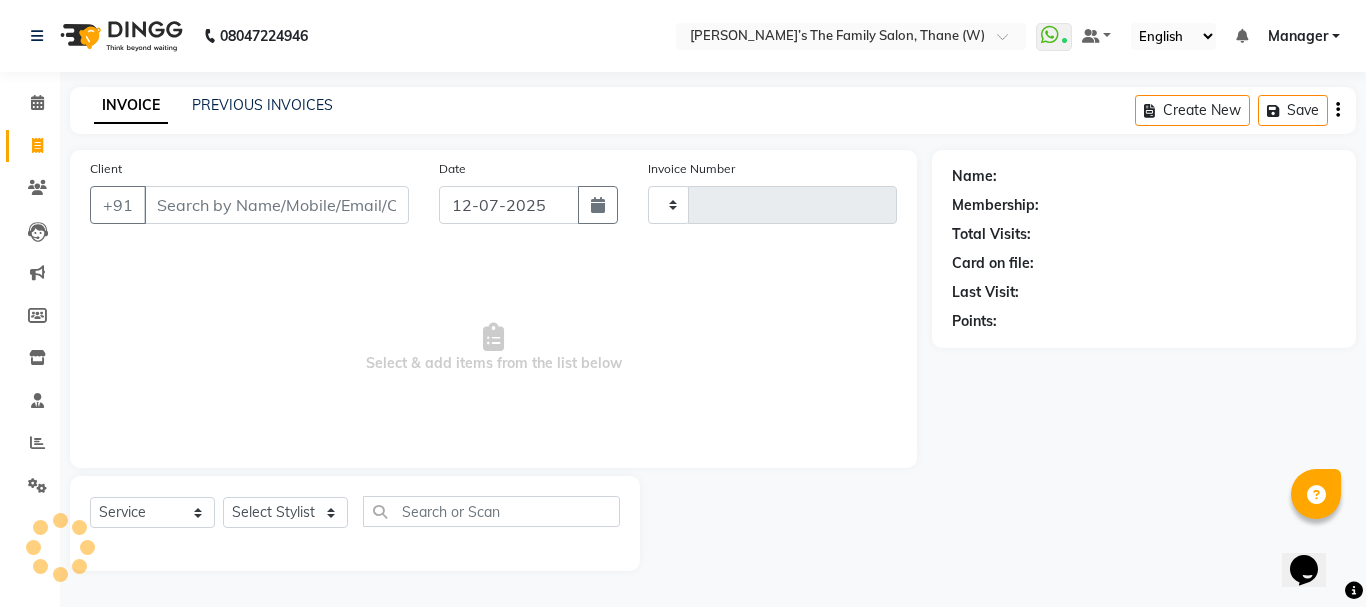 type on "2159" 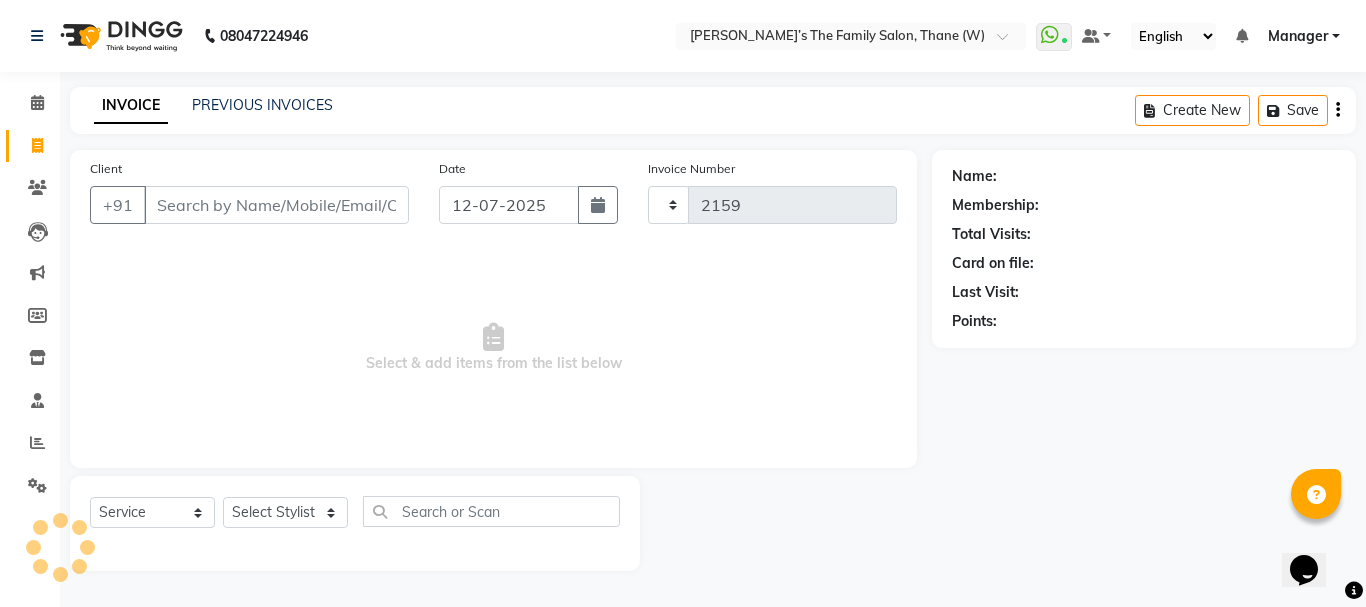 select on "8004" 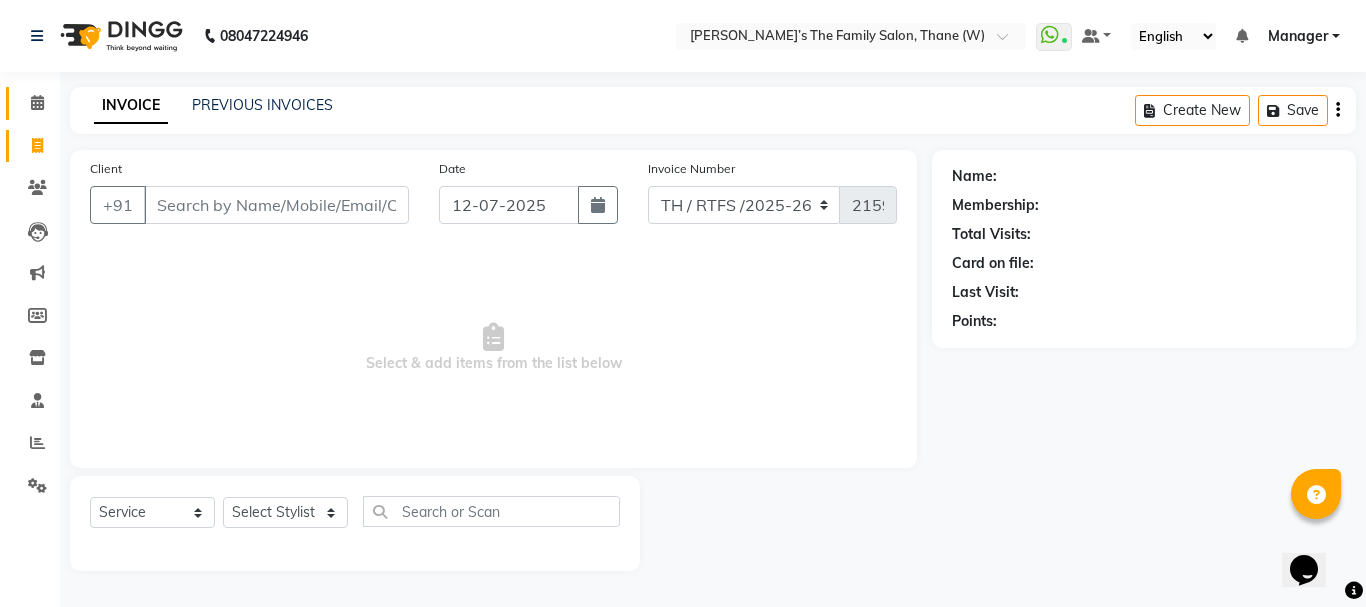 click 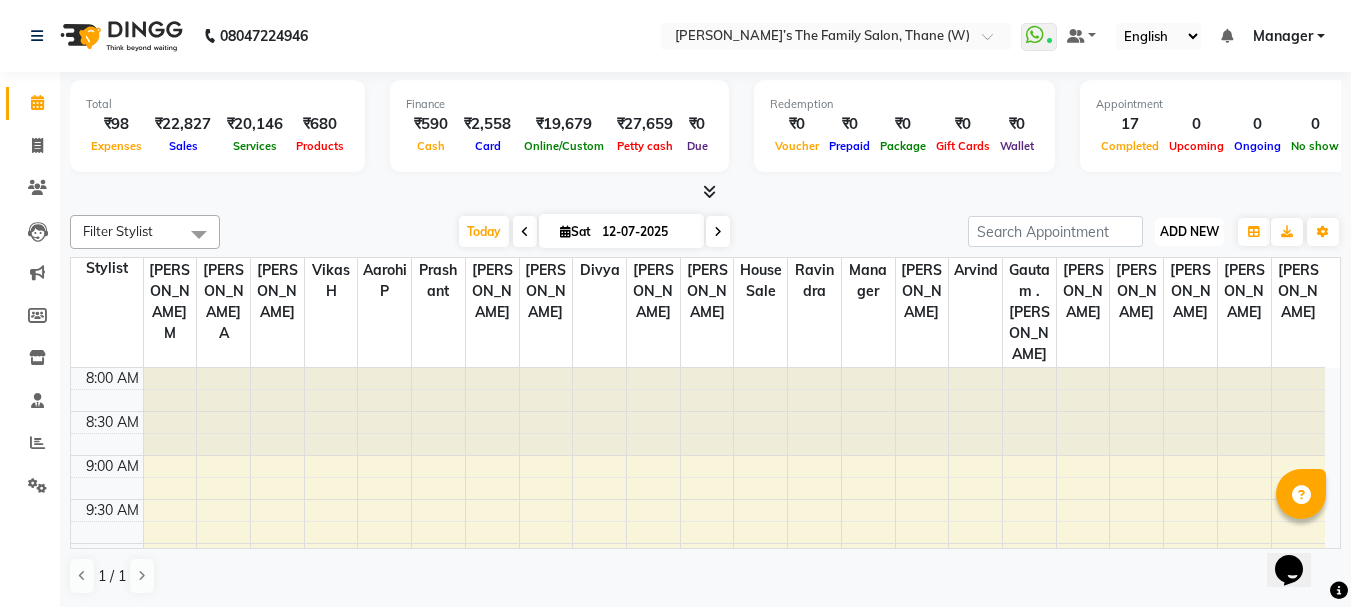 click on "ADD NEW" at bounding box center (1189, 231) 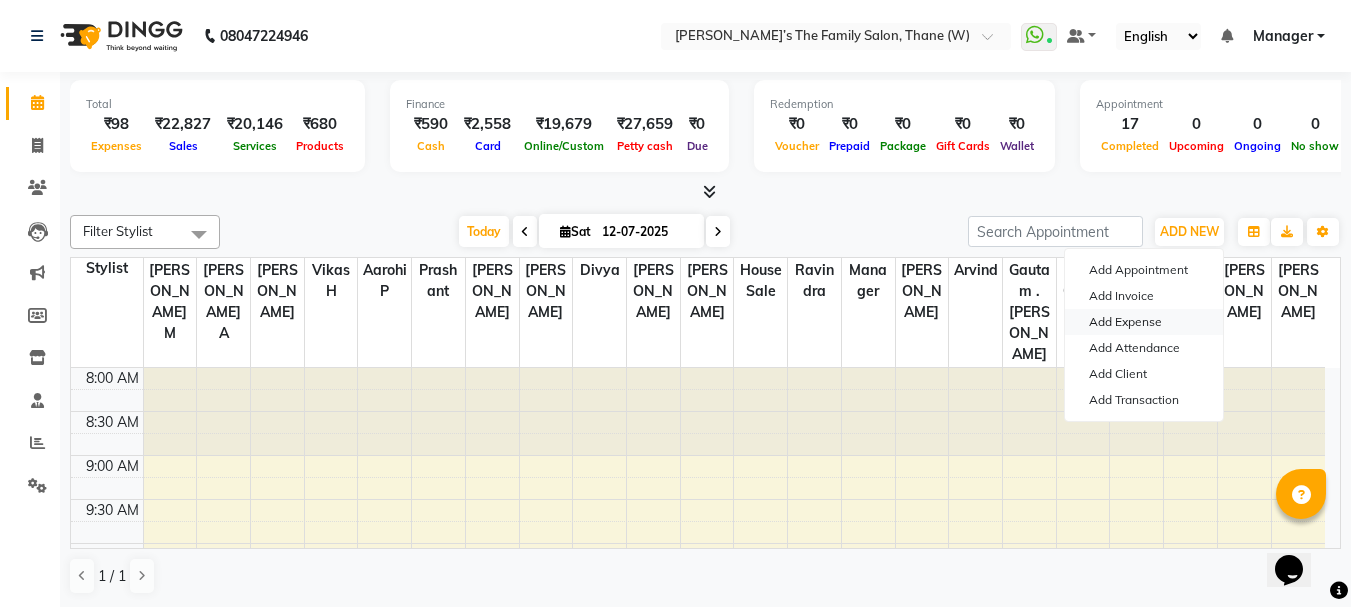 click on "Add Expense" at bounding box center [1144, 322] 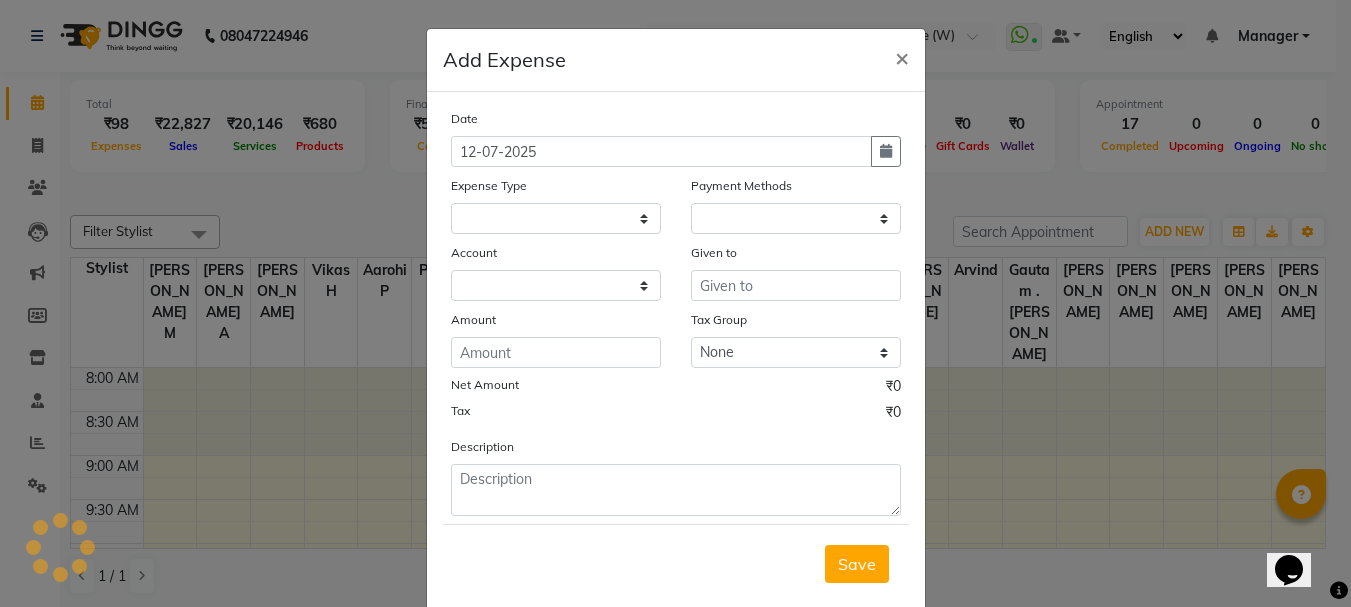 select 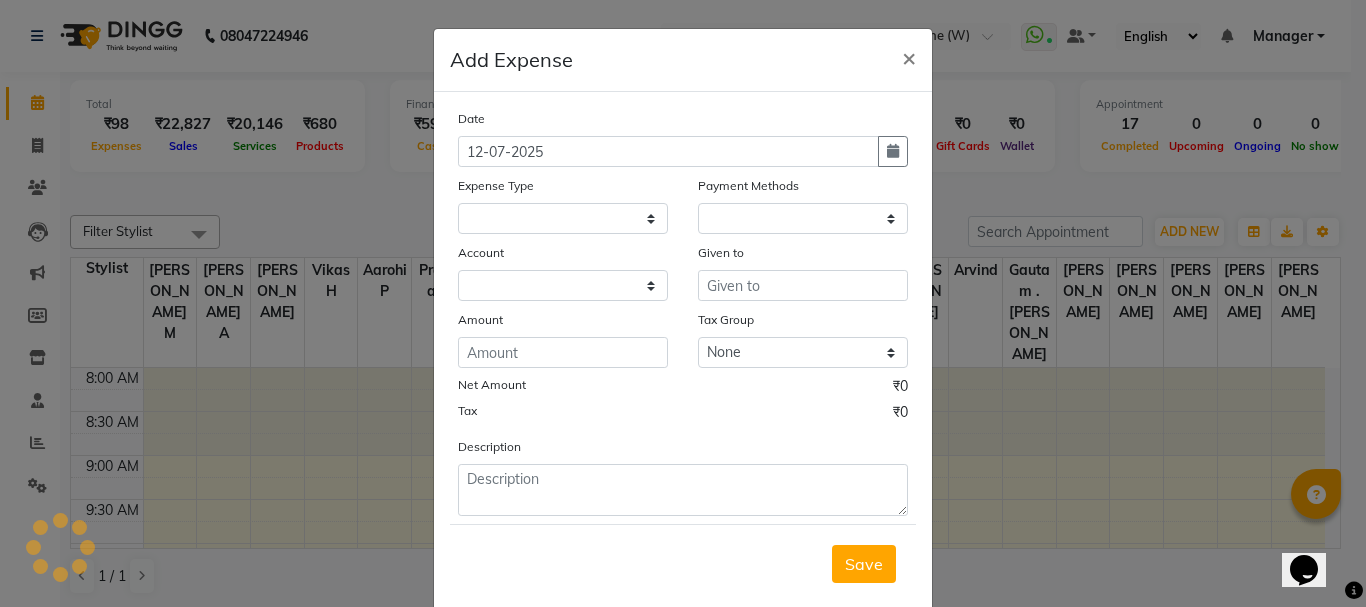 select on "1" 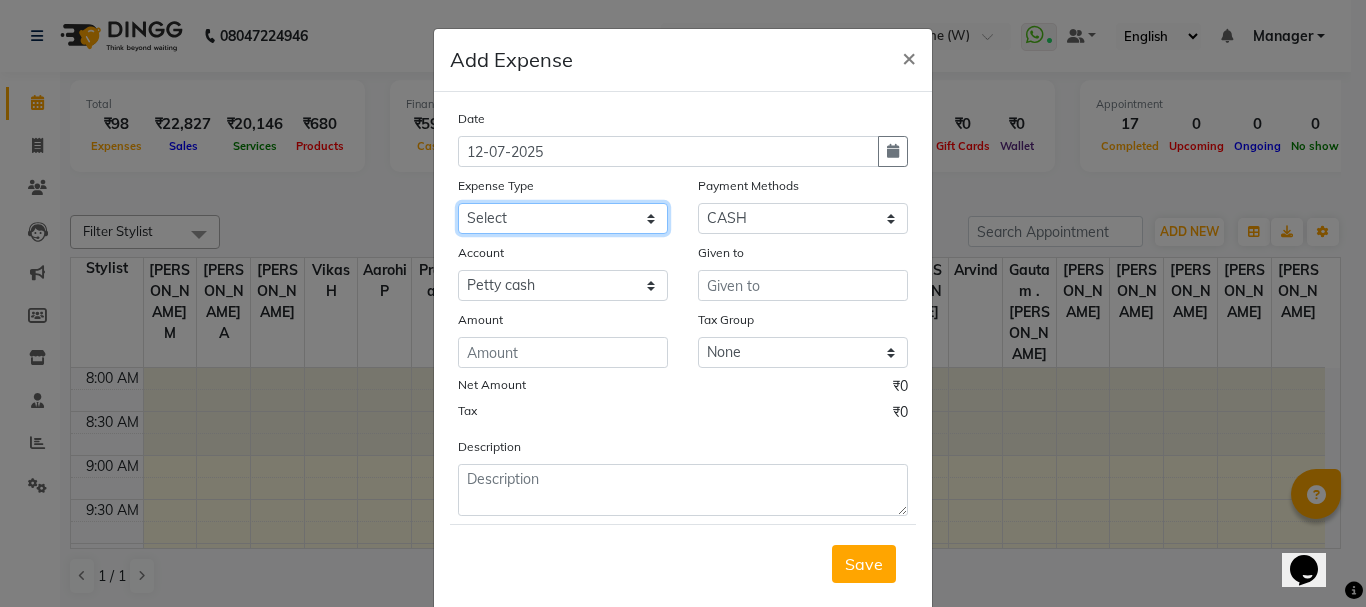 click on "Select Advance Salary Bank charges Car maintenance  Cash transfer to bank Cash transfer to hub Client Snacks Clinical charges coffee Equipment Fuel Govt fee Incentive Insurance International purchase Loan Repayment Maintenance Marketing Membership reward Milk Miscellaneous MRA Other Pantry Product Rent Staff Snacks Tax Tea & Refreshment Tip Transfer Utilities Water tank" 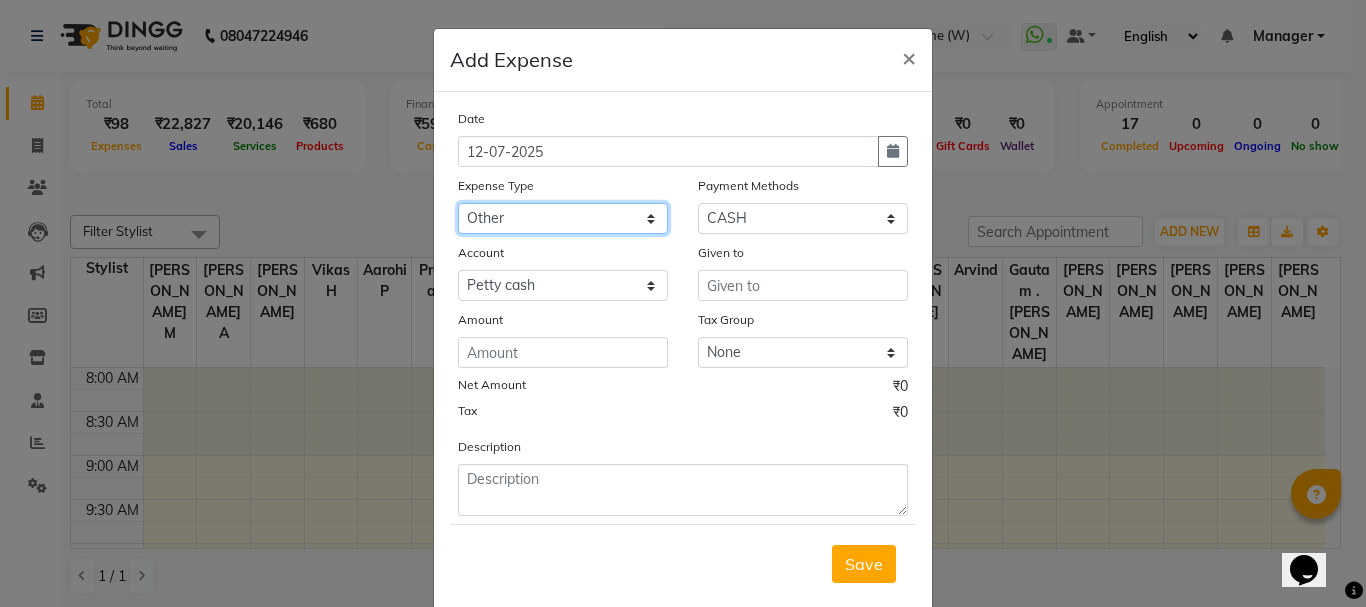 click on "Select Advance Salary Bank charges Car maintenance  Cash transfer to bank Cash transfer to hub Client Snacks Clinical charges coffee Equipment Fuel Govt fee Incentive Insurance International purchase Loan Repayment Maintenance Marketing Membership reward Milk Miscellaneous MRA Other Pantry Product Rent Staff Snacks Tax Tea & Refreshment Tip Transfer Utilities Water tank" 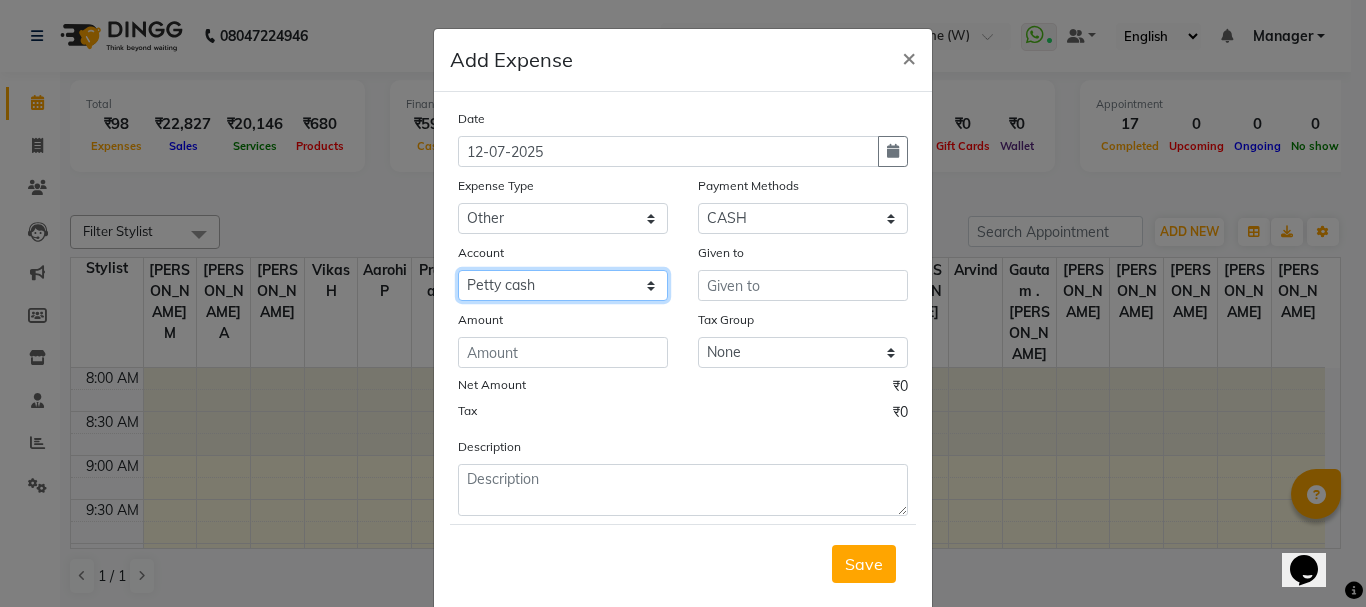 click on "Select Petty cash Default account" 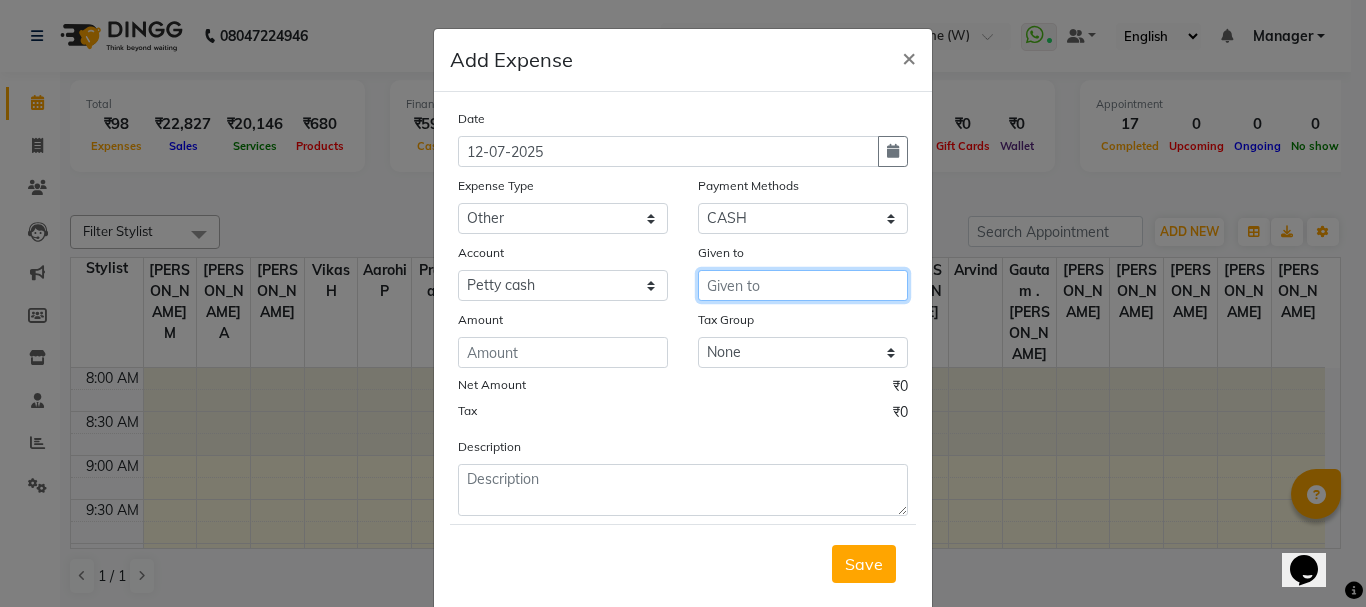 click at bounding box center [803, 285] 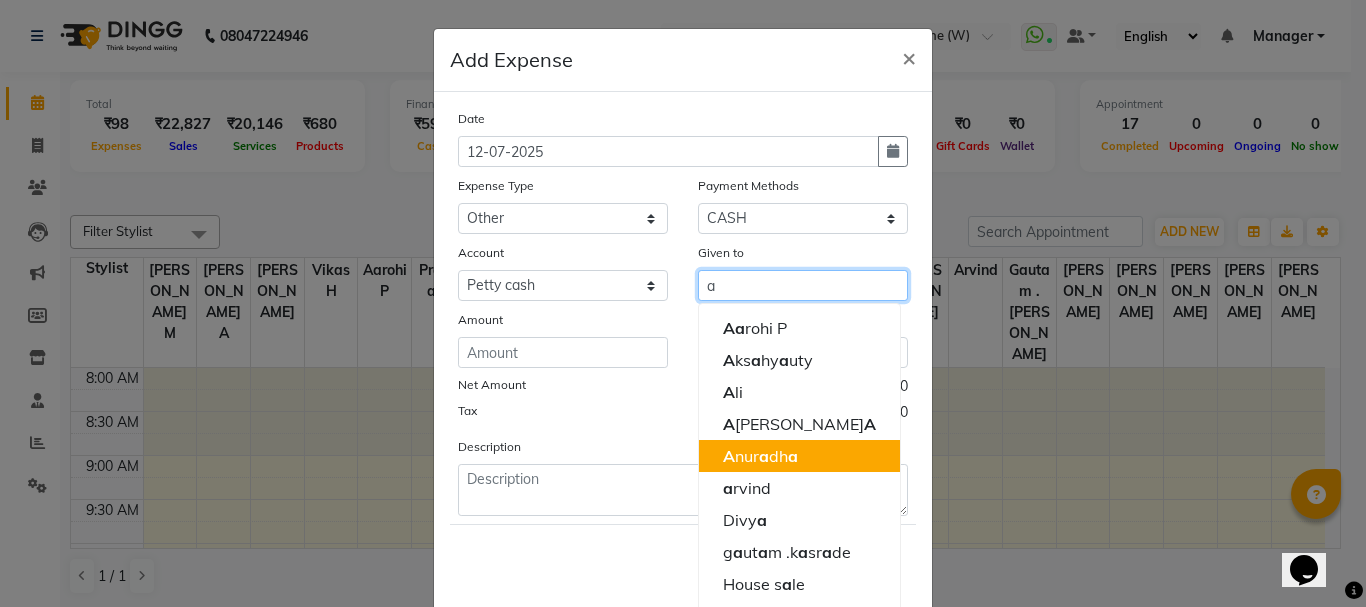 click on "A nur a dh a" at bounding box center [760, 456] 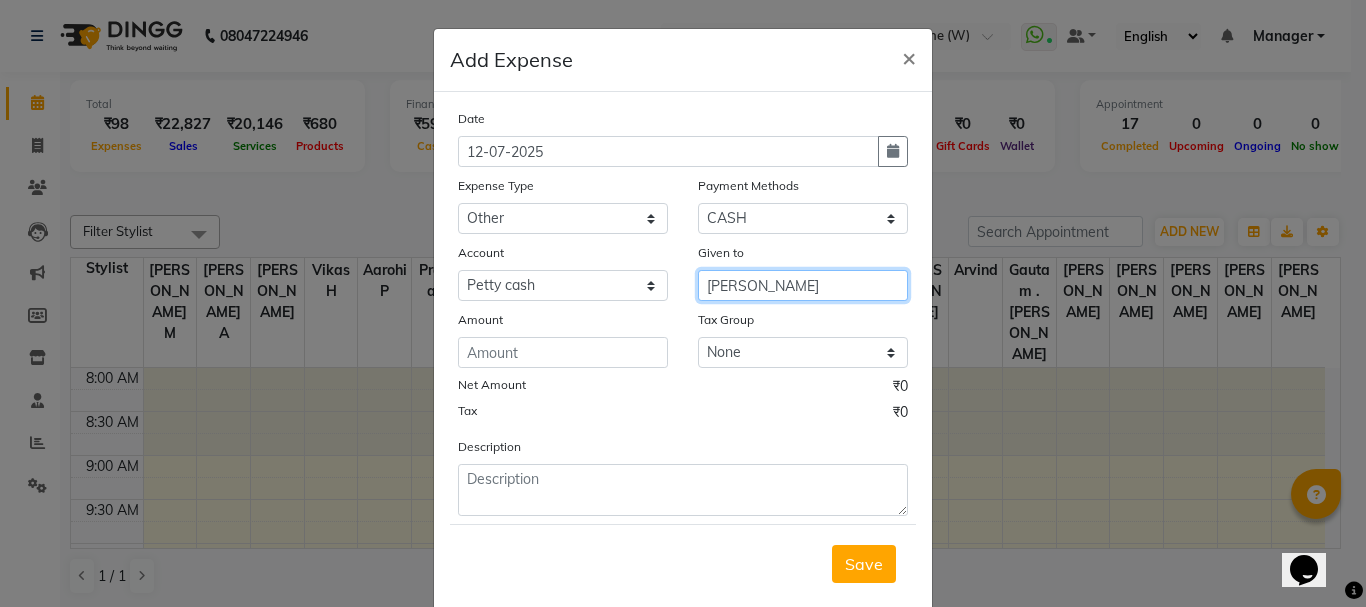 type on "[PERSON_NAME]" 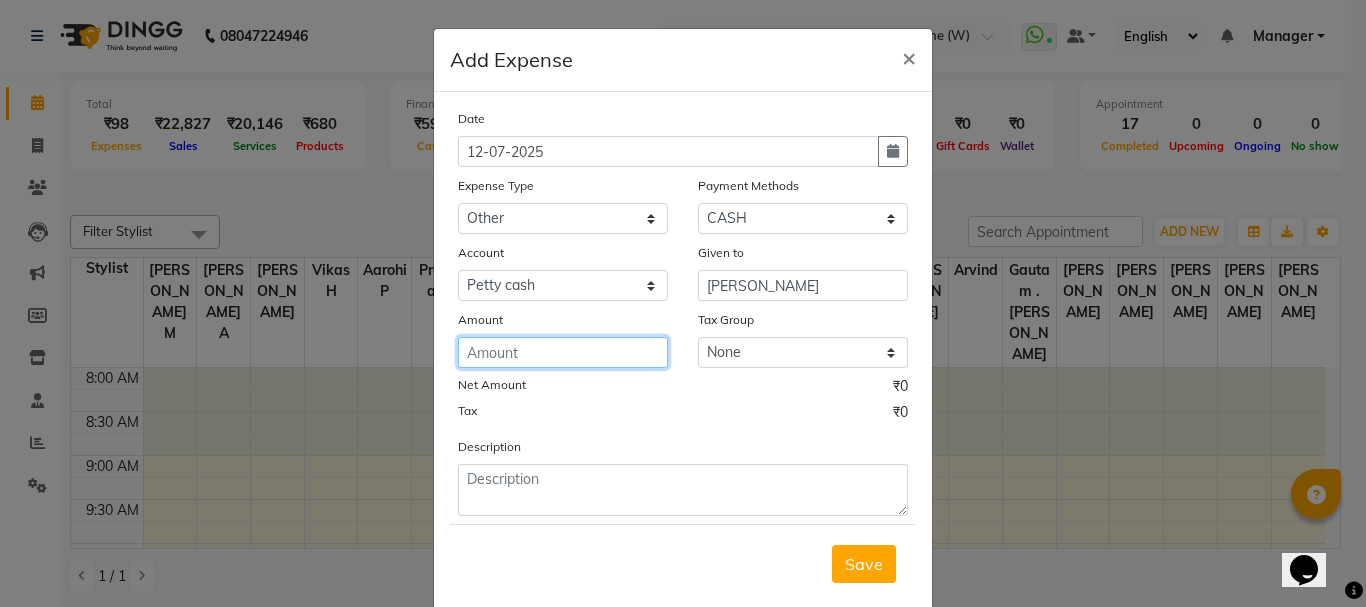 click 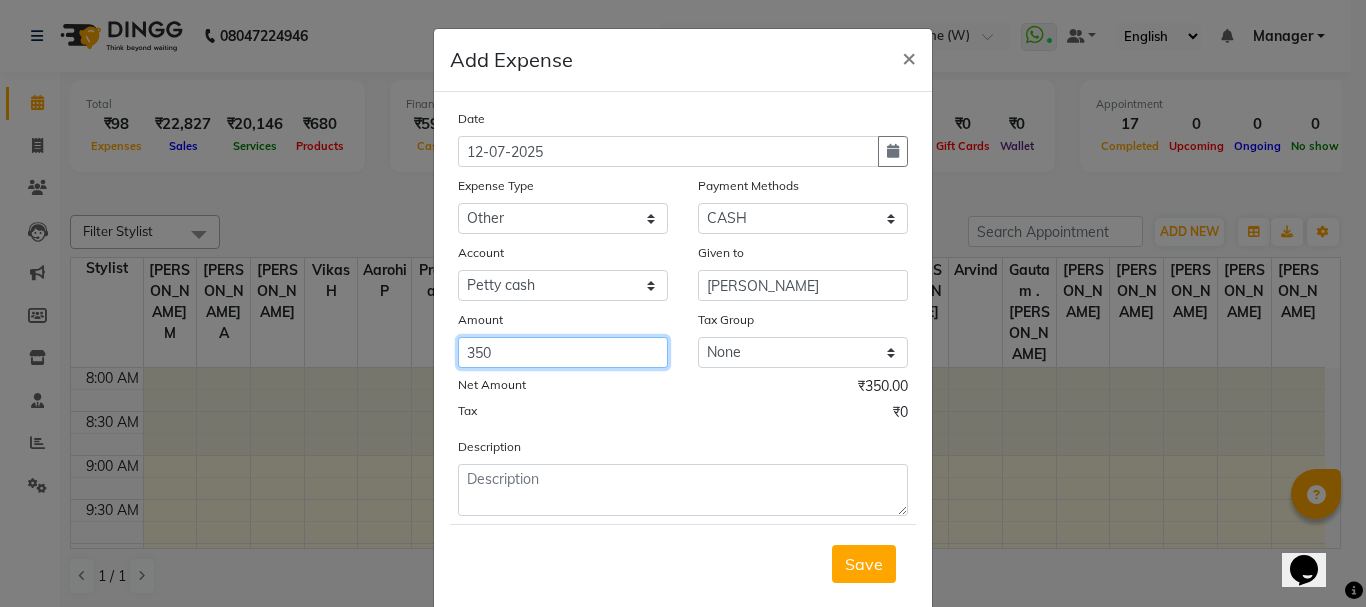 type on "350" 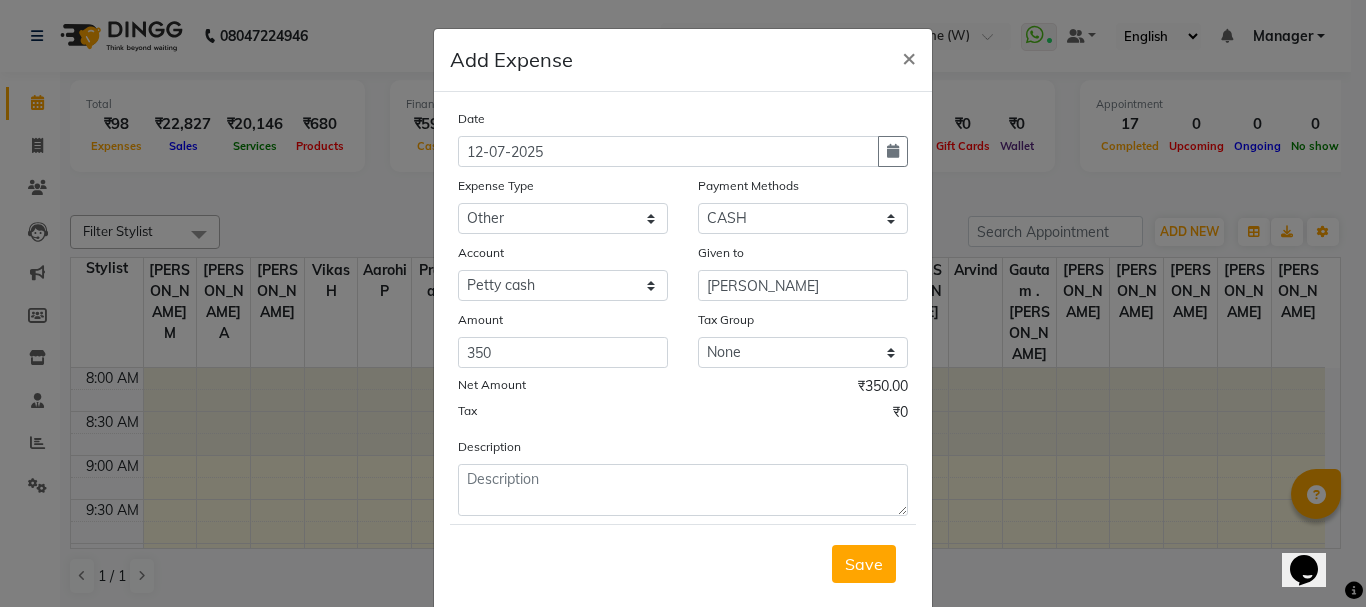 click on "Net Amount ₹350.00" 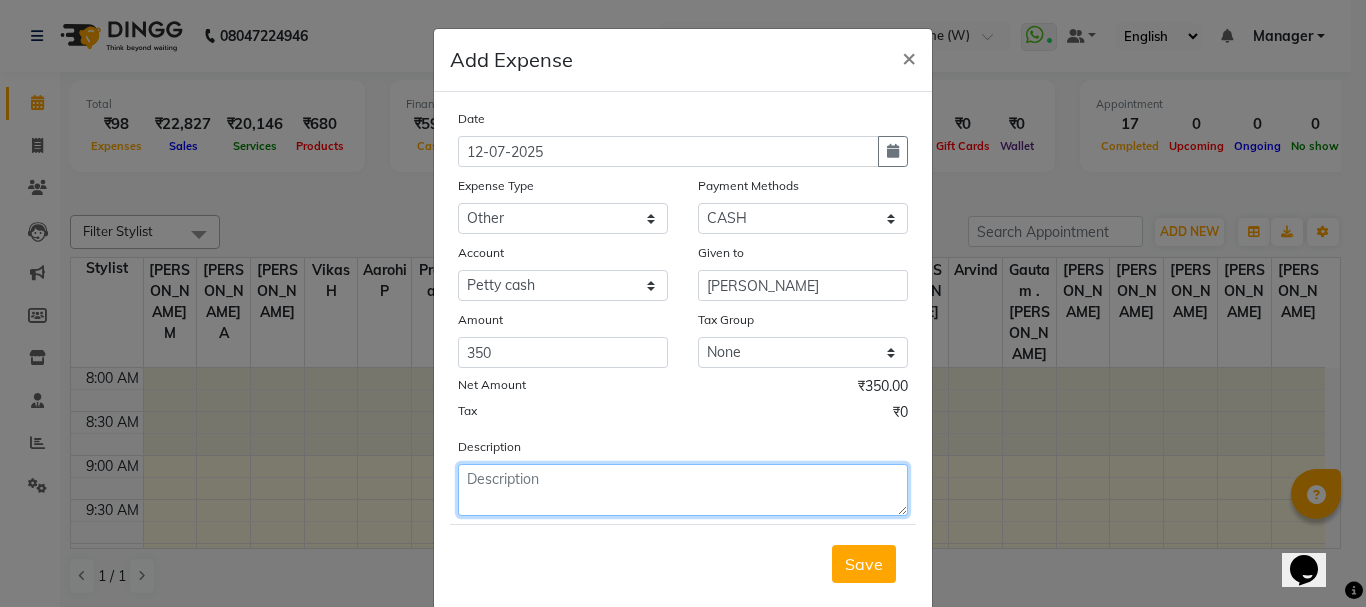 click 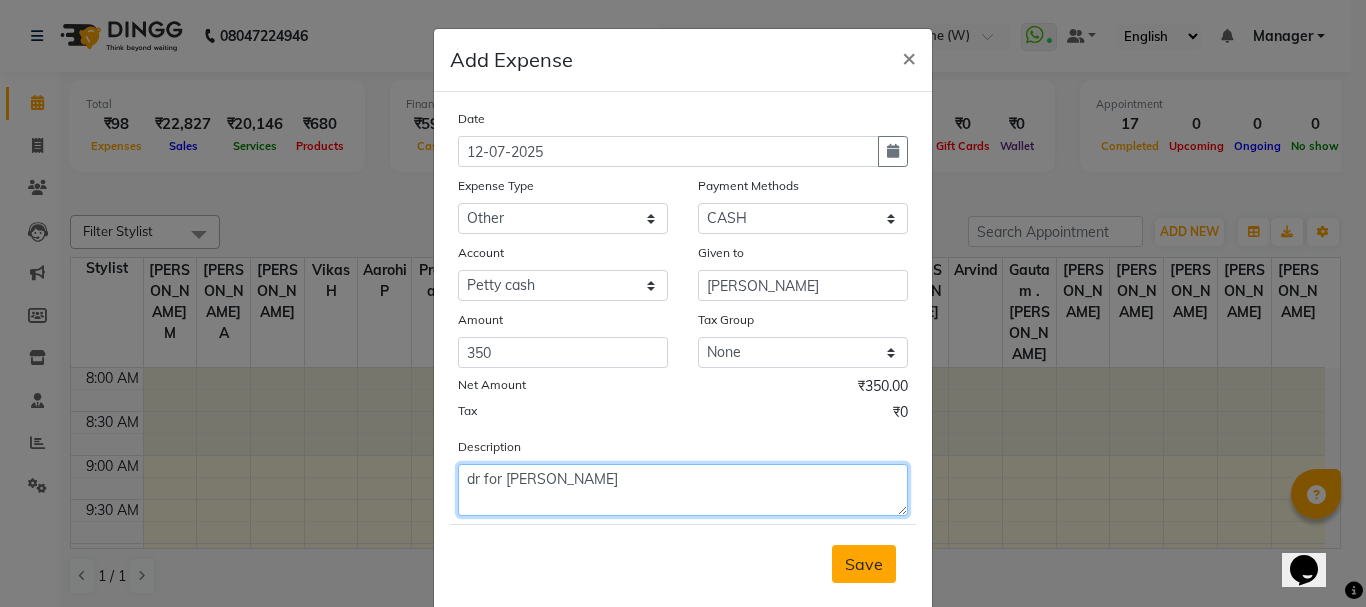 type on "dr for [PERSON_NAME]" 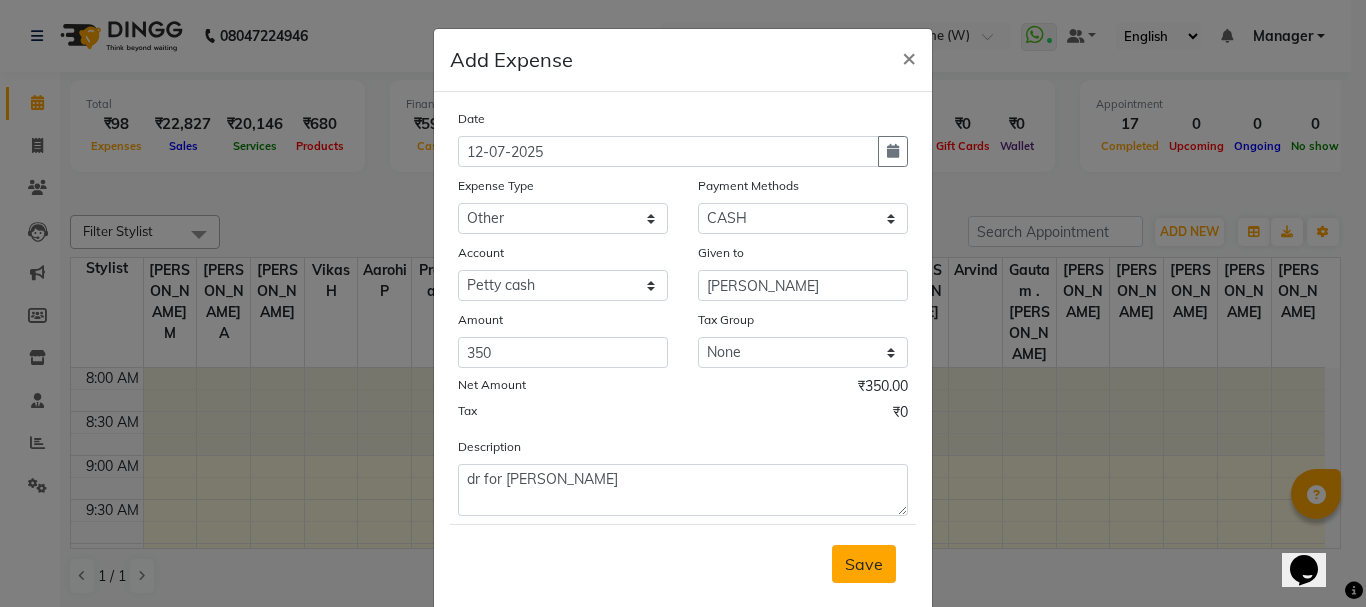 click on "Save" at bounding box center (864, 564) 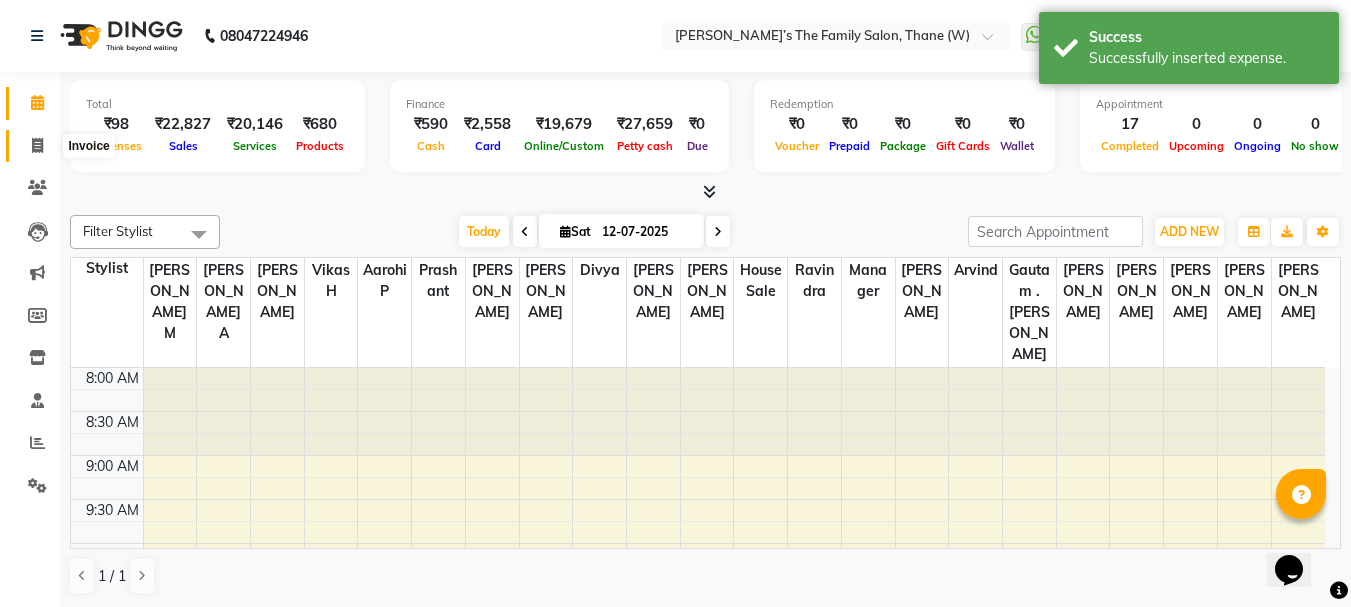 click 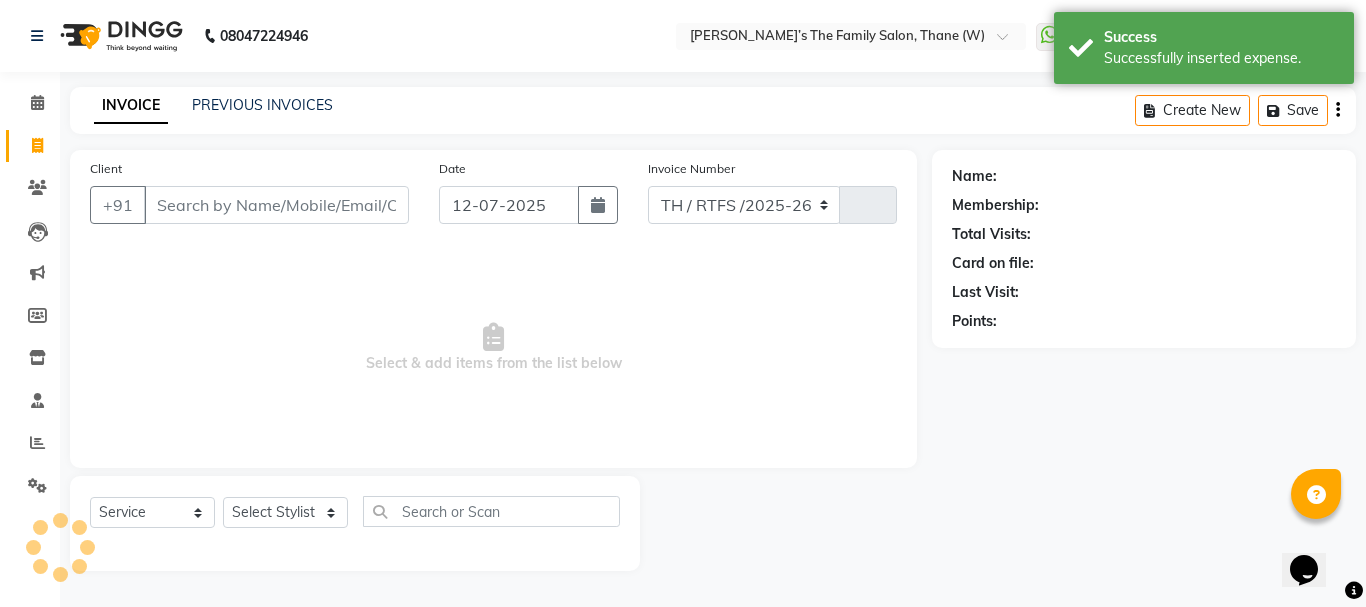 select on "8004" 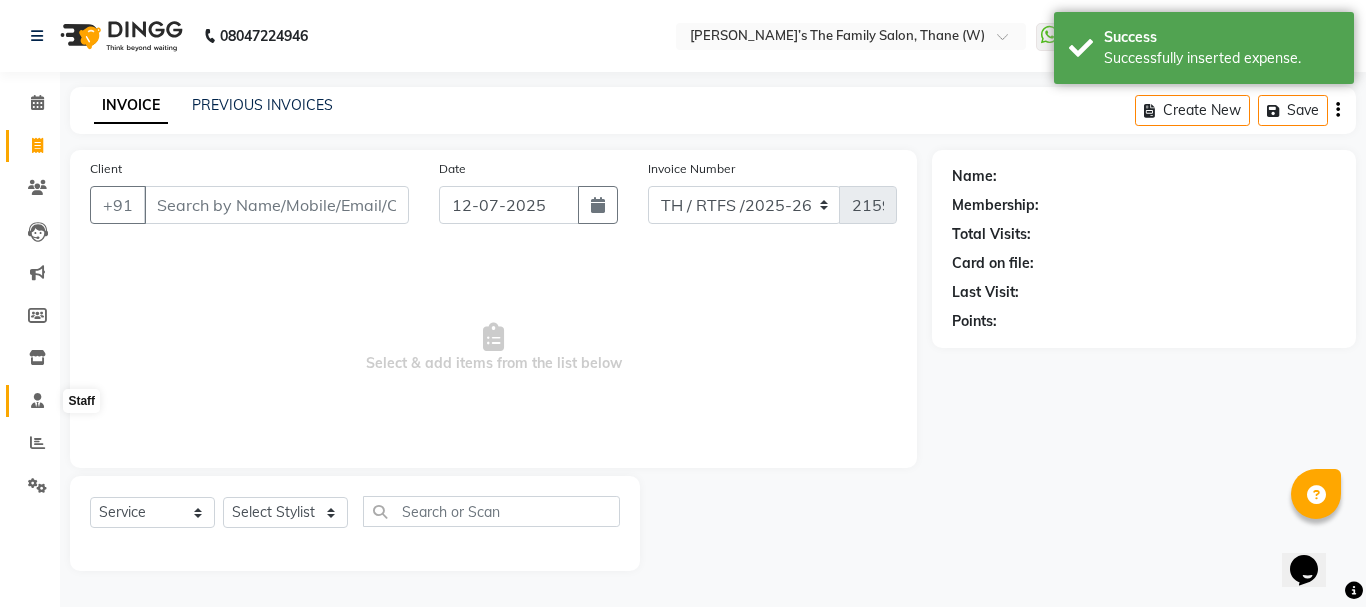 click 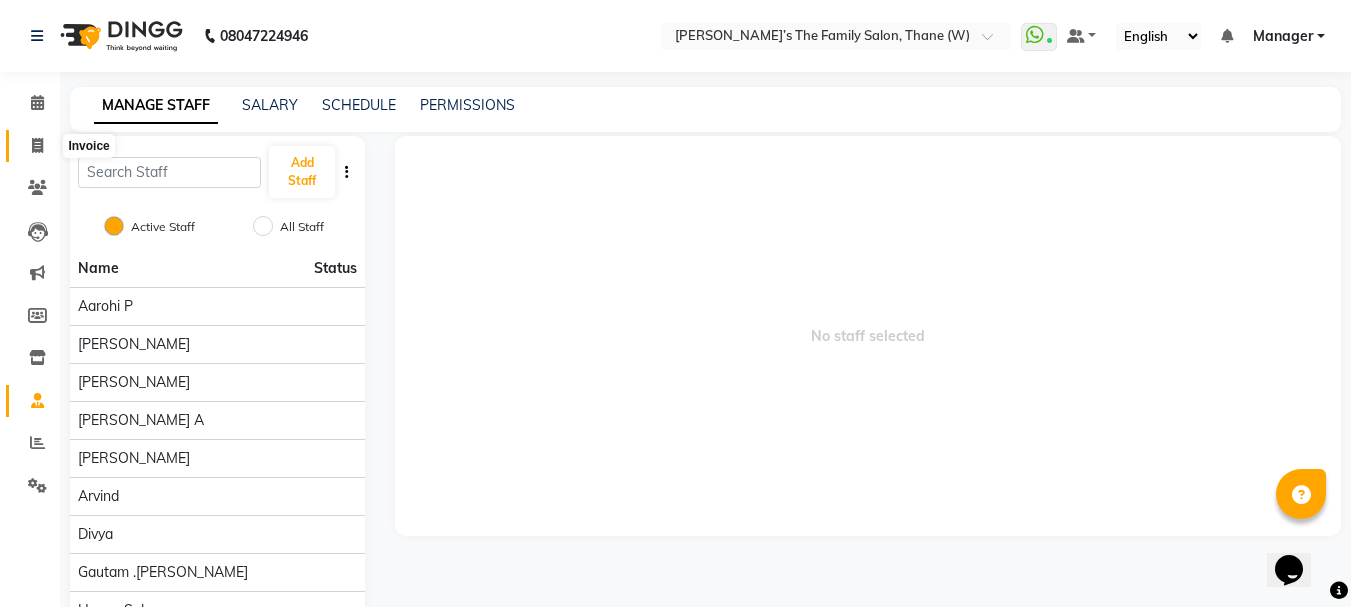 click 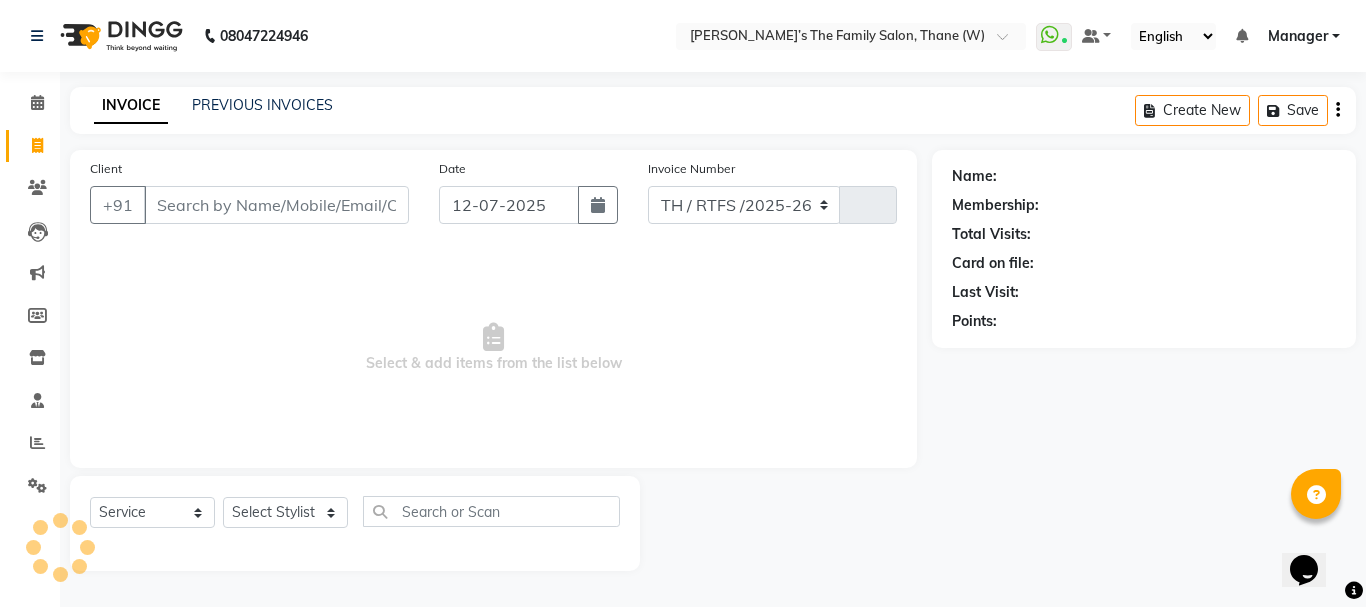select on "8004" 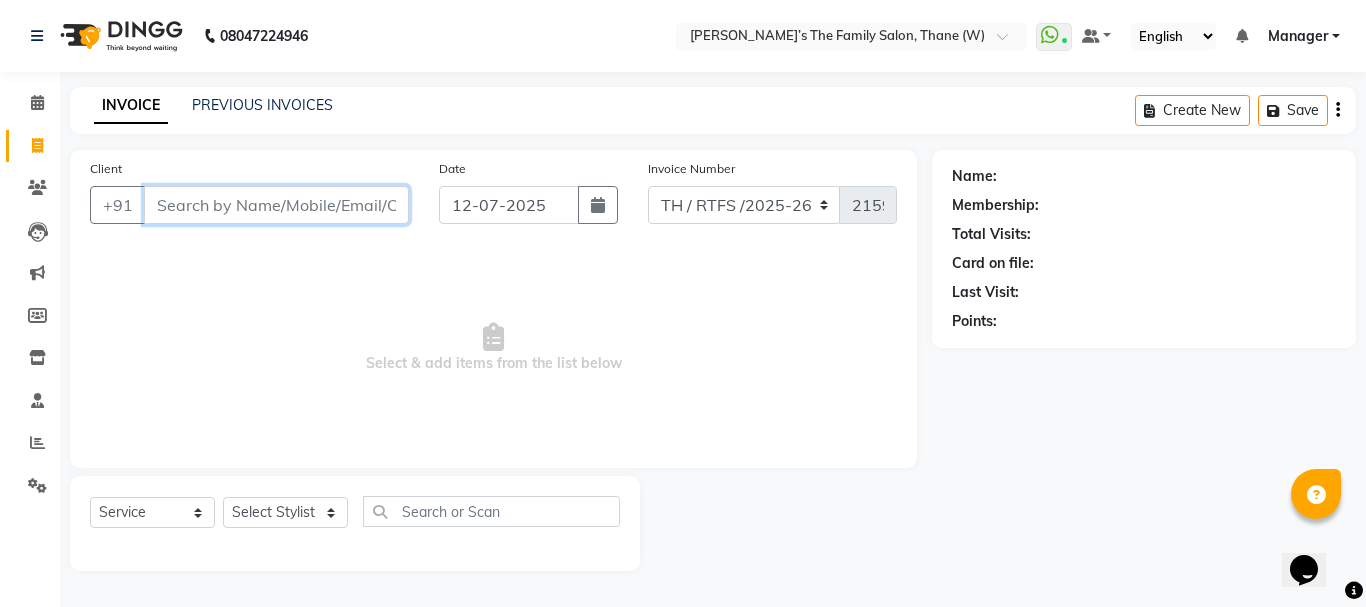 click on "Client" at bounding box center (276, 205) 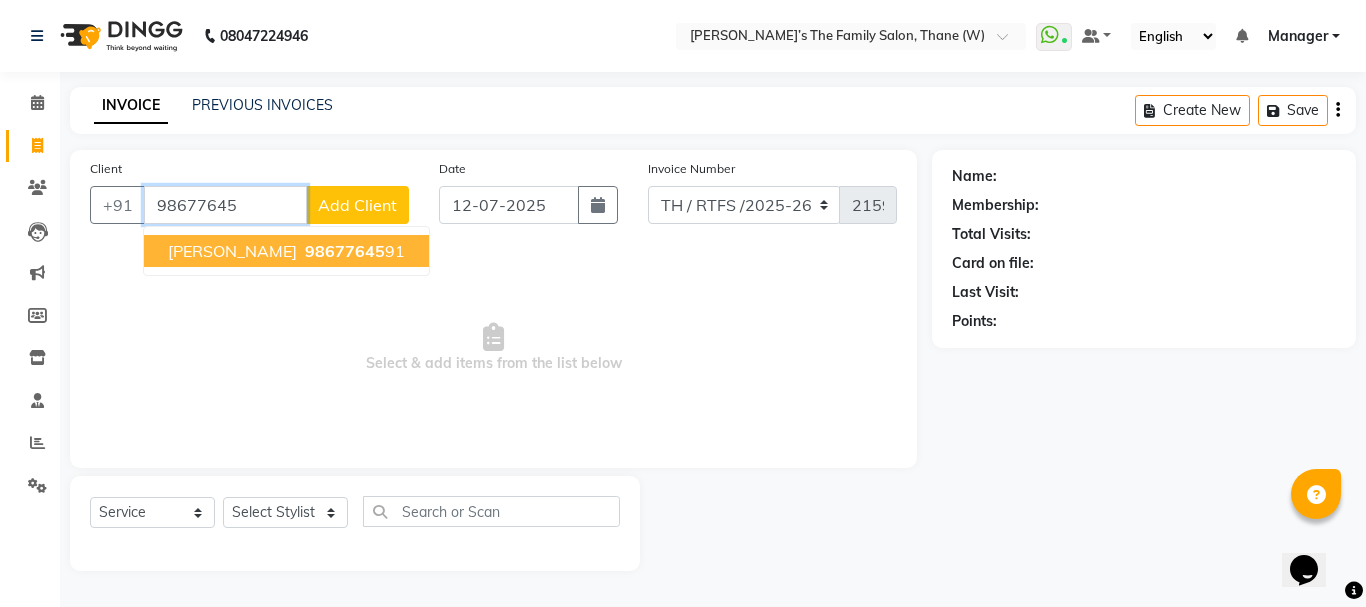 click on "Prashant deshmukh" at bounding box center [232, 251] 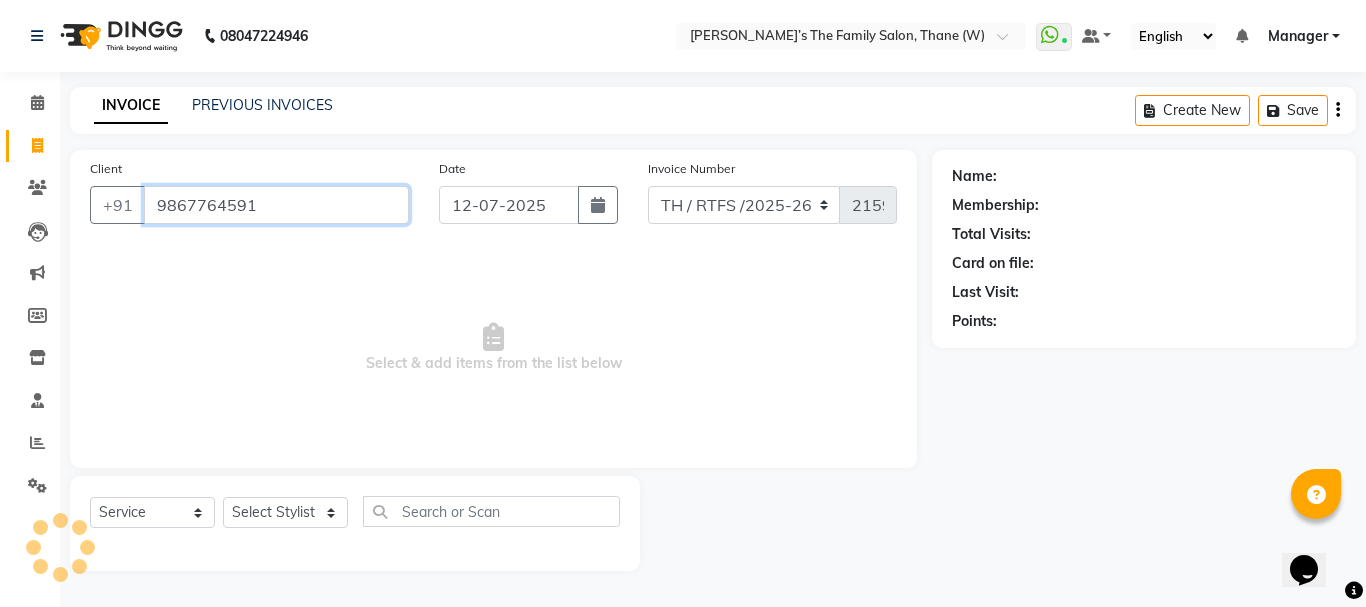 type on "9867764591" 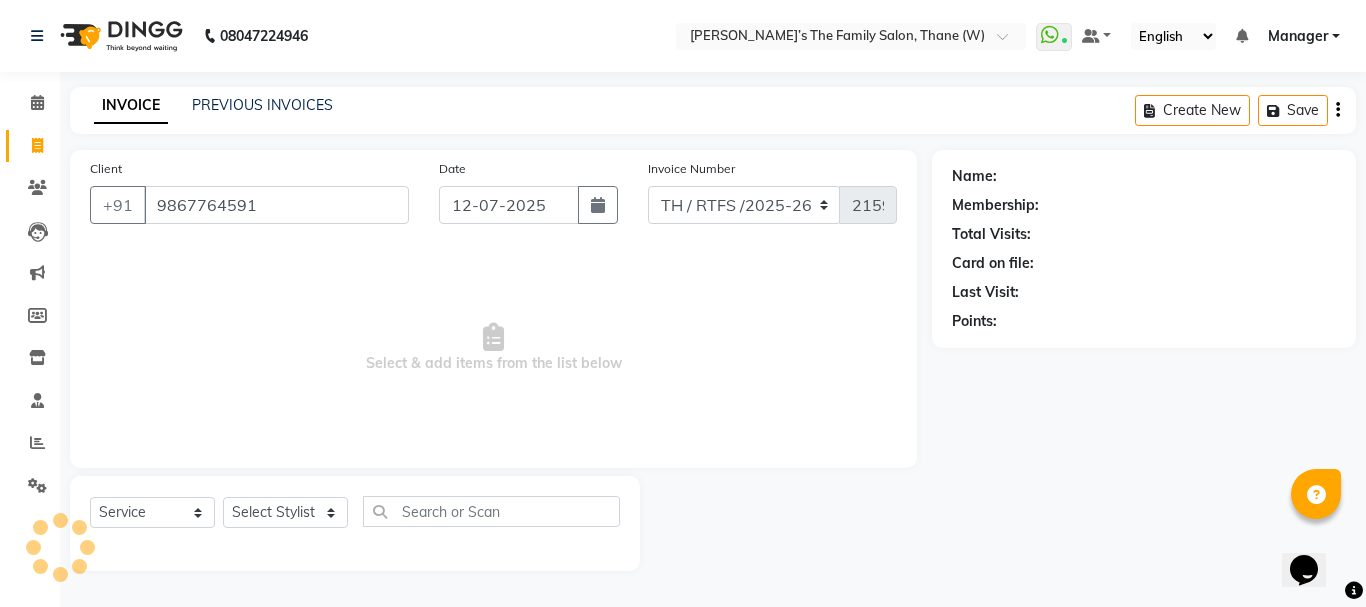 select on "1: Object" 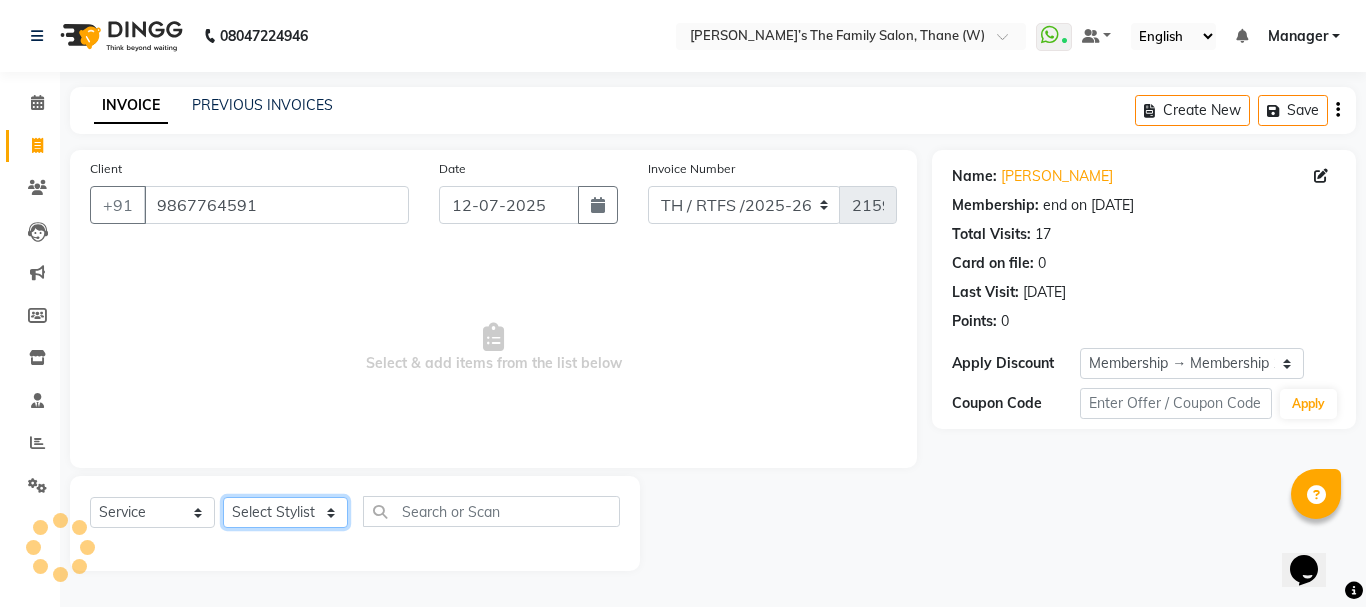 click on "Select Stylist Aarohi P   Aksahy auty Ali  Aniket A  Anuradha arvind Divya gautam .kasrade House sale Komal Waghmare  Laxmi   Manager Moin salmani Prashant   Ravindra Samrat Kumar Sangita Dighe Sanjana Kharat  Shreepad M  shrishti  jaiwala  vaibhavi  gudekar  Vikas H" 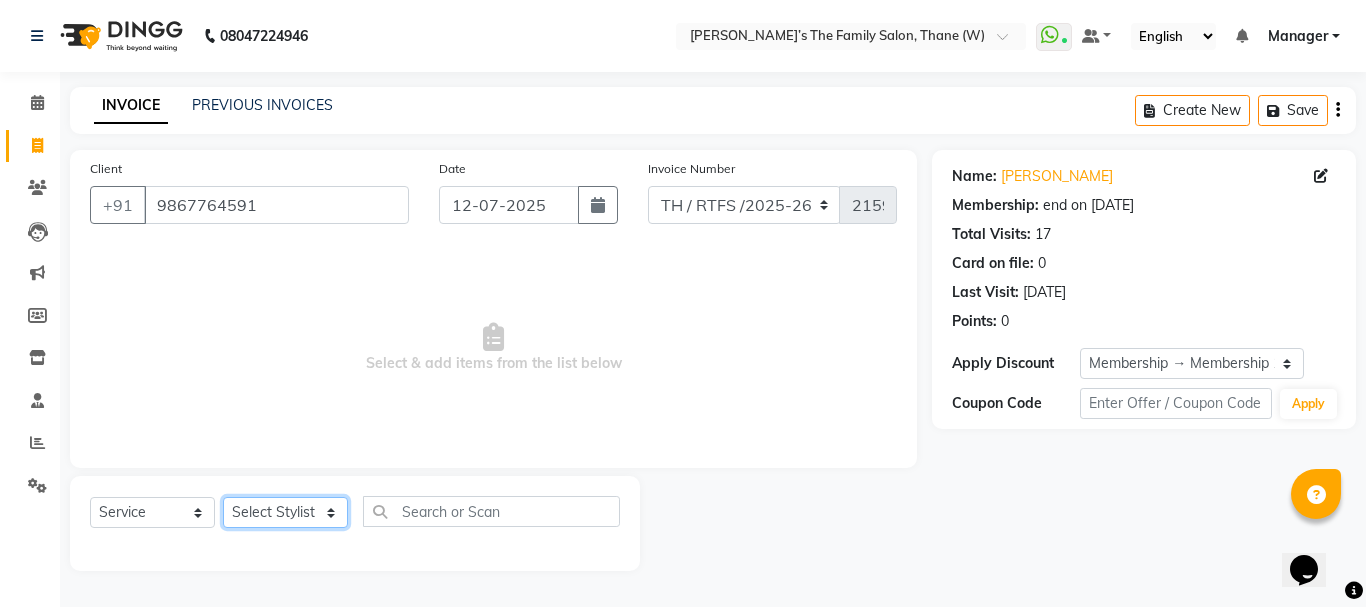 select on "35580" 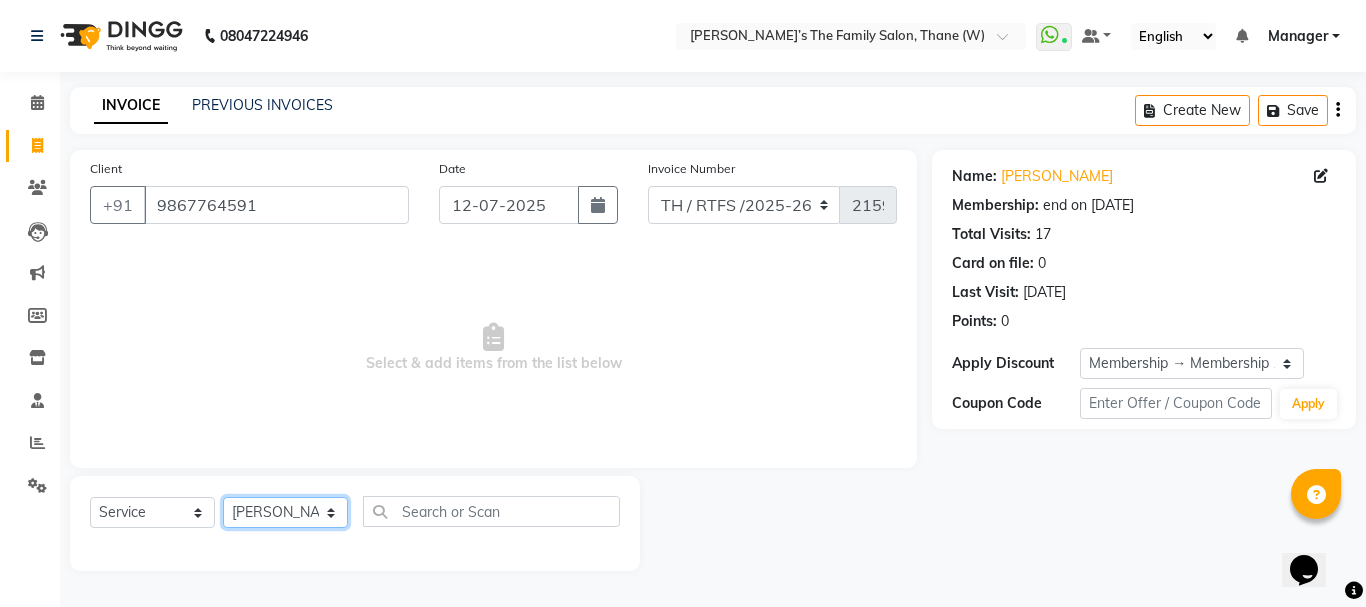 click on "Select Stylist Aarohi P   Aksahy auty Ali  Aniket A  Anuradha arvind Divya gautam .kasrade House sale Komal Waghmare  Laxmi   Manager Moin salmani Prashant   Ravindra Samrat Kumar Sangita Dighe Sanjana Kharat  Shreepad M  shrishti  jaiwala  vaibhavi  gudekar  Vikas H" 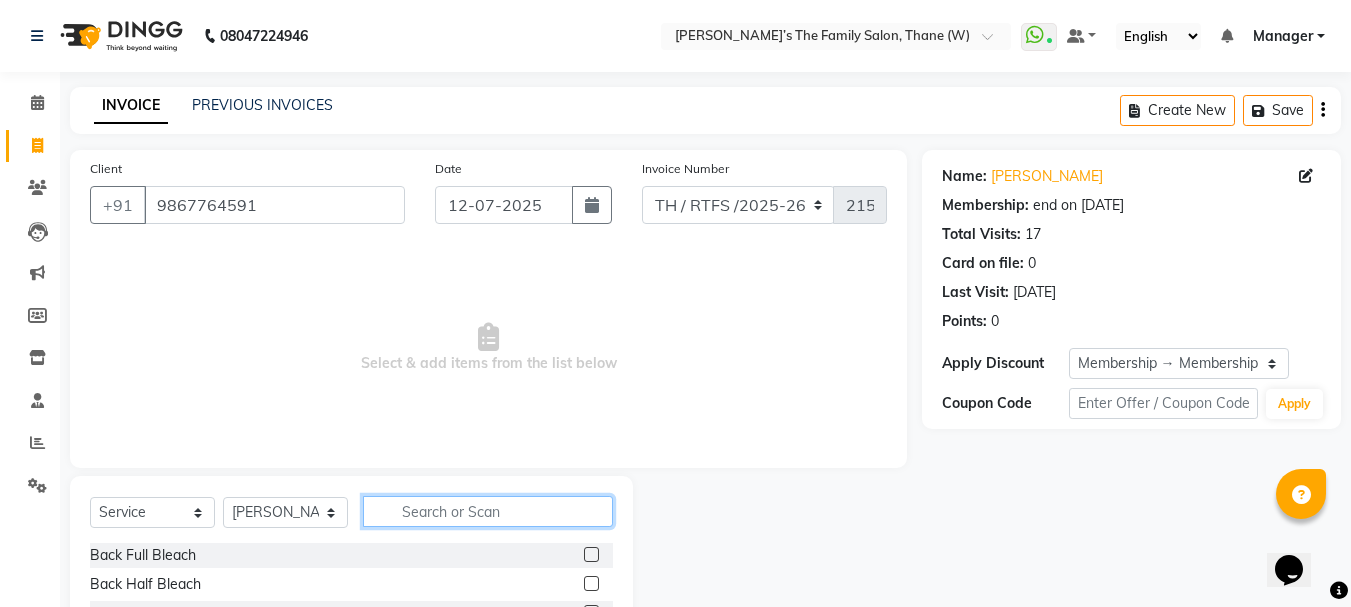 click 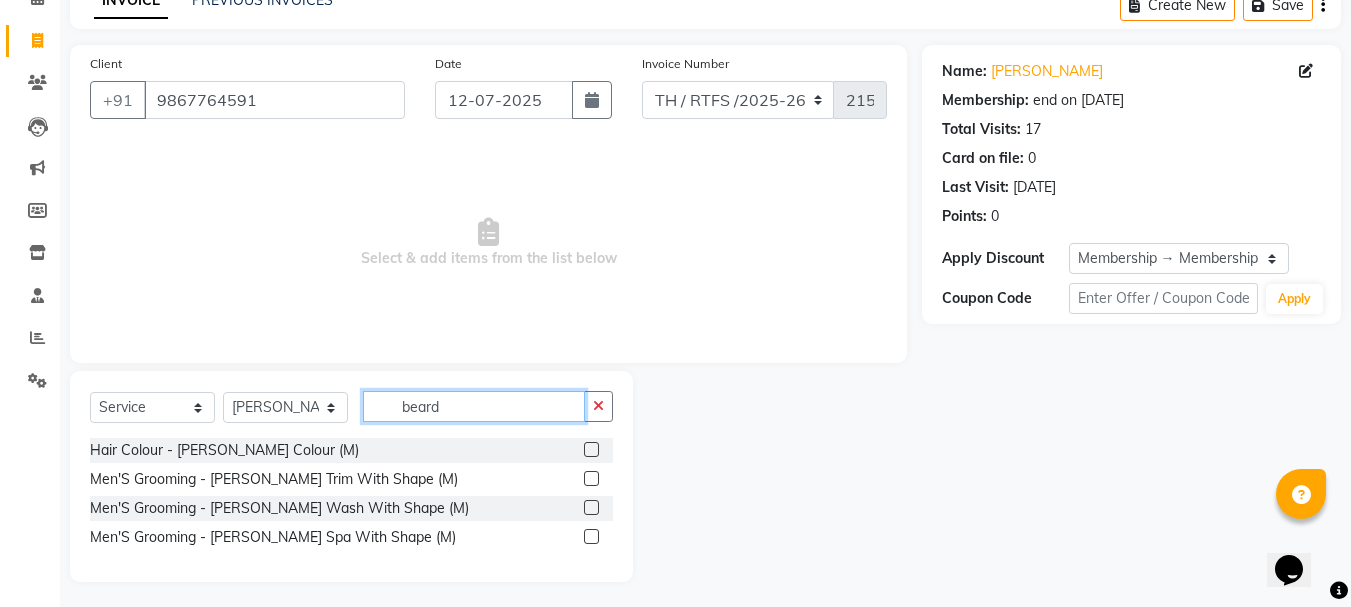 scroll, scrollTop: 110, scrollLeft: 0, axis: vertical 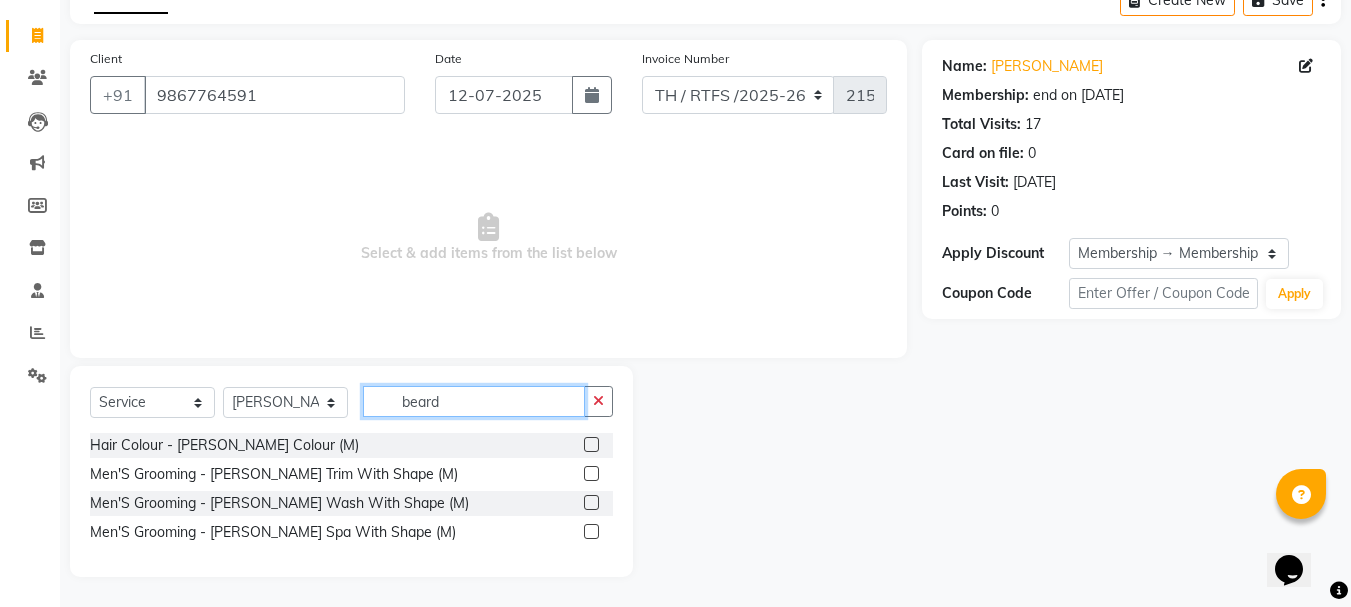 type on "beard" 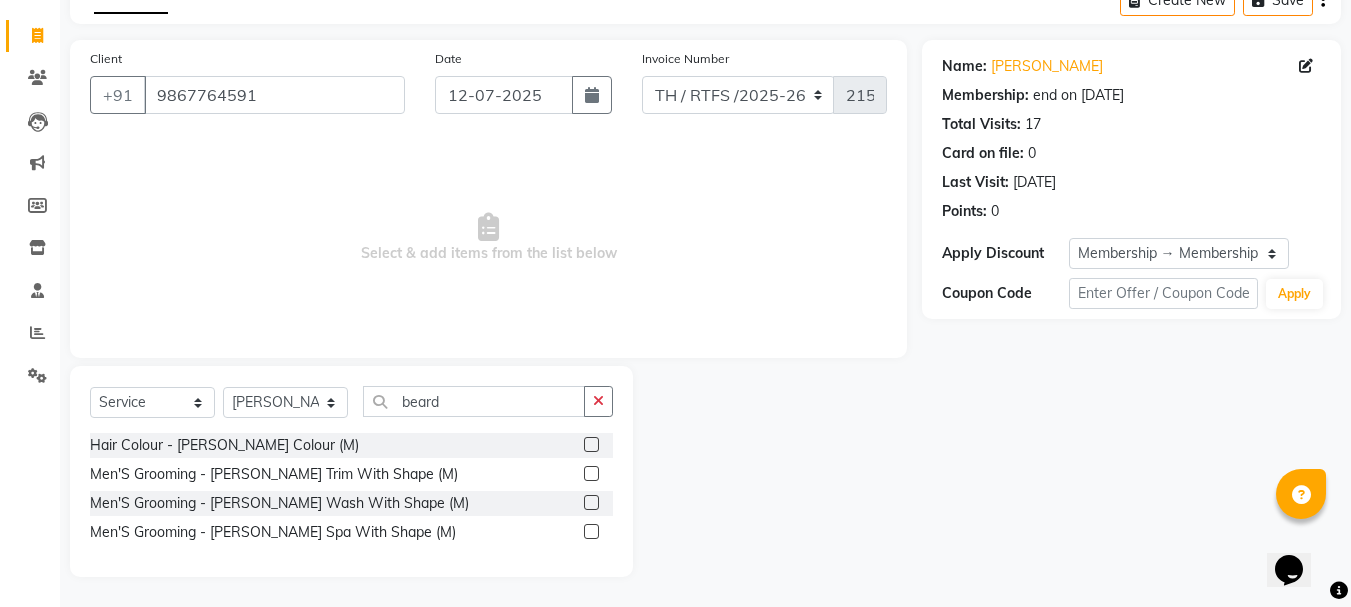 click 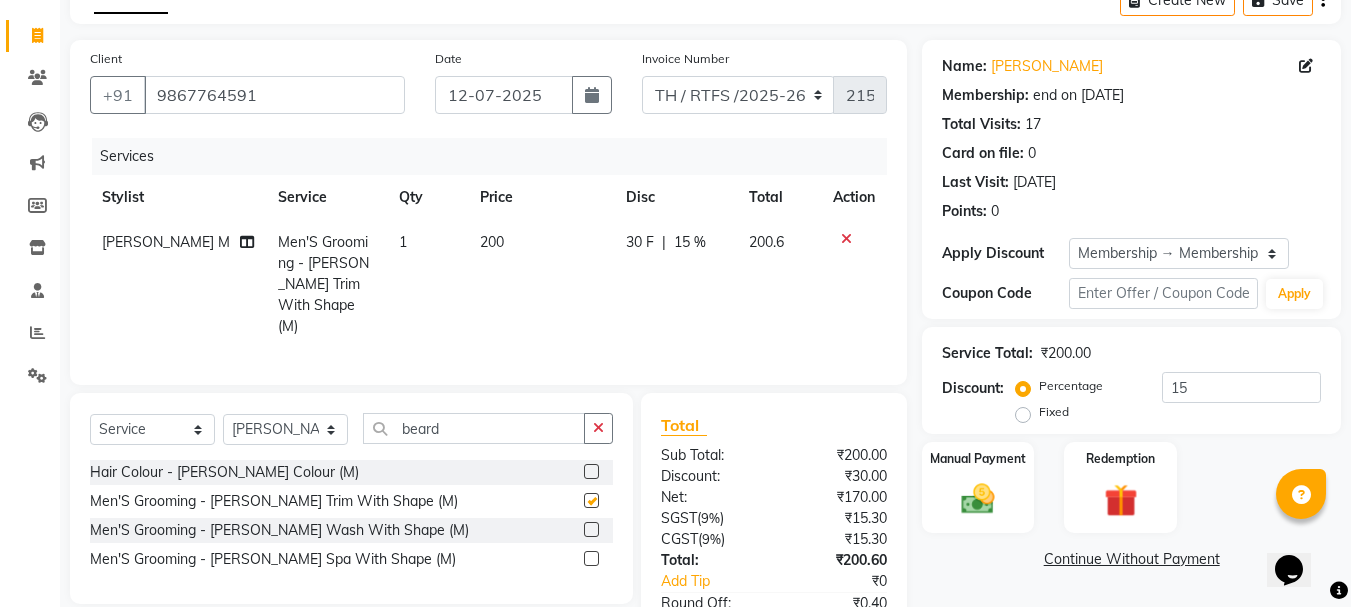checkbox on "false" 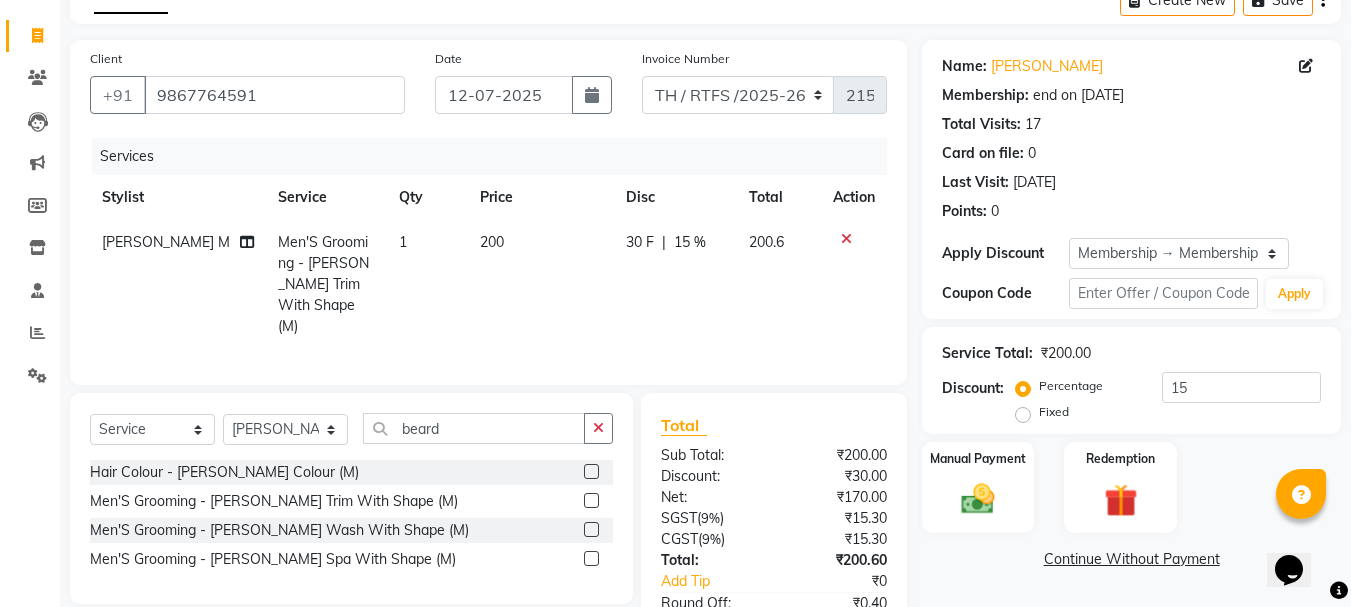 scroll, scrollTop: 235, scrollLeft: 0, axis: vertical 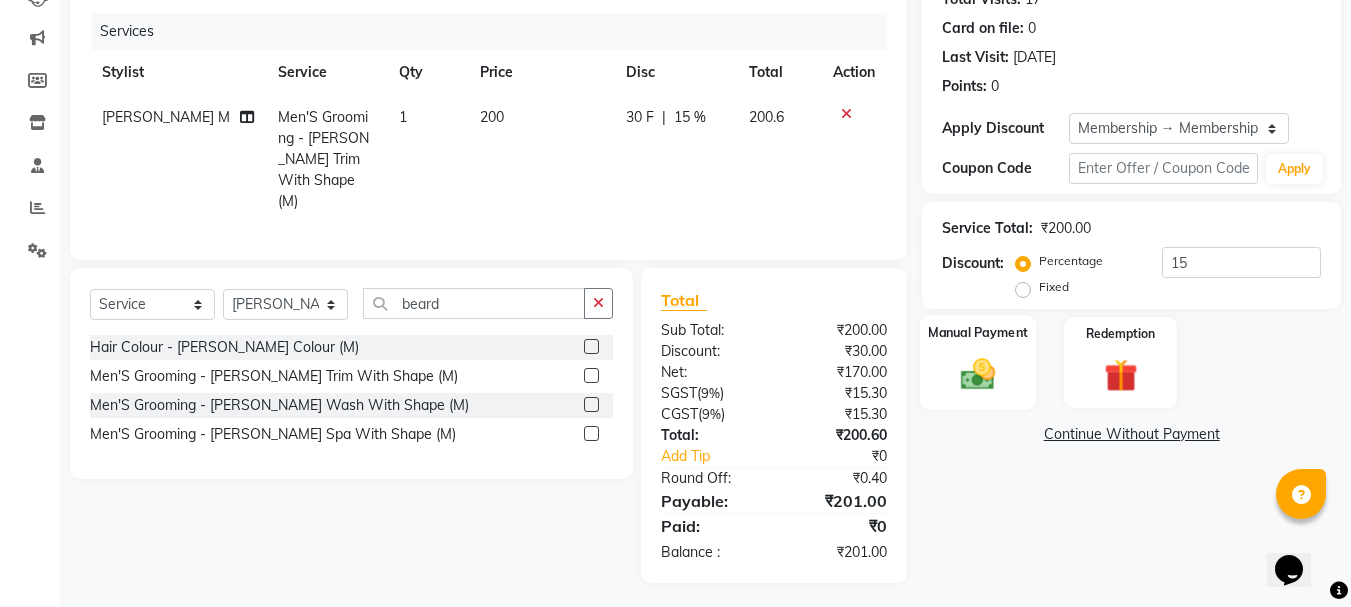 click on "Manual Payment" 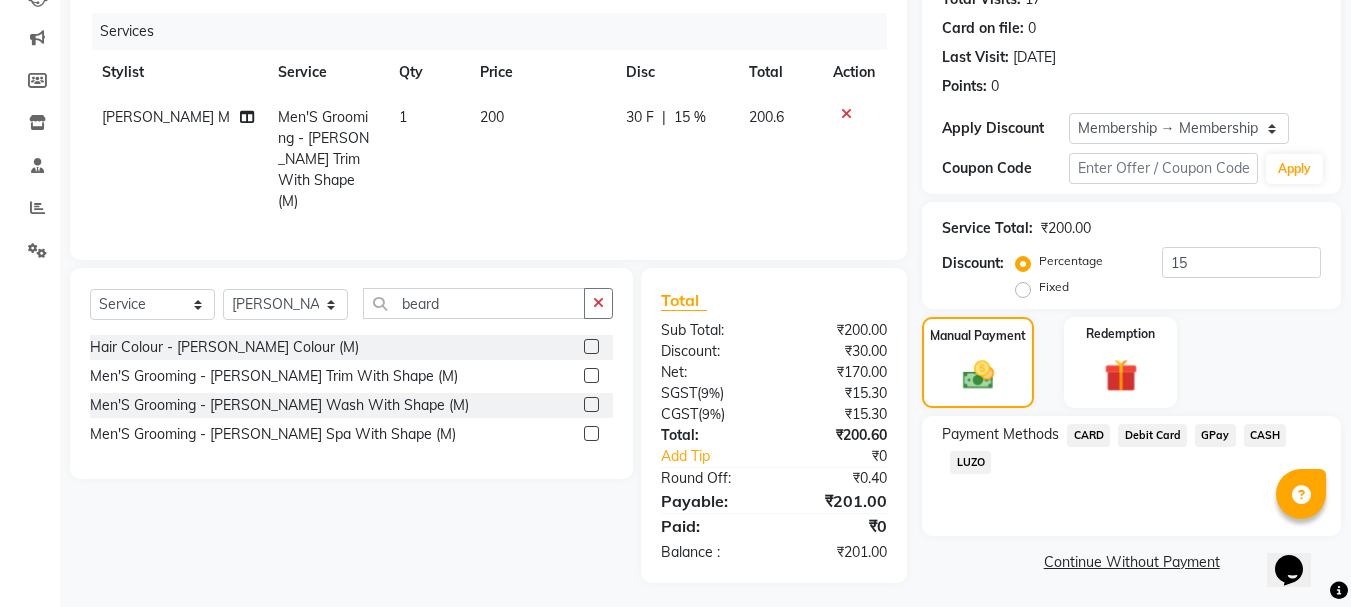 click on "CARD" 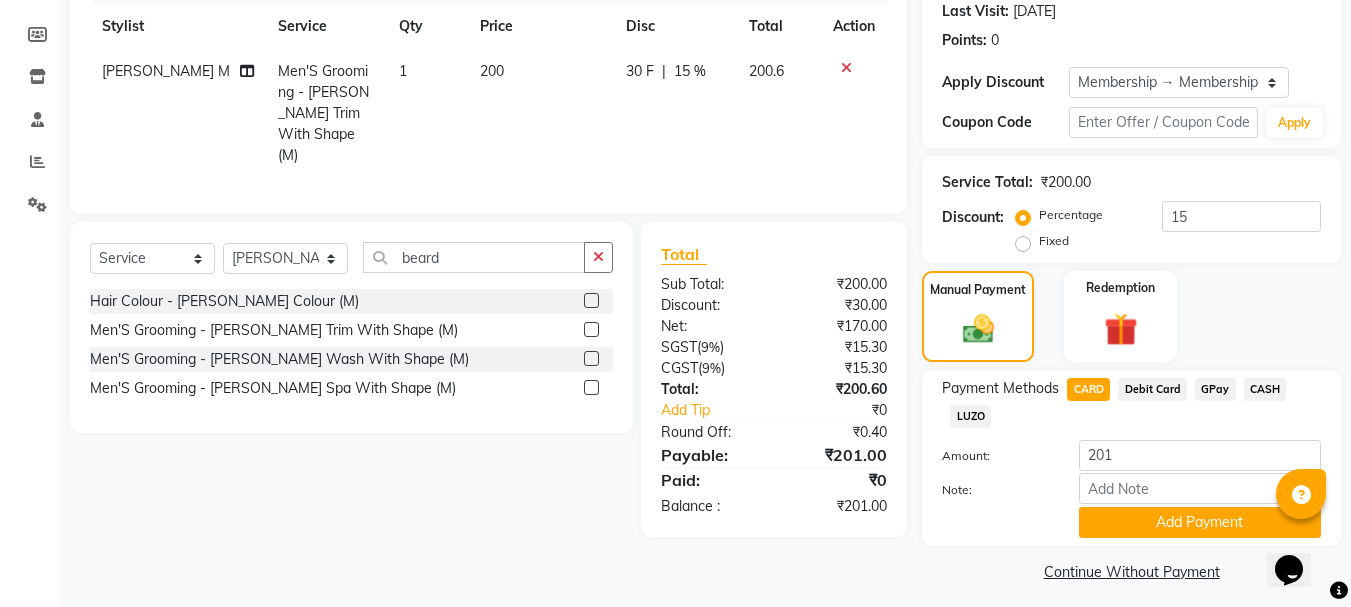 scroll, scrollTop: 291, scrollLeft: 0, axis: vertical 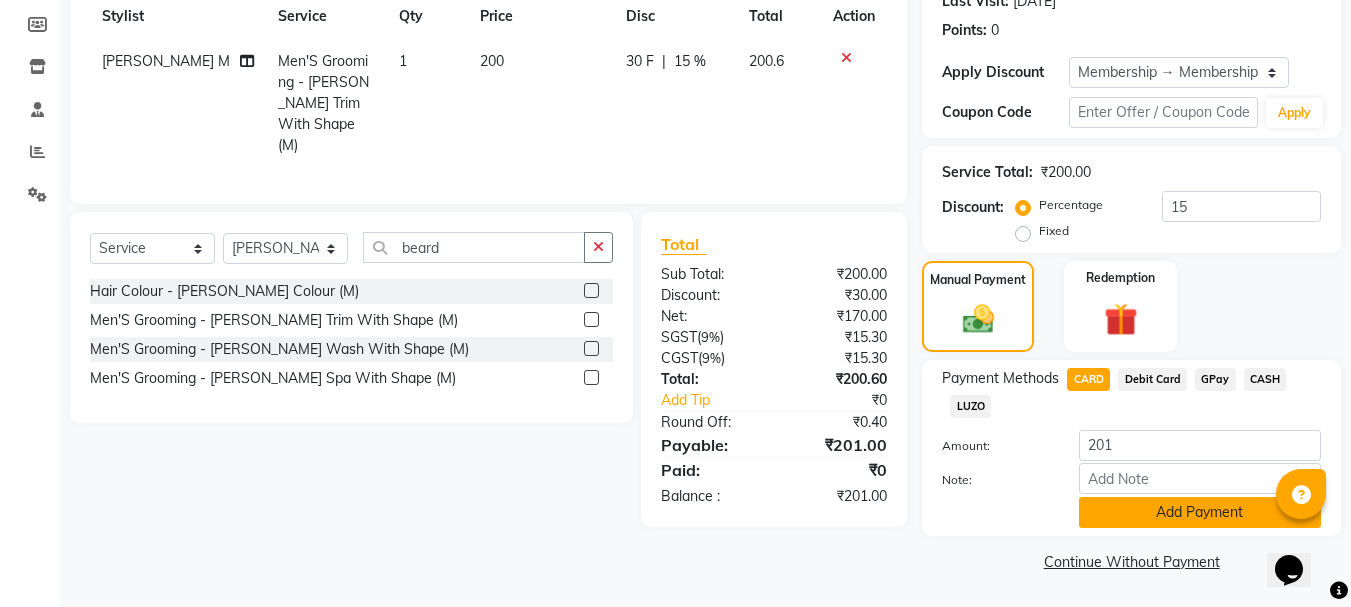click on "Add Payment" 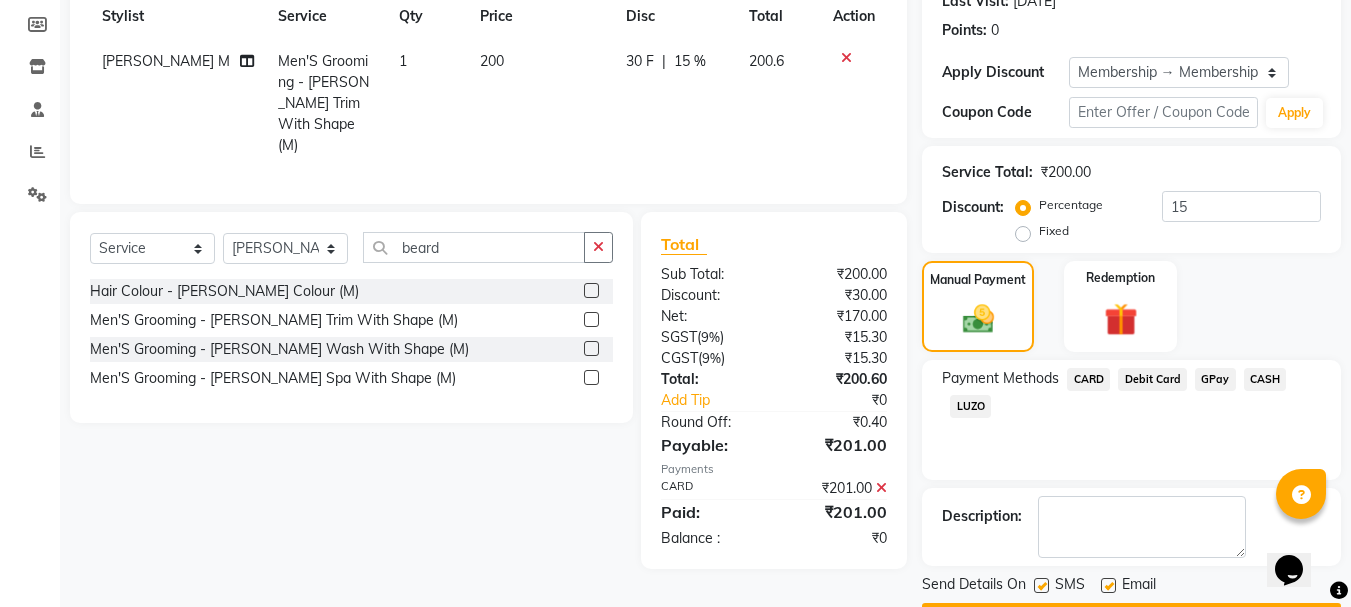 scroll, scrollTop: 348, scrollLeft: 0, axis: vertical 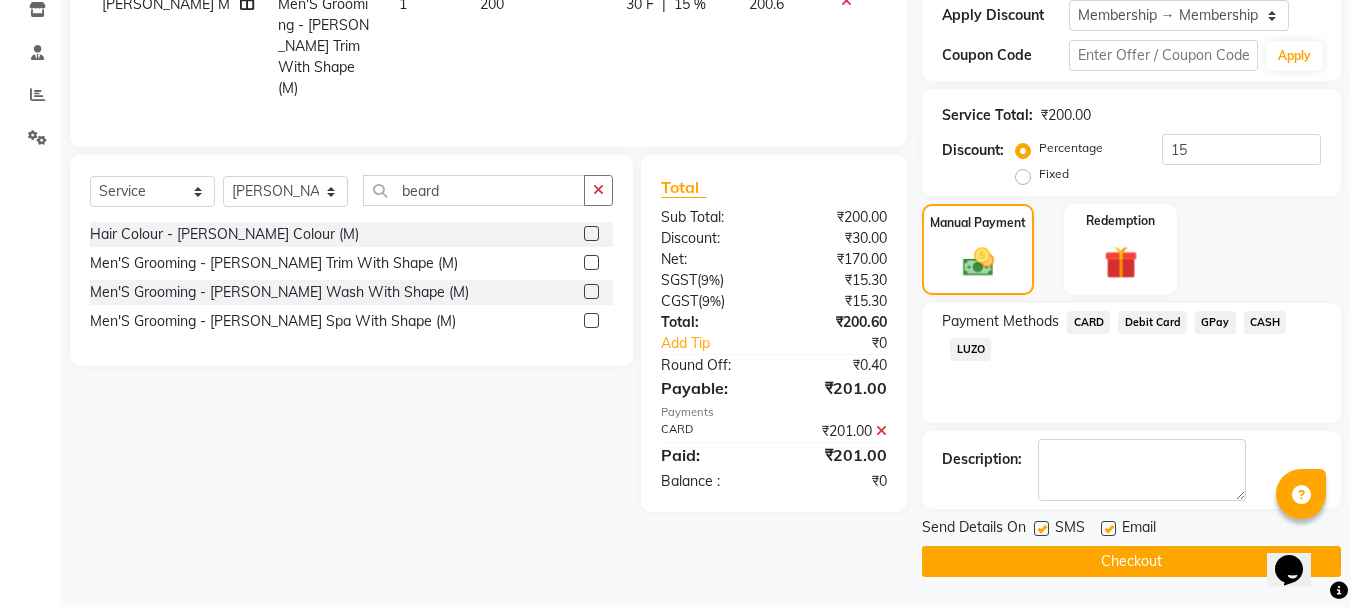click on "Checkout" 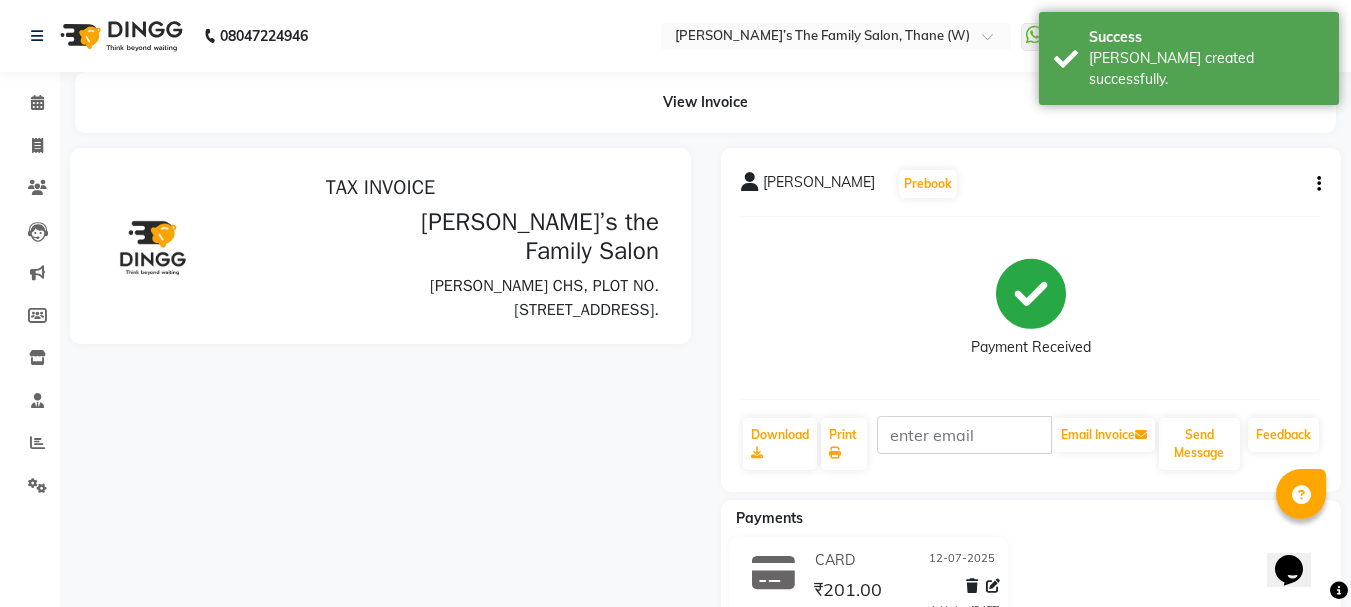 scroll, scrollTop: 0, scrollLeft: 0, axis: both 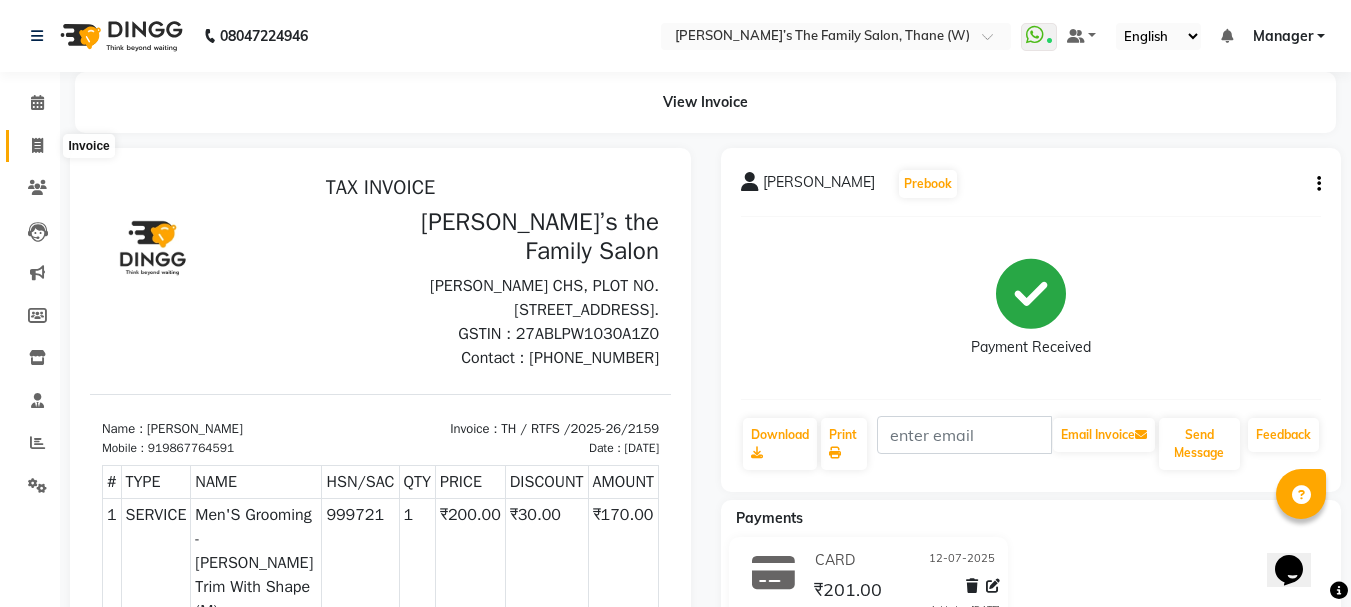 click 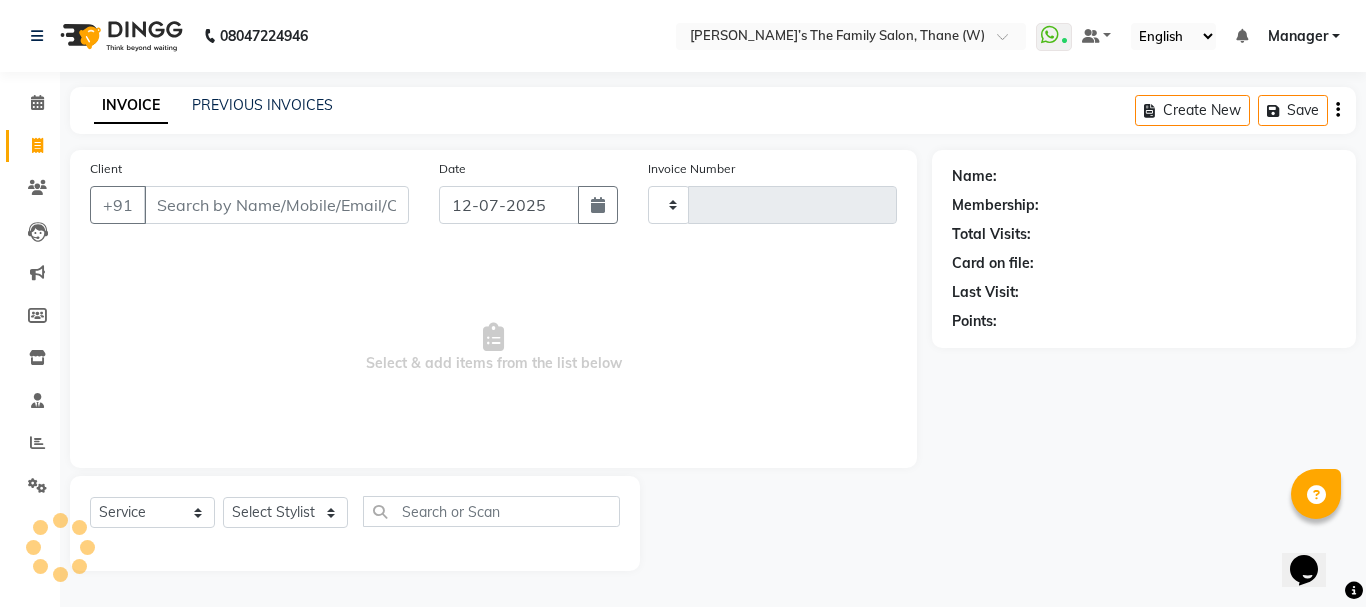 type on "2160" 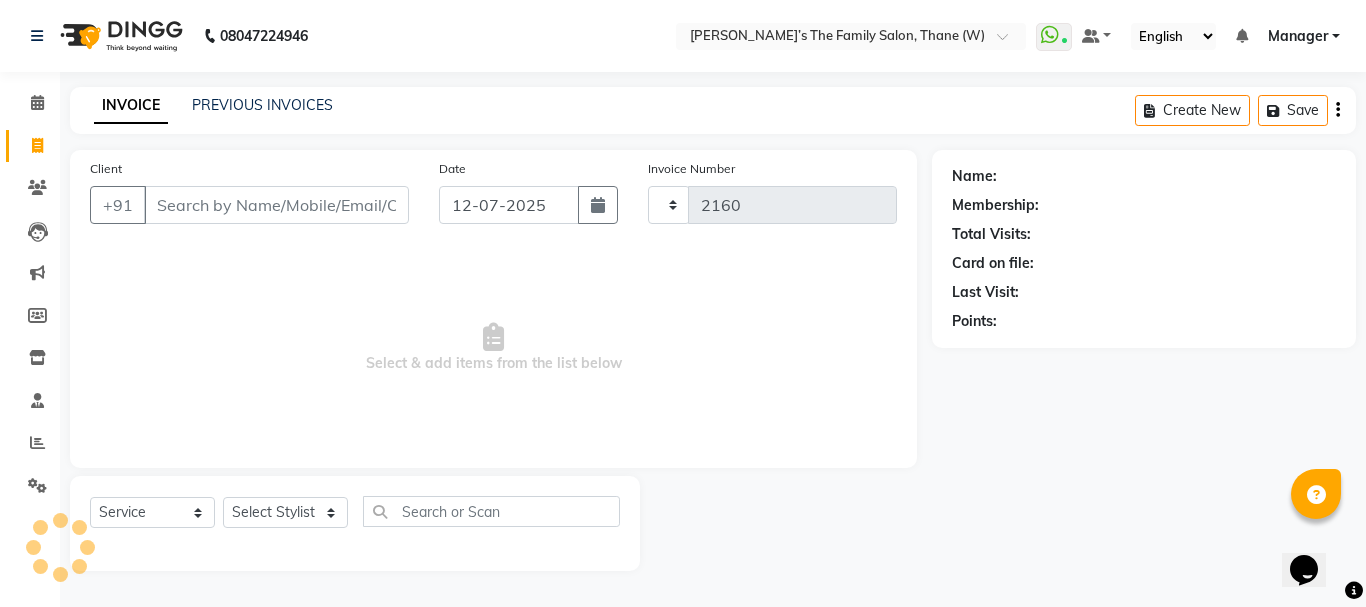 select on "8004" 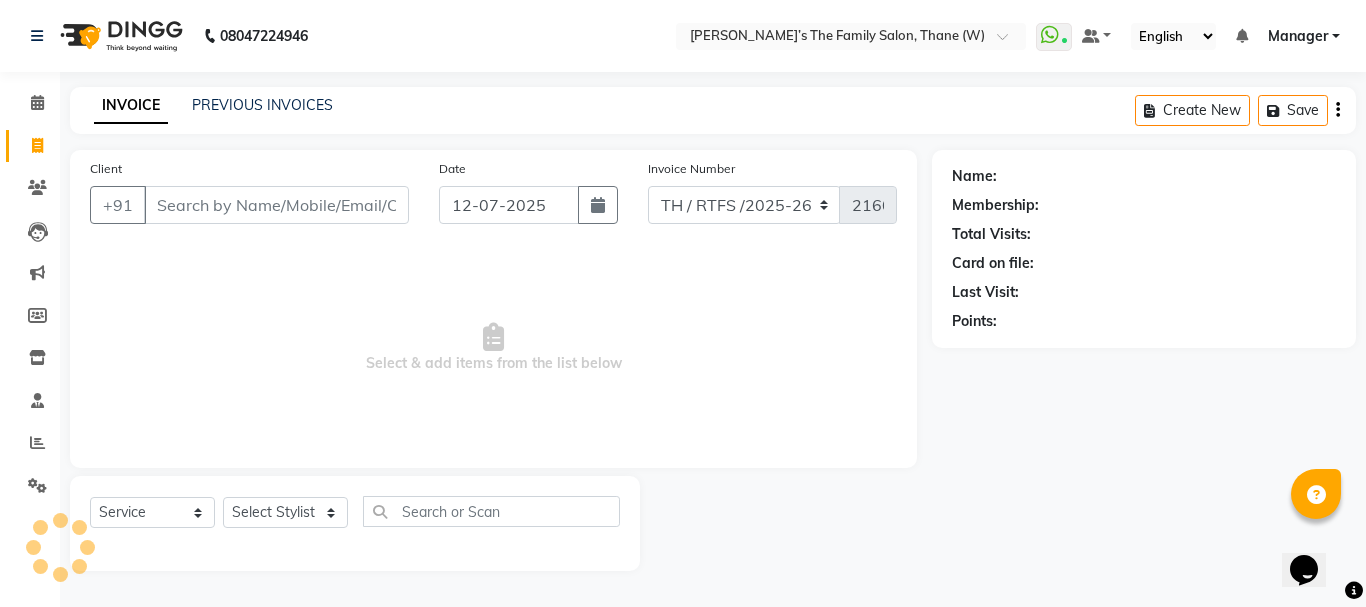 click on "Client" at bounding box center (276, 205) 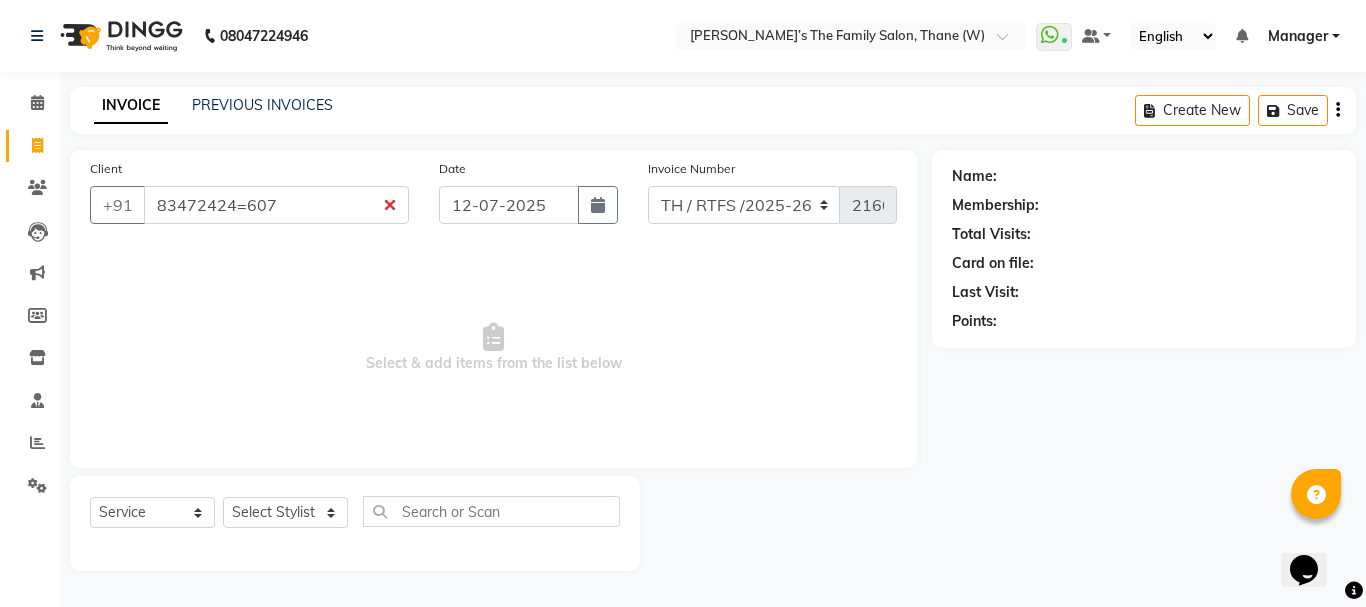 click on "83472424=607" at bounding box center [276, 205] 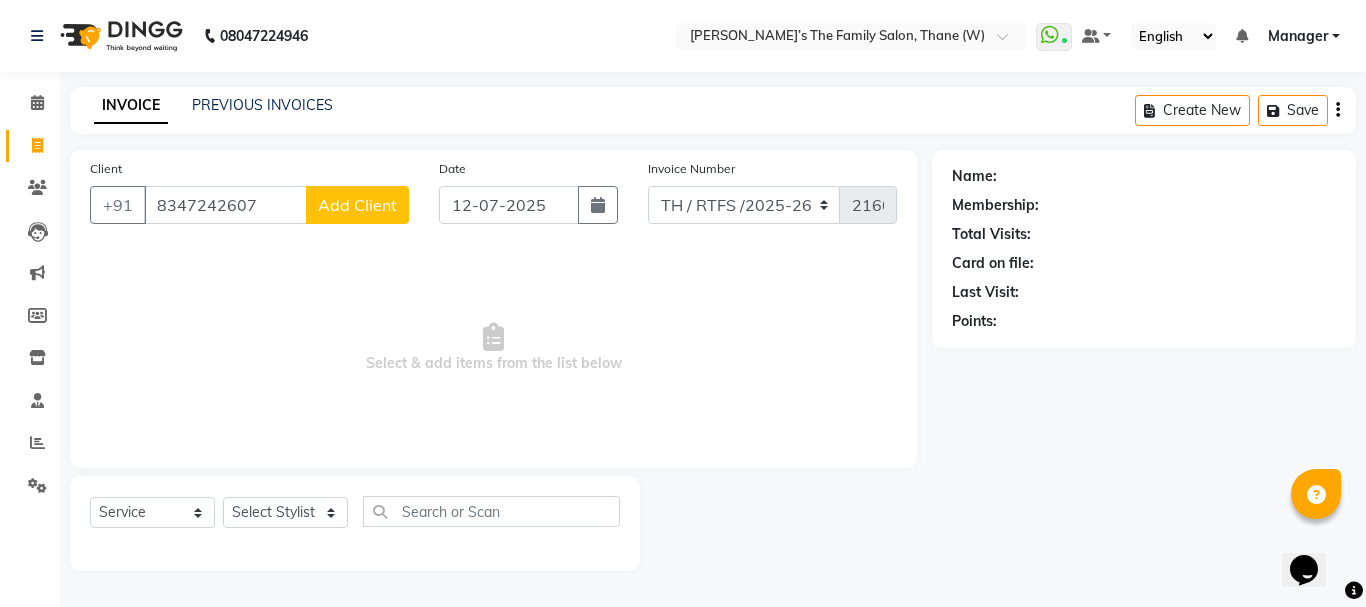 type on "8347242607" 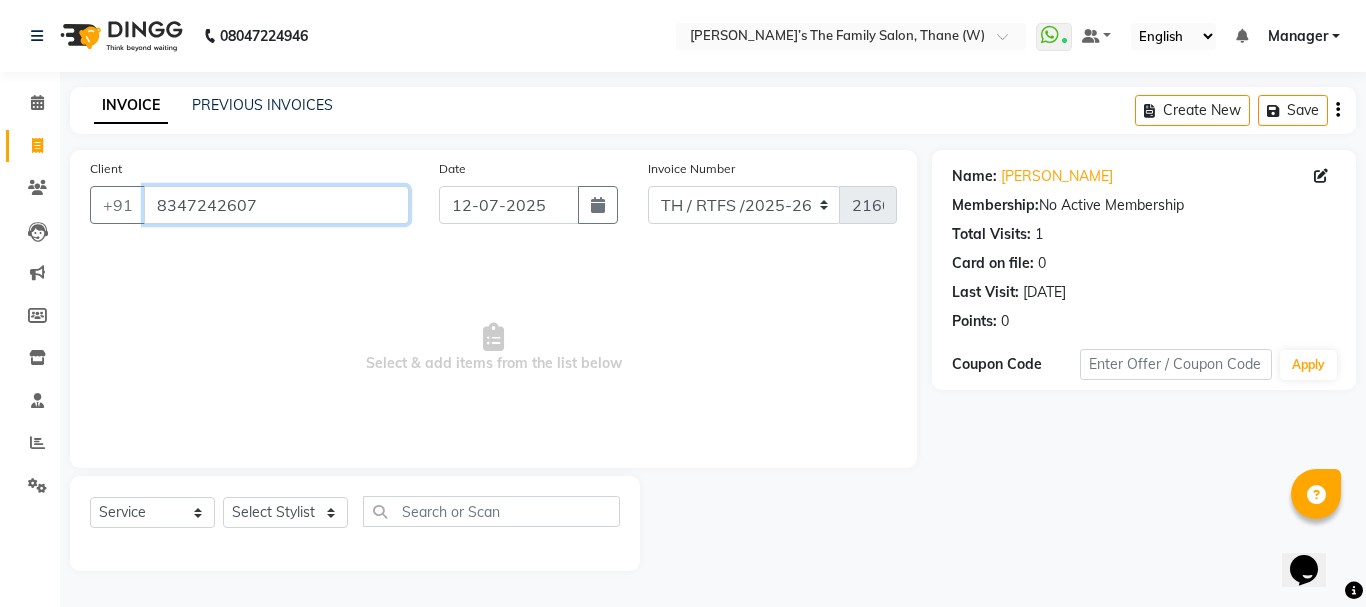 click on "8347242607" at bounding box center (276, 205) 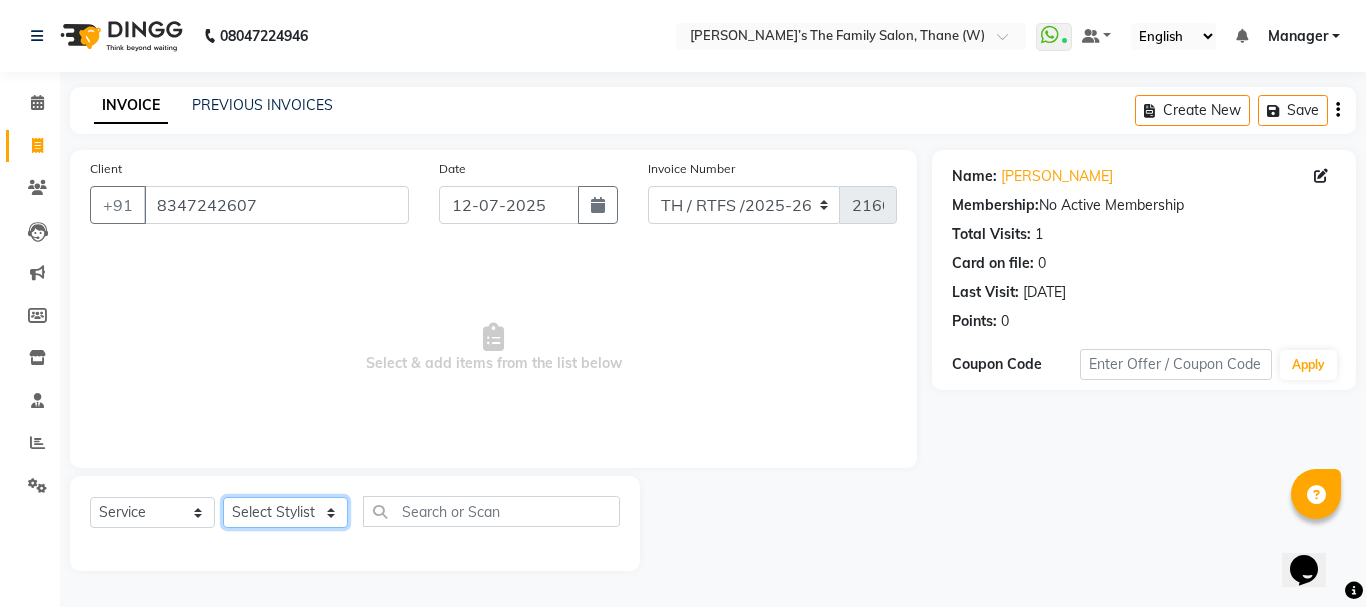 click on "Select Stylist Aarohi P   Aksahy auty Ali  Aniket A  Anuradha arvind Divya gautam .kasrade House sale Komal Waghmare  Laxmi   Manager Moin salmani Prashant   Ravindra Samrat Kumar Sangita Dighe Sanjana Kharat  Shreepad M  shrishti  jaiwala  vaibhavi  gudekar  Vikas H" 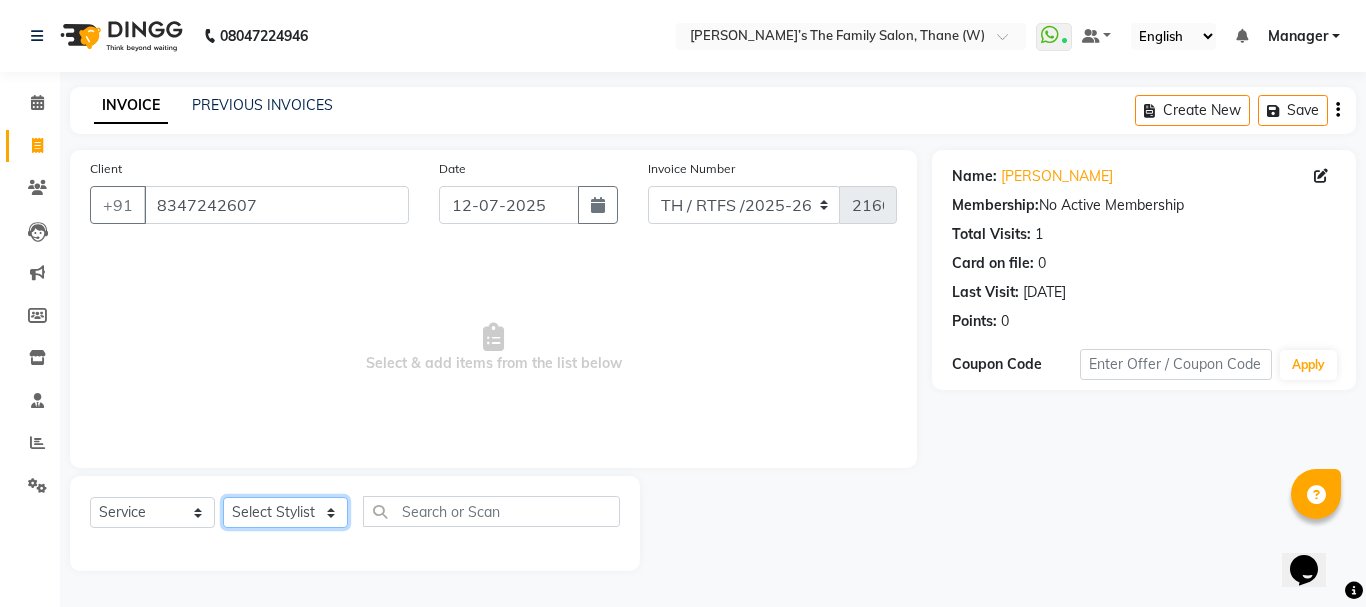select on "35589" 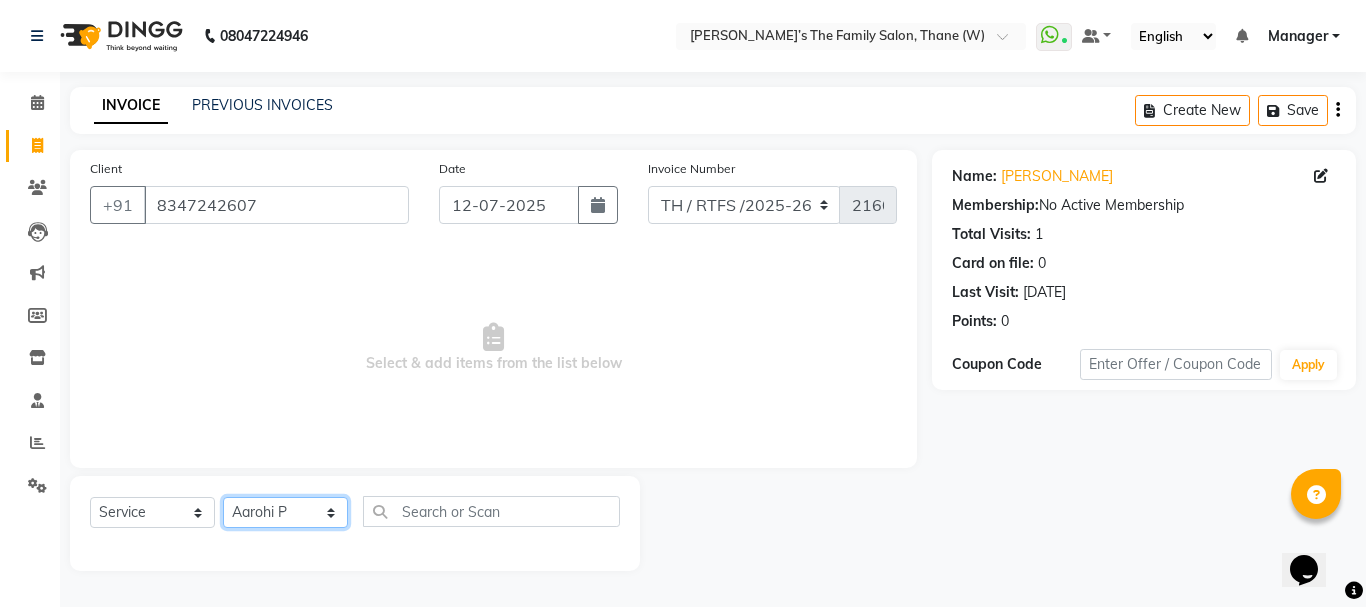 click on "Select Stylist Aarohi P   Aksahy auty Ali  Aniket A  Anuradha arvind Divya gautam .kasrade House sale Komal Waghmare  Laxmi   Manager Moin salmani Prashant   Ravindra Samrat Kumar Sangita Dighe Sanjana Kharat  Shreepad M  shrishti  jaiwala  vaibhavi  gudekar  Vikas H" 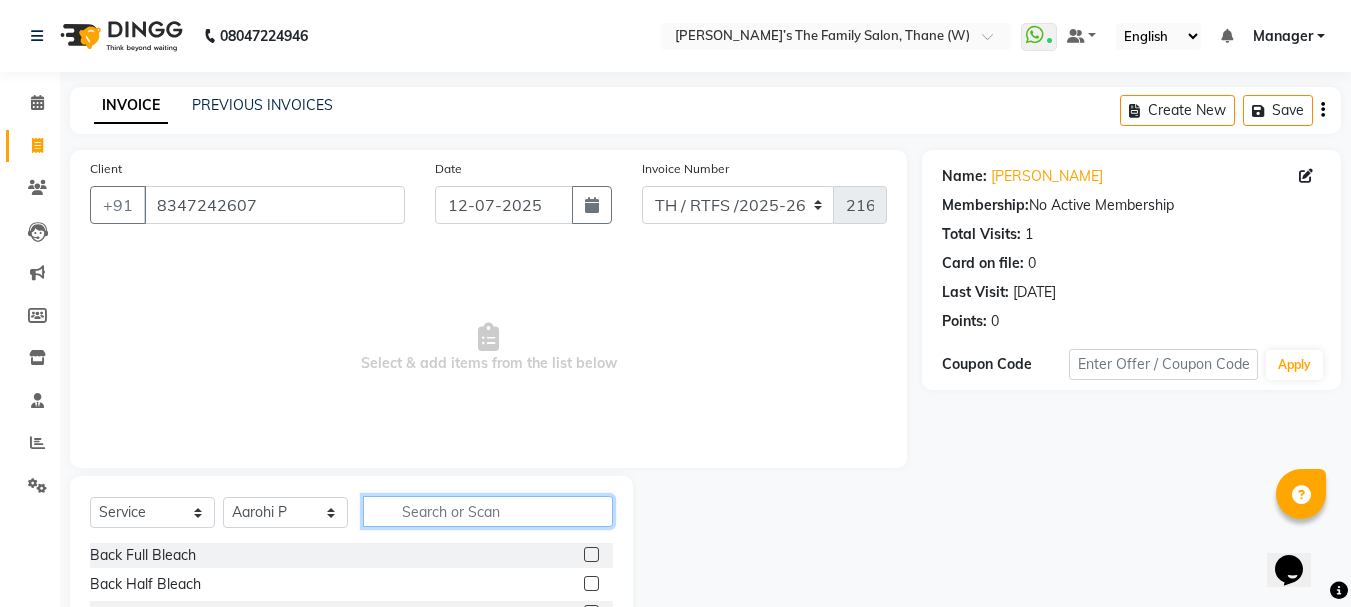 click 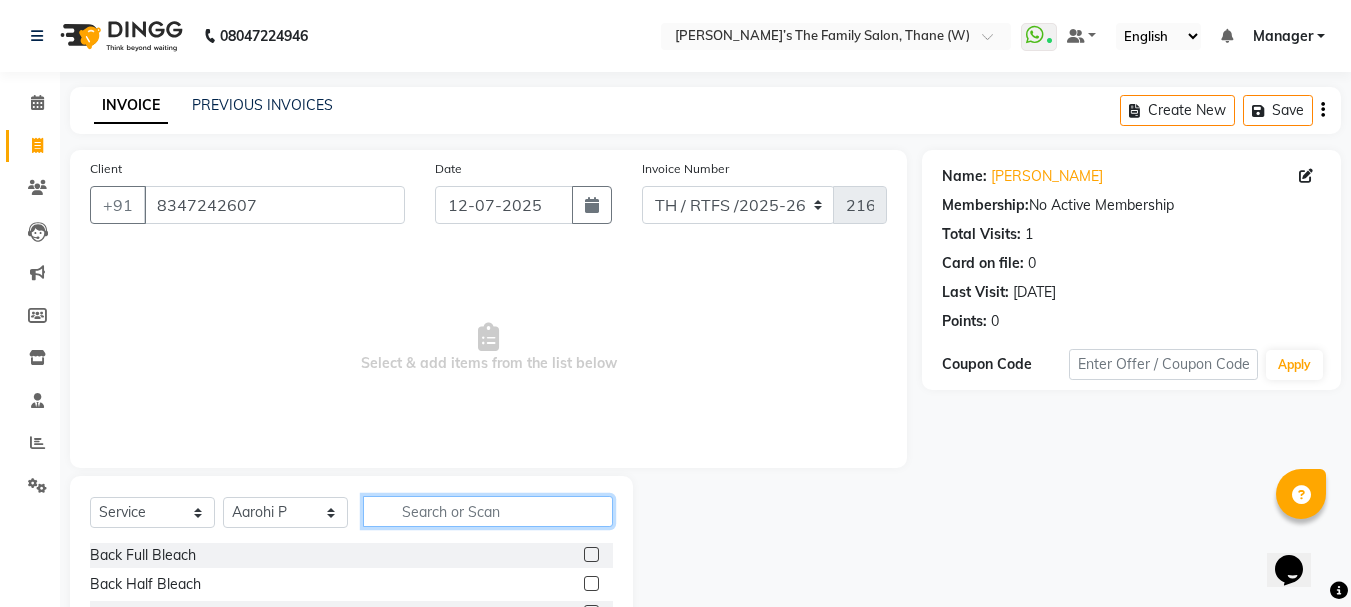 type on "h" 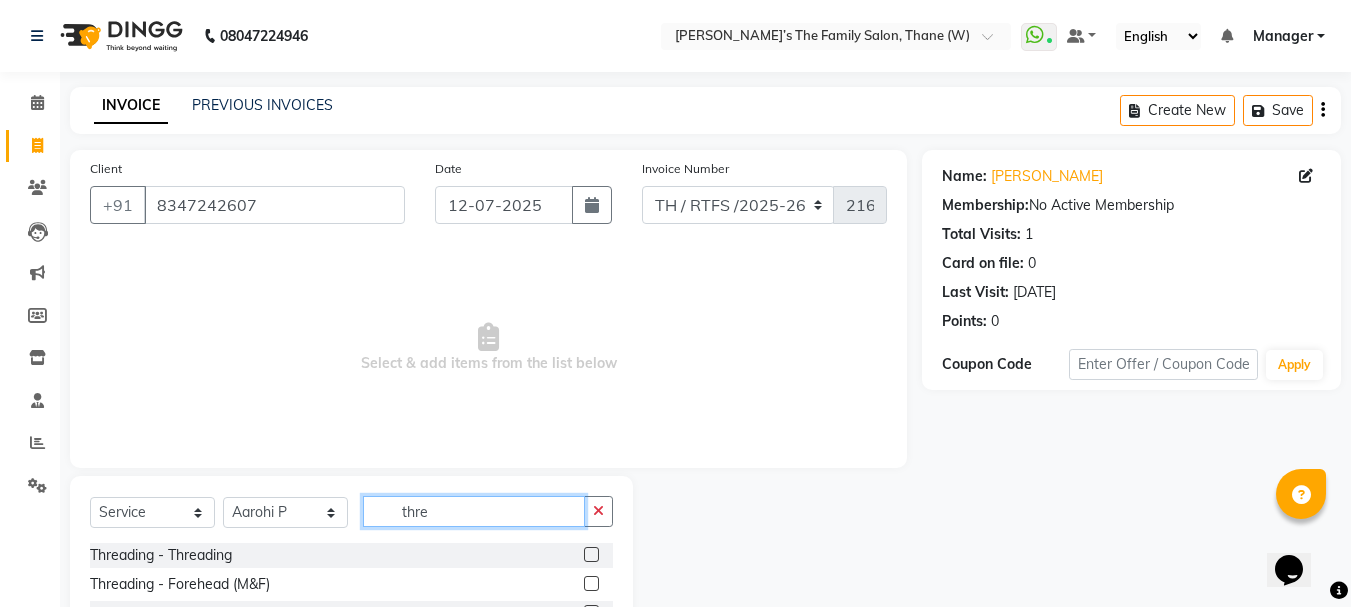 scroll, scrollTop: 139, scrollLeft: 0, axis: vertical 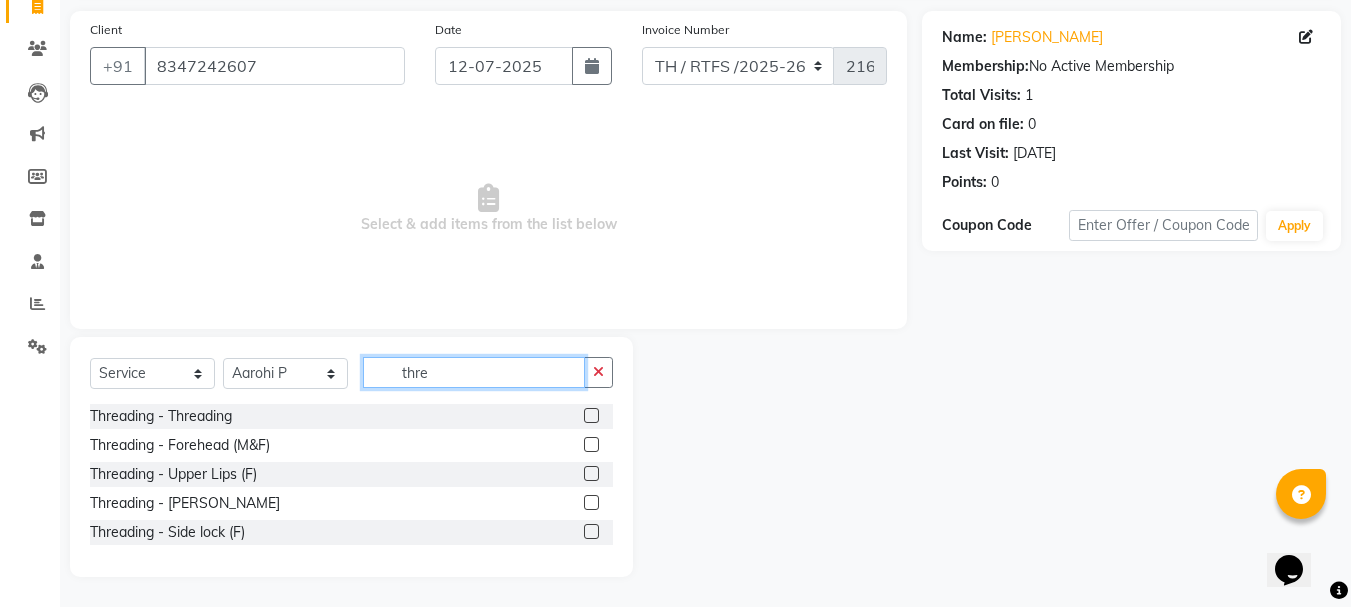 type on "thre" 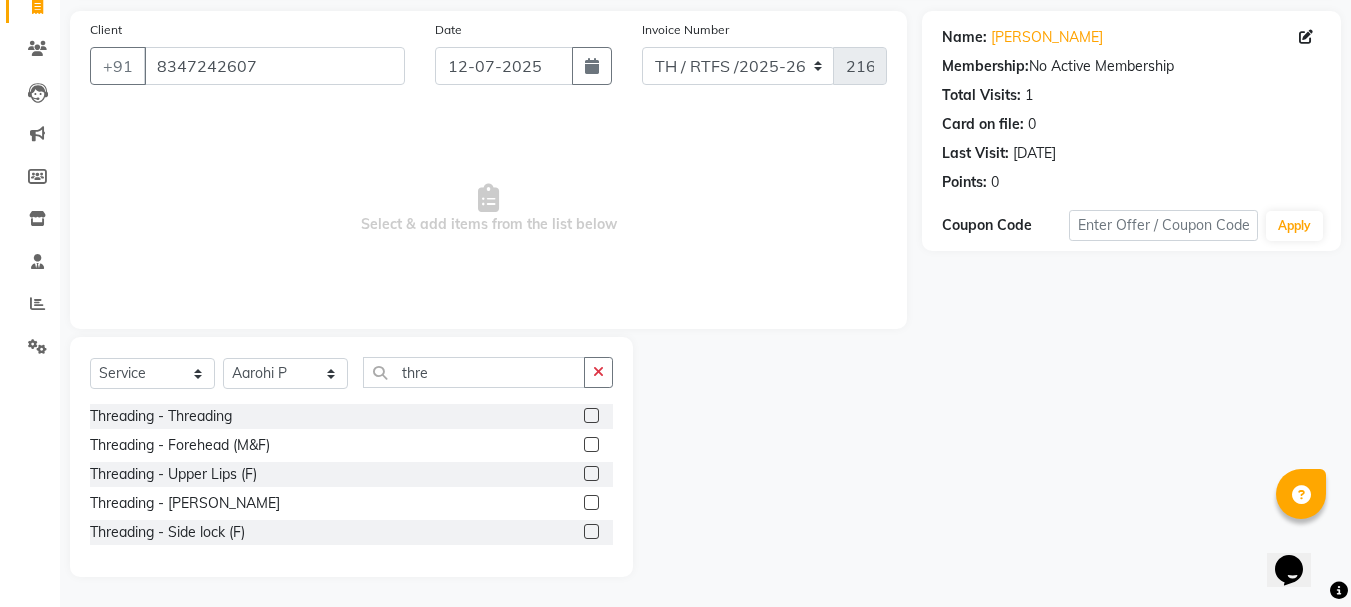 click 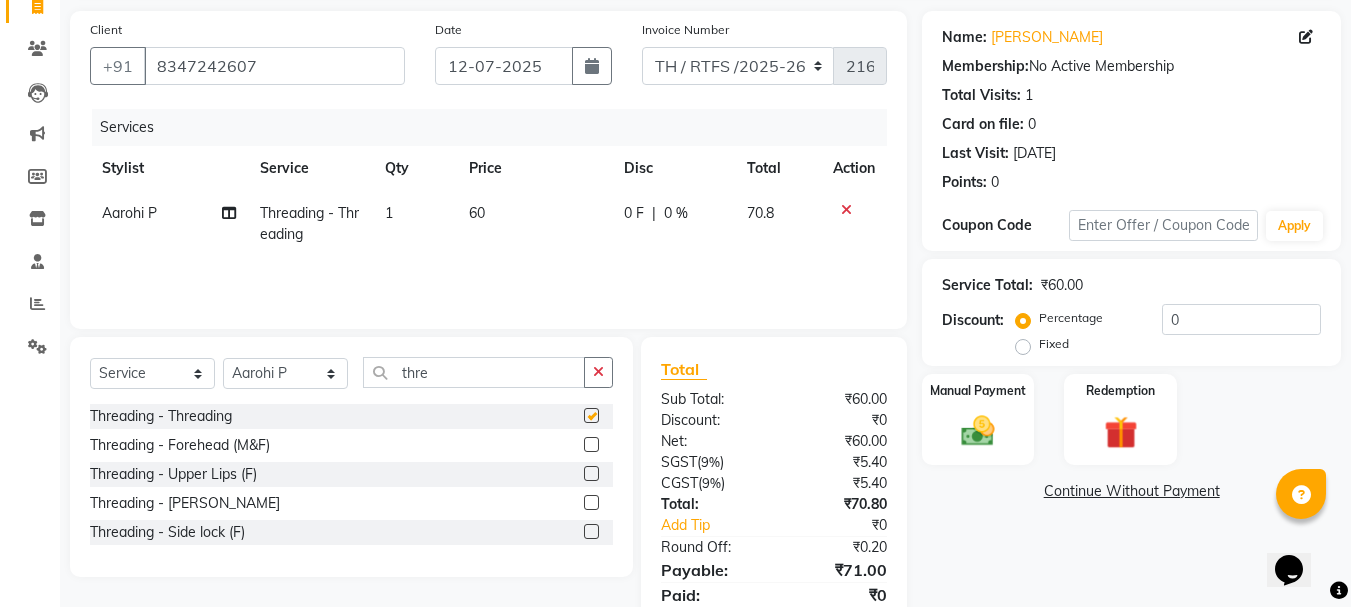 checkbox on "false" 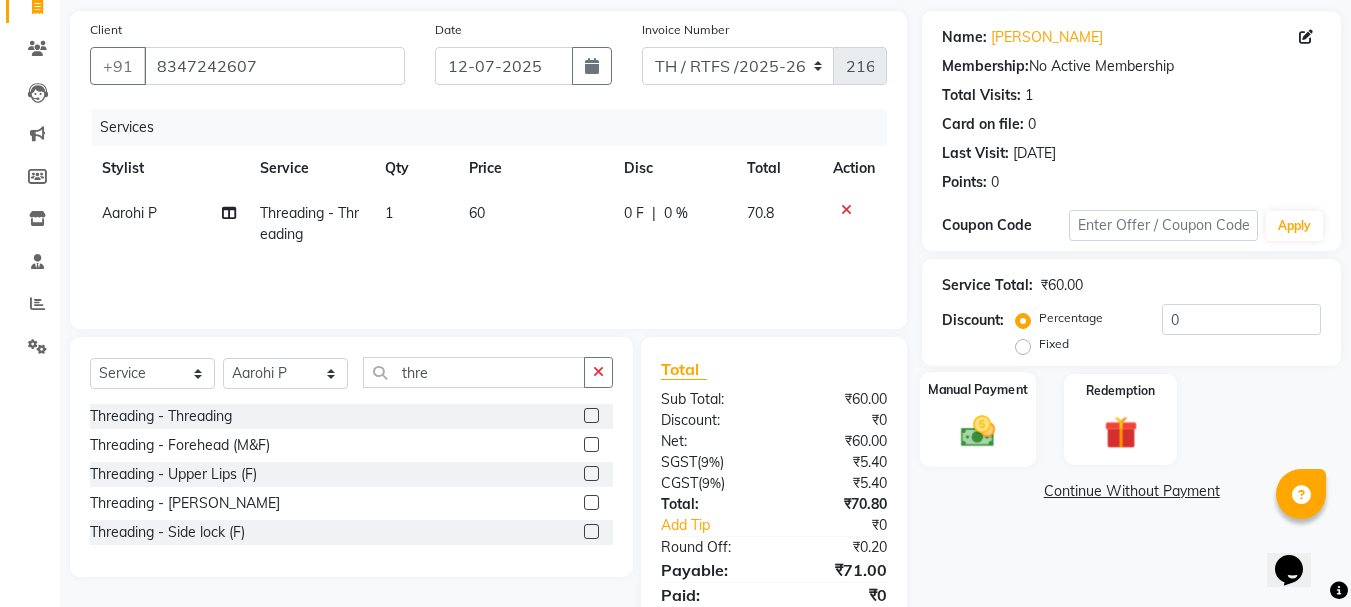 click 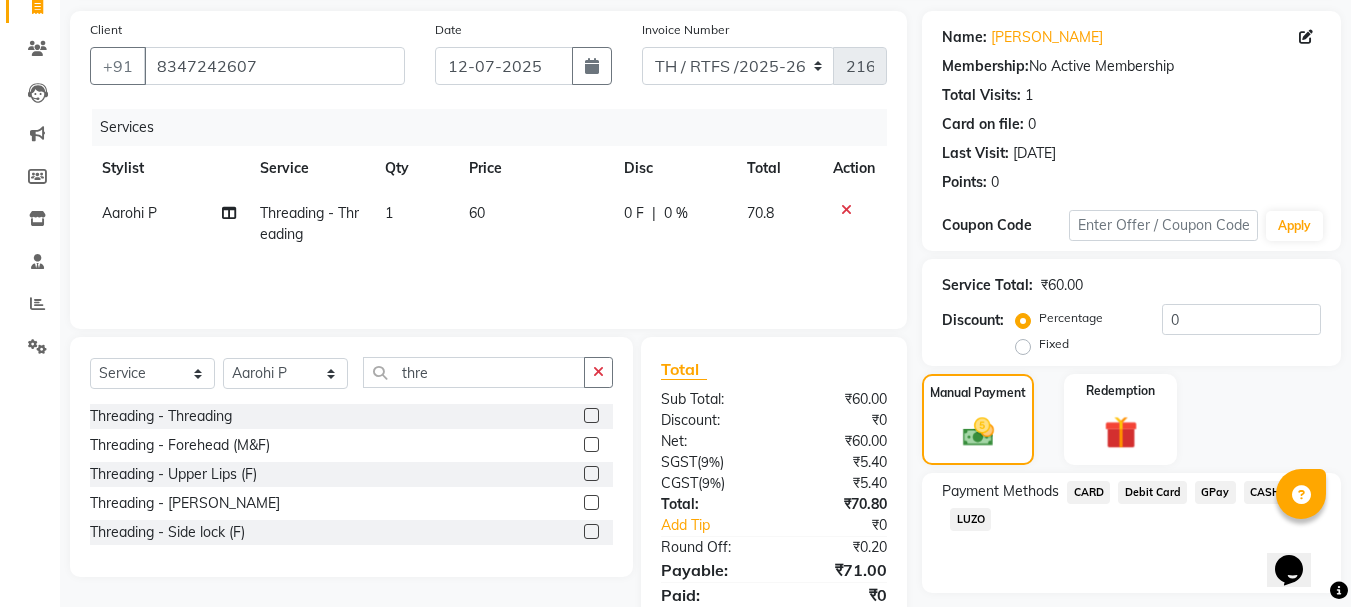 click on "GPay" 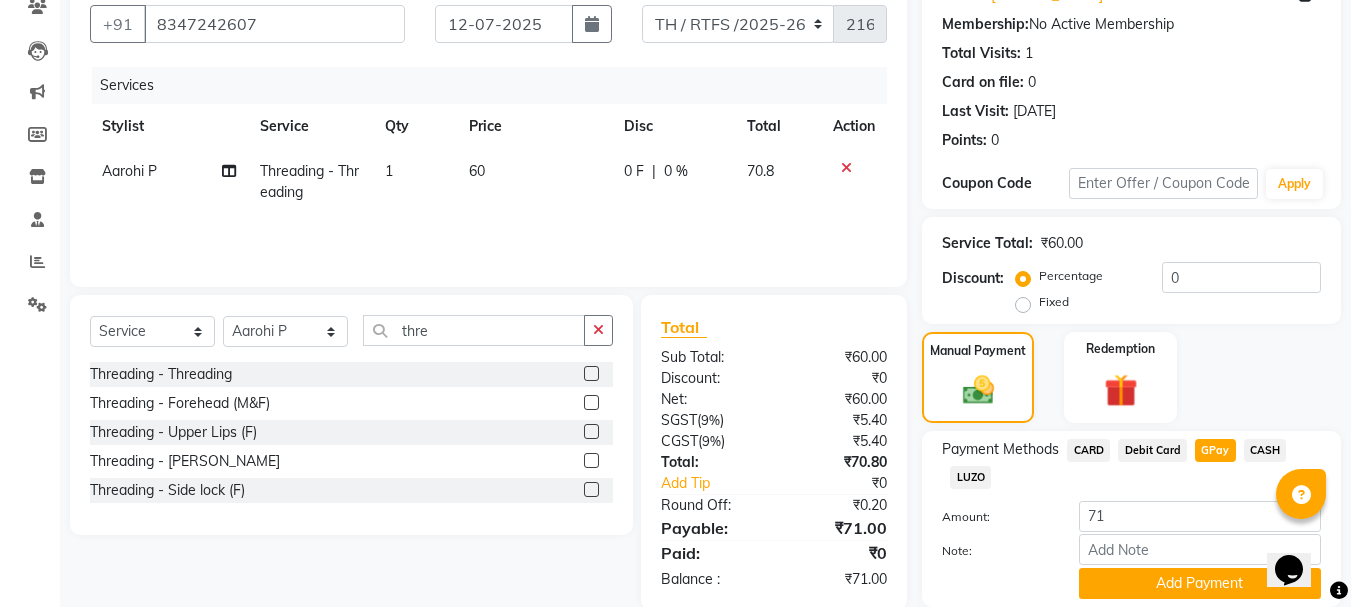 scroll, scrollTop: 219, scrollLeft: 0, axis: vertical 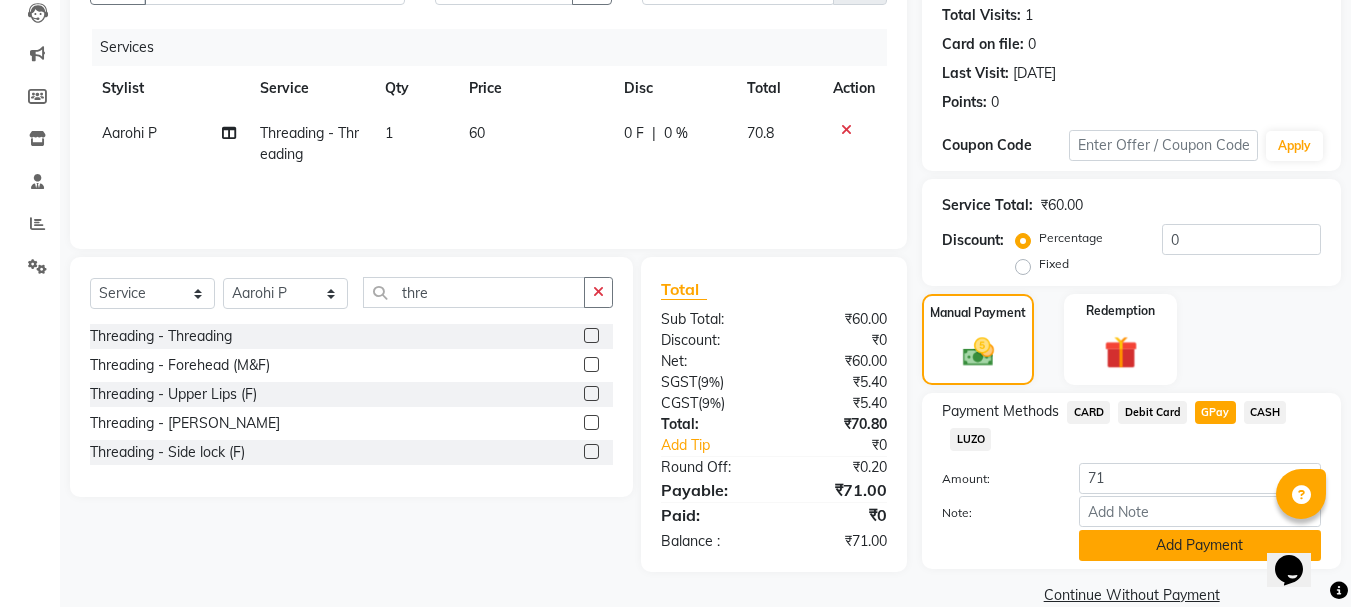 click on "Add Payment" 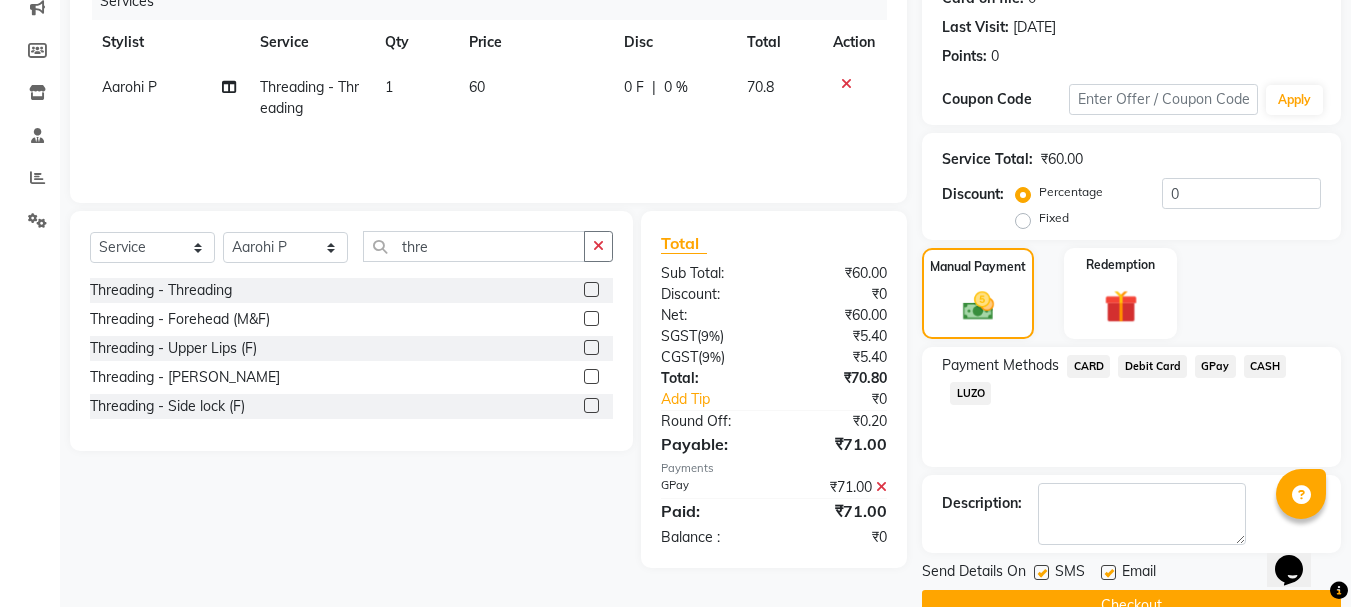 scroll, scrollTop: 299, scrollLeft: 0, axis: vertical 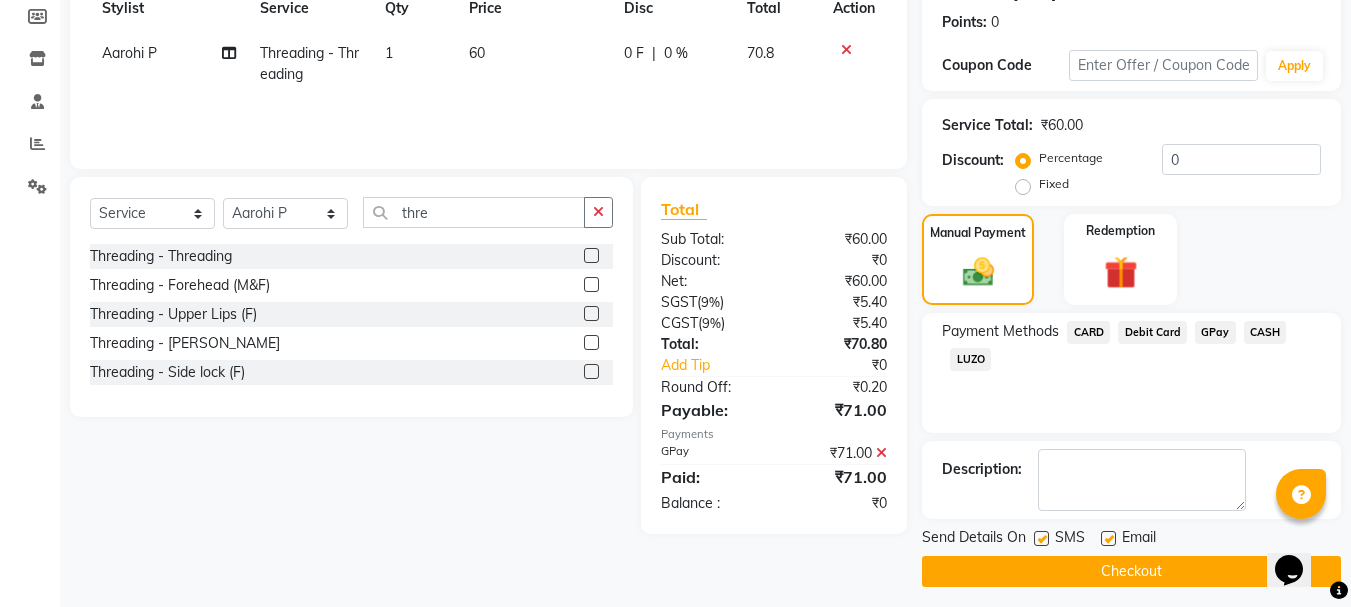 click on "Checkout" 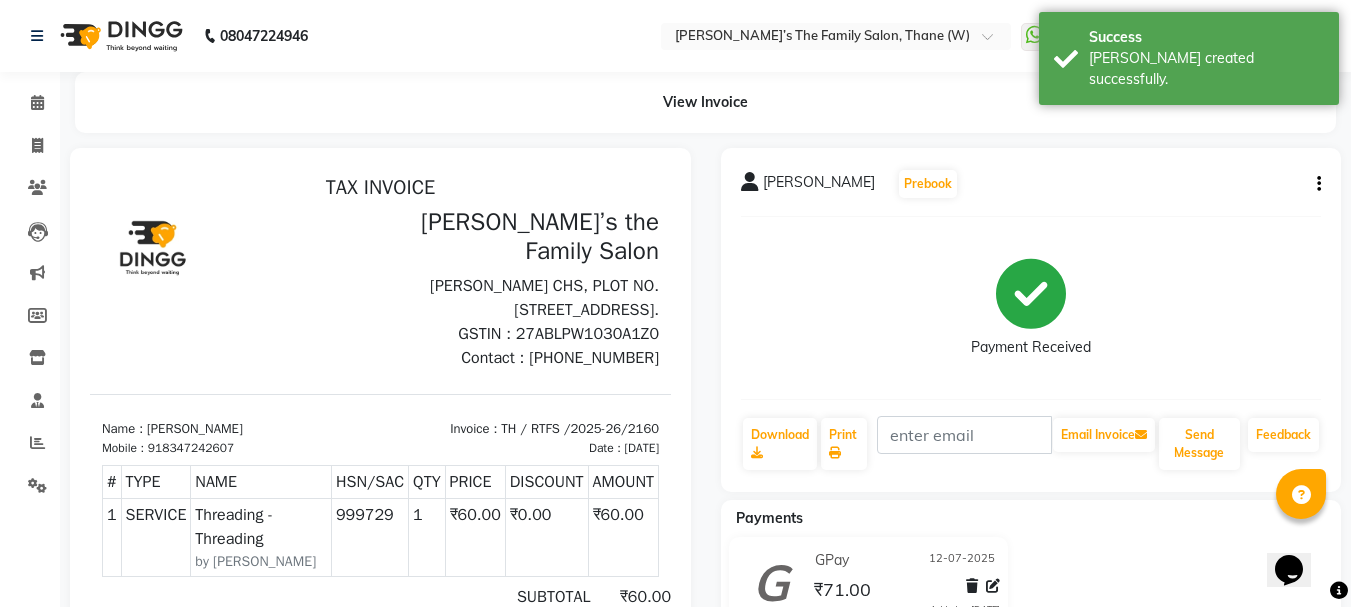 scroll, scrollTop: 0, scrollLeft: 0, axis: both 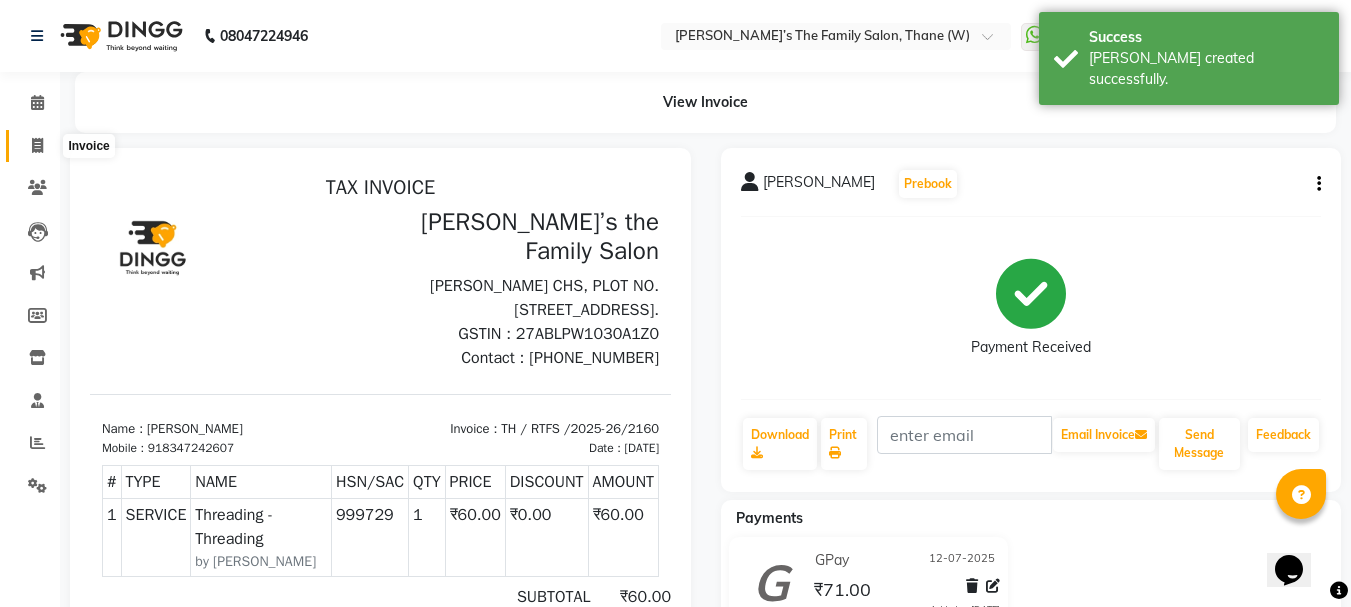 click 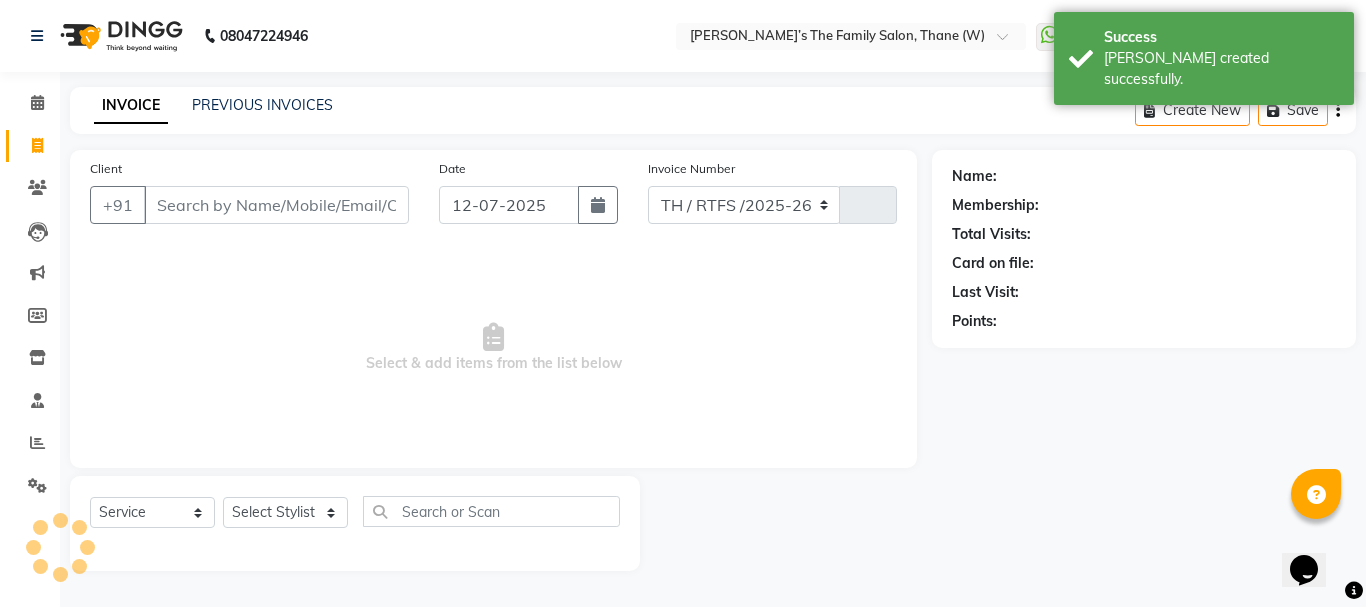 select on "8004" 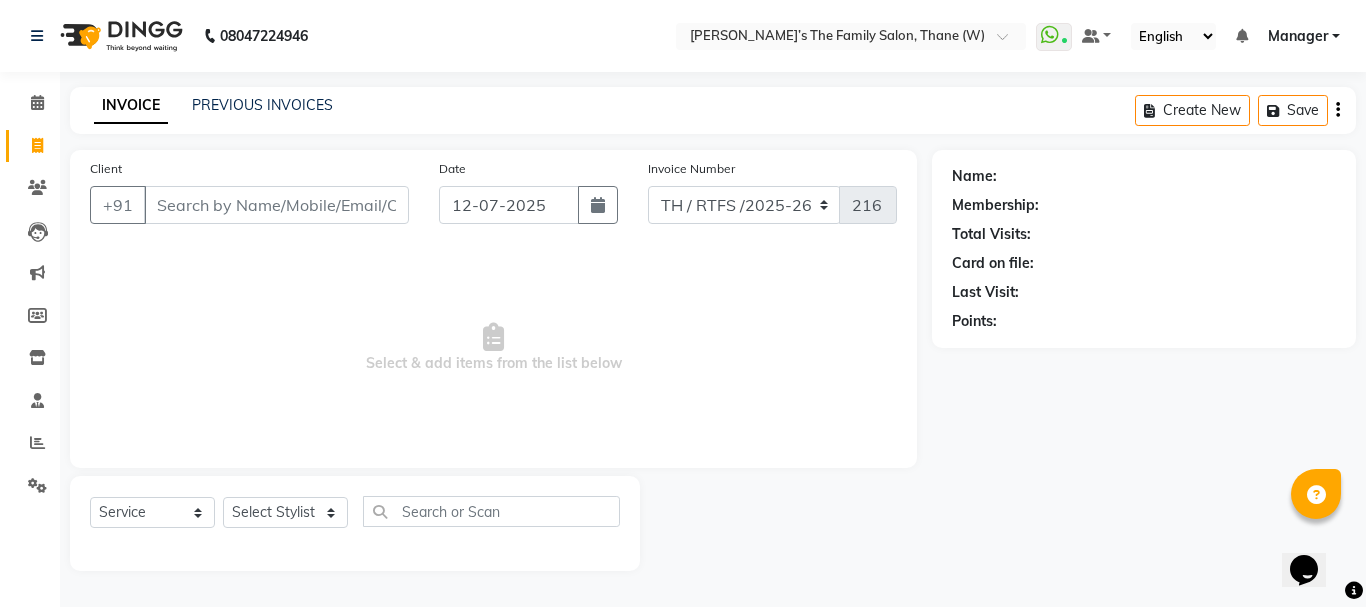 click on "Select & add items from the list below" at bounding box center [493, 348] 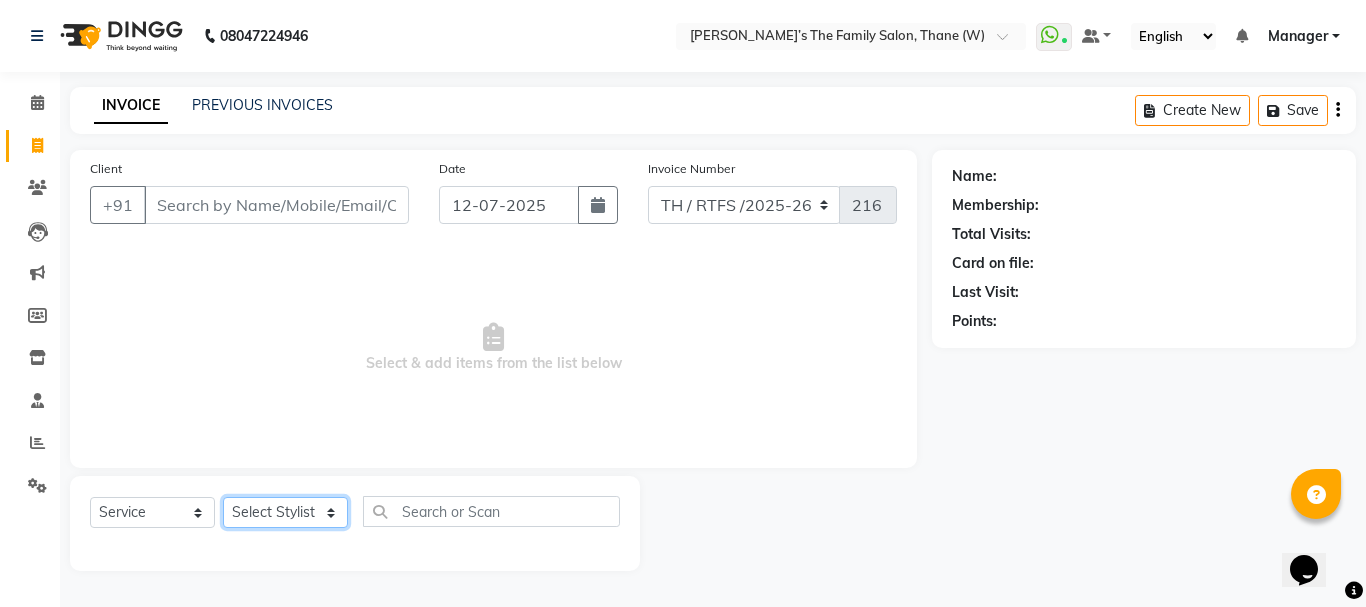 click on "Select Stylist Aarohi P   Aksahy auty Ali  Aniket A  Anuradha arvind Divya gautam .kasrade House sale Komal Waghmare  Laxmi   Manager Moin salmani Prashant   Ravindra Samrat Kumar Sangita Dighe Sanjana Kharat  Shreepad M  shrishti  jaiwala  vaibhavi  gudekar  Vikas H" 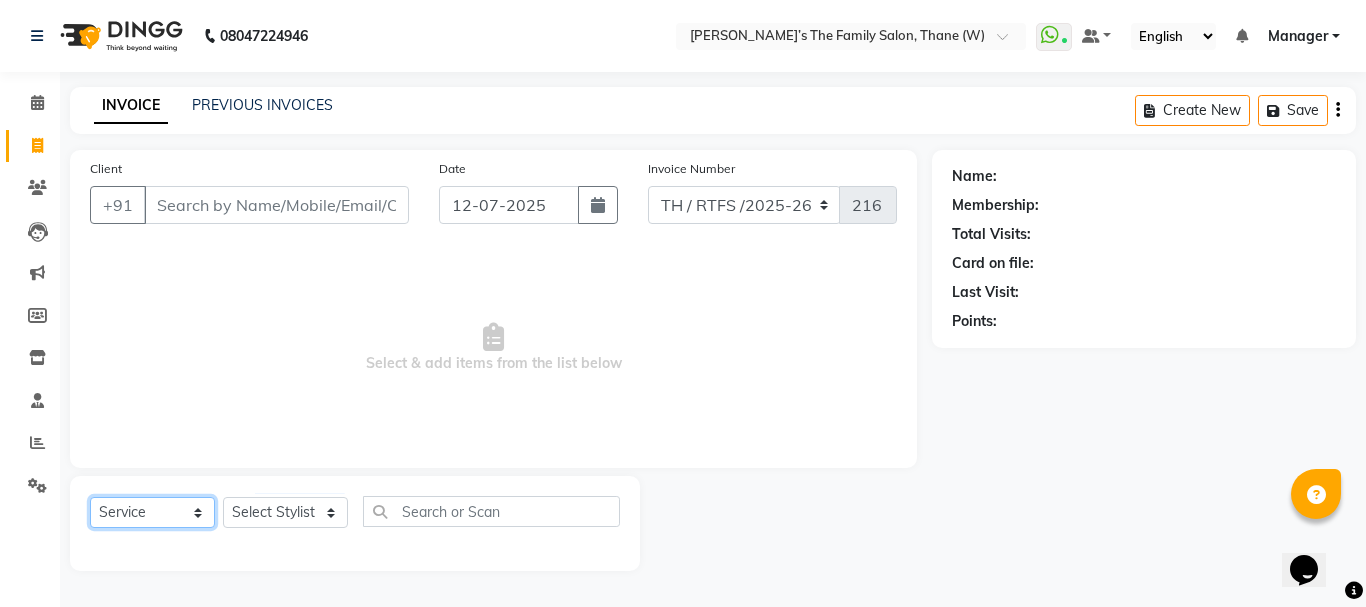 click on "Select  Service  Product  Membership  Package Voucher Prepaid Gift Card" 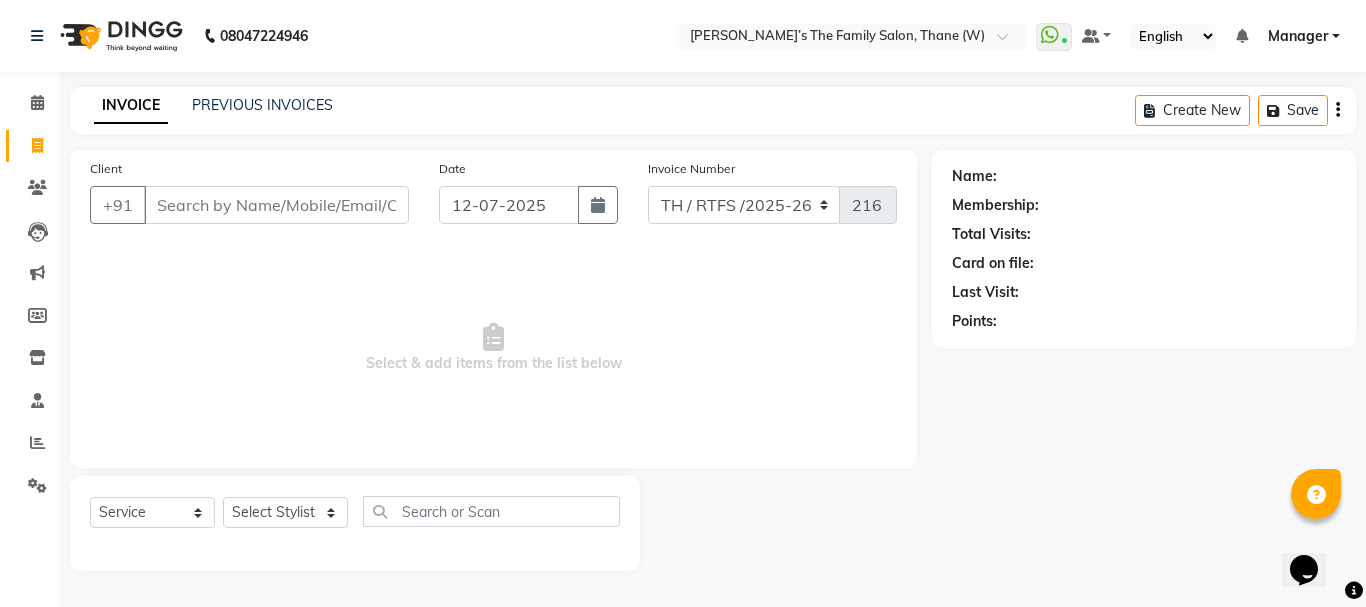 click on "Select & add items from the list below" at bounding box center [493, 348] 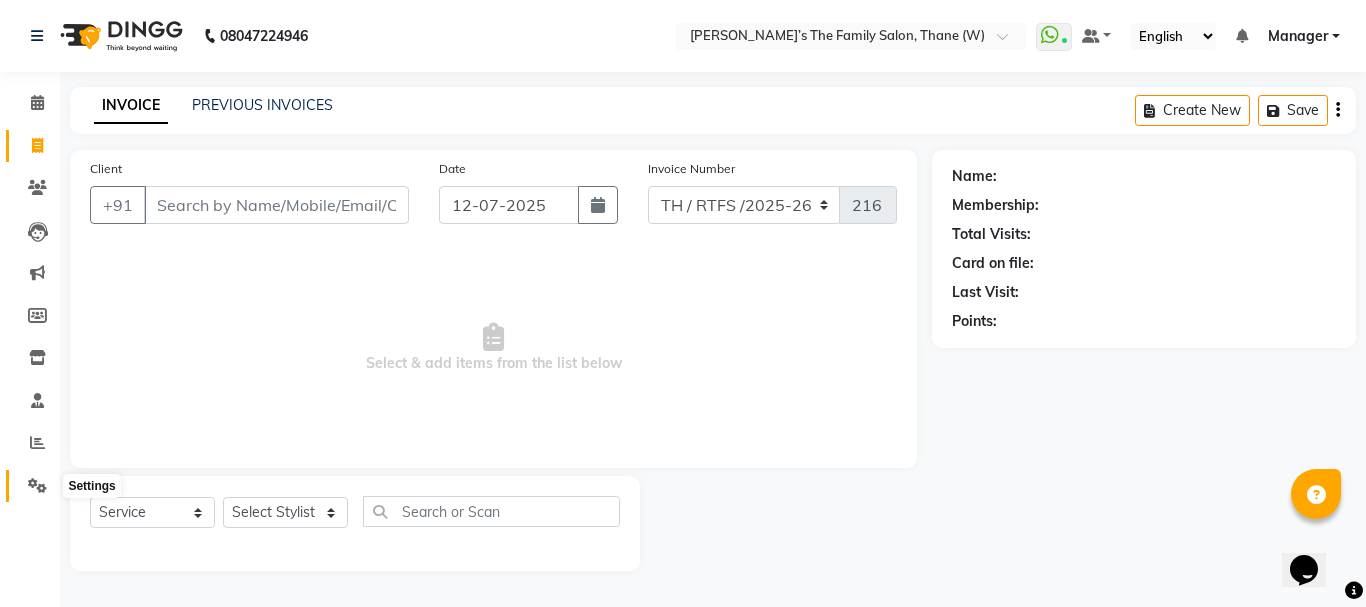 click 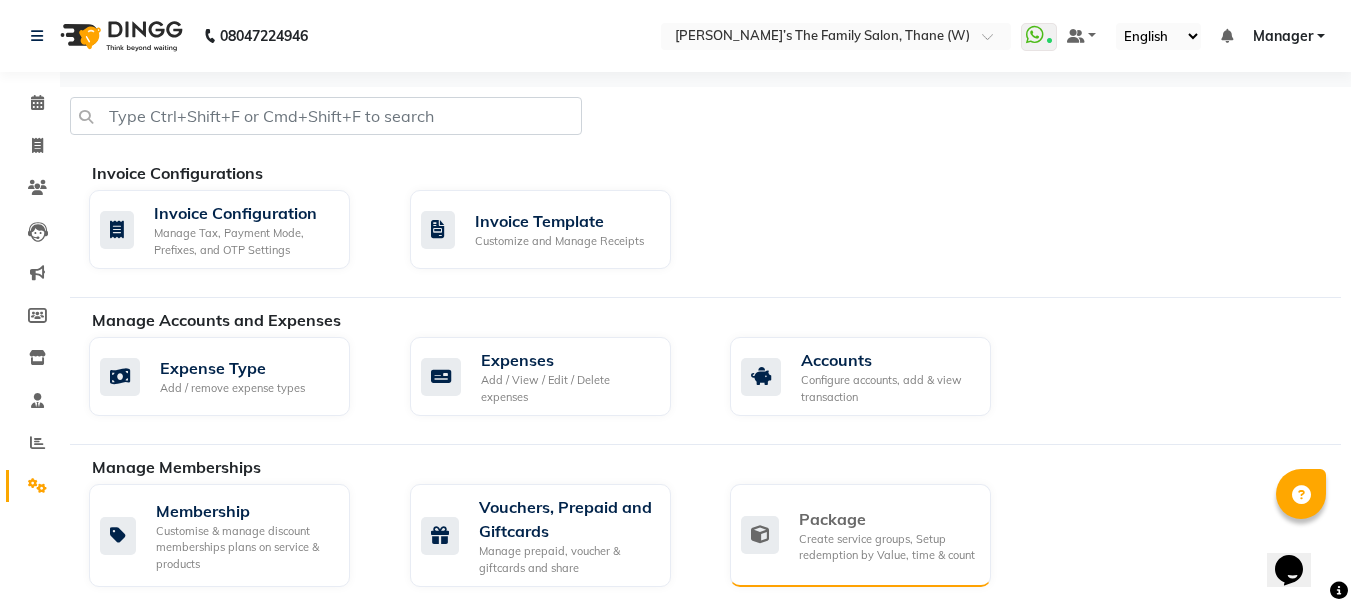 click on "Create service groups, Setup redemption by Value, time & count" 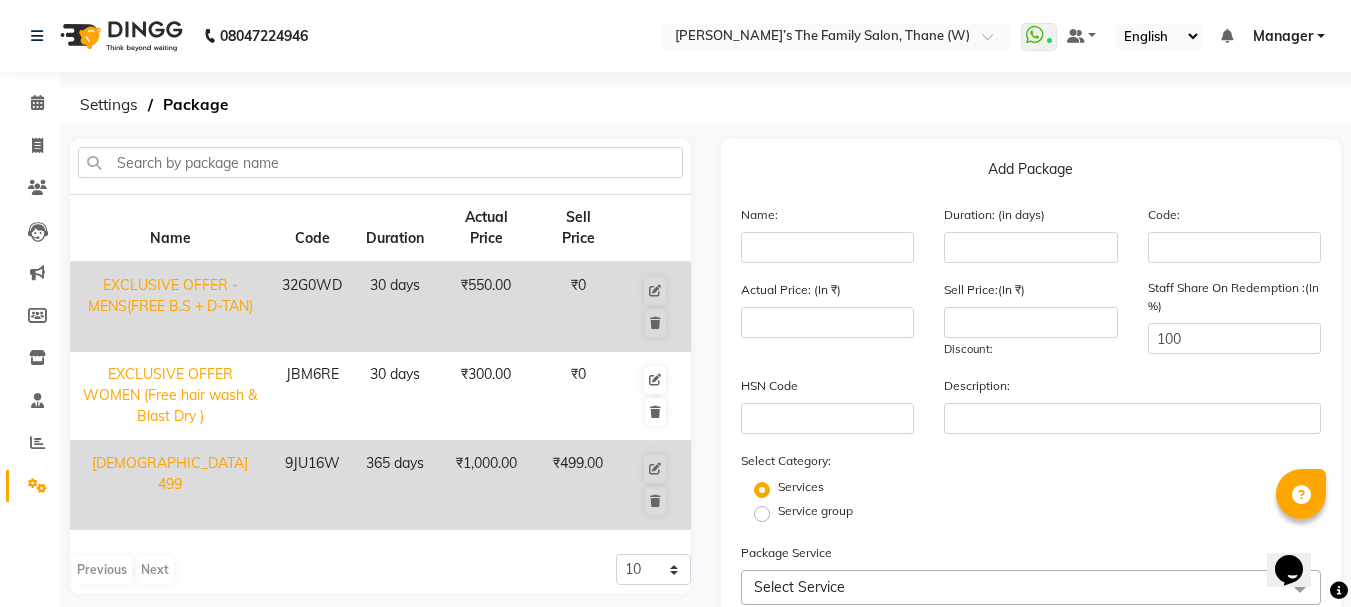 scroll, scrollTop: 238, scrollLeft: 0, axis: vertical 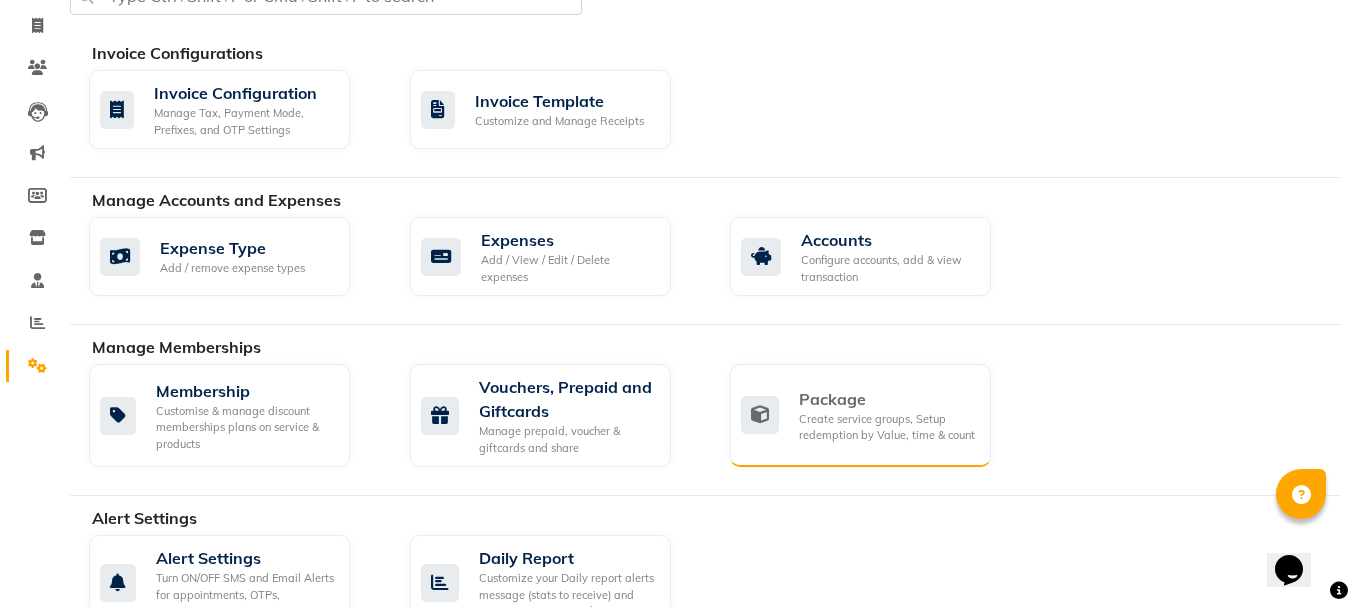 click on "Package" 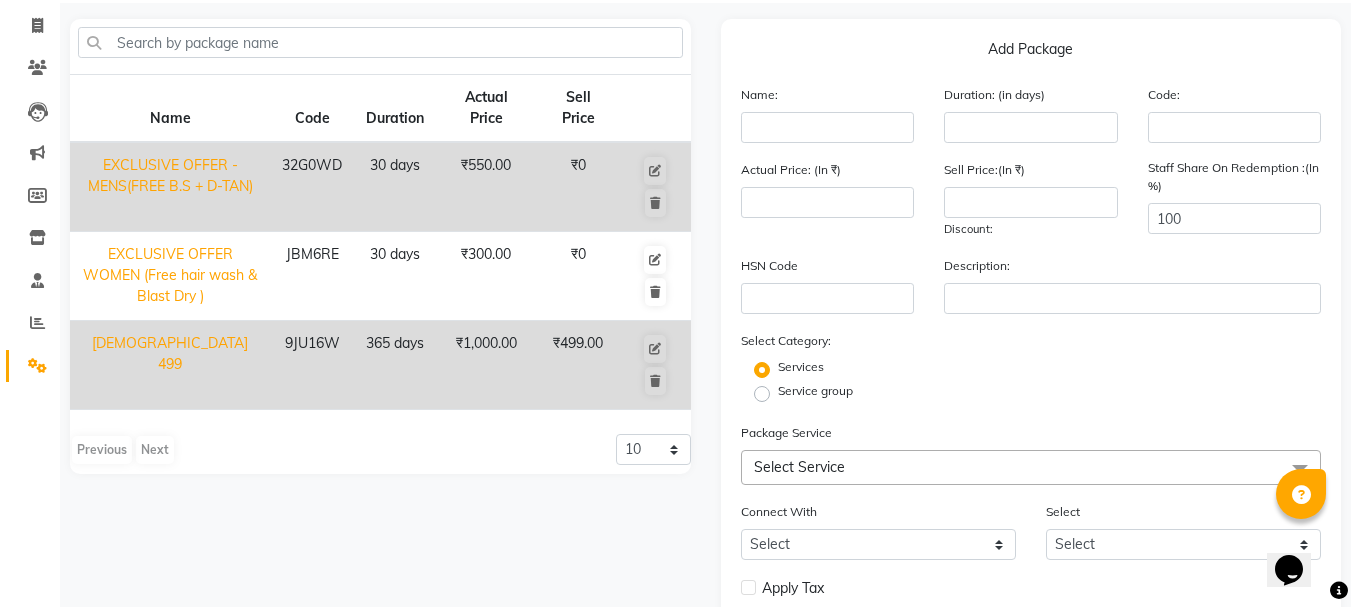 click on "Name Code Duration Actual Price Sell Price EXCLUSIVE OFFER -MENS(FREE B.S + D-TAN) 32G0WD 30 days  ₹550.00   ₹0  EXCLUSIVE OFFER WOMEN (Free  hair wash & Blast Dry ) JBM6RE 30 days  ₹300.00   ₹0  FEMALE 499 9JU16W 365 days  ₹1,000.00   ₹499.00   Previous   Next  10 20 50 100" 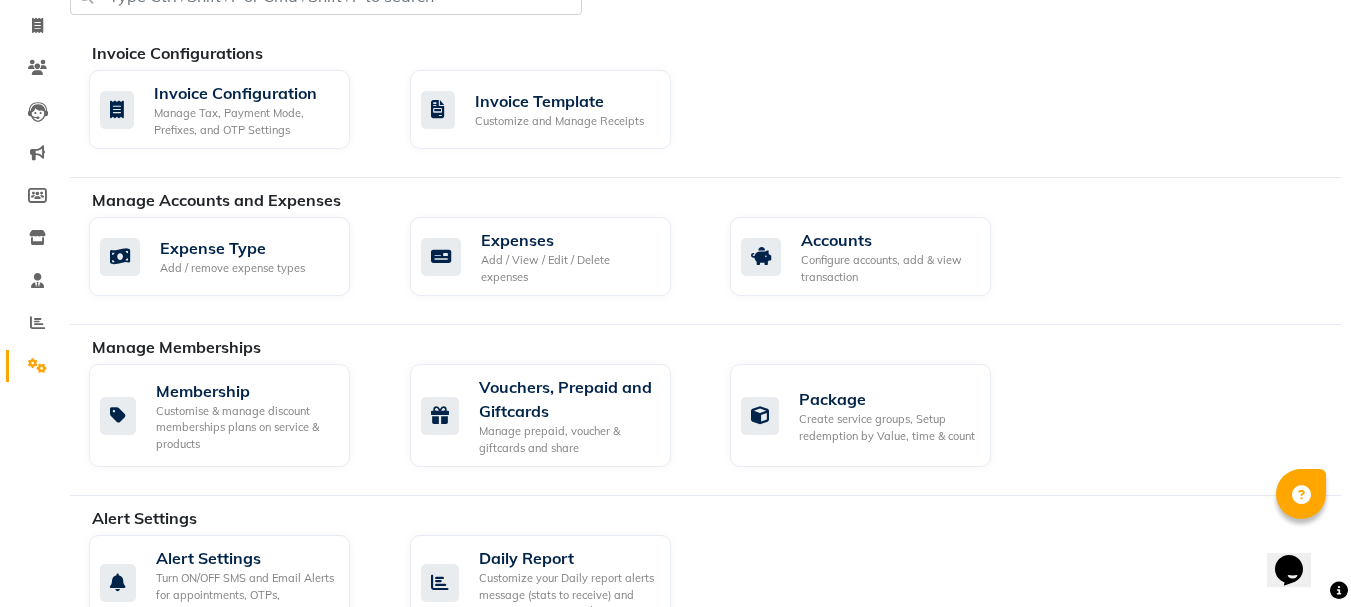 select on "service" 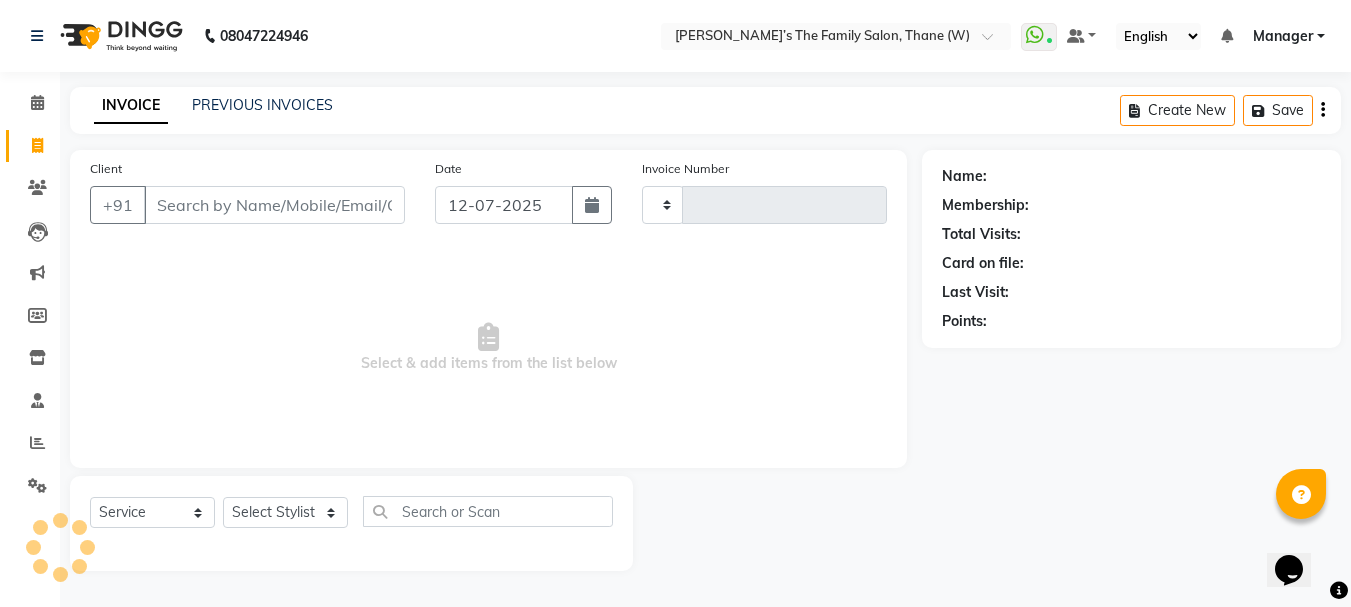 scroll, scrollTop: 0, scrollLeft: 0, axis: both 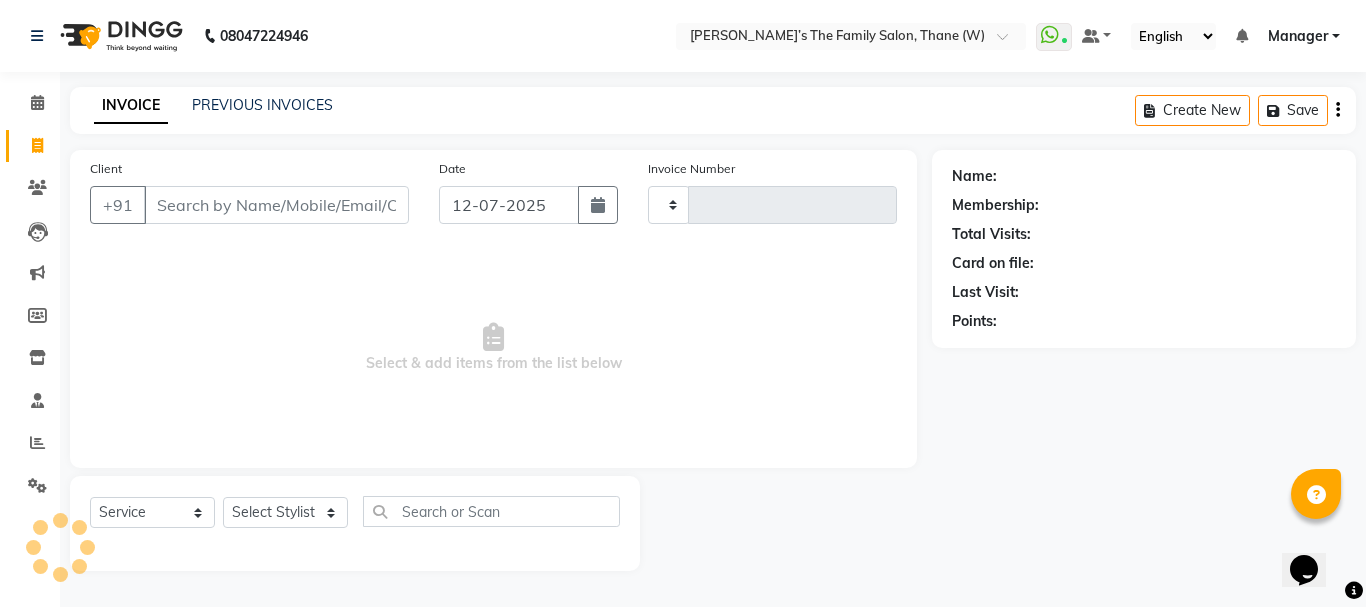 type on "2161" 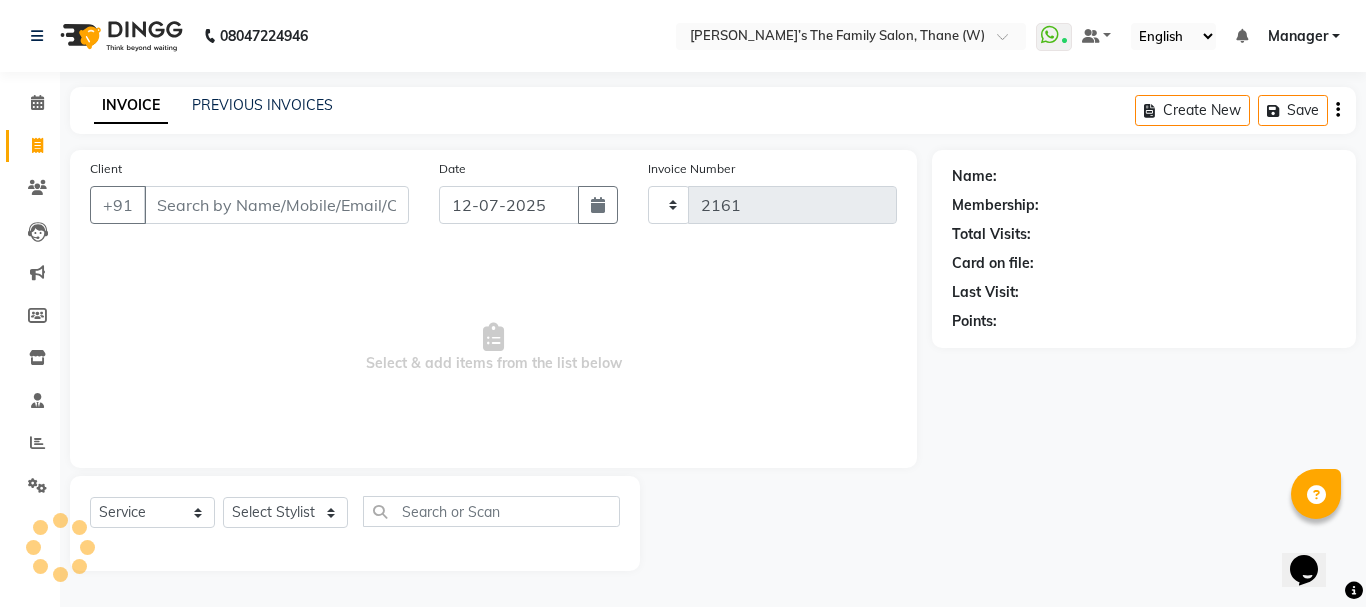 select on "8004" 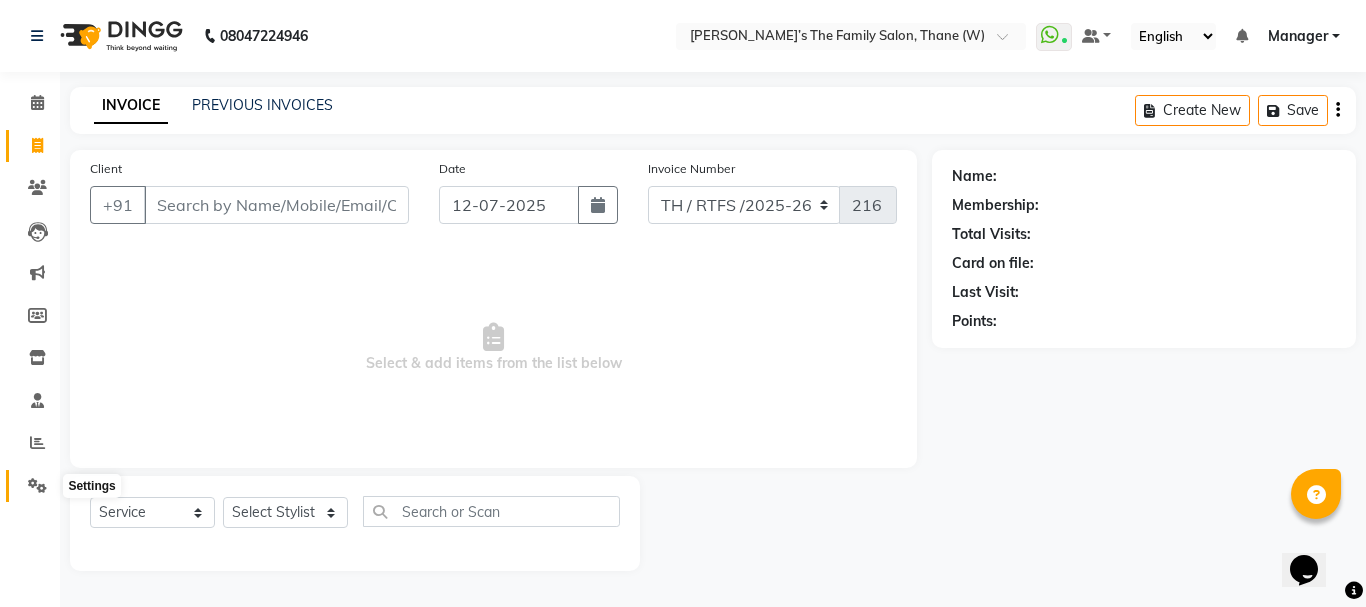 click 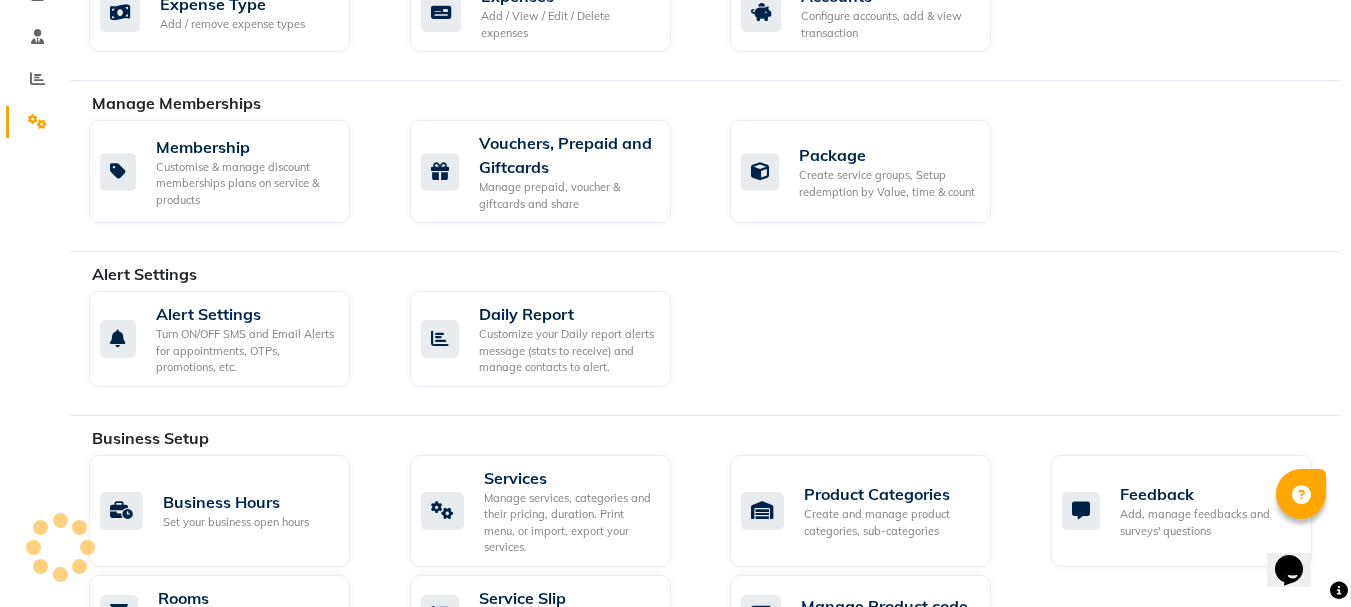 scroll, scrollTop: 400, scrollLeft: 0, axis: vertical 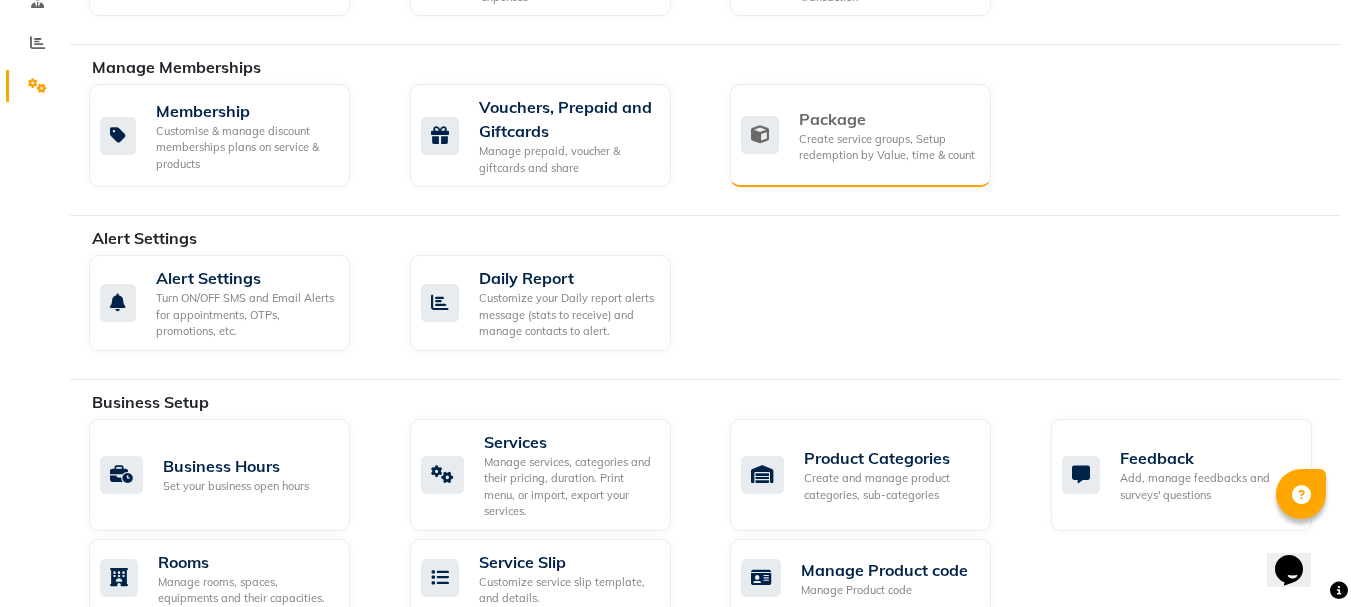 click on "Package Create service groups, Setup redemption by Value, time & count" 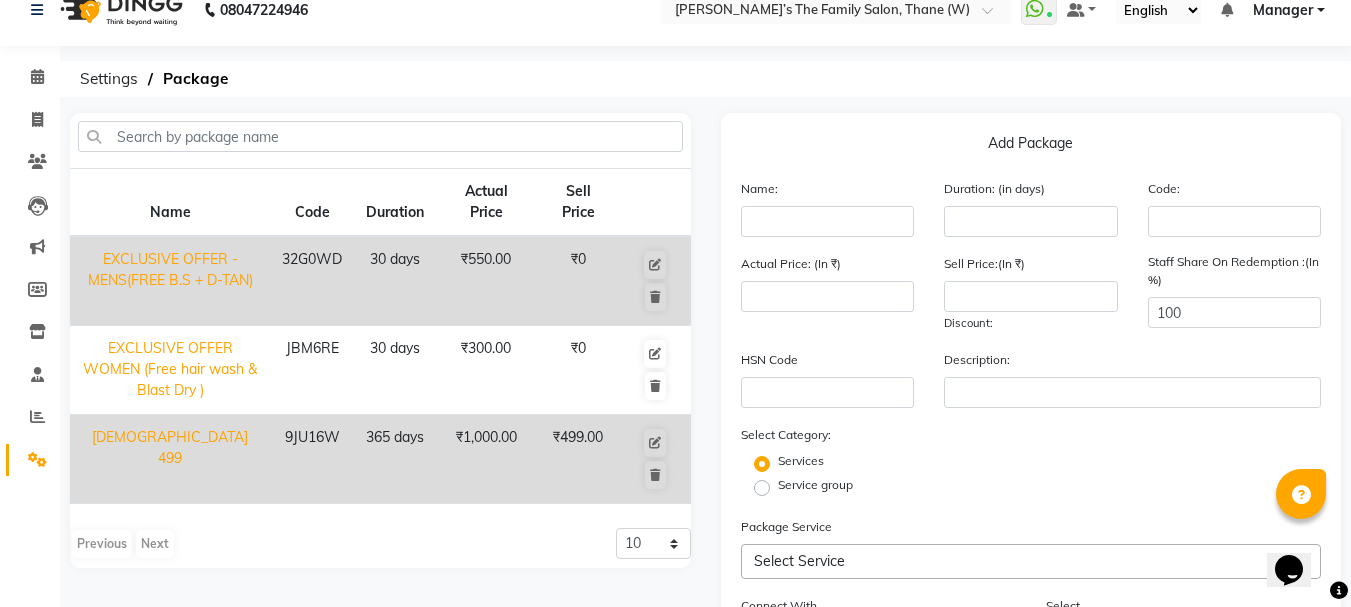 scroll, scrollTop: 0, scrollLeft: 0, axis: both 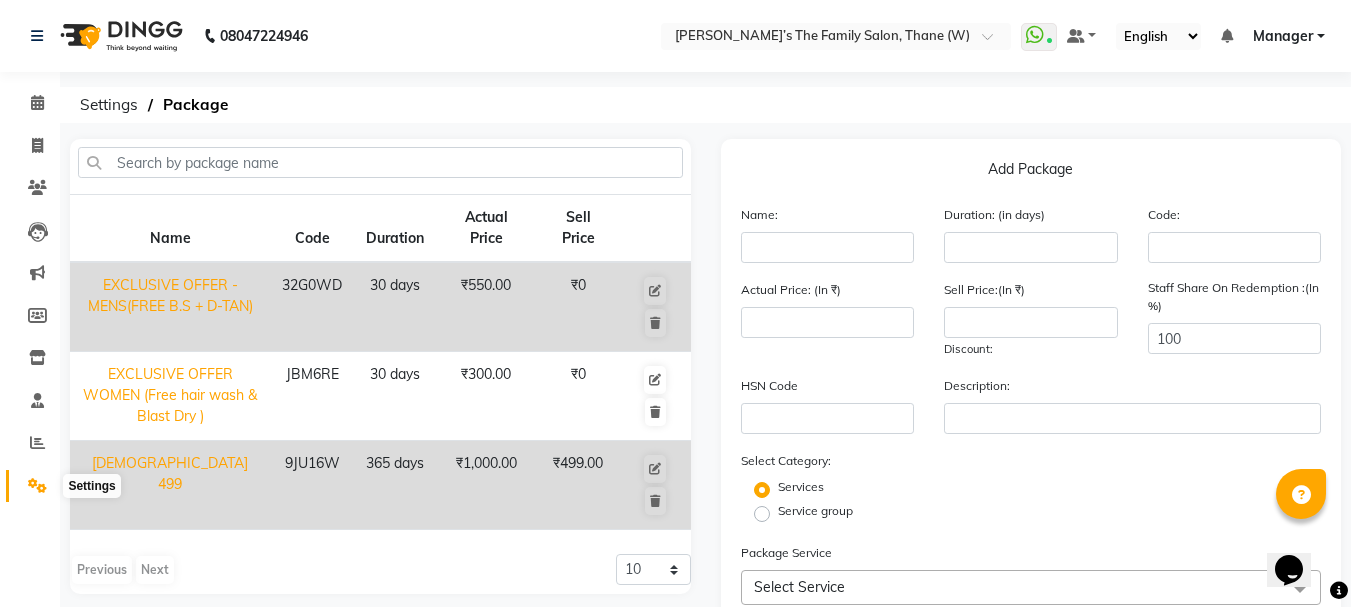 click 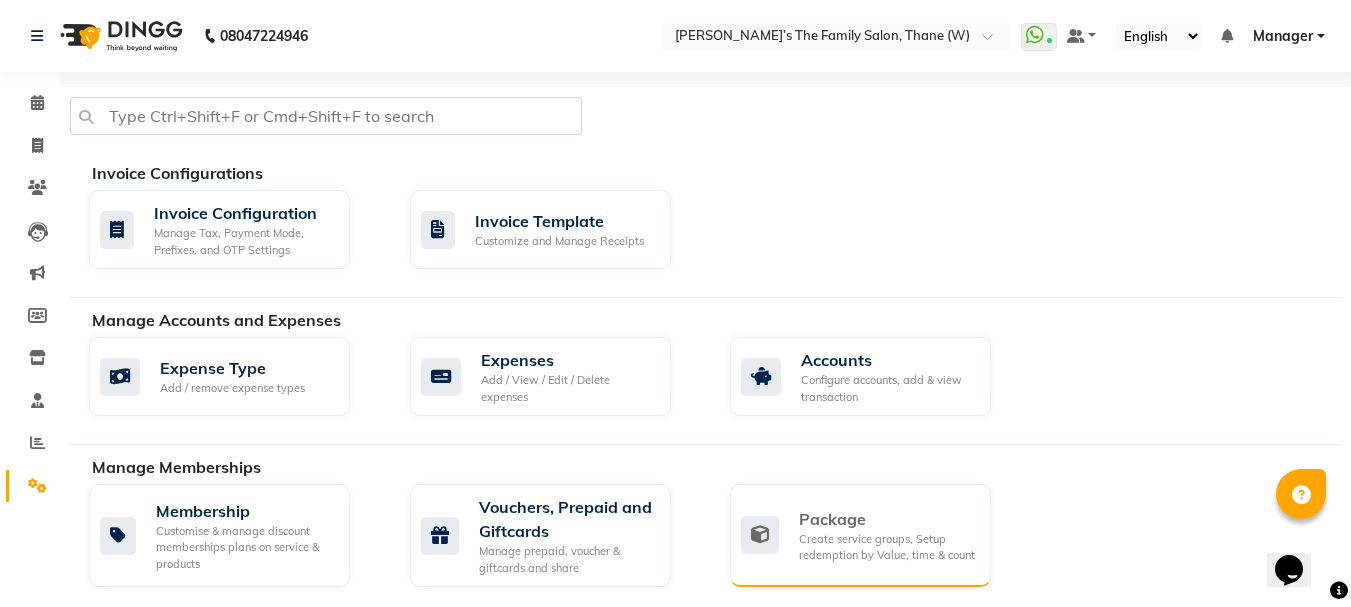 click on "Package" 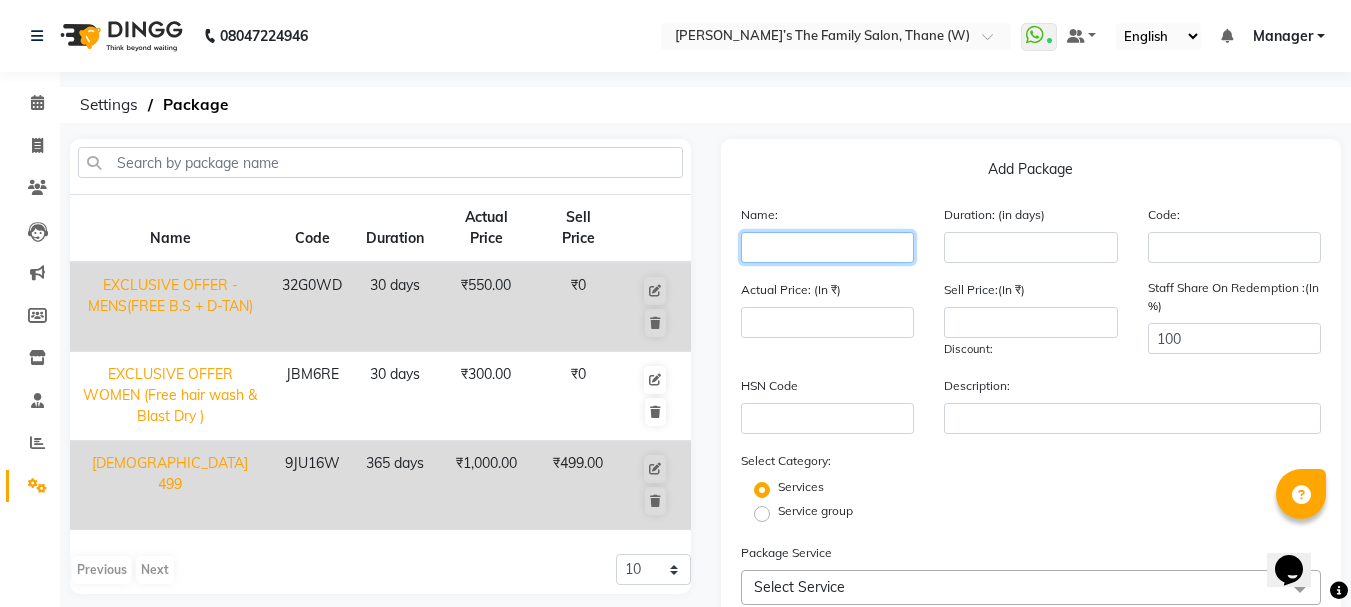 click 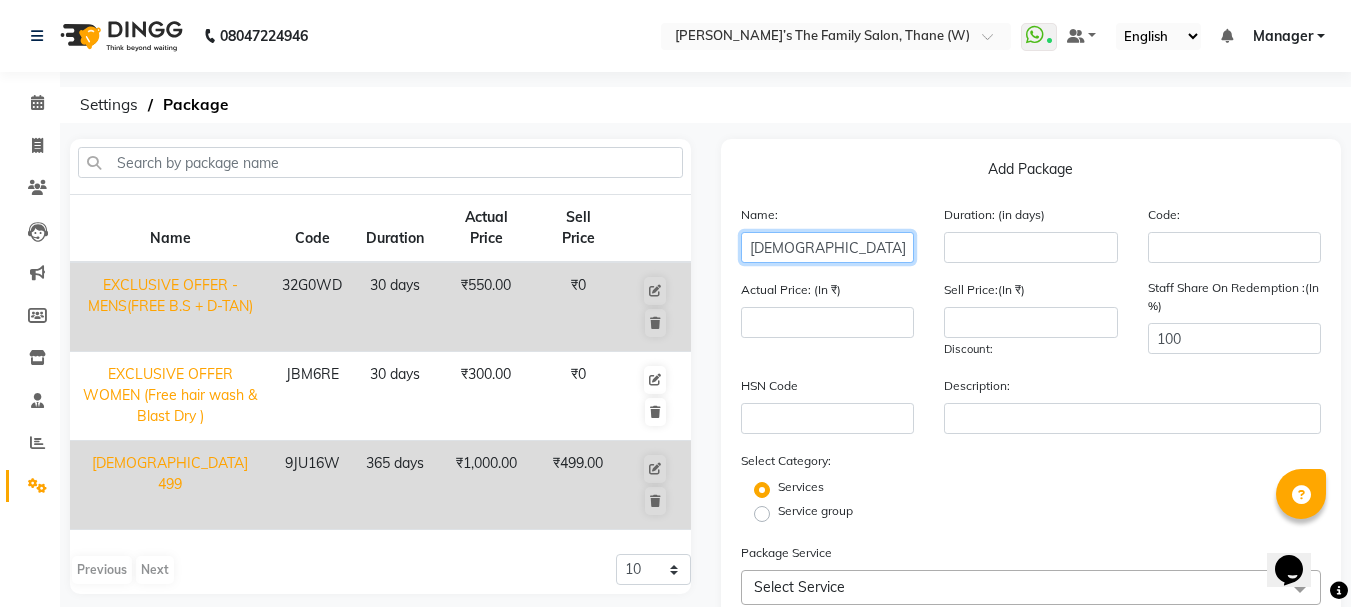type on "male 499 {1}" 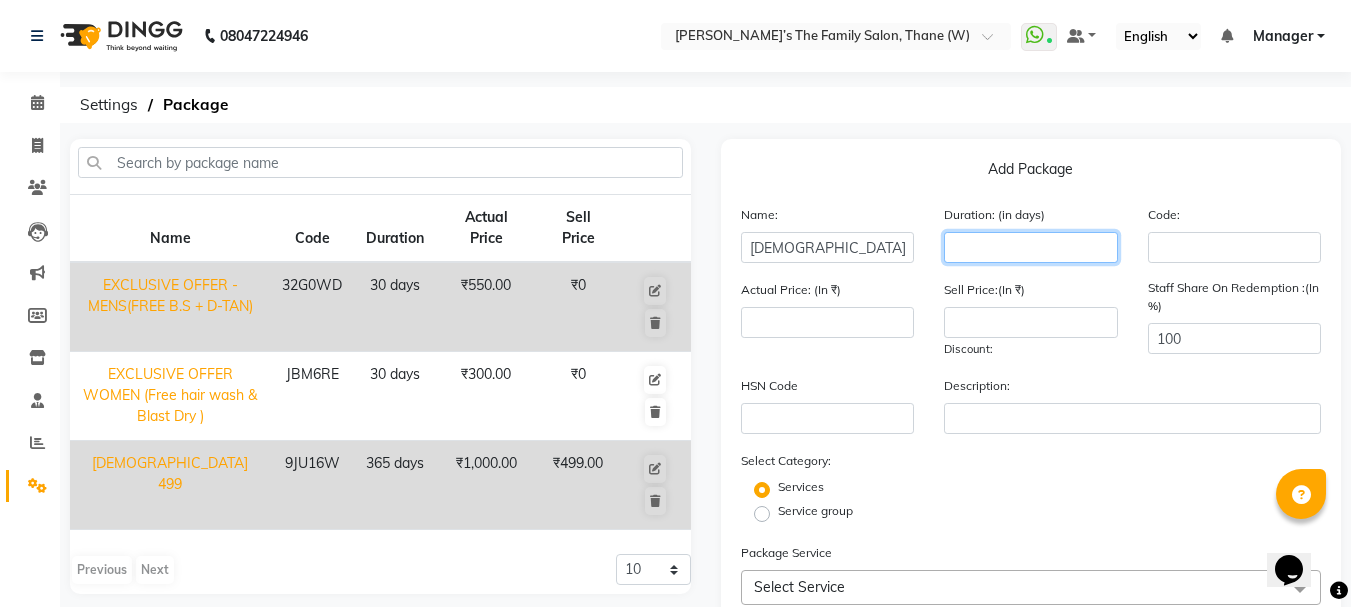 click 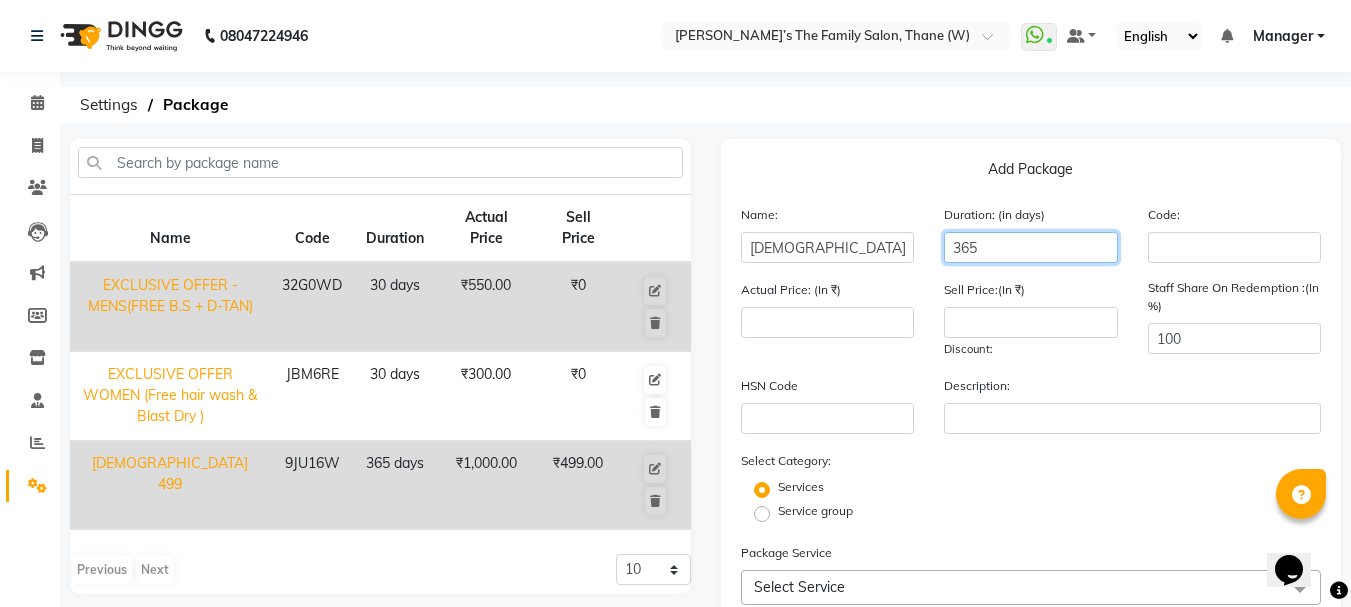 type on "365" 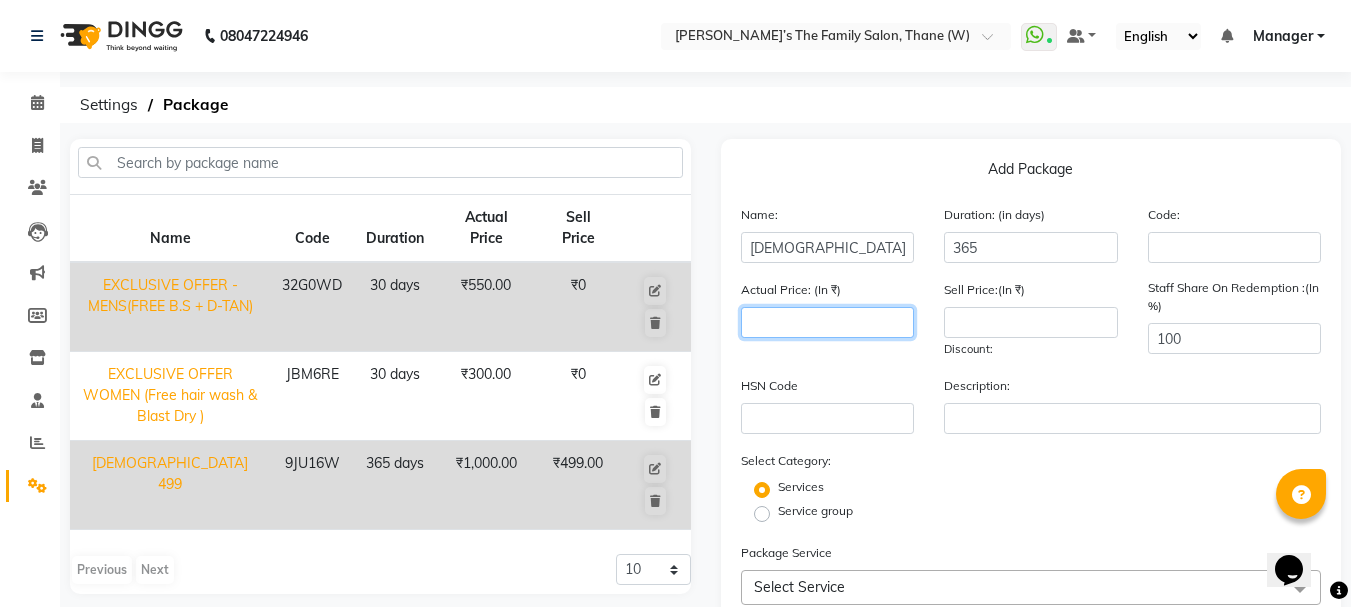 click 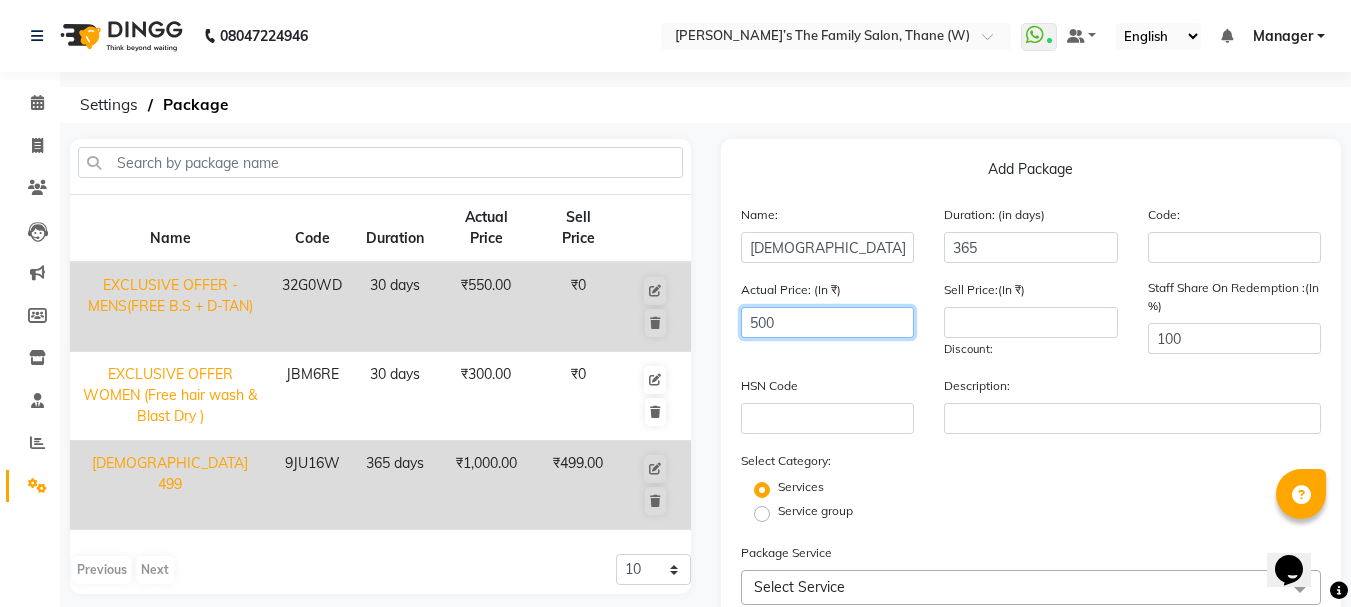 type on "500" 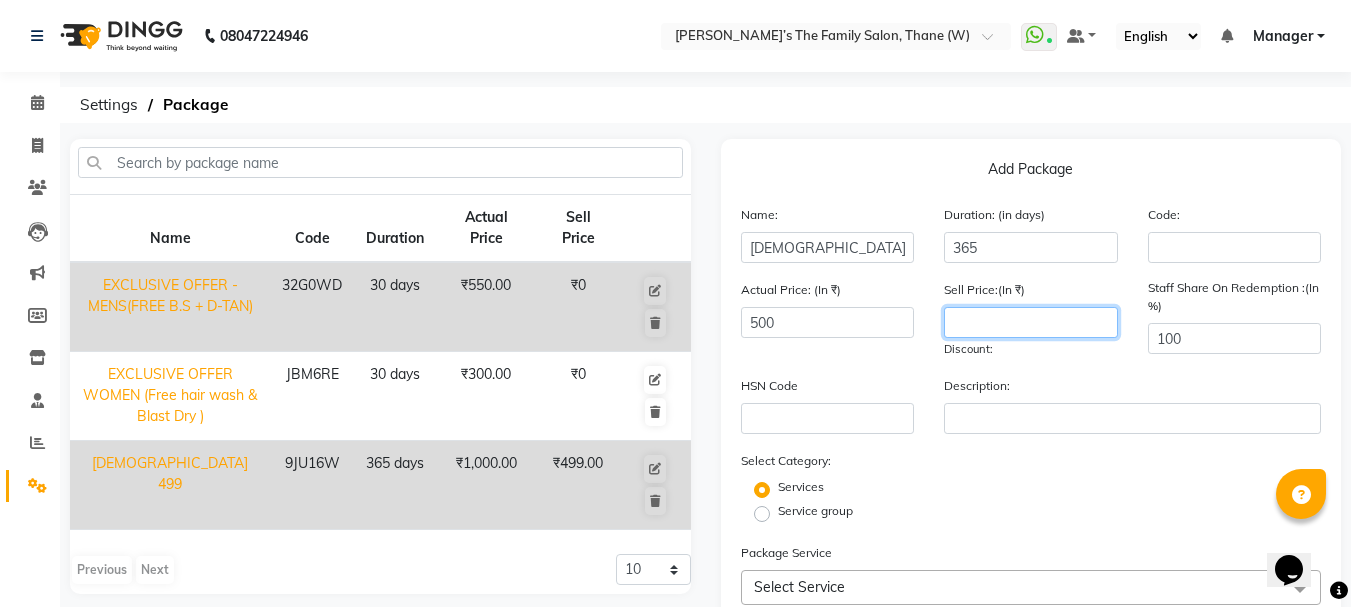 click 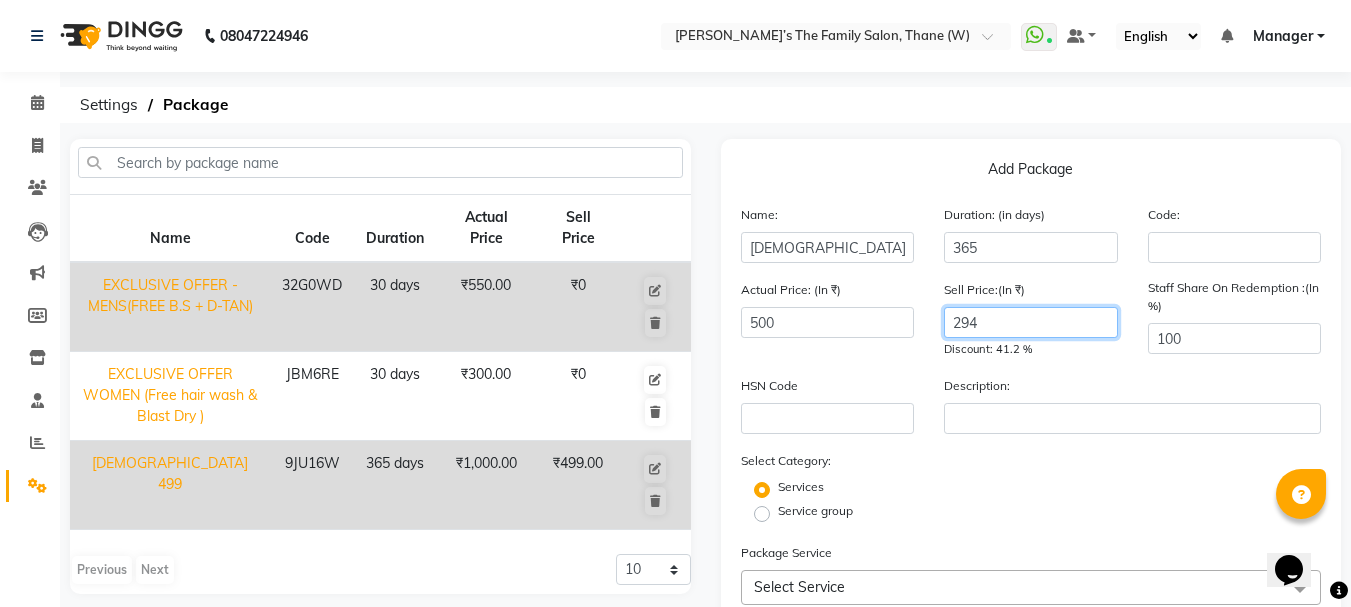 scroll, scrollTop: 236, scrollLeft: 0, axis: vertical 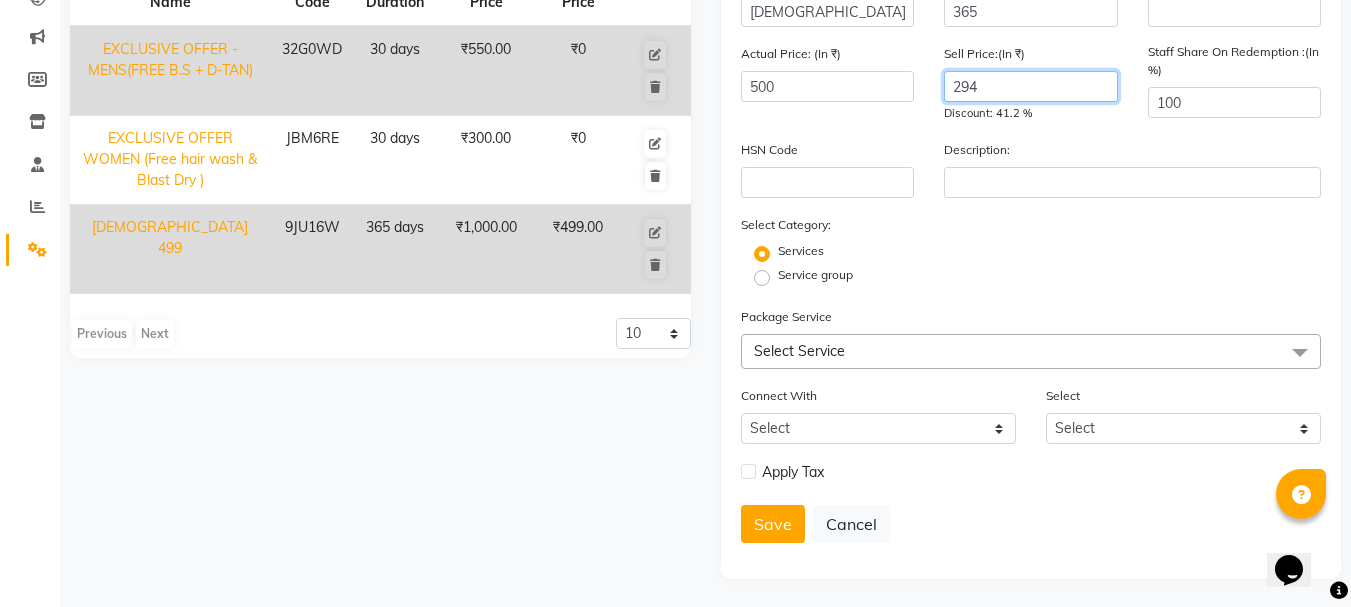 type on "294" 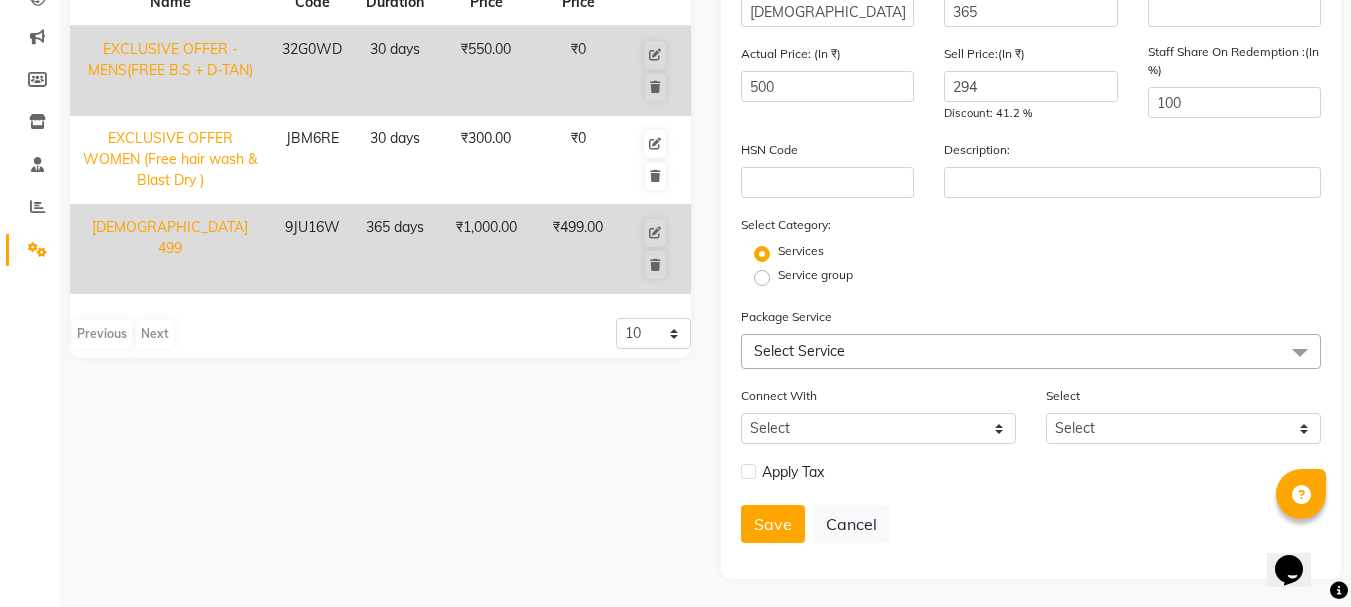 click 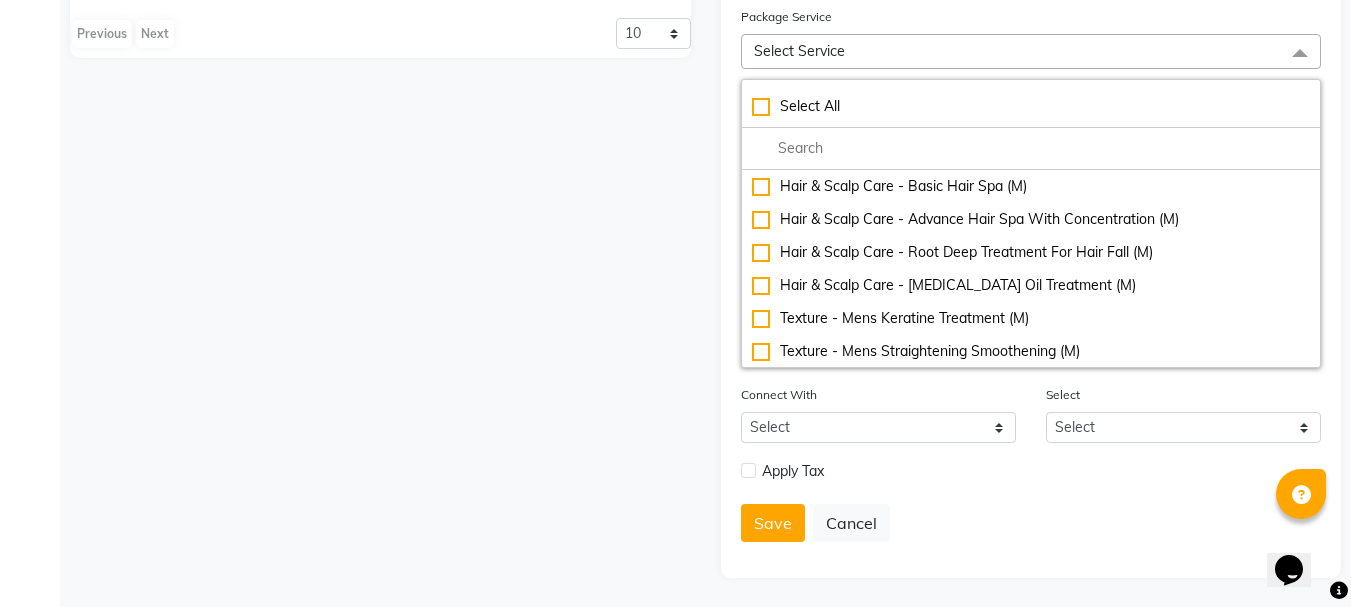 scroll, scrollTop: 537, scrollLeft: 0, axis: vertical 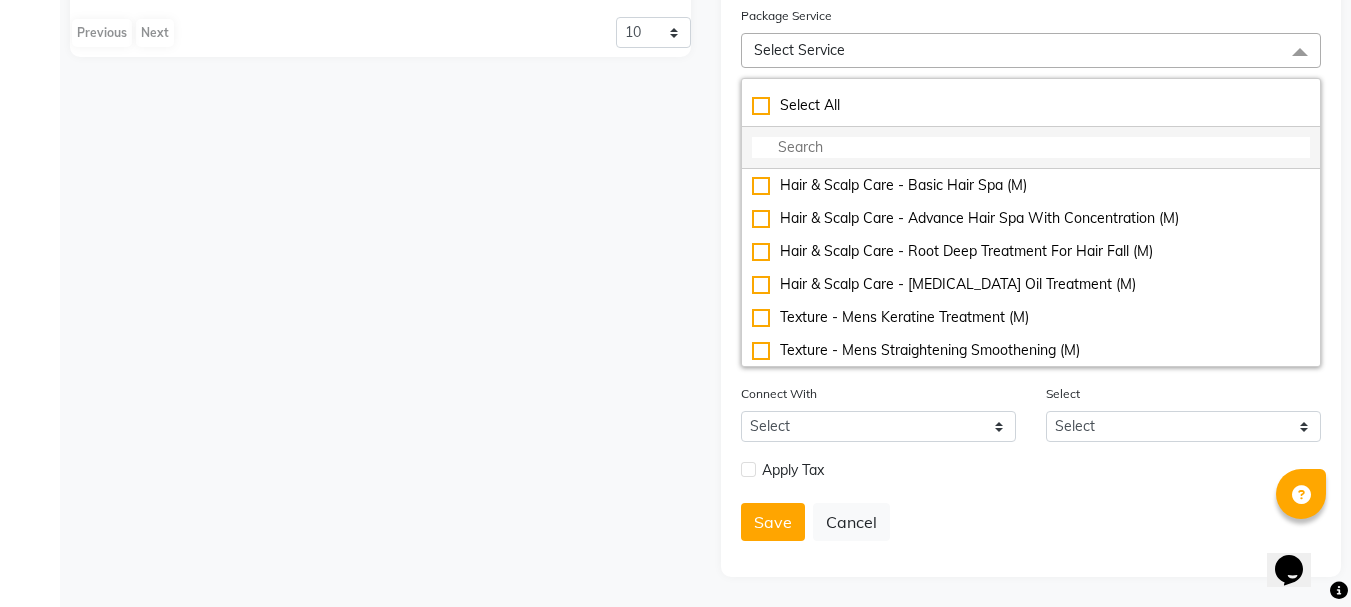 click 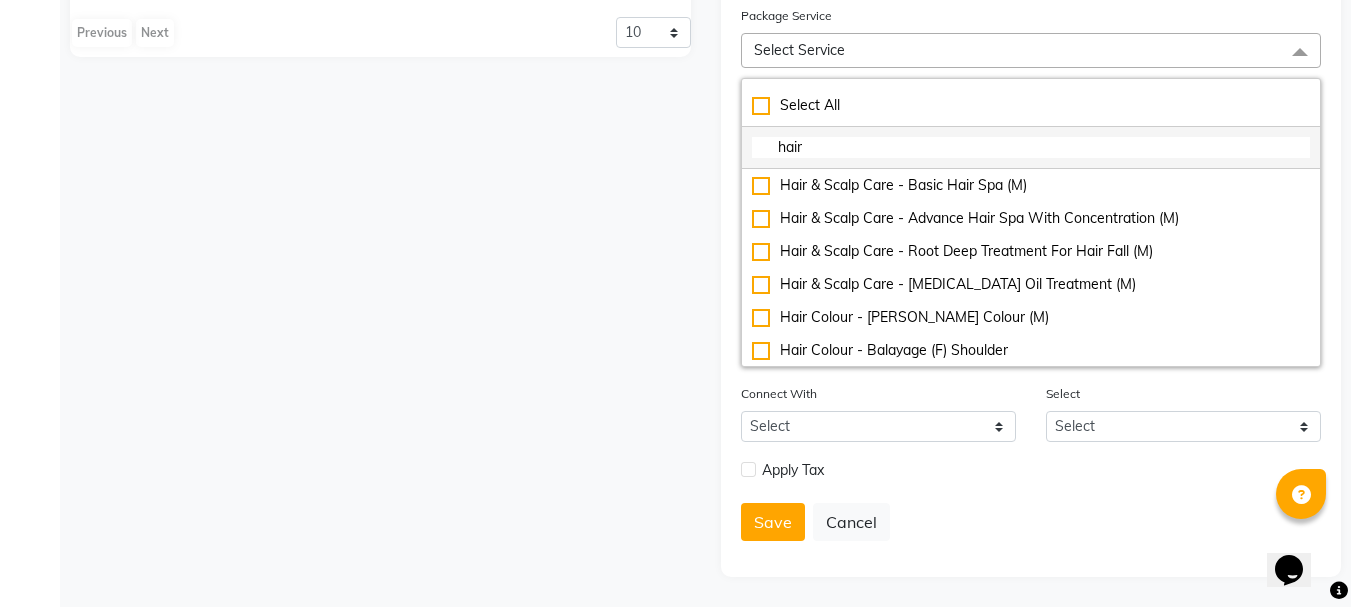 type on "hair c" 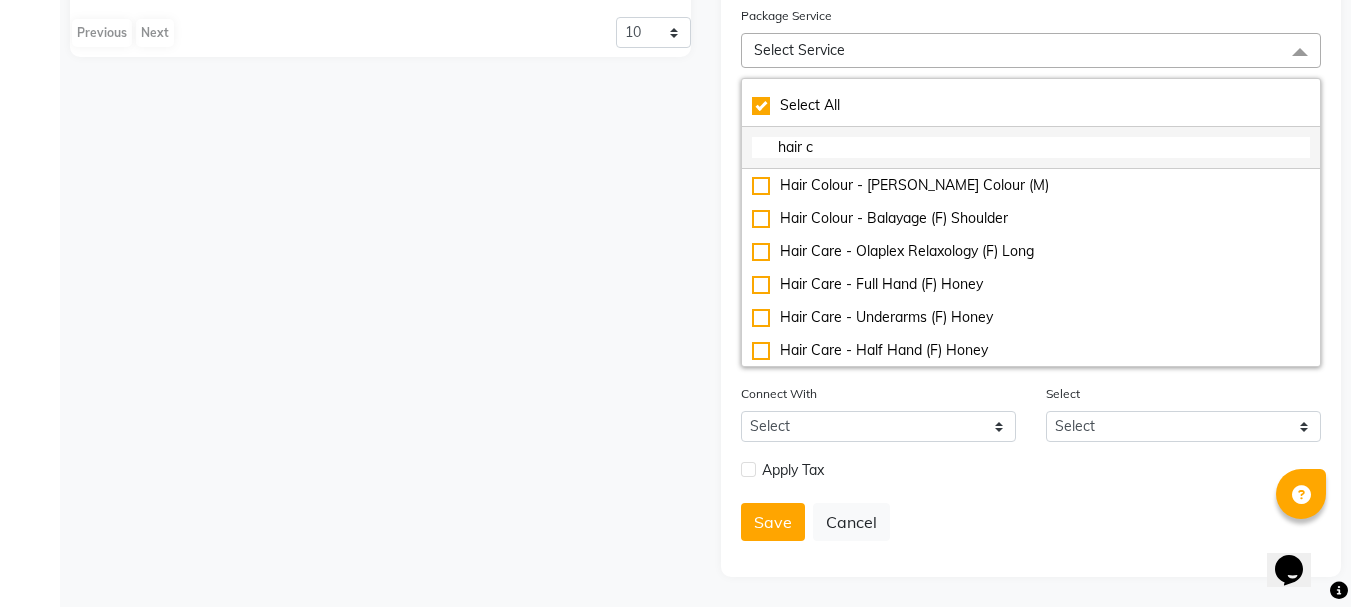 checkbox on "true" 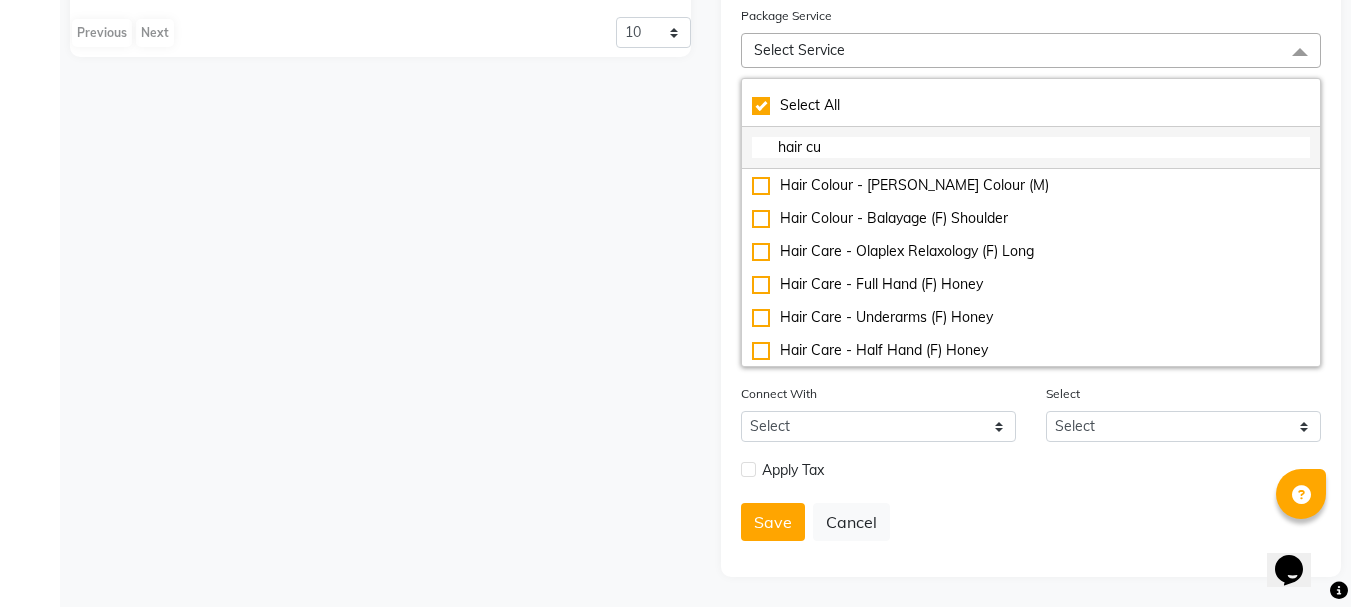 scroll, scrollTop: 384, scrollLeft: 0, axis: vertical 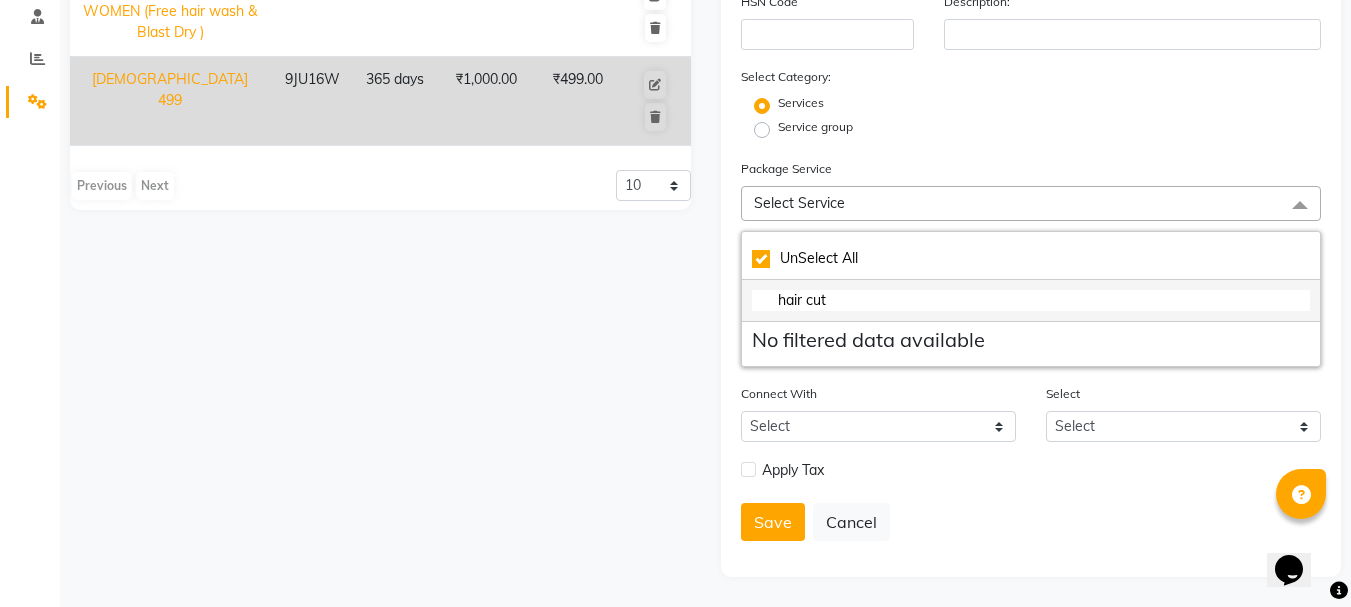 click on "Name: male 499 {1} Duration: (in days) 365 Code: Actual Price: (In ₹) 500 Sell Price:(In ₹) 294 Discount: 41.2 % Staff Share On Redemption :(In %) 100 HSN Code Description: Select Category: Services Service group Package Service Select Service UnSelect All hair cut No filtered data available Connect With Select Membership Prepaid Voucher Select Select Apply Tax  Save   Cancel" 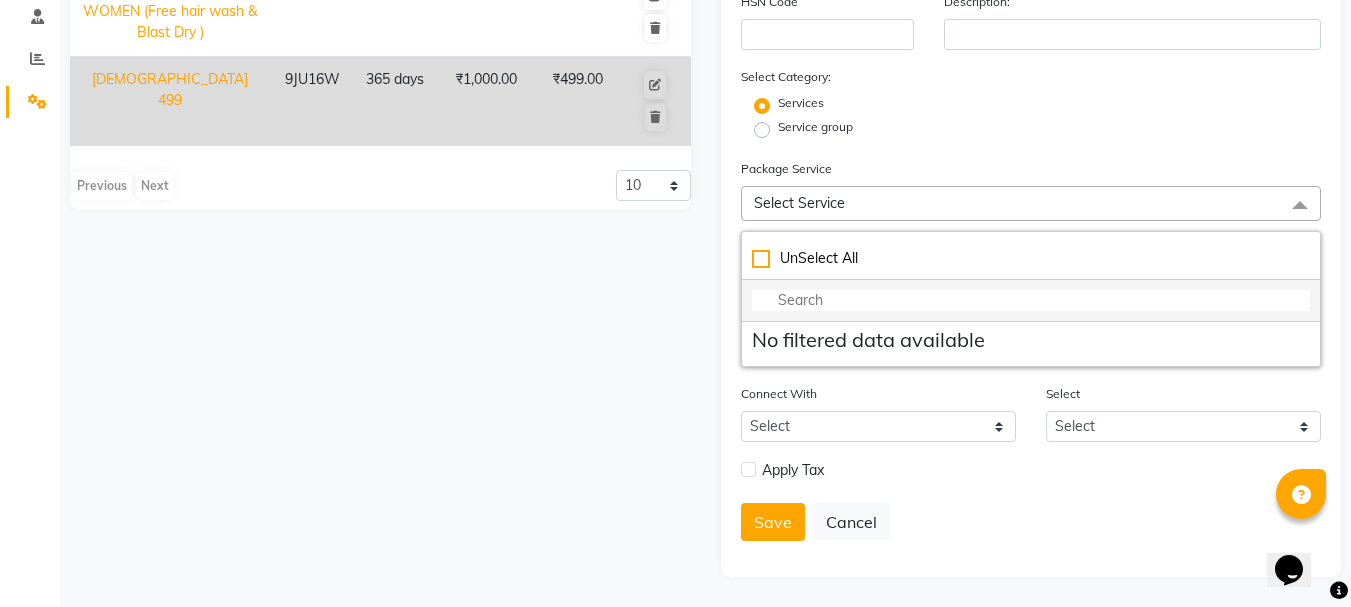 scroll, scrollTop: 238, scrollLeft: 0, axis: vertical 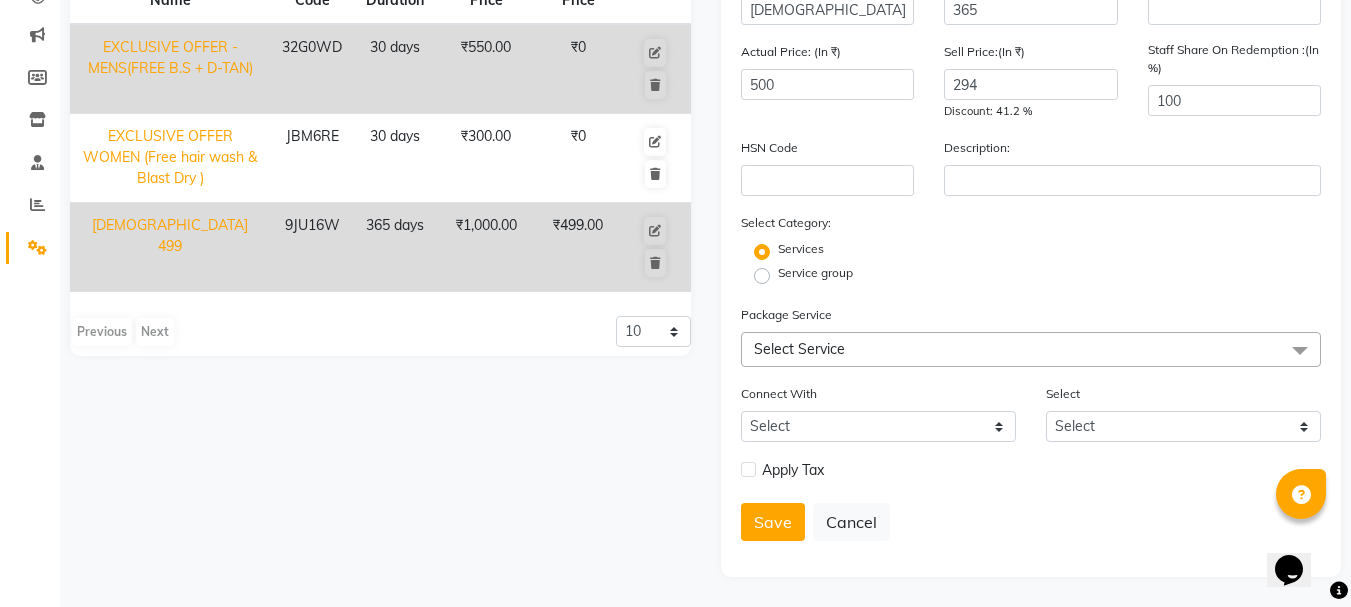 click on "Select Service" 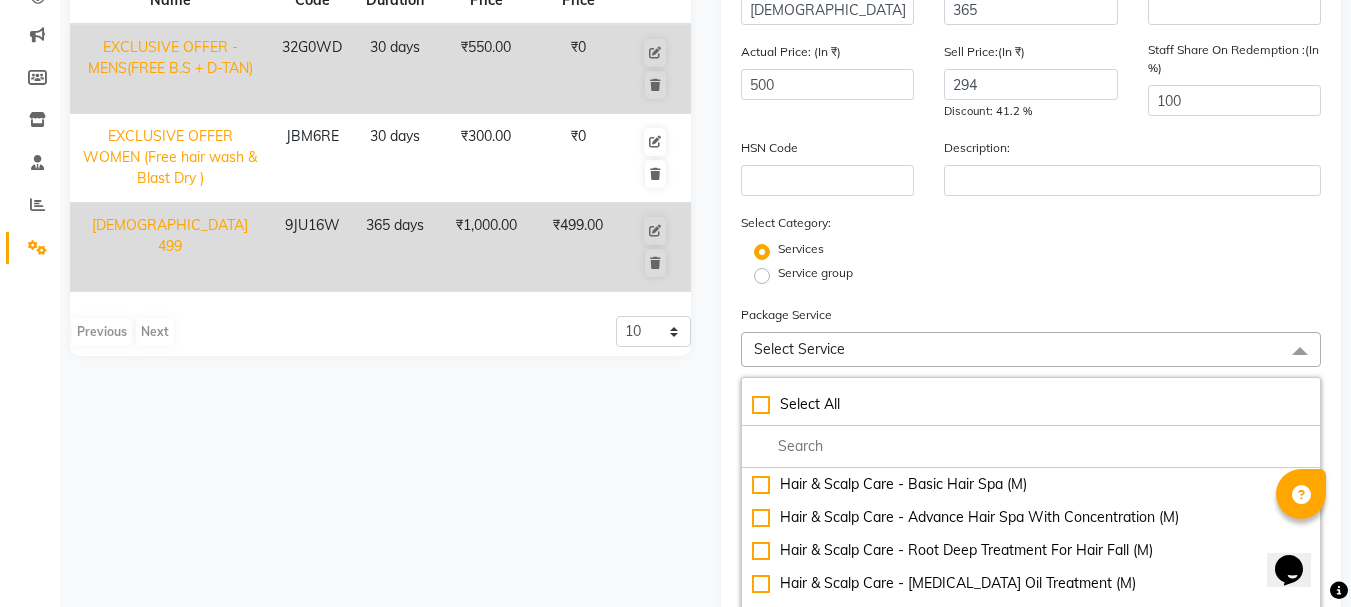 scroll, scrollTop: 537, scrollLeft: 0, axis: vertical 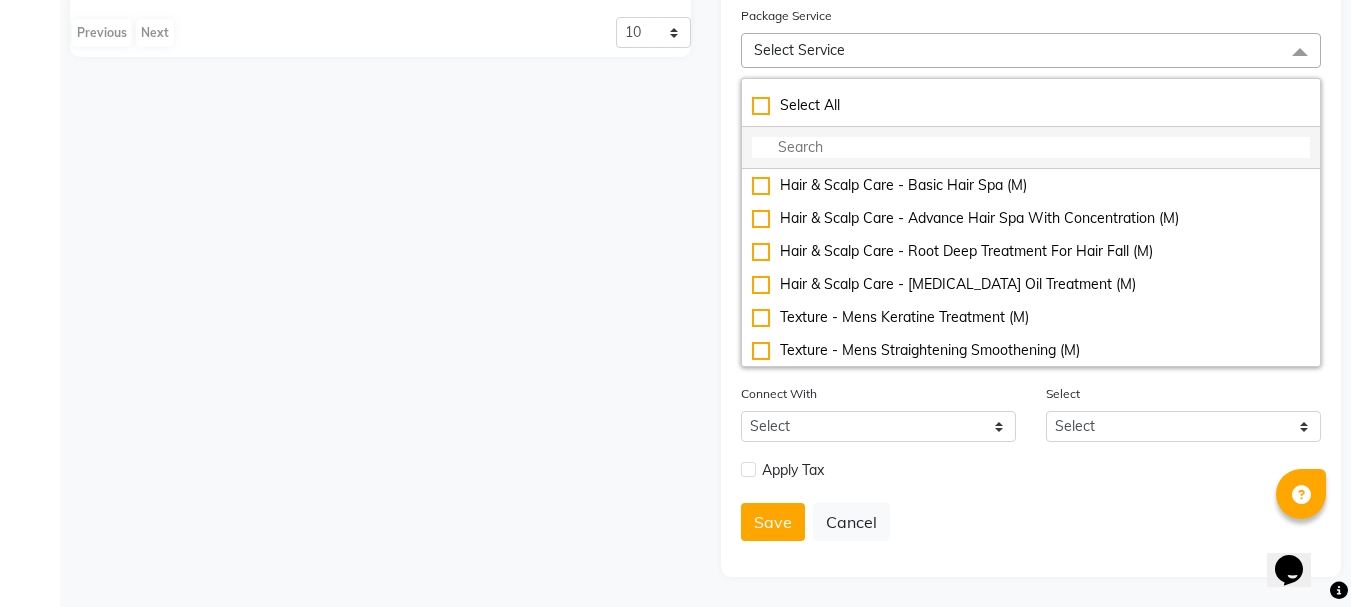 click 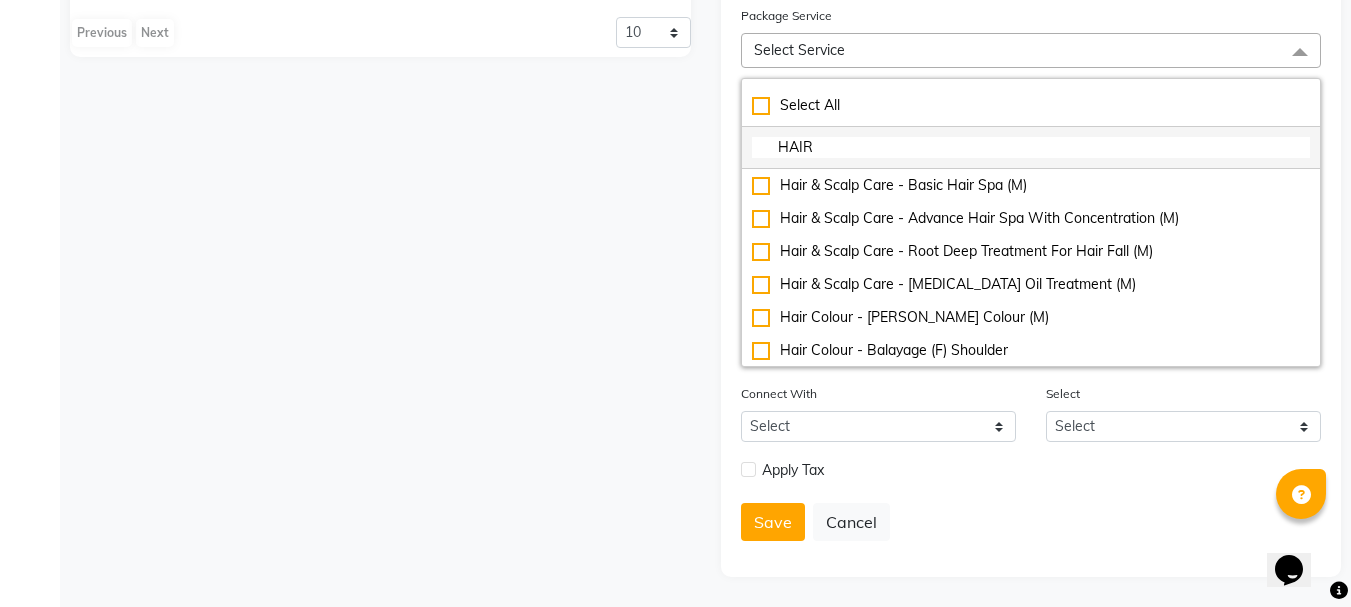 type on "HAIR C" 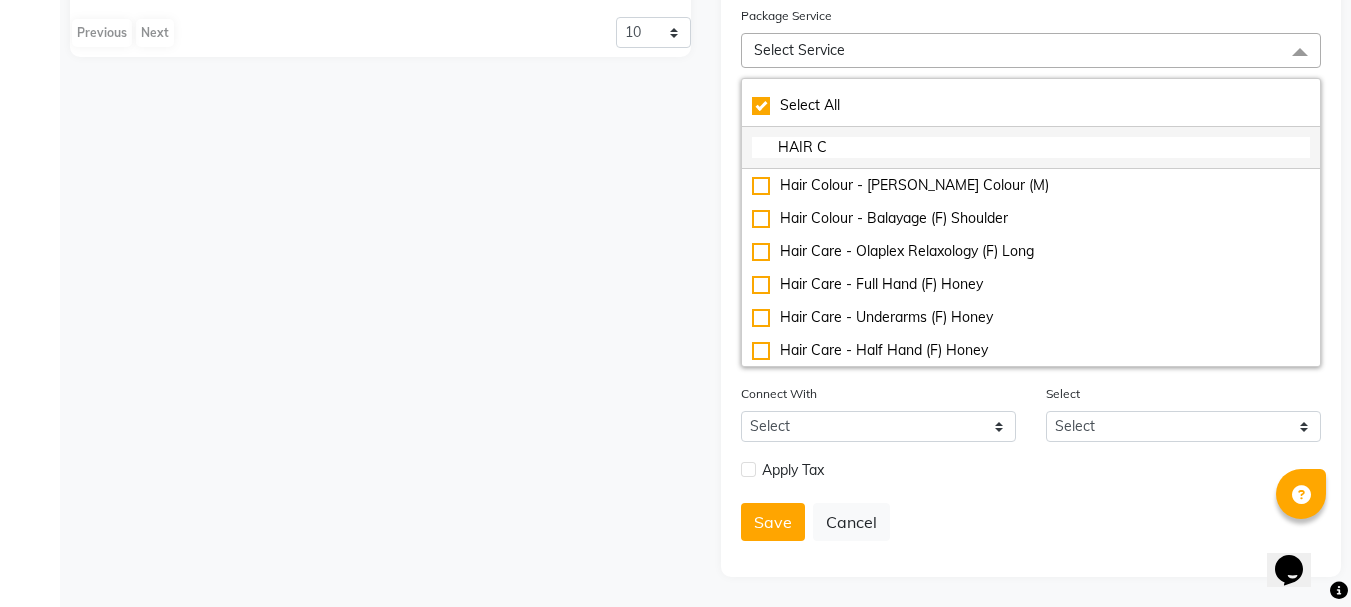 checkbox on "true" 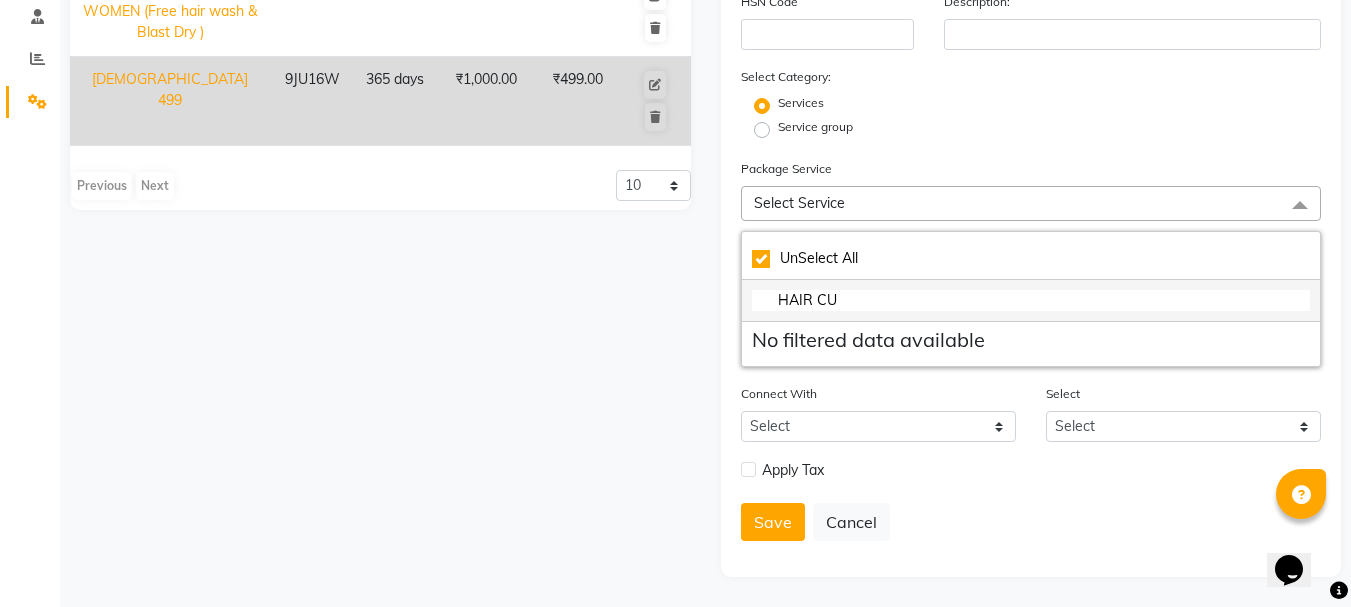 scroll, scrollTop: 384, scrollLeft: 0, axis: vertical 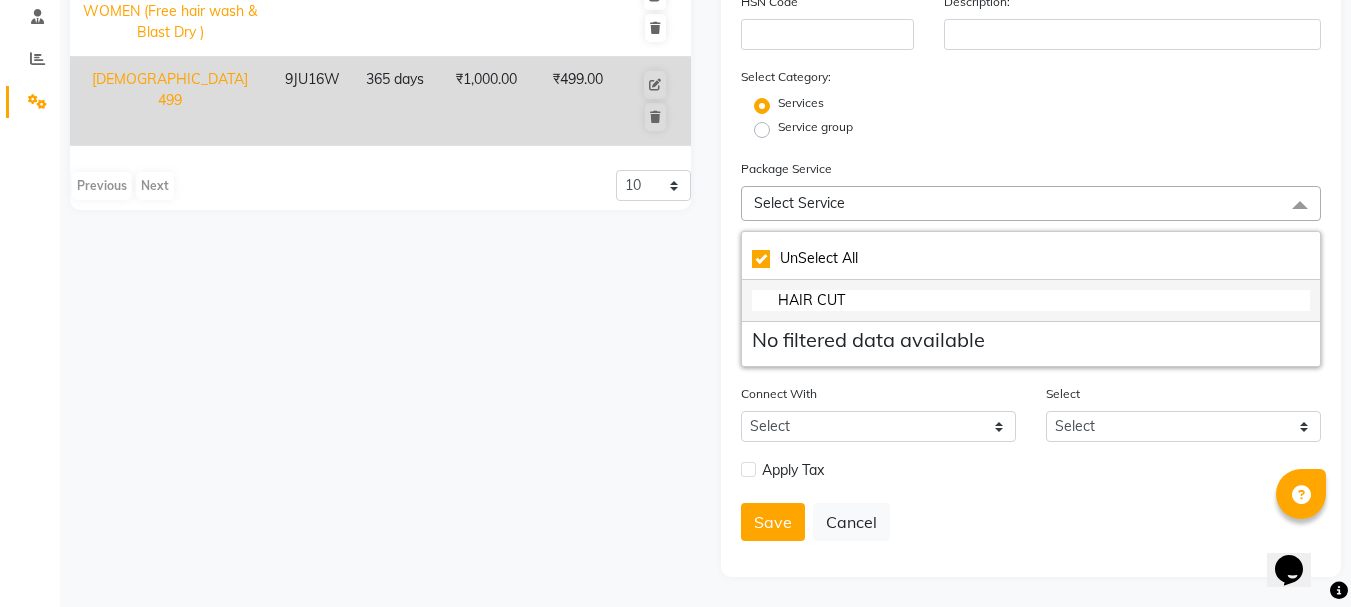 click on "HAIR CUT" 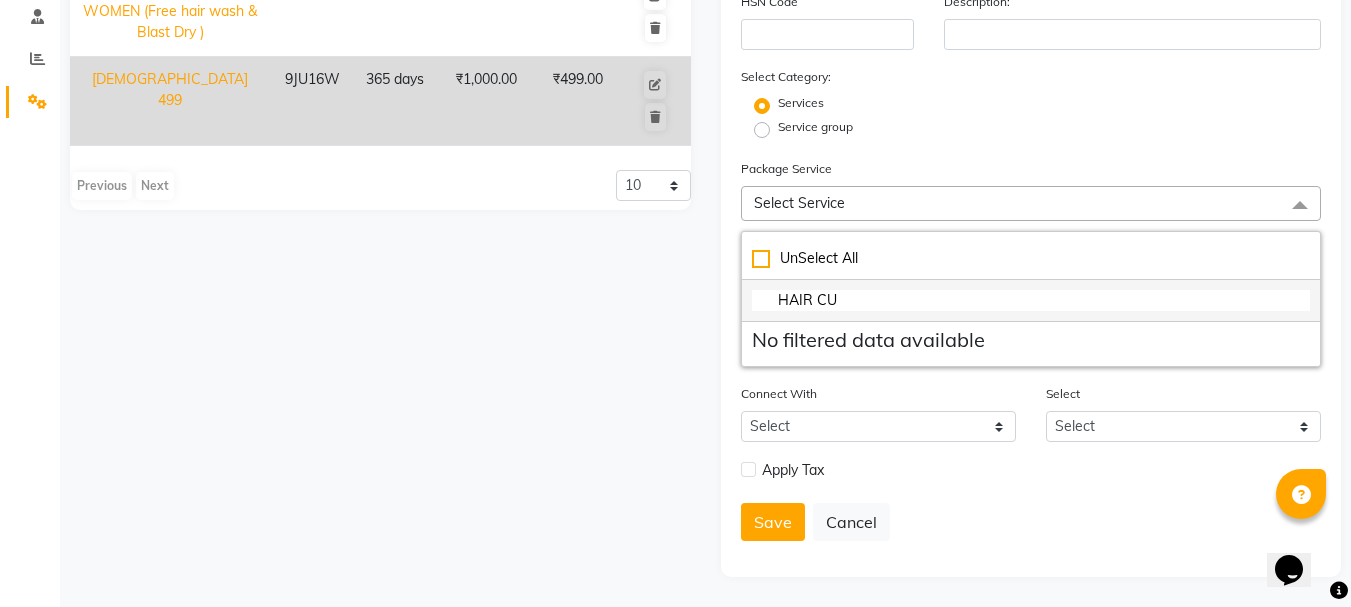 checkbox on "false" 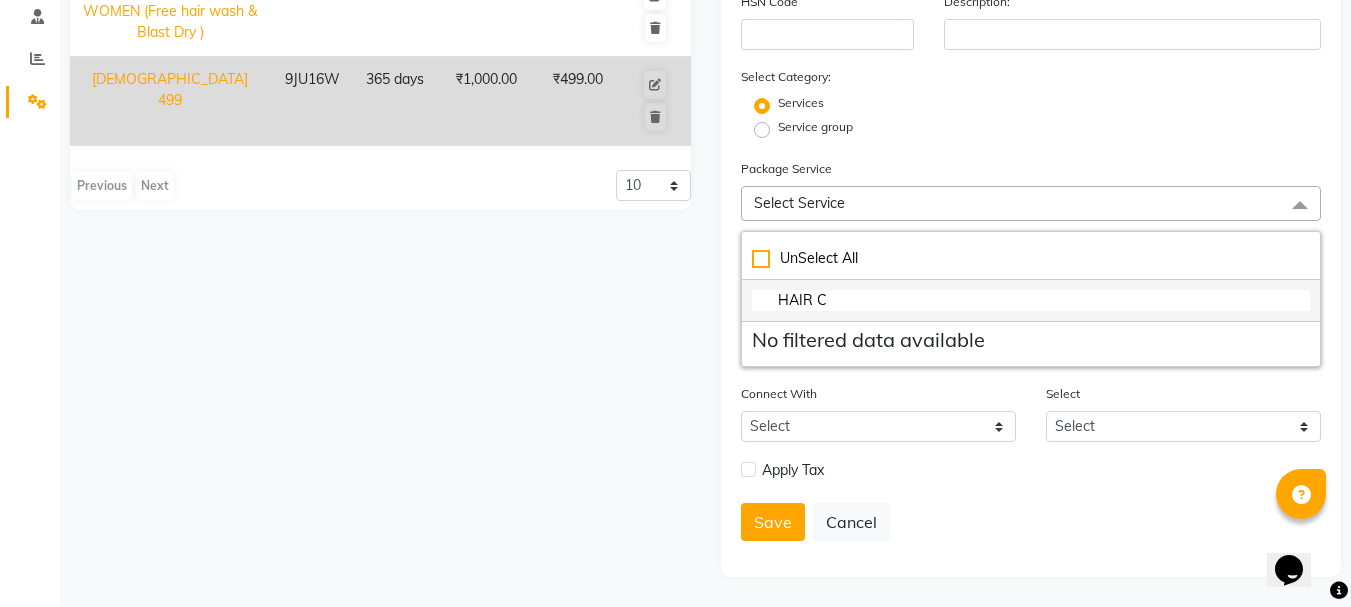 scroll, scrollTop: 537, scrollLeft: 0, axis: vertical 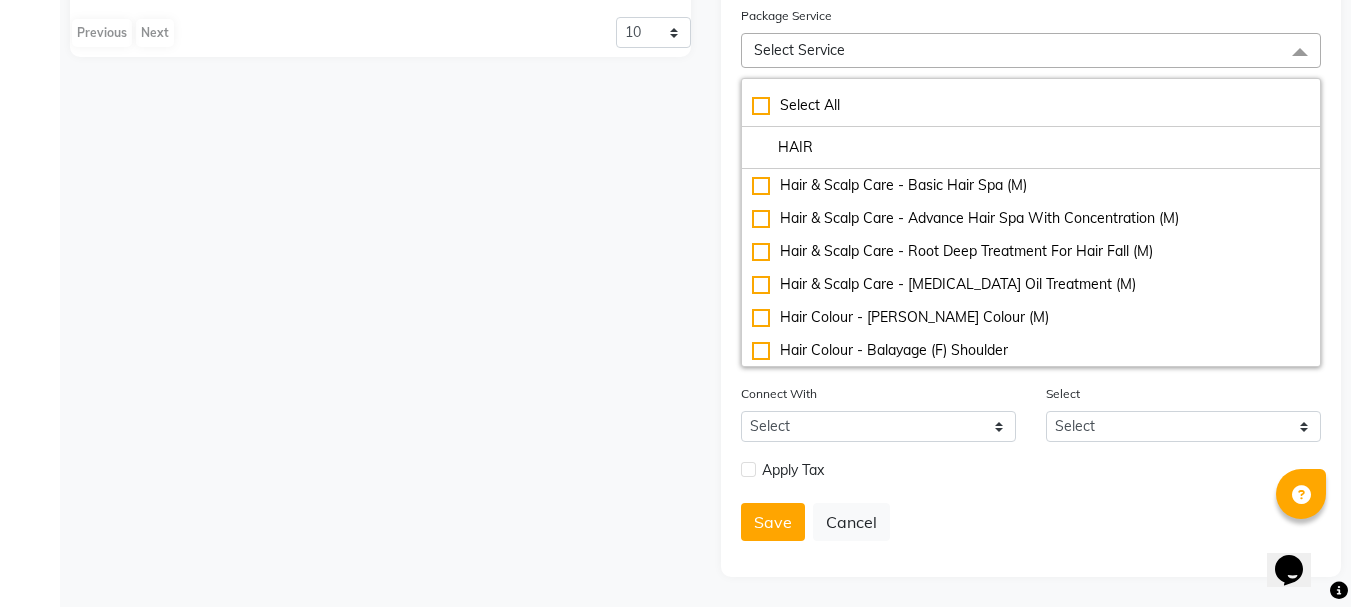type on "HAIR" 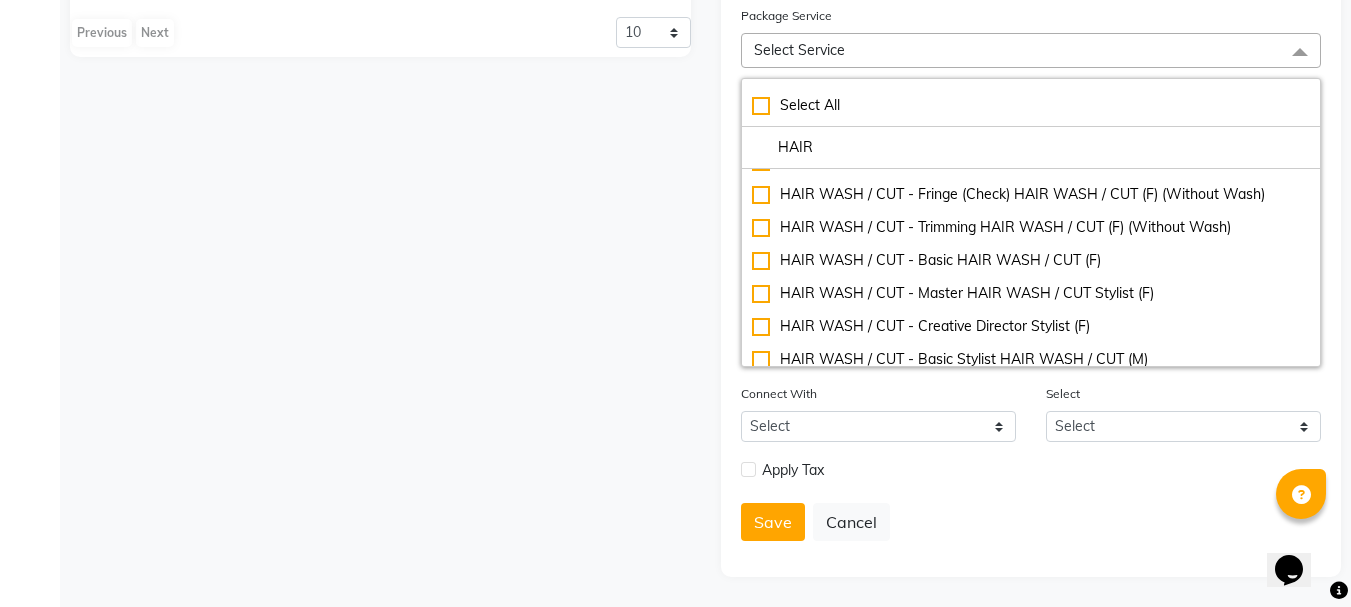 scroll, scrollTop: 1000, scrollLeft: 0, axis: vertical 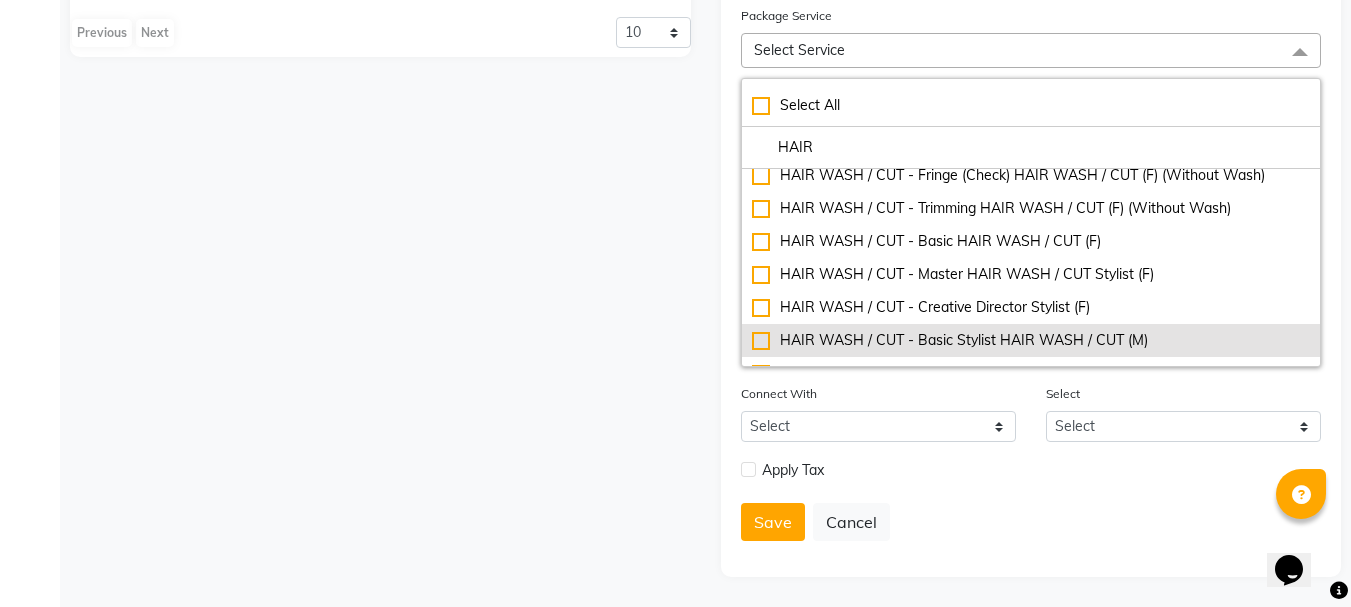 click on "HAIR WASH / CUT - Basic Stylist HAIR WASH / CUT (M)" 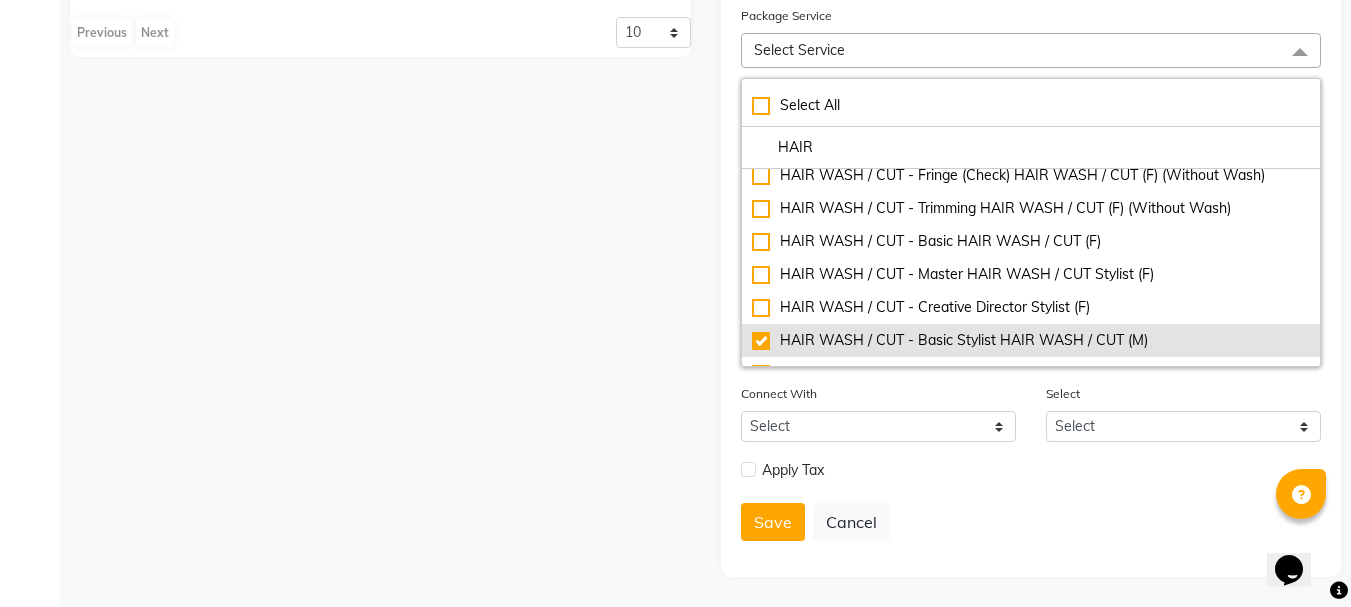 checkbox on "true" 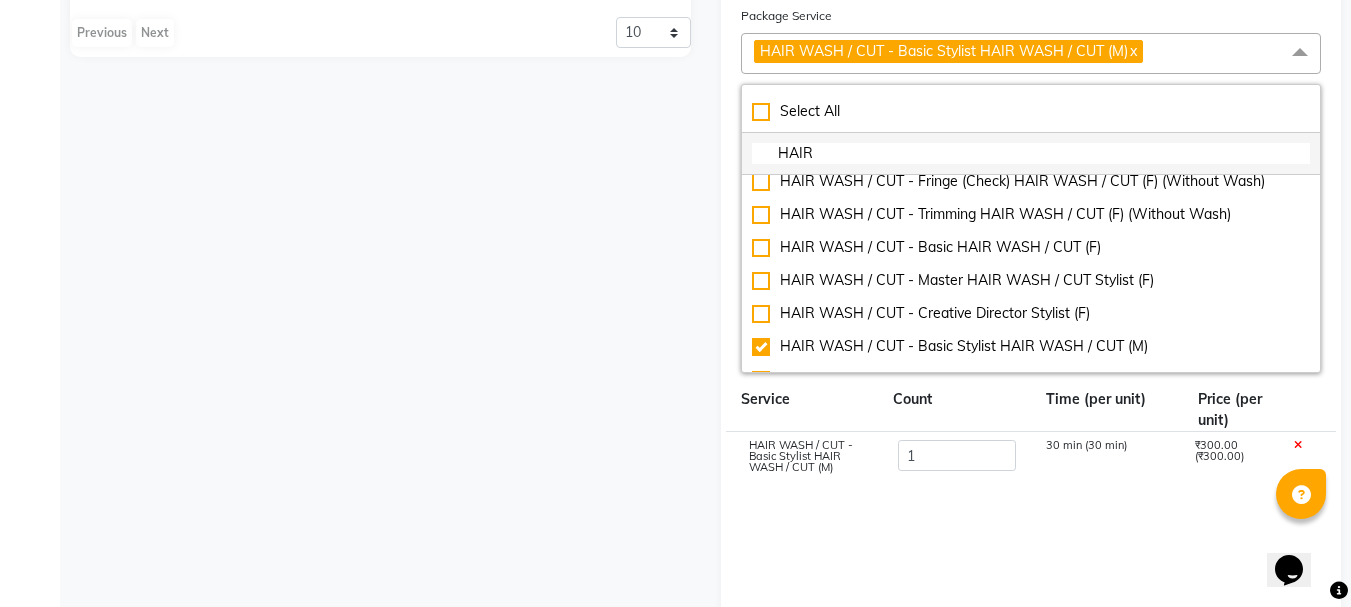 click on "HAIR" 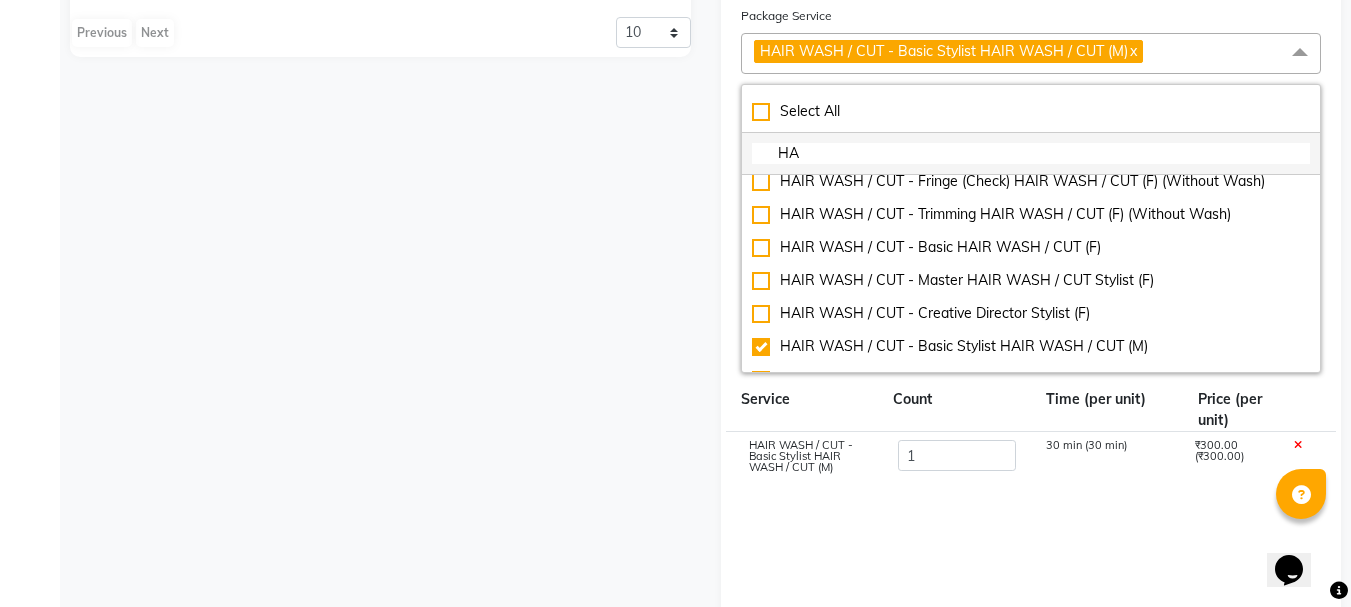 type on "H" 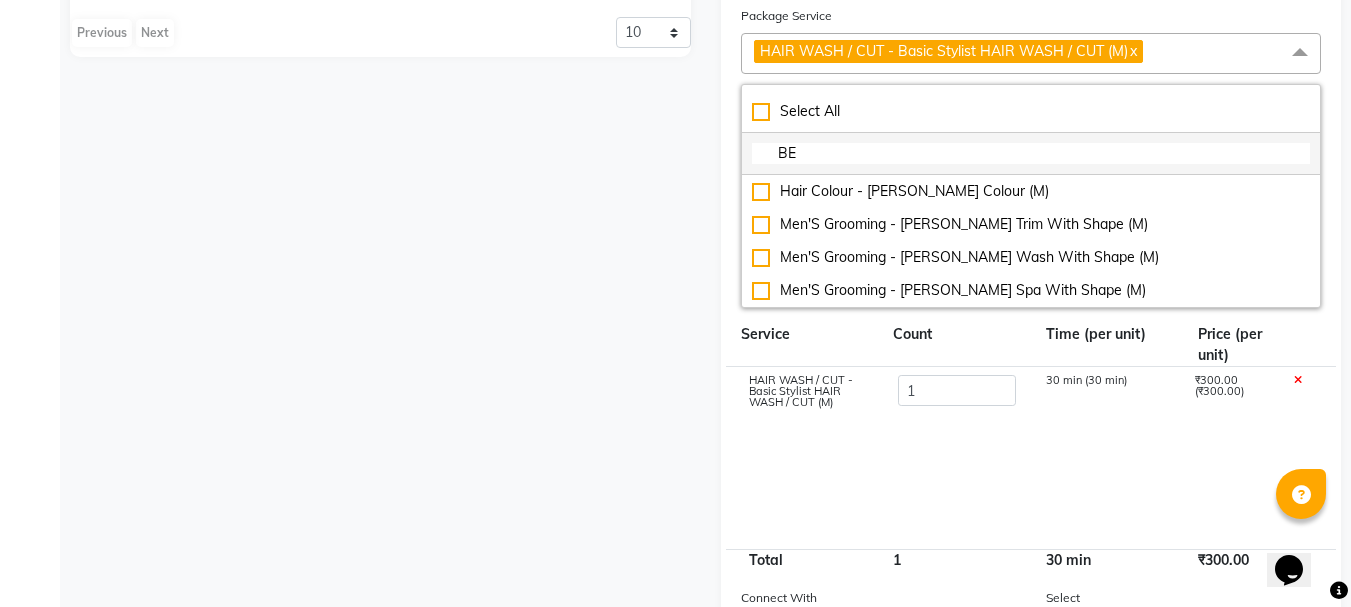 scroll, scrollTop: 0, scrollLeft: 0, axis: both 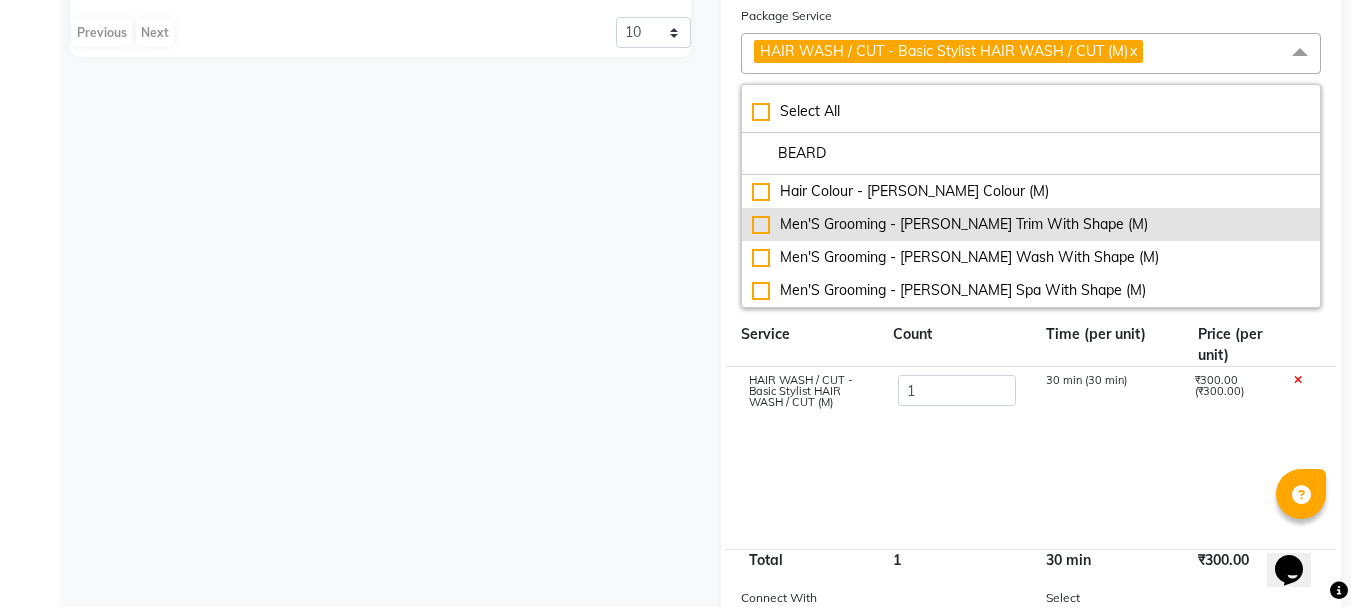 type on "BEARD" 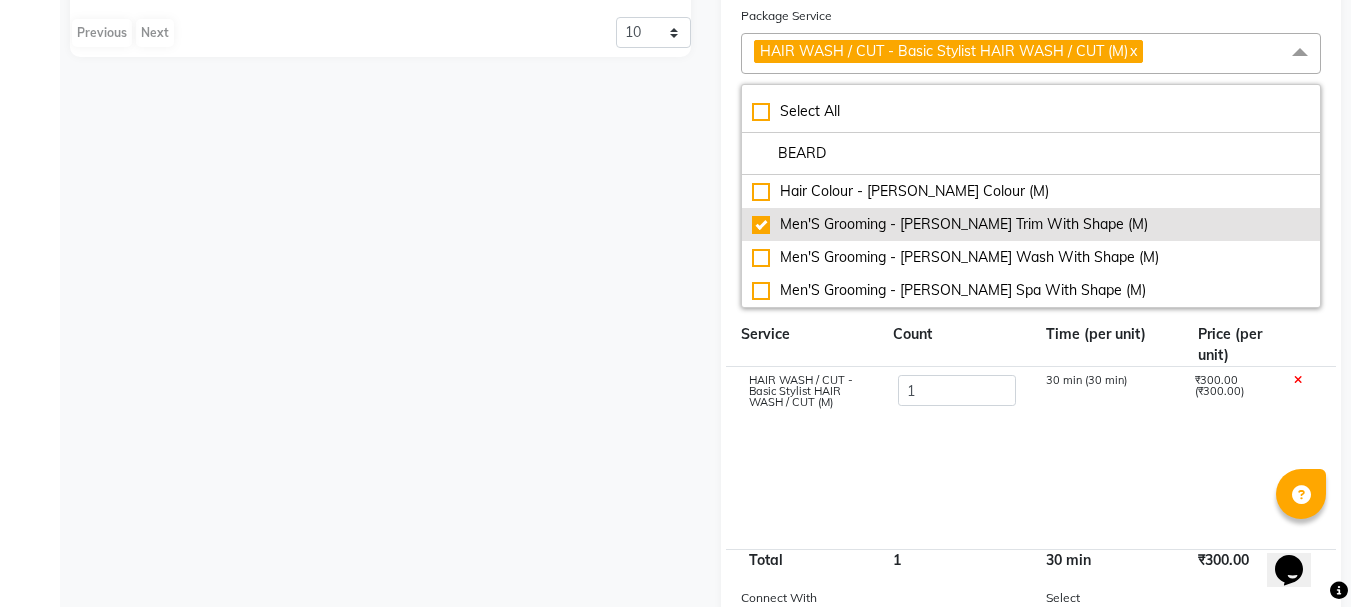 checkbox on "true" 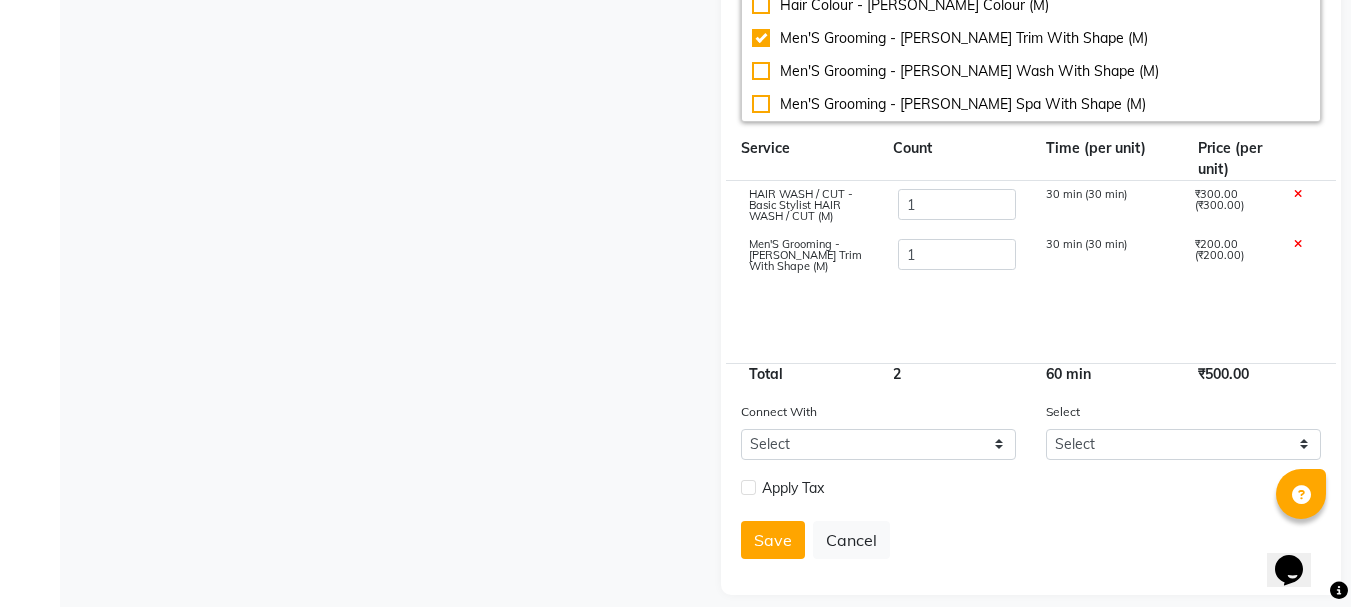scroll, scrollTop: 769, scrollLeft: 0, axis: vertical 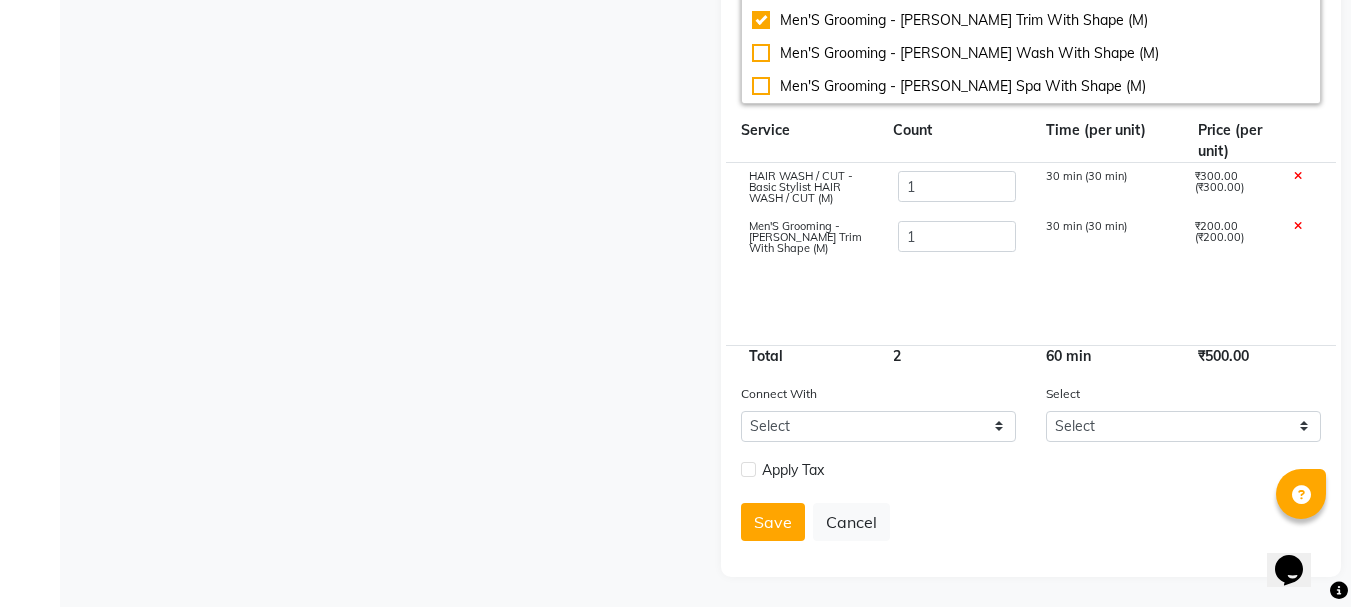 click 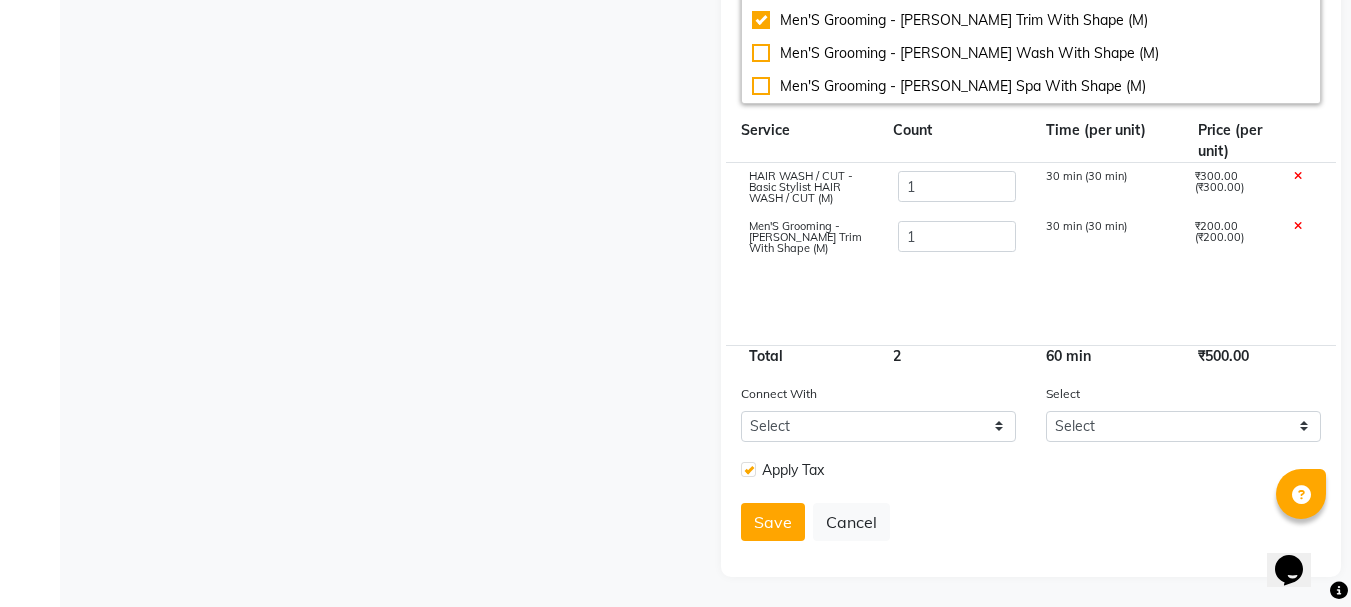 scroll, scrollTop: 587, scrollLeft: 0, axis: vertical 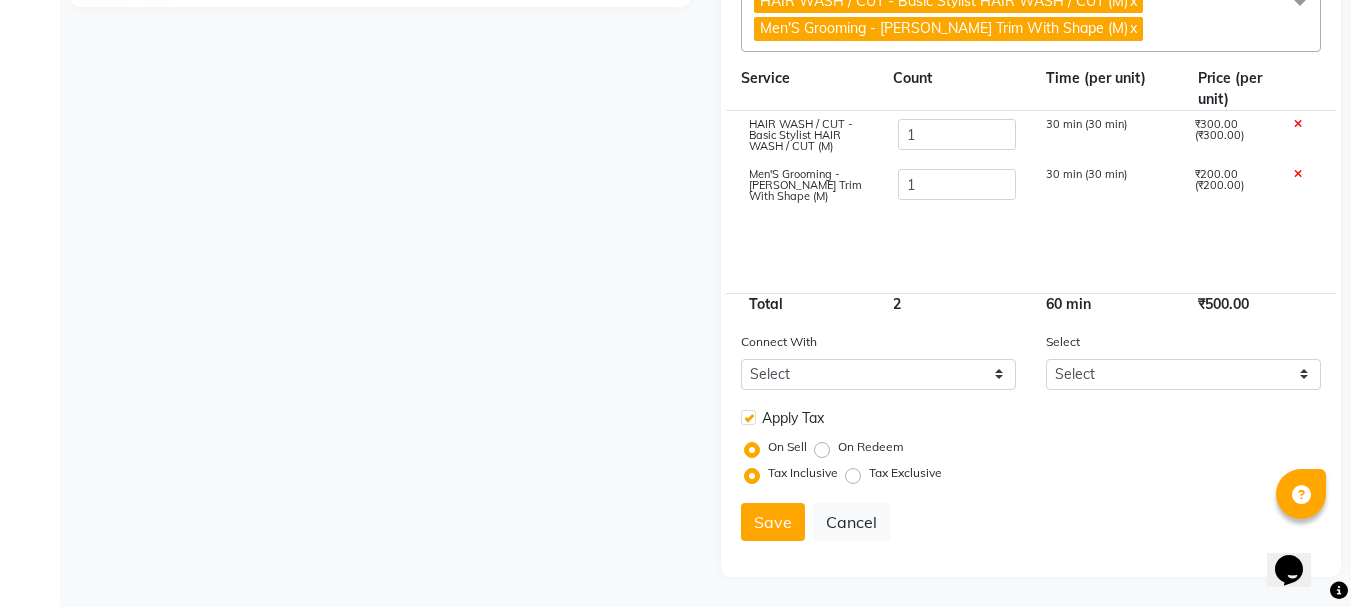click on "Tax Exclusive" 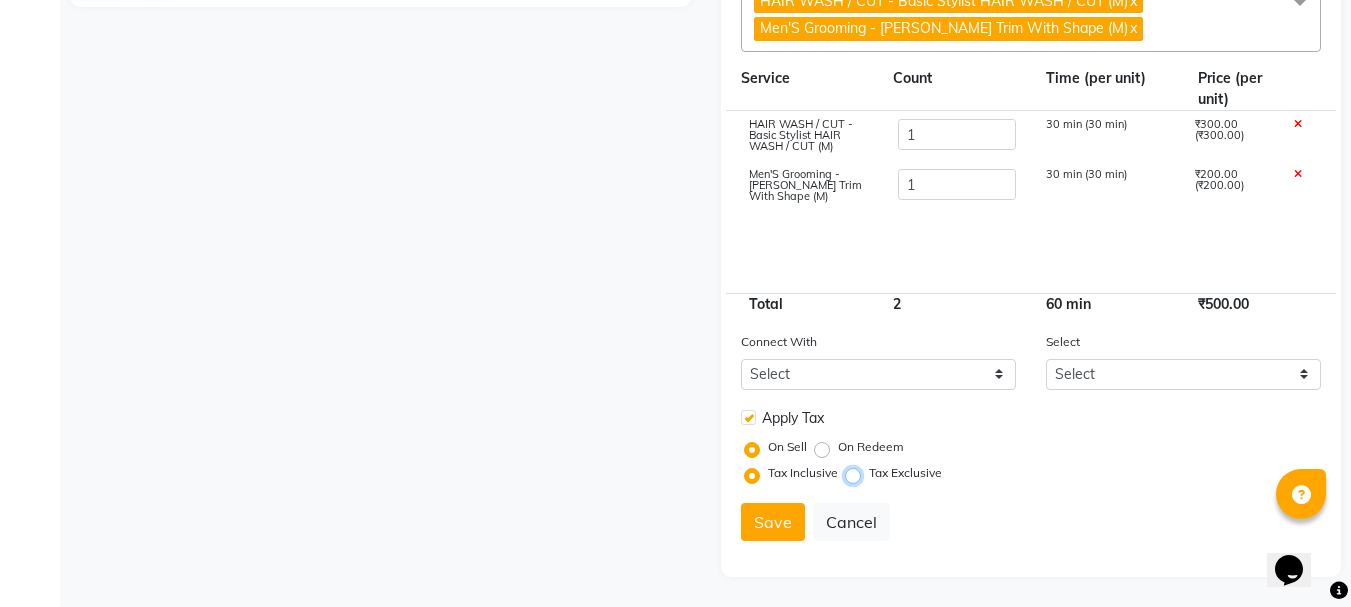 click on "Tax Exclusive" at bounding box center (857, 473) 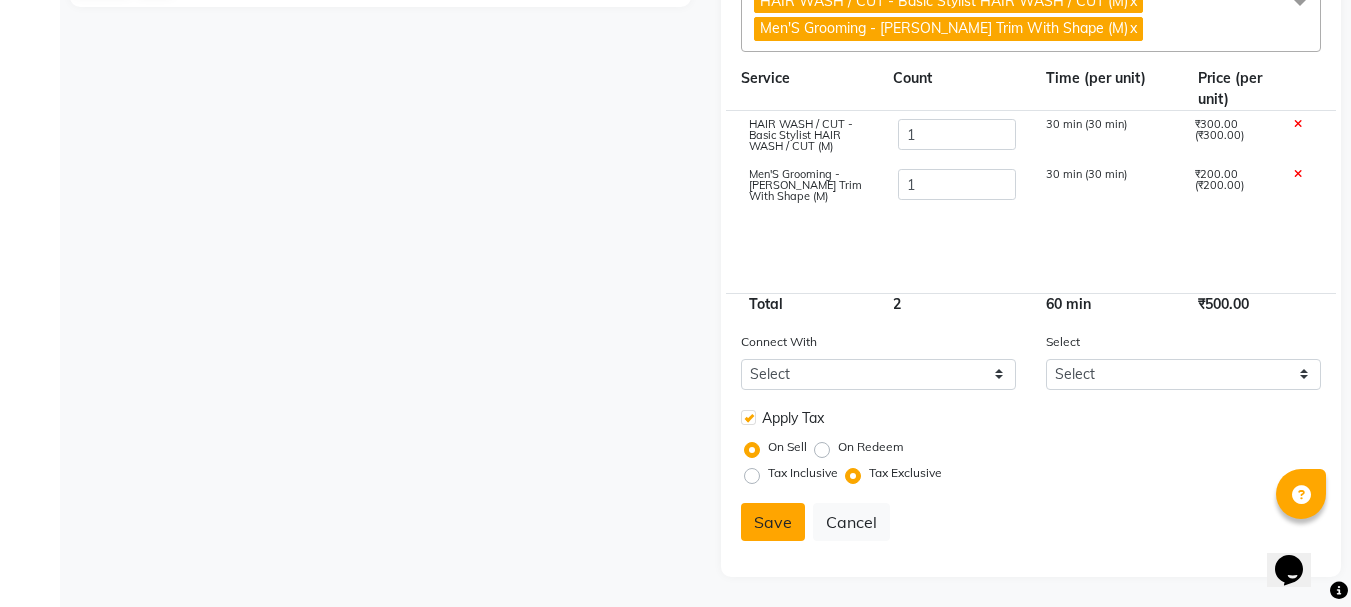 click on "Save" 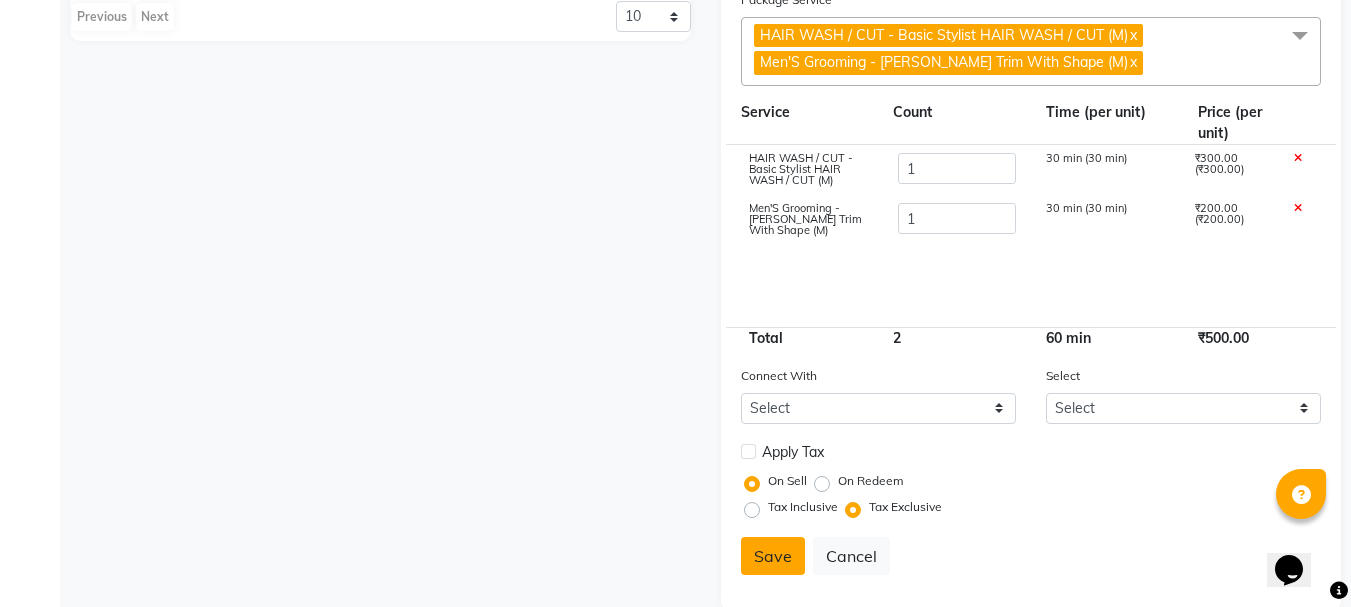 type 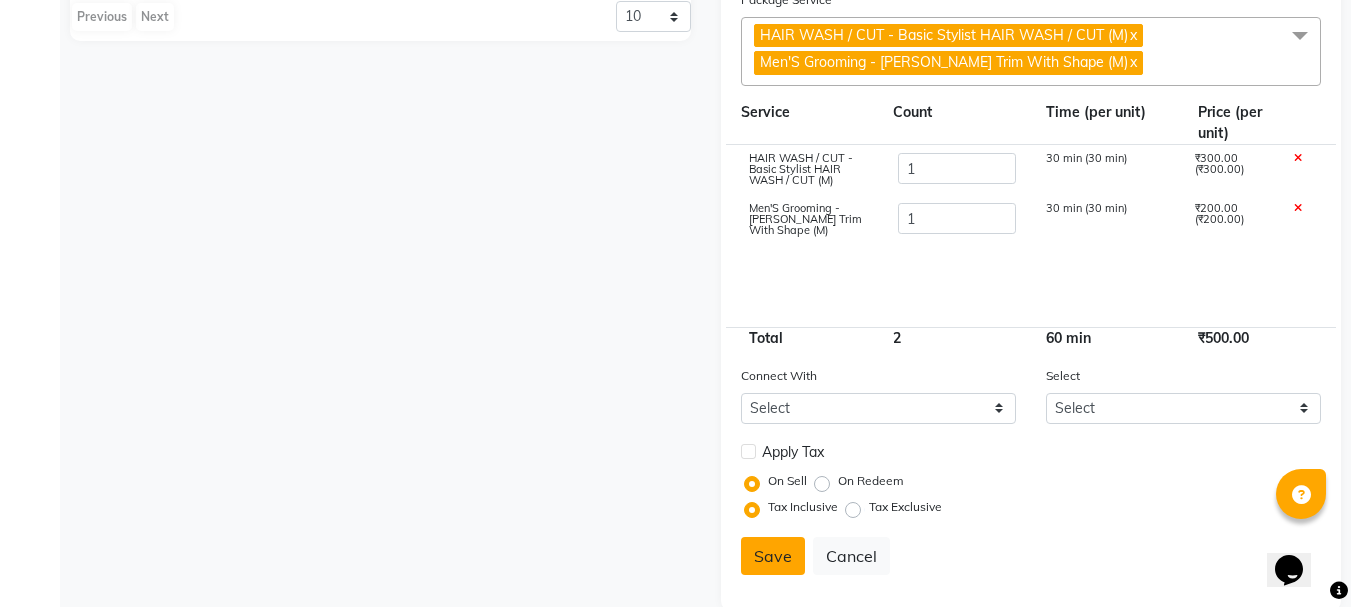 scroll, scrollTop: 238, scrollLeft: 0, axis: vertical 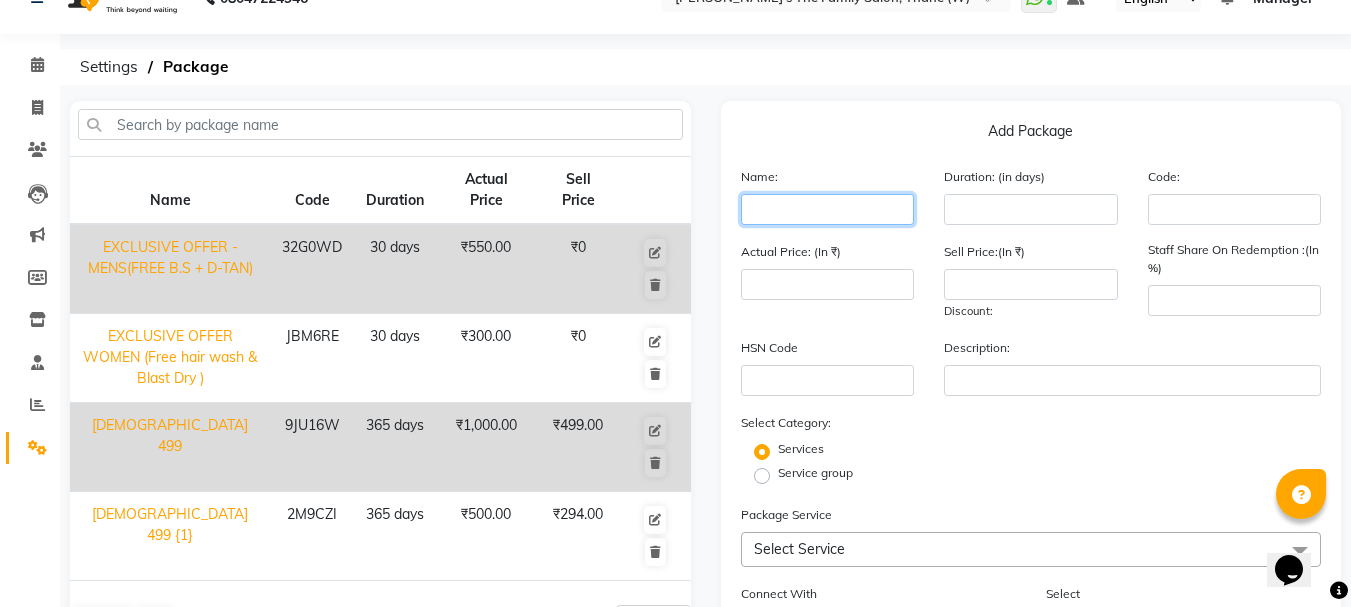 click 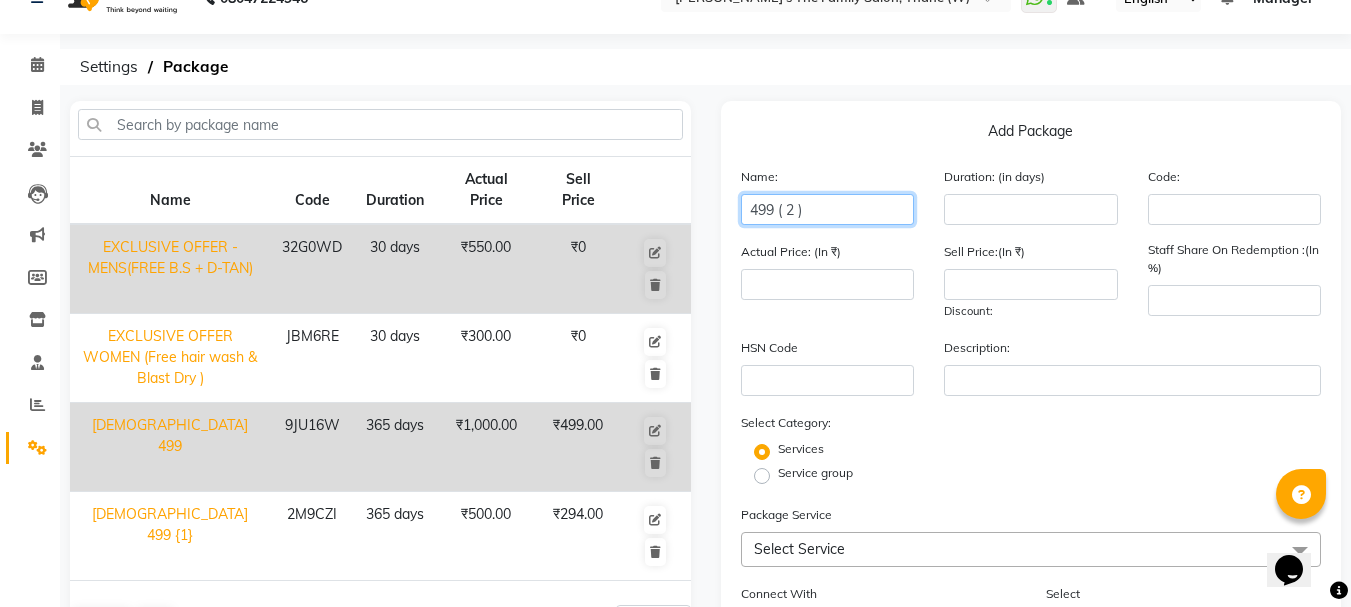 click on "499 ( 2 )" 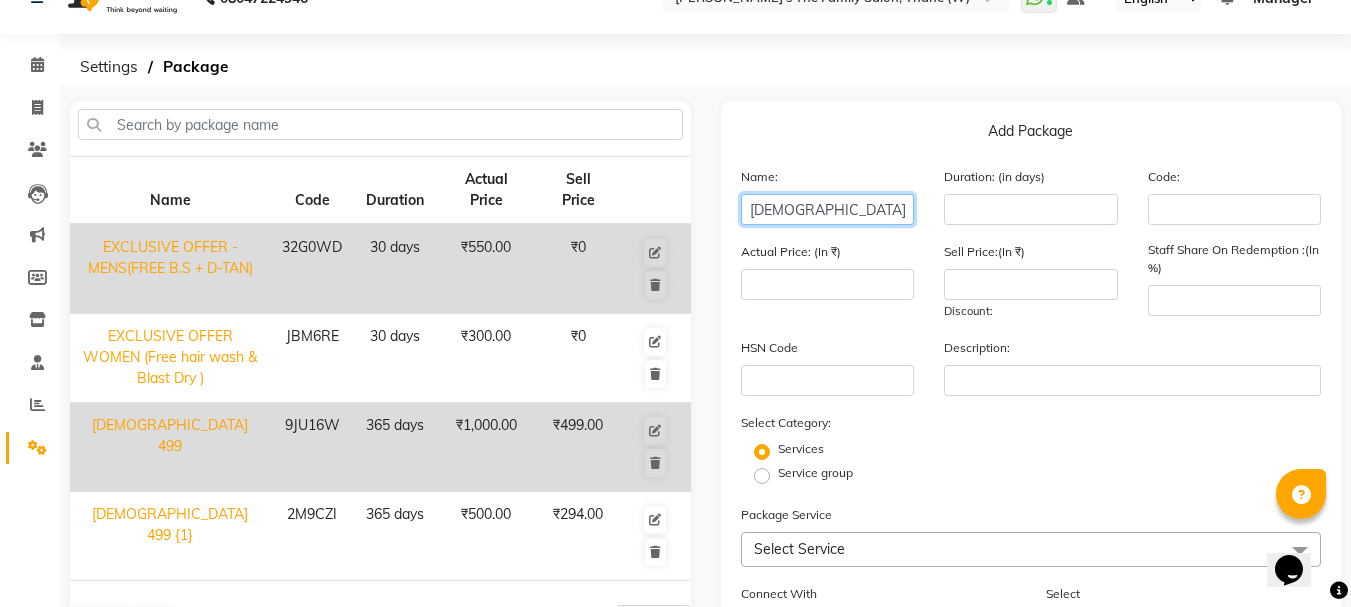 type on "MALE 499 ( 2 )" 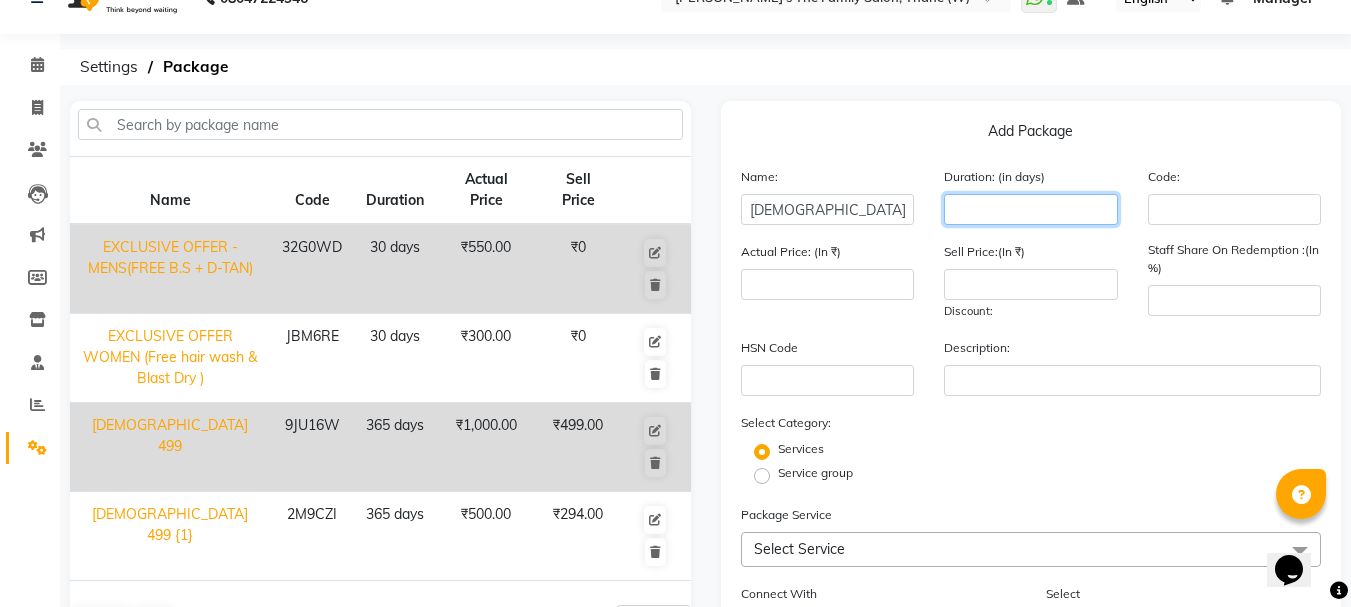 click 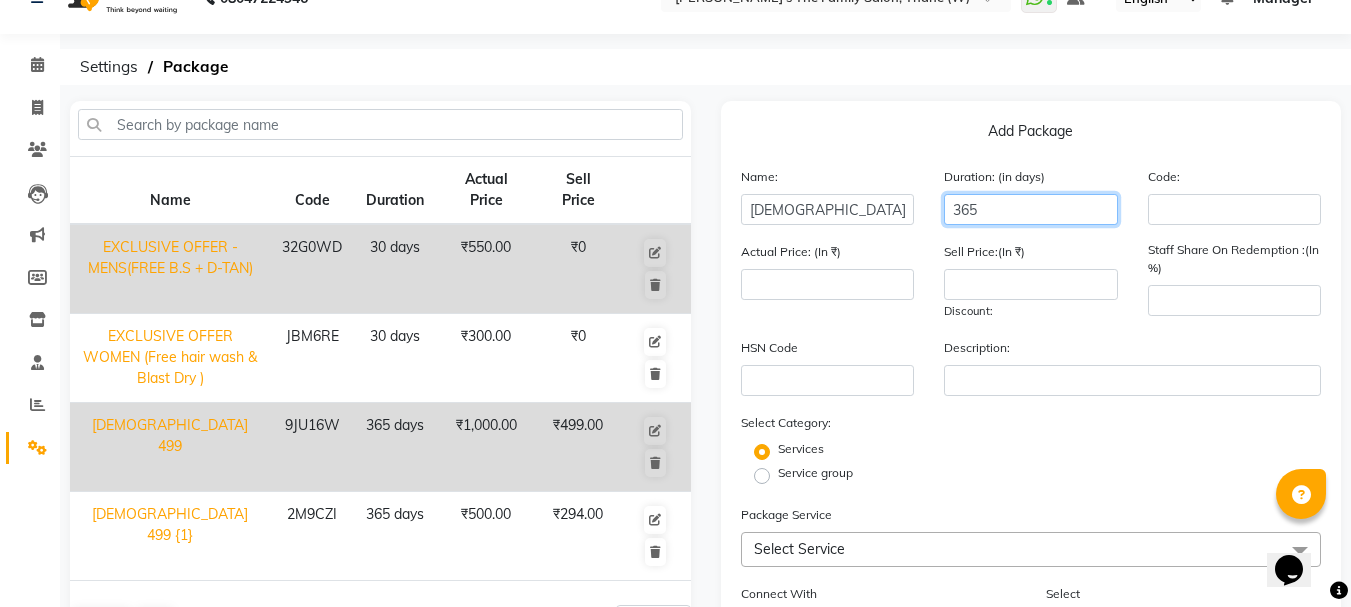 type on "365" 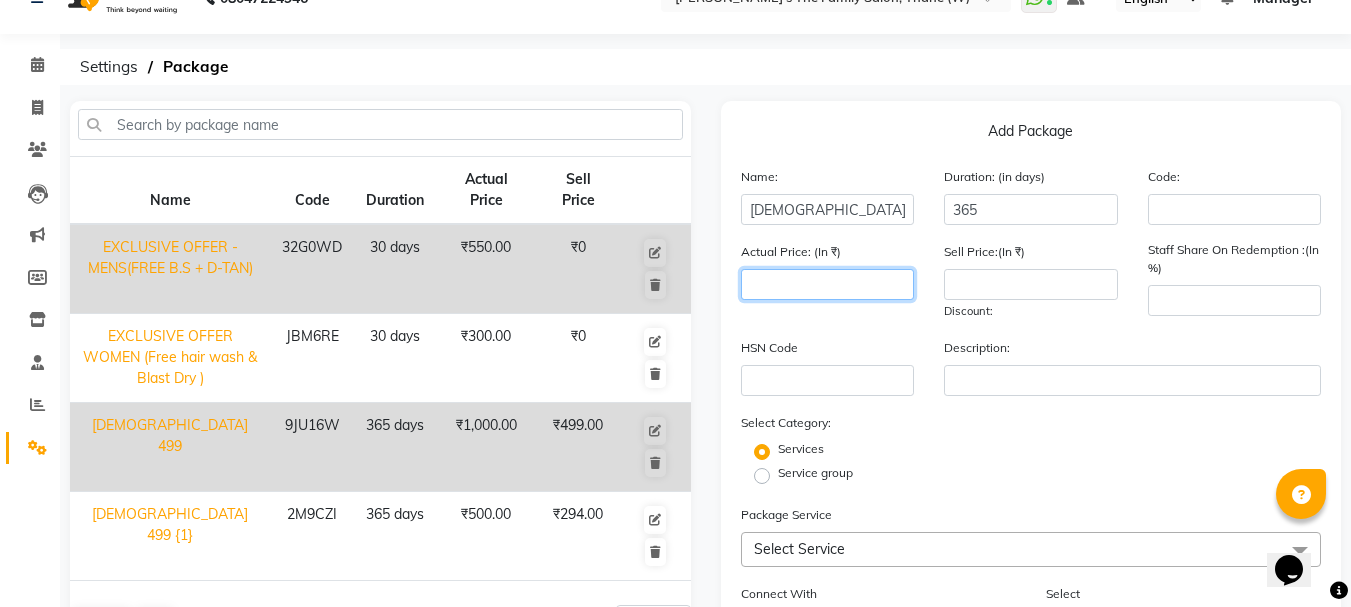 click 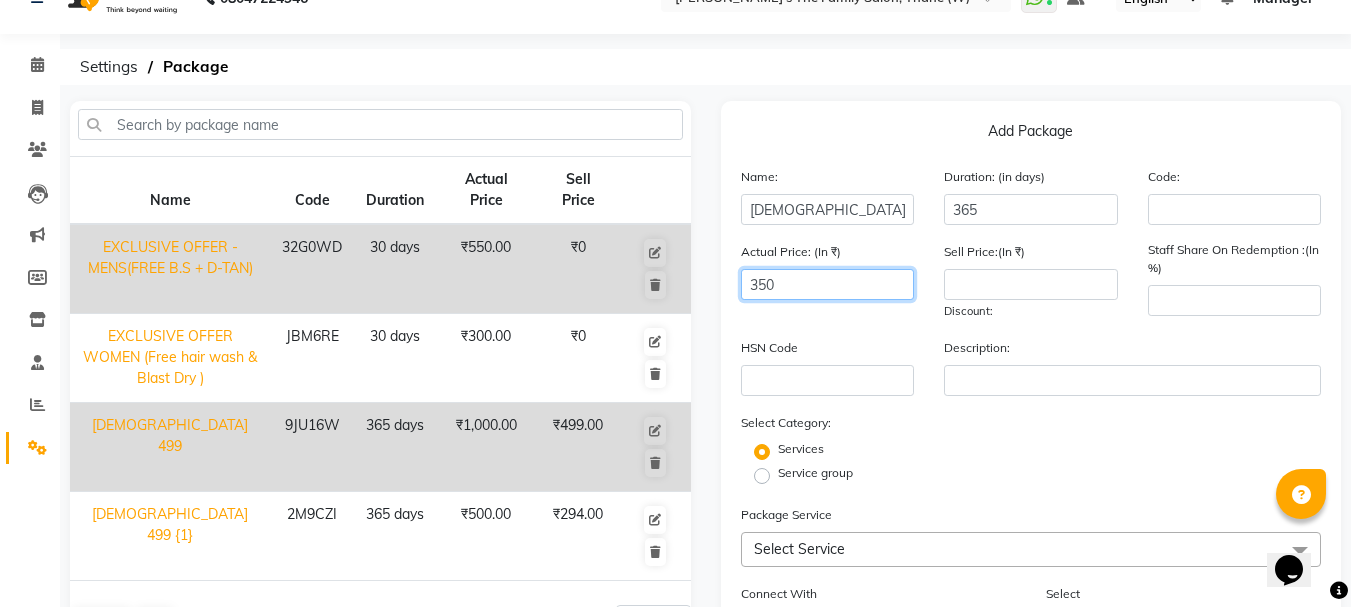 type on "350" 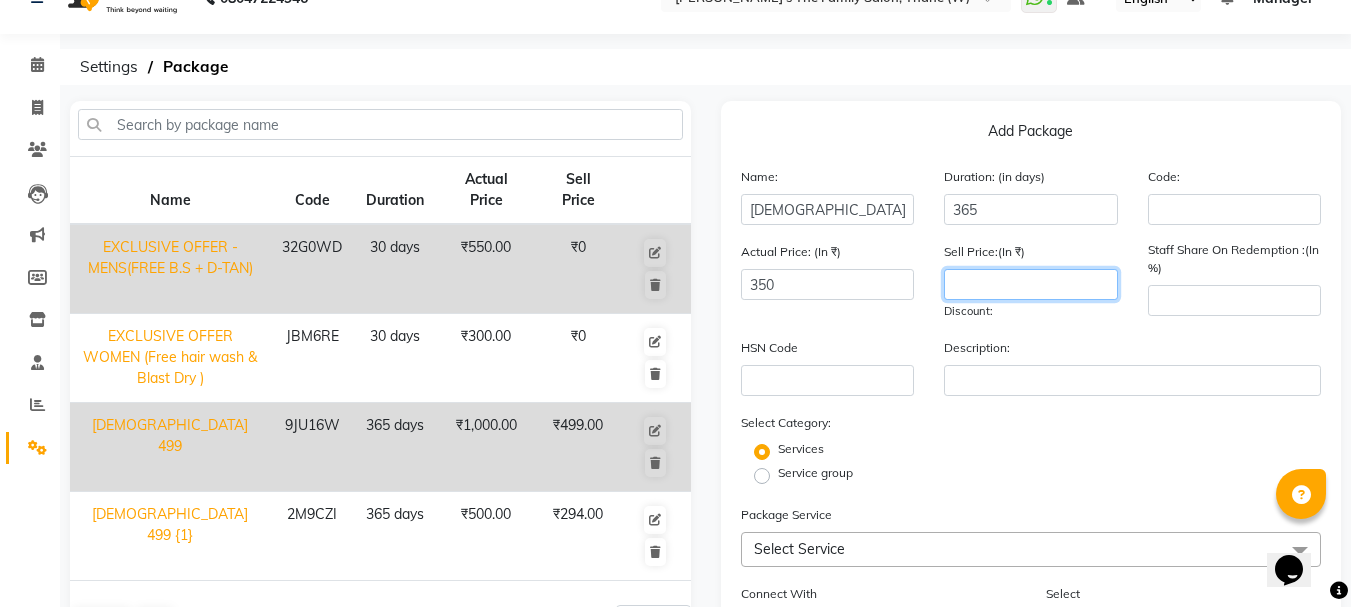 click 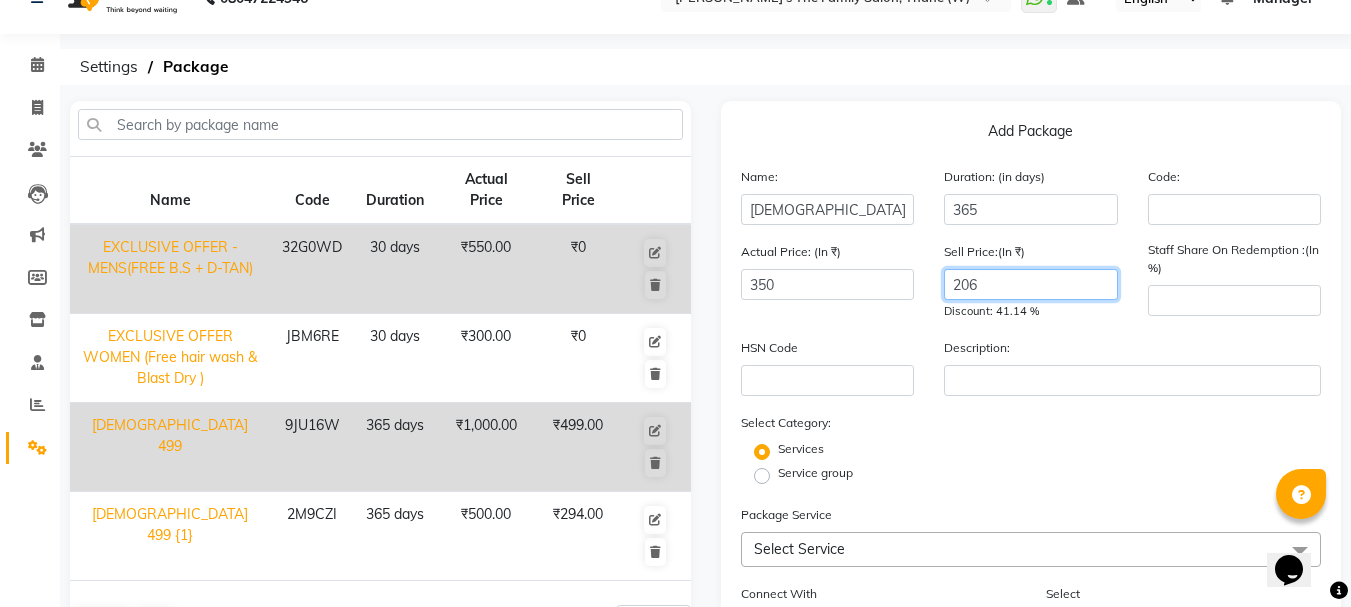 type on "206" 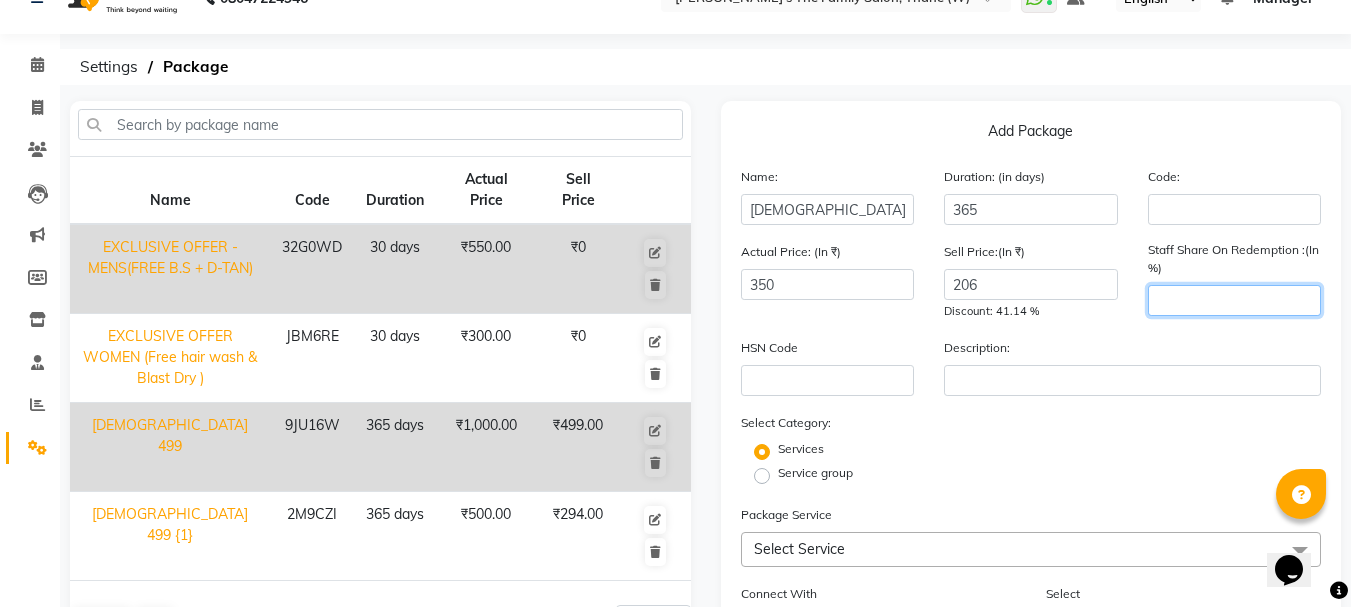 click 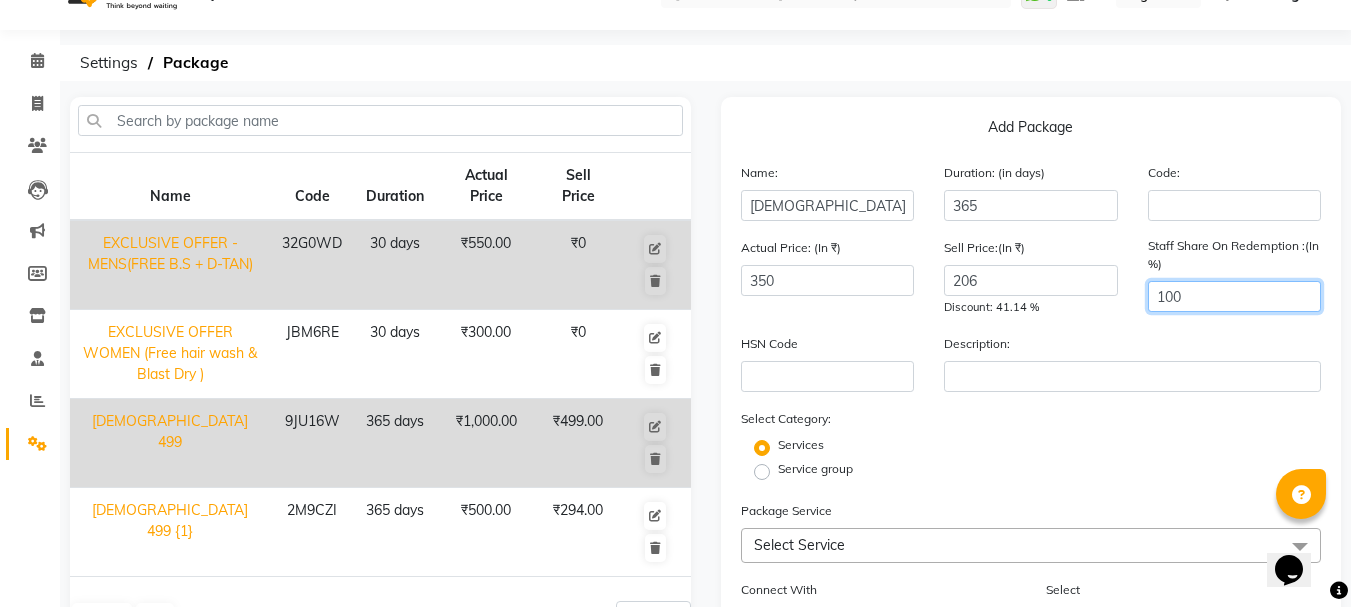 scroll, scrollTop: 238, scrollLeft: 0, axis: vertical 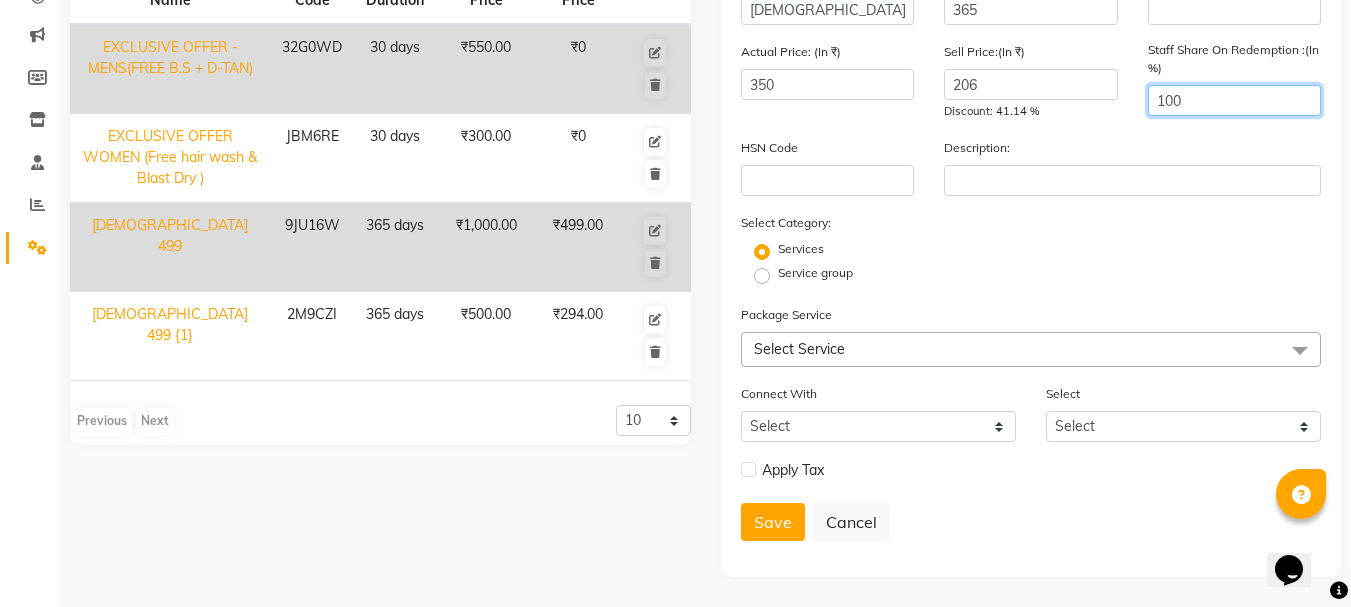 type on "100" 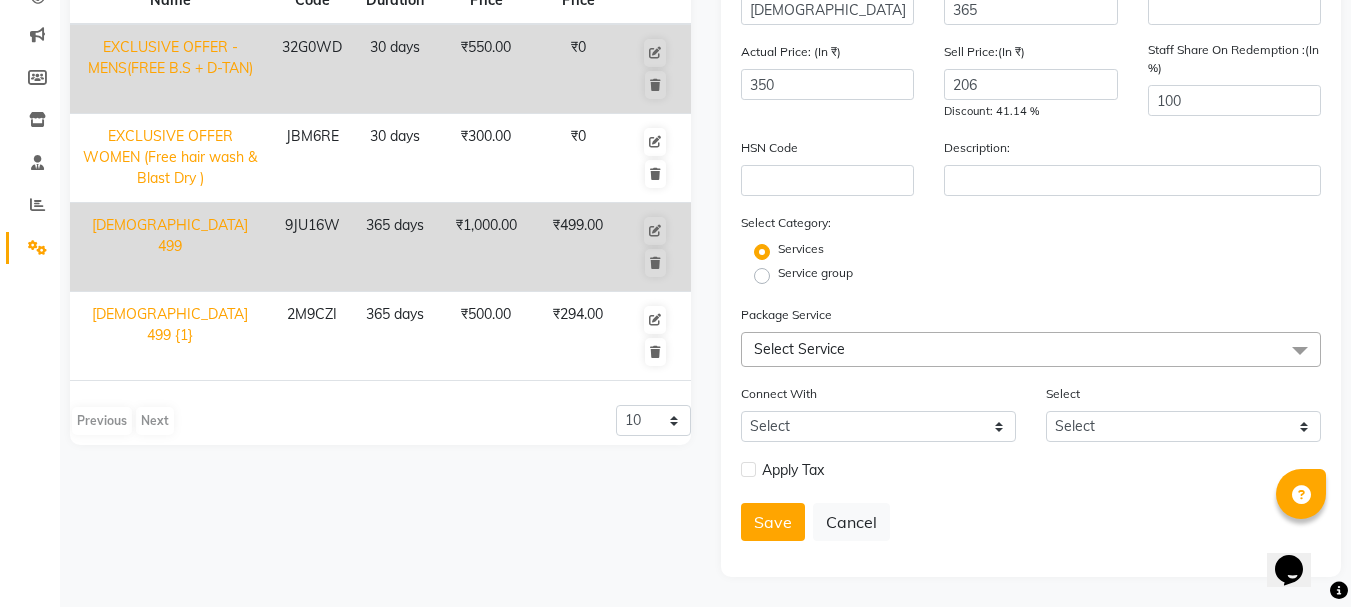 click on "Select Service" 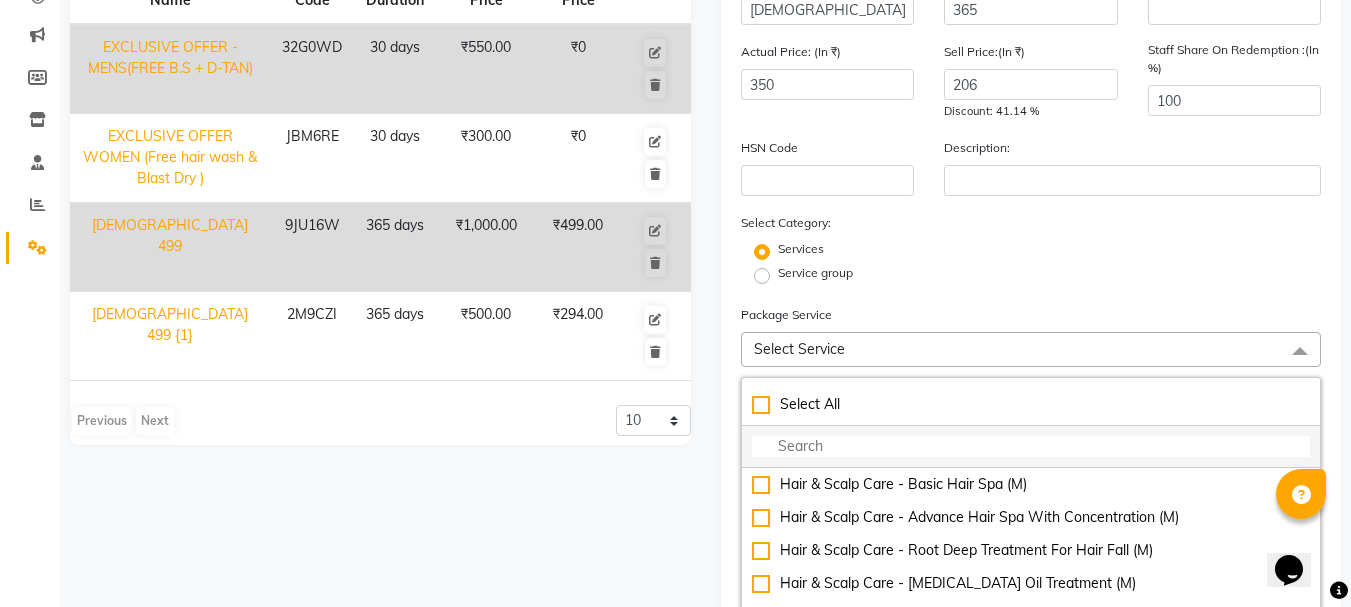 click 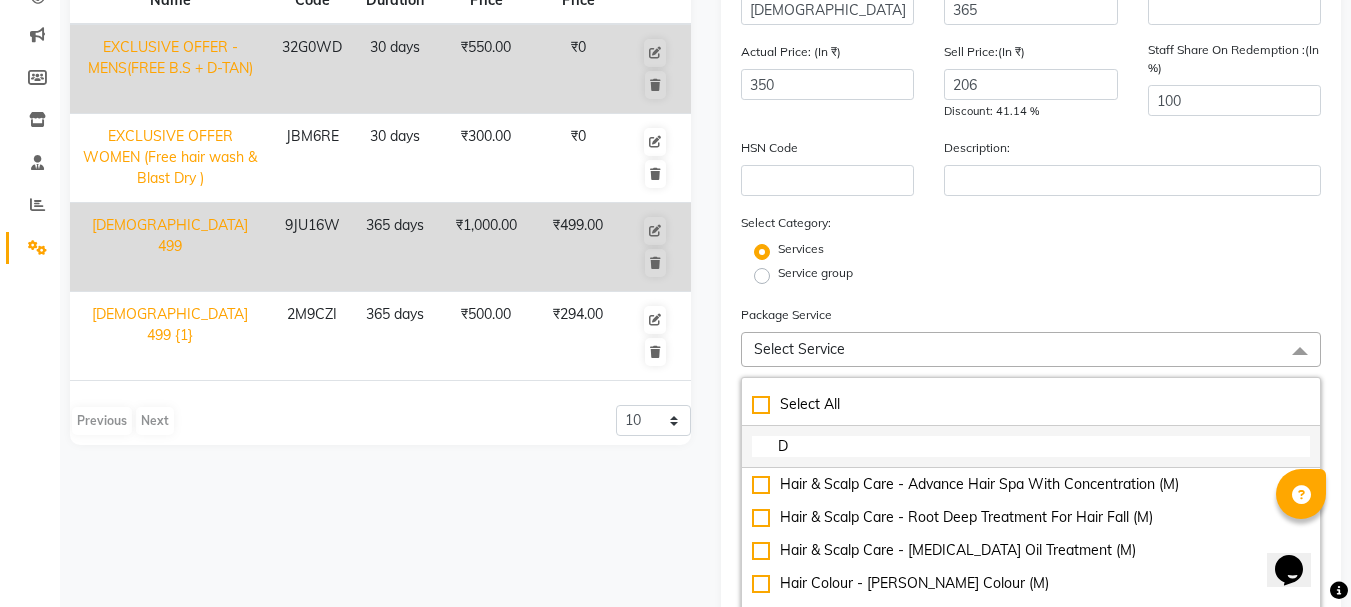 type on "DE" 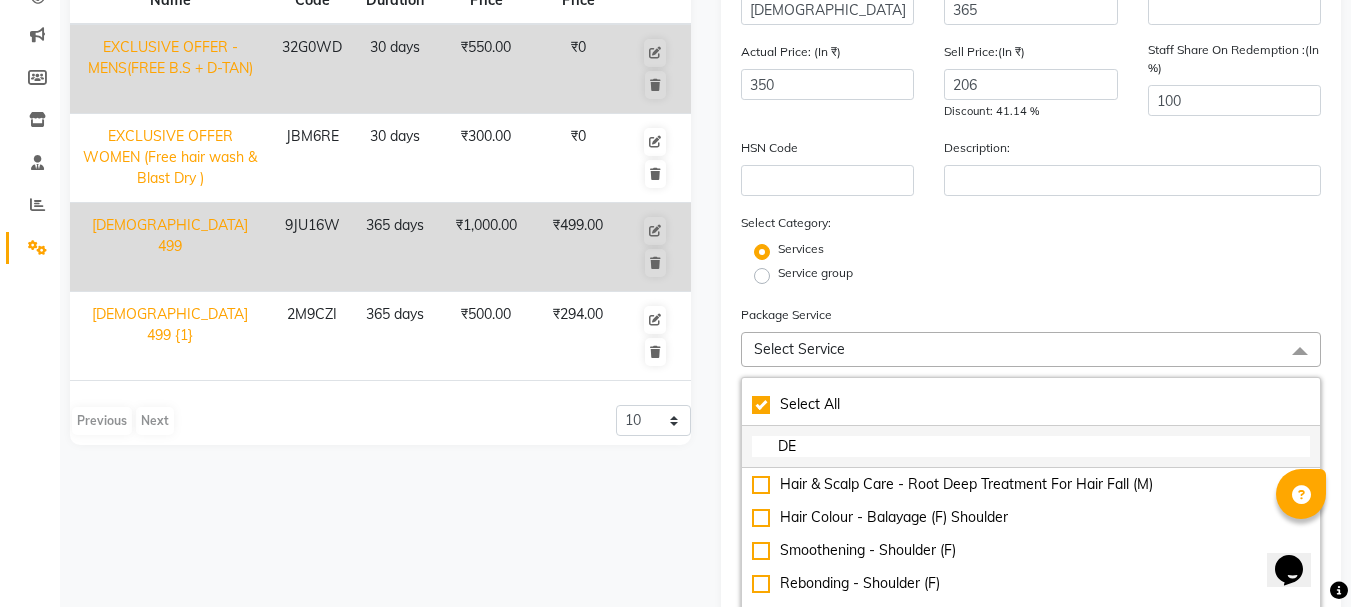 checkbox on "true" 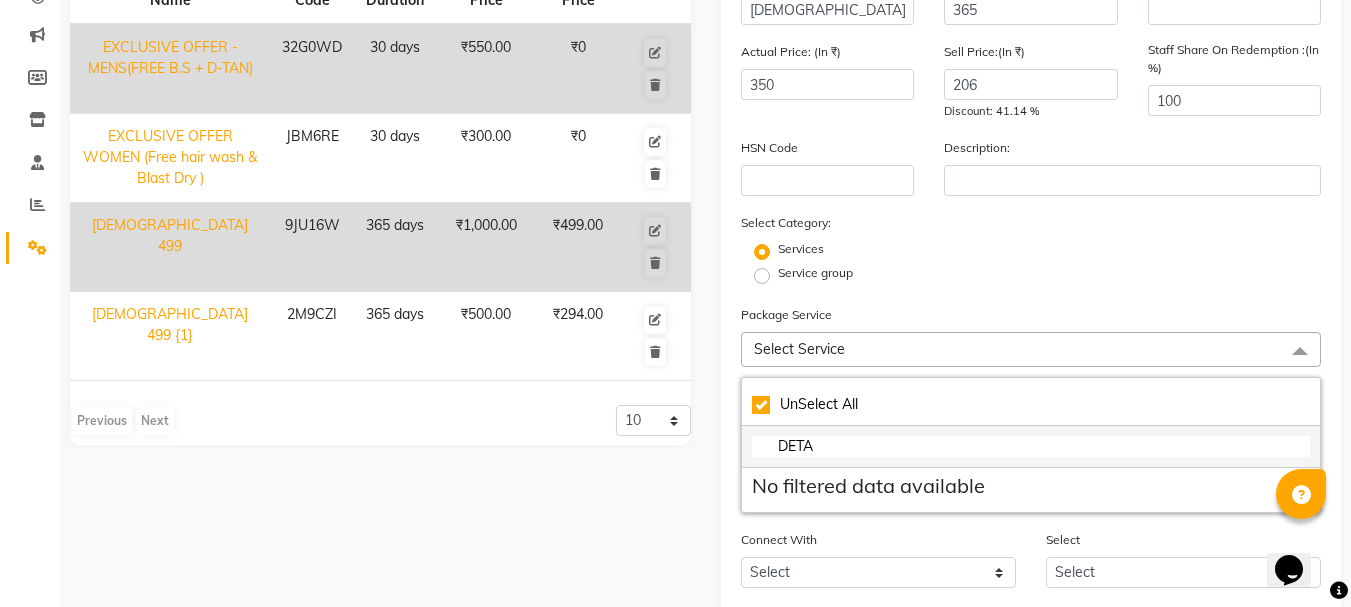 type on "DET" 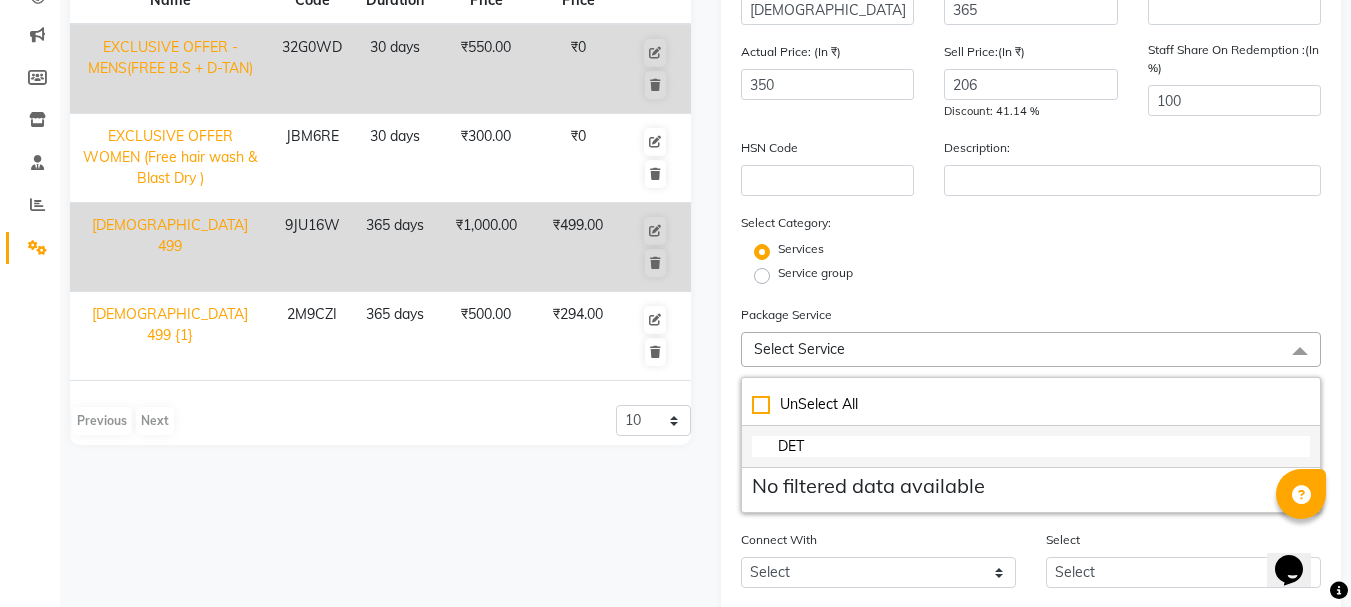 checkbox on "false" 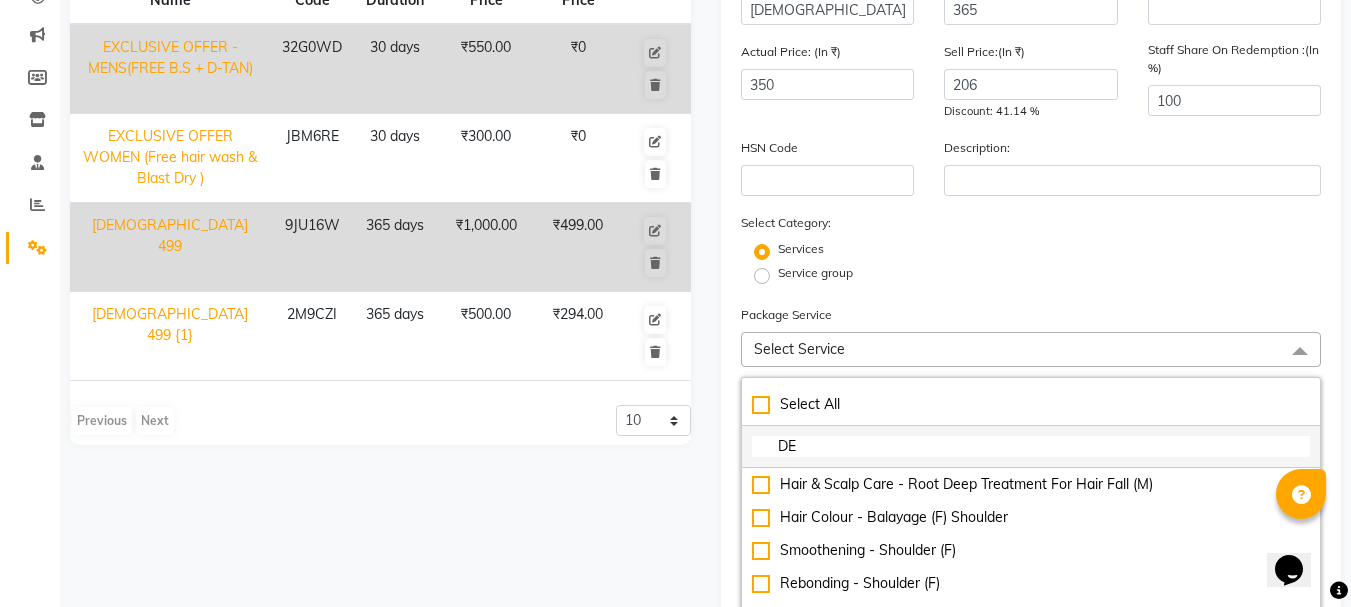 type on "DE" 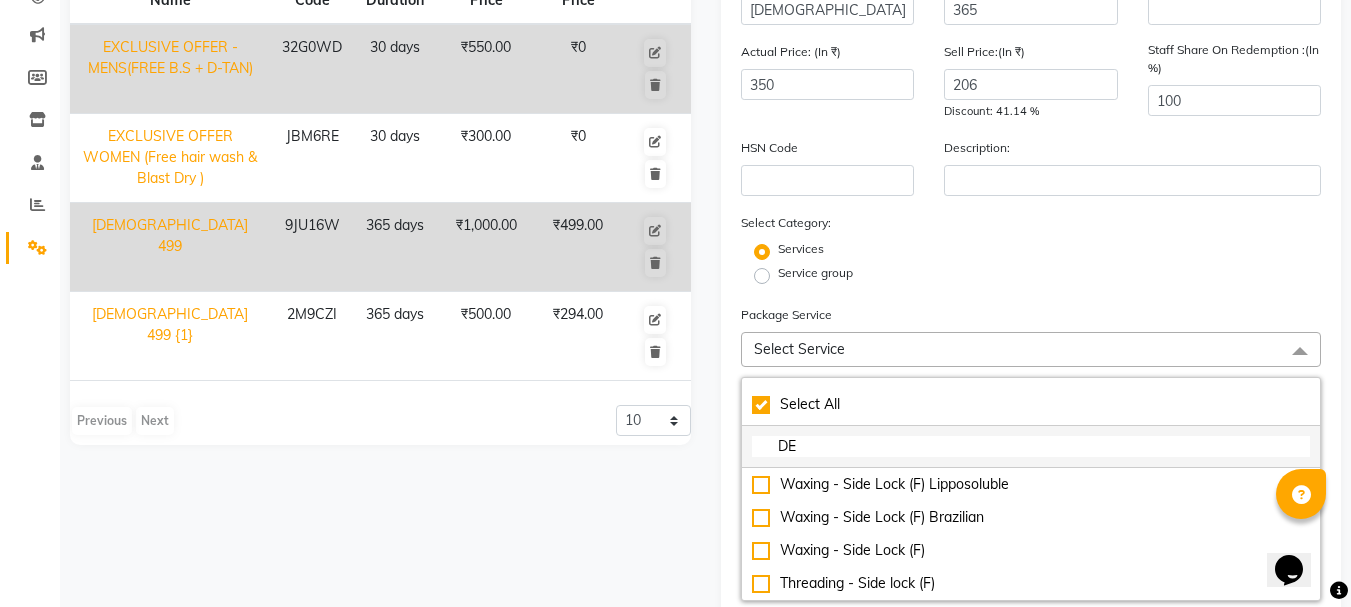 checkbox on "true" 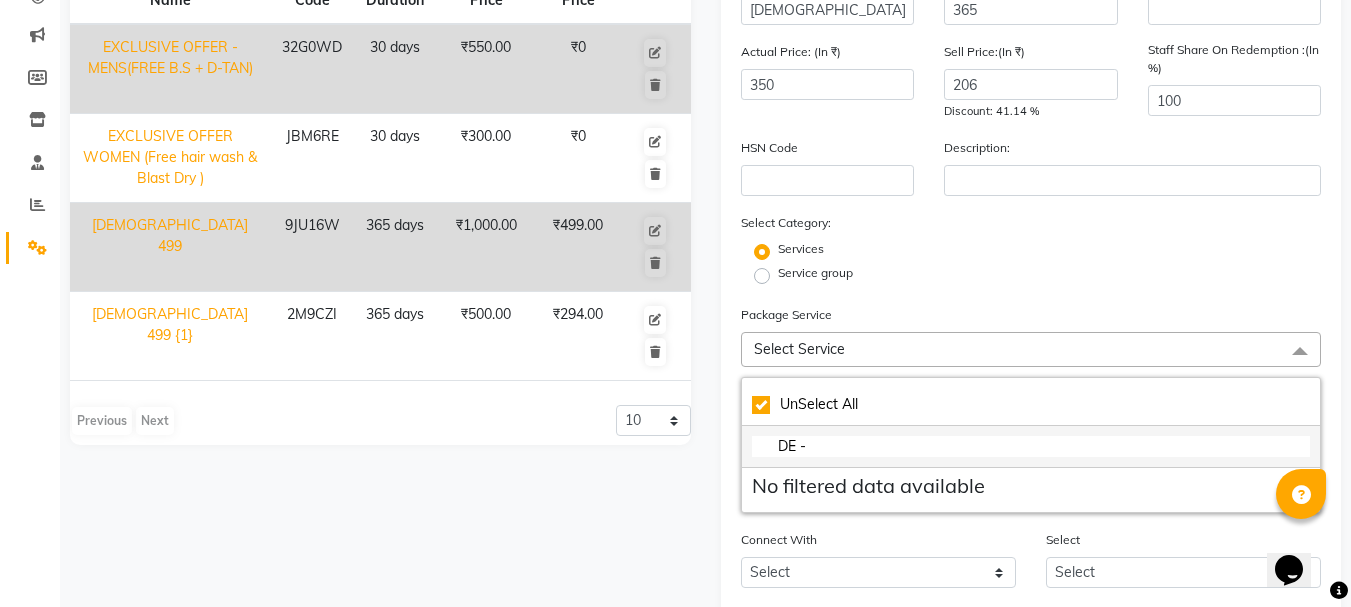 type on "DE -" 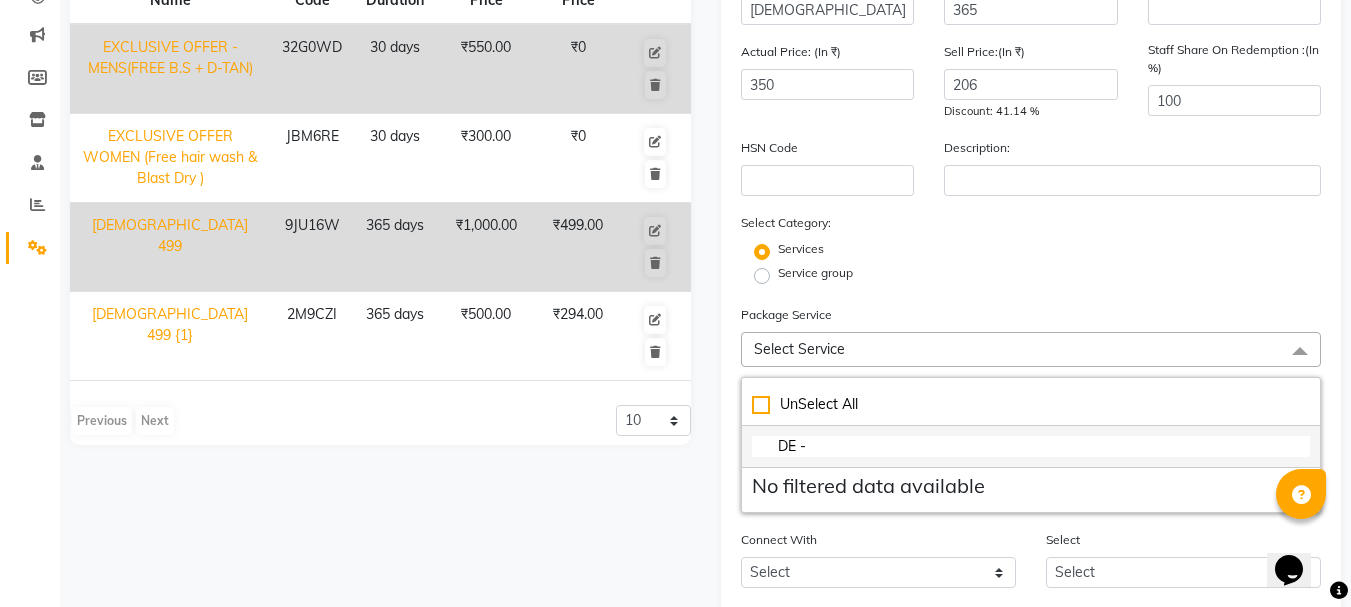 checkbox on "false" 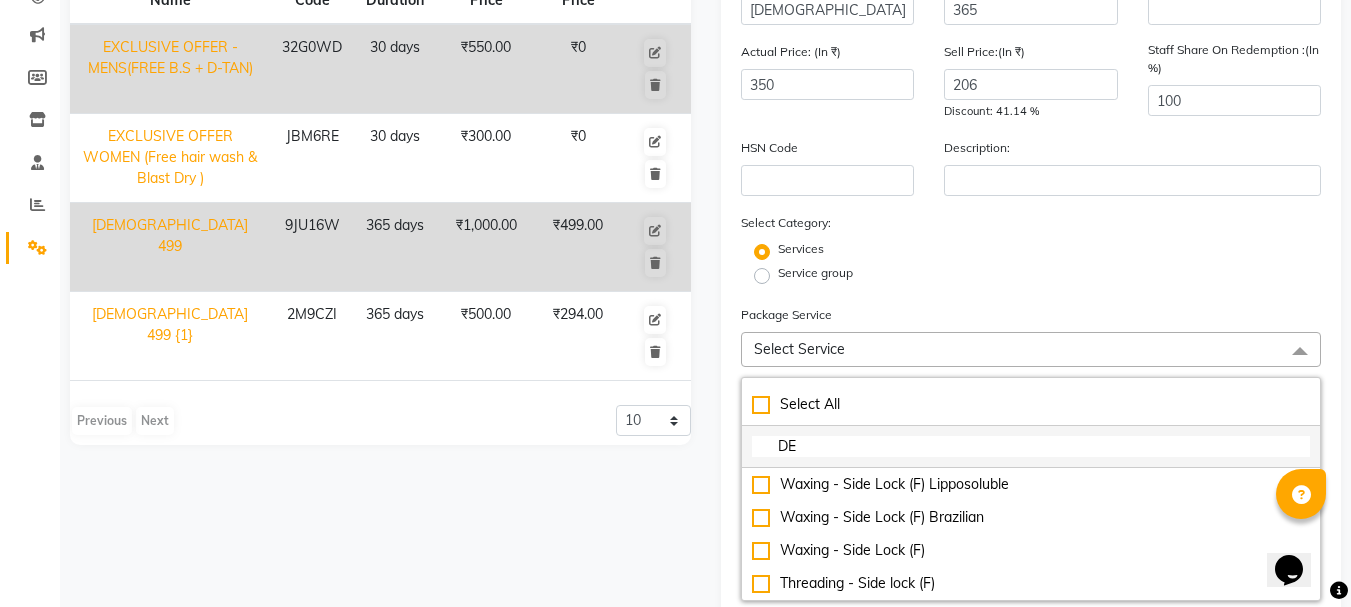 checkbox on "true" 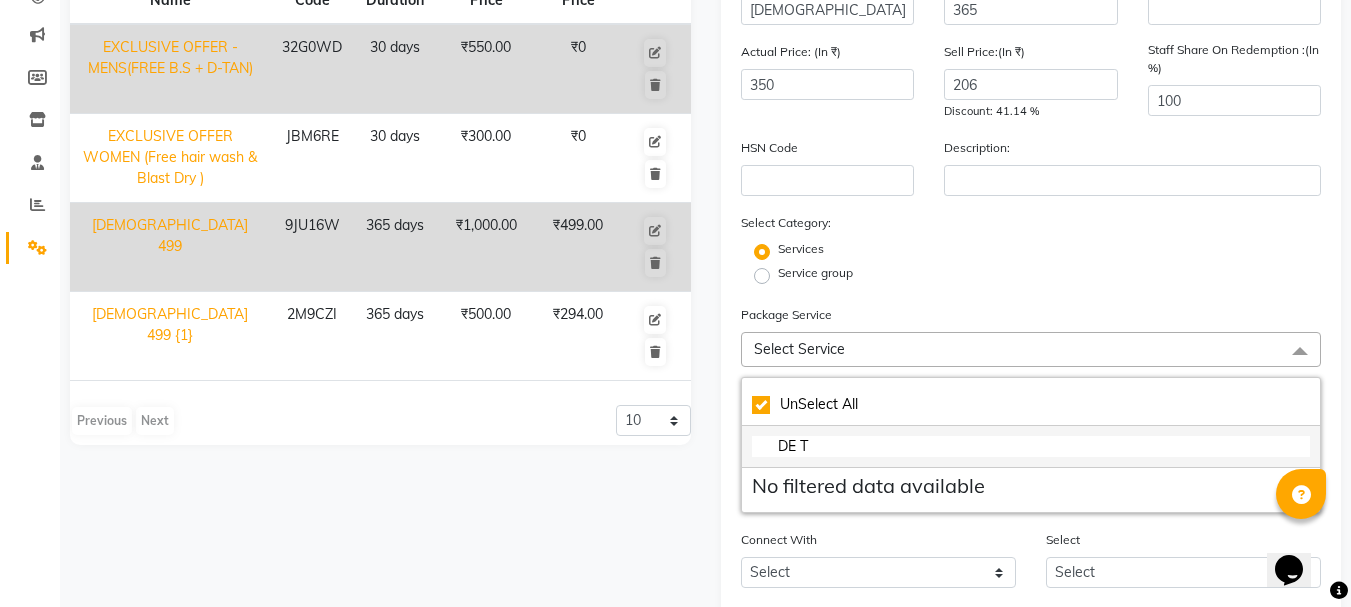checkbox on "false" 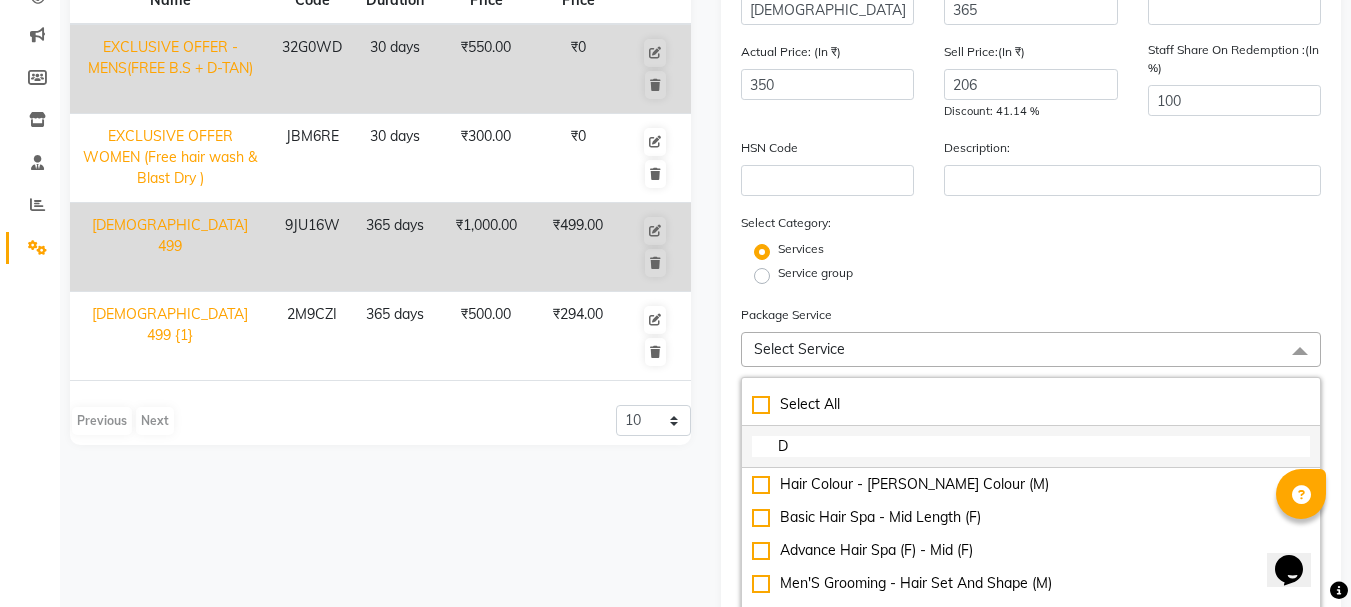 type on "D T" 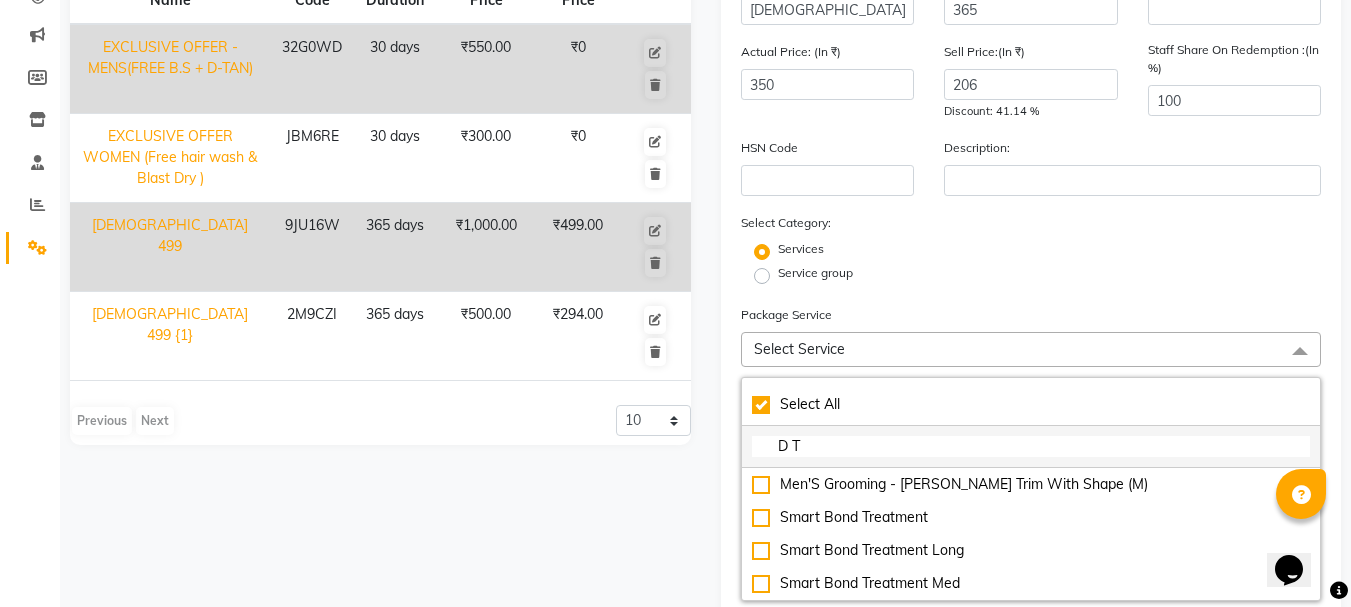 checkbox on "true" 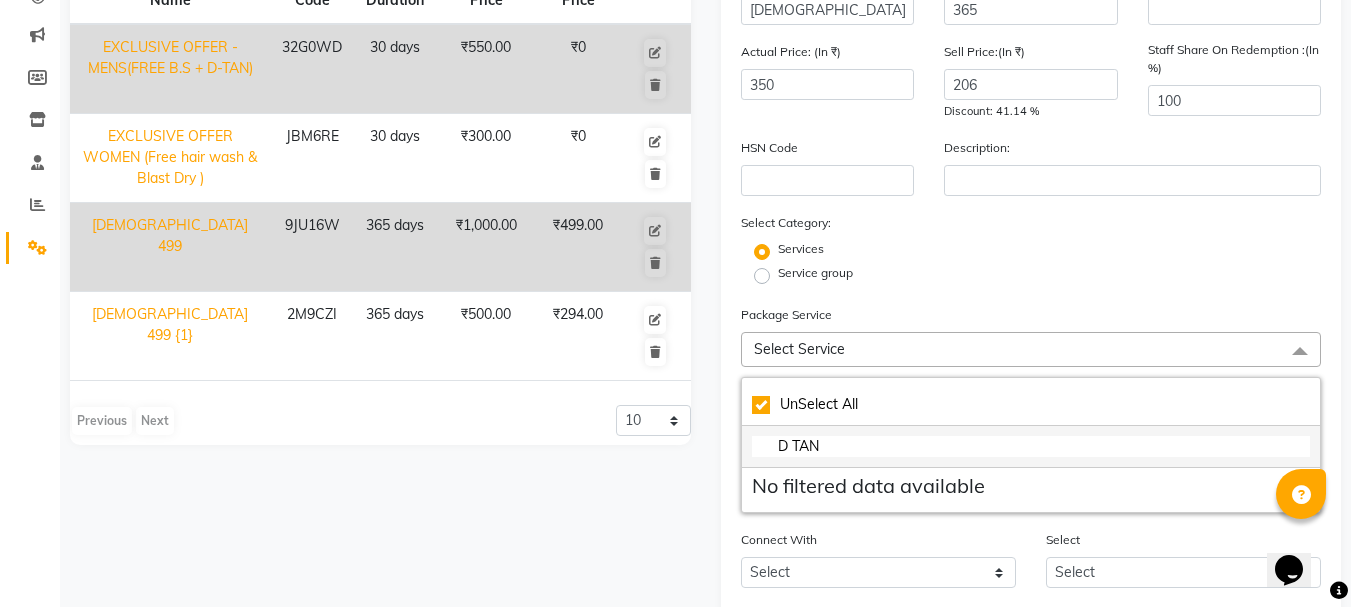 type on "D TA" 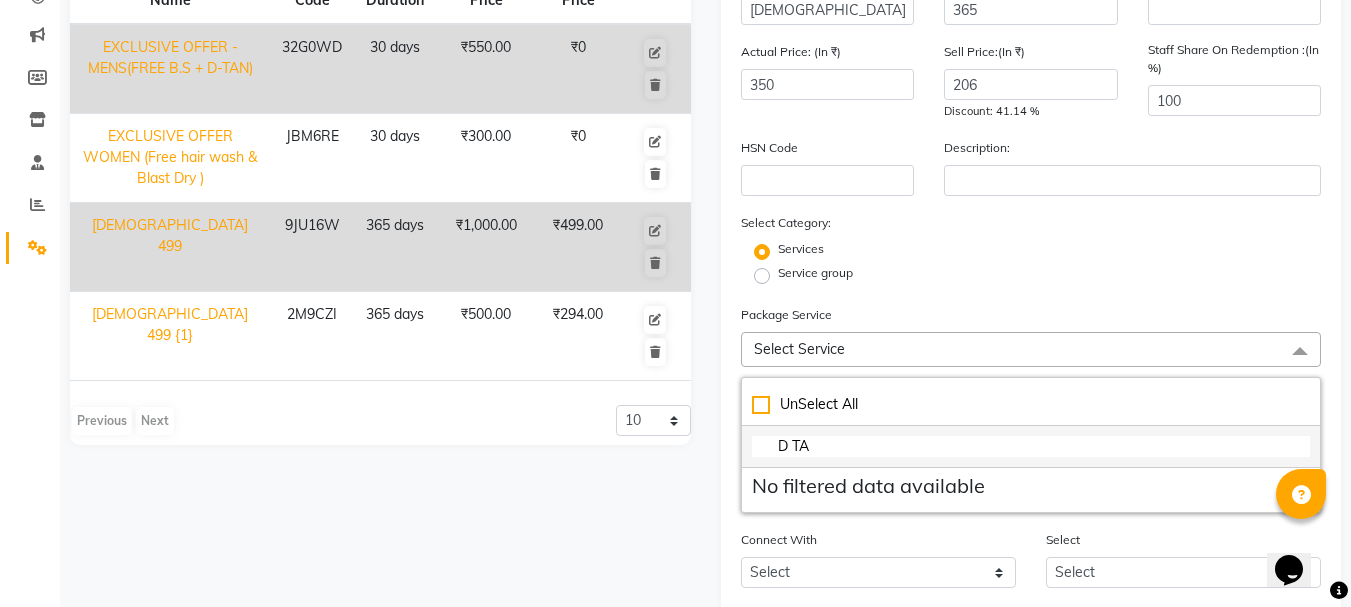 checkbox on "false" 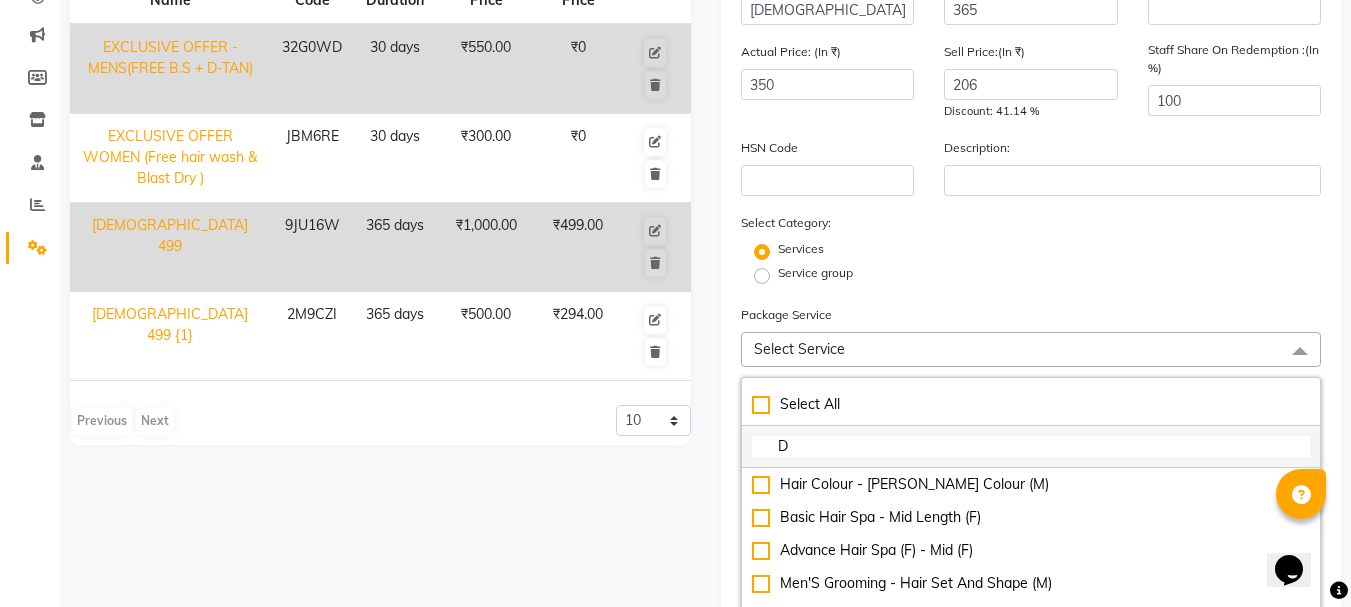 type on "D T" 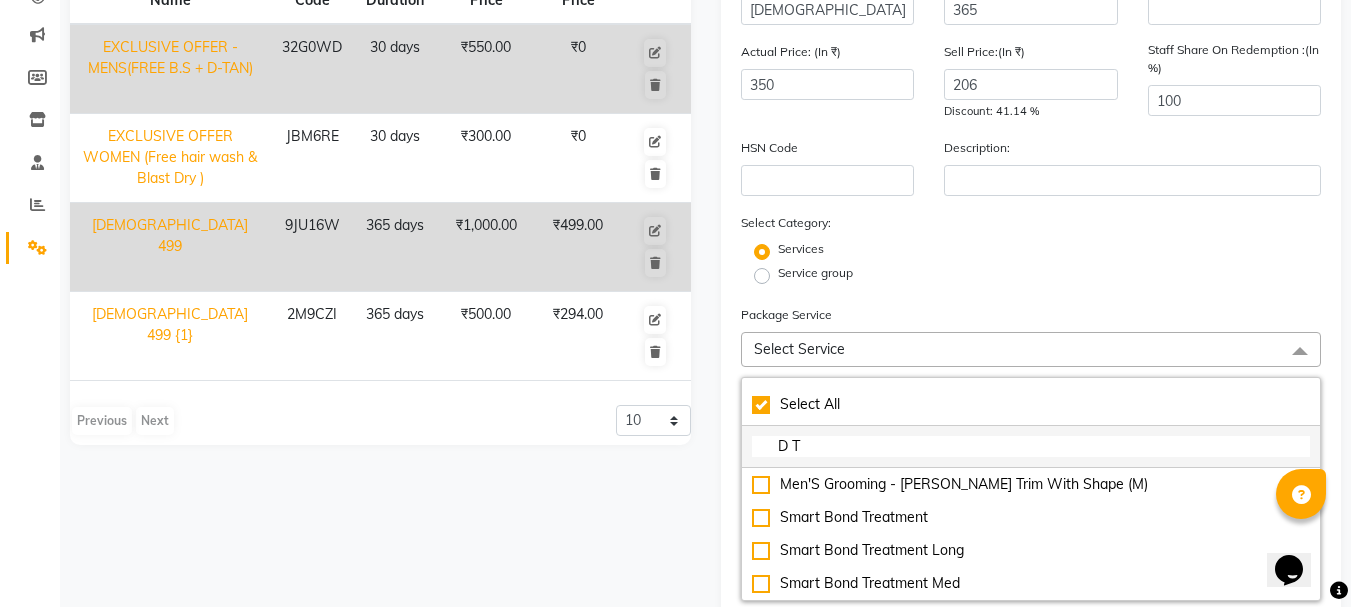 checkbox on "true" 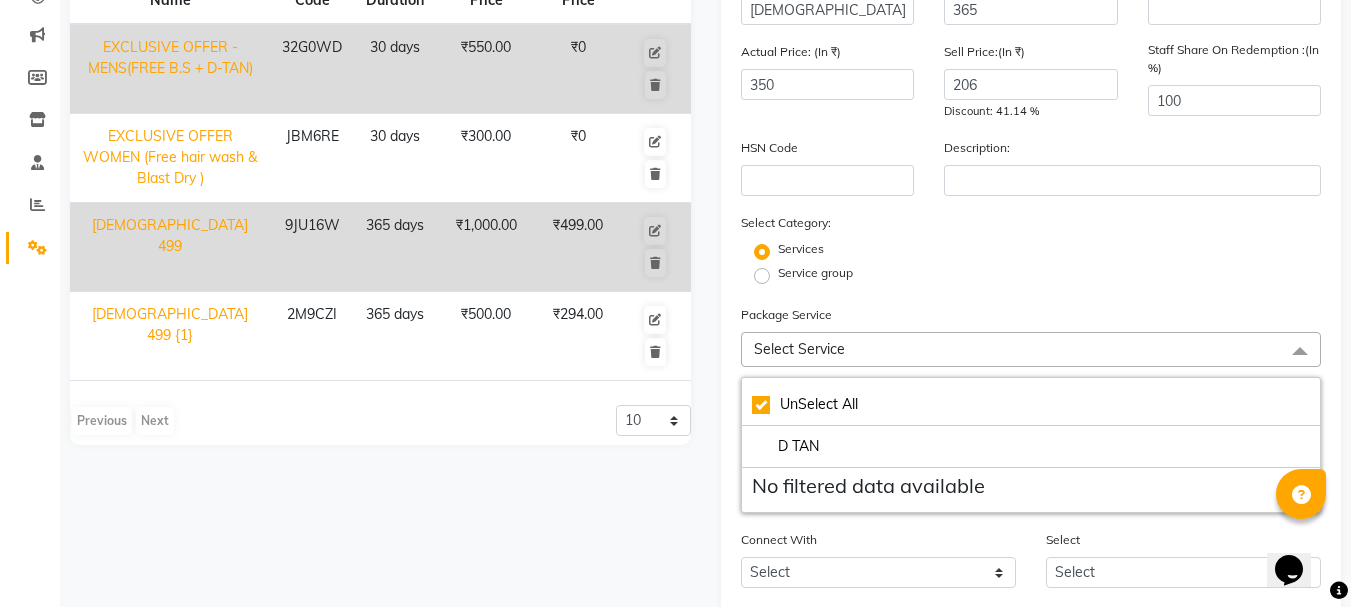 type on "D TA" 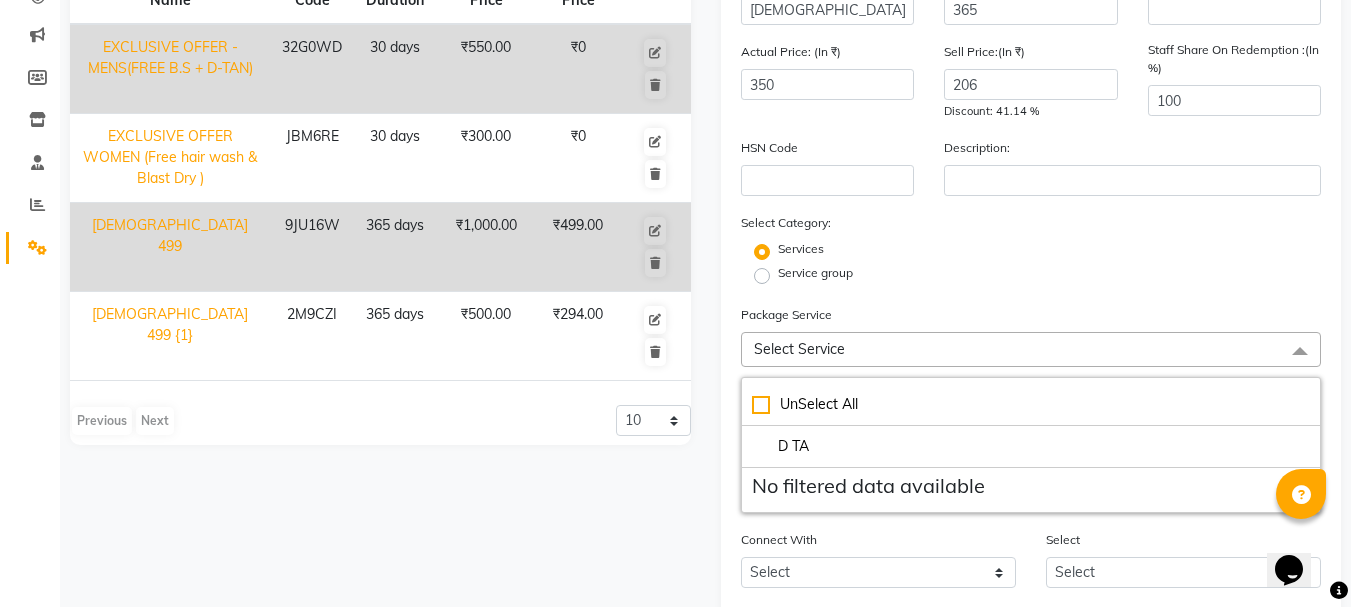 checkbox on "false" 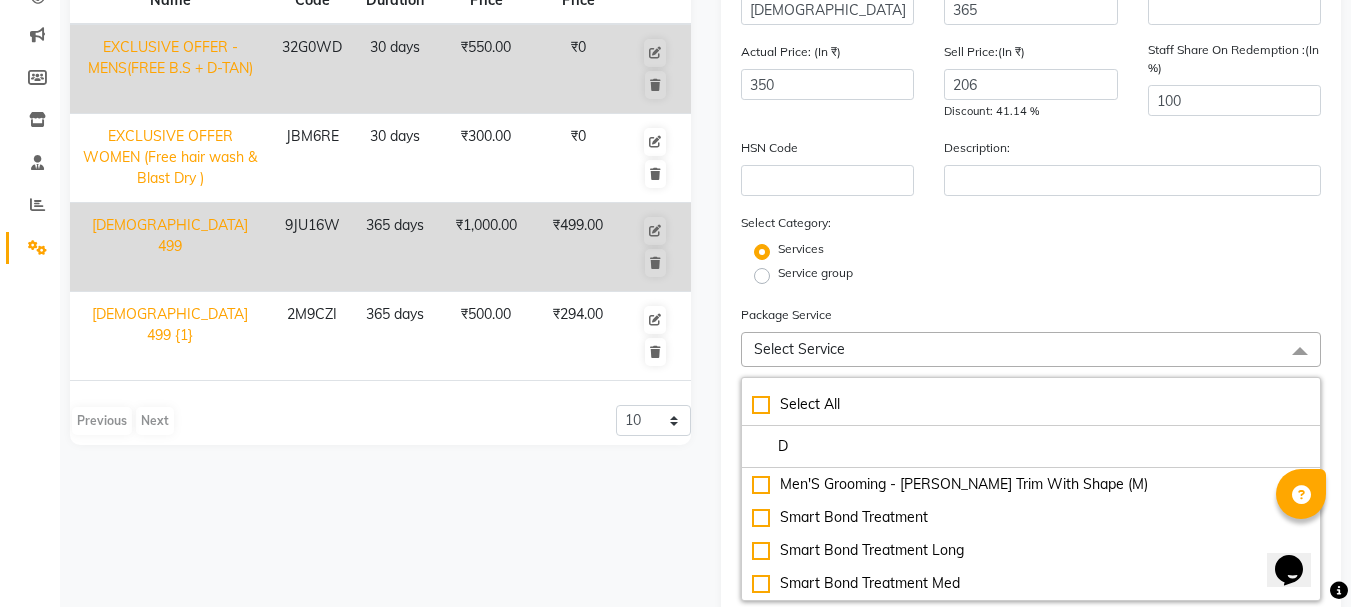 type on "D" 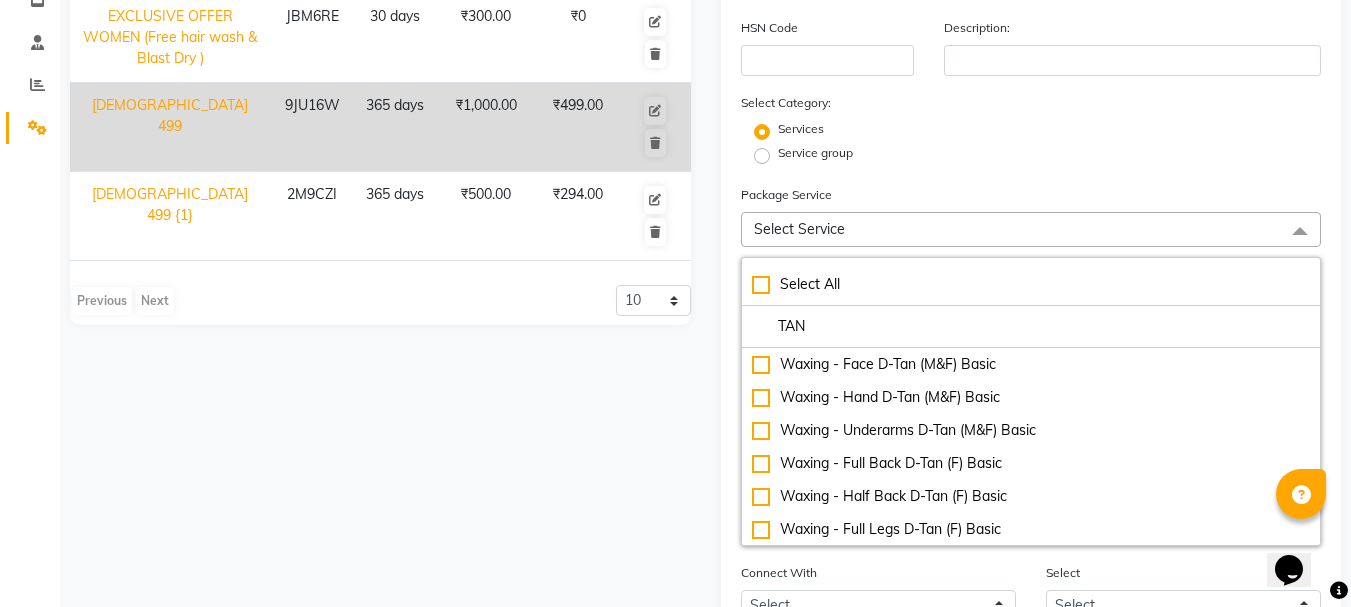 scroll, scrollTop: 398, scrollLeft: 0, axis: vertical 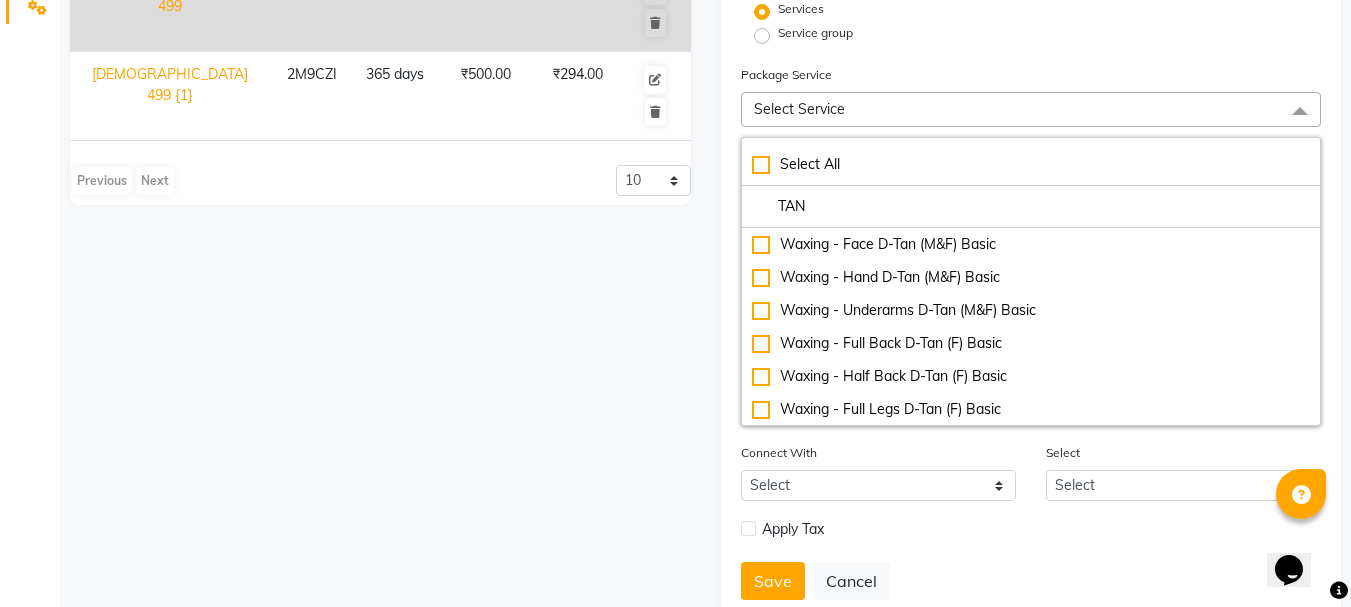 type on "TAN" 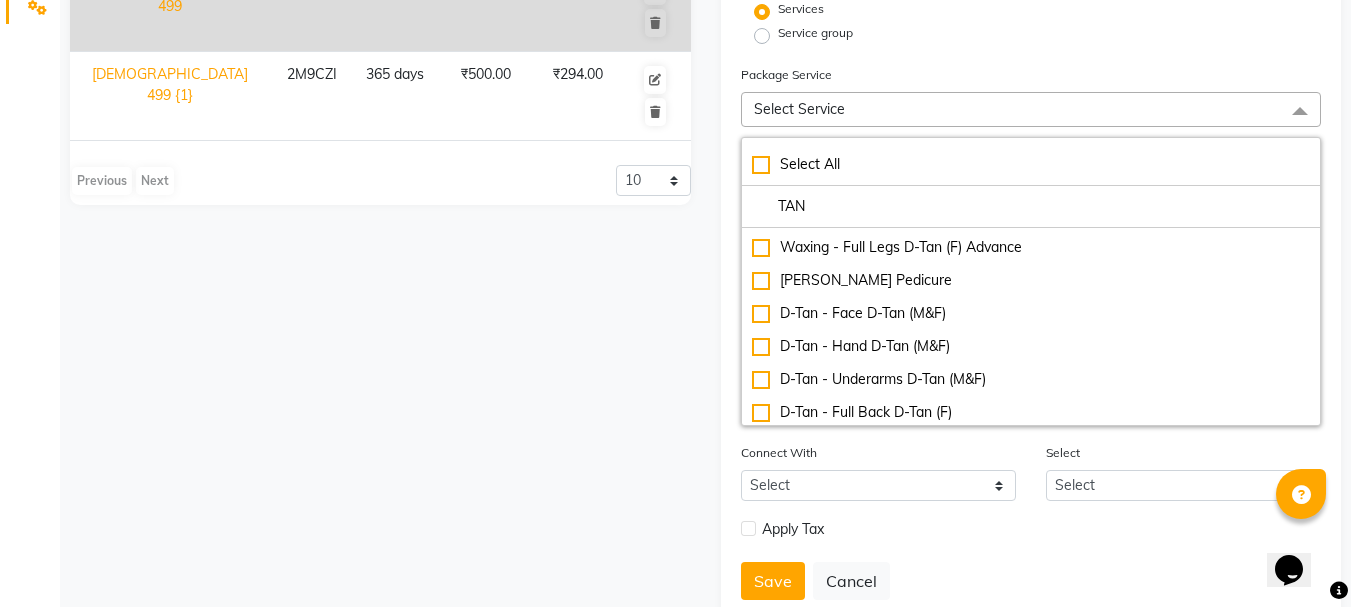scroll, scrollTop: 400, scrollLeft: 0, axis: vertical 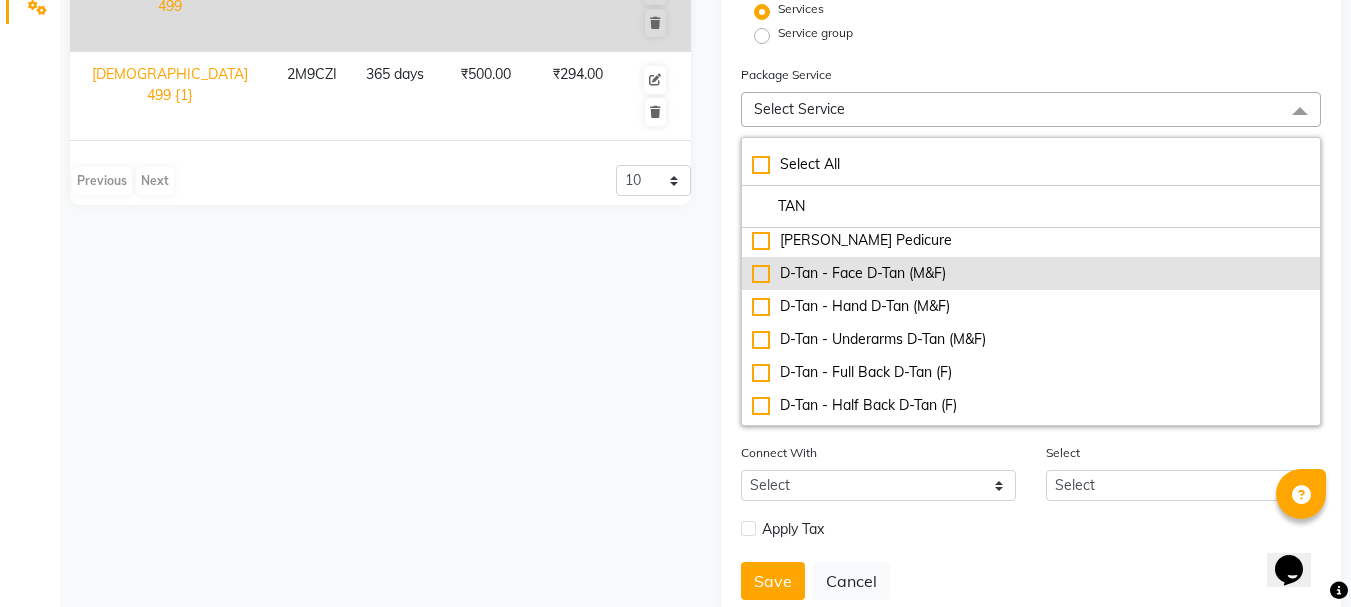click on "D-Tan - Face D-Tan (M&F)" 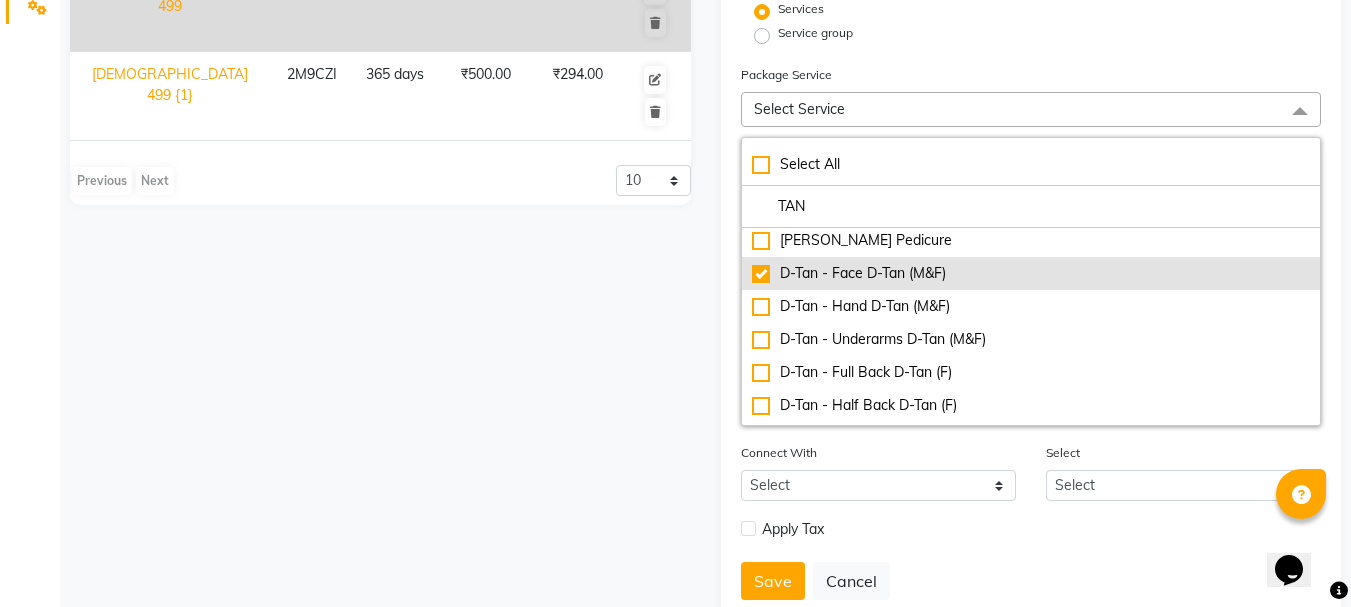 checkbox on "true" 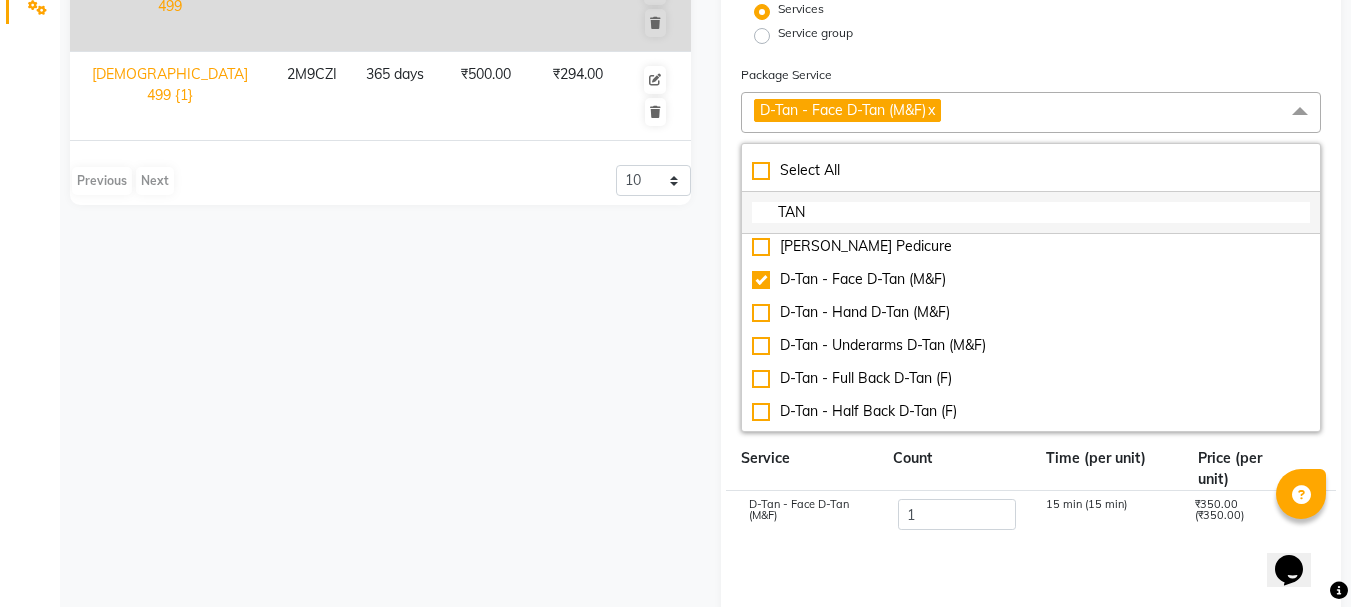 click on "TAN" 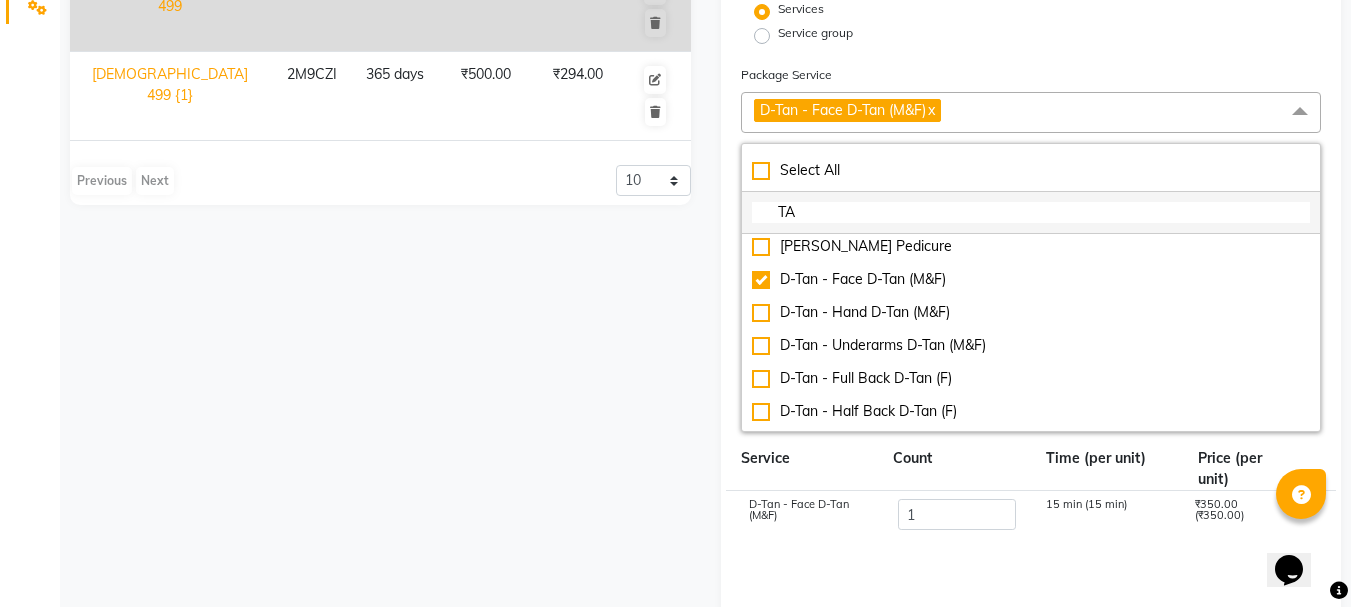 type on "T" 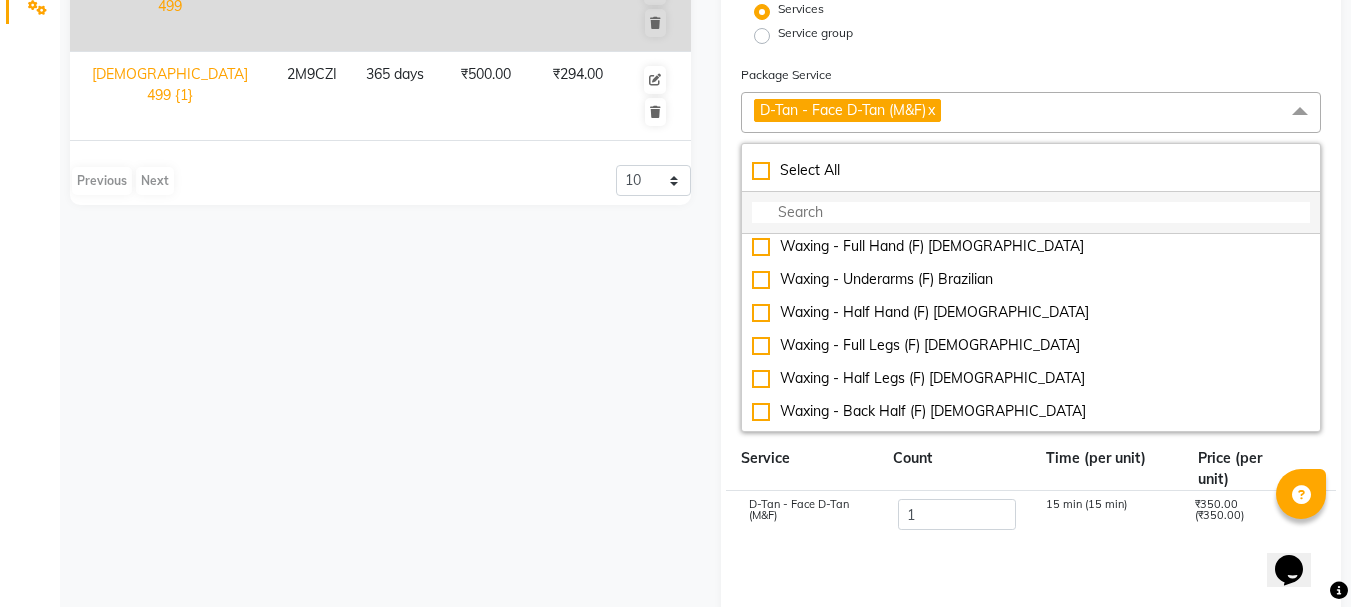 scroll, scrollTop: 5218, scrollLeft: 0, axis: vertical 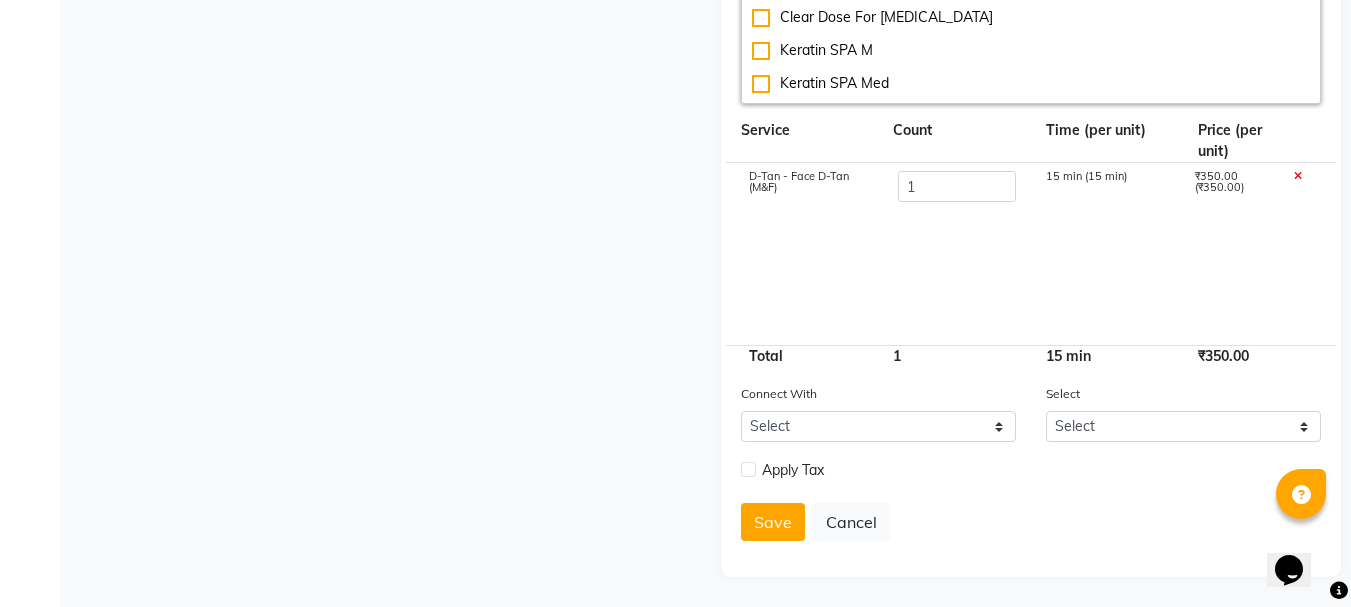 type 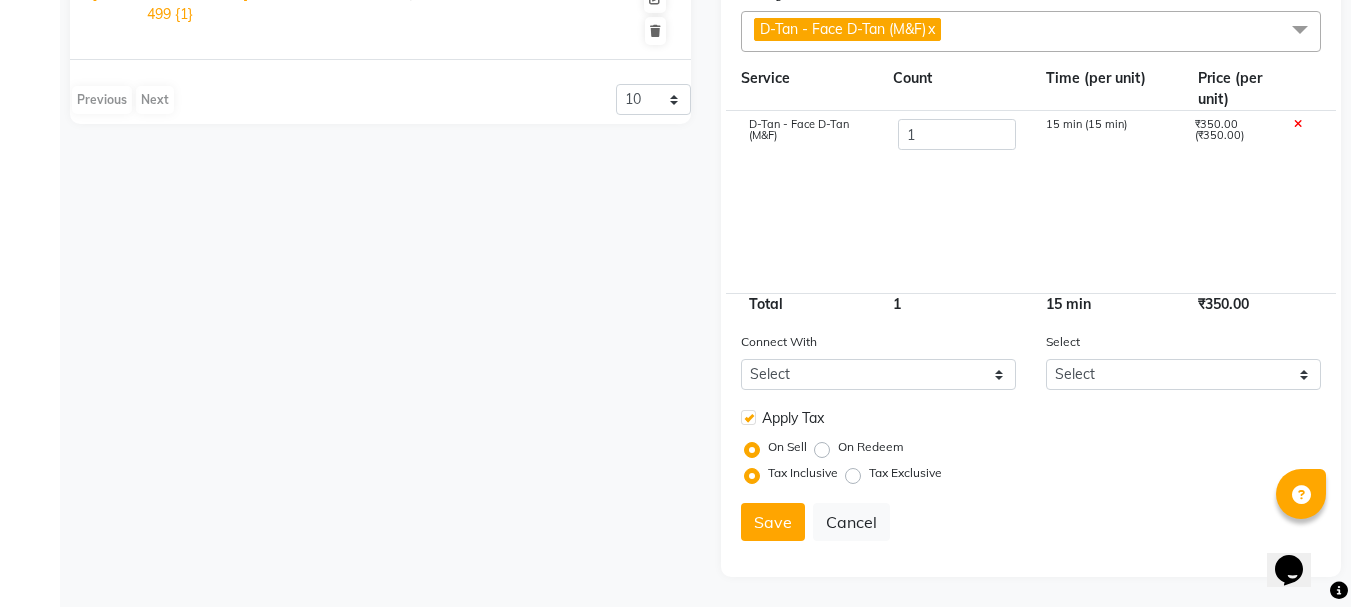 scroll, scrollTop: 559, scrollLeft: 0, axis: vertical 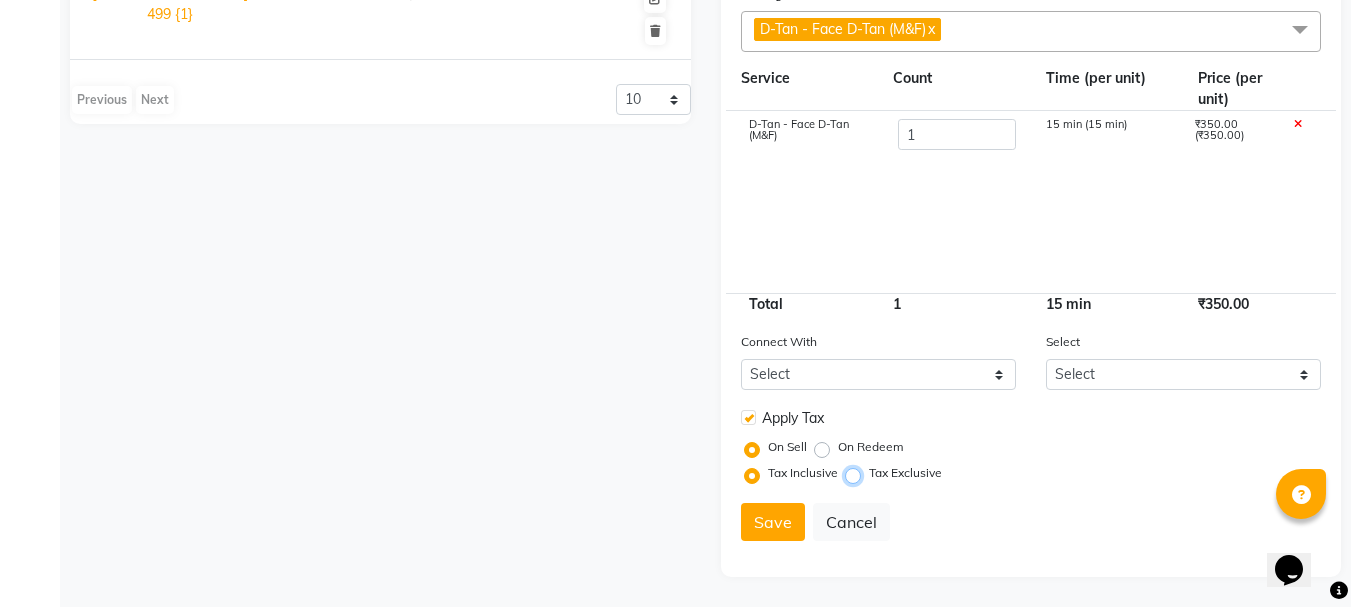 click on "Tax Exclusive" at bounding box center [857, 473] 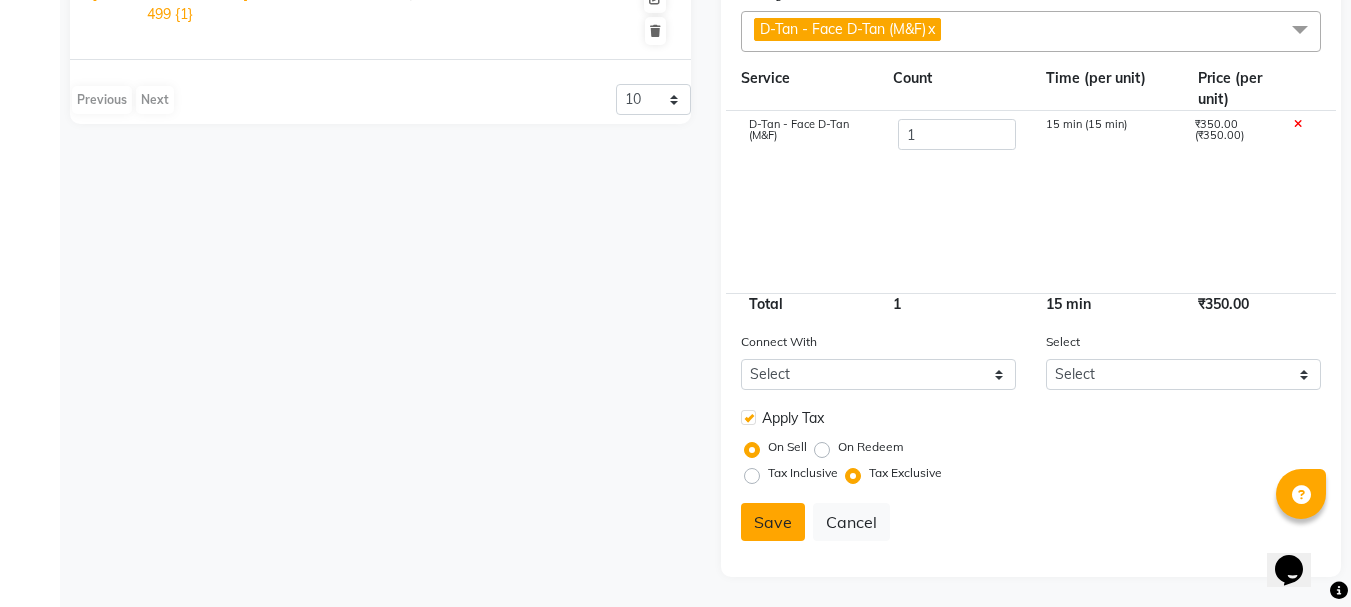 click on "Save" 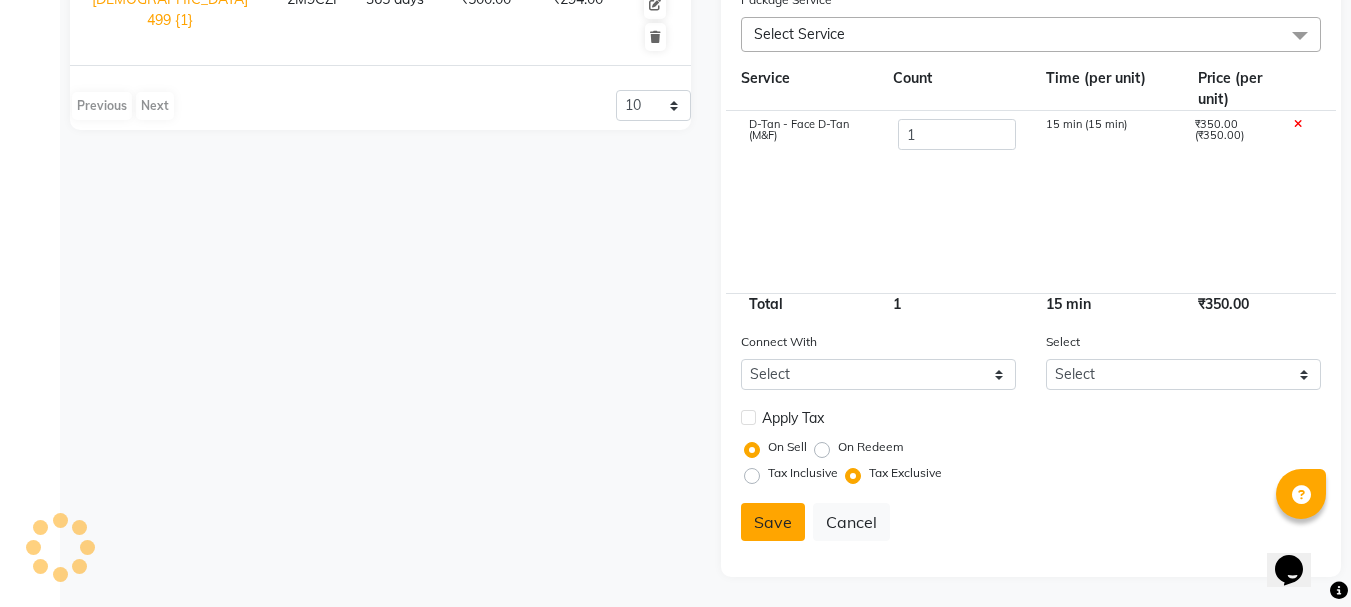 type 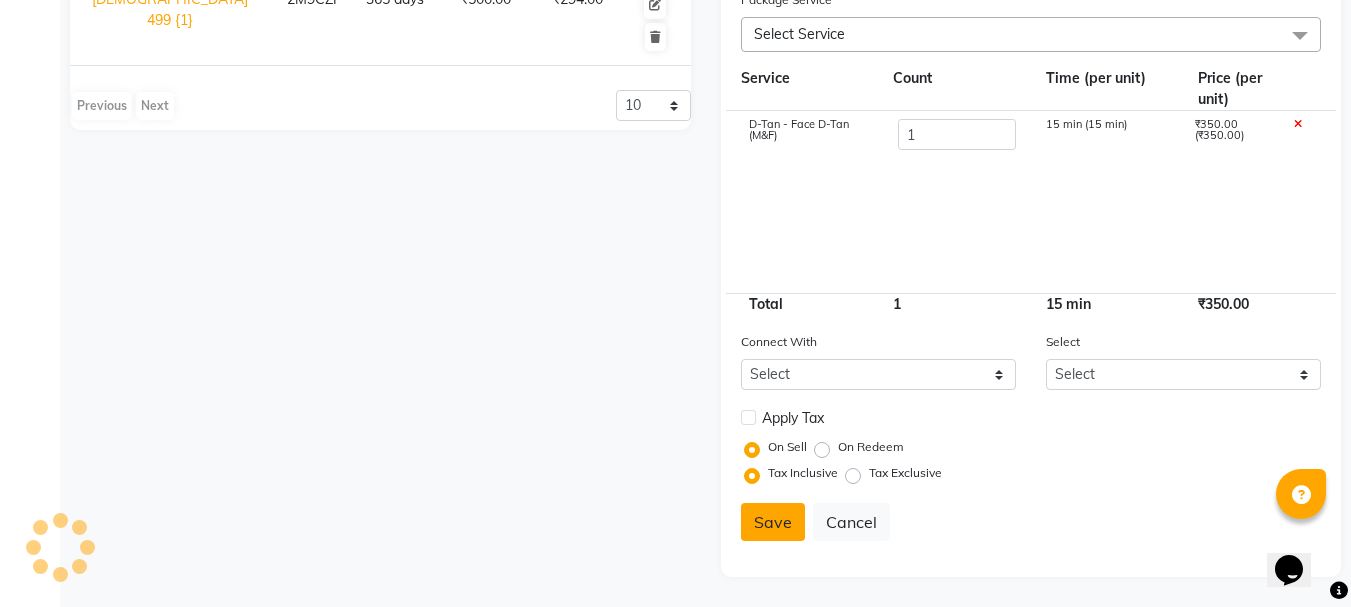 scroll, scrollTop: 238, scrollLeft: 0, axis: vertical 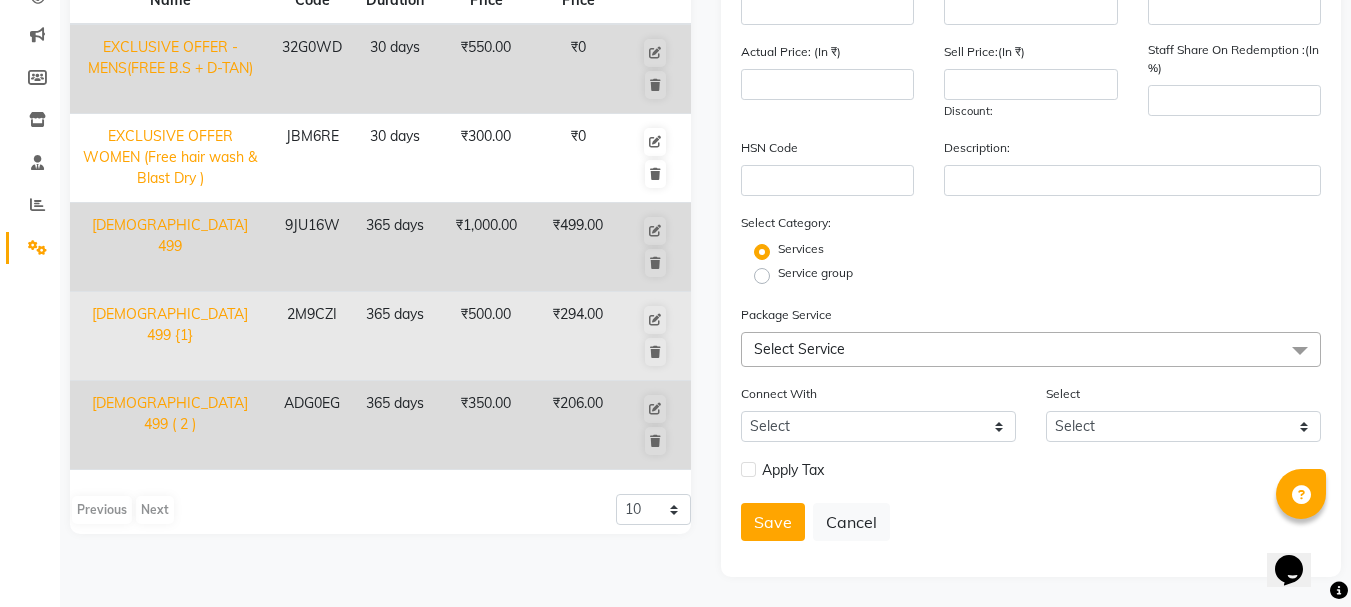 click on "male 499 {1}" 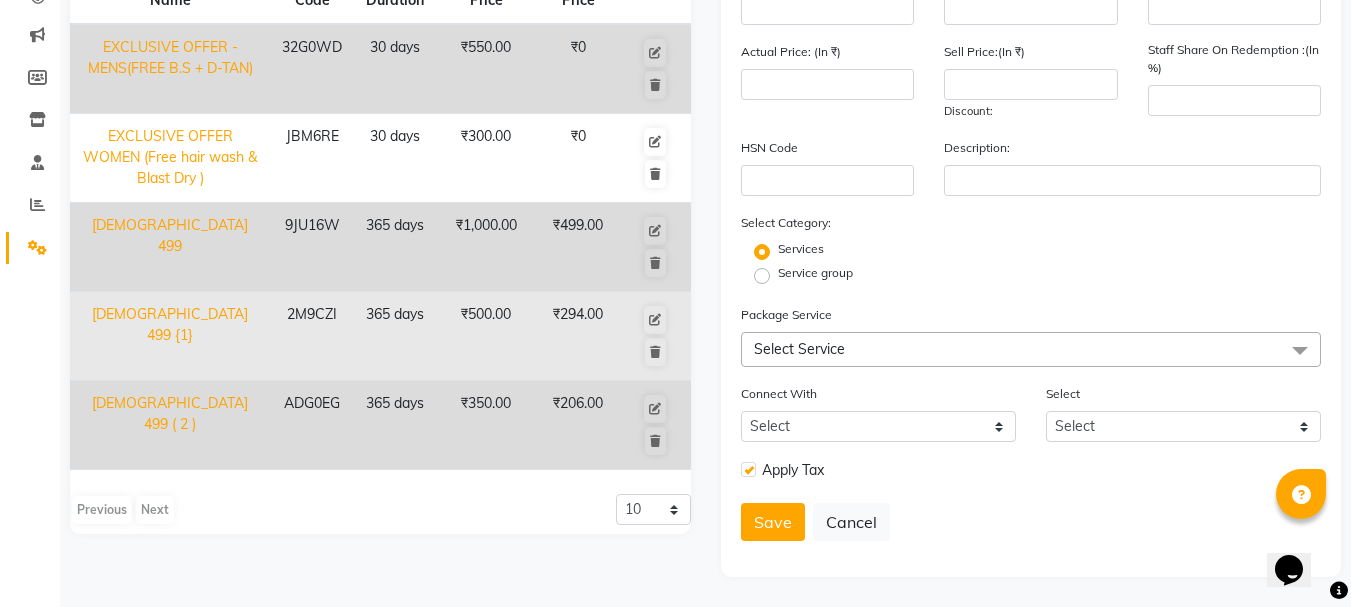type on "male 499 {1}" 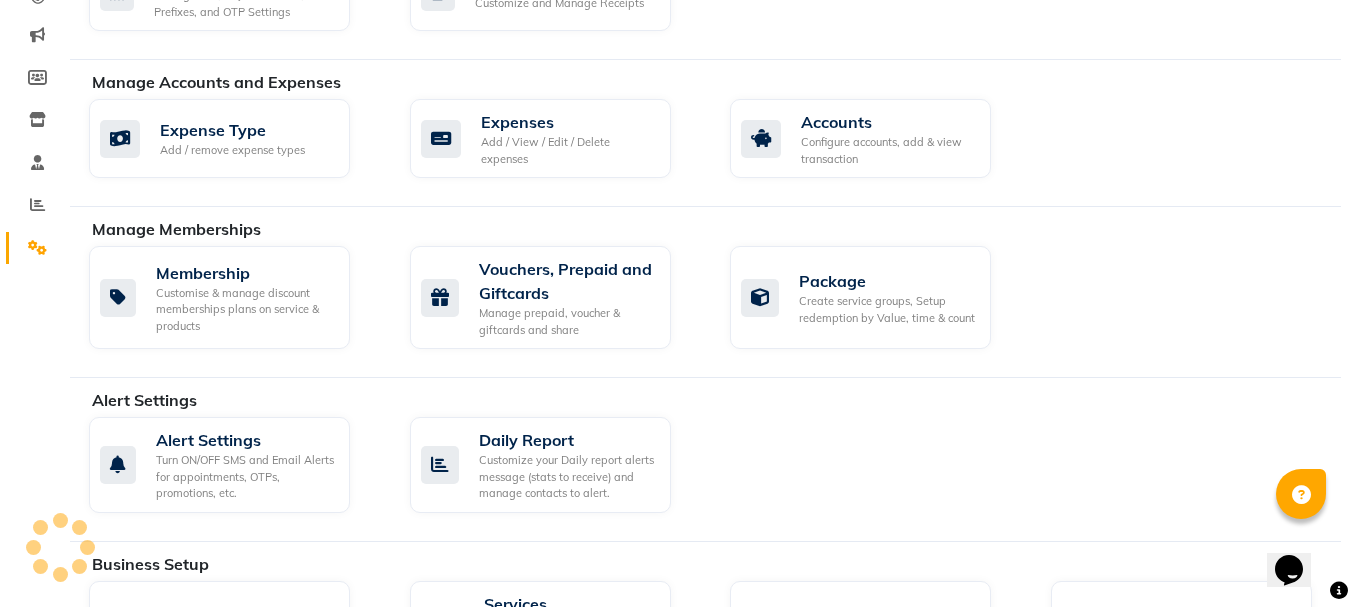 scroll, scrollTop: 0, scrollLeft: 0, axis: both 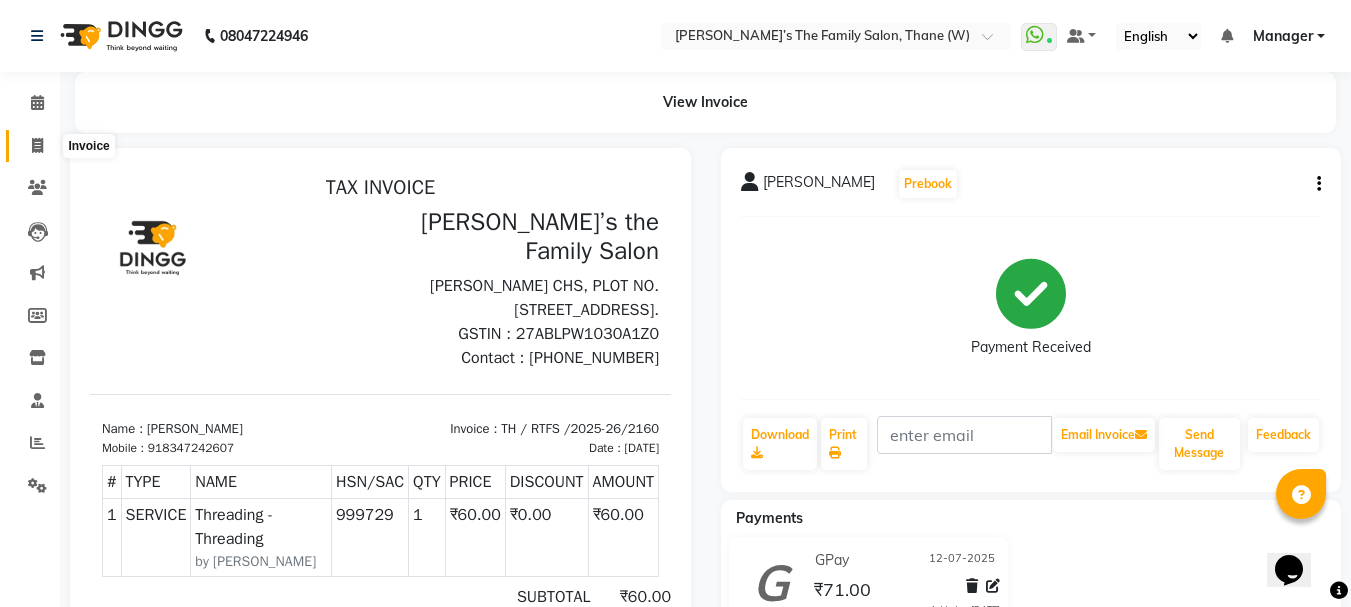 click 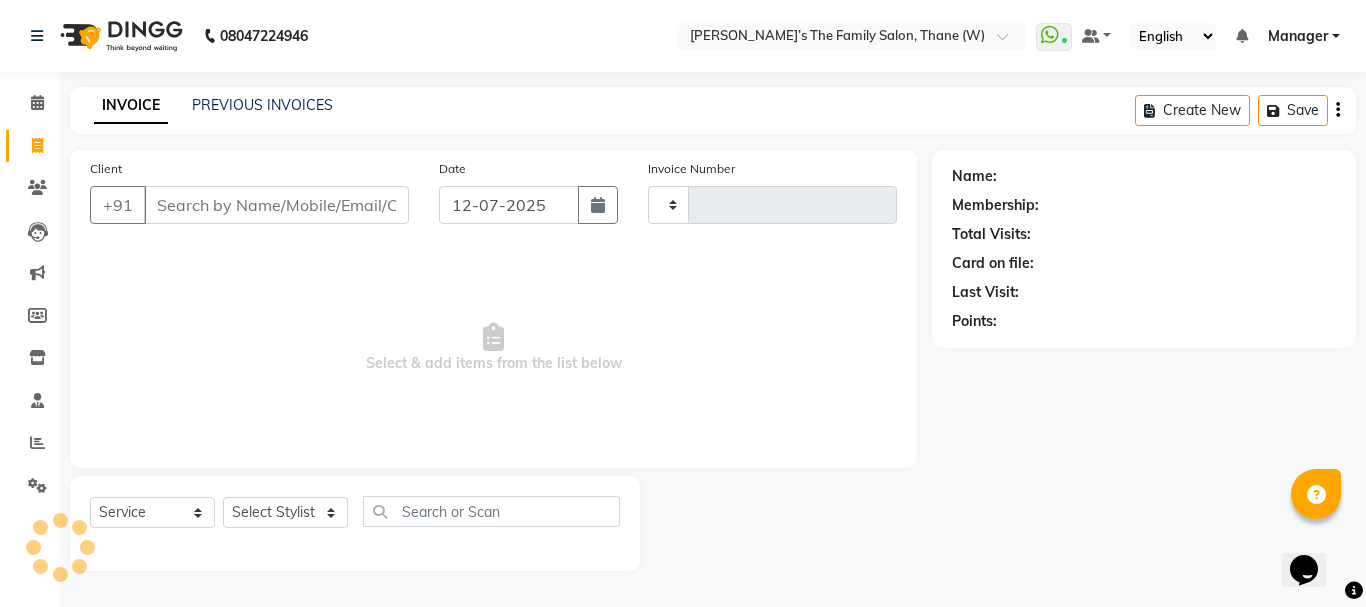 type on "2161" 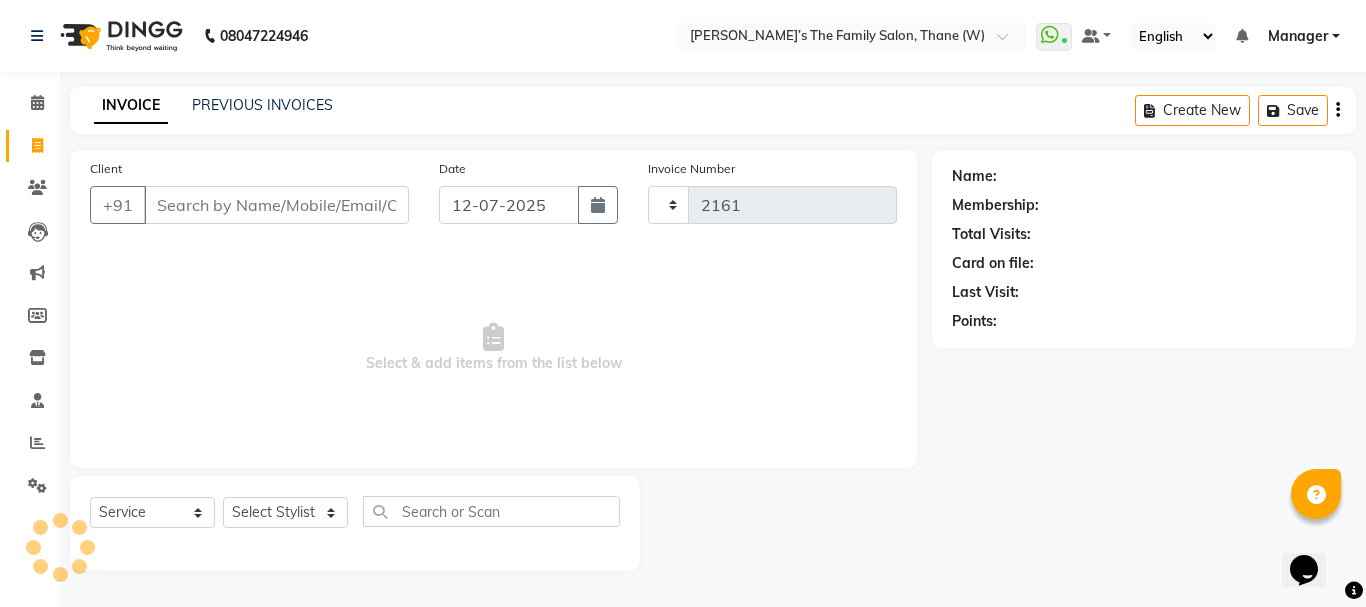 select on "8004" 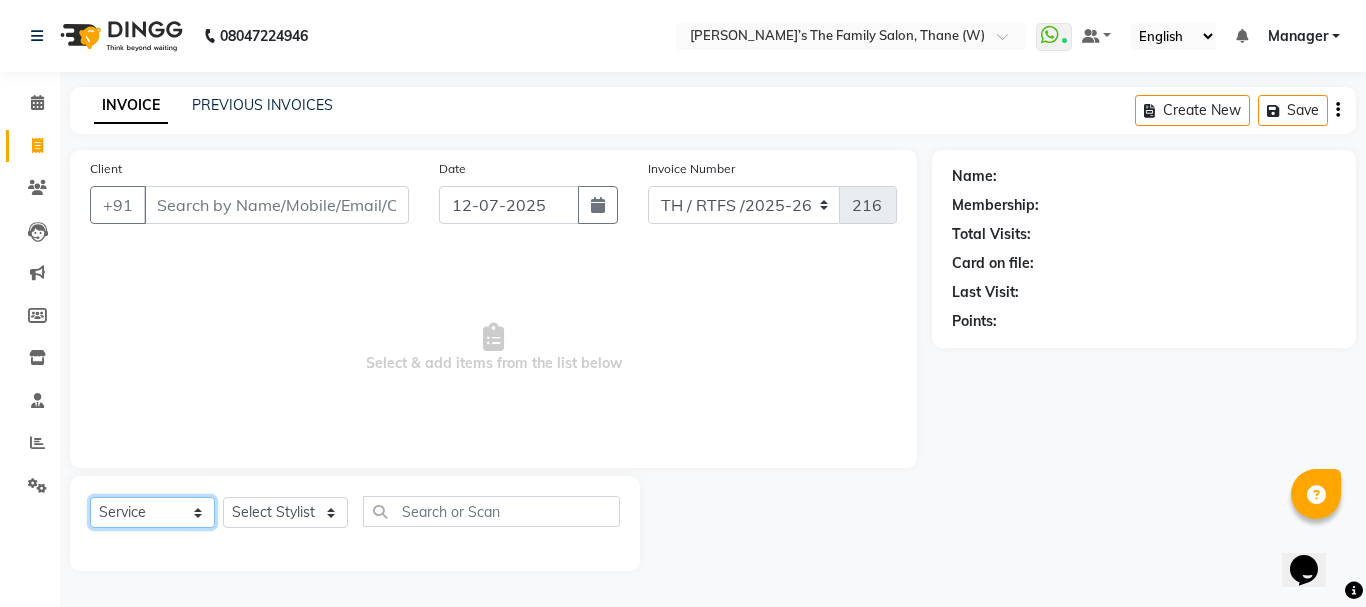 click on "Select  Service  Product  Membership  Package Voucher Prepaid Gift Card" 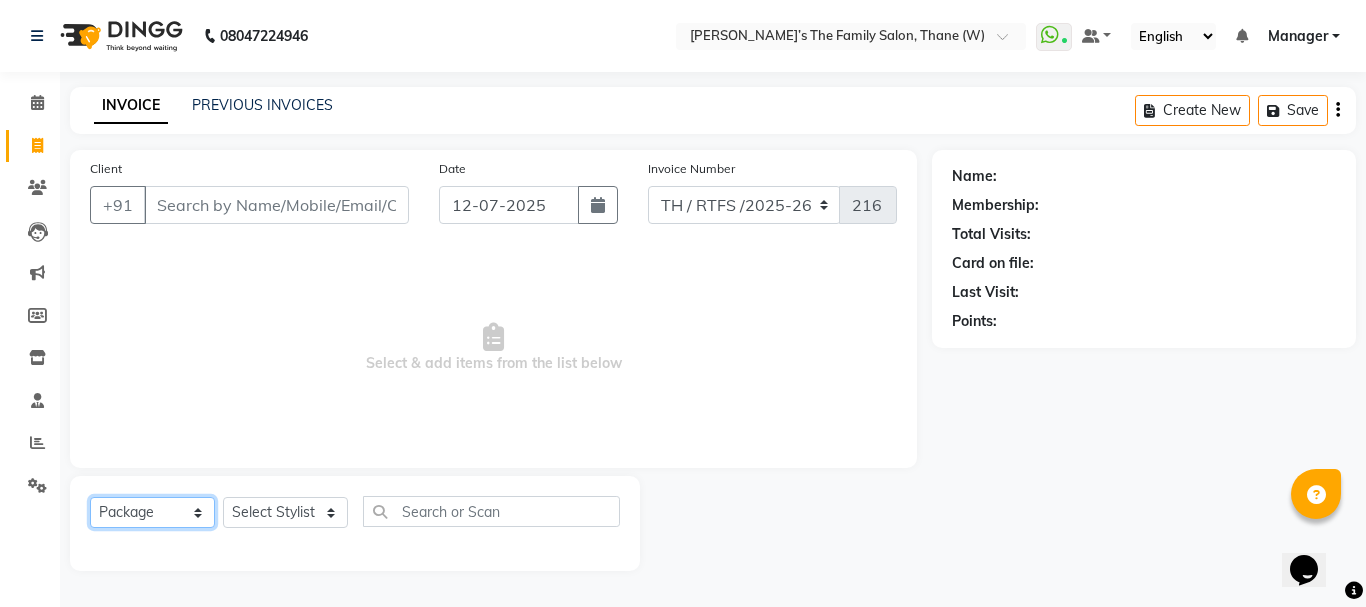 click on "Select  Service  Product  Membership  Package Voucher Prepaid Gift Card" 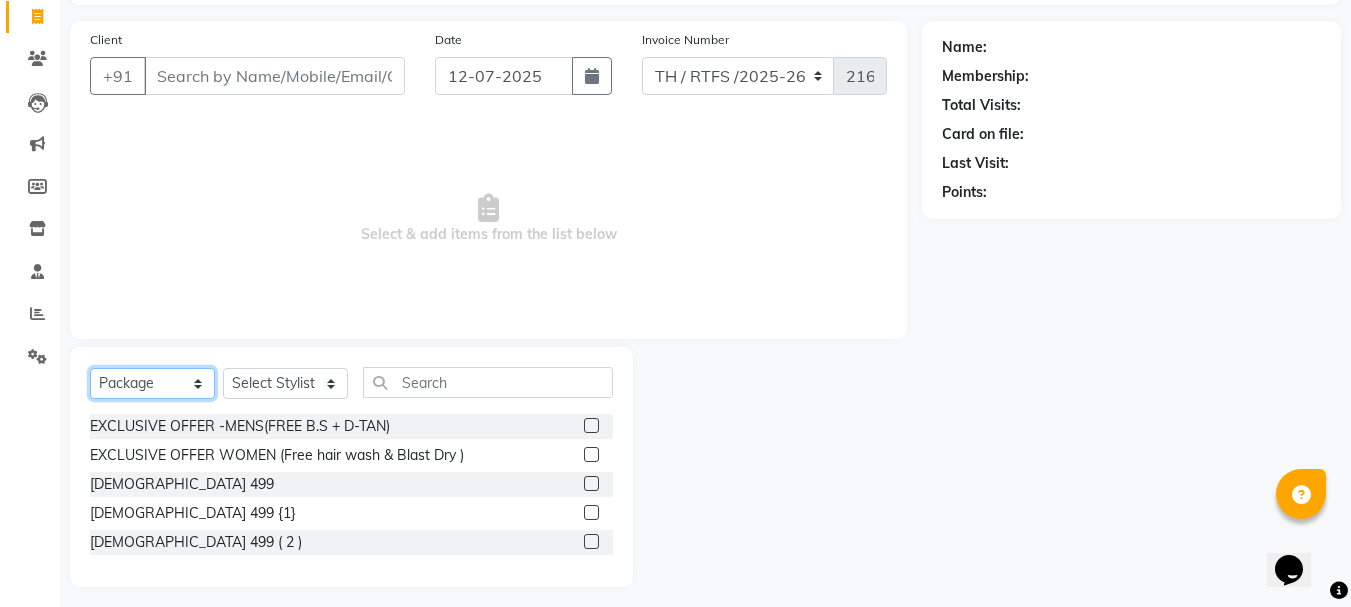 scroll, scrollTop: 139, scrollLeft: 0, axis: vertical 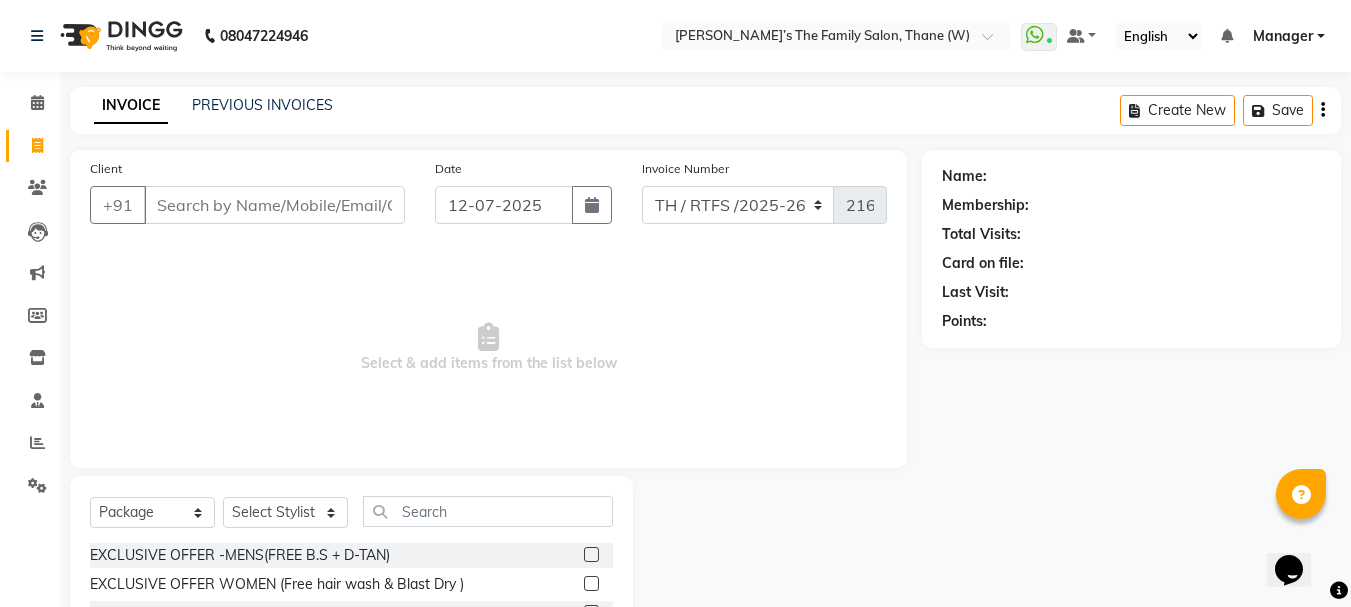 click on "Select & add items from the list below" at bounding box center (488, 348) 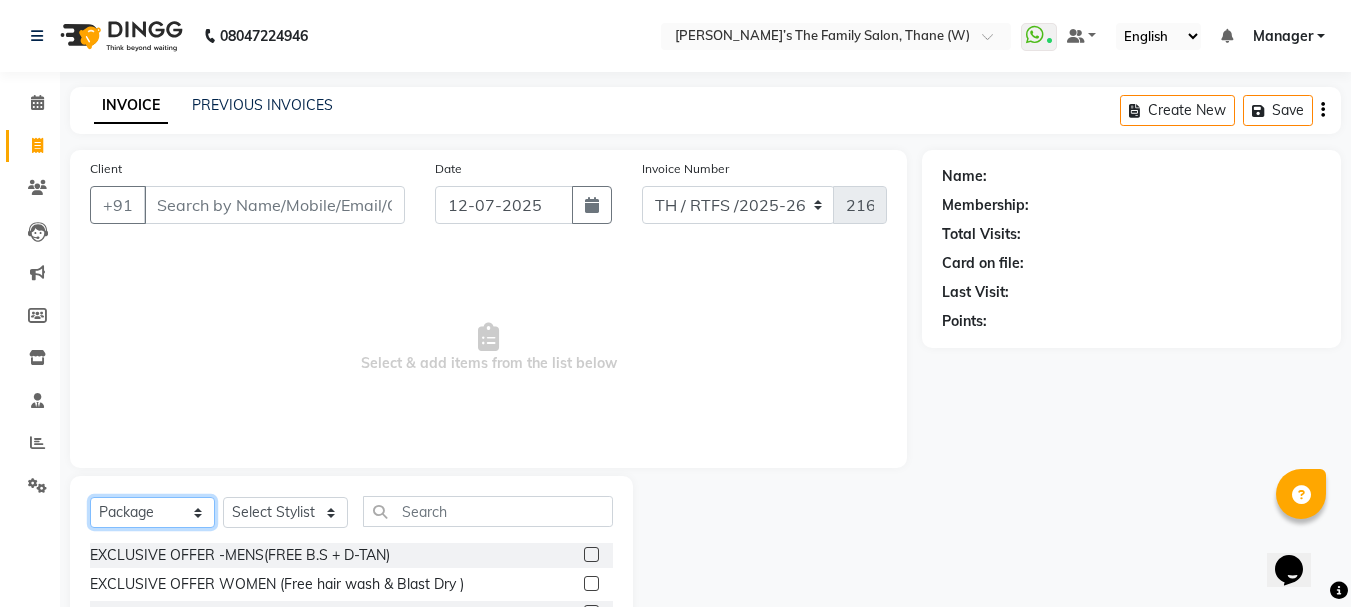 click on "Select  Service  Product  Membership  Package Voucher Prepaid Gift Card" 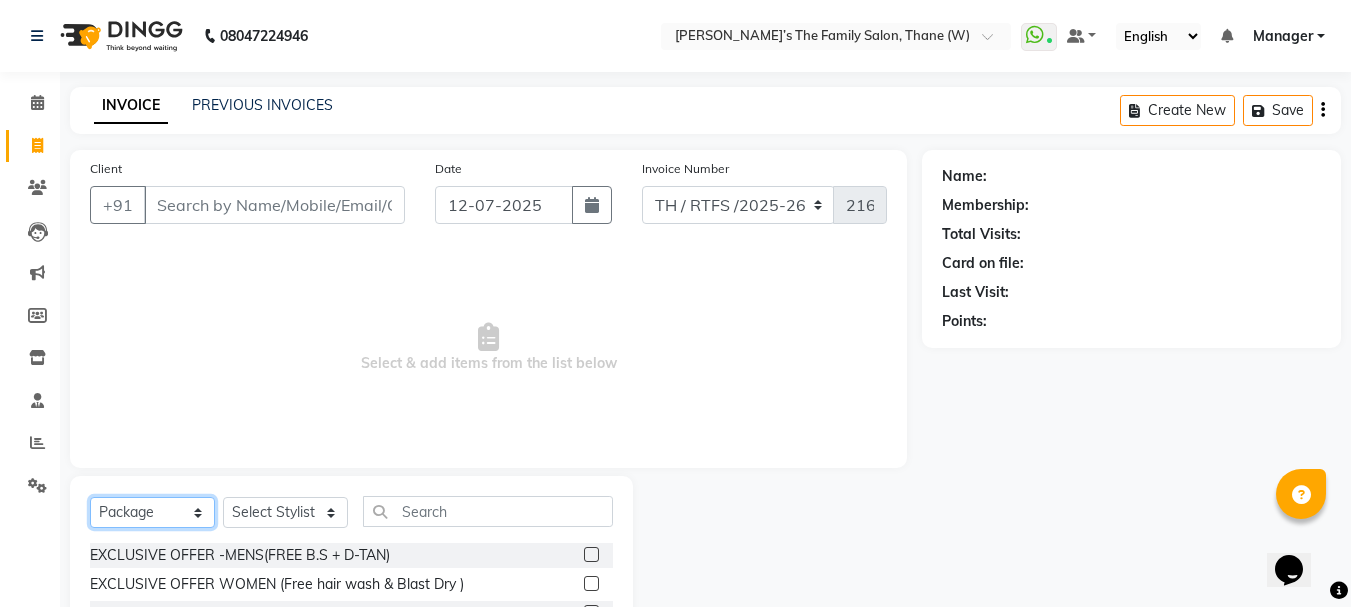 select on "service" 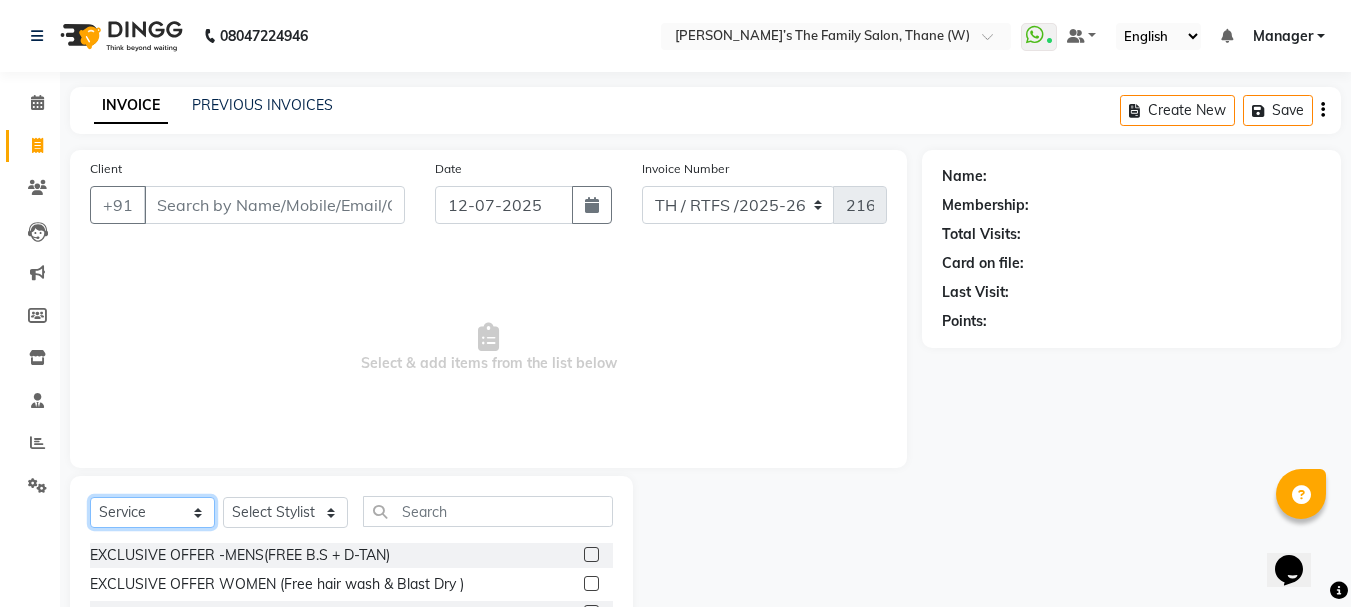 click on "Select  Service  Product  Membership  Package Voucher Prepaid Gift Card" 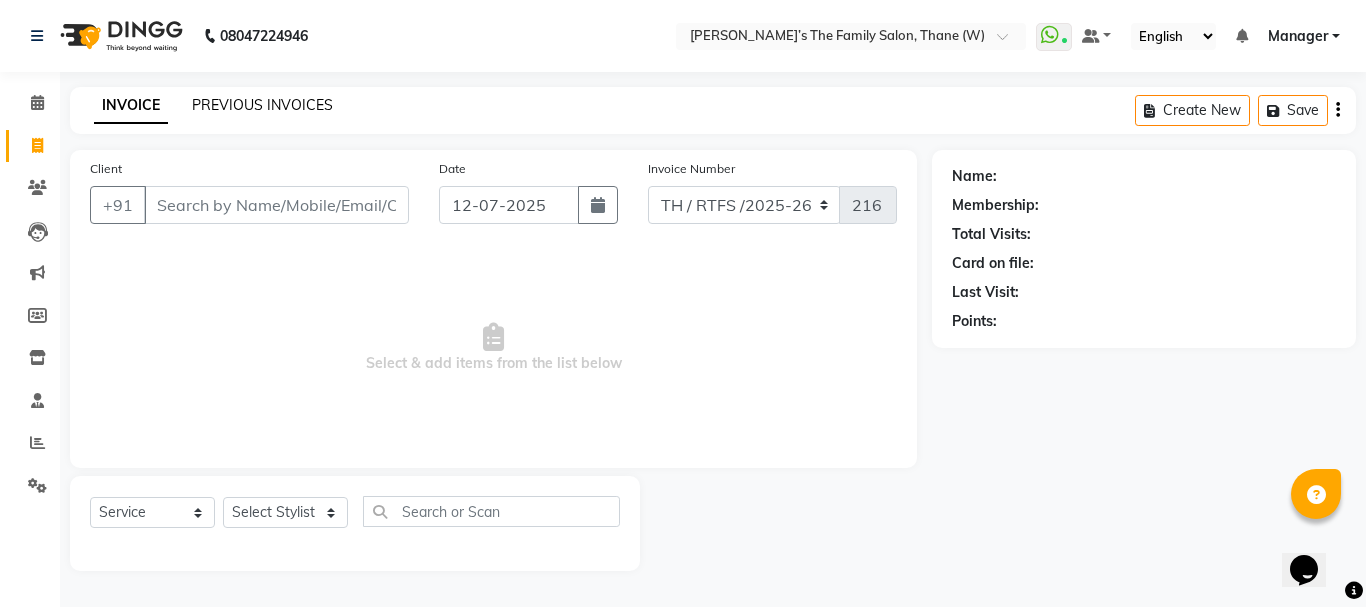 click on "PREVIOUS INVOICES" 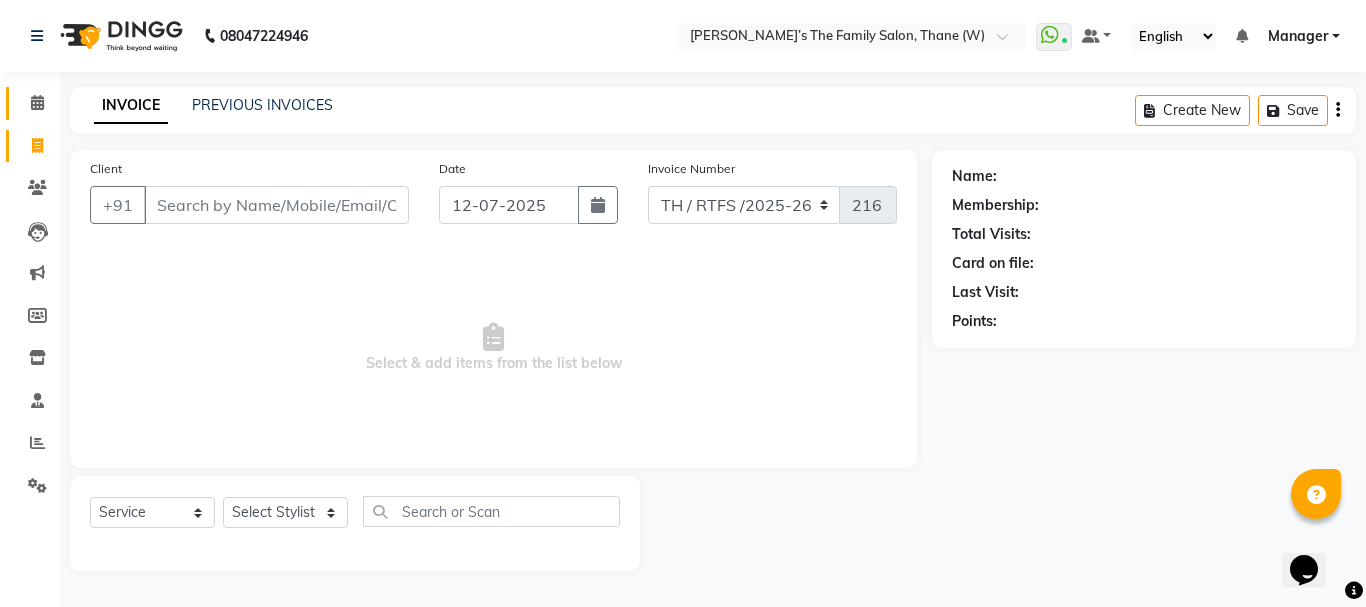 click 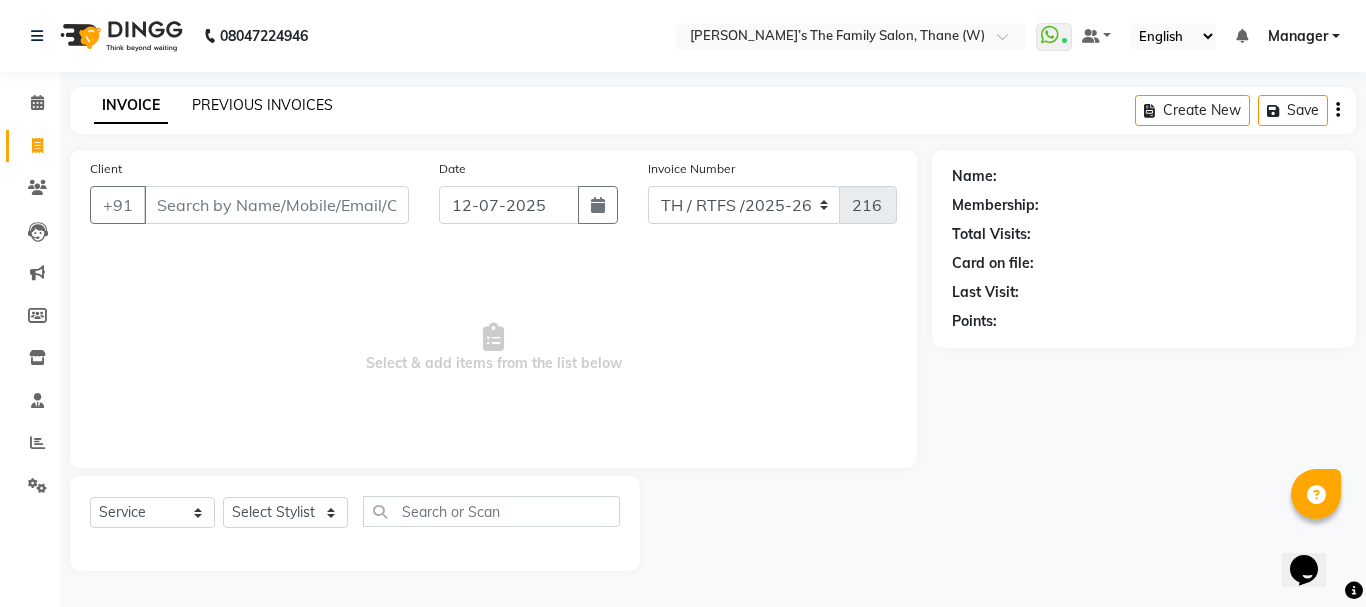 click on "PREVIOUS INVOICES" 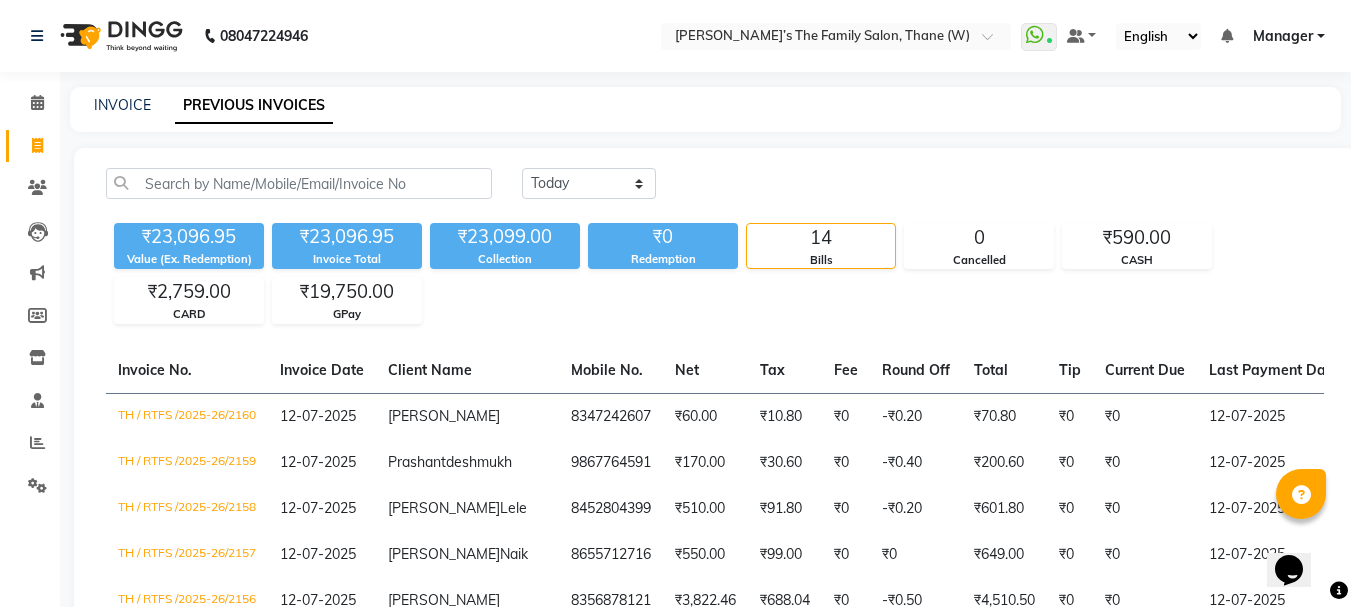 click on "₹23,096.95 Value (Ex. Redemption) ₹23,096.95 Invoice Total  ₹23,099.00 Collection ₹0 Redemption 14 Bills 0 Cancelled ₹590.00 CASH ₹2,759.00 CARD ₹19,750.00 GPay" 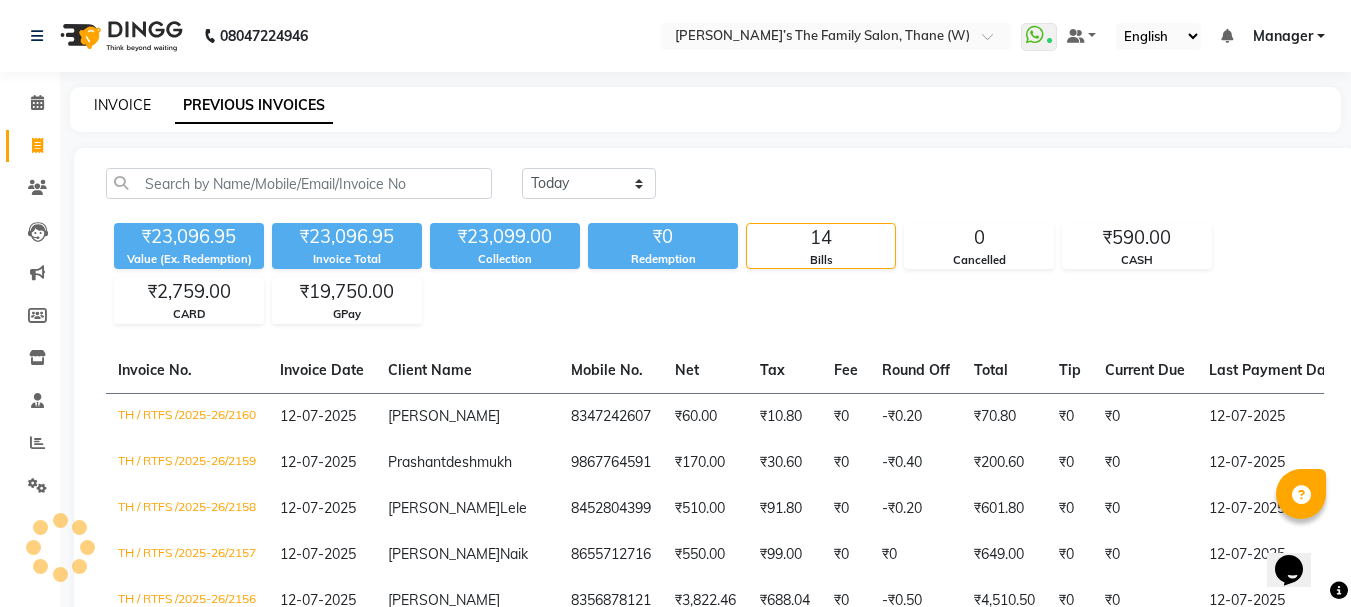click on "INVOICE" 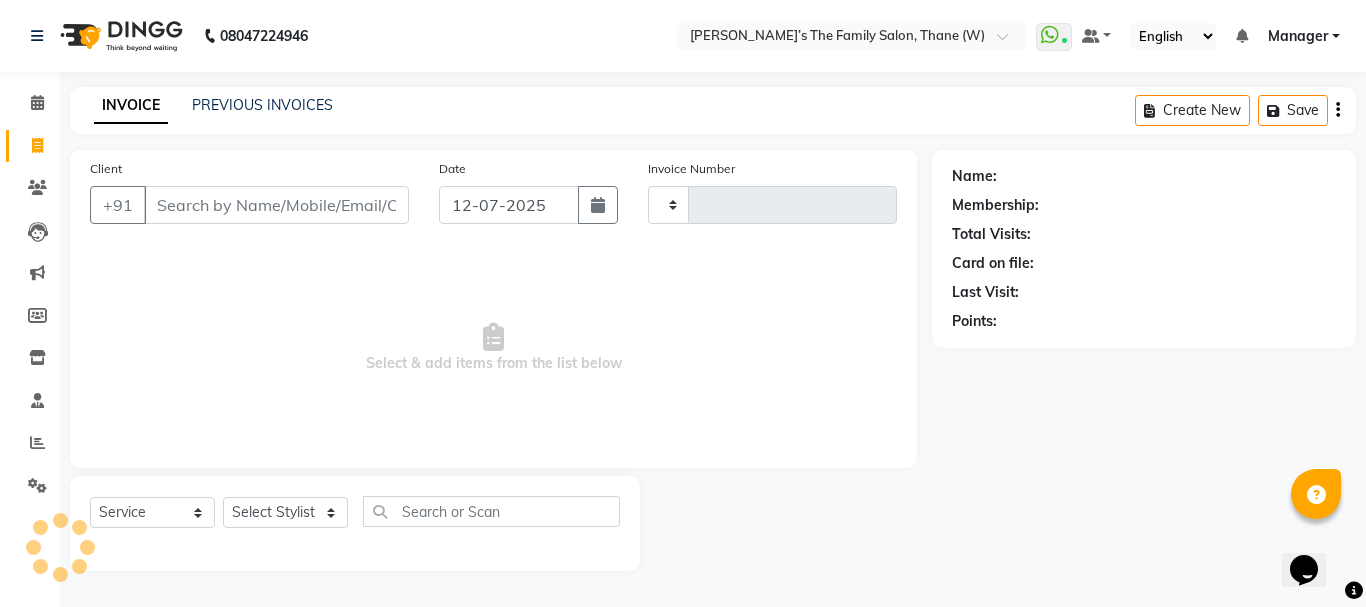 type on "2161" 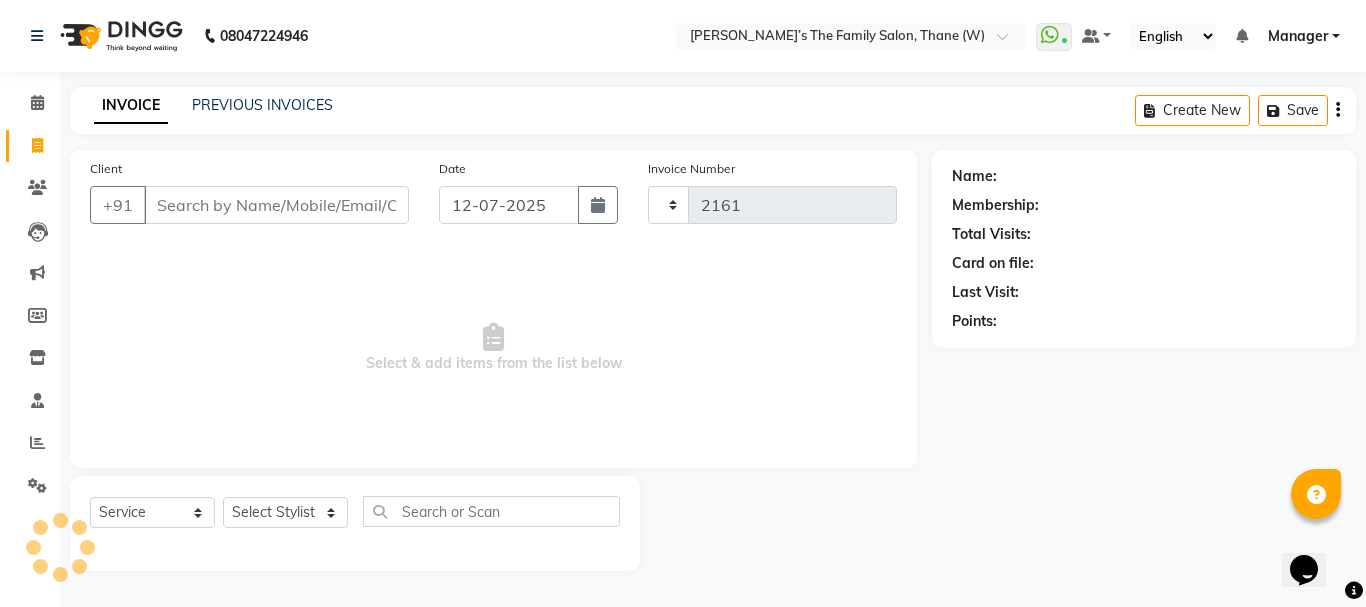 select on "8004" 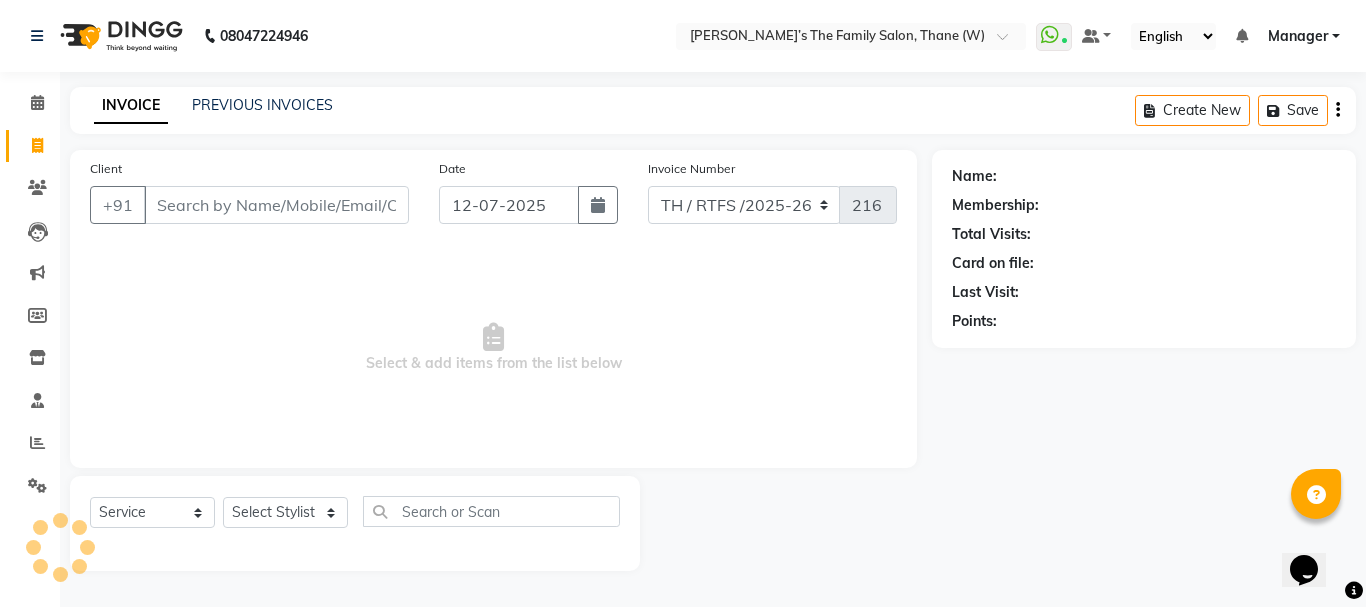 click on "Client" at bounding box center [276, 205] 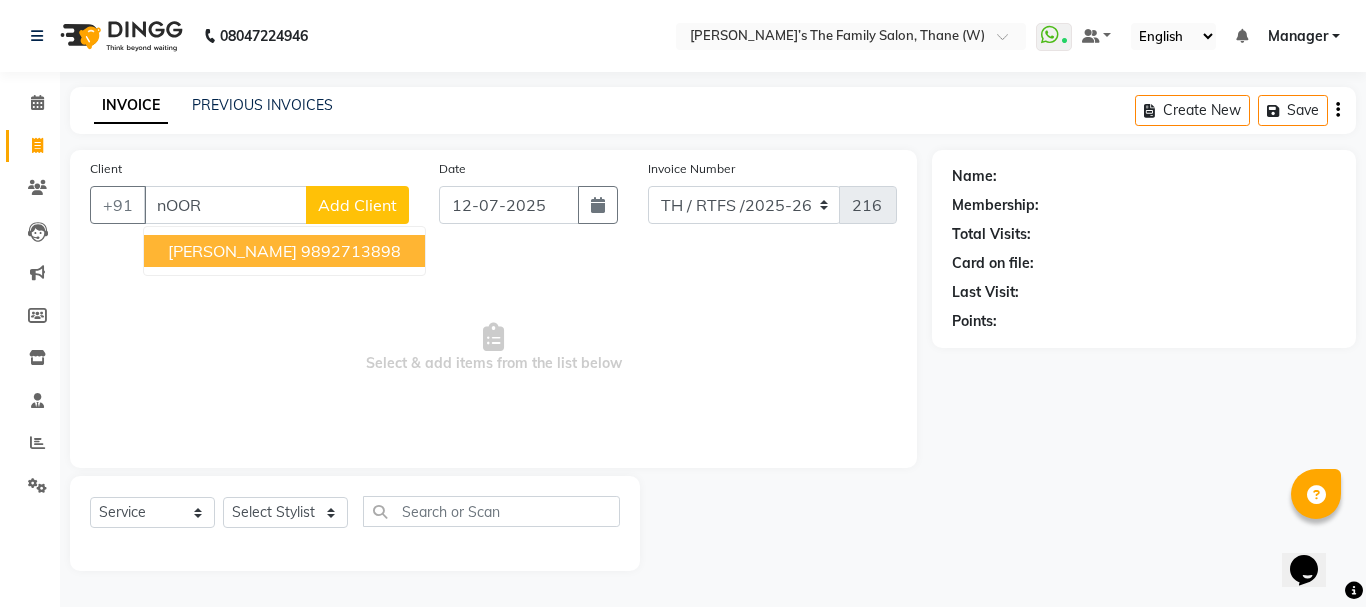 click on "9892713898" at bounding box center (351, 251) 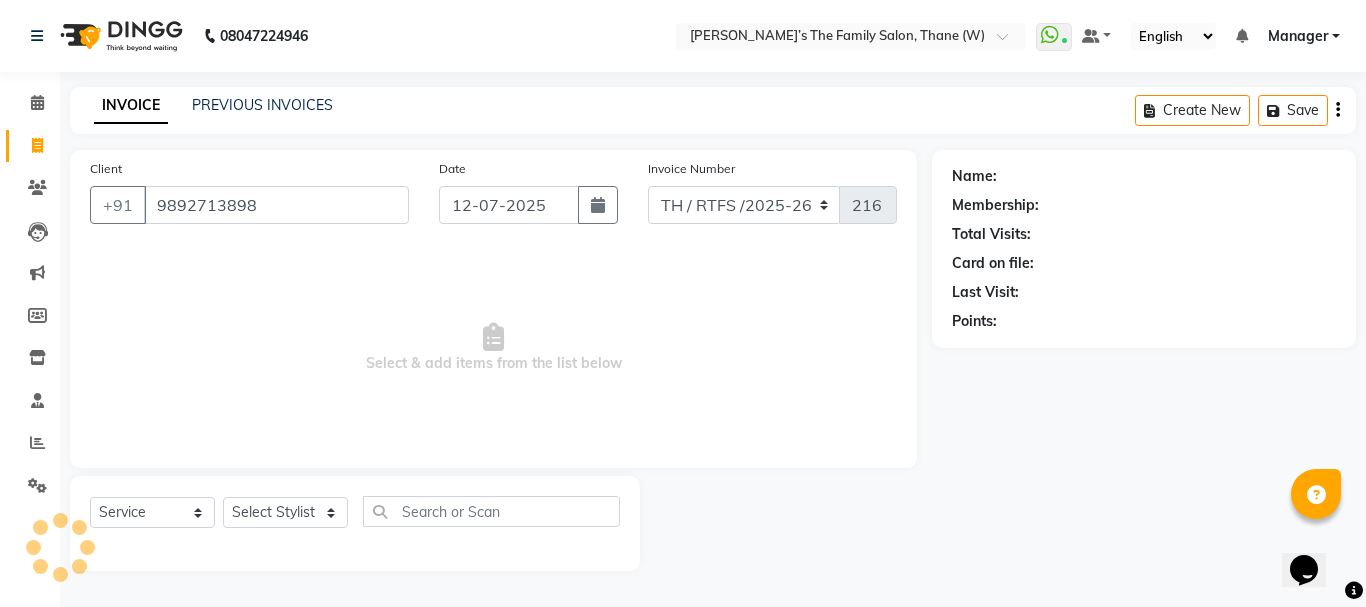 type on "9892713898" 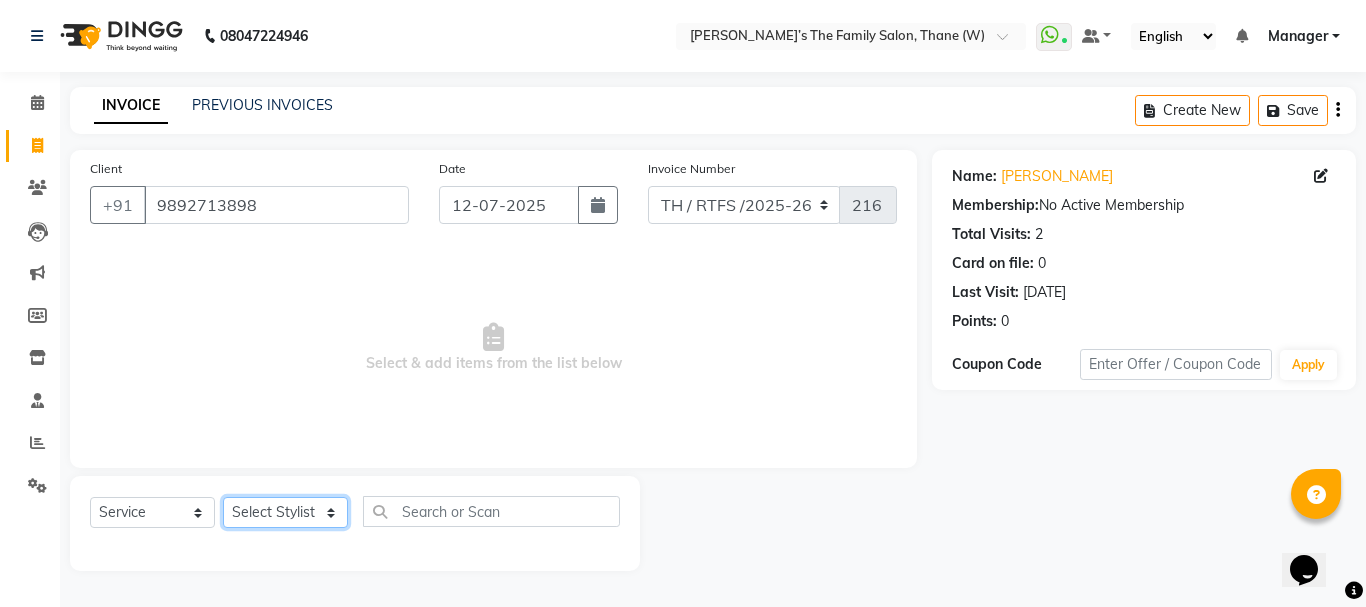 click on "Select Stylist Aarohi P   Aksahy auty Ali  Aniket A  Anuradha arvind Divya gautam .kasrade House sale Komal Waghmare  Laxmi   Manager Moin salmani Prashant   Ravindra Samrat Kumar Sangita Dighe Sanjana Kharat  Shreepad M  shrishti  jaiwala  vaibhavi  gudekar  Vikas H" 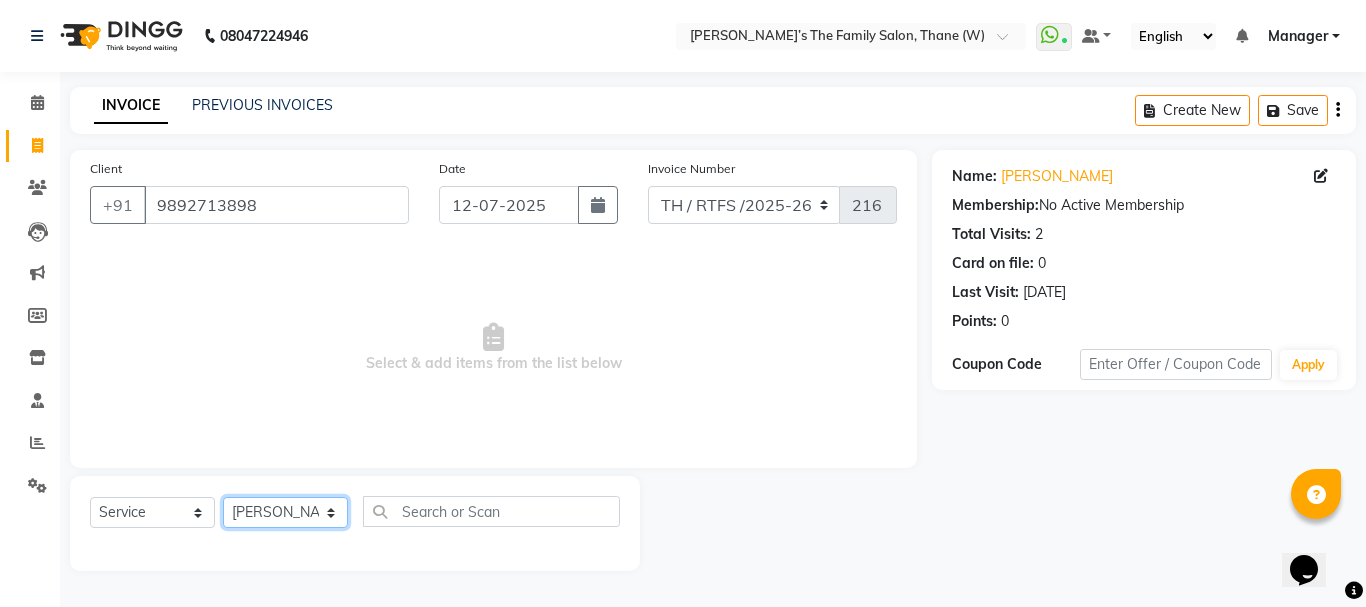 click on "Select Stylist Aarohi P   Aksahy auty Ali  Aniket A  Anuradha arvind Divya gautam .kasrade House sale Komal Waghmare  Laxmi   Manager Moin salmani Prashant   Ravindra Samrat Kumar Sangita Dighe Sanjana Kharat  Shreepad M  shrishti  jaiwala  vaibhavi  gudekar  Vikas H" 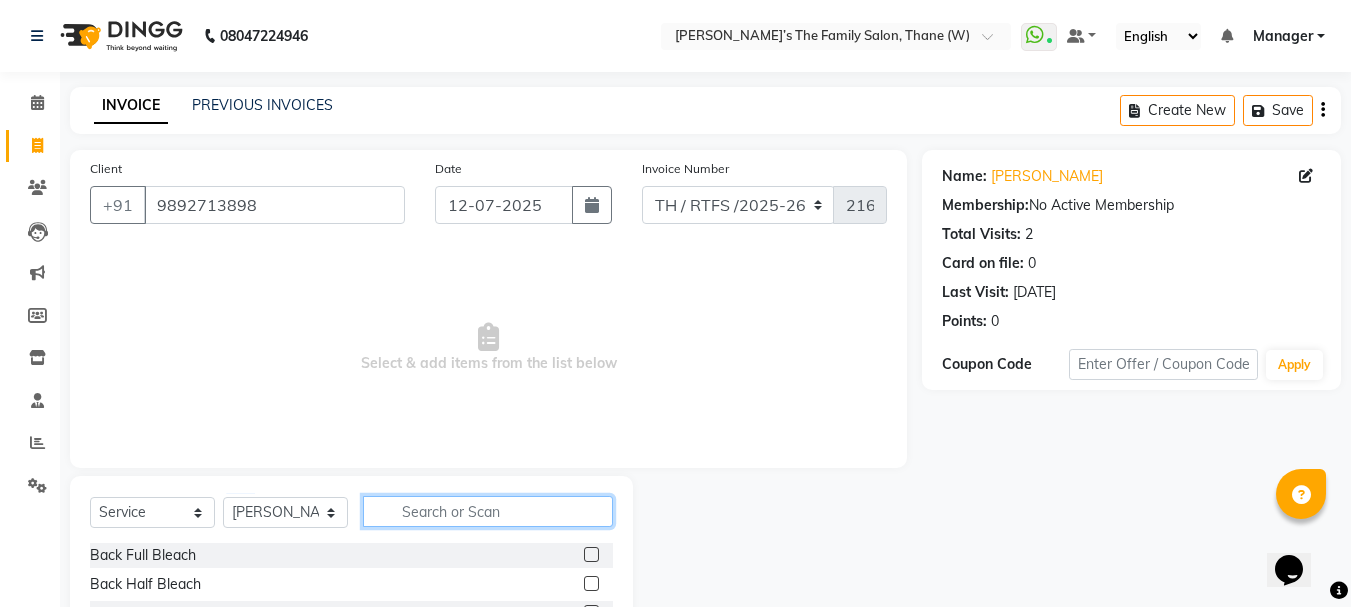 click 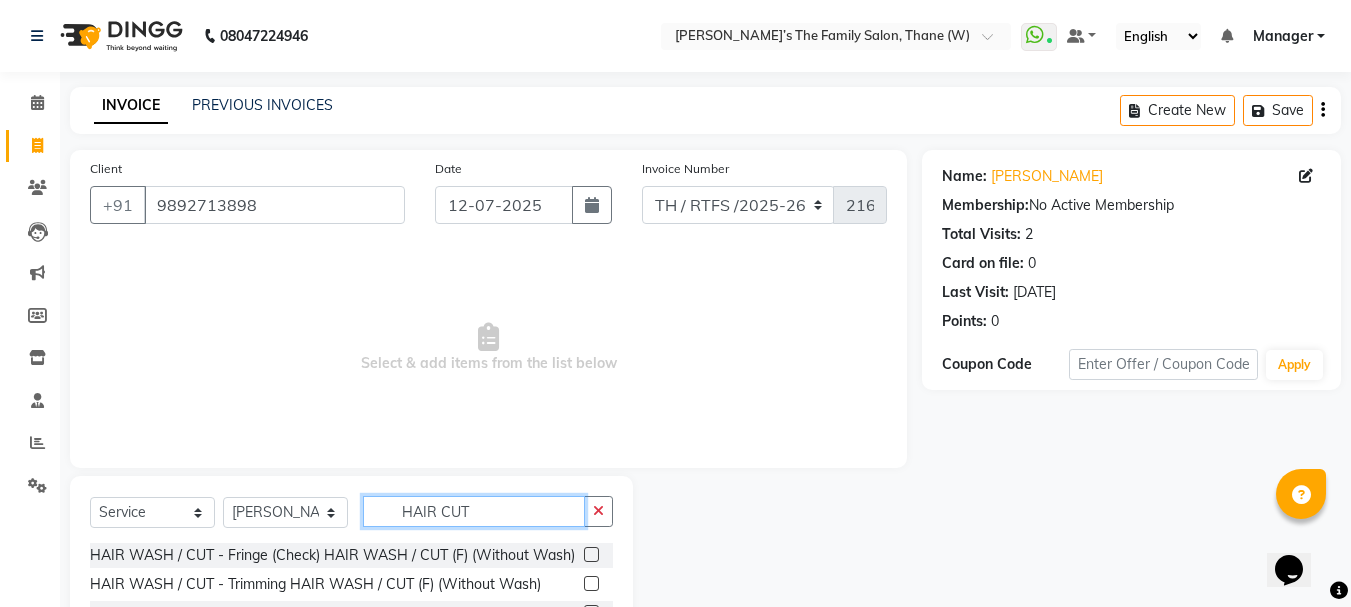scroll, scrollTop: 194, scrollLeft: 0, axis: vertical 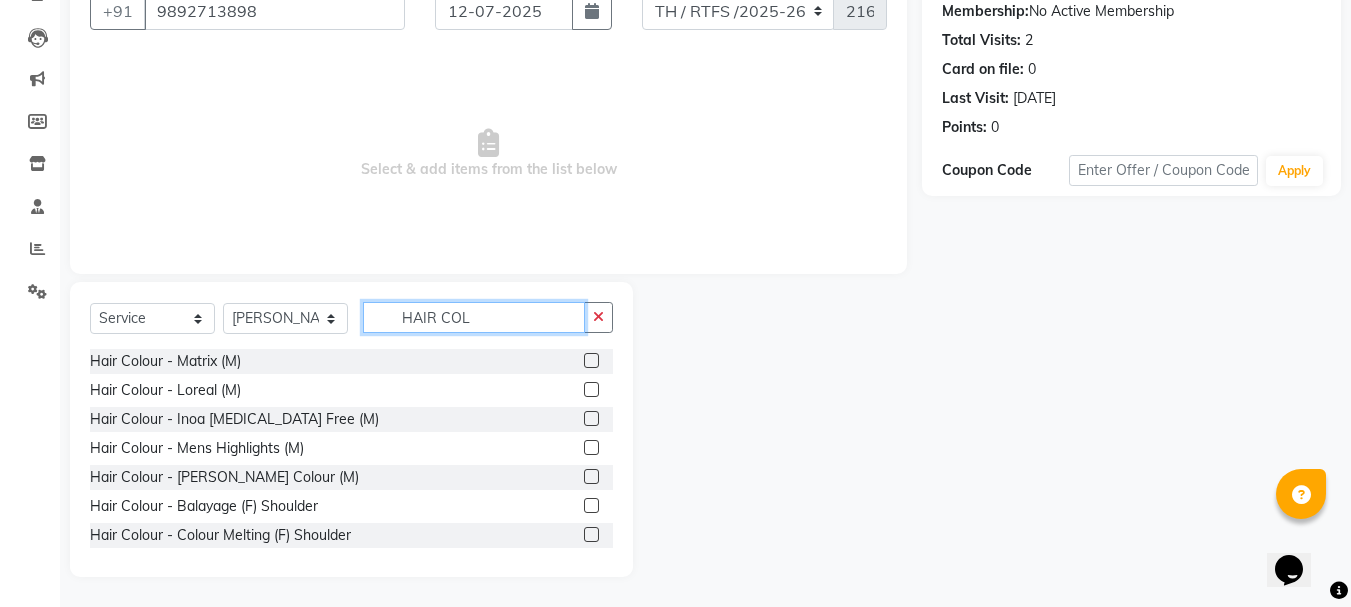 type on "HAIR COL" 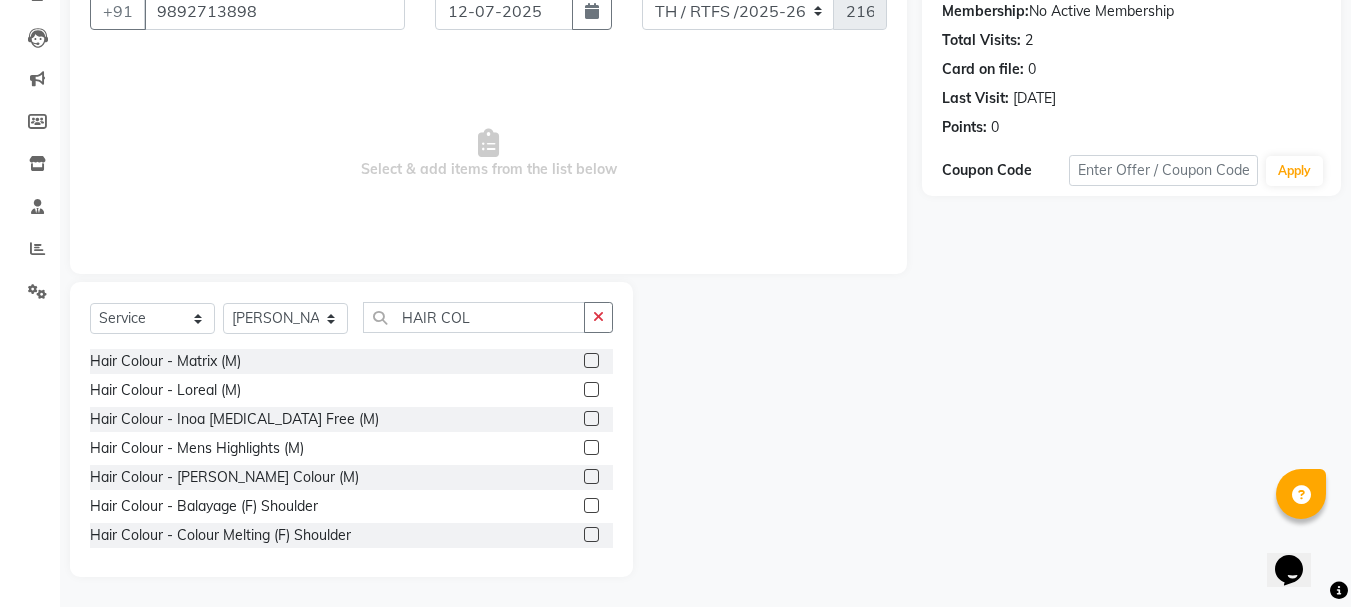 click 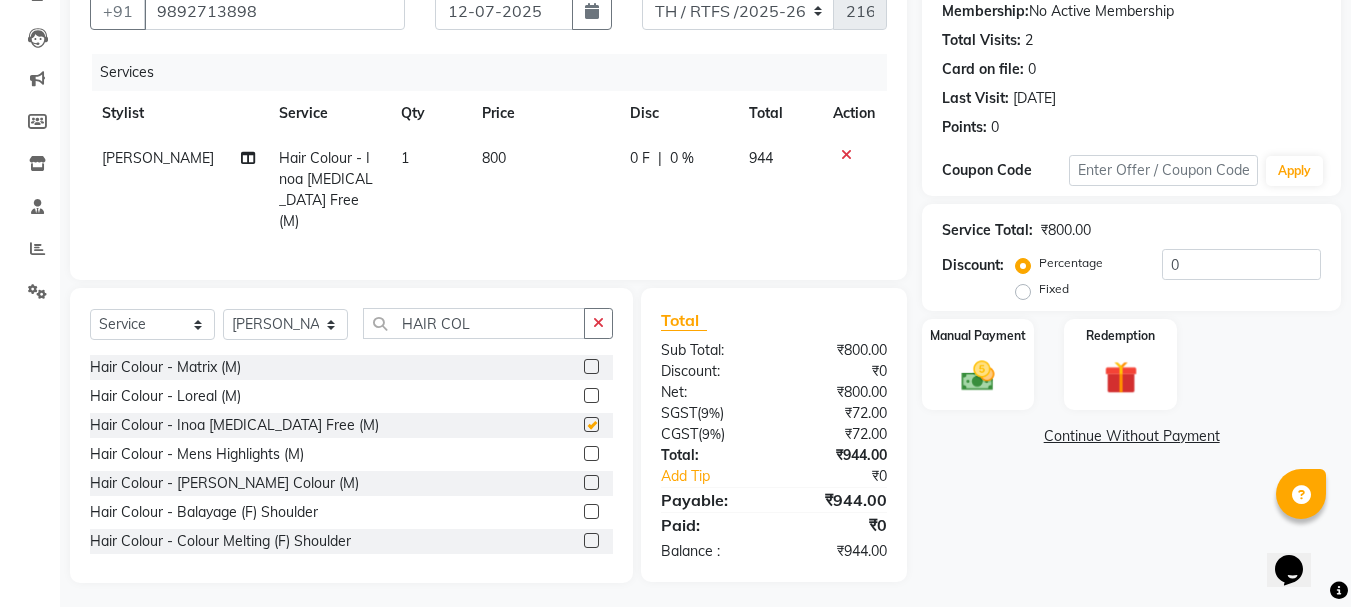 checkbox on "false" 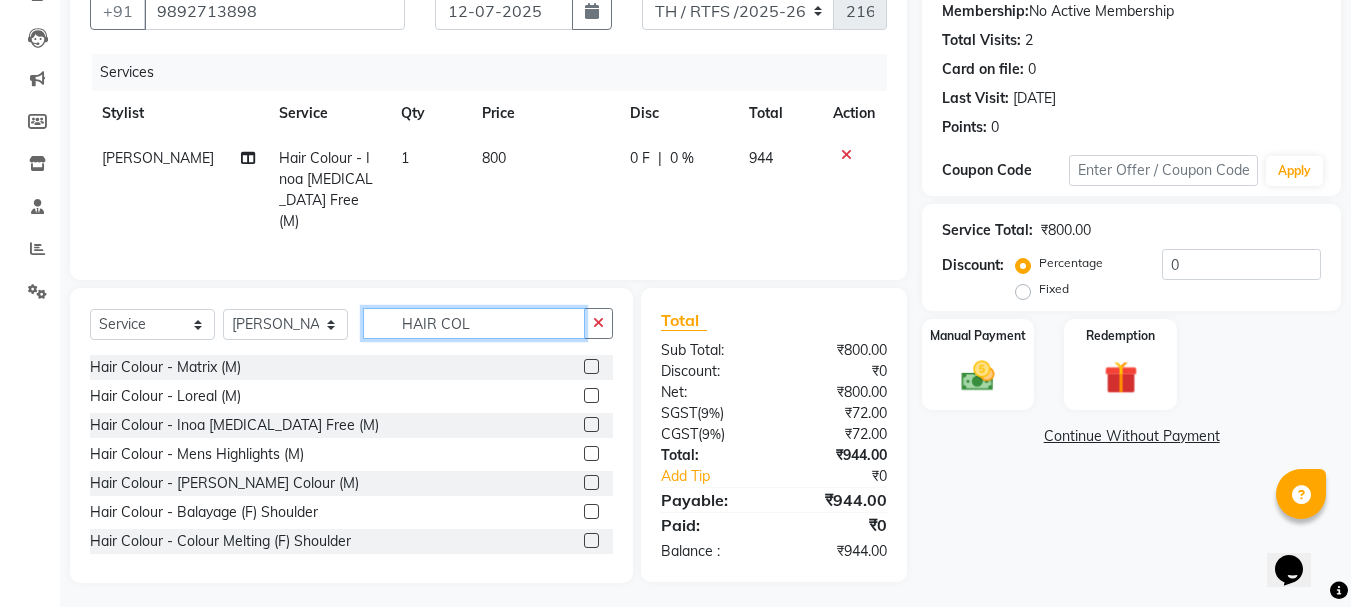 click on "HAIR COL" 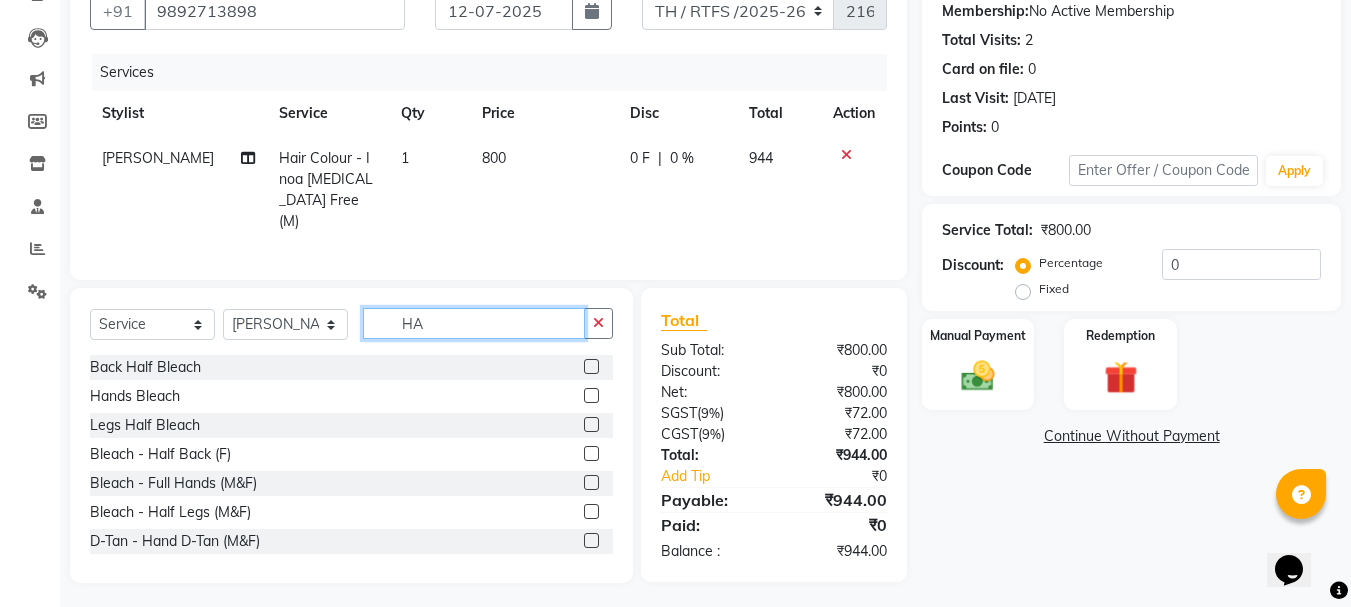 type on "H" 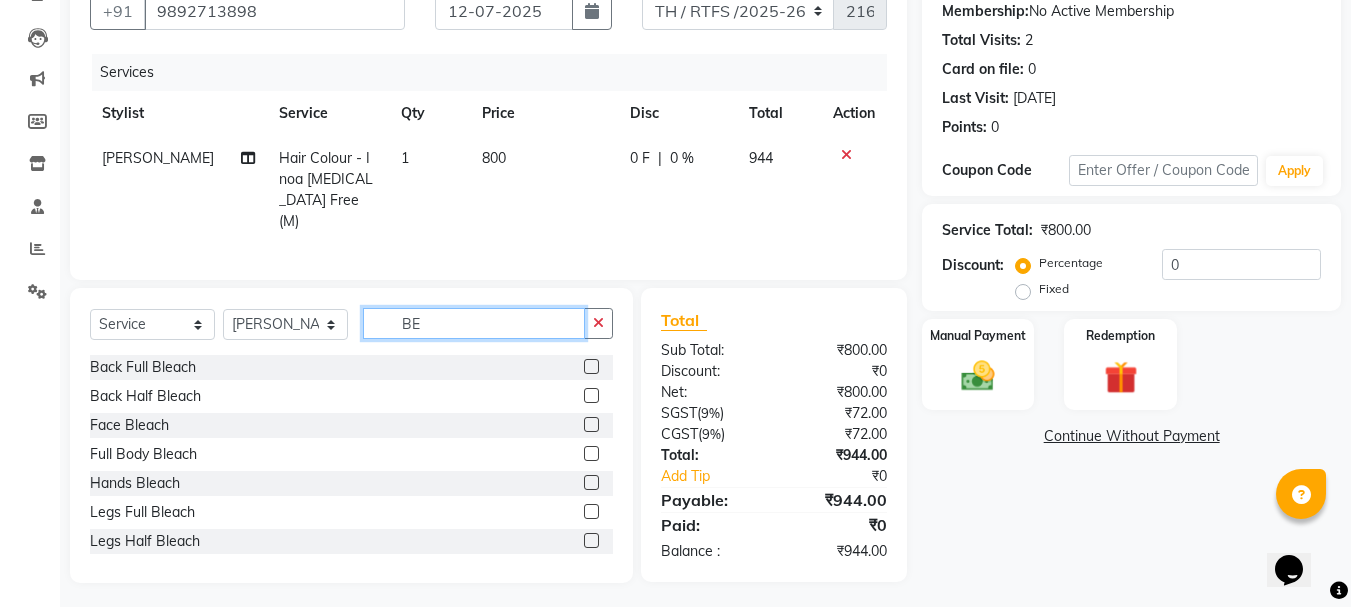 scroll, scrollTop: 193, scrollLeft: 0, axis: vertical 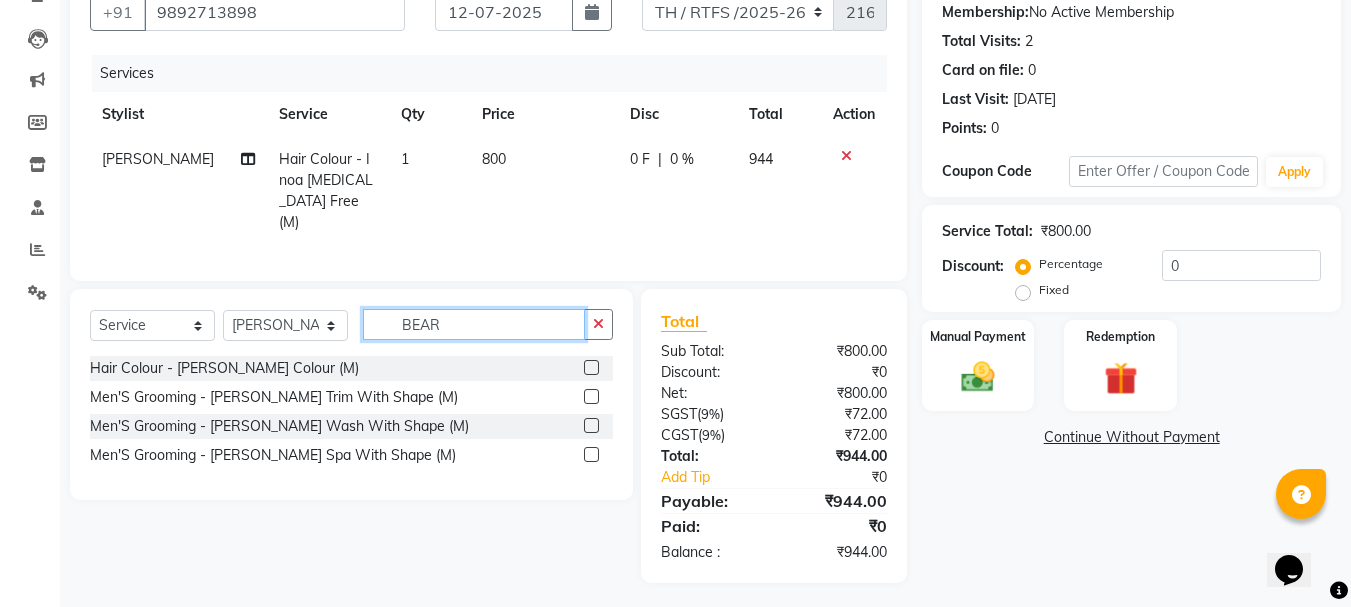 type on "BEAR" 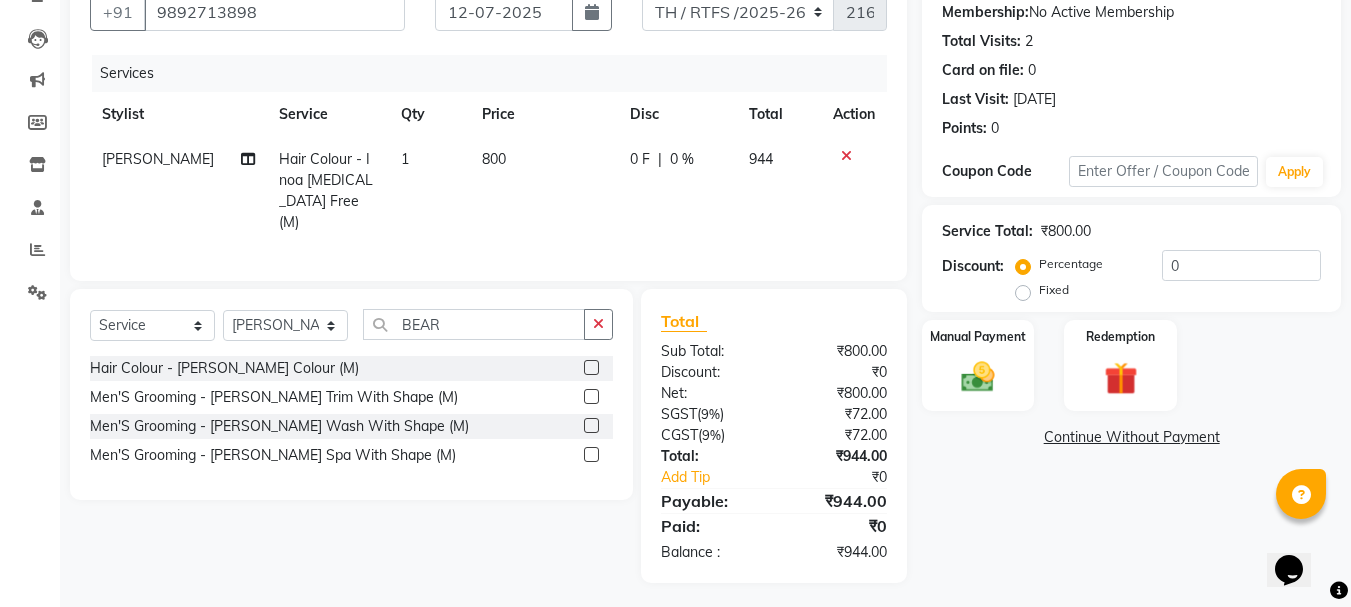 click 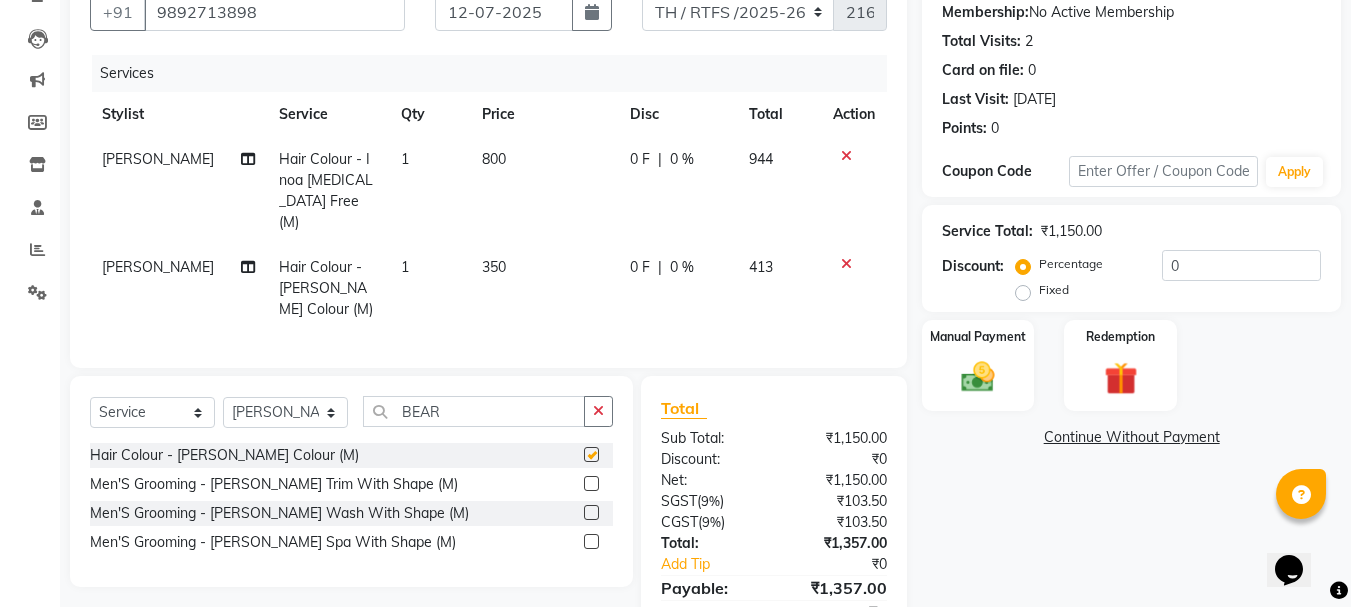 checkbox on "false" 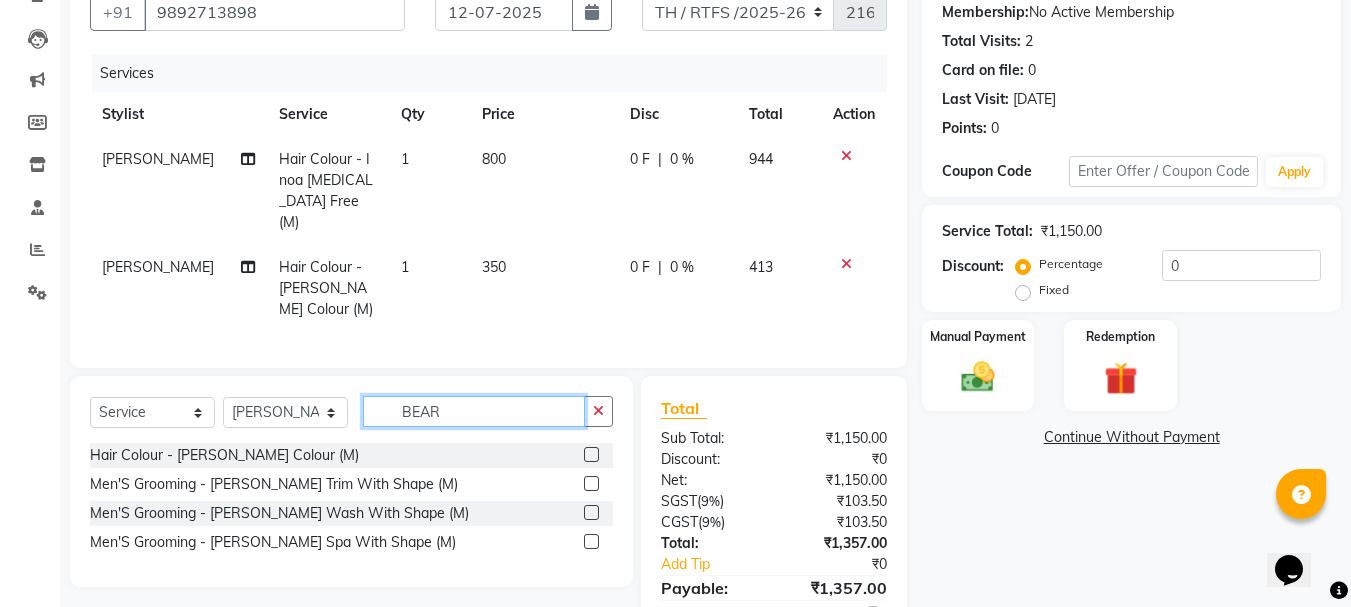 click on "BEAR" 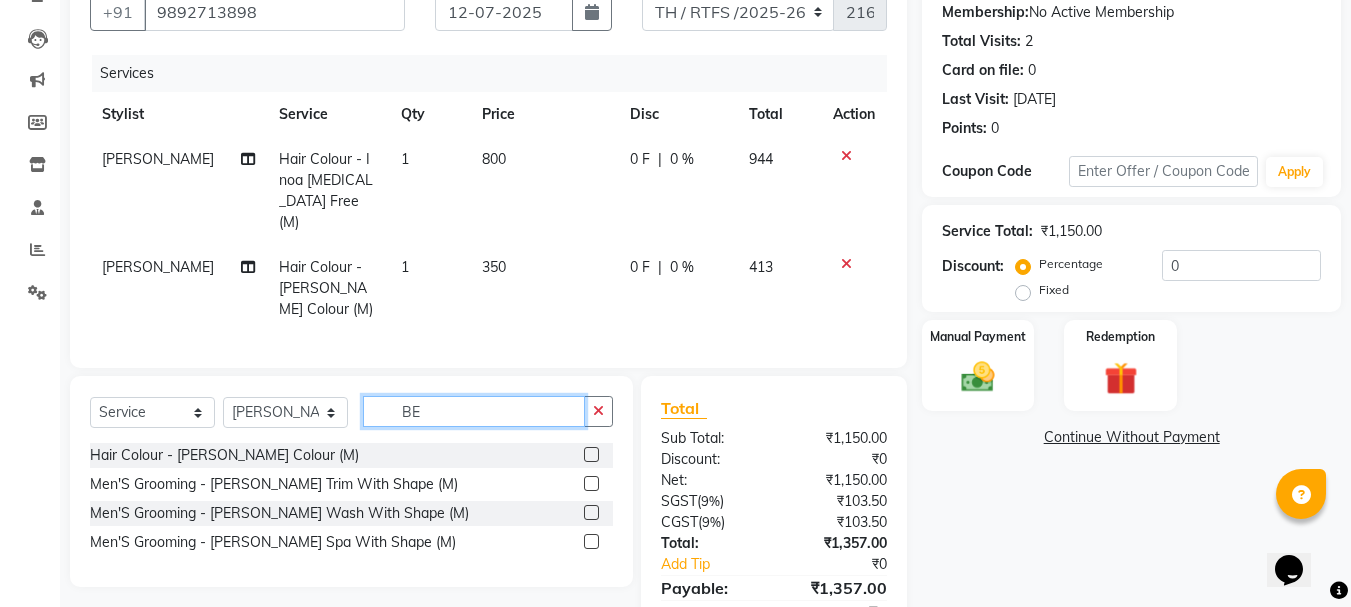type on "B" 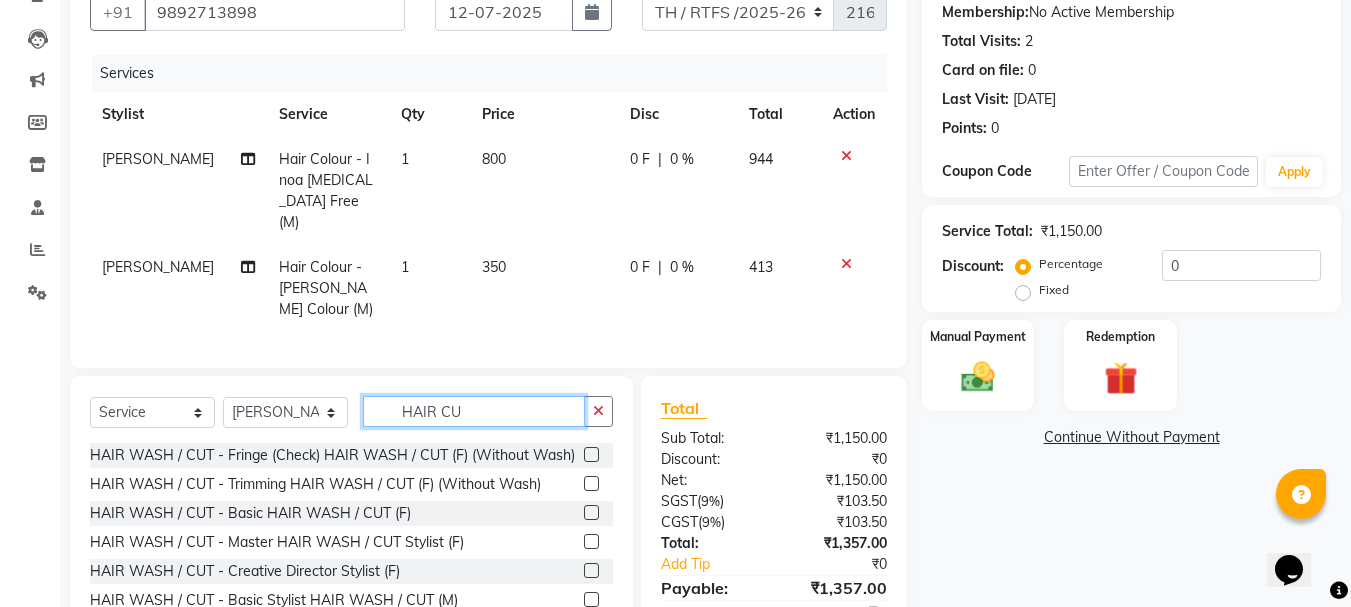 type on "HAIR CU" 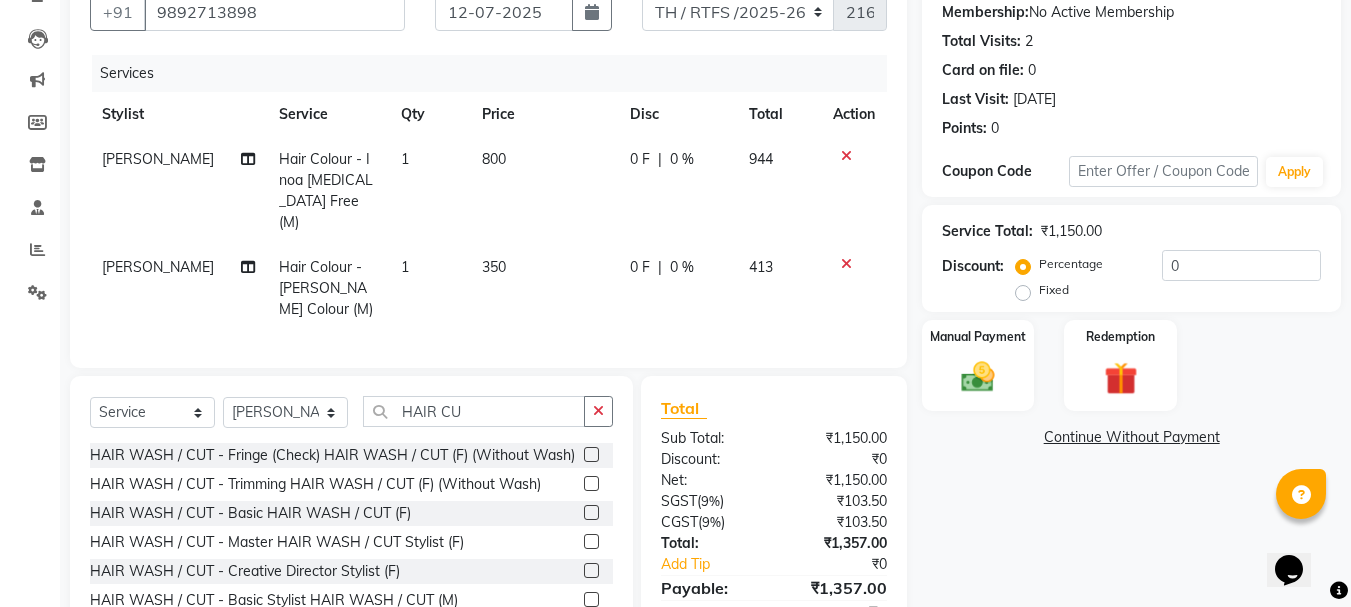 click 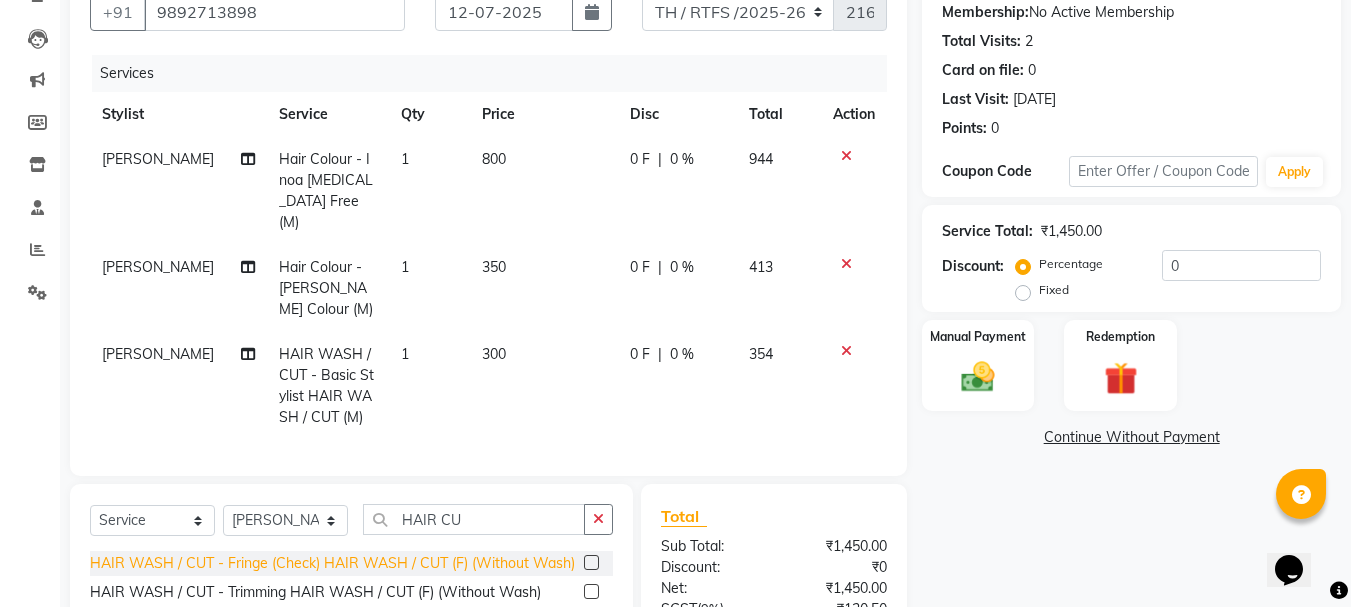 checkbox on "false" 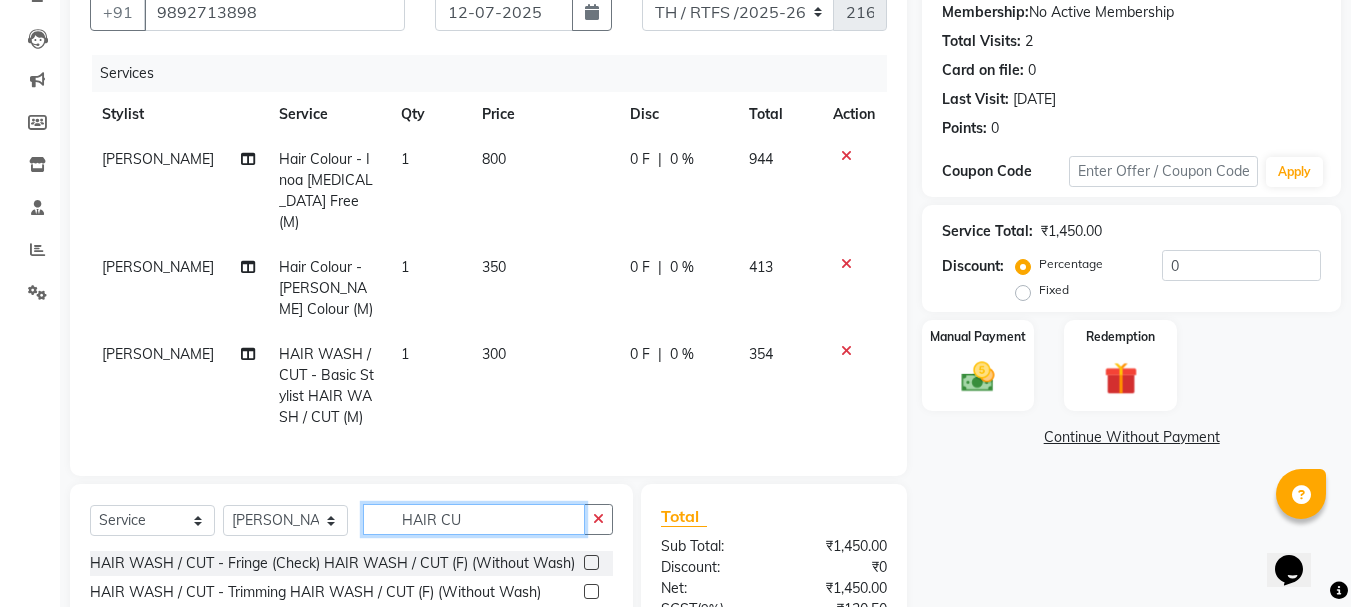 click on "HAIR CU" 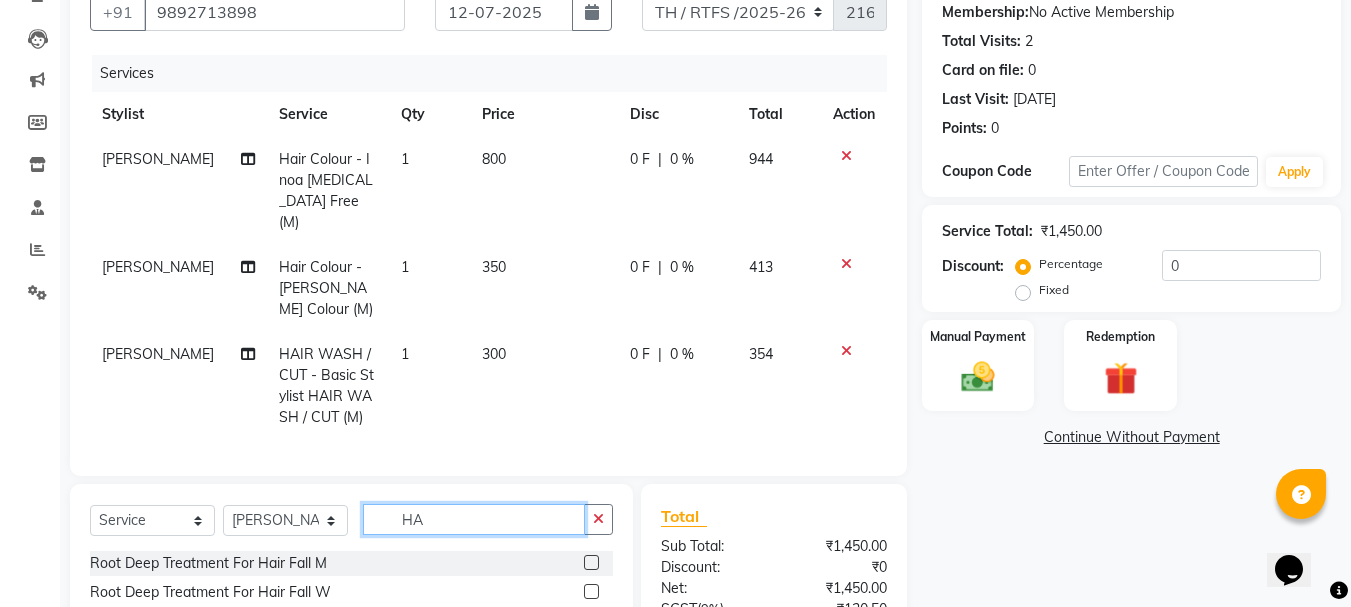 type on "H" 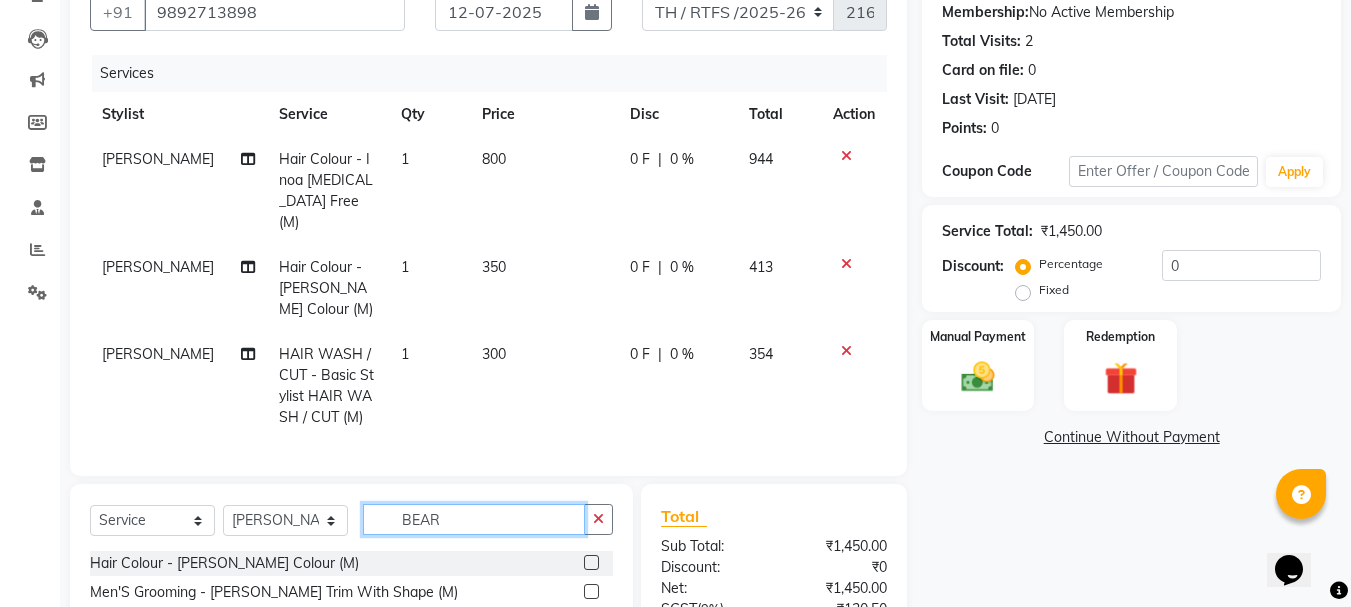 type on "BEAR" 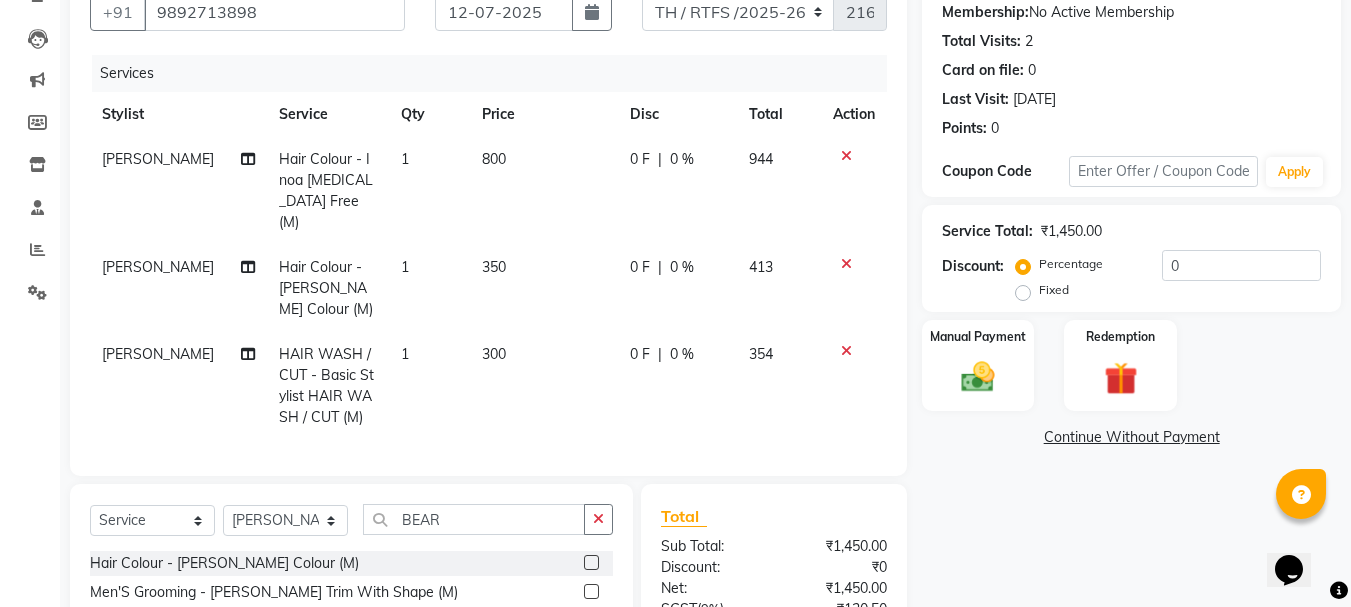 click 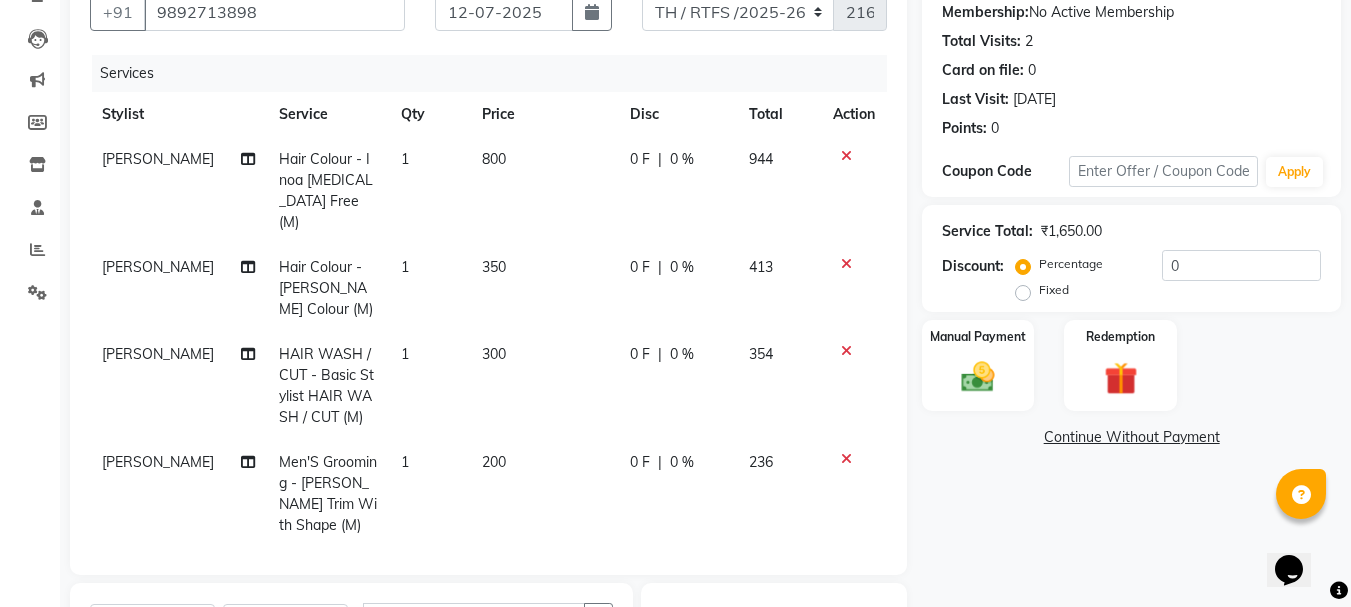checkbox on "false" 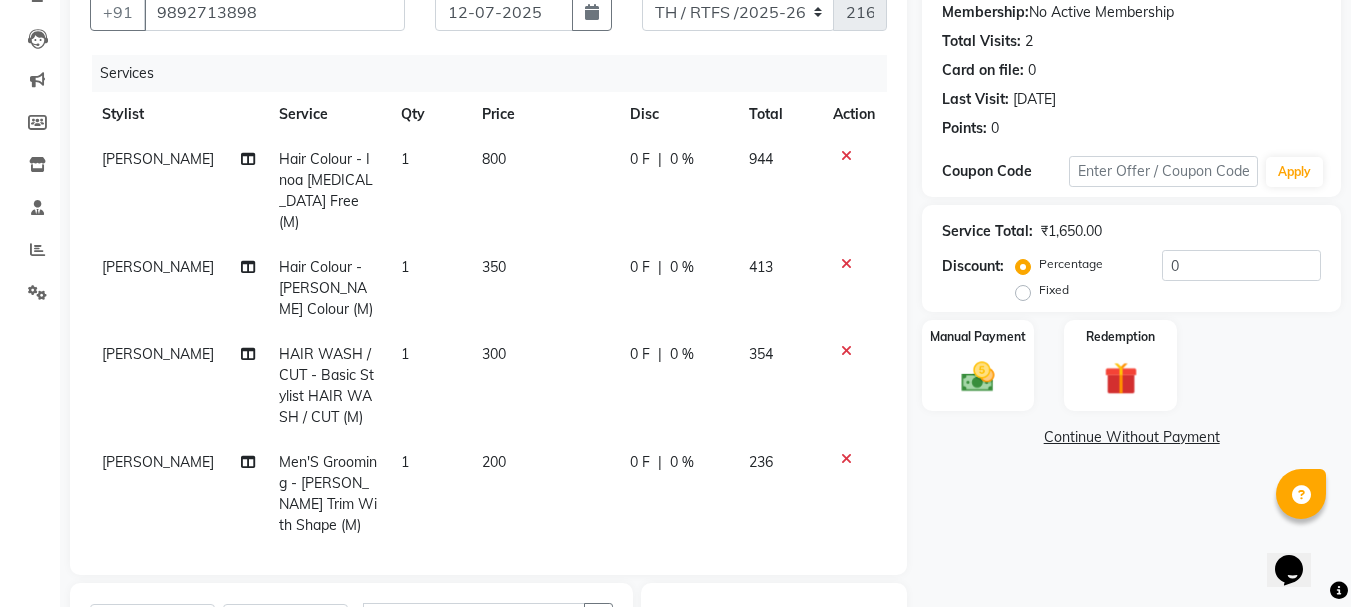 scroll, scrollTop: 475, scrollLeft: 0, axis: vertical 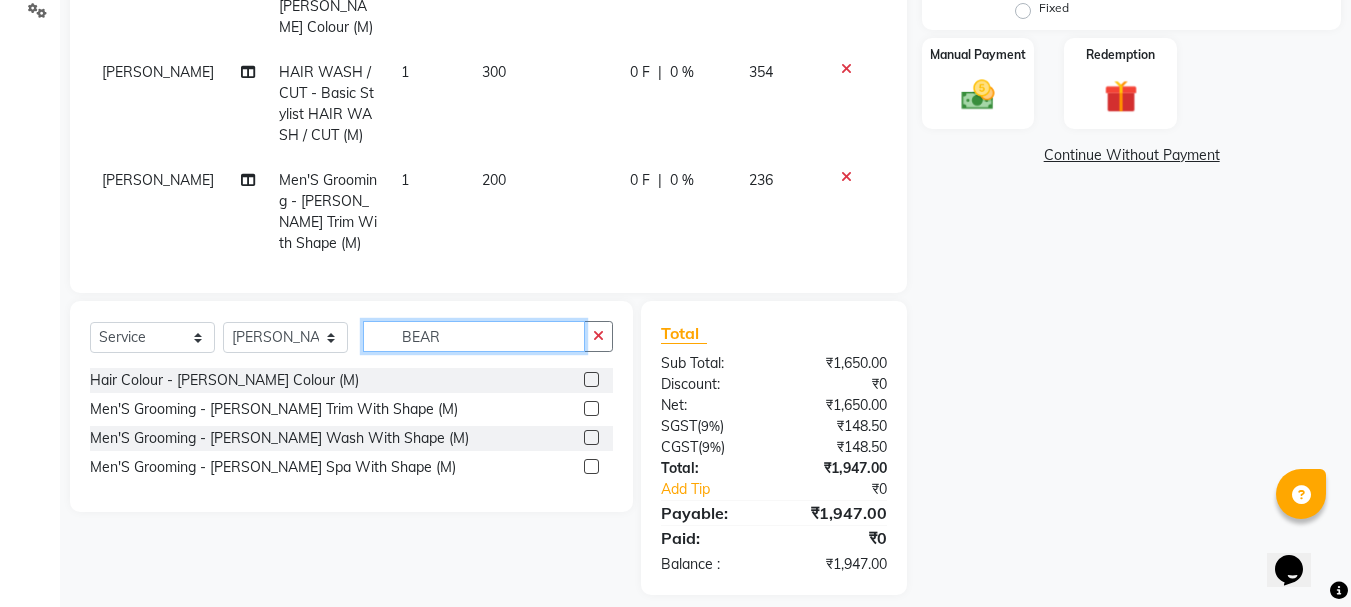 click on "BEAR" 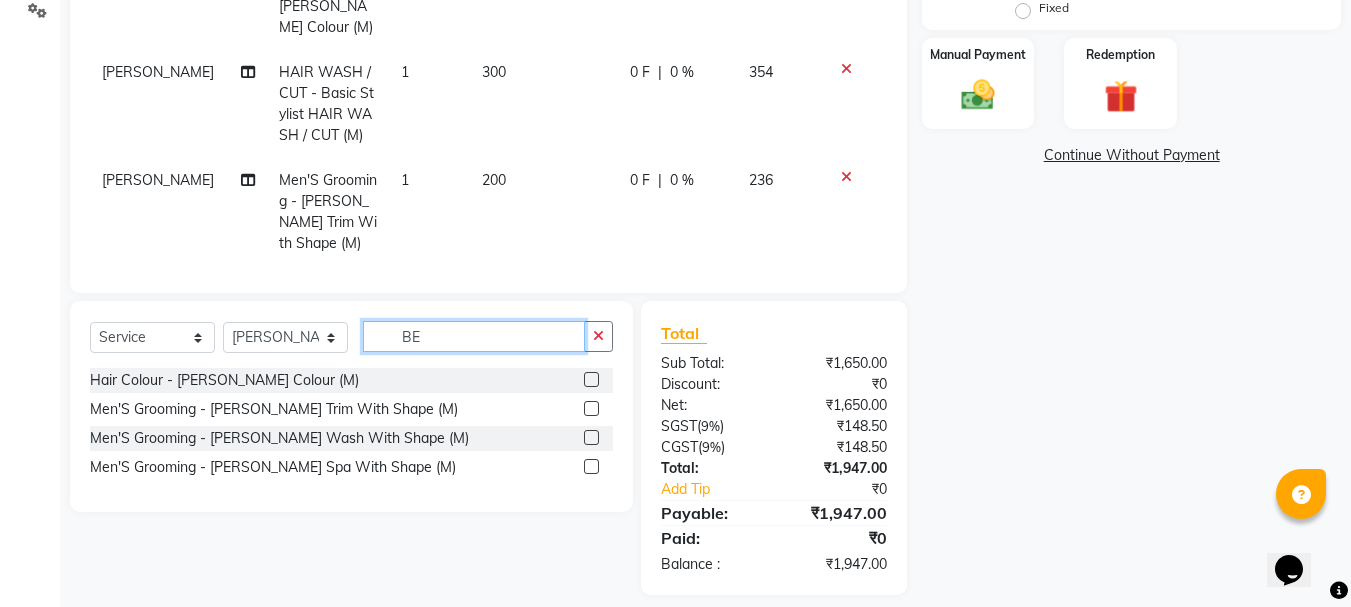 type on "B" 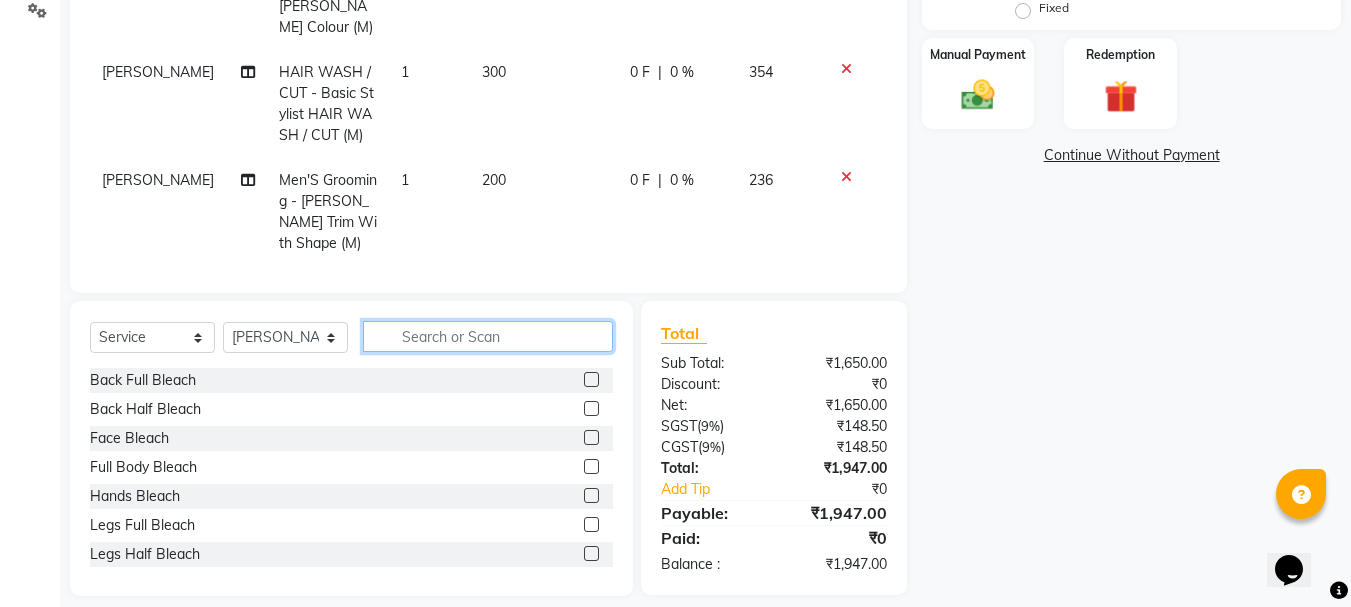 type 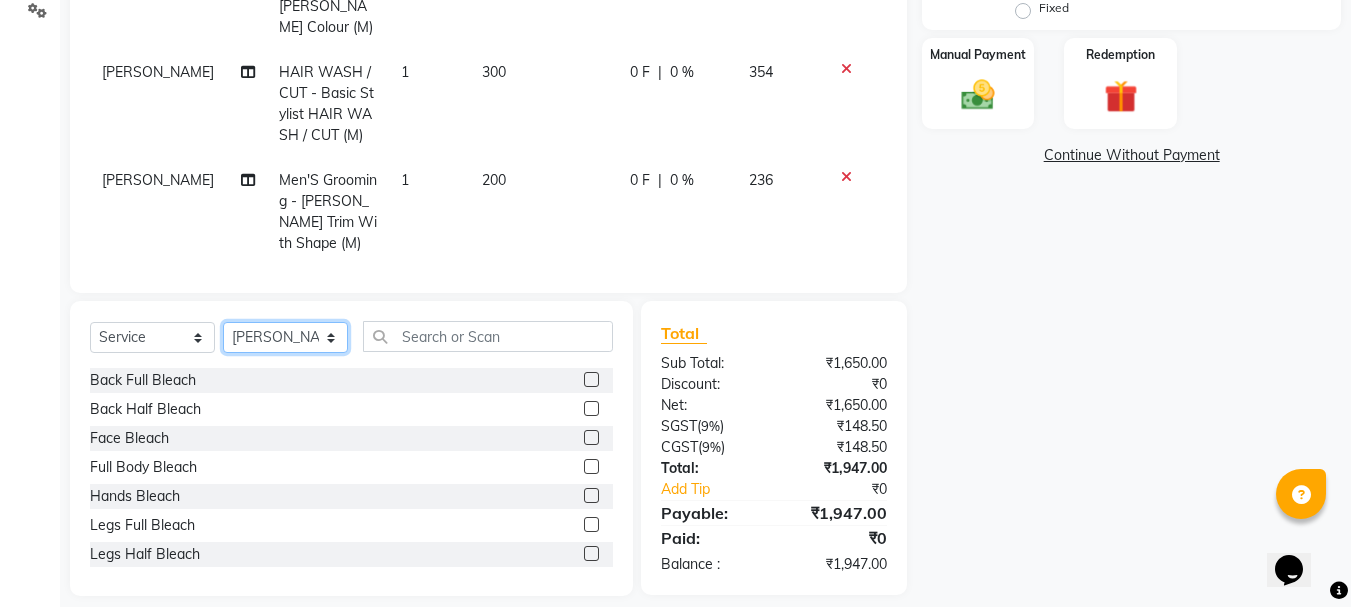 click on "Select Stylist Aarohi P   Aksahy auty Ali  Aniket A  Anuradha arvind Divya gautam .kasrade House sale Komal Waghmare  Laxmi   Manager Moin salmani Prashant   Ravindra Samrat Kumar Sangita Dighe Sanjana Kharat  Shreepad M  shrishti  jaiwala  vaibhavi  gudekar  Vikas H" 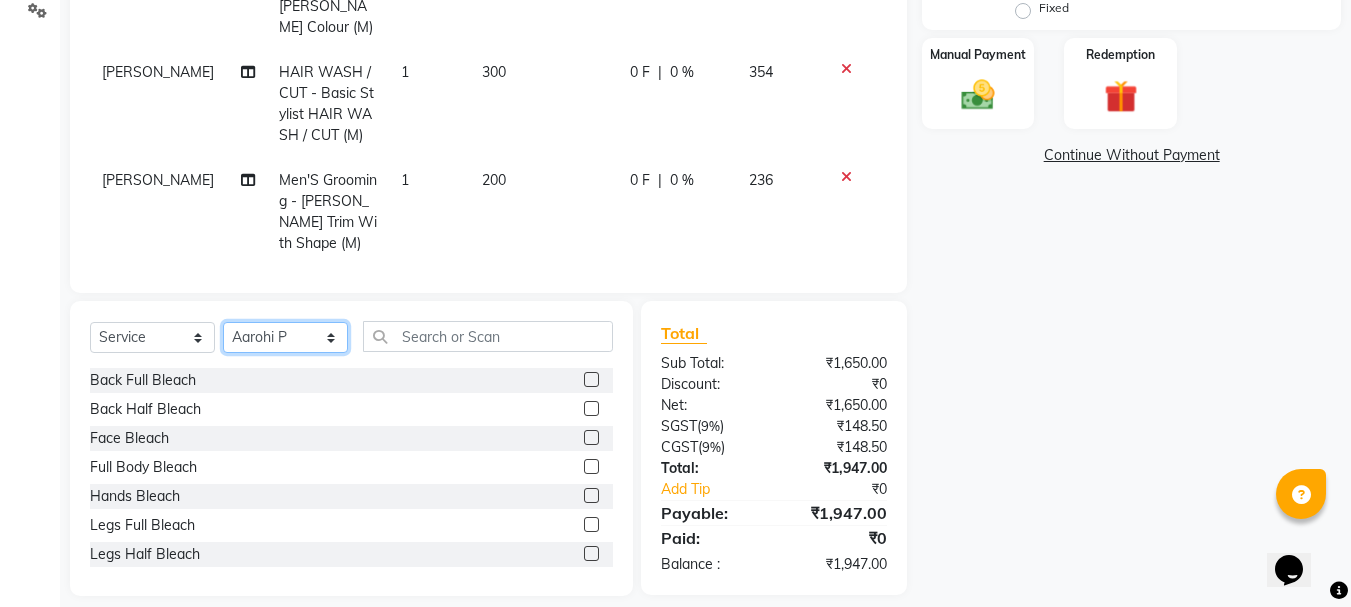 click on "Select Stylist Aarohi P   Aksahy auty Ali  Aniket A  Anuradha arvind Divya gautam .kasrade House sale Komal Waghmare  Laxmi   Manager Moin salmani Prashant   Ravindra Samrat Kumar Sangita Dighe Sanjana Kharat  Shreepad M  shrishti  jaiwala  vaibhavi  gudekar  Vikas H" 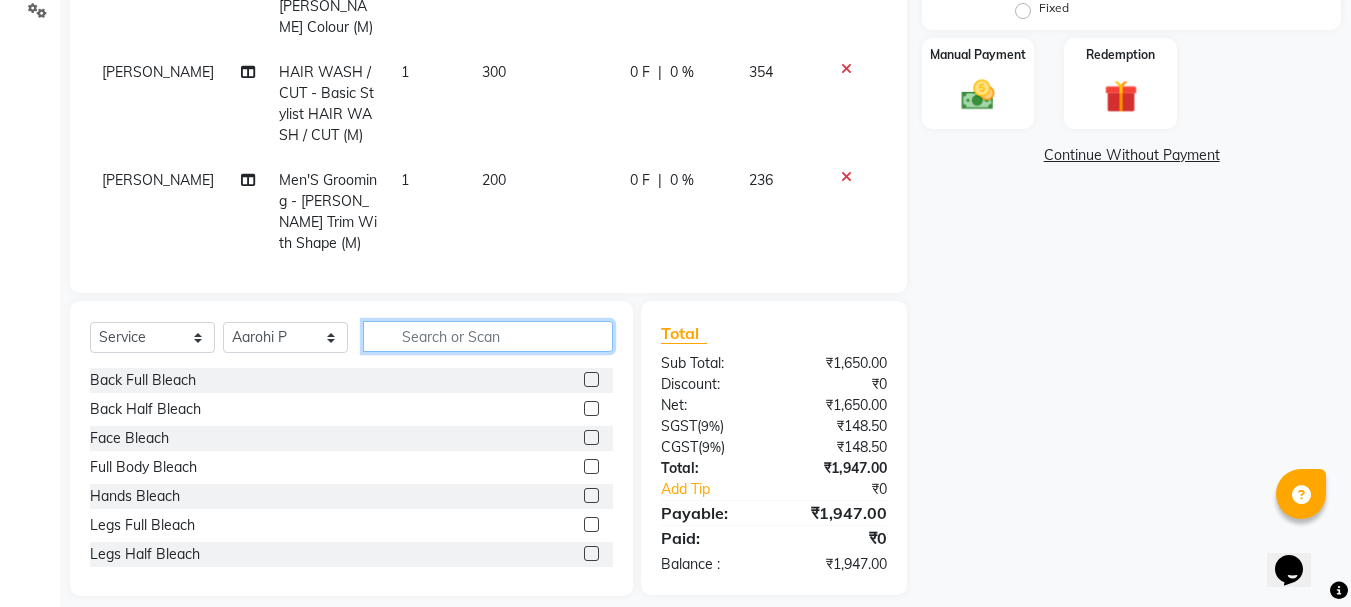 click 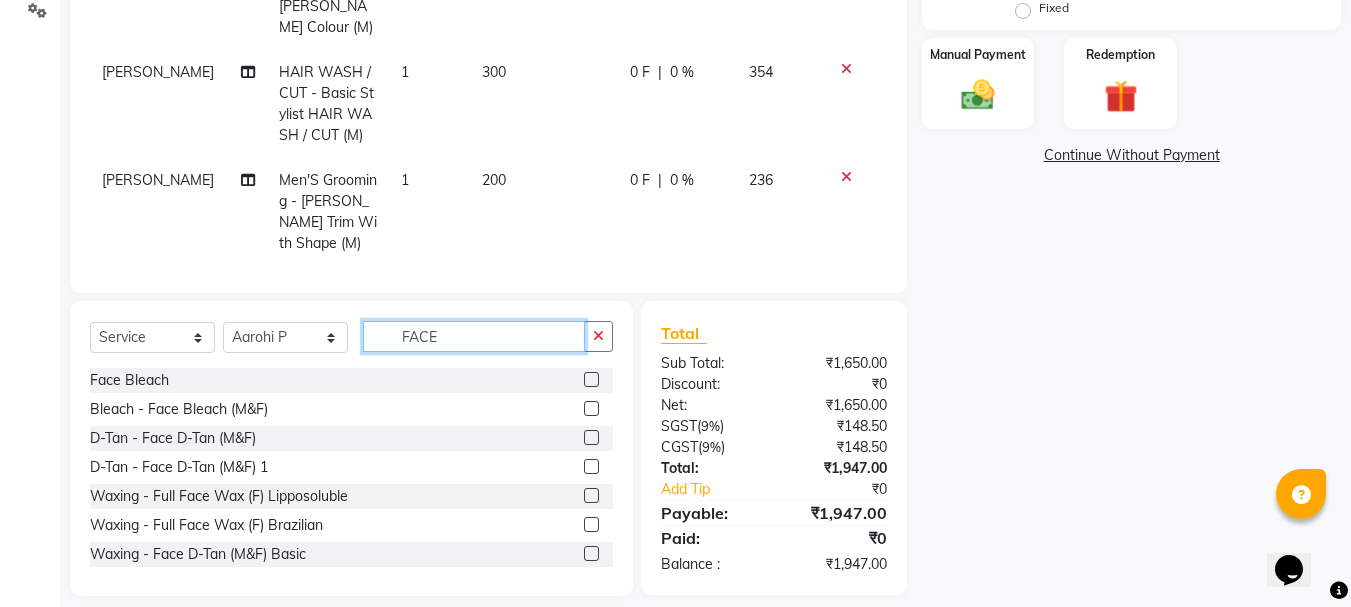 type on "FACE" 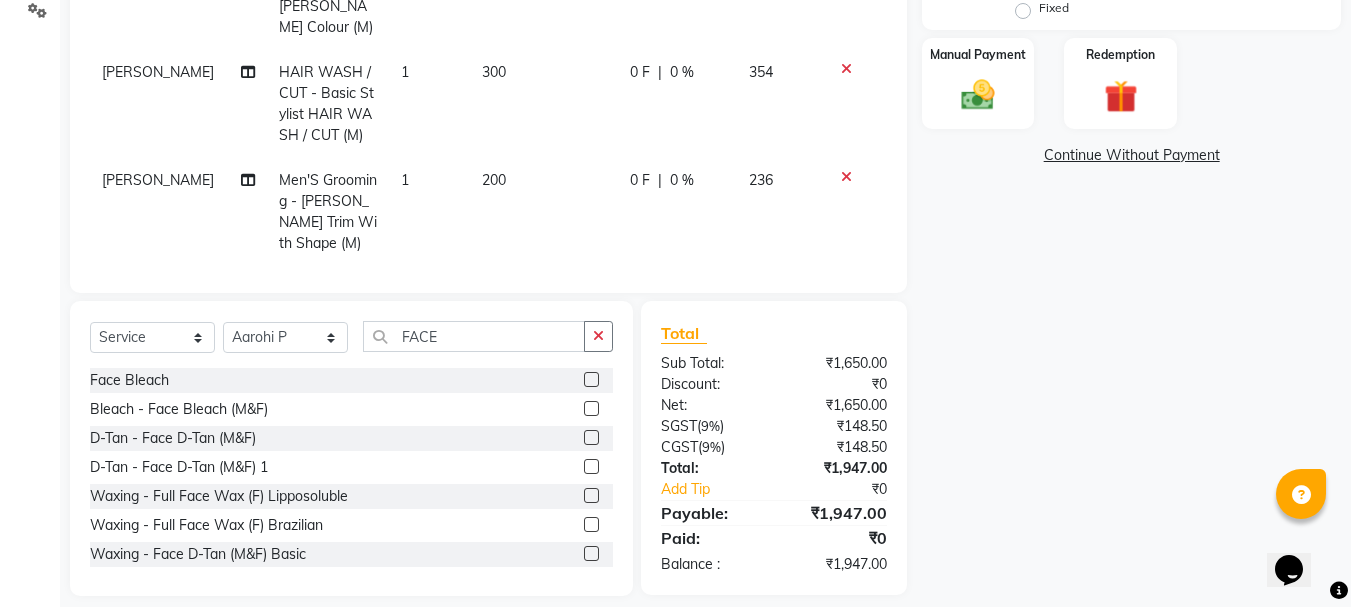 click 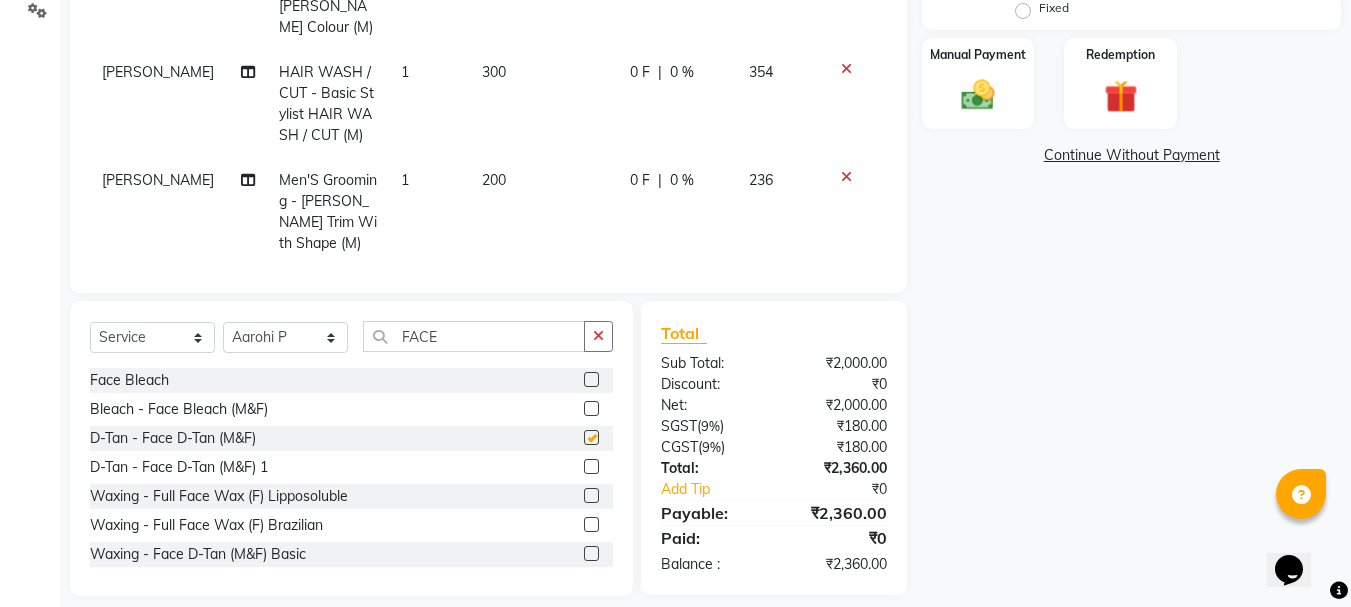 checkbox on "false" 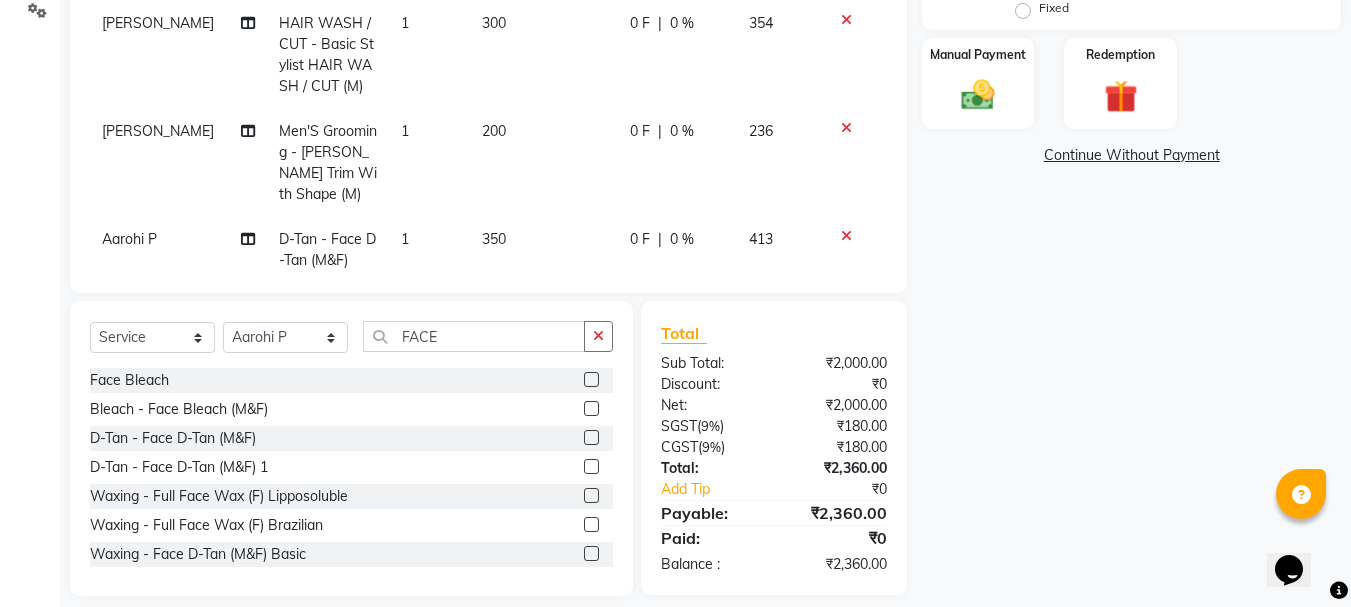 scroll, scrollTop: 69, scrollLeft: 0, axis: vertical 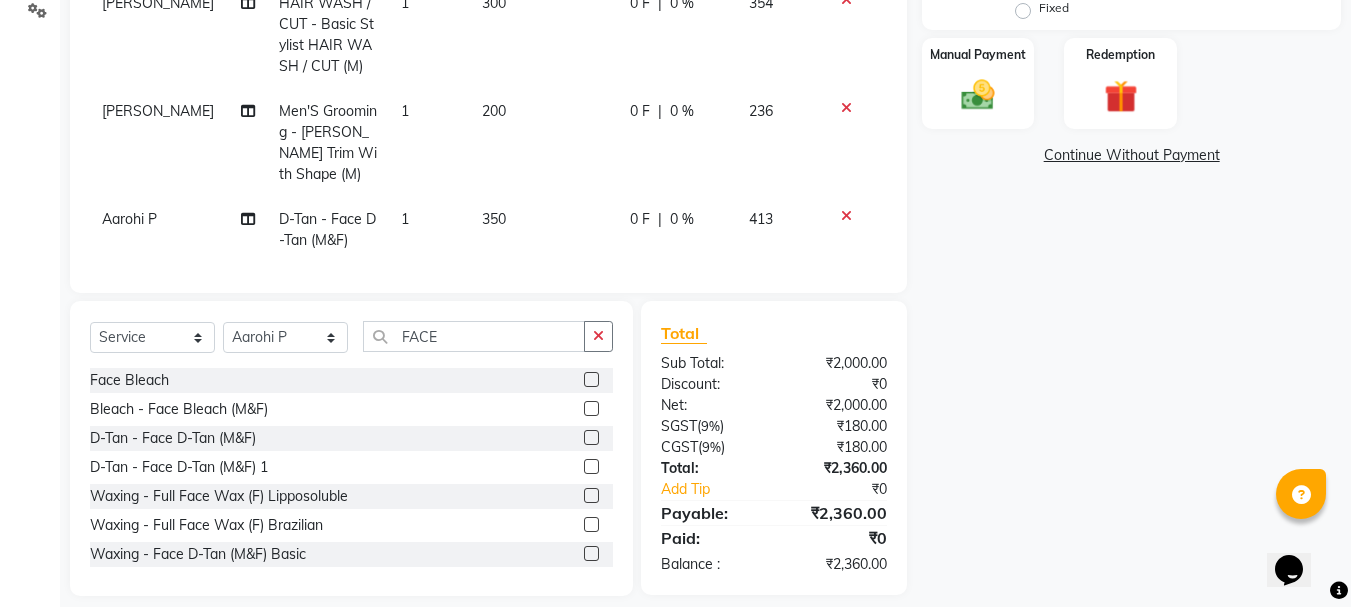 click on "0 %" 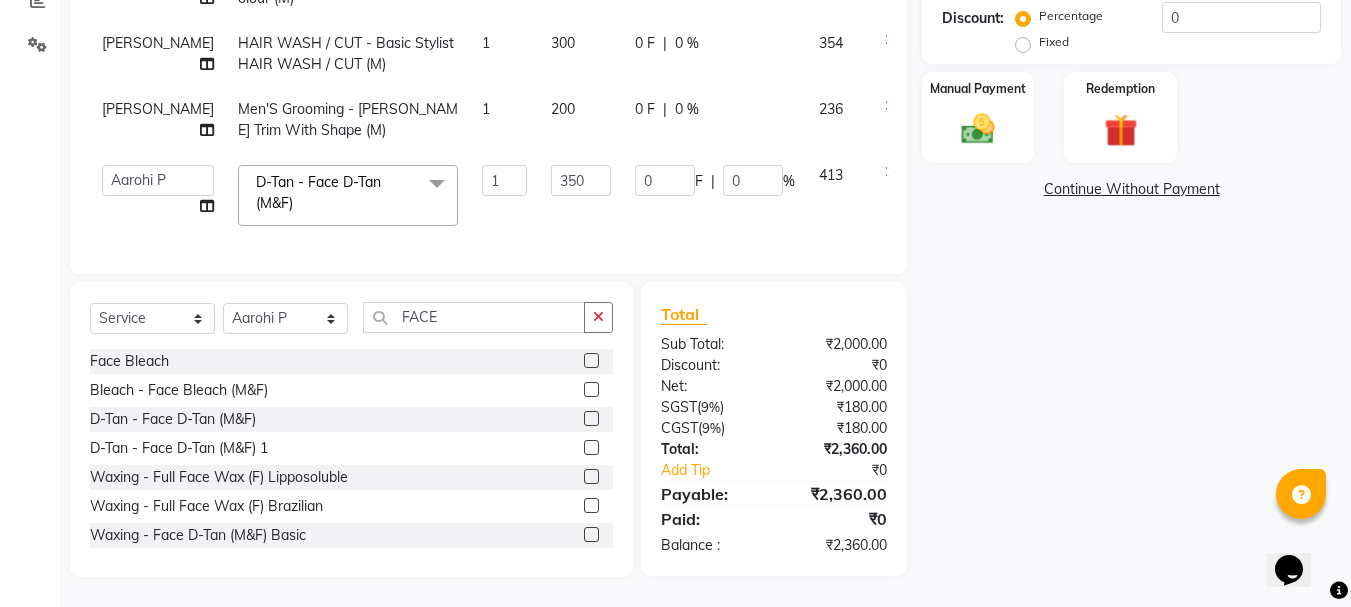 scroll, scrollTop: 46, scrollLeft: 0, axis: vertical 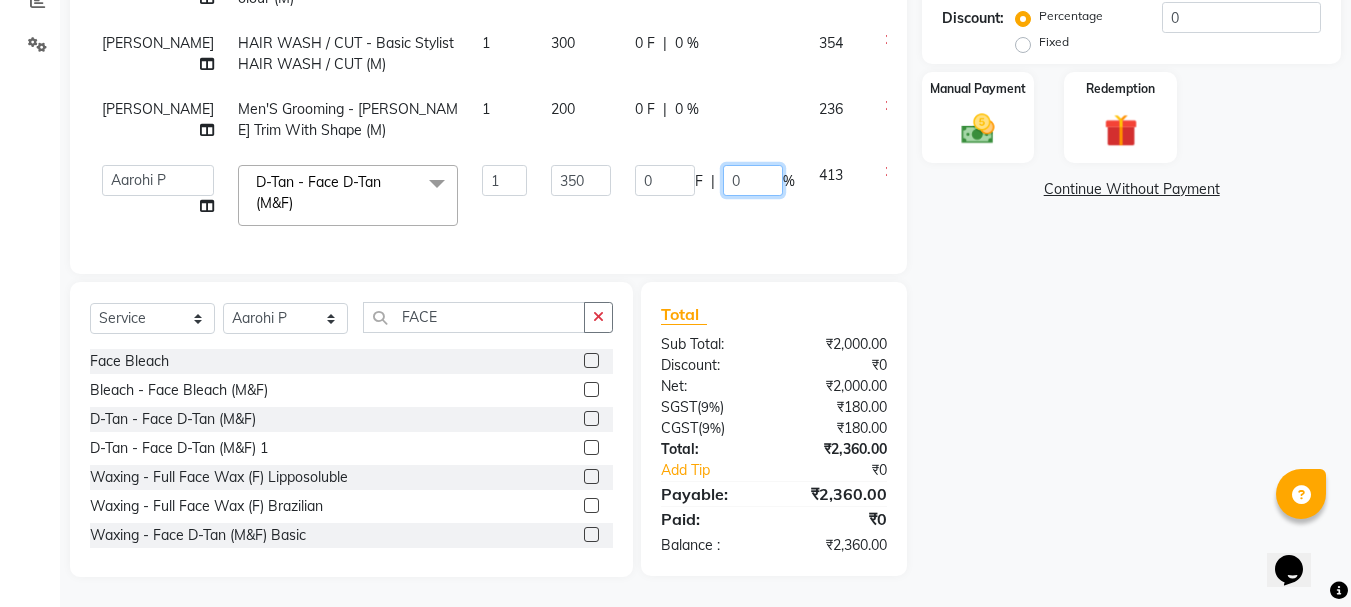 click on "0" 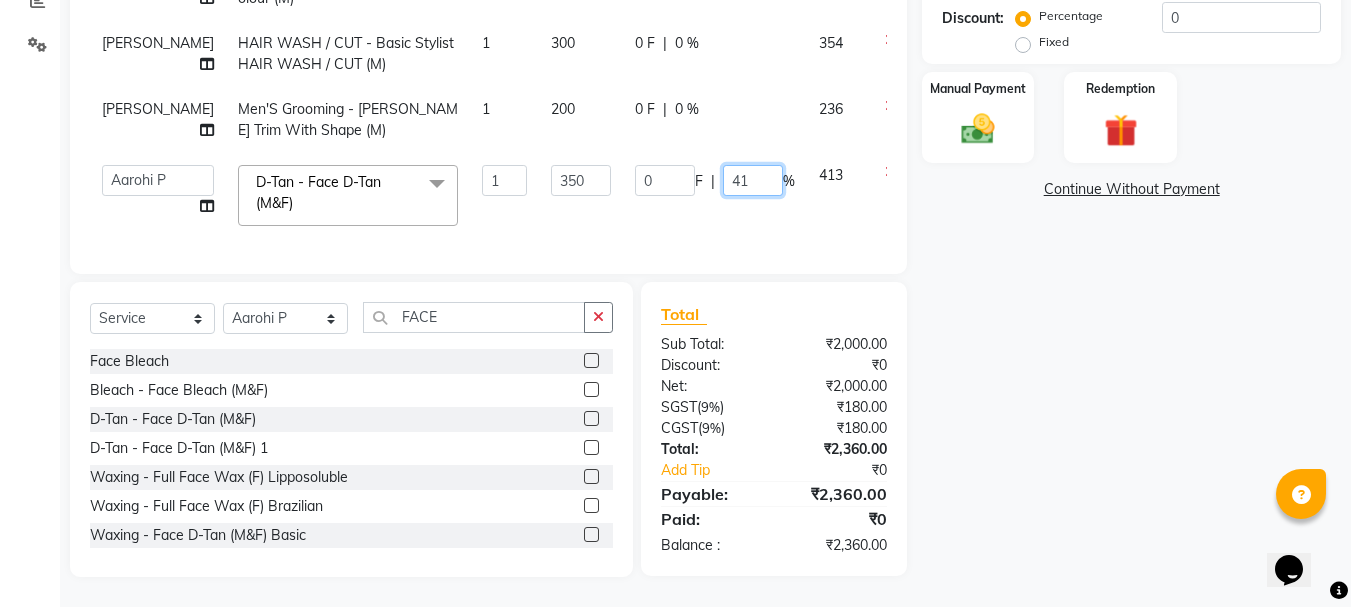type on "41.2" 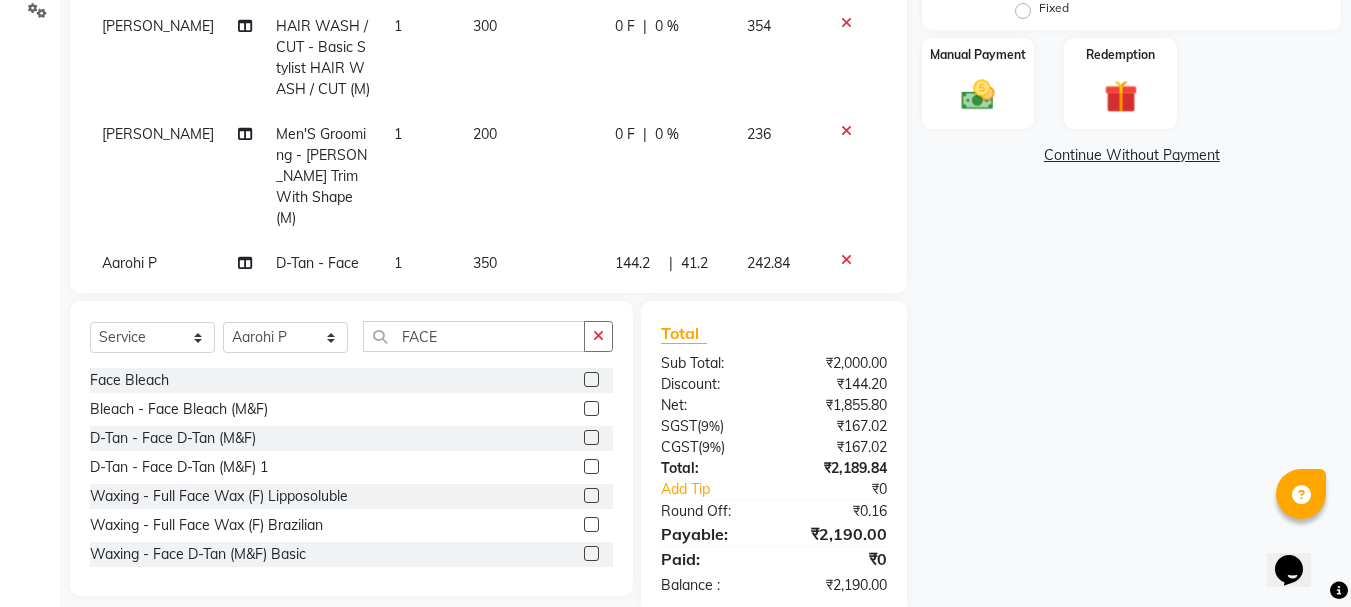 click on "0 F | 0 %" 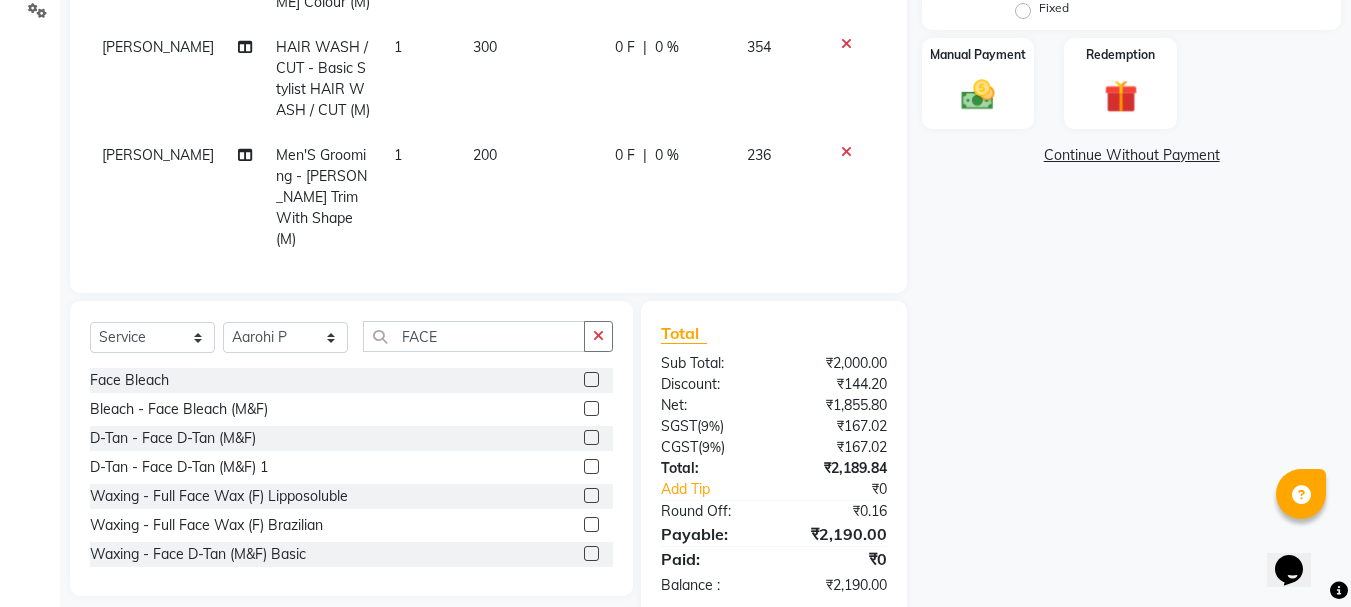 select on "78217" 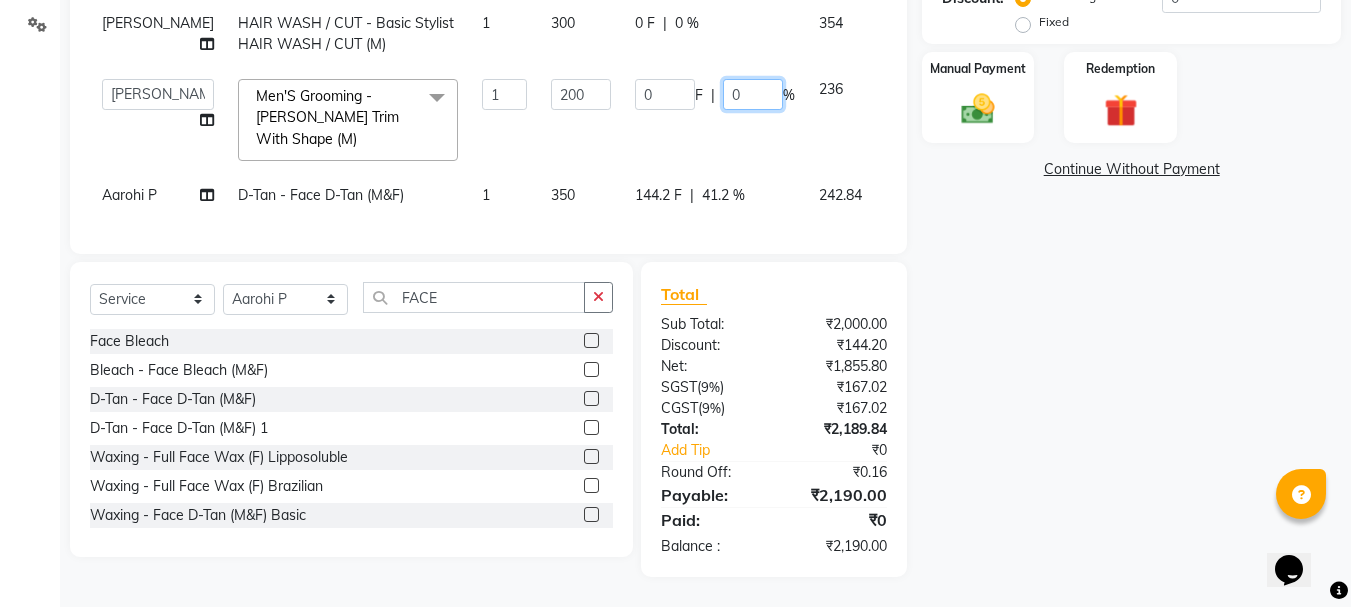 click on "0" 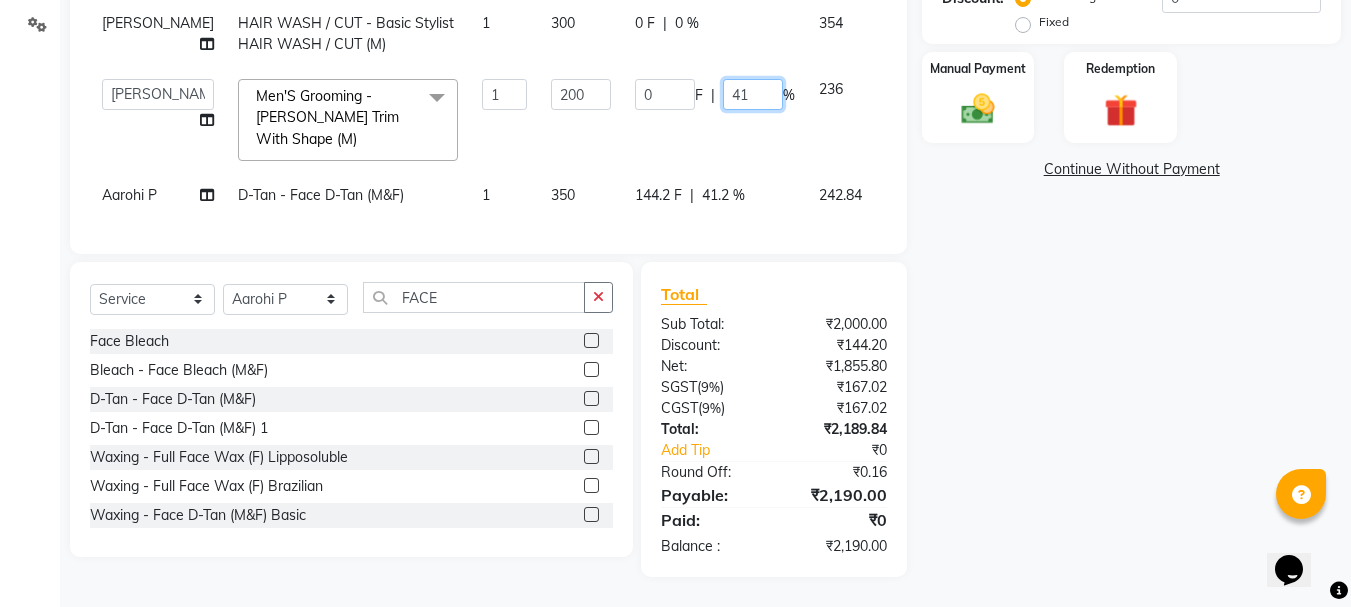 type on "41.2" 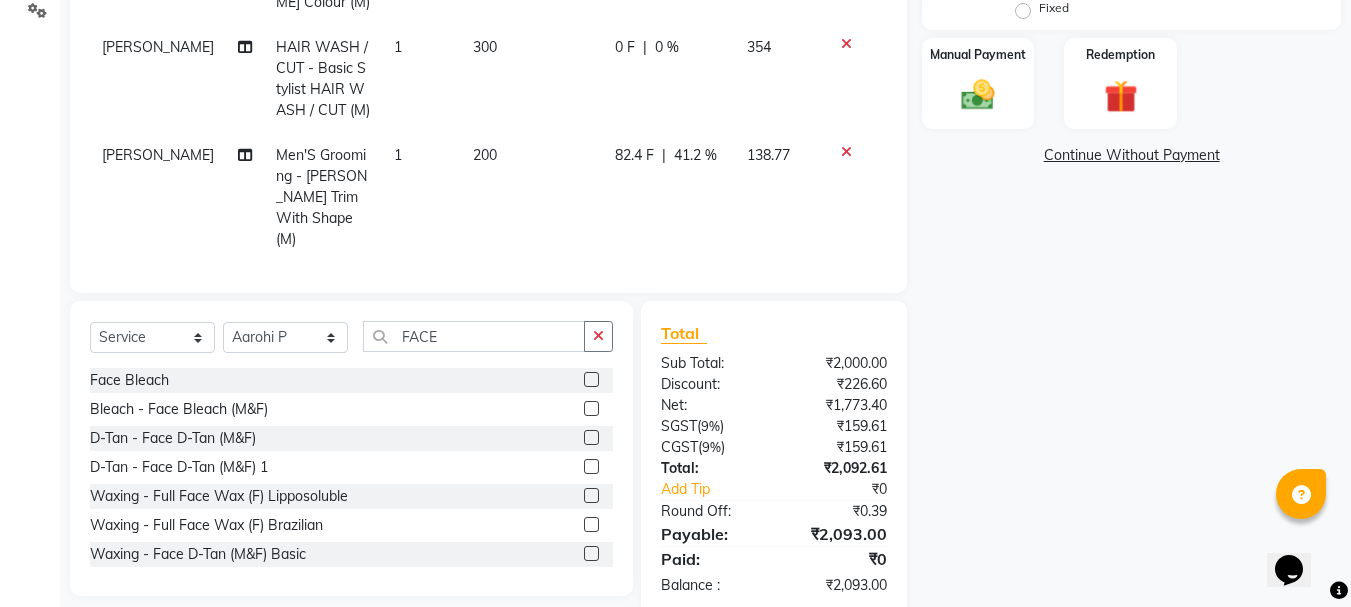 click on "0 F | 0 %" 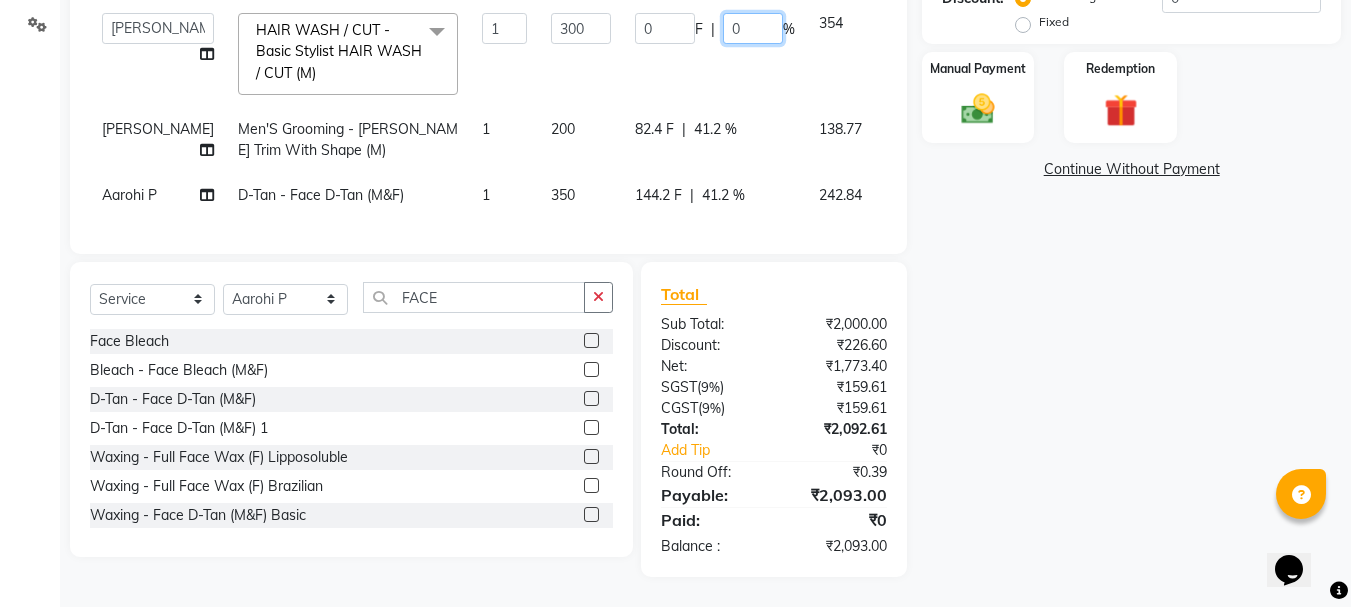 click on "0" 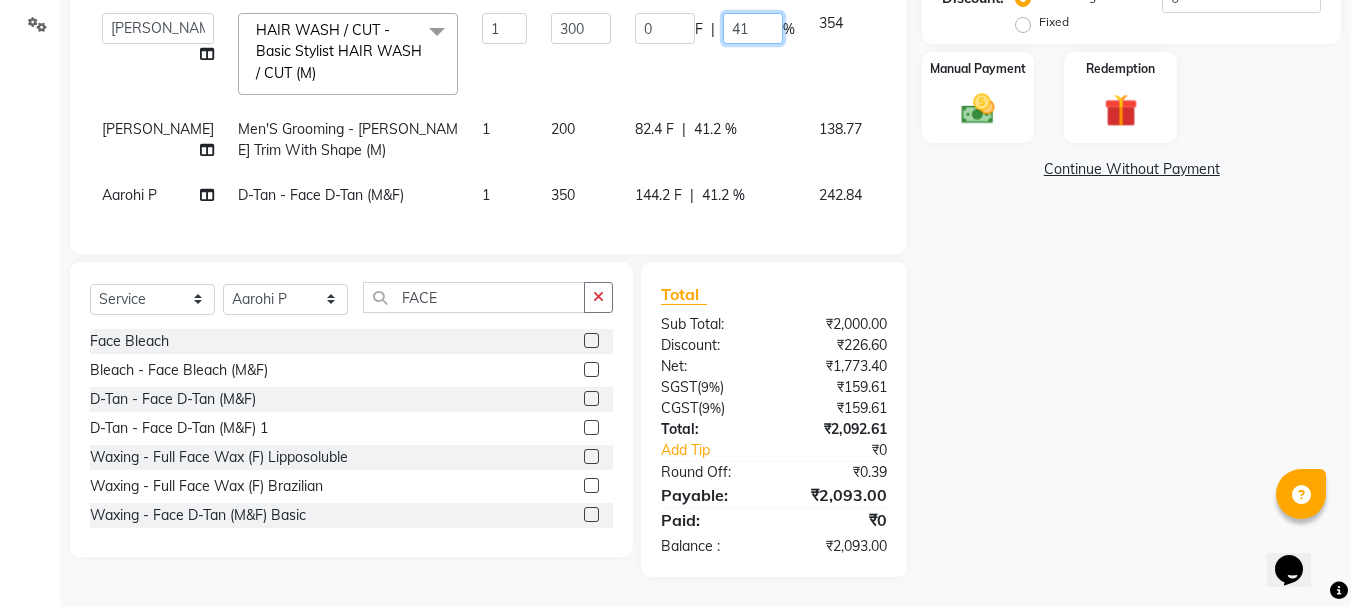 type on "41.2" 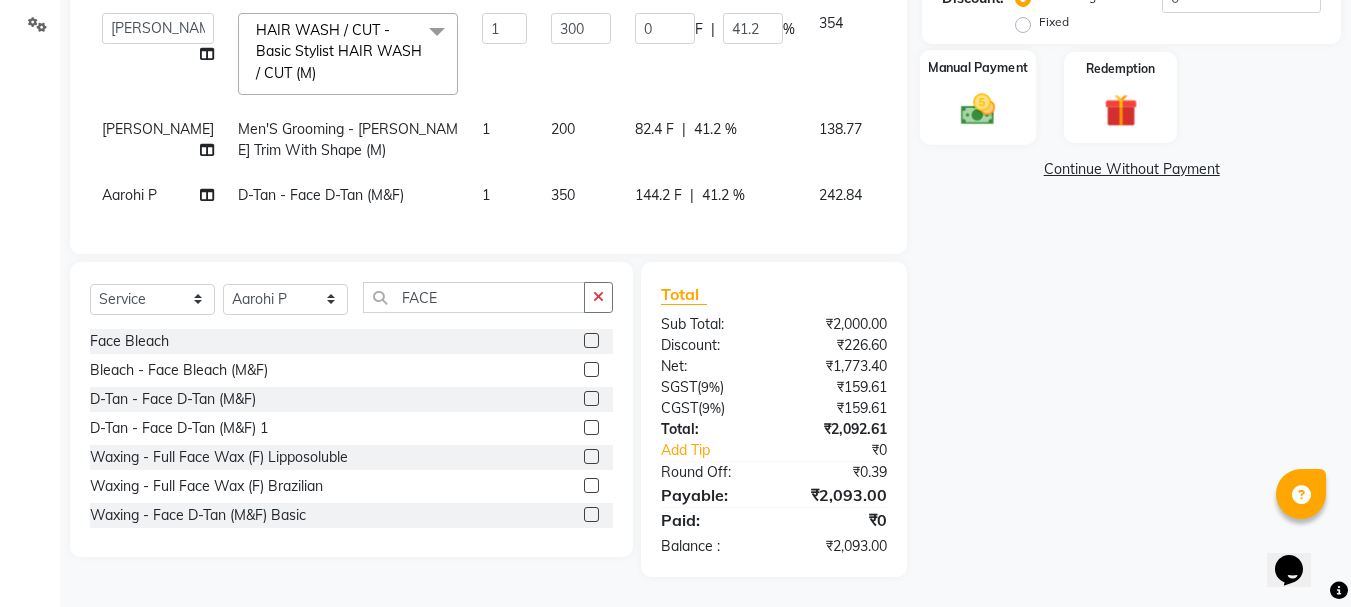 click on "Manual Payment" 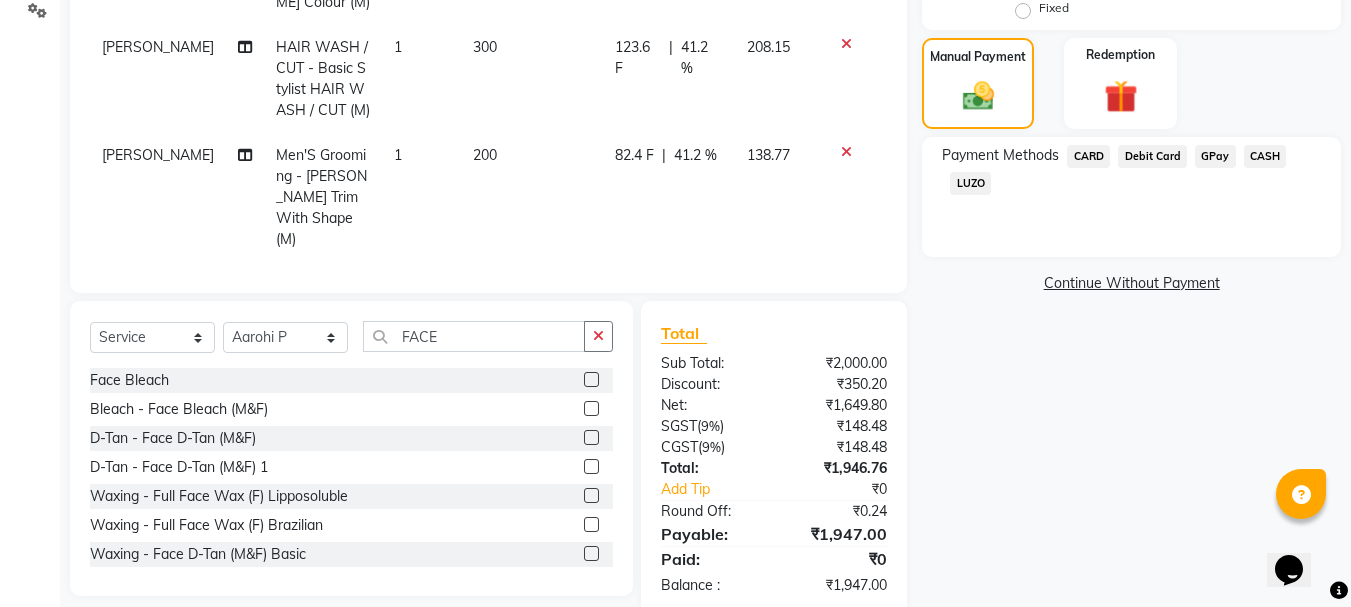 click on "CARD" 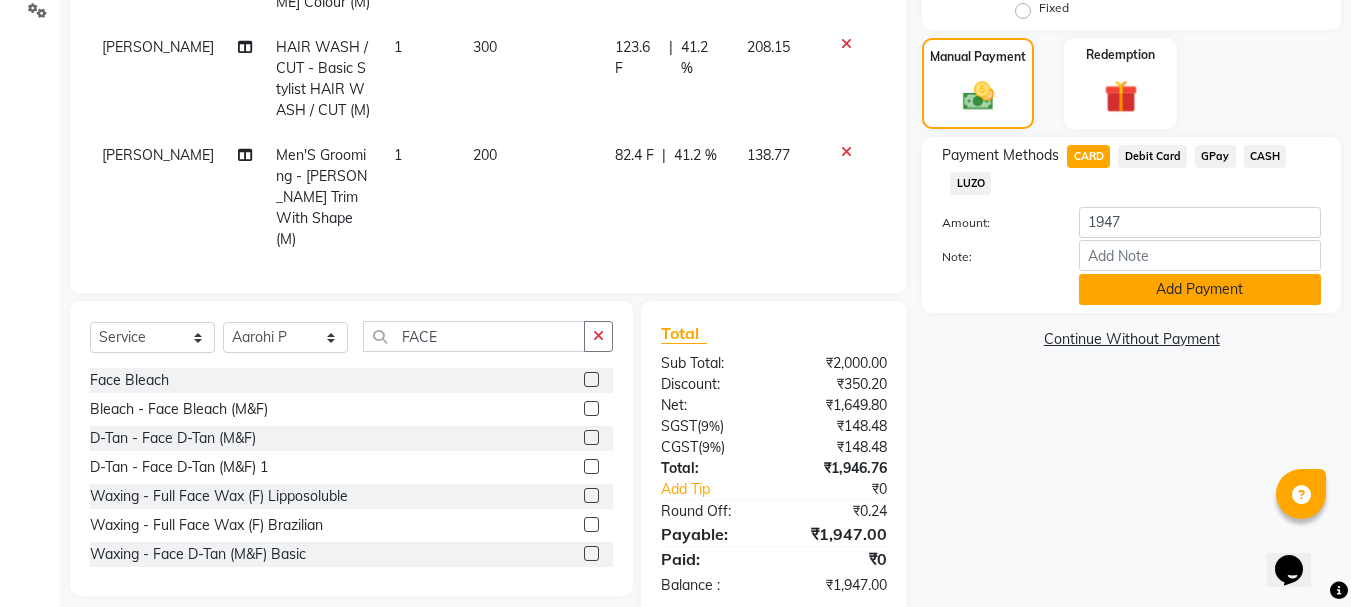 click on "Add Payment" 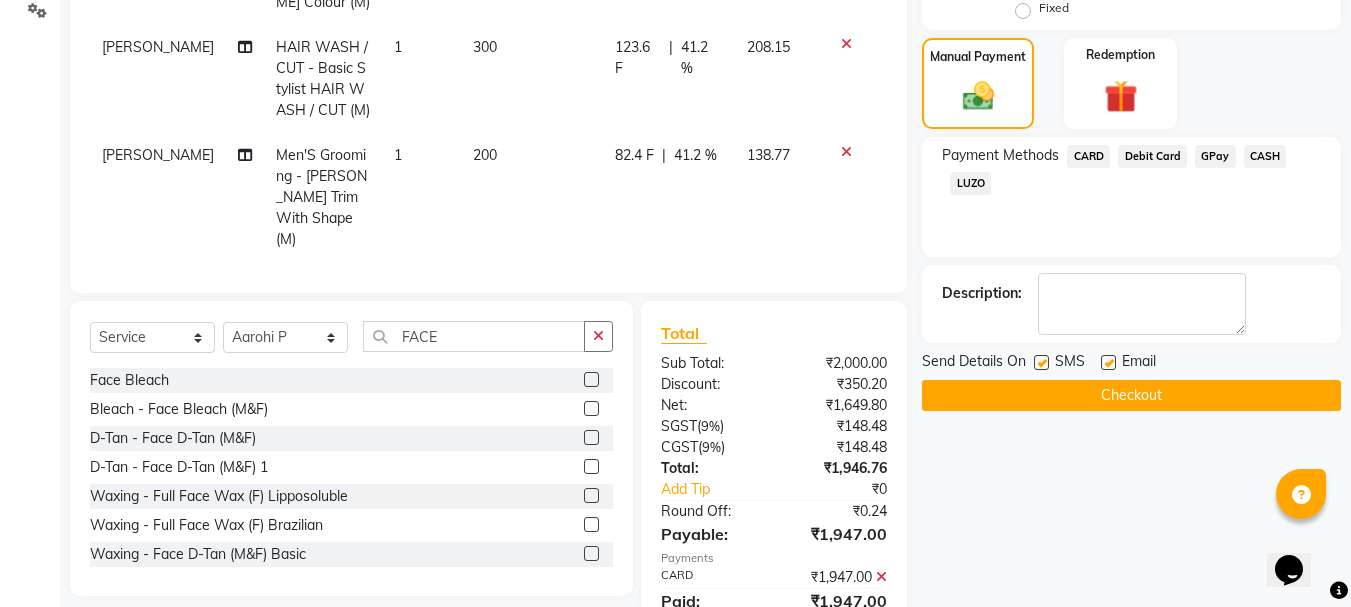 click on "Checkout" 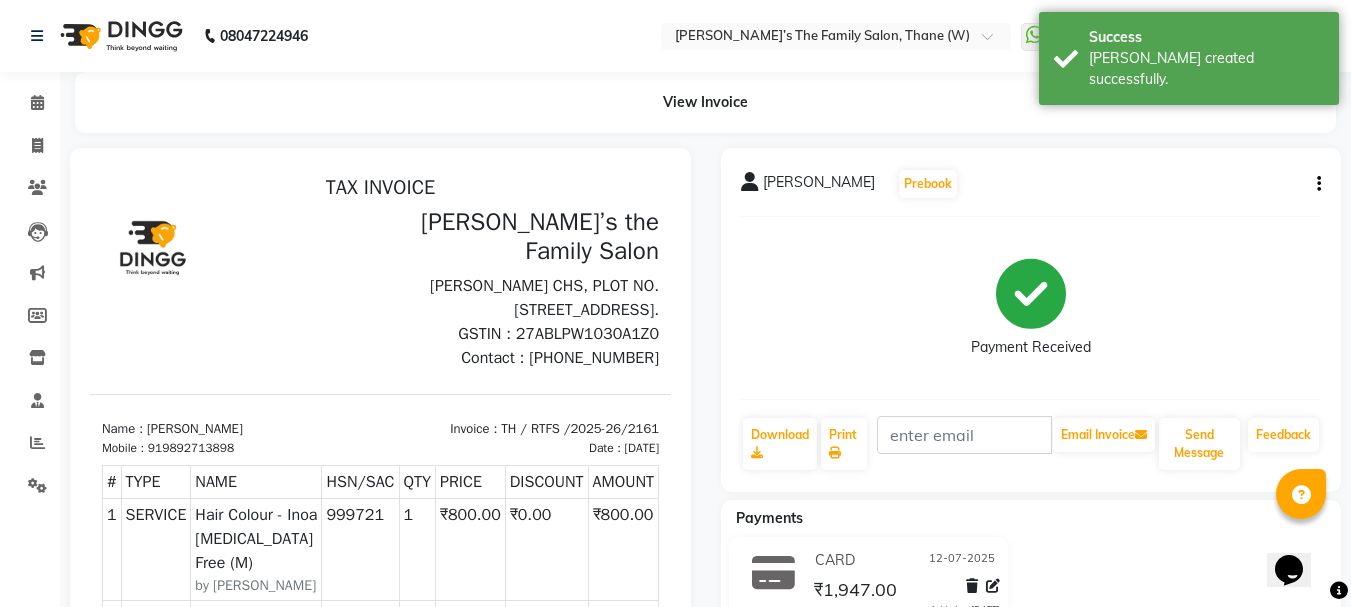 scroll, scrollTop: 0, scrollLeft: 0, axis: both 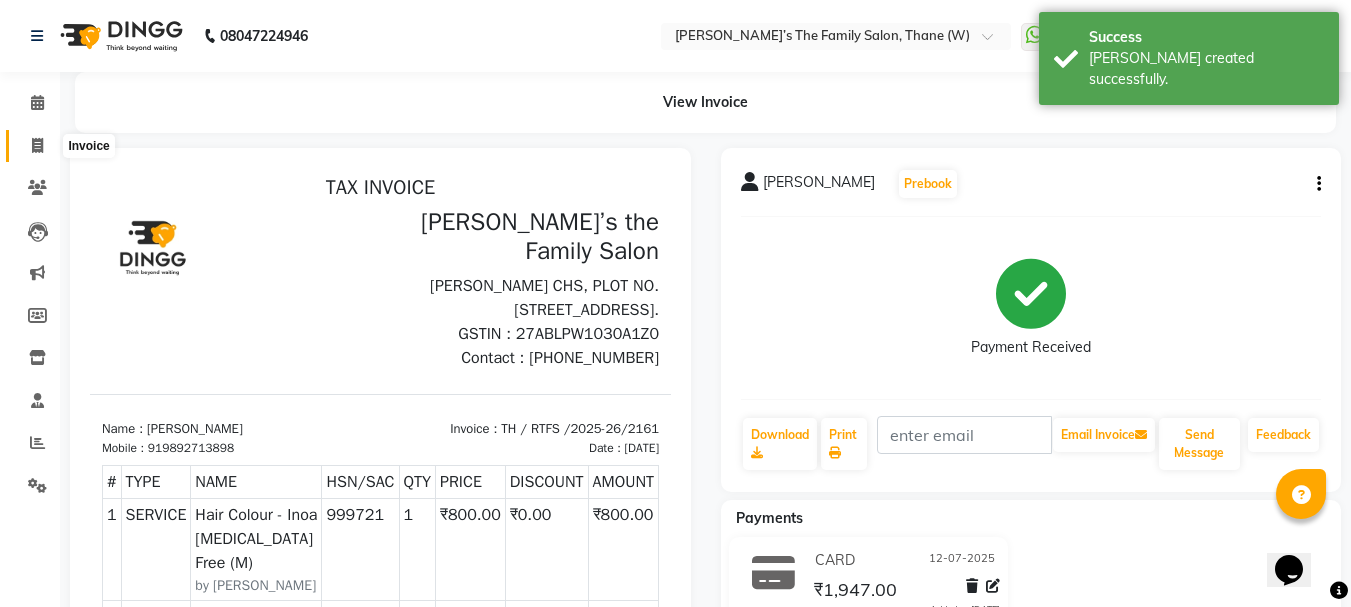 click 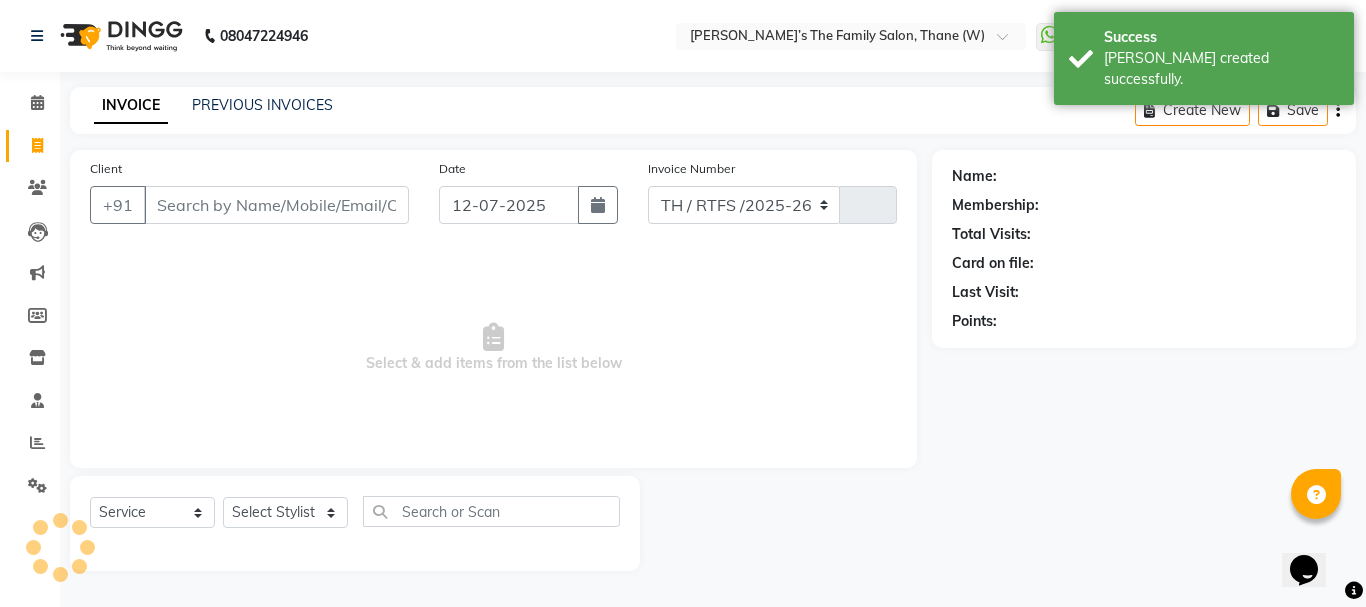 select on "8004" 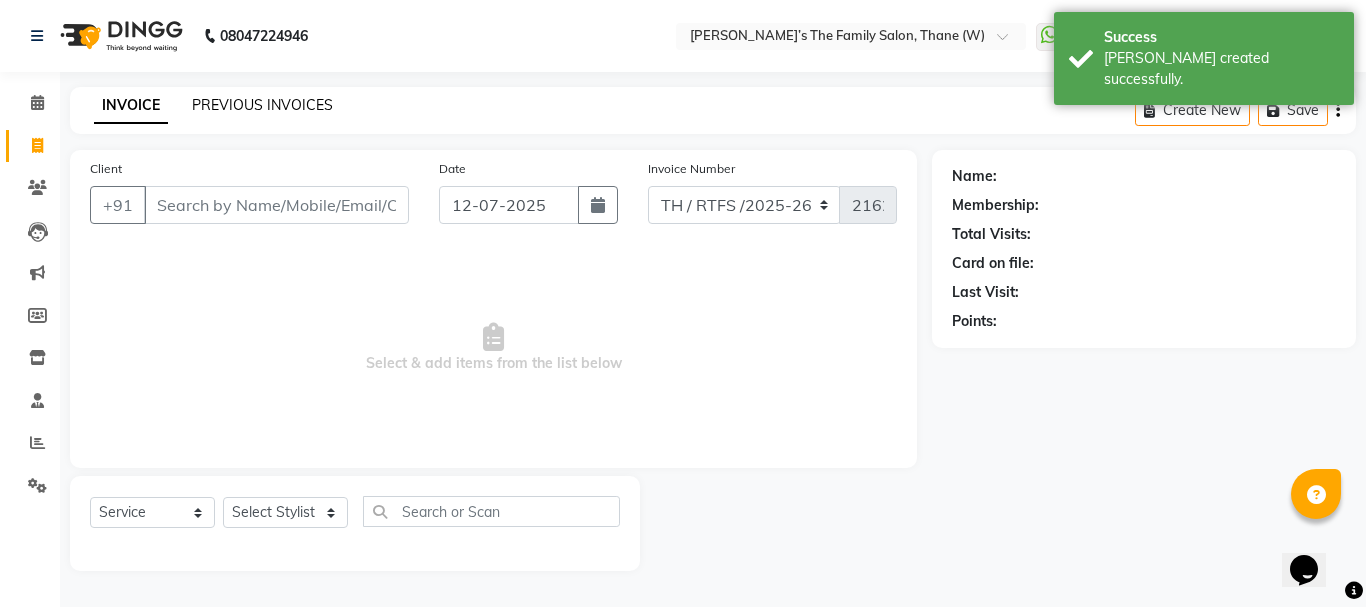 click on "PREVIOUS INVOICES" 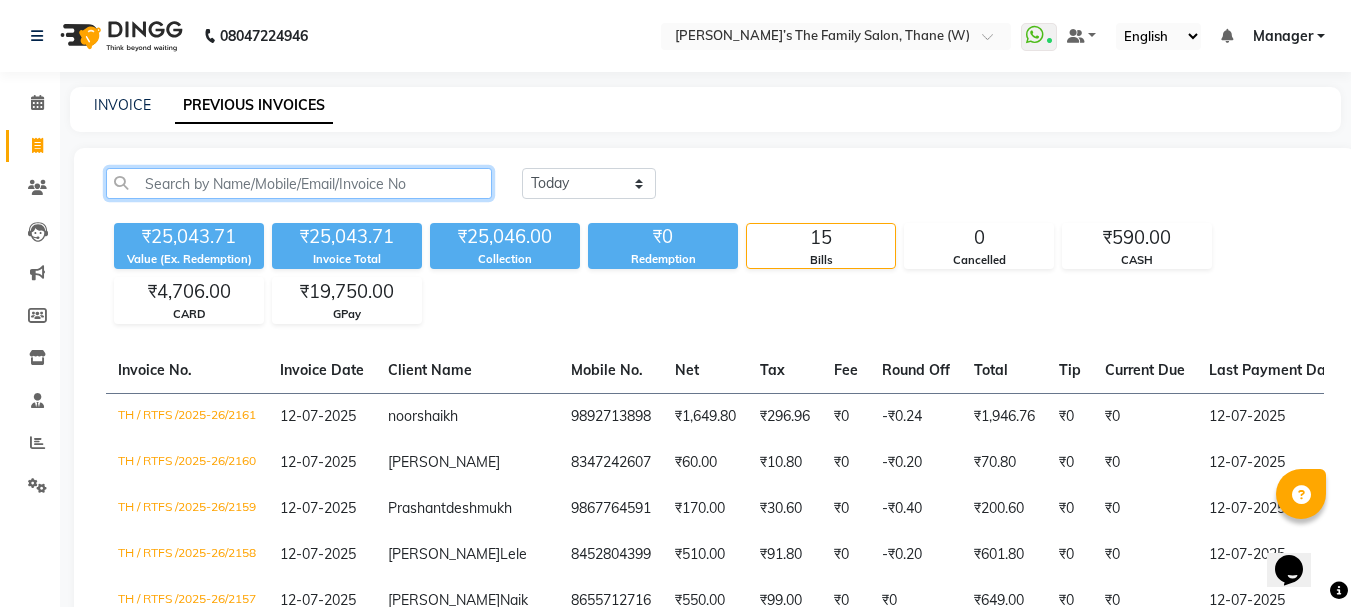 click 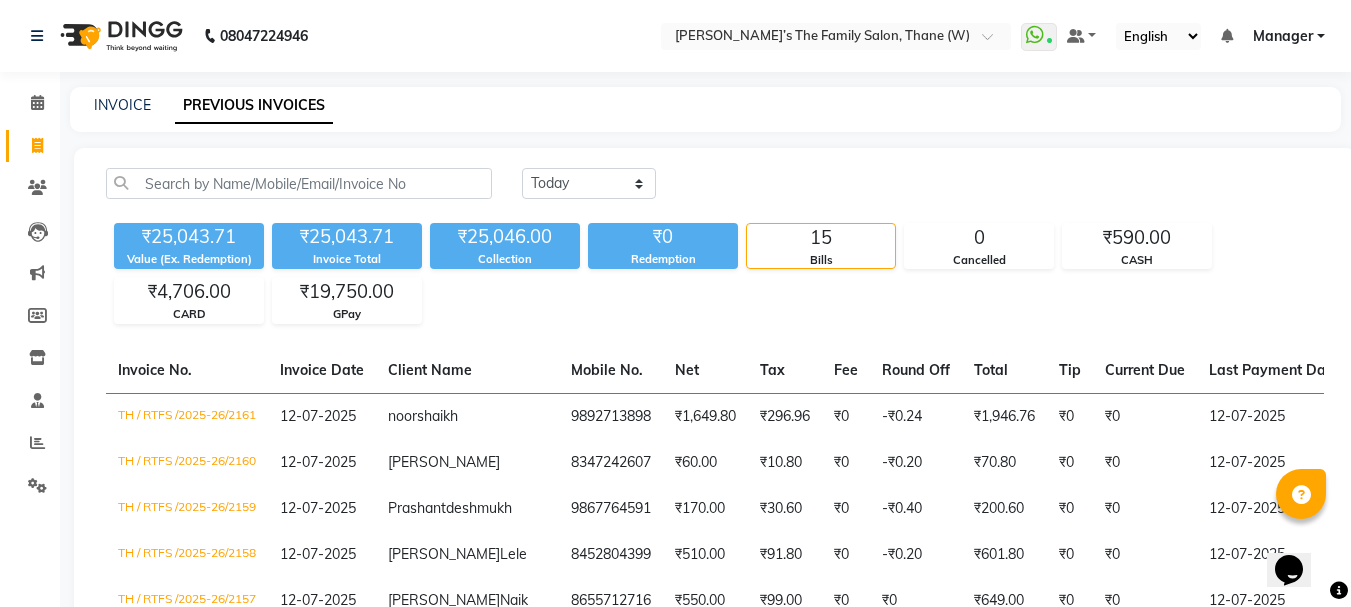 click on "₹25,043.71 Value (Ex. Redemption) ₹25,043.71 Invoice Total  ₹25,046.00 Collection ₹0 Redemption 15 Bills 0 Cancelled ₹590.00 CASH ₹4,706.00 CARD ₹19,750.00 GPay" 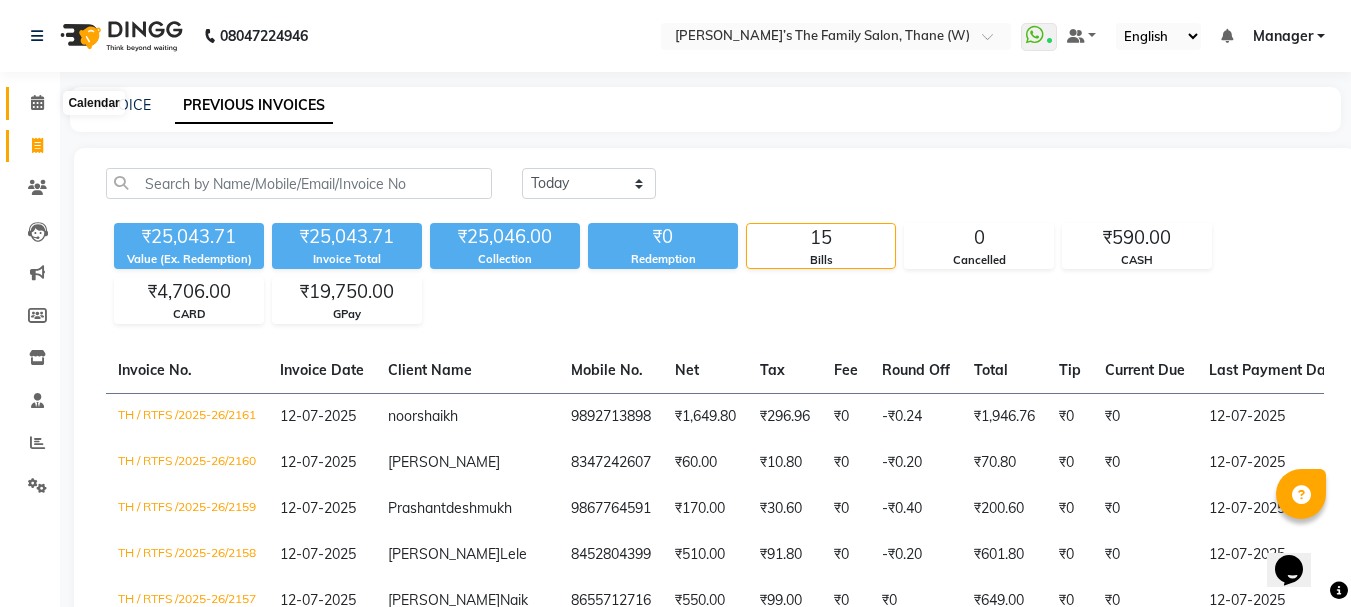 click 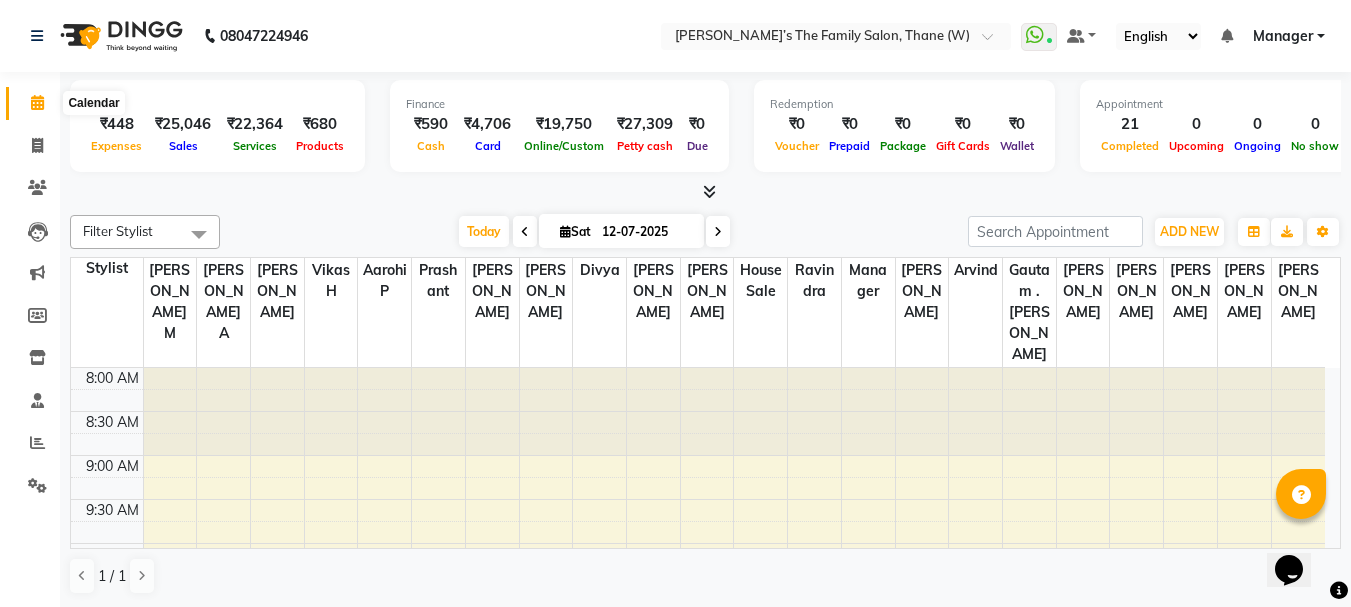 click 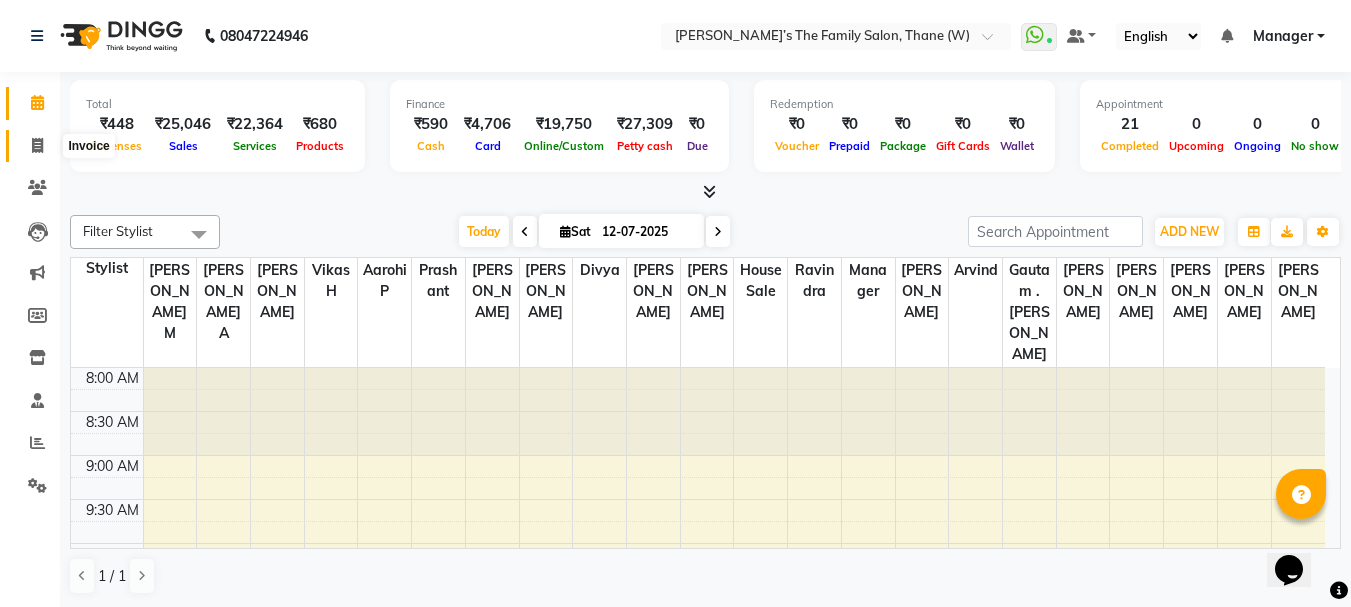 click 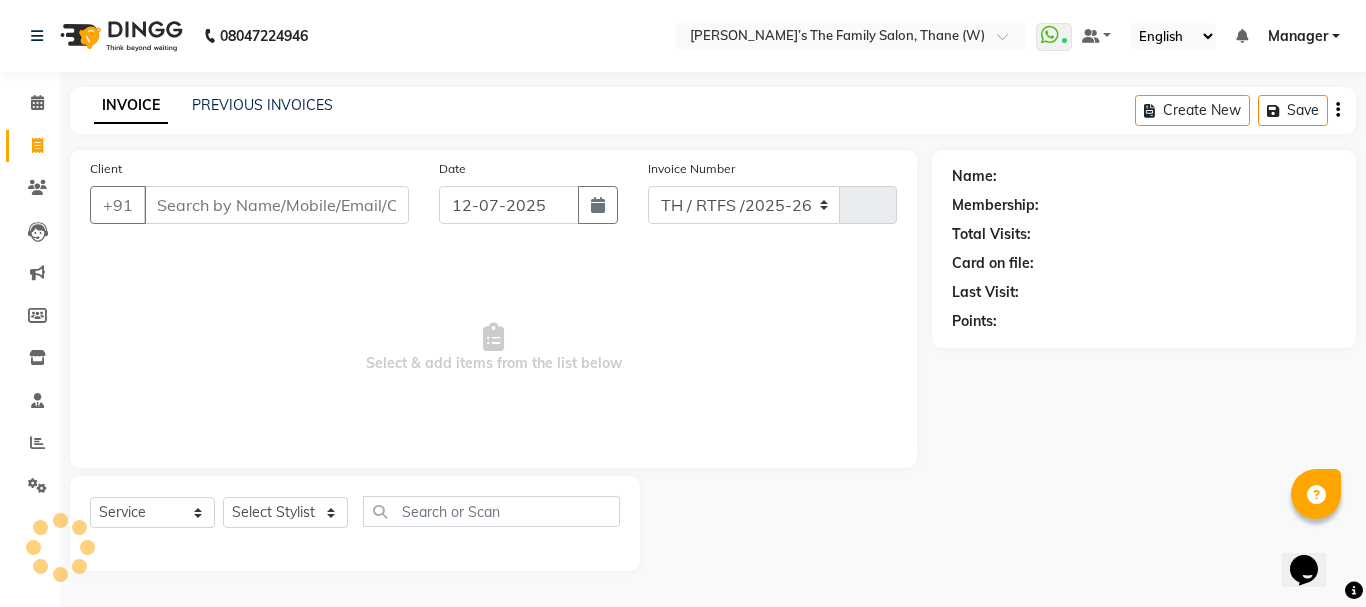 select on "8004" 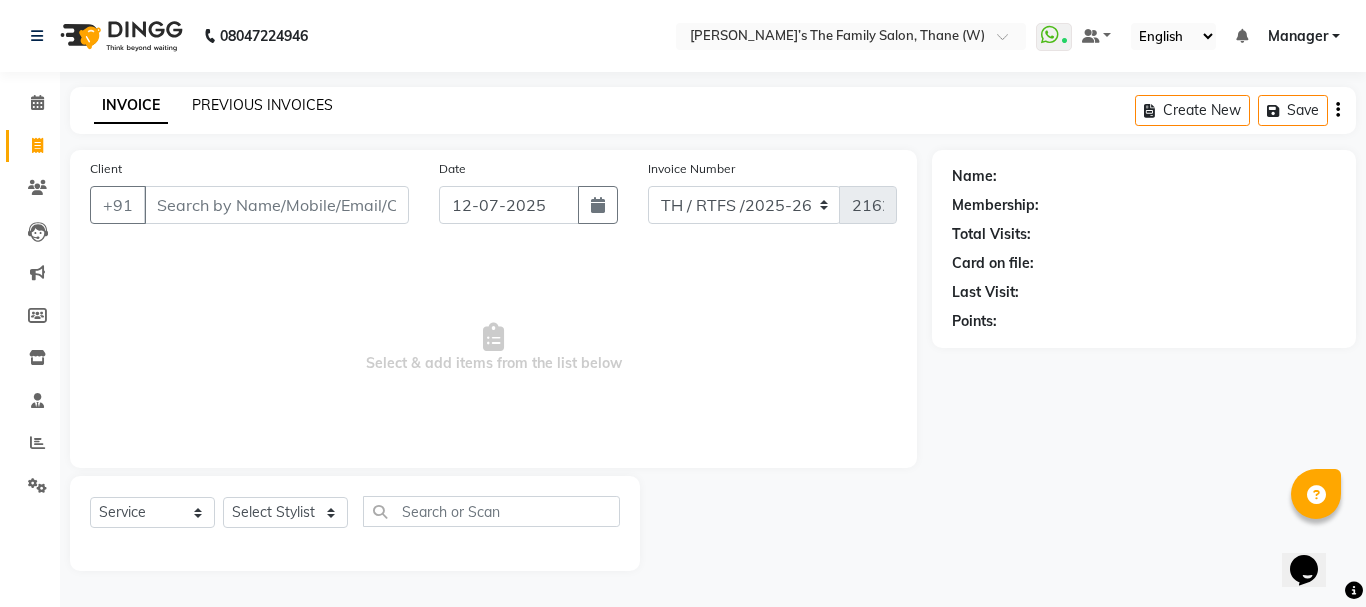 click on "PREVIOUS INVOICES" 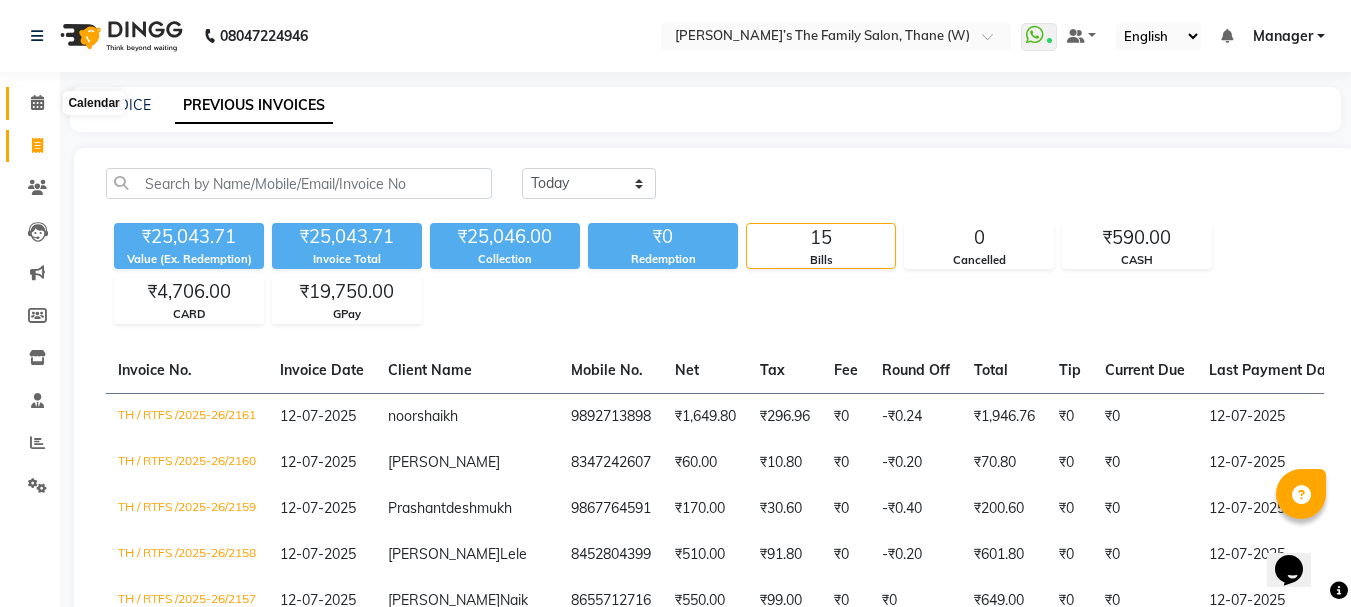 click 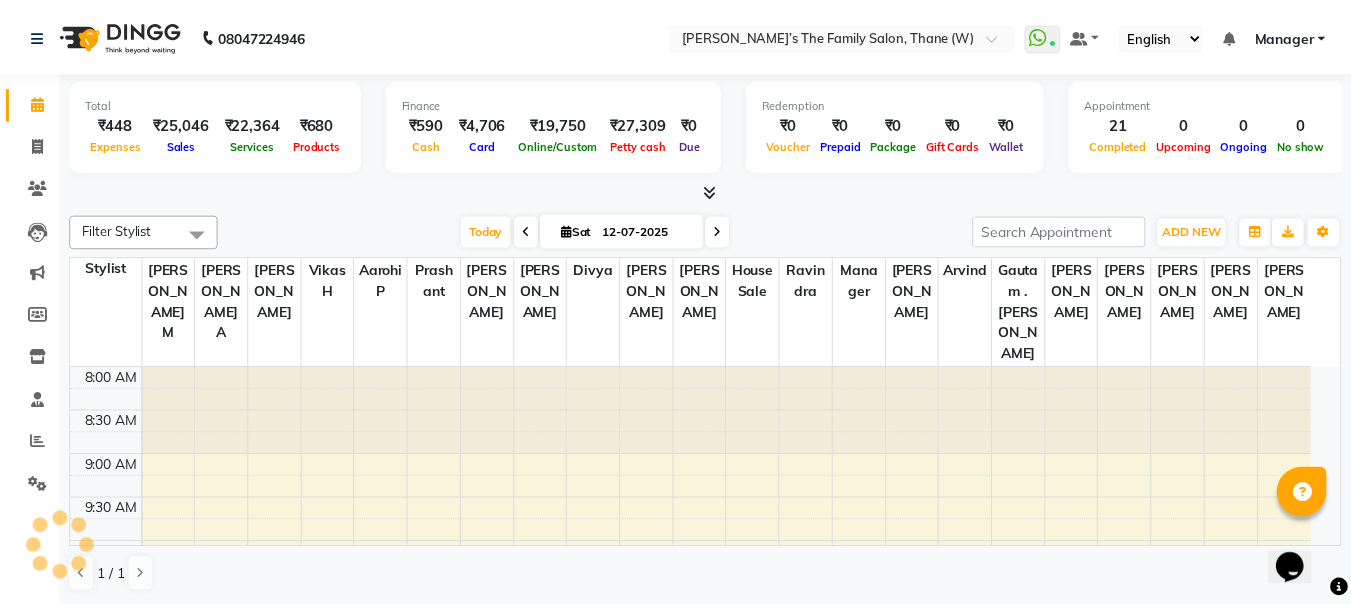 scroll, scrollTop: 0, scrollLeft: 0, axis: both 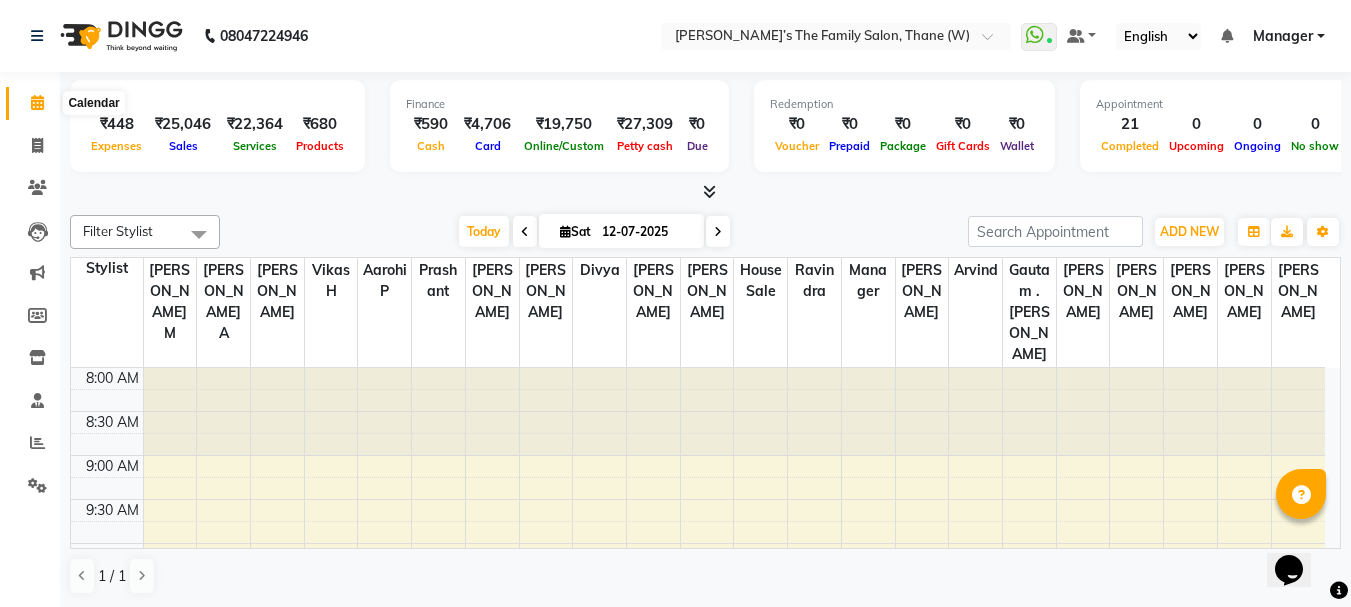 click 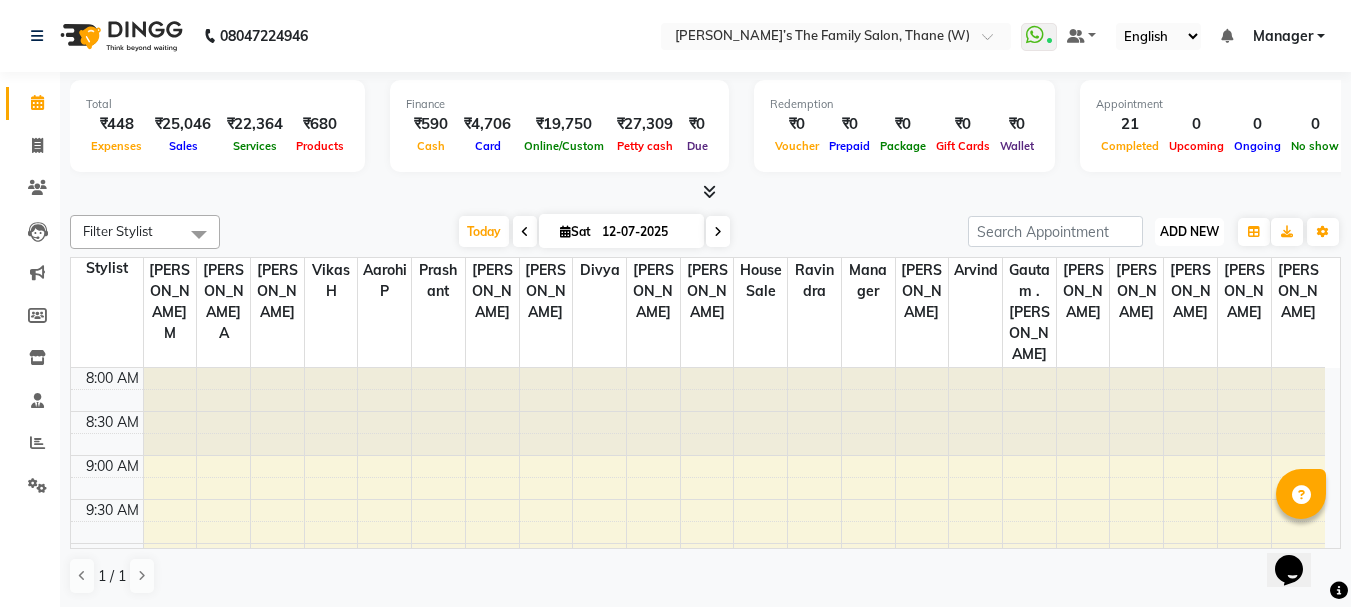 click on "ADD NEW" at bounding box center [1189, 231] 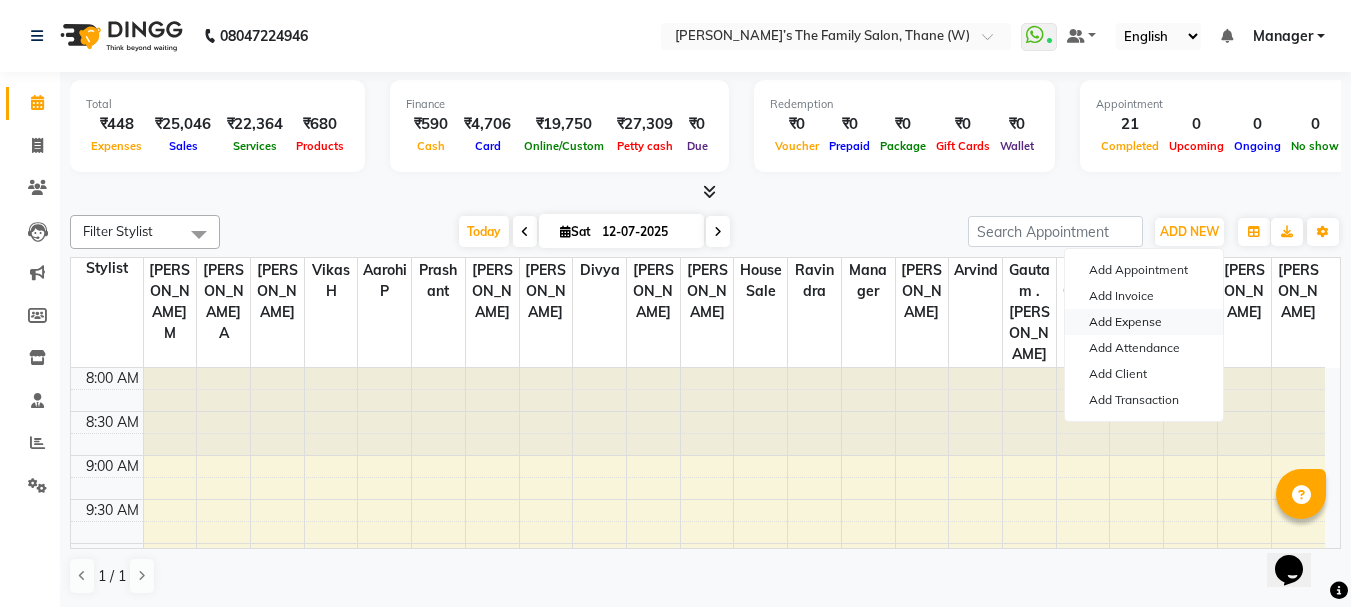 click on "Add Expense" at bounding box center (1144, 322) 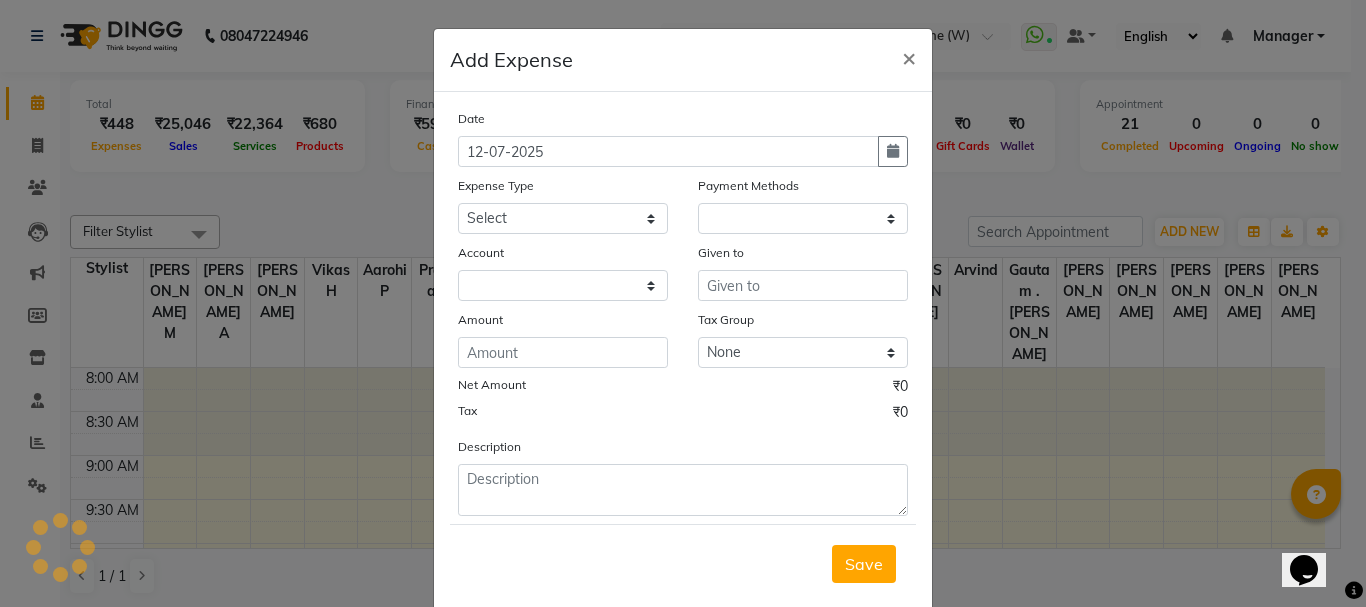 select on "1" 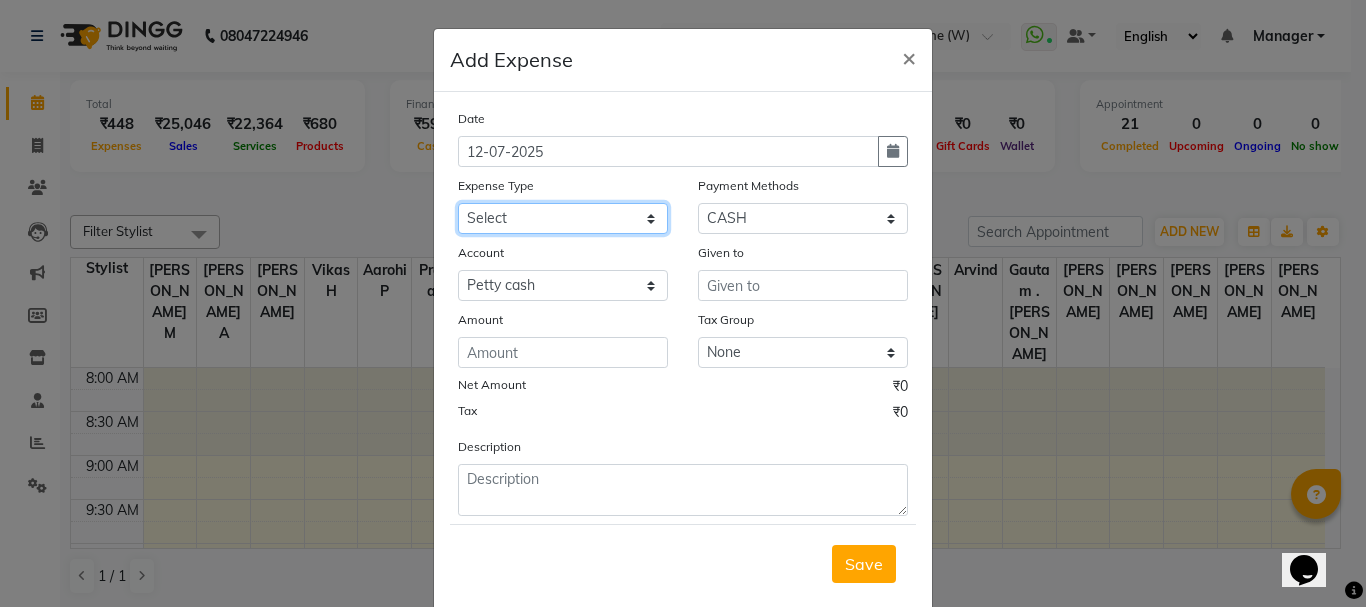 click on "Select Advance Salary Bank charges Car maintenance  Cash transfer to bank Cash transfer to hub Client Snacks Clinical charges coffee Equipment Fuel Govt fee Incentive Insurance International purchase Loan Repayment Maintenance Marketing Membership reward Milk Miscellaneous MRA Other Pantry Product Rent Staff Snacks Tax Tea & Refreshment Tip Transfer Utilities Water tank" 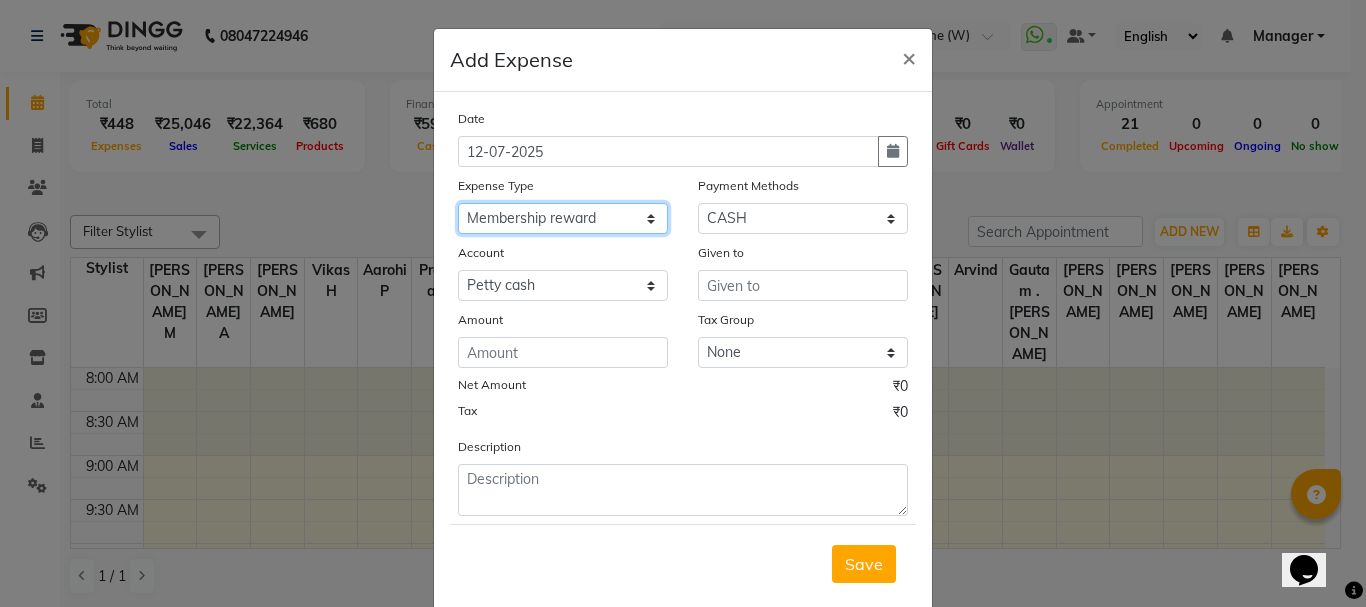 click on "Select Advance Salary Bank charges Car maintenance  Cash transfer to bank Cash transfer to hub Client Snacks Clinical charges coffee Equipment Fuel Govt fee Incentive Insurance International purchase Loan Repayment Maintenance Marketing Membership reward Milk Miscellaneous MRA Other Pantry Product Rent Staff Snacks Tax Tea & Refreshment Tip Transfer Utilities Water tank" 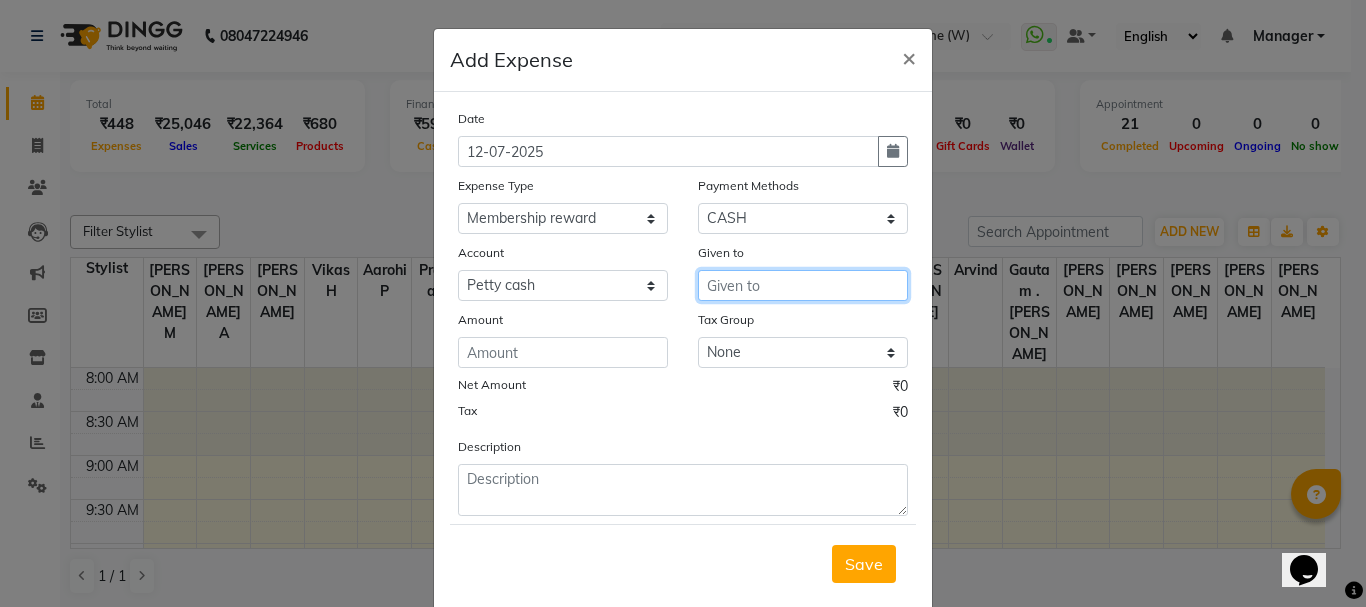 click at bounding box center (803, 285) 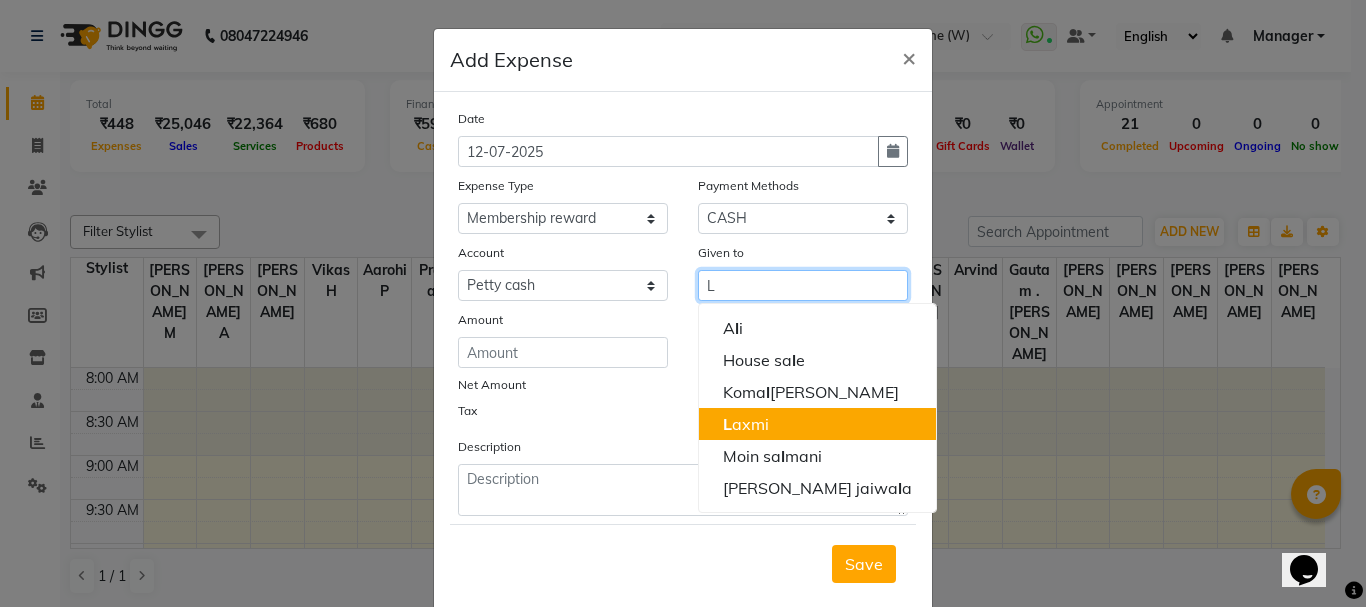 click on "L axmi" at bounding box center (817, 424) 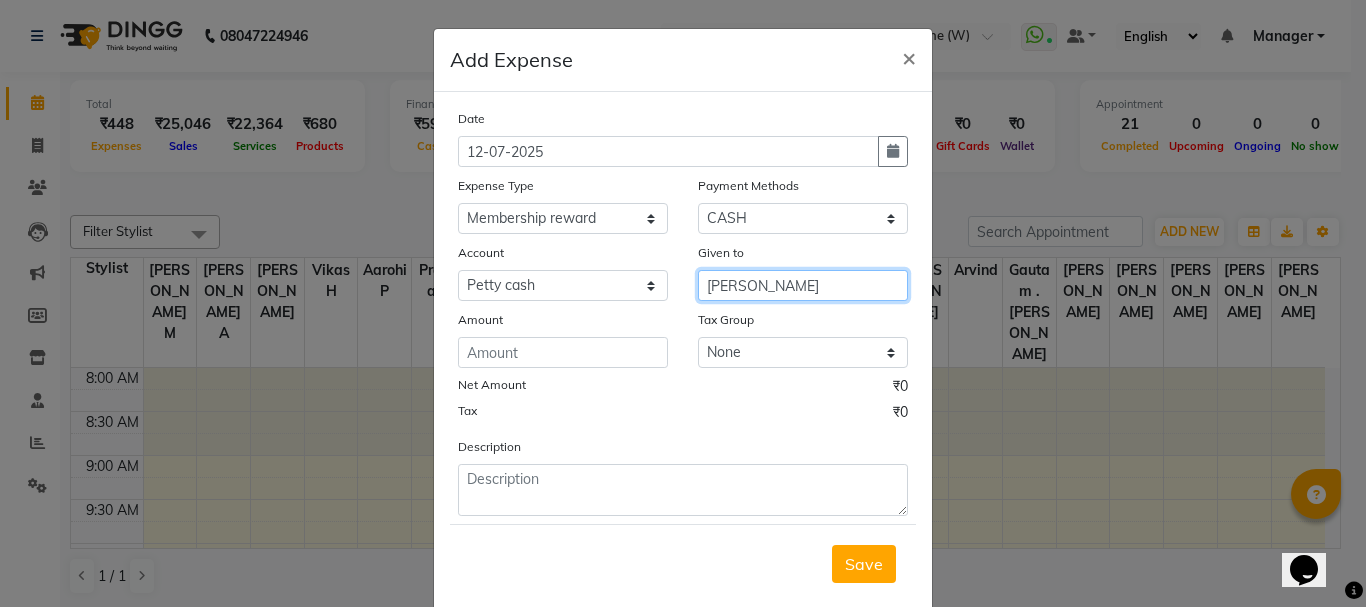 type on "[PERSON_NAME]" 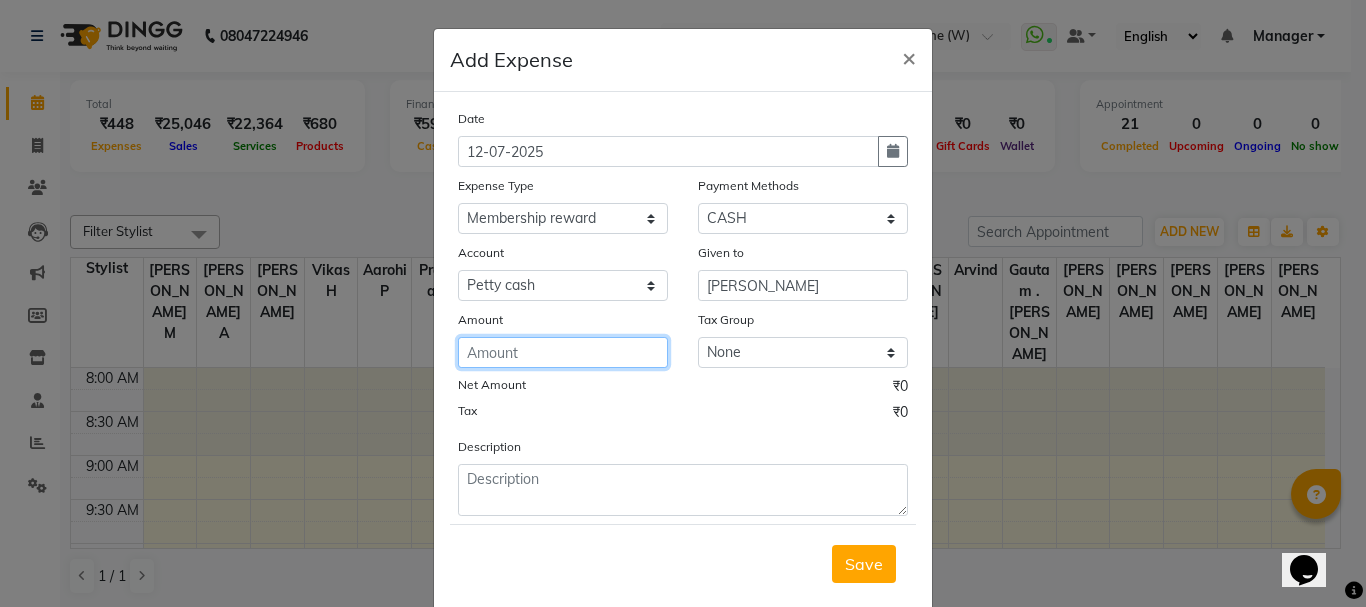 click 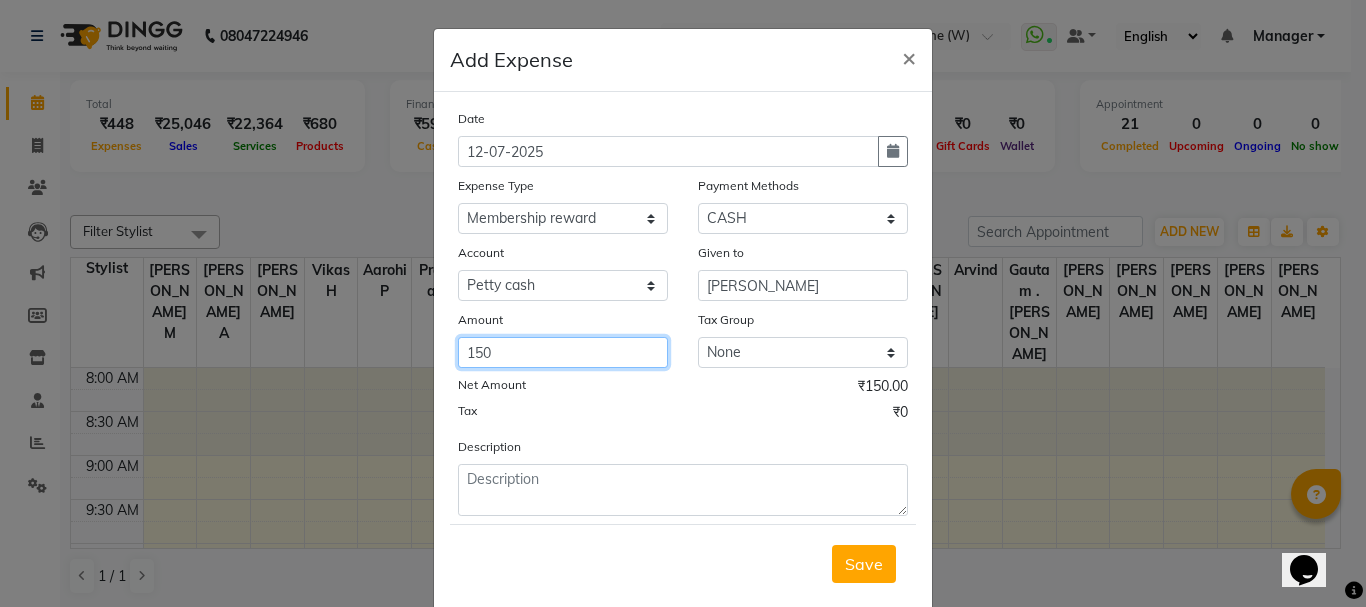 type on "150" 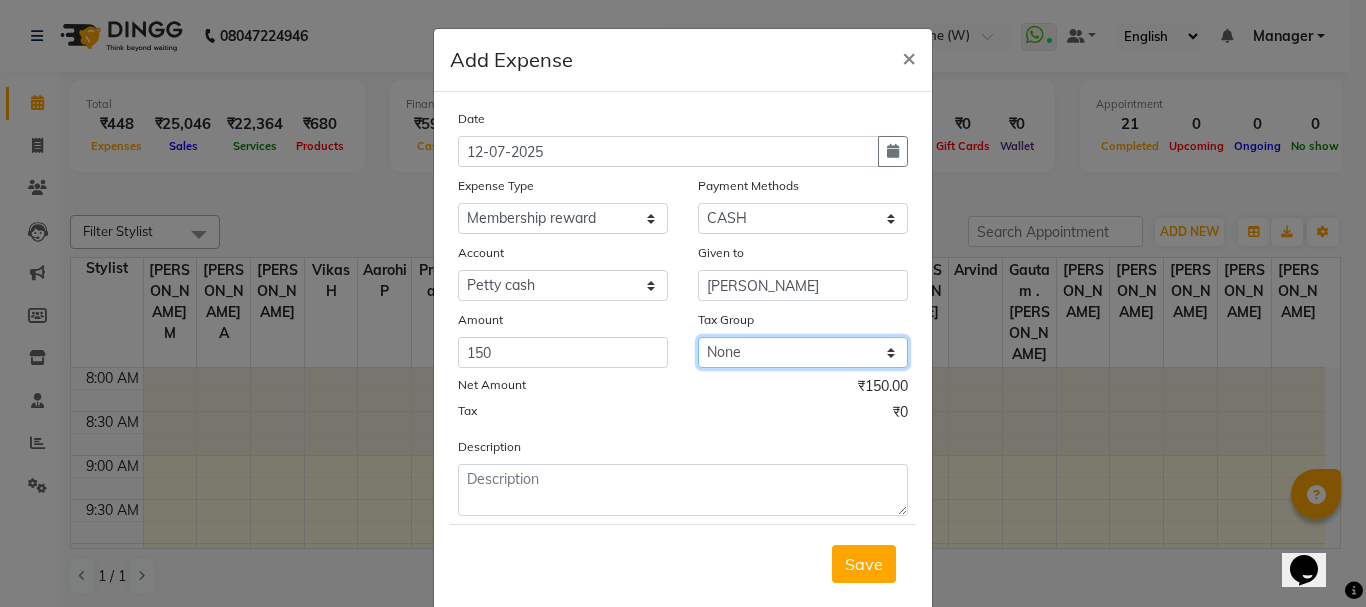 click on "None GST" 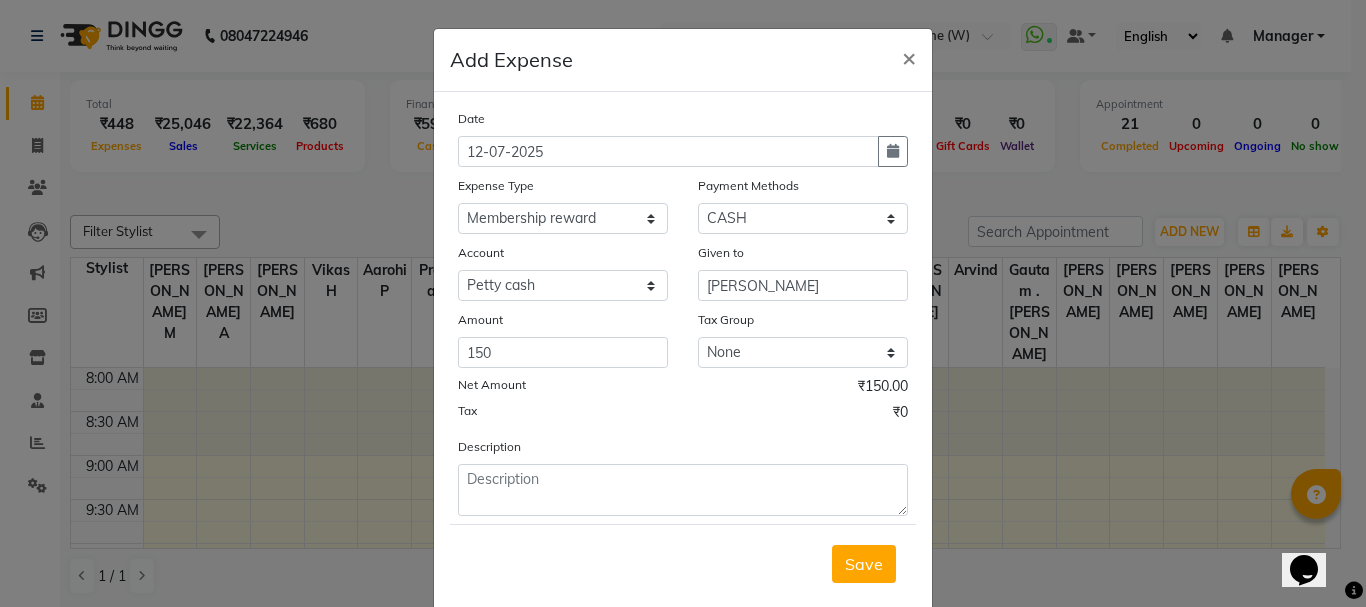 click on "Tax ₹0" 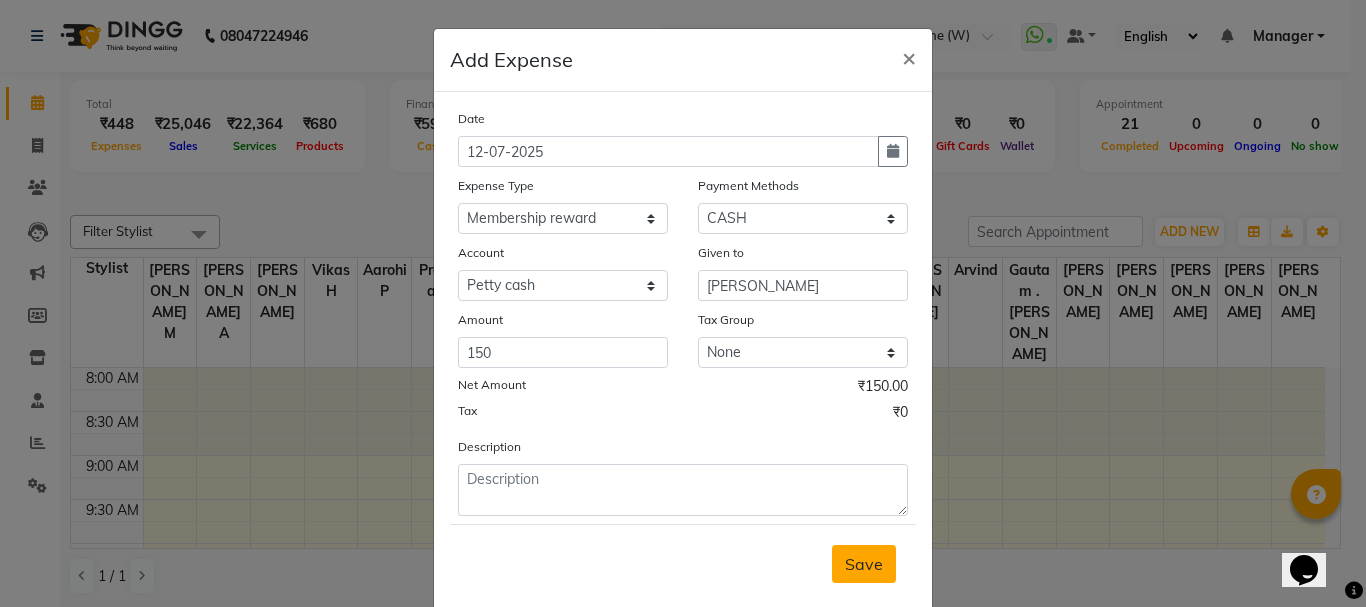 click on "Save" at bounding box center [864, 564] 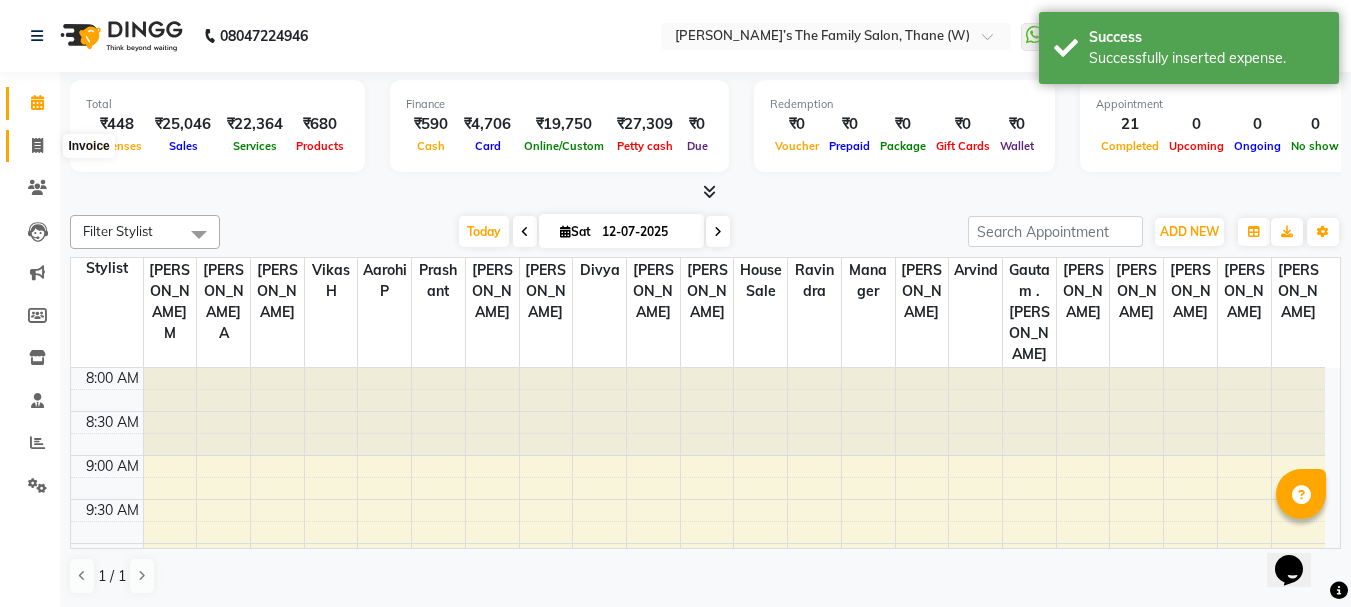 click 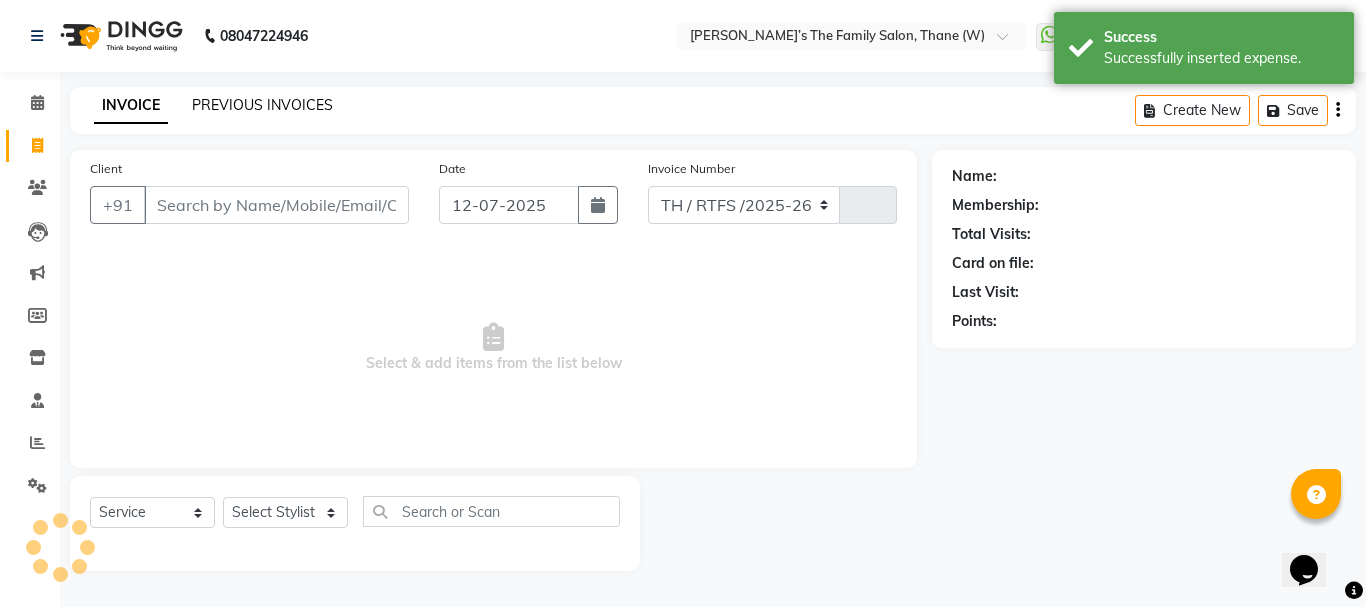select on "8004" 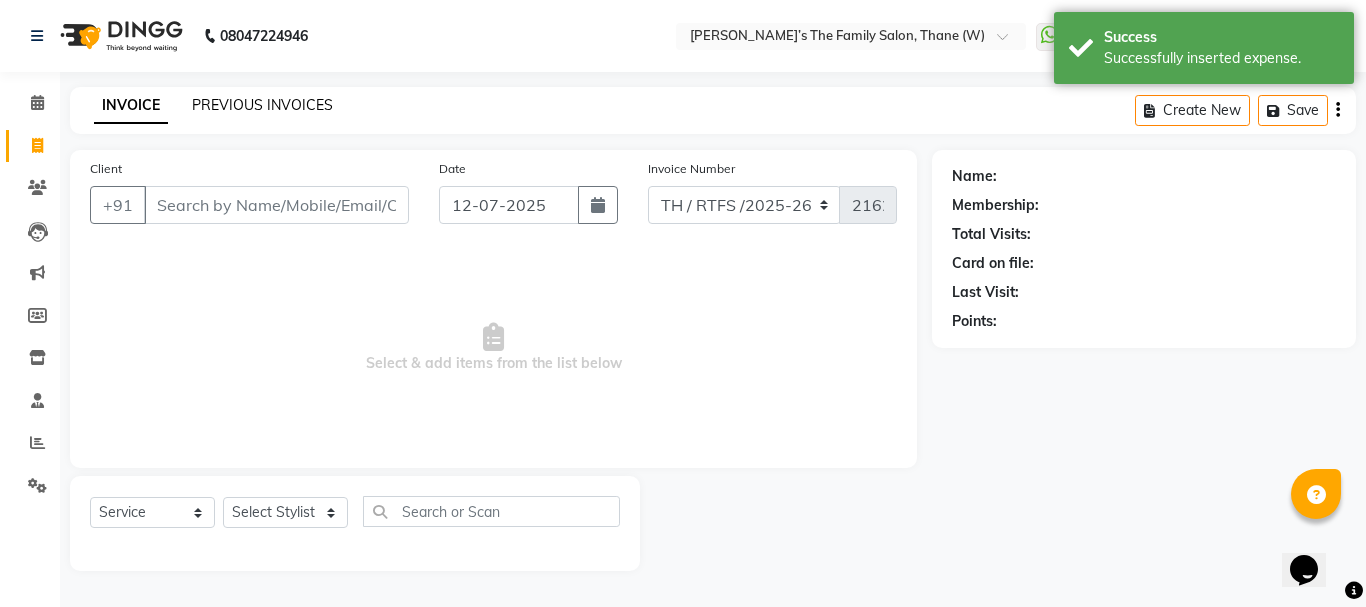 click on "PREVIOUS INVOICES" 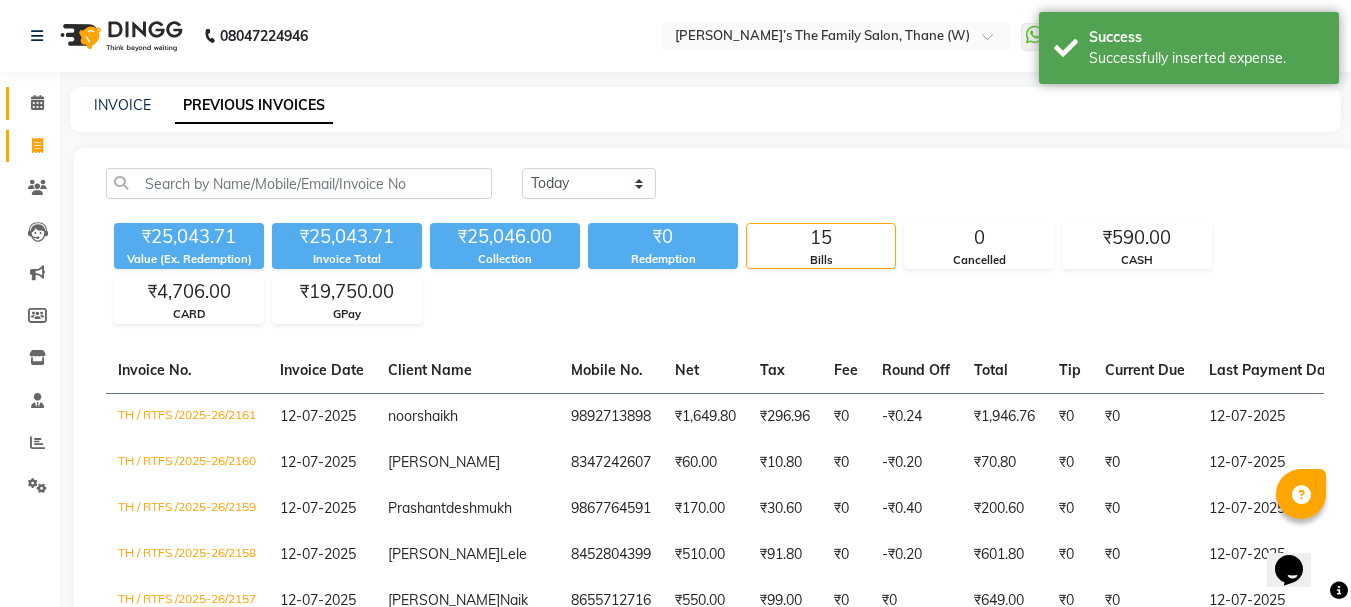 click 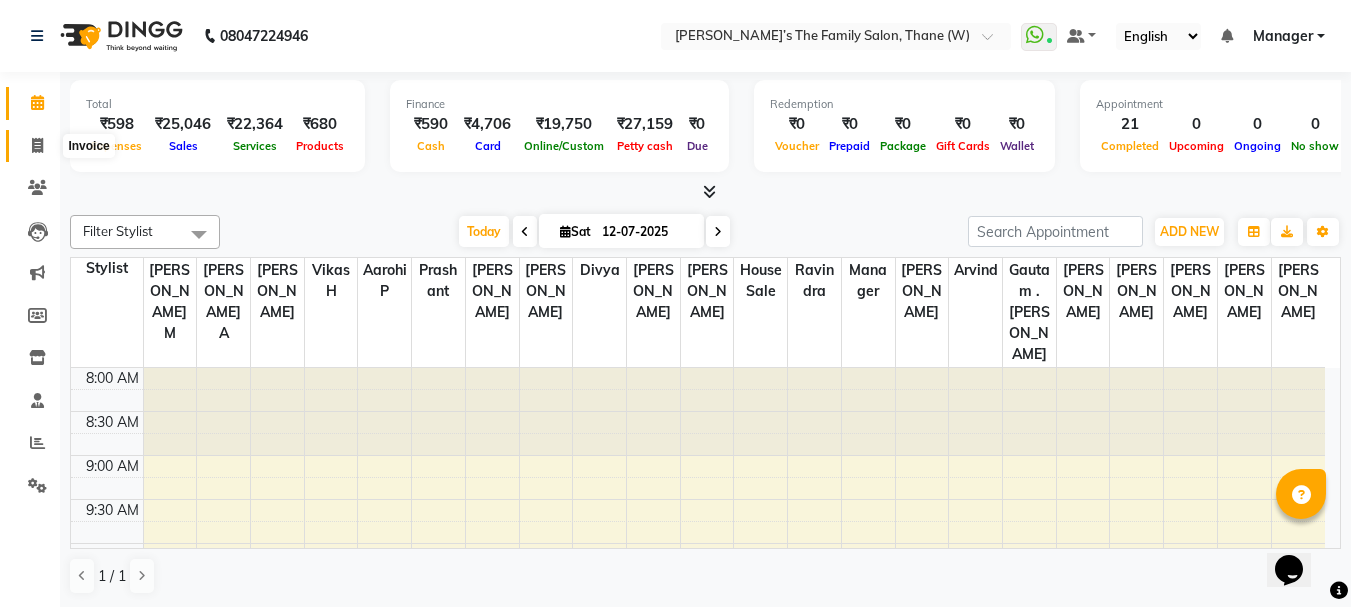 click 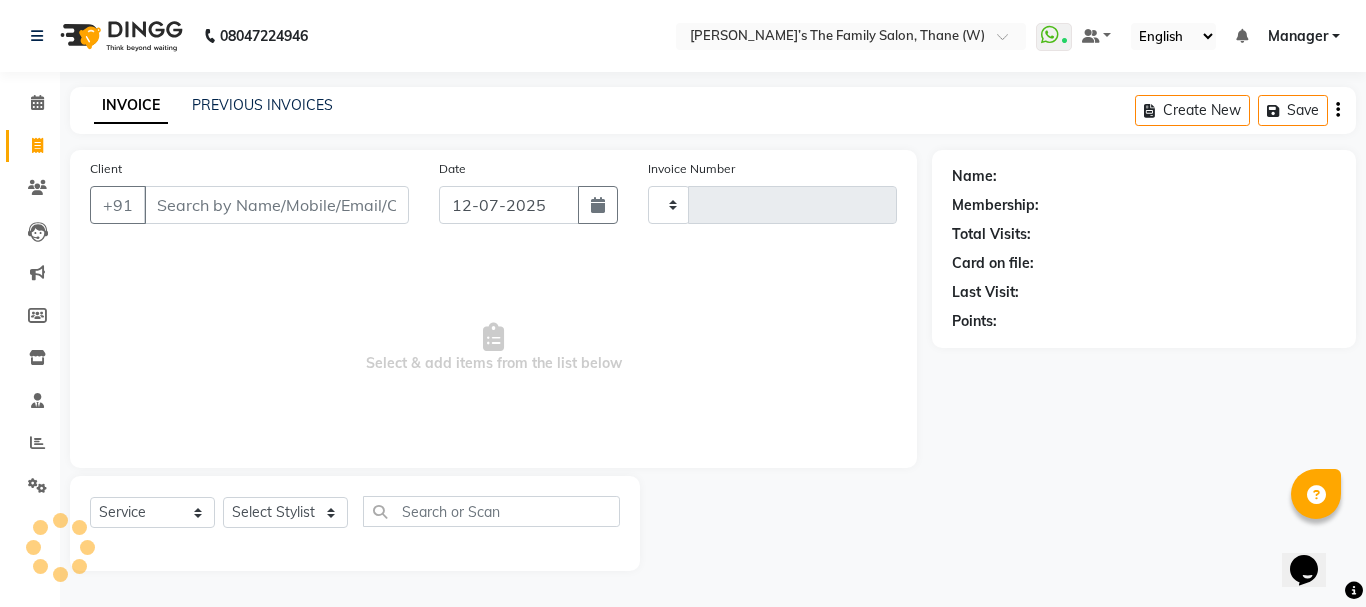 type on "2162" 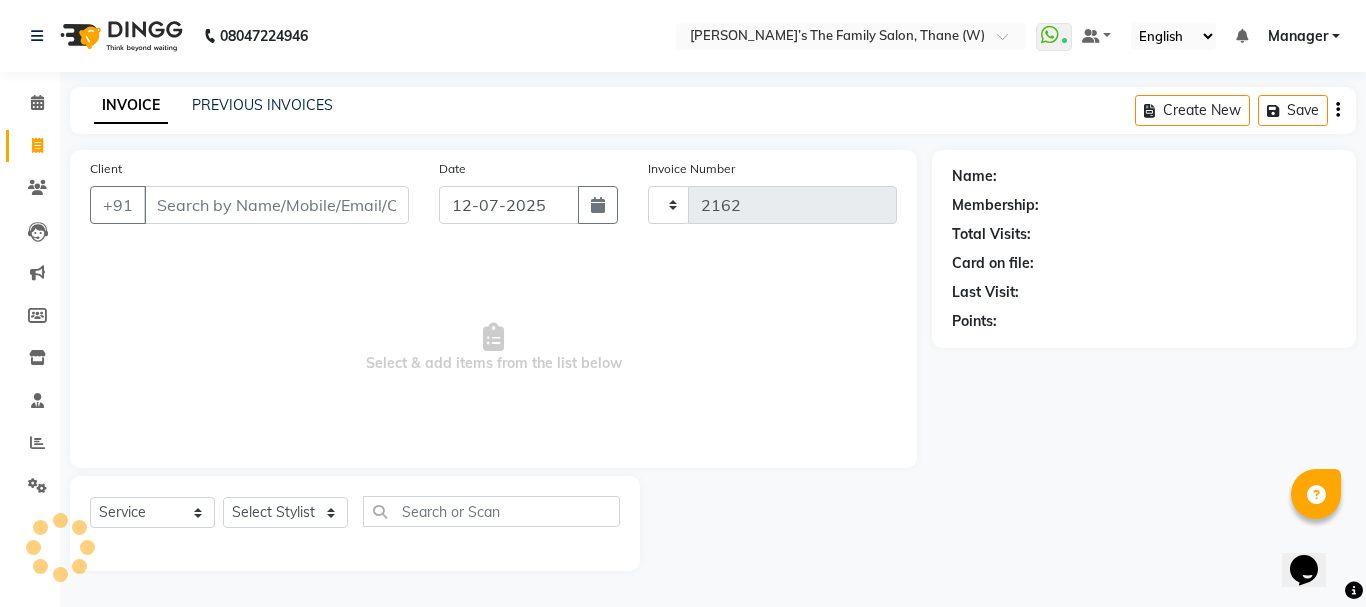 select on "8004" 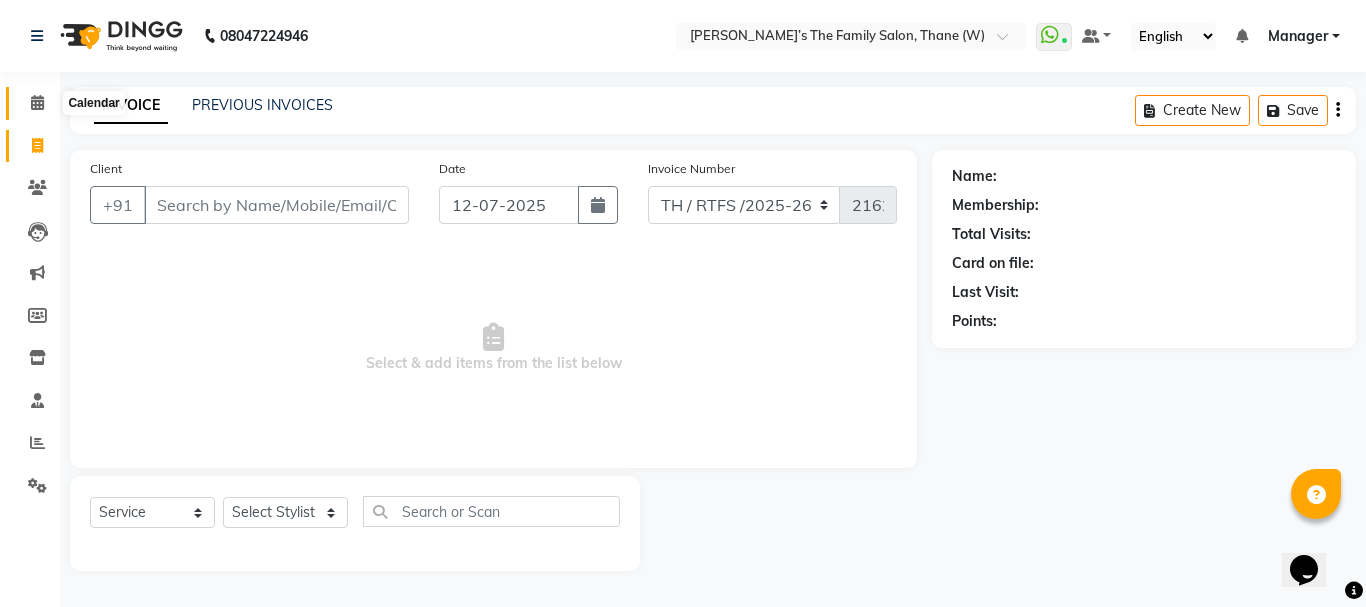 click 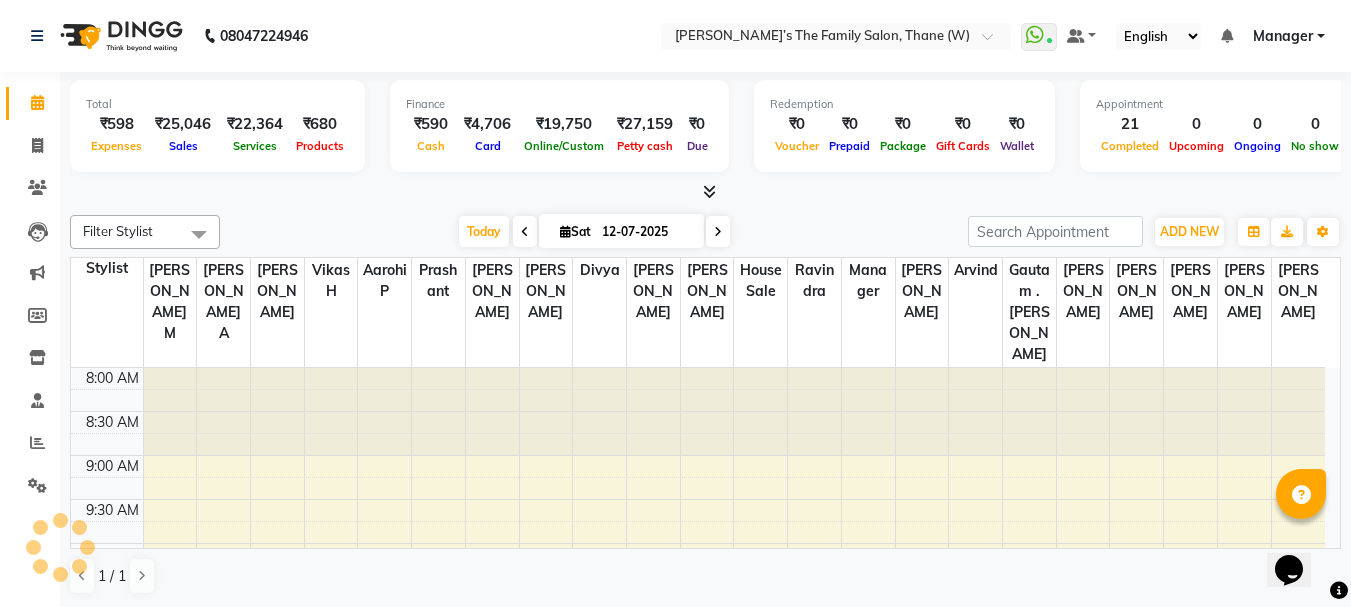scroll, scrollTop: 0, scrollLeft: 0, axis: both 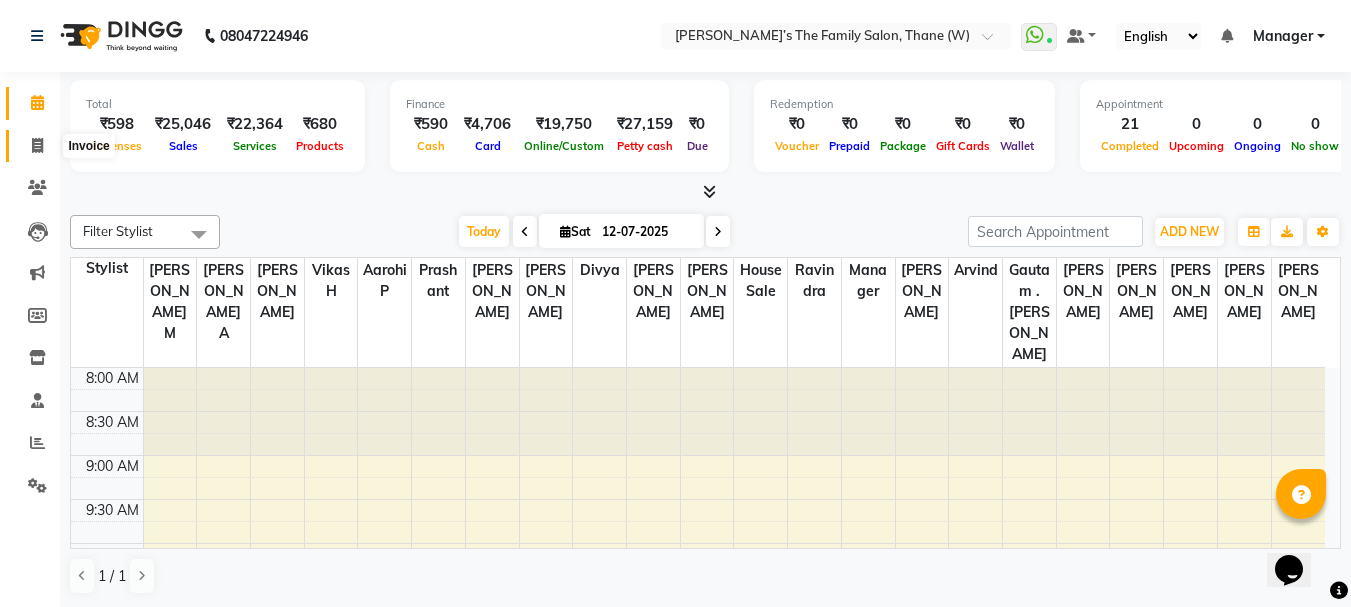click 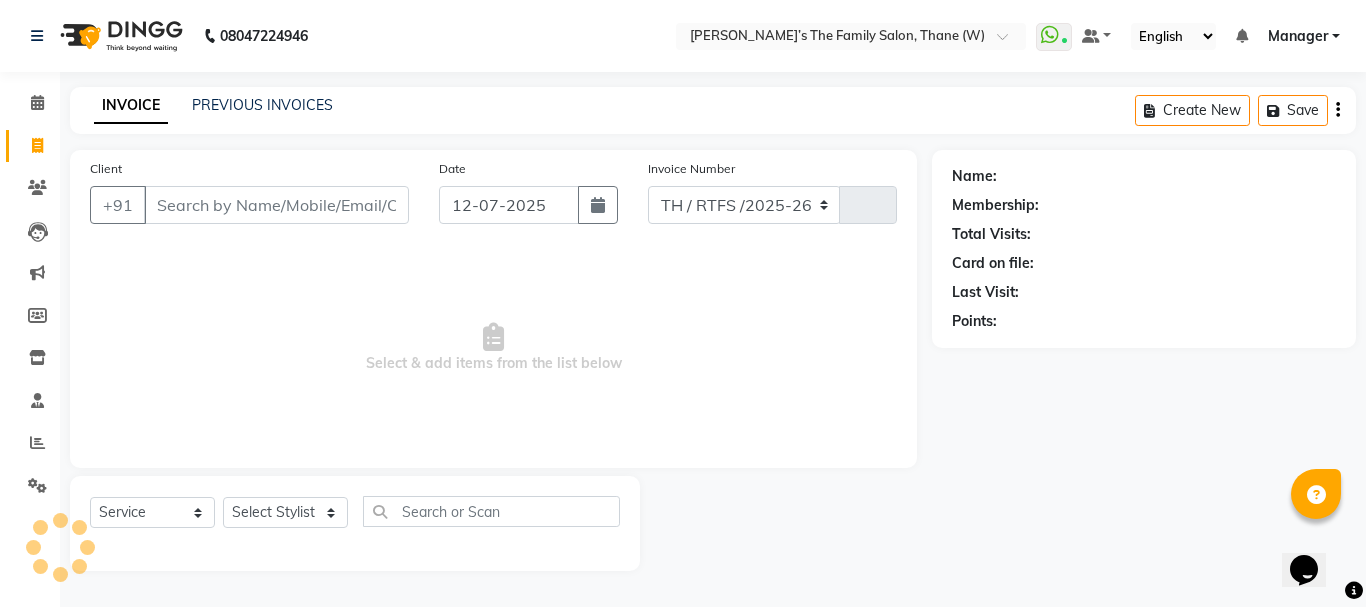 select on "8004" 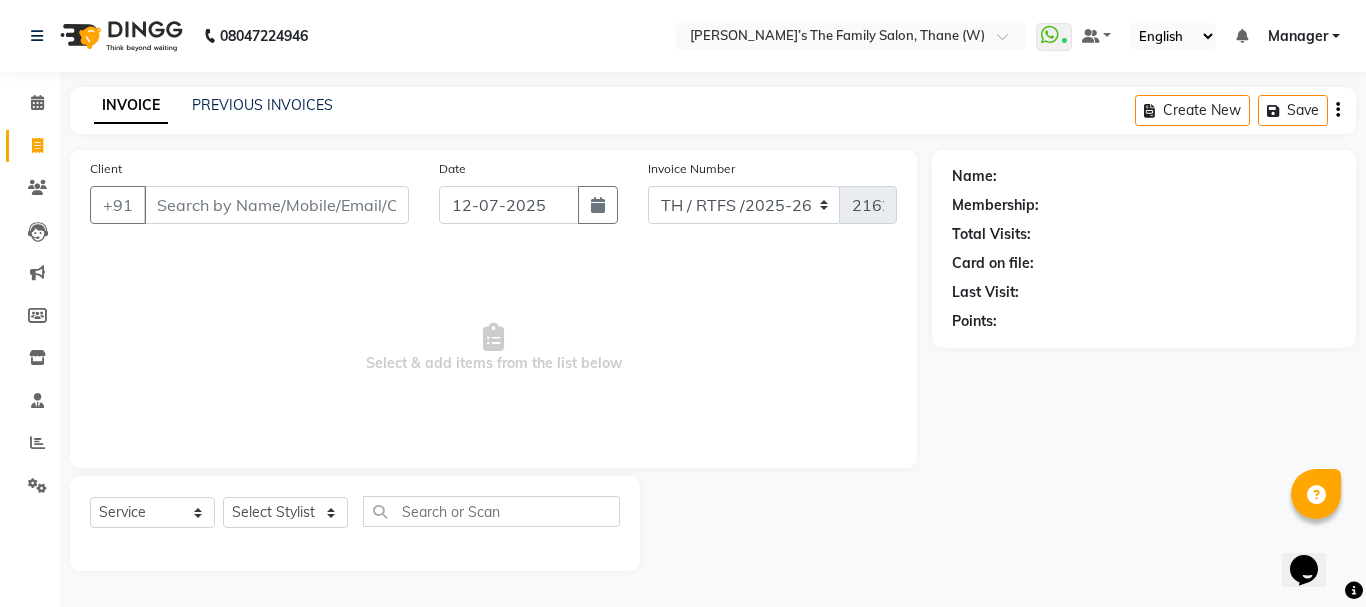 click on "Client" at bounding box center [276, 205] 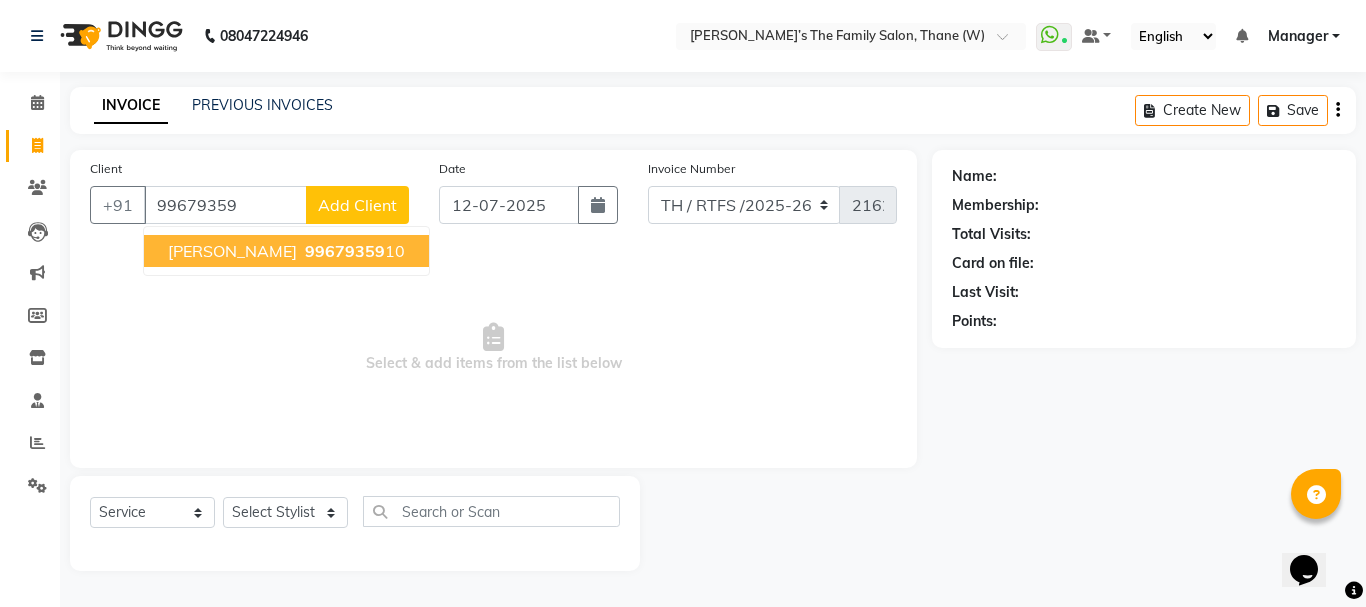 click on "clarance dsouza" at bounding box center [232, 251] 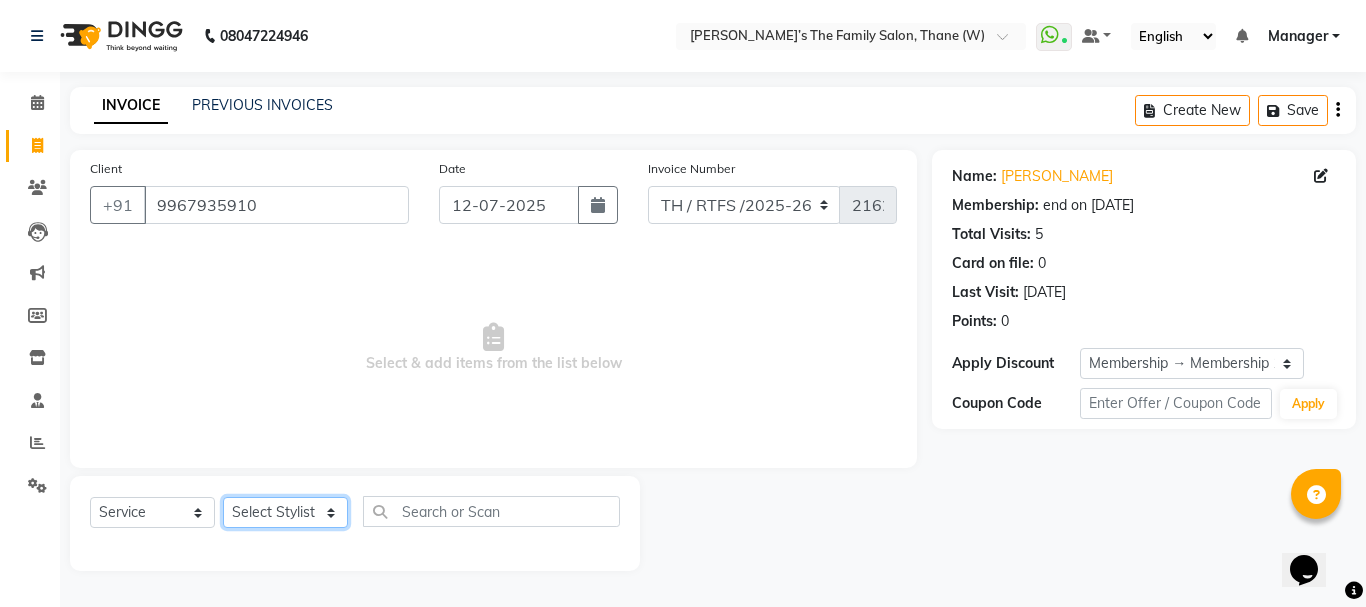 click on "Select Stylist Aarohi P   Aksahy auty Ali  Aniket A  Anuradha arvind Divya gautam .kasrade House sale Komal Waghmare  Laxmi   Manager Moin salmani Prashant   Ravindra Samrat Kumar Sangita Dighe Sanjana Kharat  Shreepad M  shrishti  jaiwala  vaibhavi  gudekar  Vikas H" 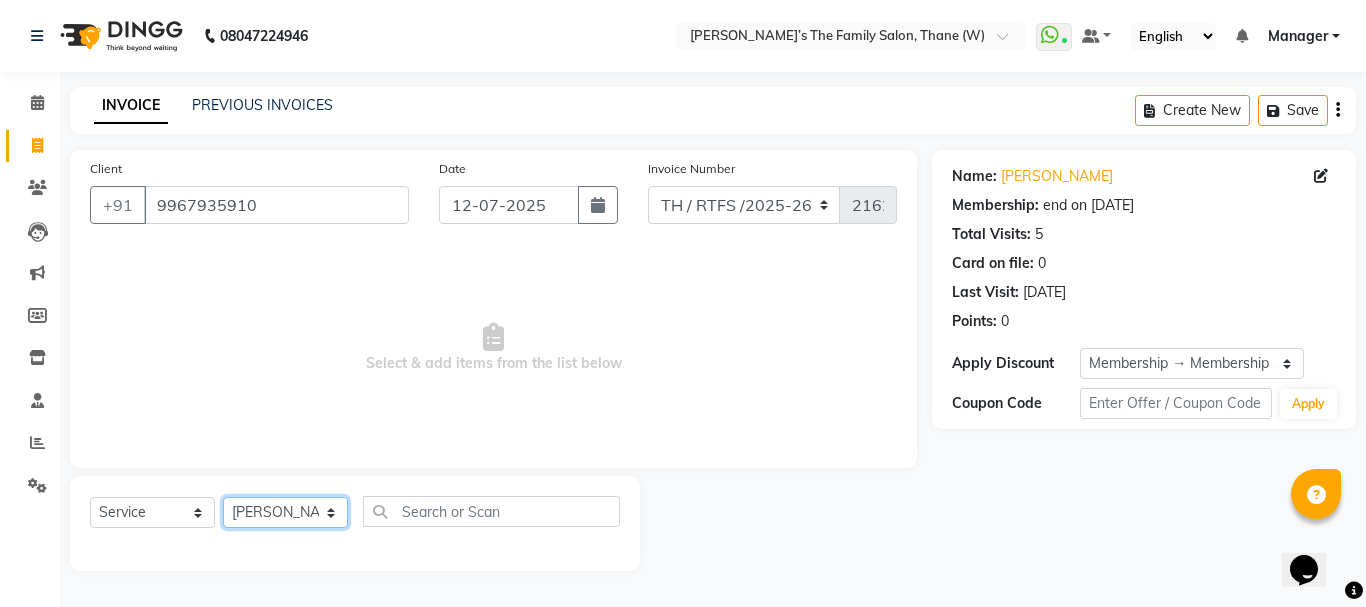 click on "Select Stylist Aarohi P   Aksahy auty Ali  Aniket A  Anuradha arvind Divya gautam .kasrade House sale Komal Waghmare  Laxmi   Manager Moin salmani Prashant   Ravindra Samrat Kumar Sangita Dighe Sanjana Kharat  Shreepad M  shrishti  jaiwala  vaibhavi  gudekar  Vikas H" 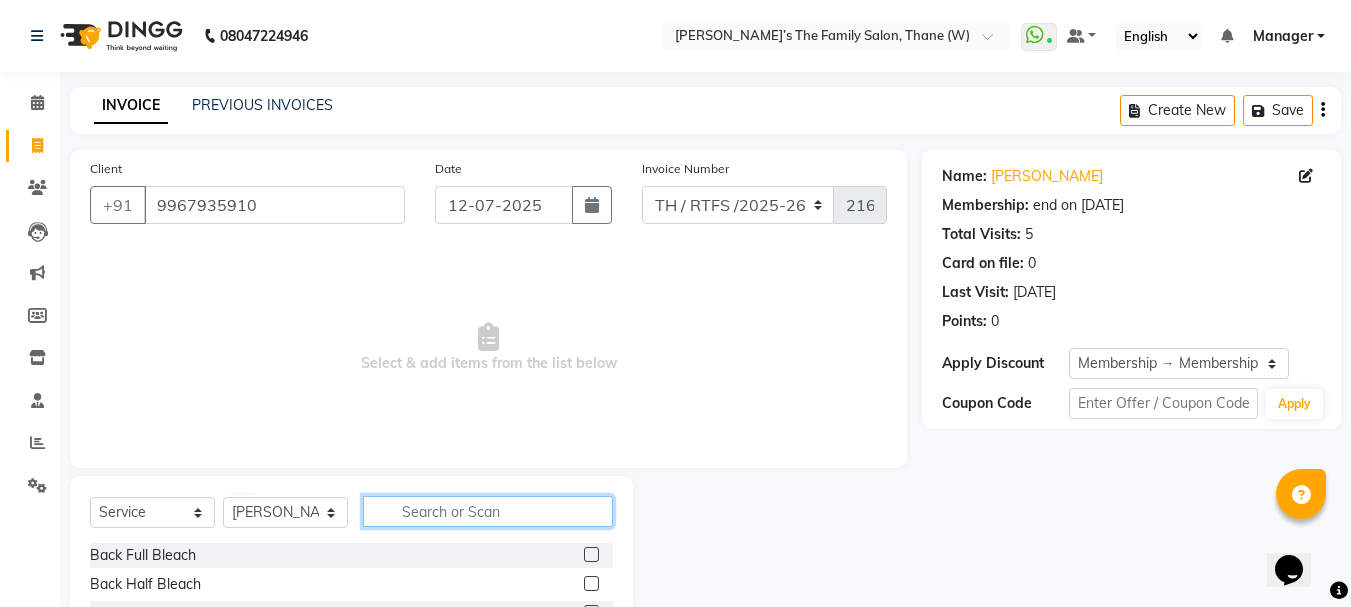 click 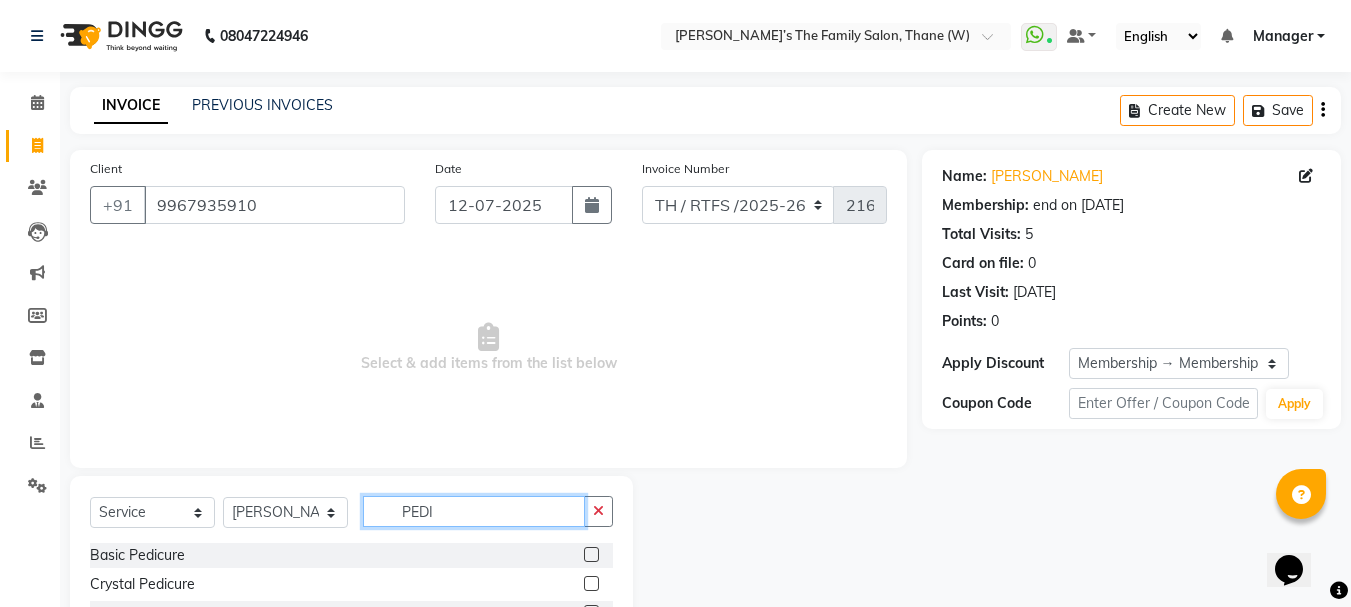 scroll, scrollTop: 194, scrollLeft: 0, axis: vertical 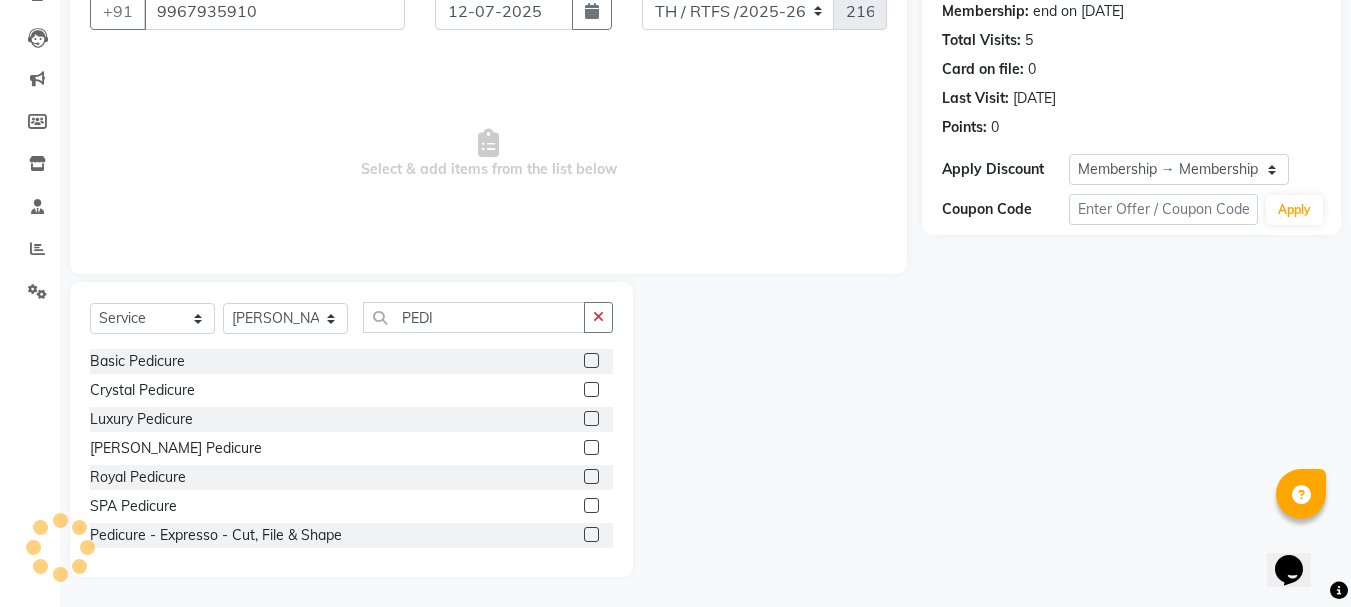 click 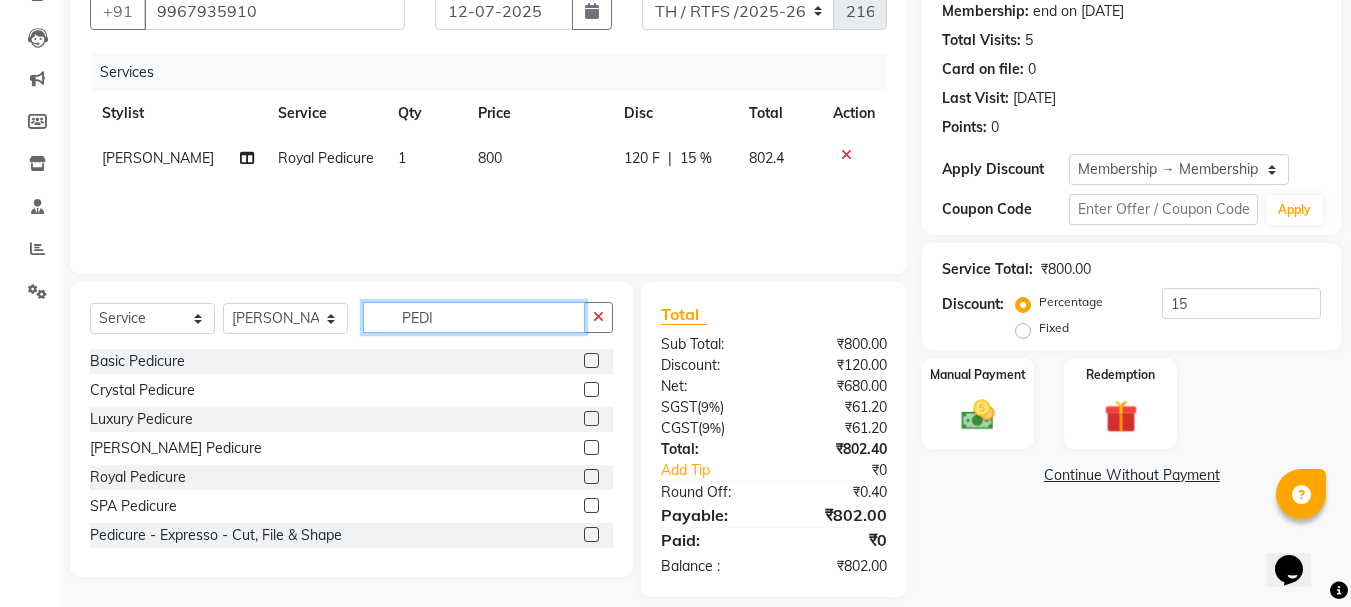 click on "PEDI" 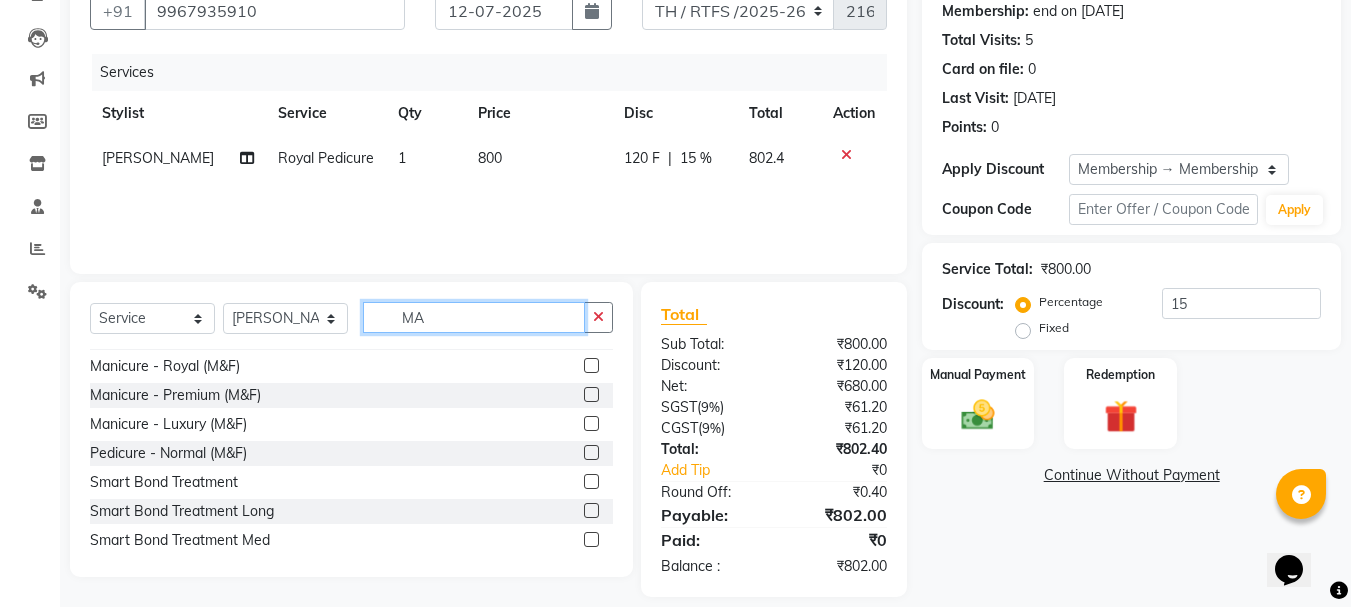 scroll, scrollTop: 160, scrollLeft: 0, axis: vertical 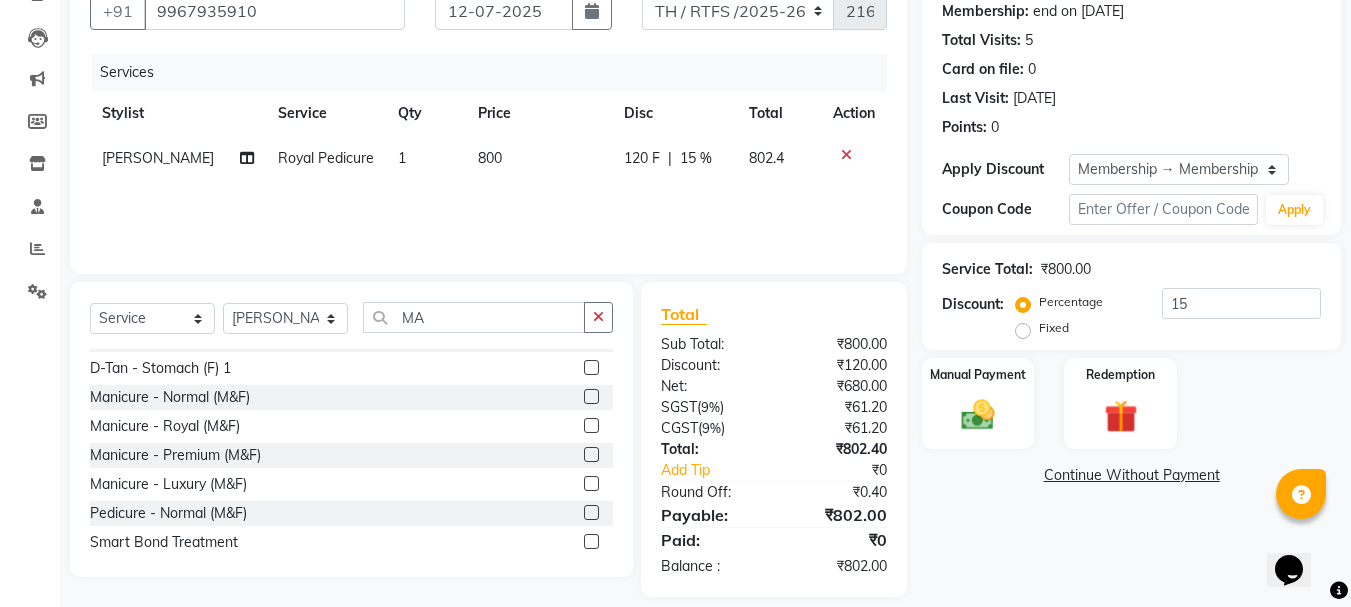 click 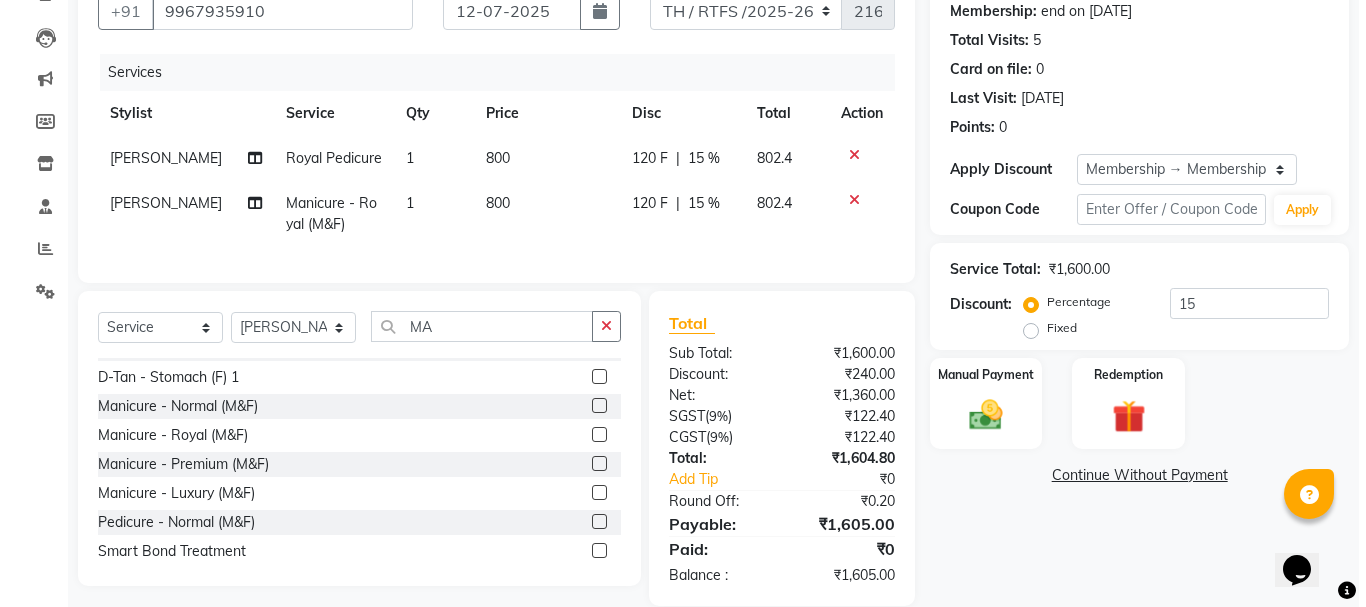 scroll, scrollTop: 0, scrollLeft: 0, axis: both 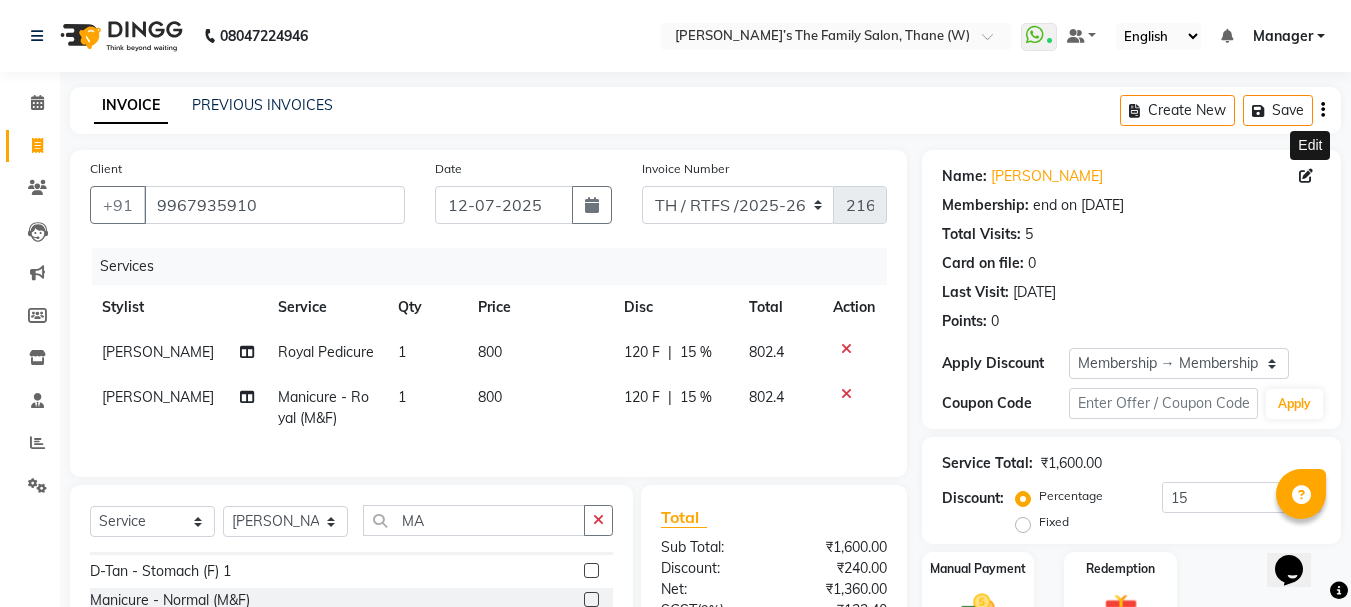 click 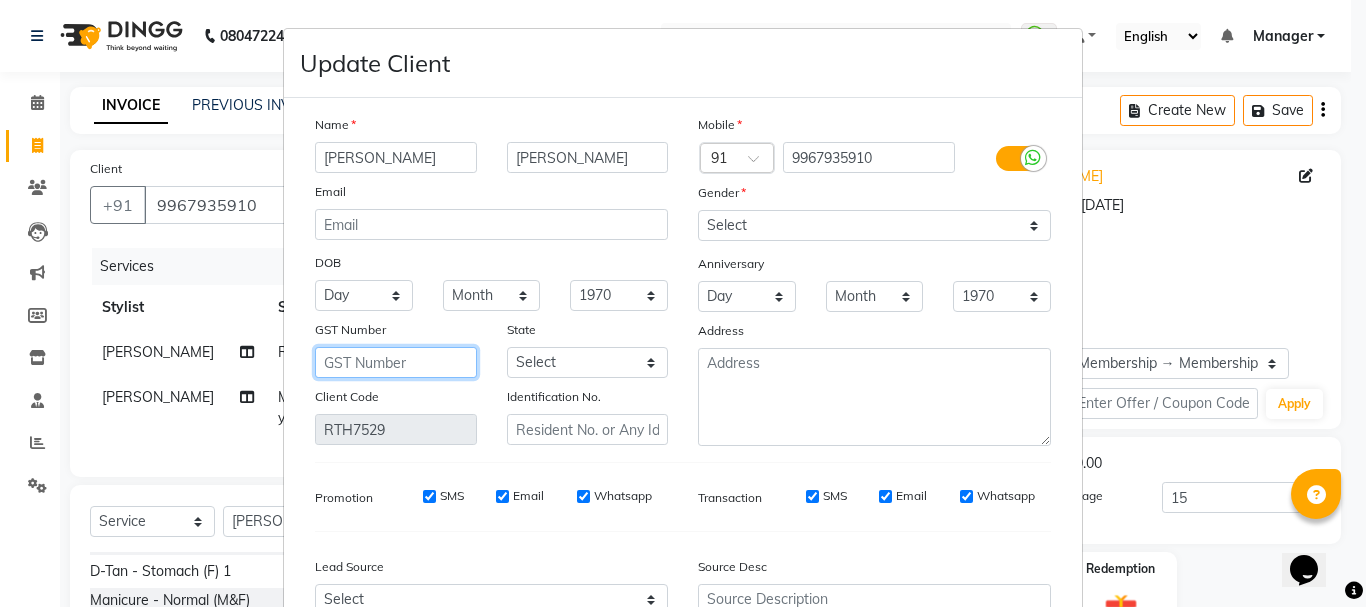 click at bounding box center (396, 362) 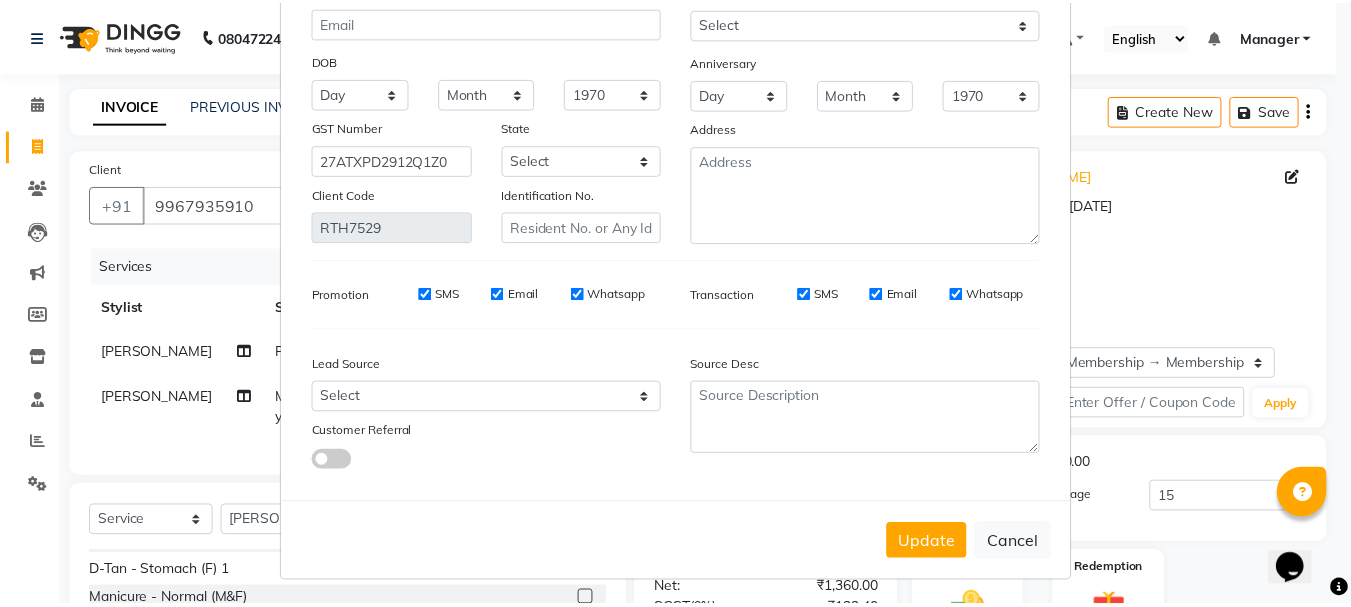 scroll, scrollTop: 206, scrollLeft: 0, axis: vertical 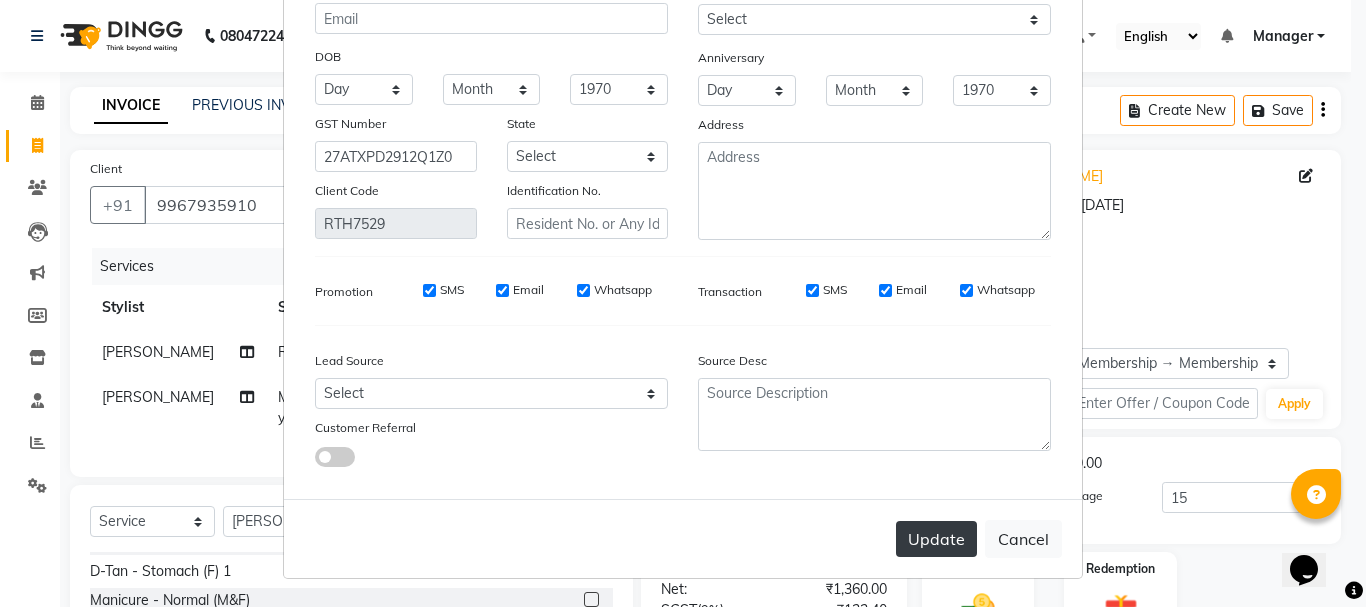 click on "Update" at bounding box center (936, 539) 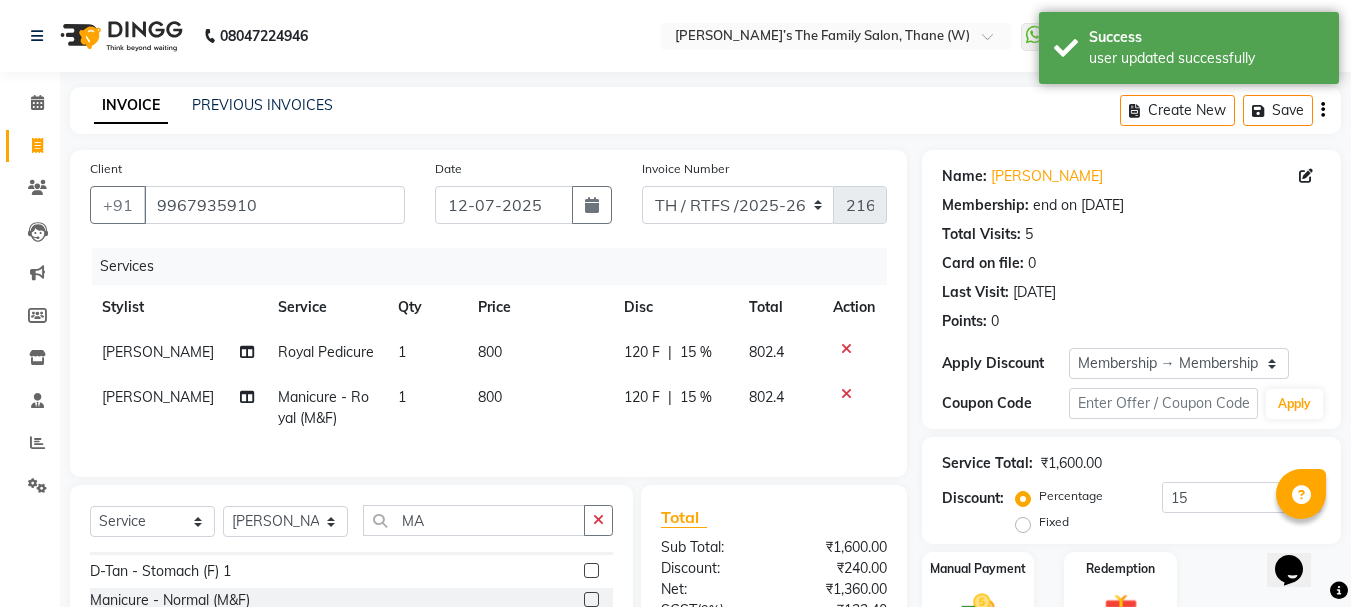 click on "800" 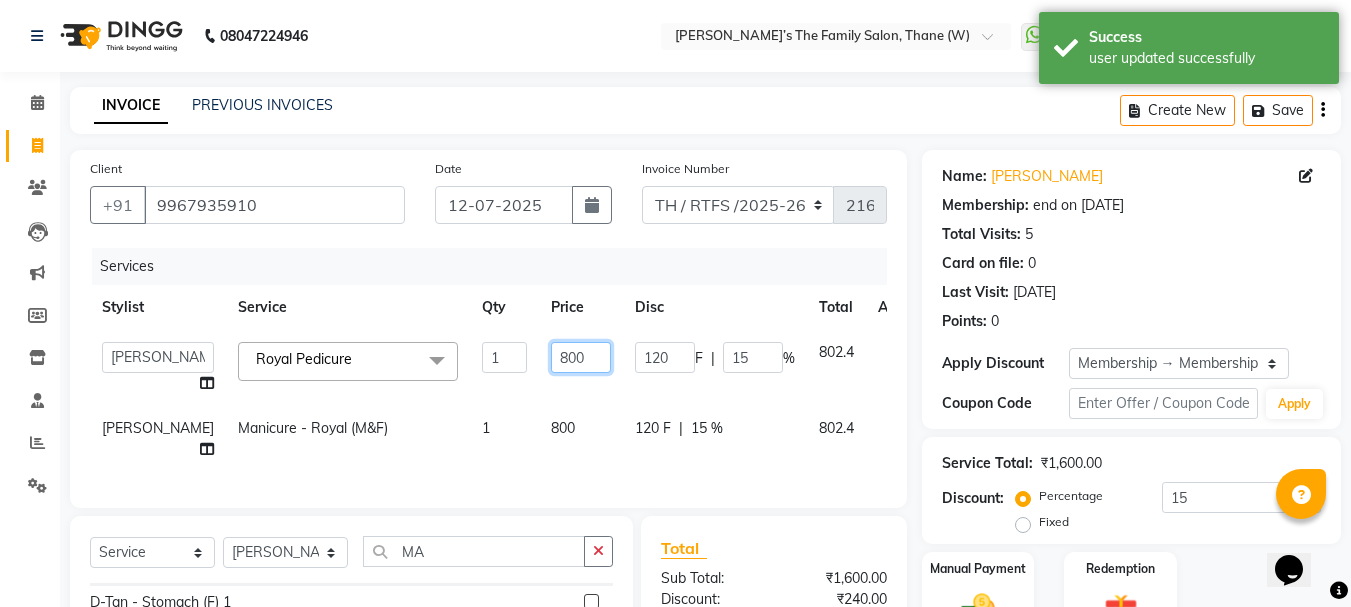 click on "800" 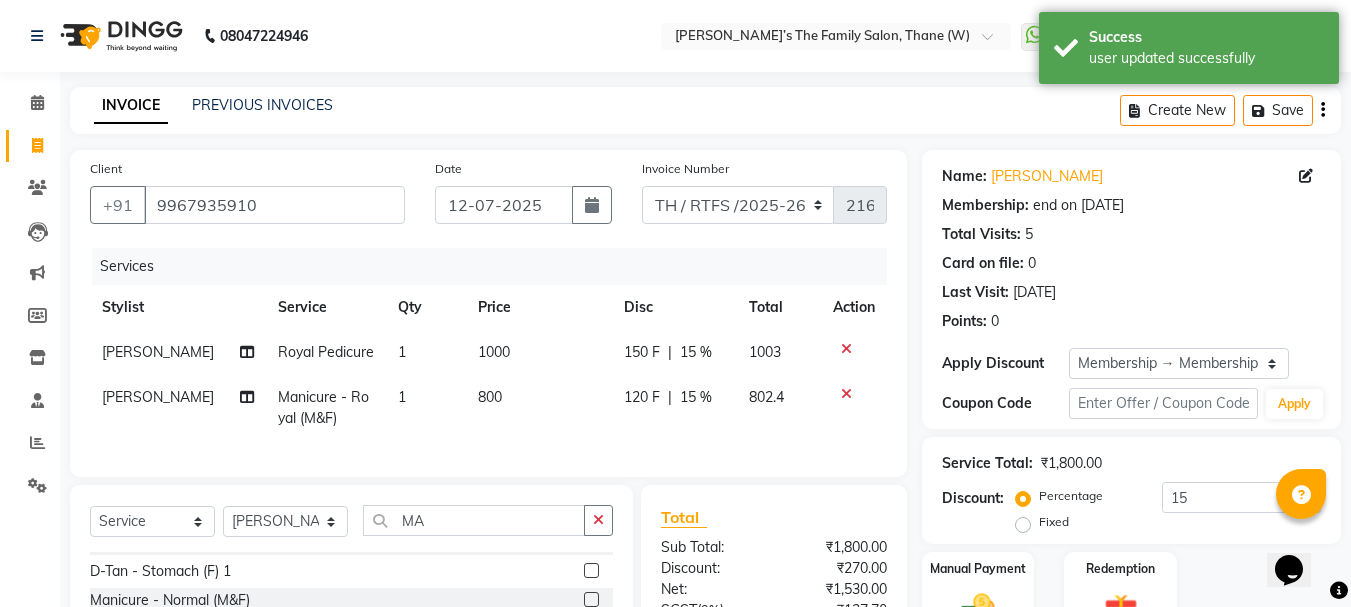 click on "800" 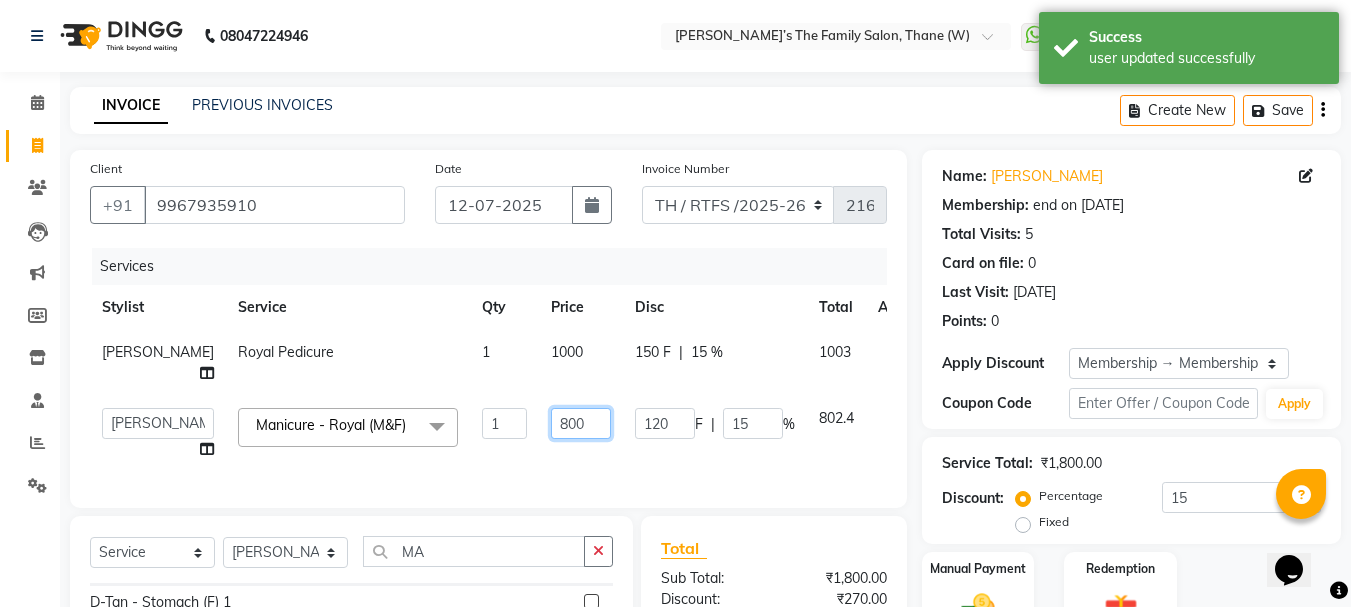 click on "800" 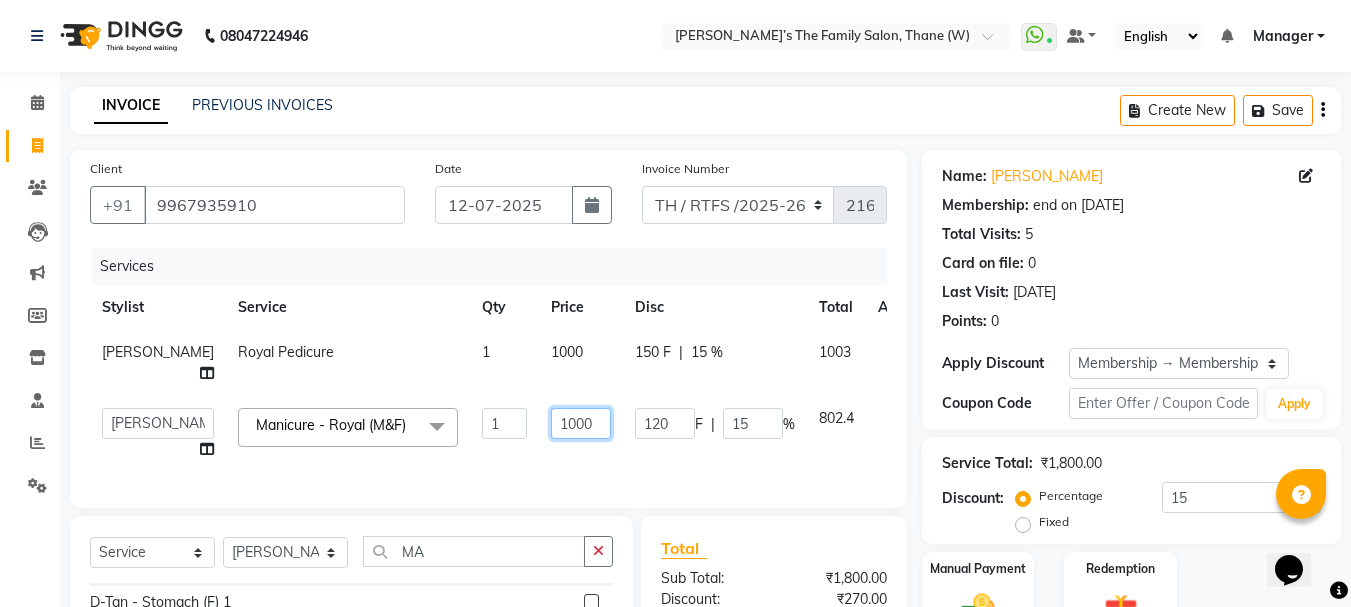 scroll, scrollTop: 269, scrollLeft: 0, axis: vertical 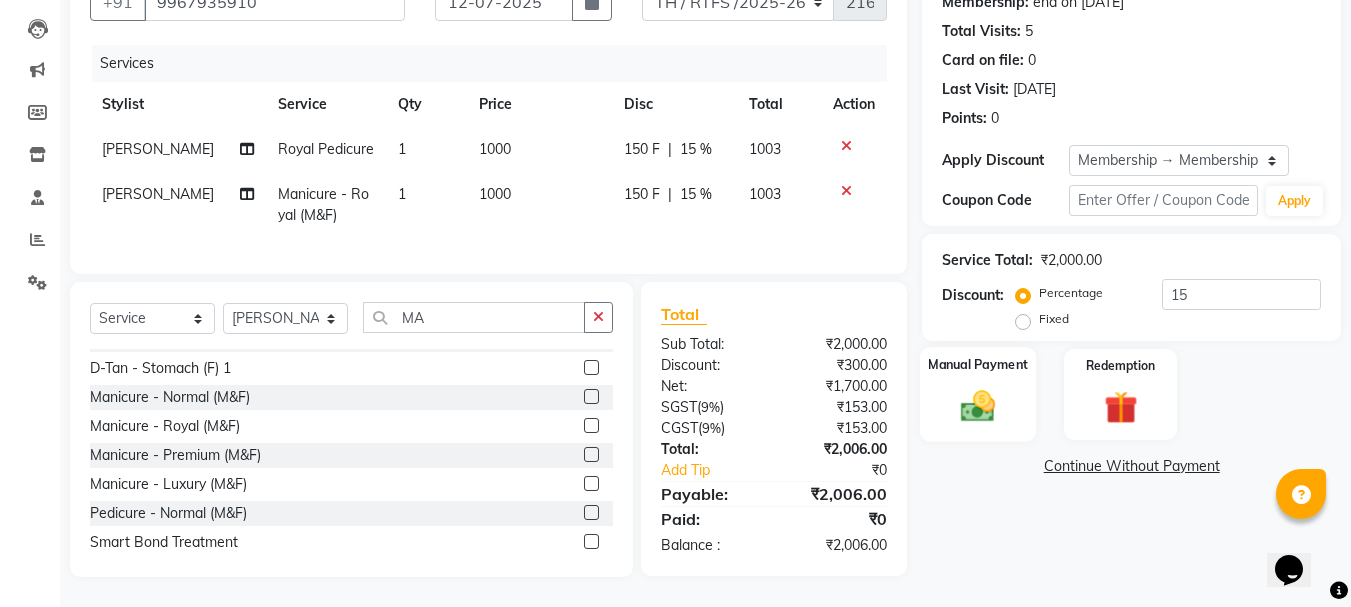 click on "Name: Clarance Dsouza Membership: end on 22-02-2026 Total Visits:  5 Card on file:  0 Last Visit:   23-05-2025 Points:   0  Apply Discount Select Membership → Membership 1000/- Coupon Code Apply Service Total:  ₹2,000.00  Discount:  Percentage   Fixed  15 Manual Payment Redemption  Continue Without Payment" 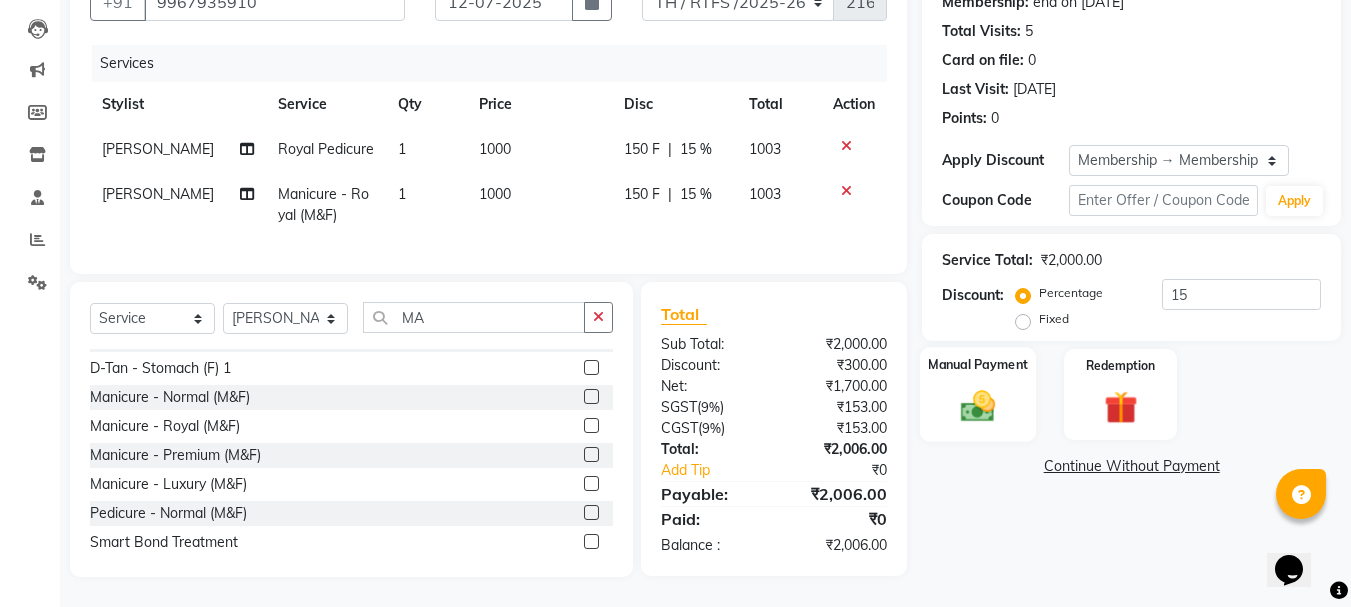 click 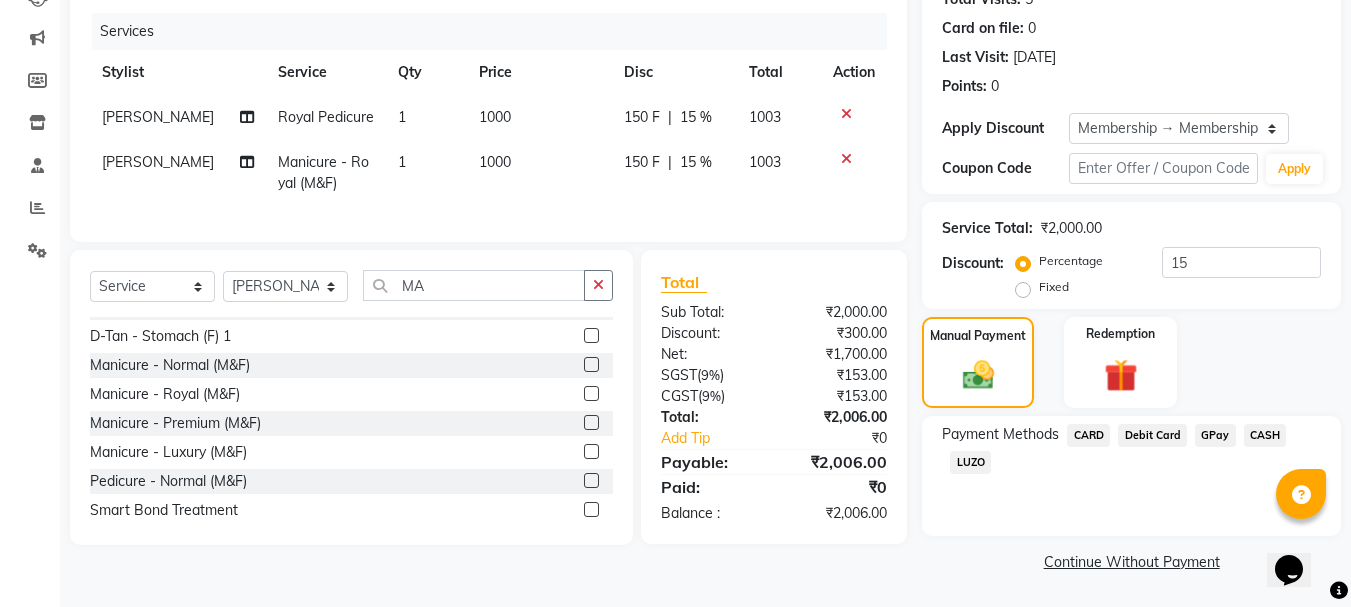 click on "CARD" 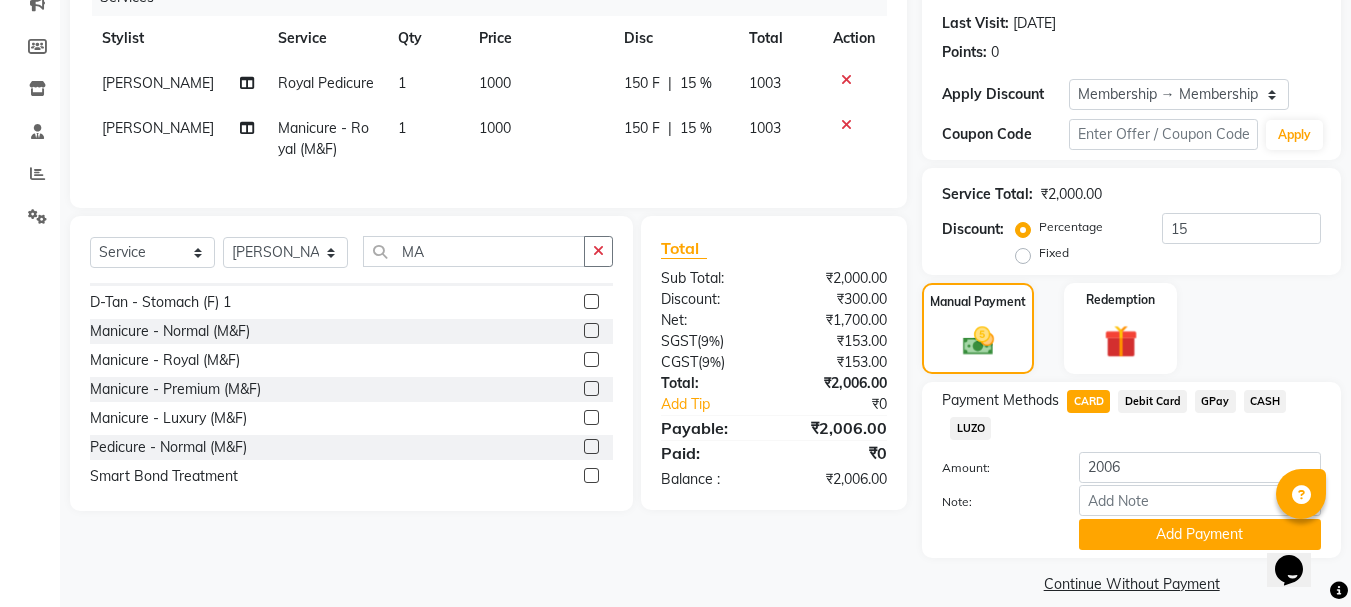scroll, scrollTop: 291, scrollLeft: 0, axis: vertical 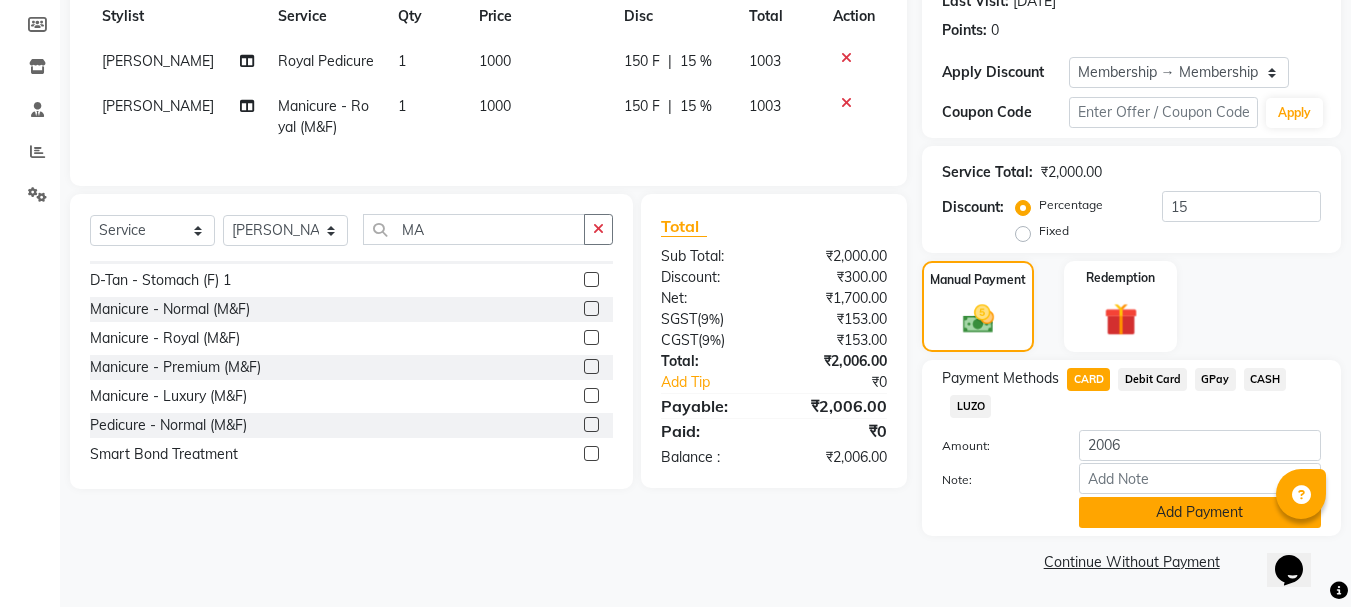 click on "Add Payment" 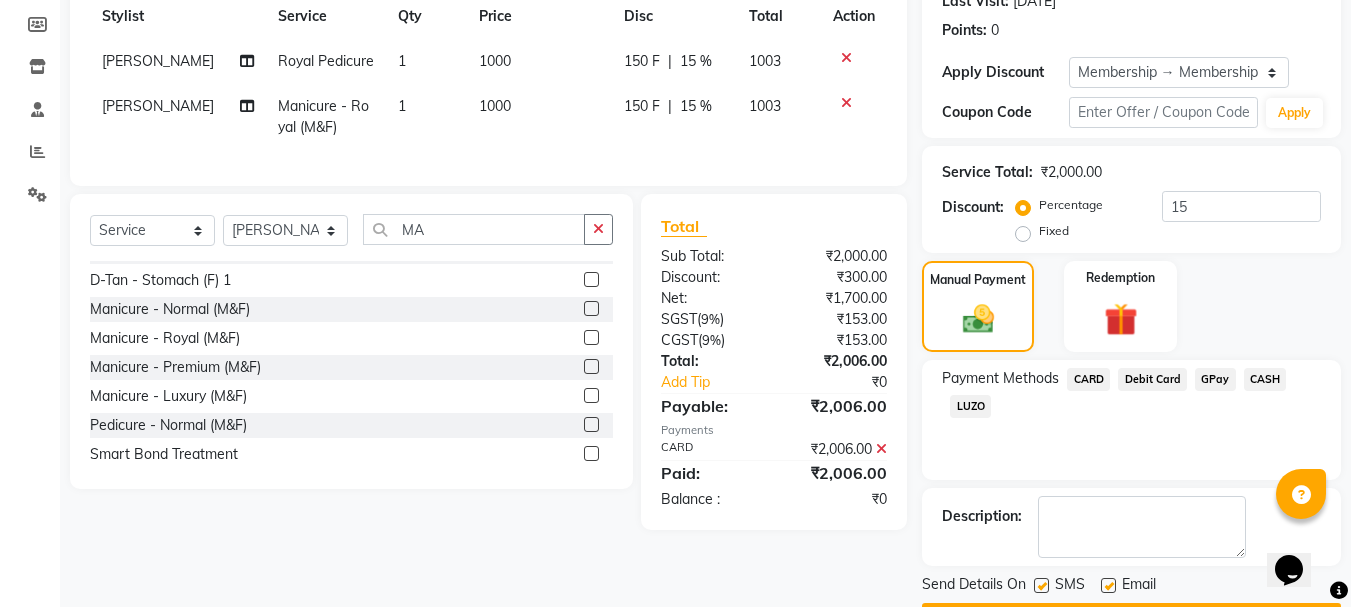 scroll, scrollTop: 331, scrollLeft: 0, axis: vertical 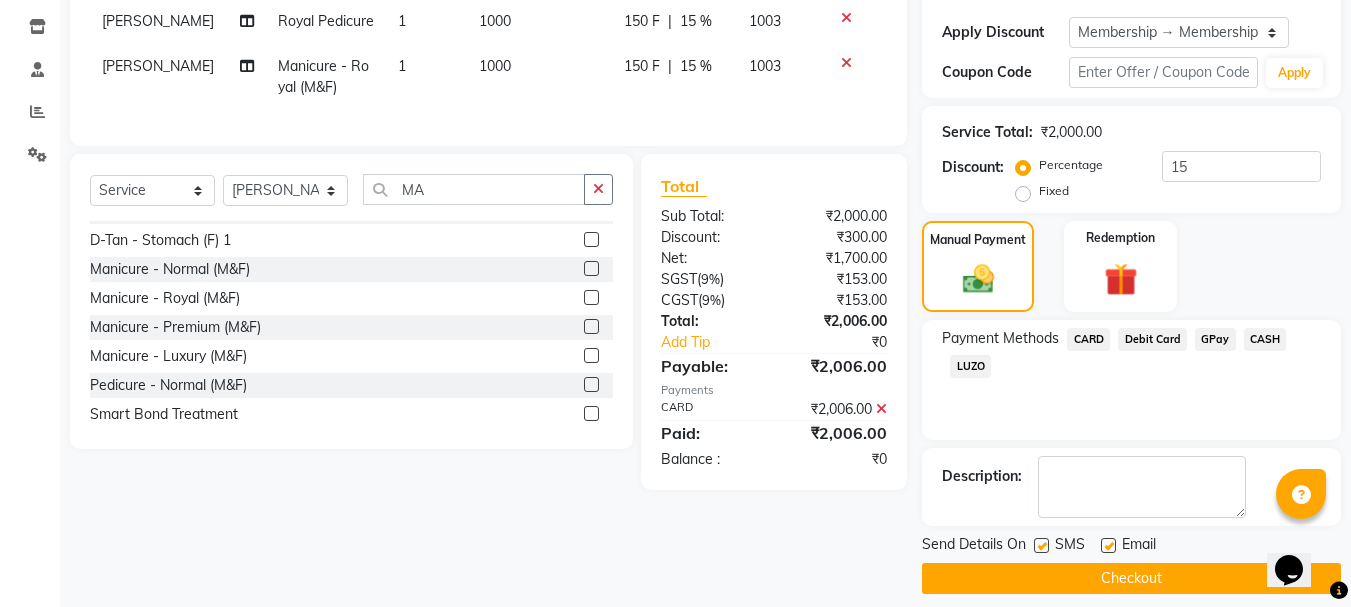 click on "Checkout" 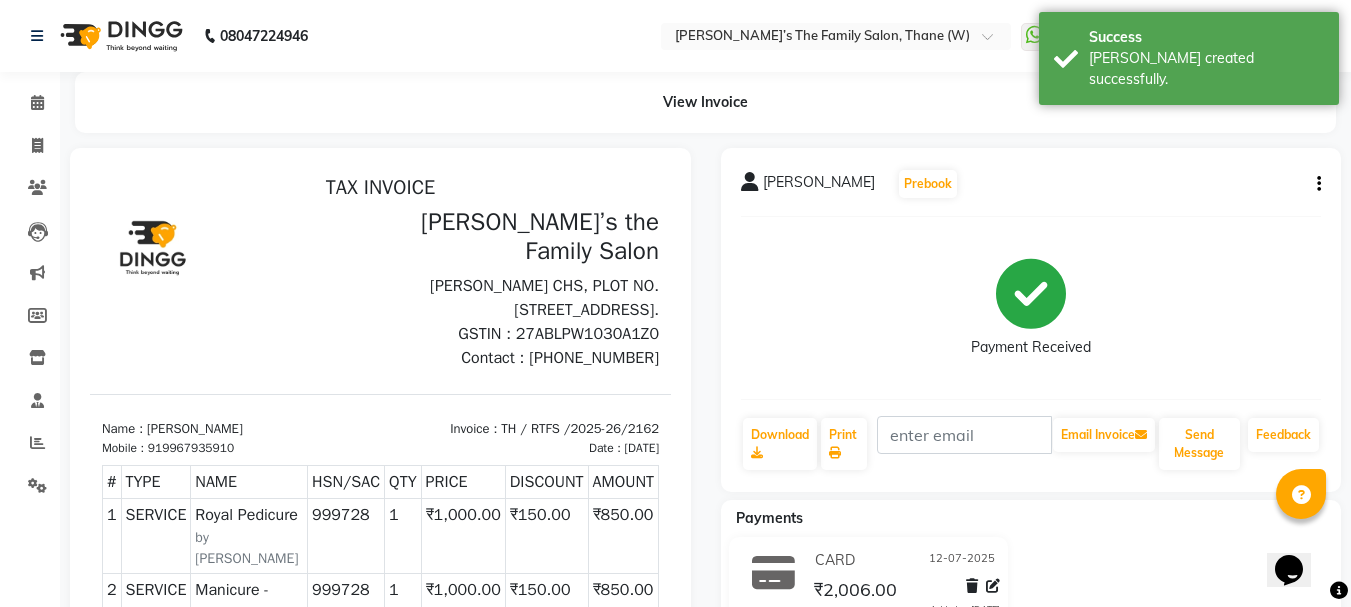 scroll, scrollTop: 0, scrollLeft: 0, axis: both 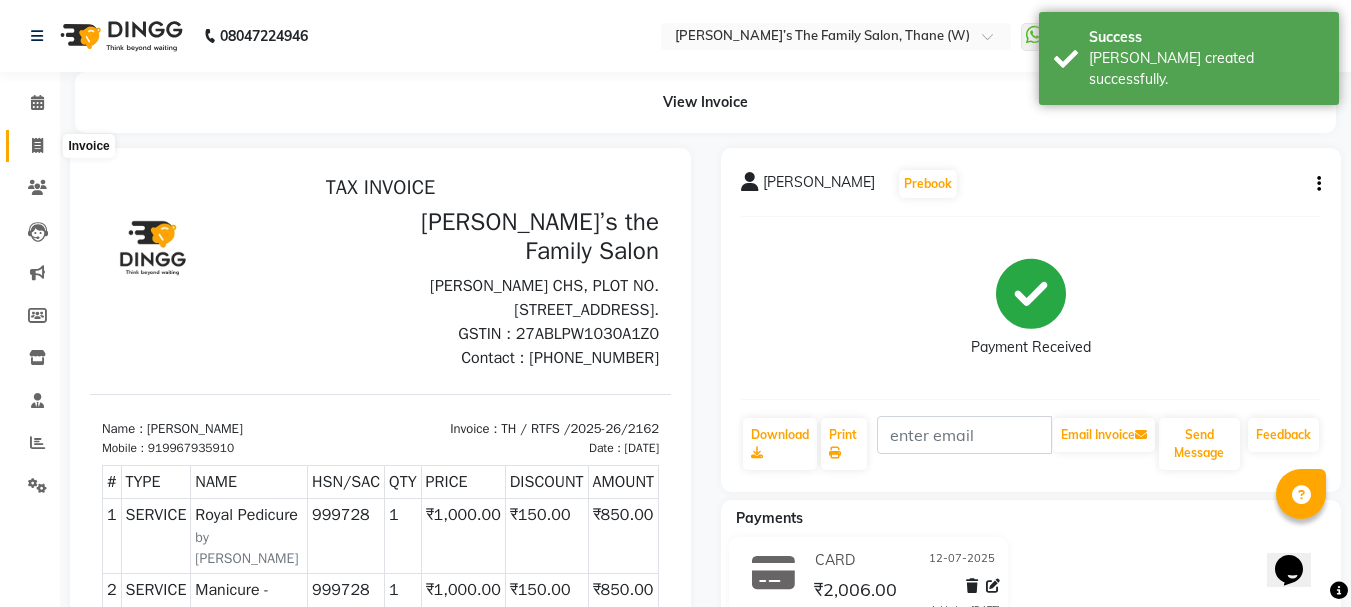 click 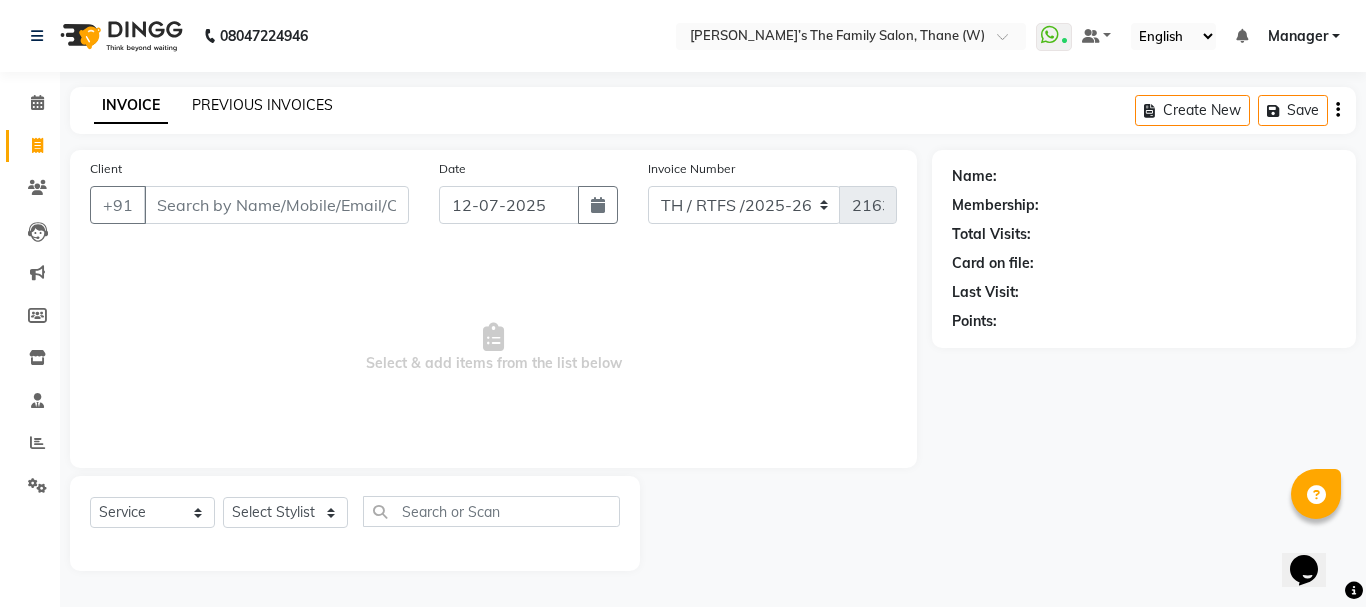 click on "PREVIOUS INVOICES" 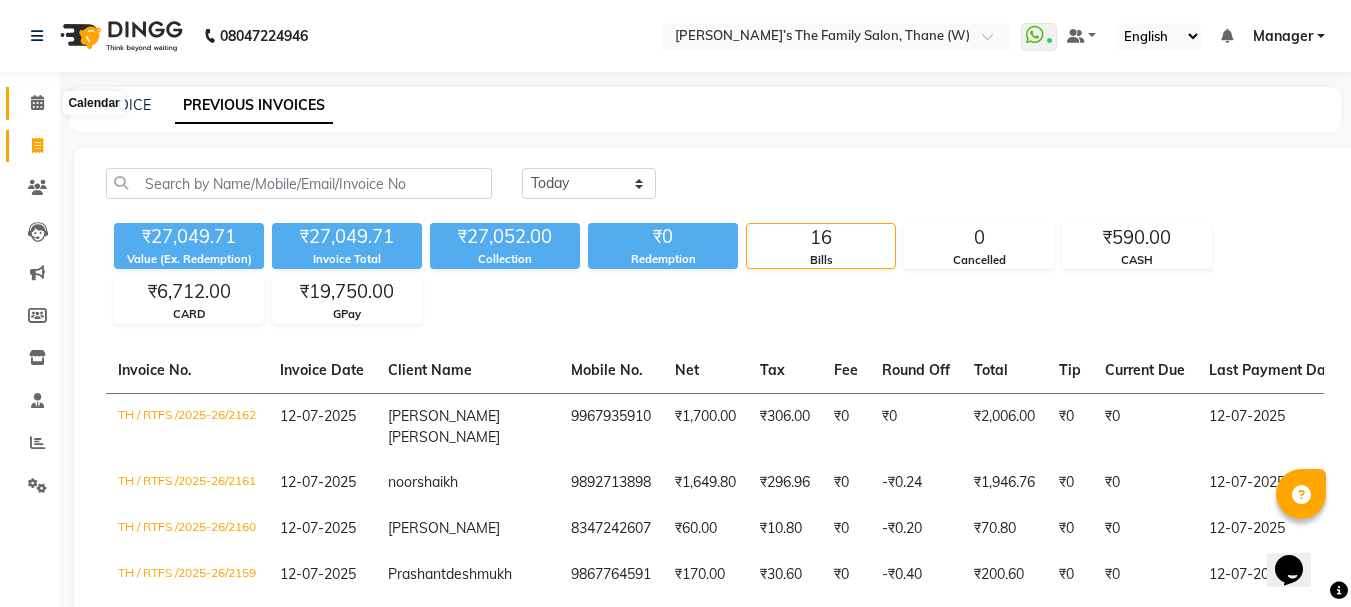 click 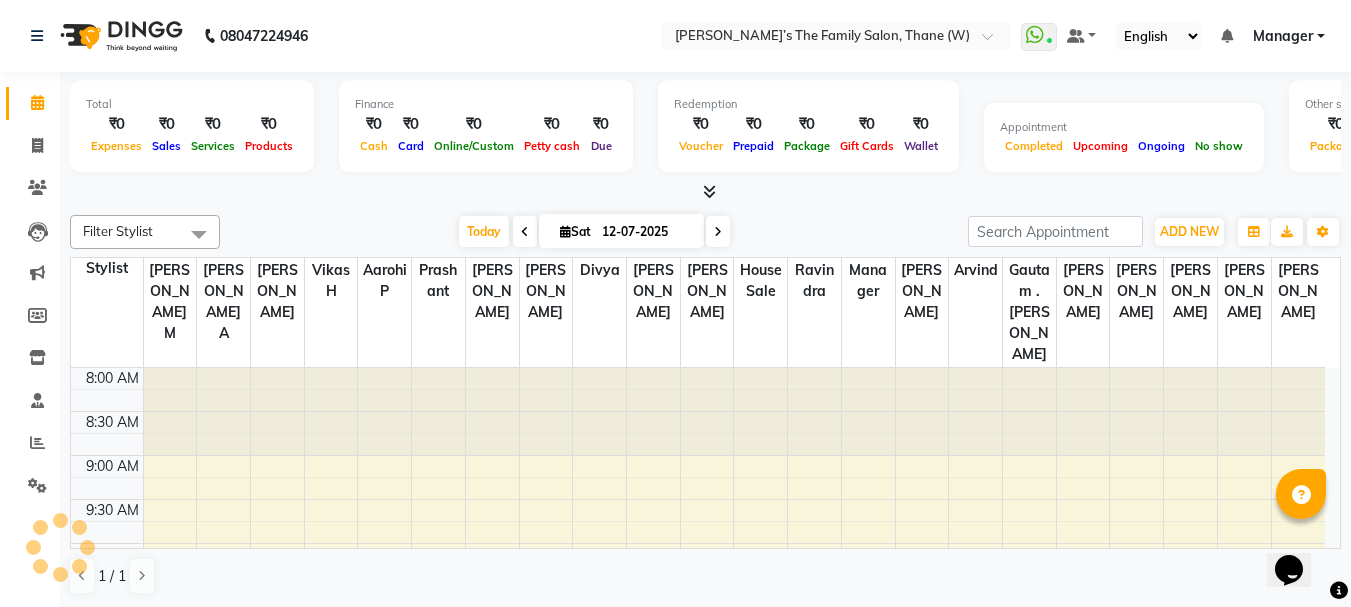scroll, scrollTop: 904, scrollLeft: 0, axis: vertical 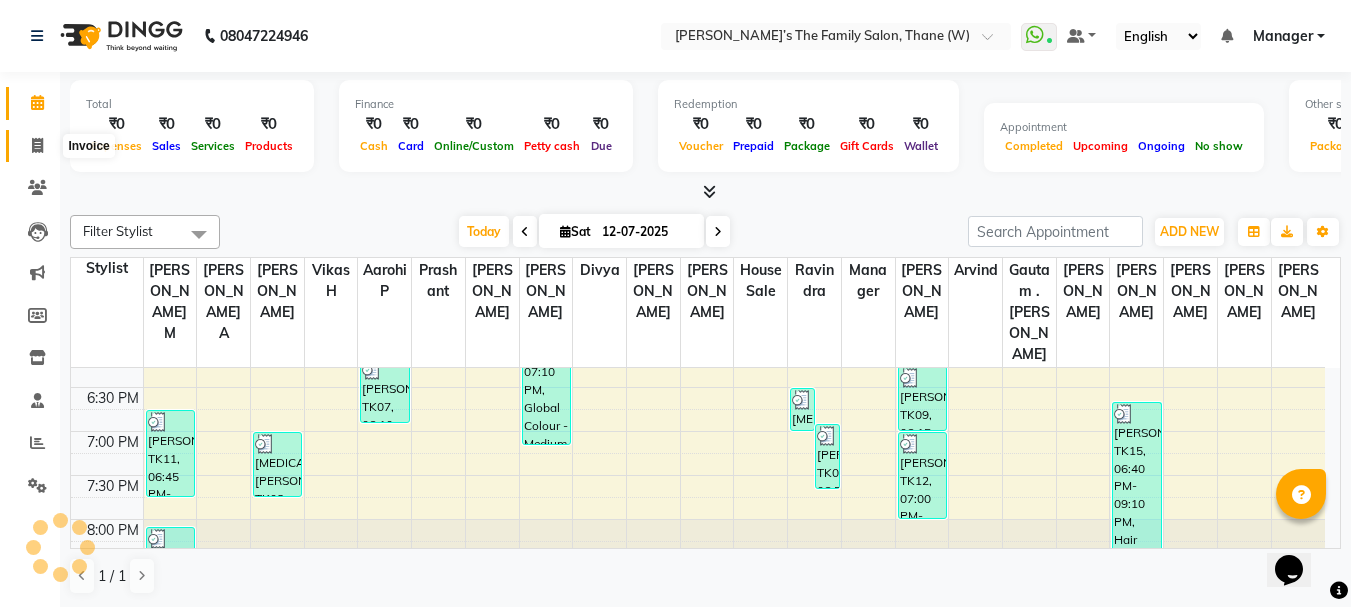 click 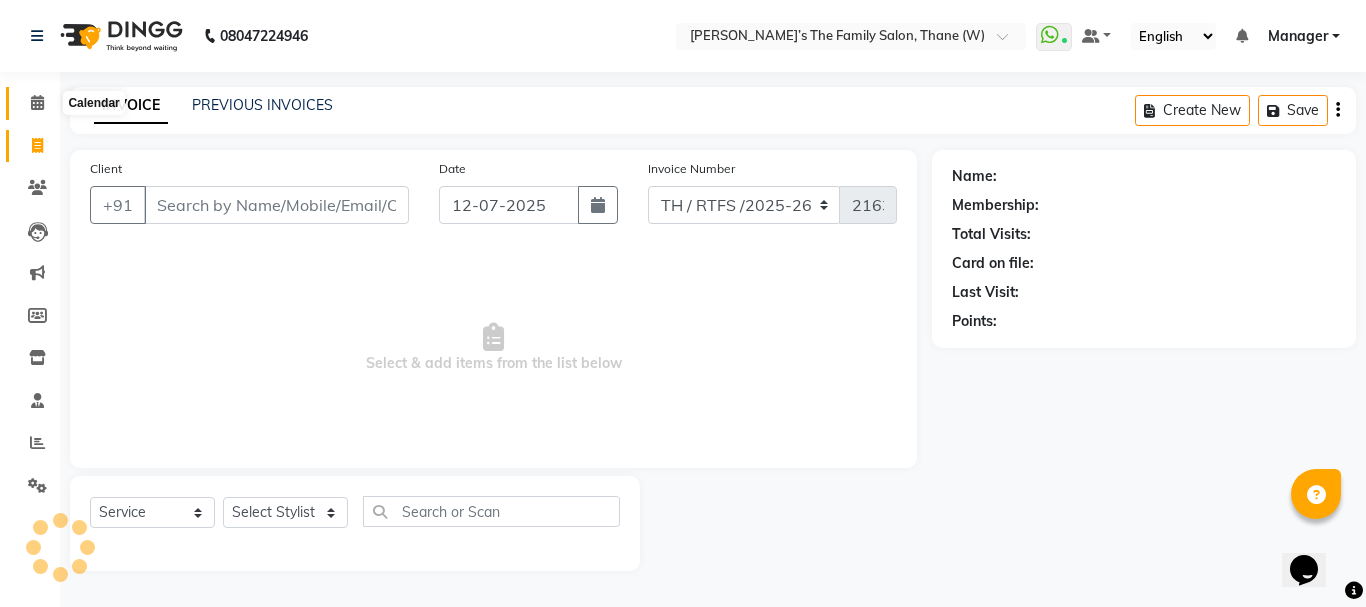 click 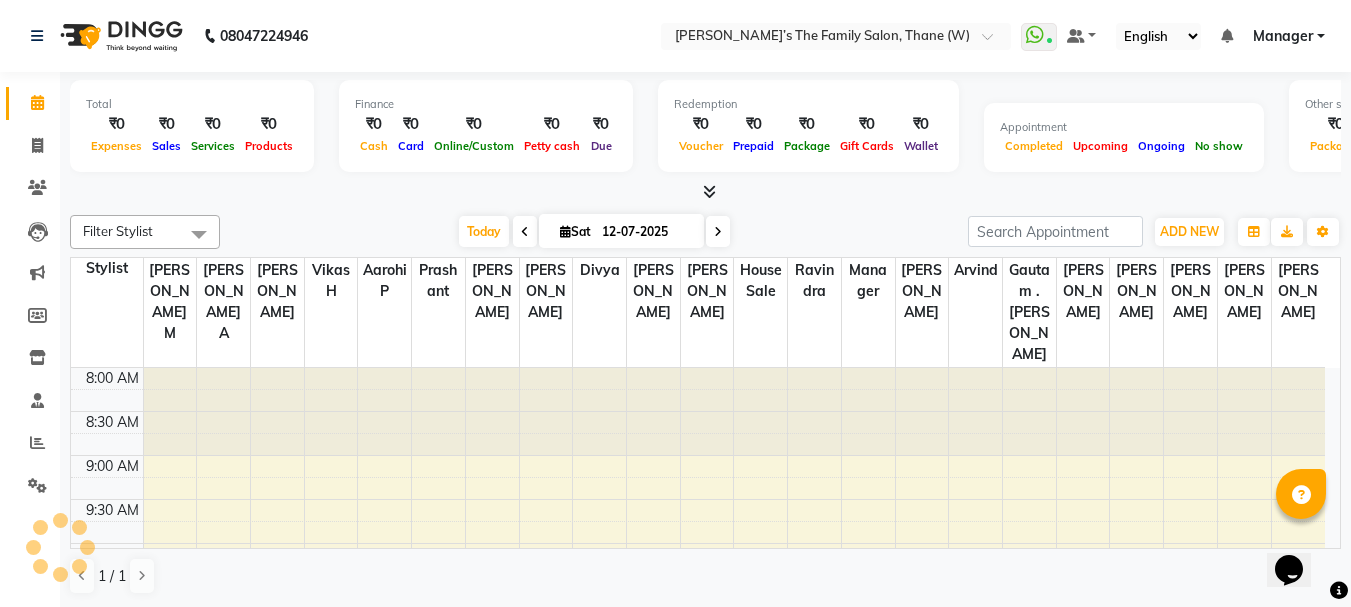 scroll, scrollTop: 0, scrollLeft: 0, axis: both 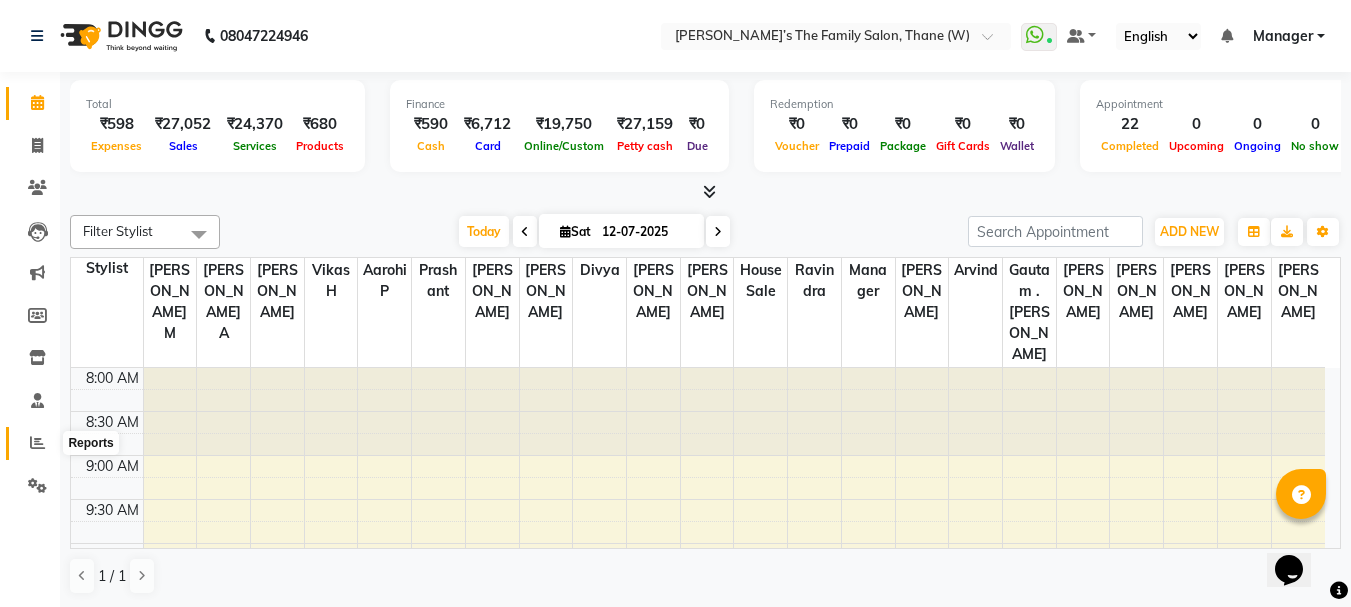 click 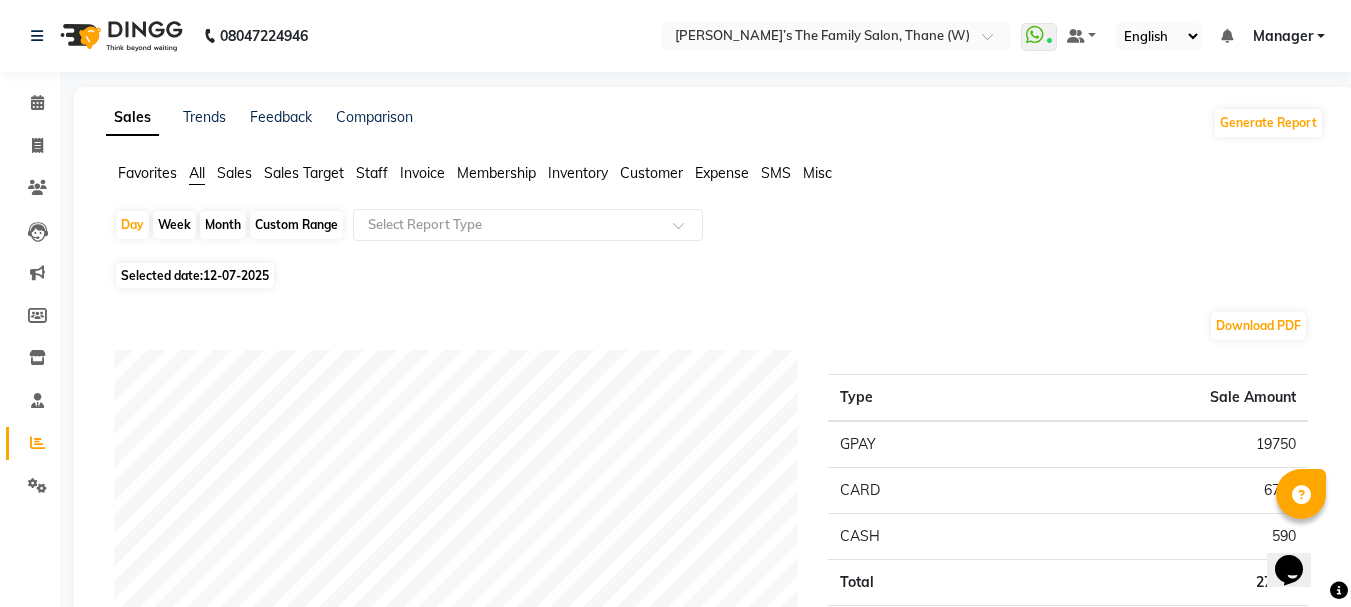click on "Sales" 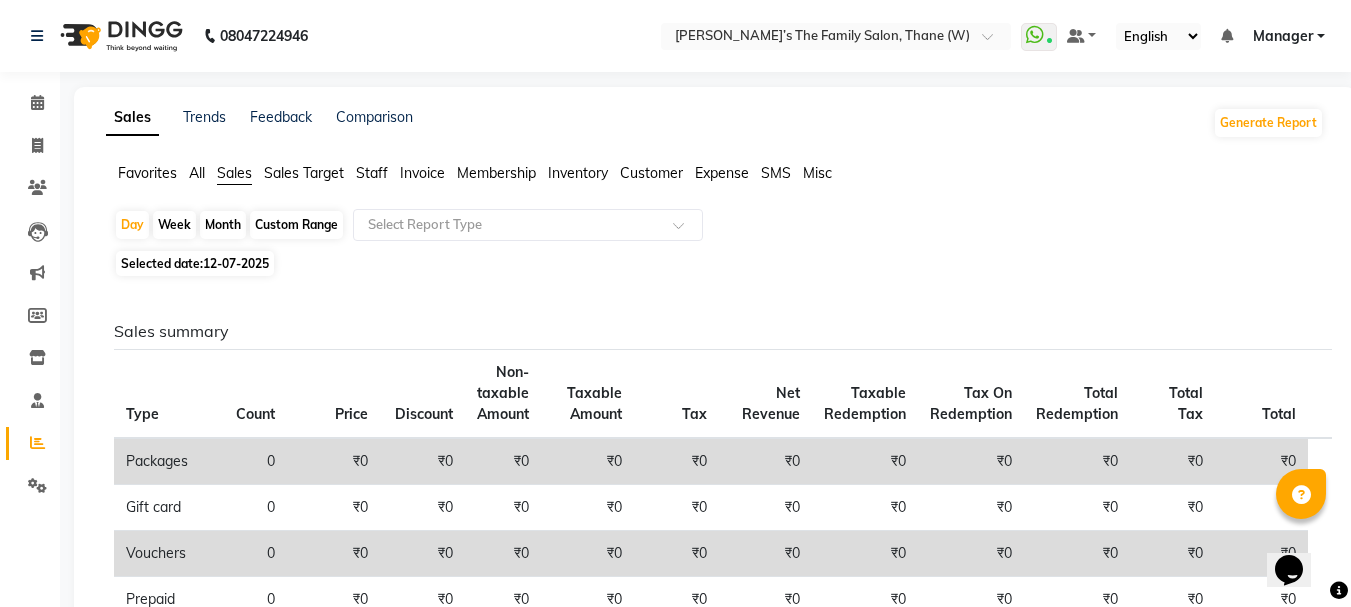 click on "All" 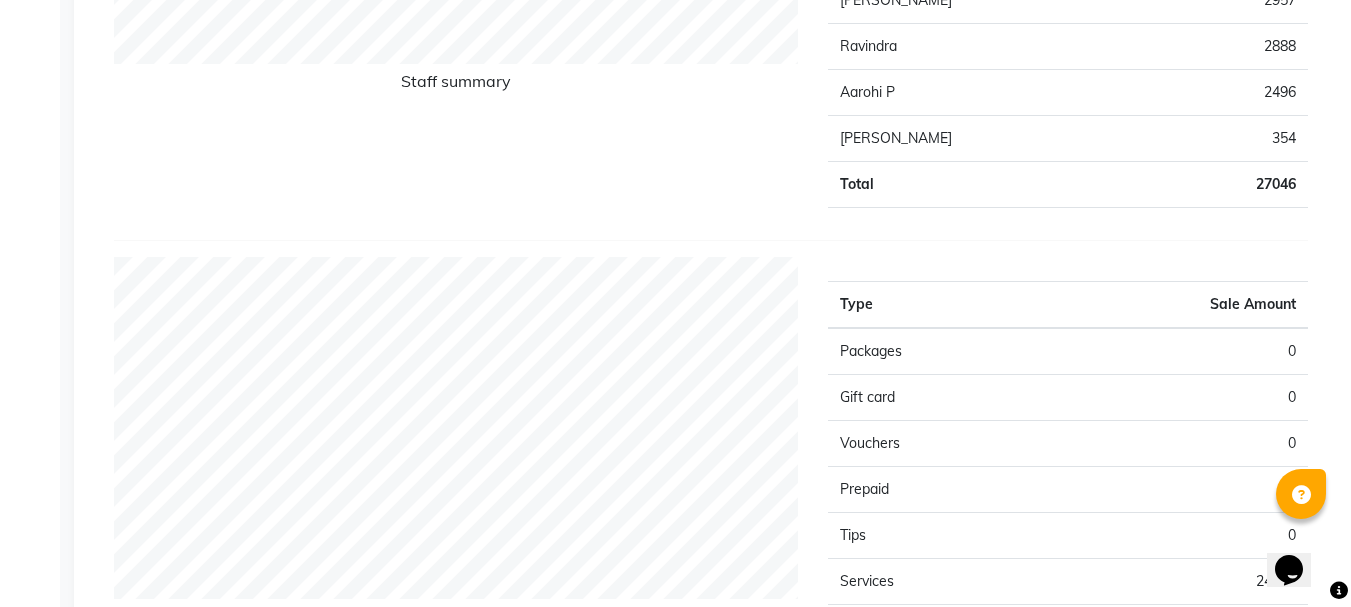 scroll, scrollTop: 1593, scrollLeft: 0, axis: vertical 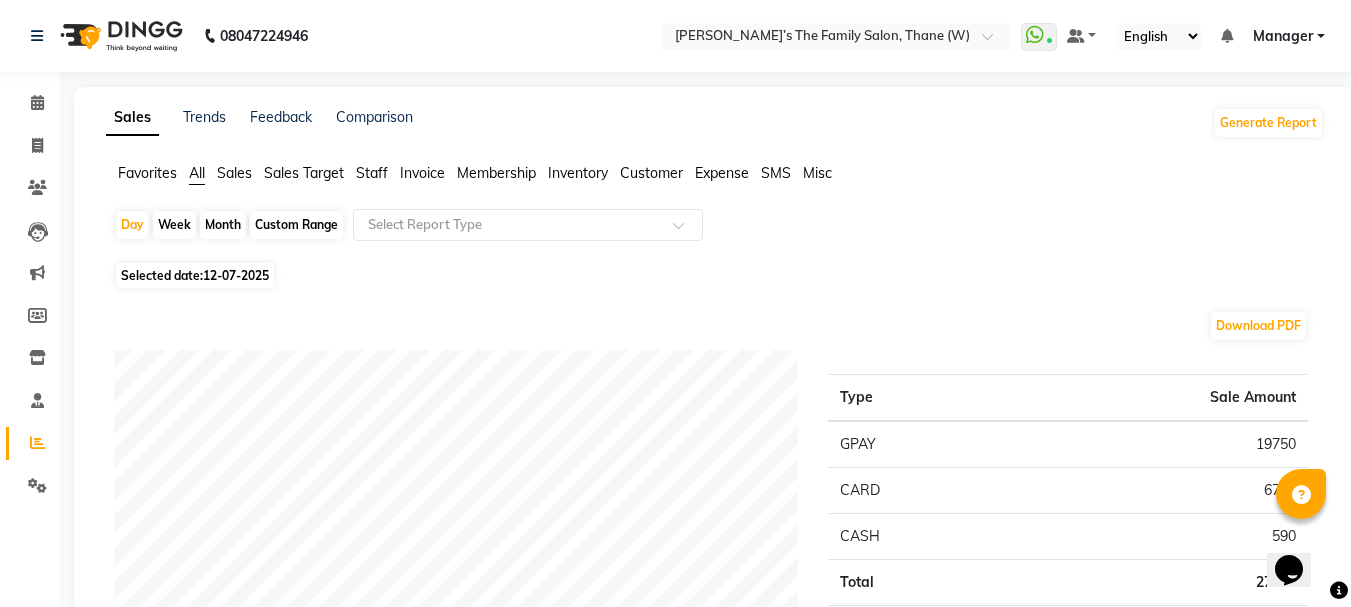 click on "Sales Target" 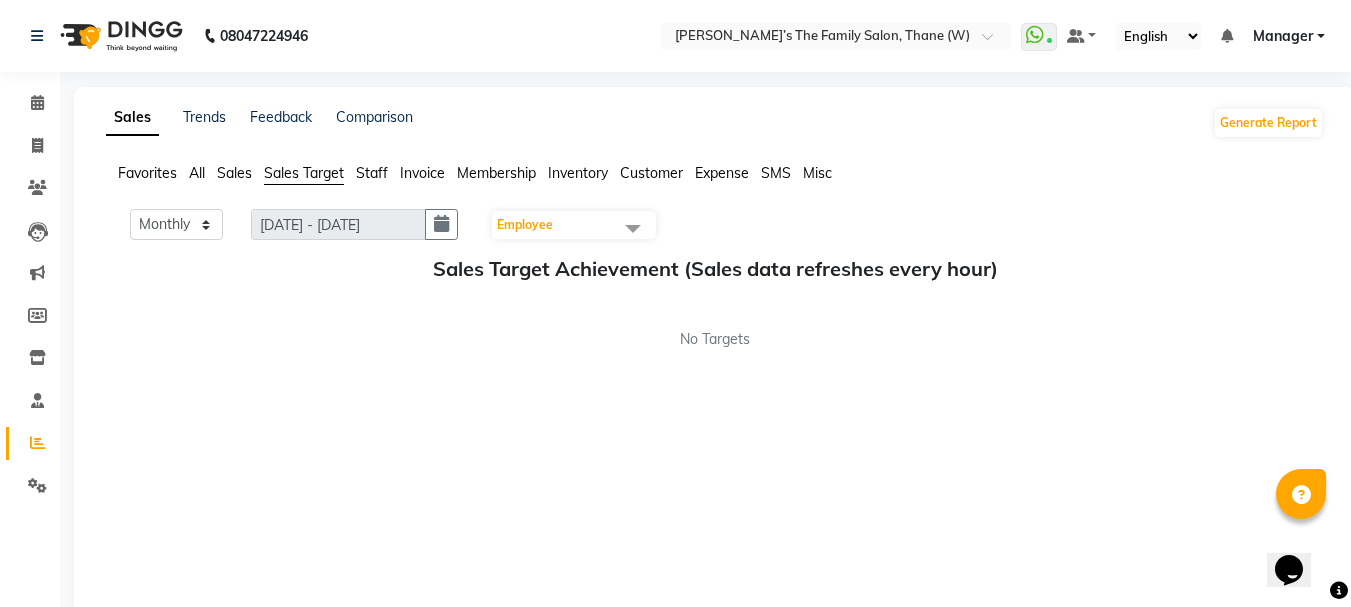 click on "Sales" 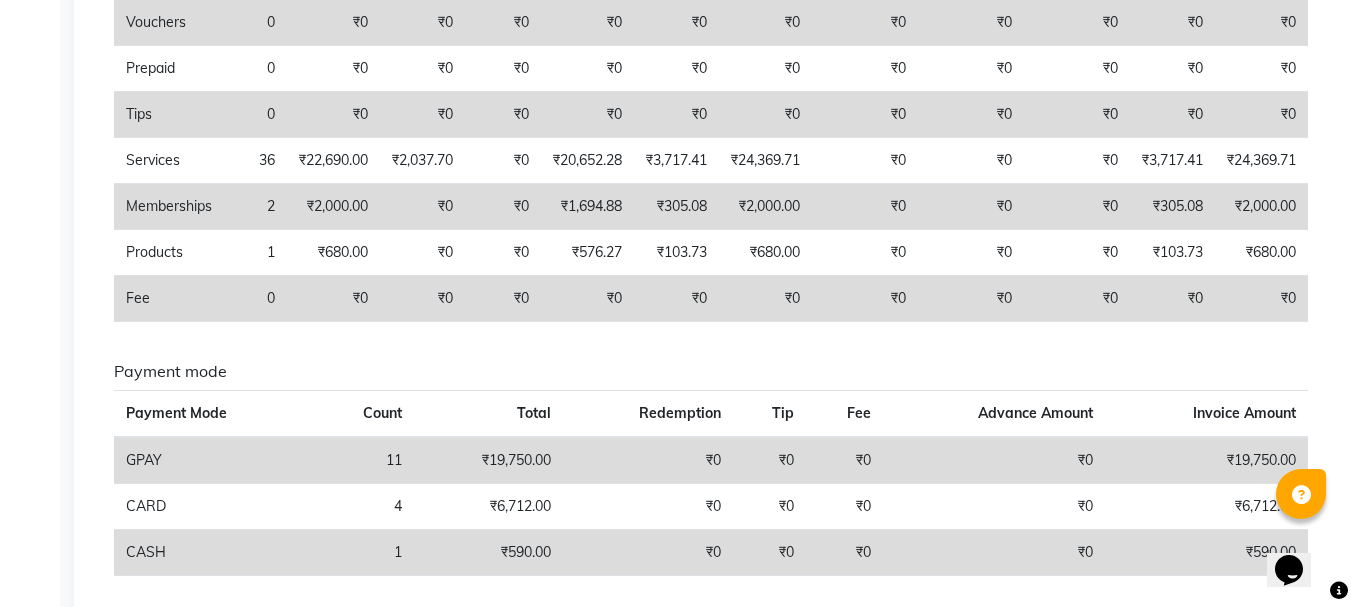 scroll, scrollTop: 0, scrollLeft: 0, axis: both 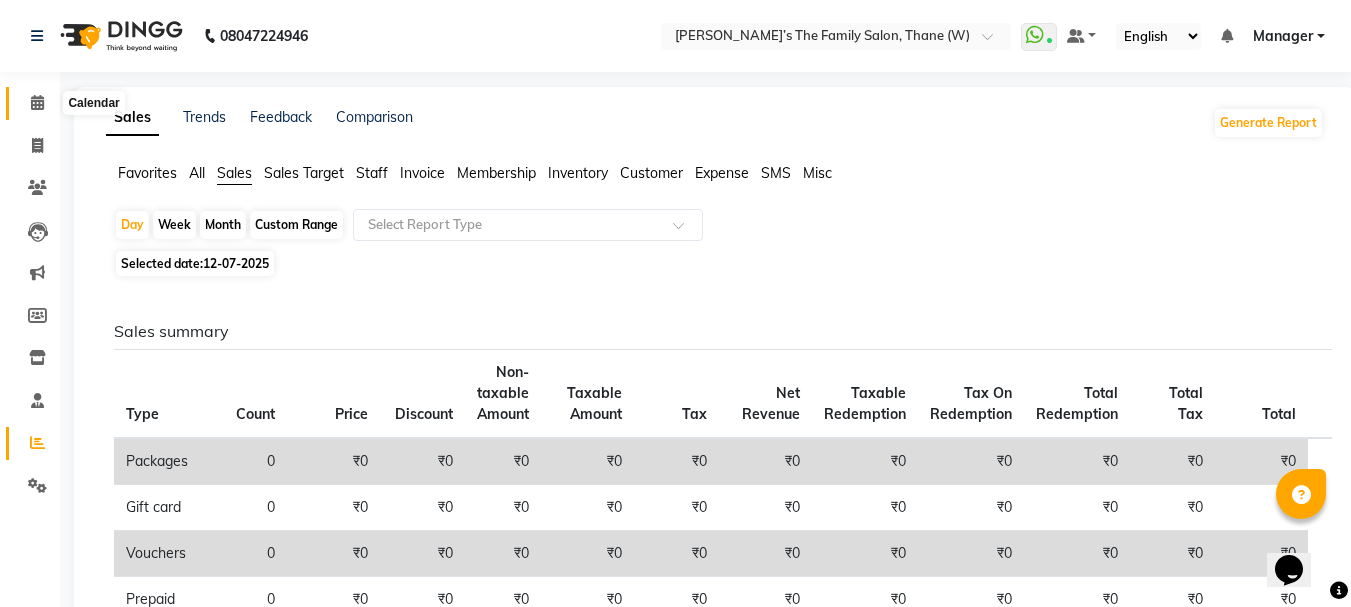 click 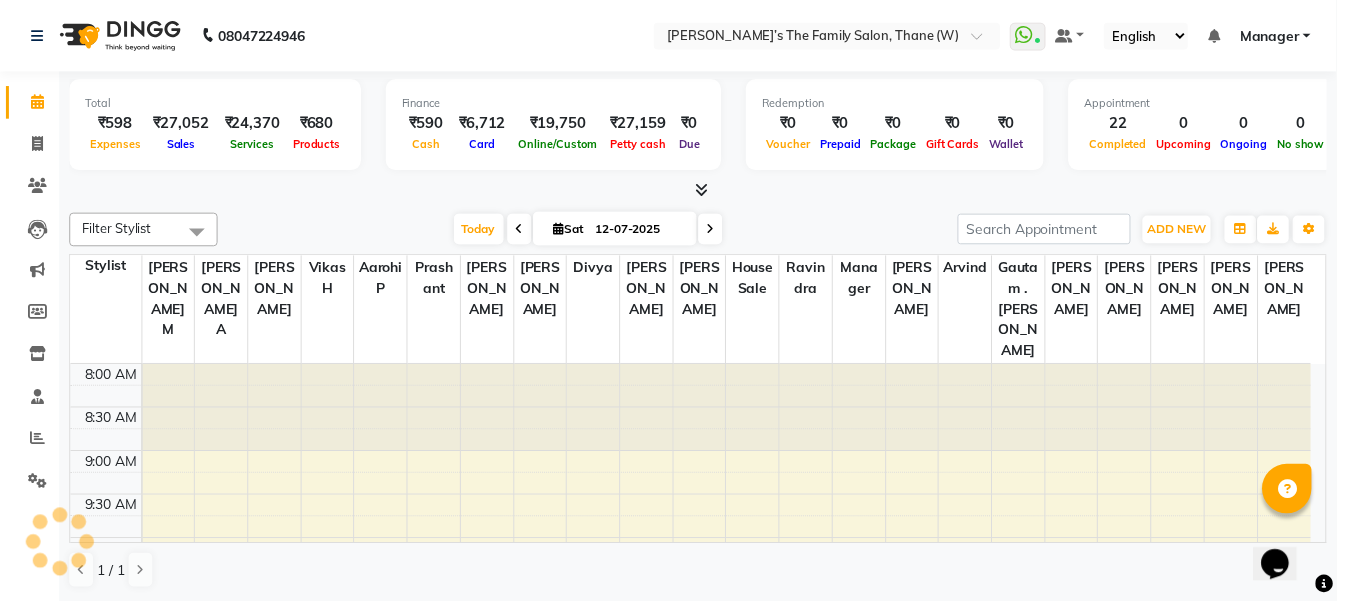 scroll, scrollTop: 904, scrollLeft: 0, axis: vertical 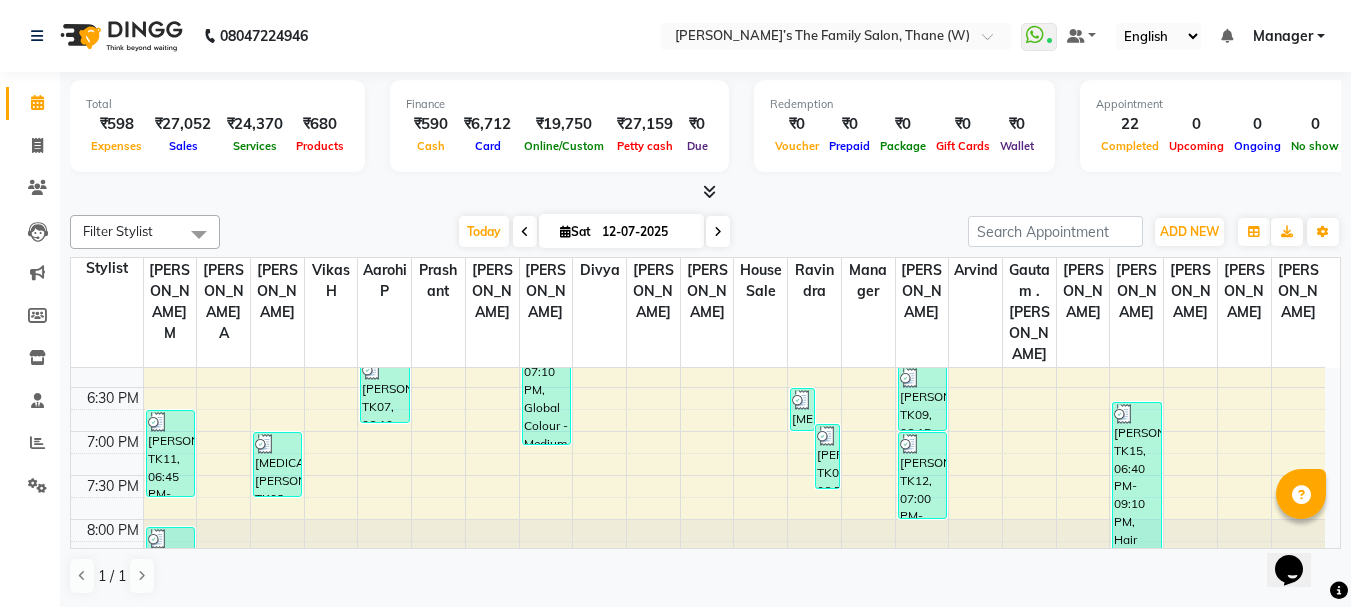 click on "₹24,370" at bounding box center (255, 124) 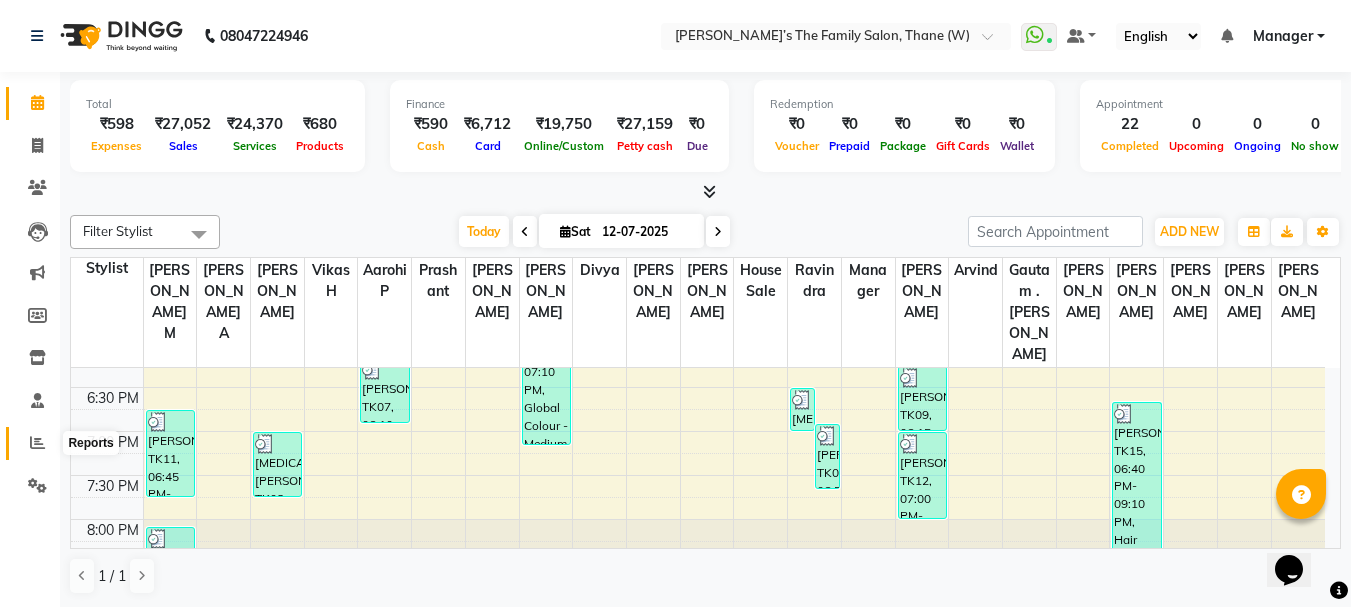 click 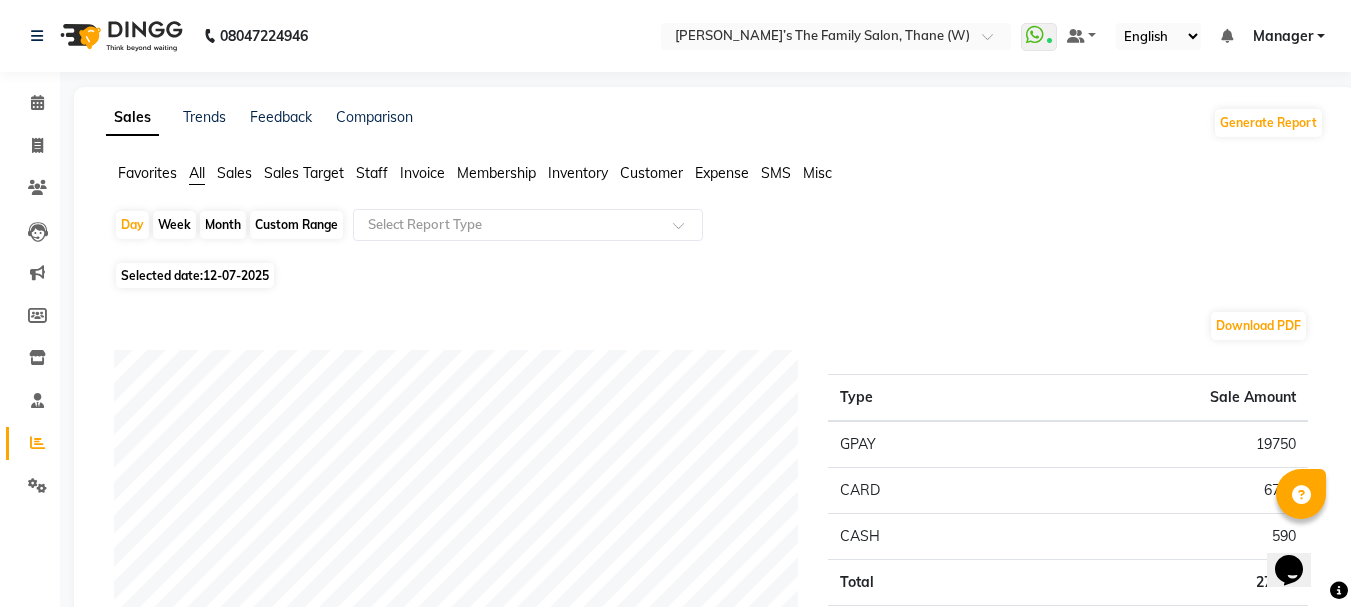 click on "Staff" 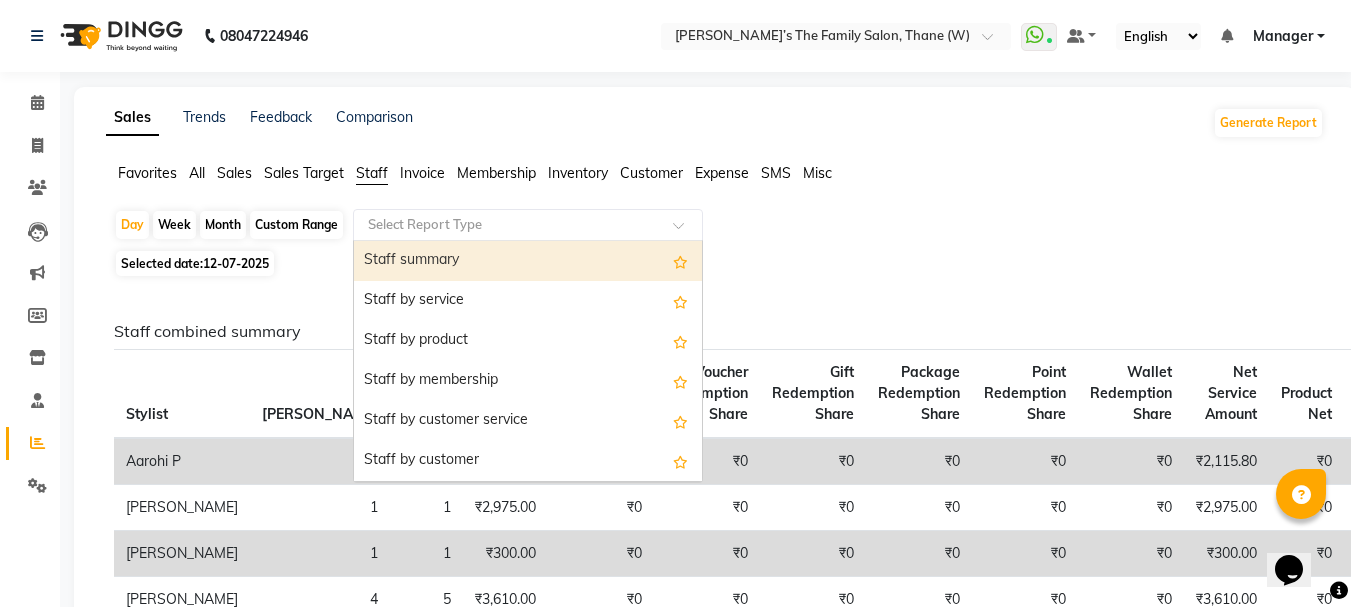 click 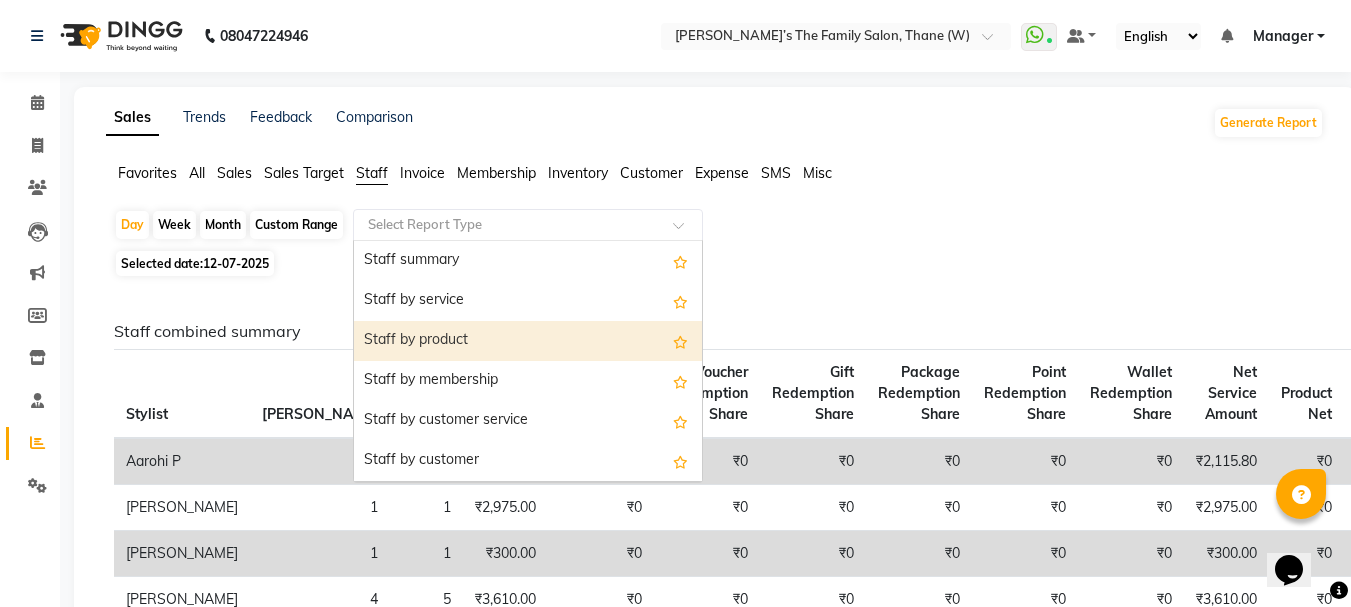 scroll, scrollTop: 210, scrollLeft: 0, axis: vertical 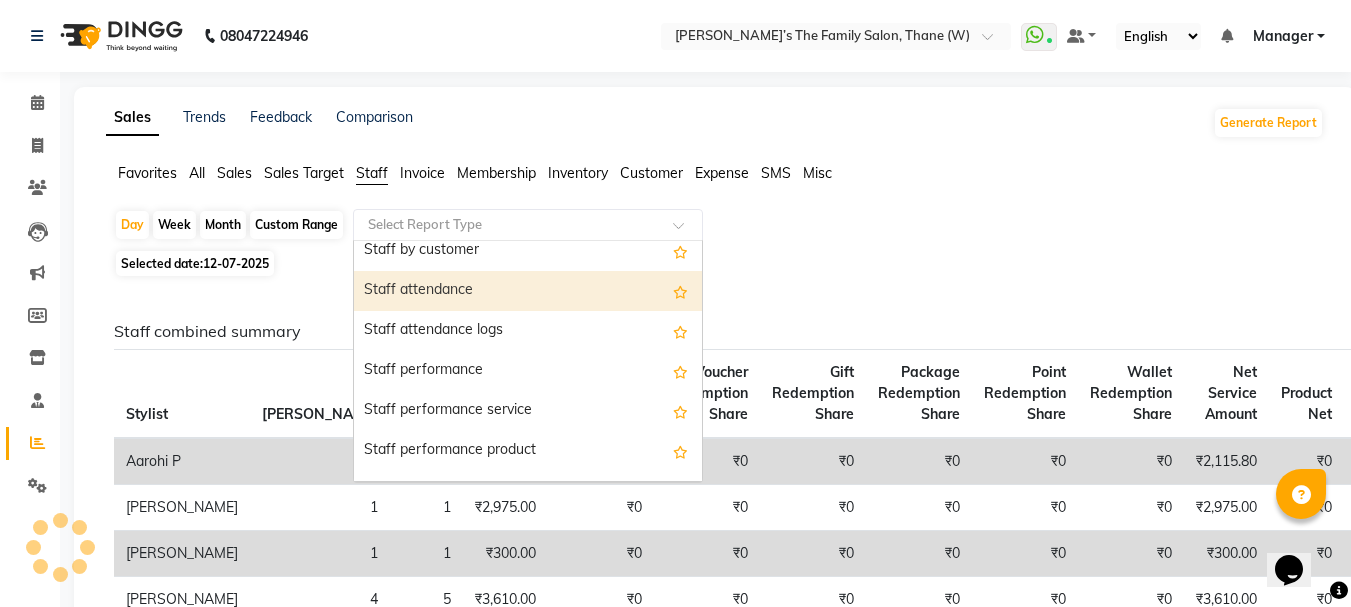 click on "Customer" 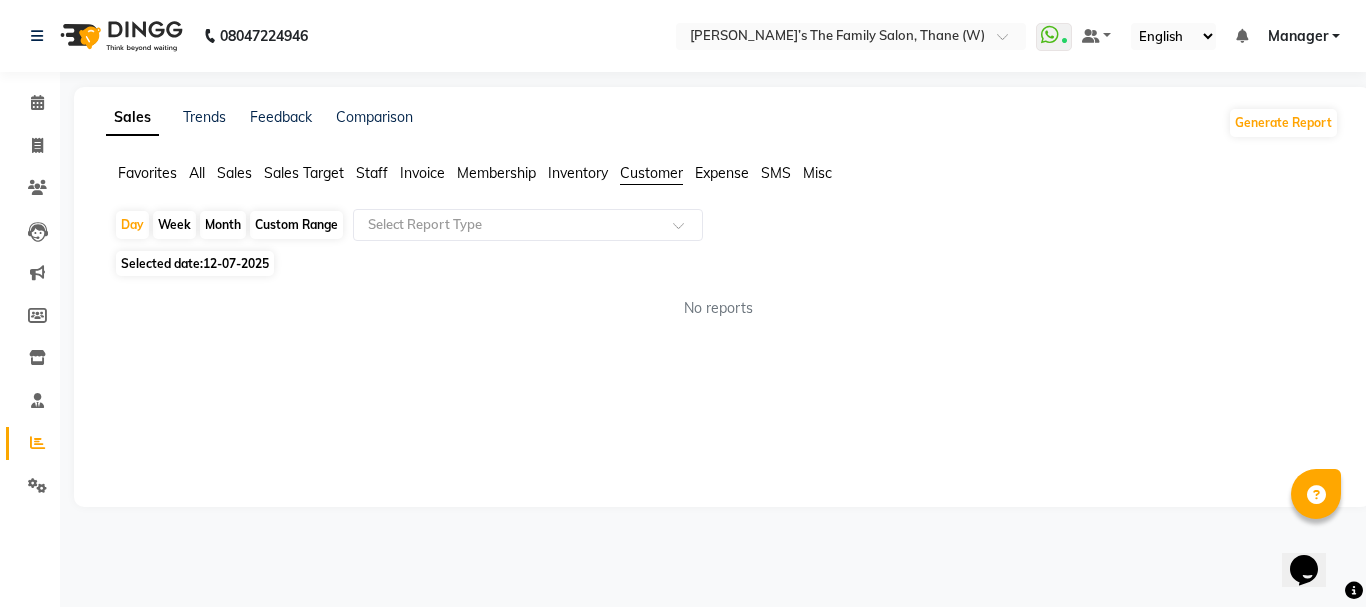 click on "Sales" 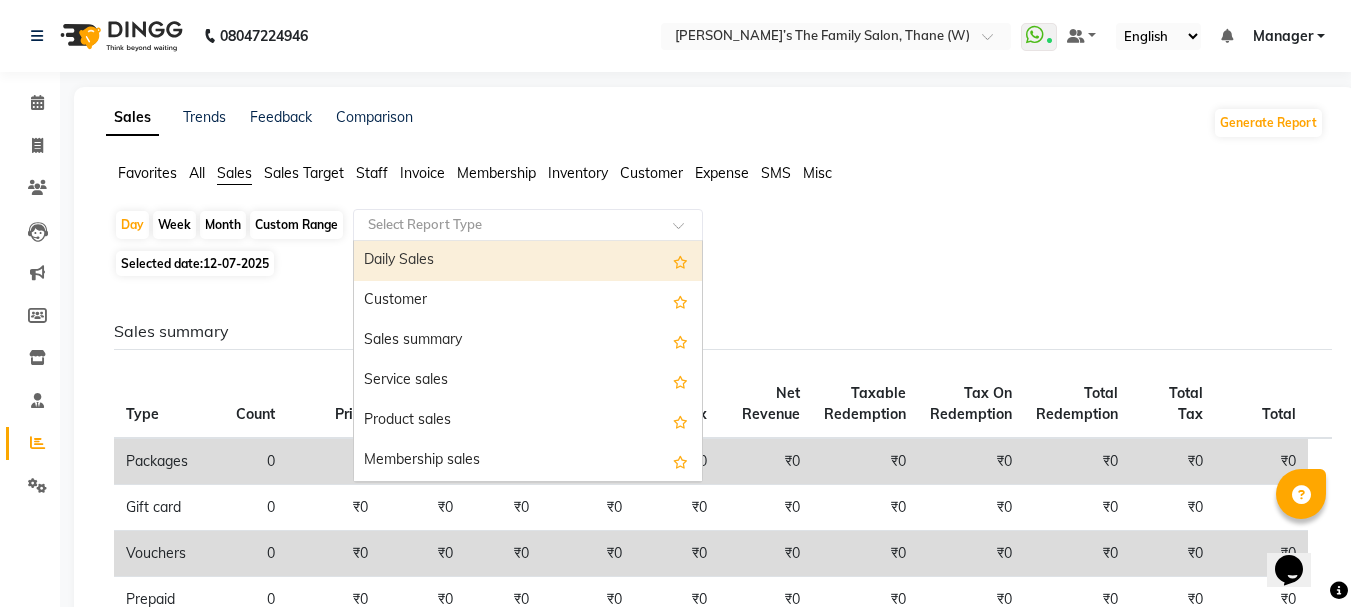 click 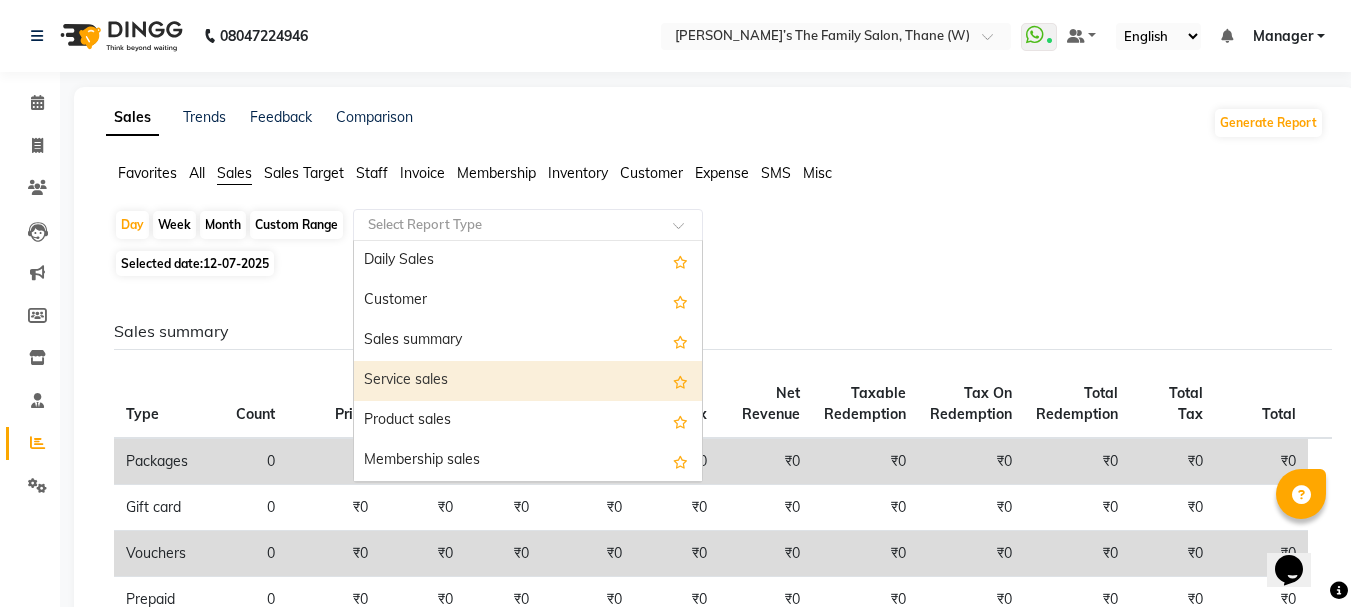 click on "Service sales" at bounding box center (528, 381) 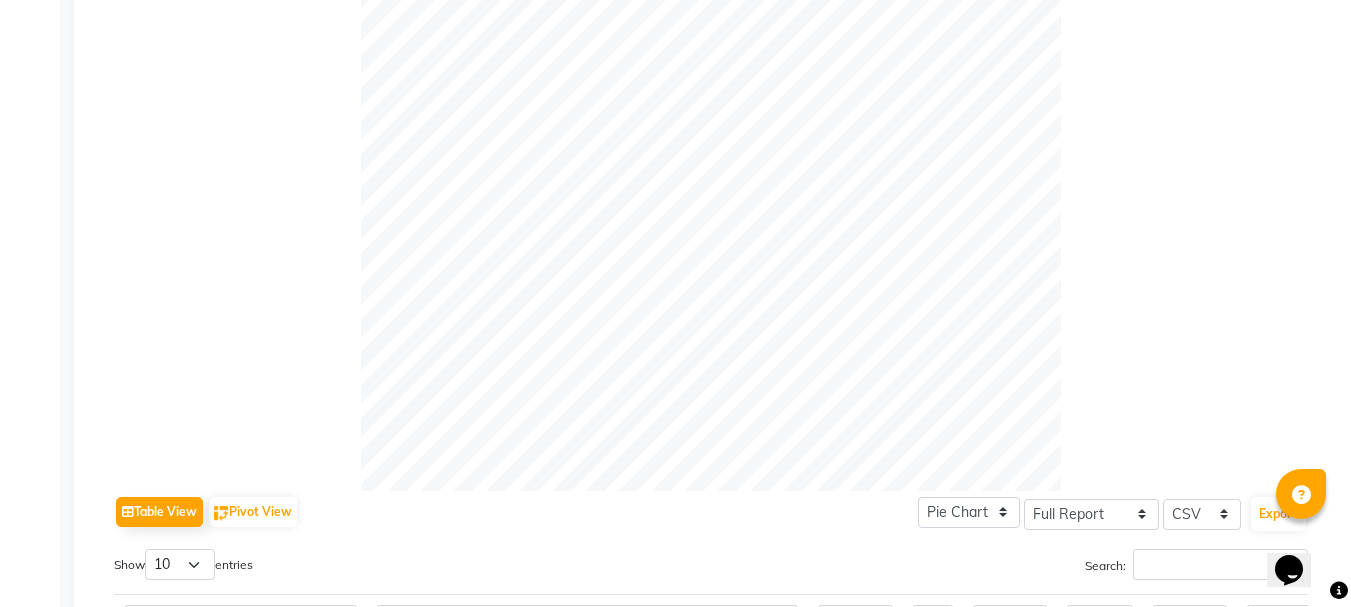 scroll, scrollTop: 1062, scrollLeft: 0, axis: vertical 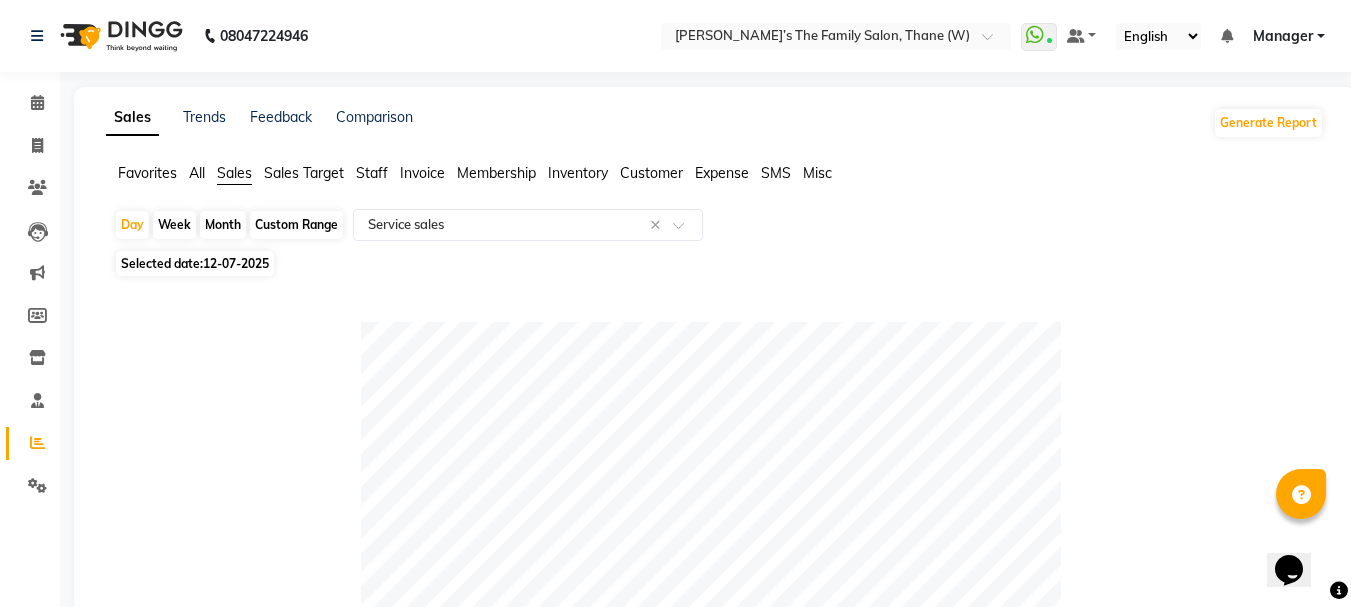 click on "Customer" 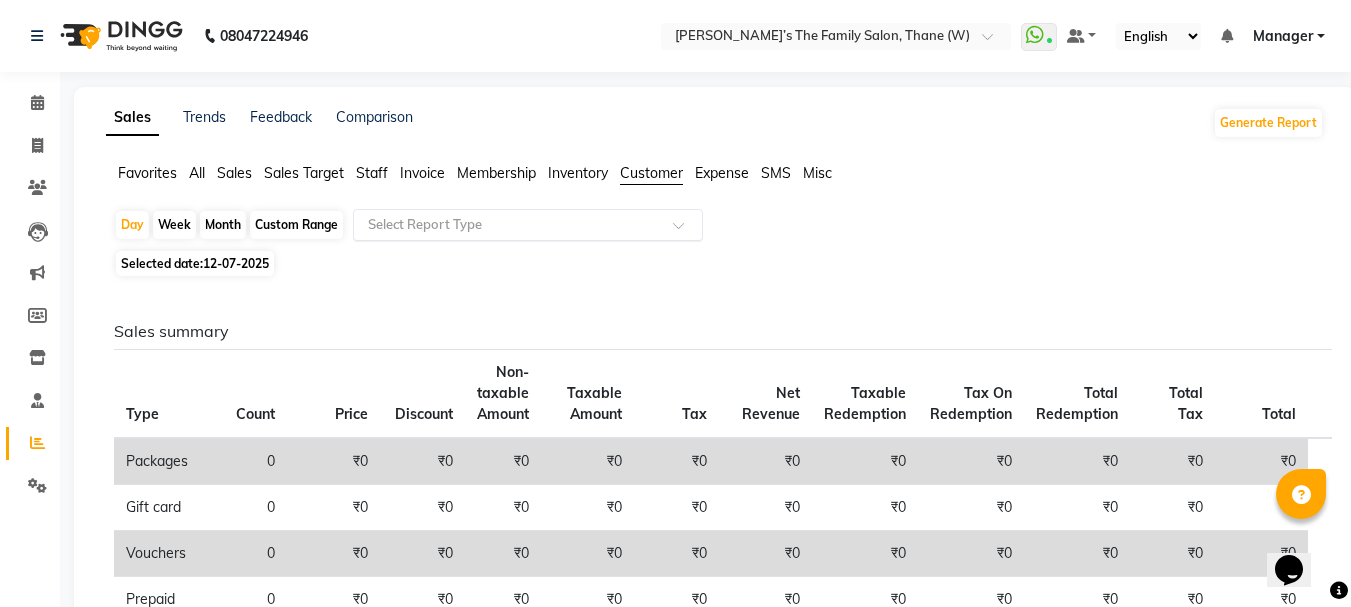 click 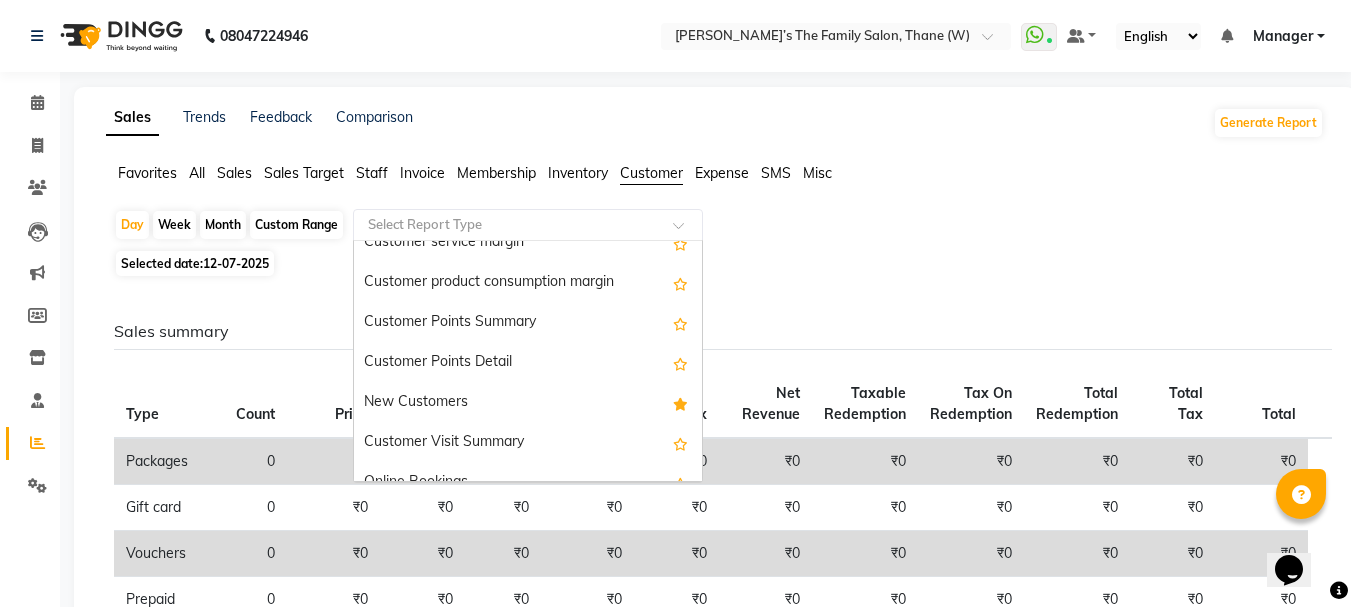 scroll, scrollTop: 240, scrollLeft: 0, axis: vertical 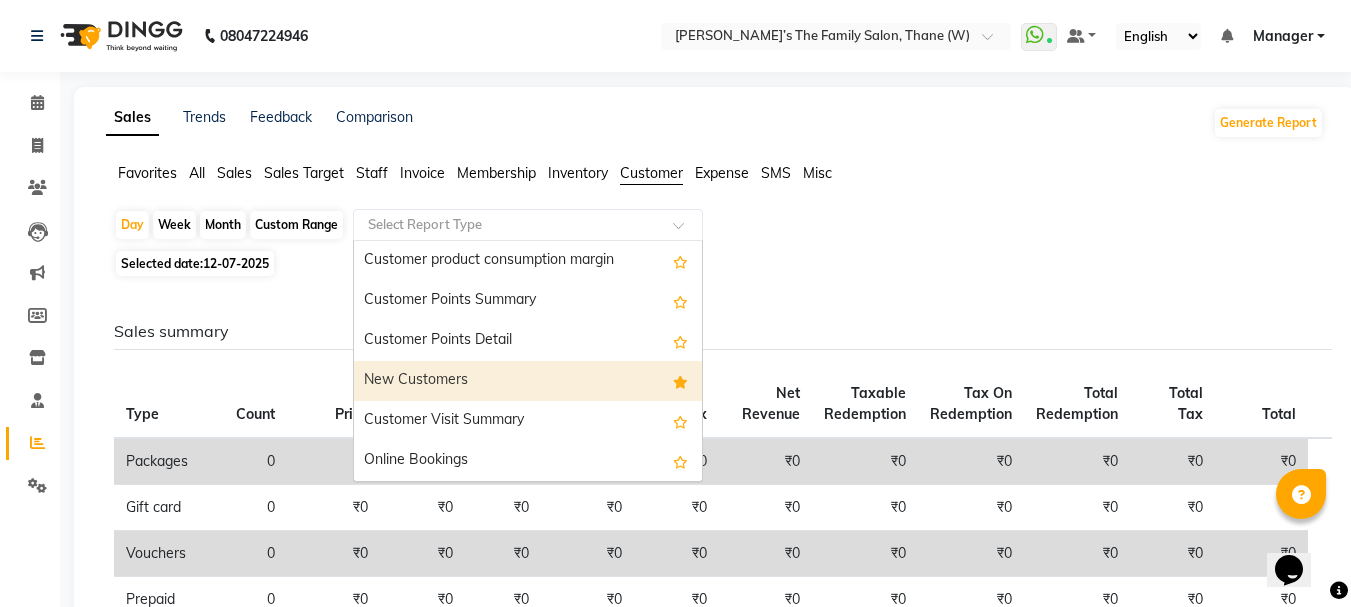 click on "New Customers" at bounding box center [528, 381] 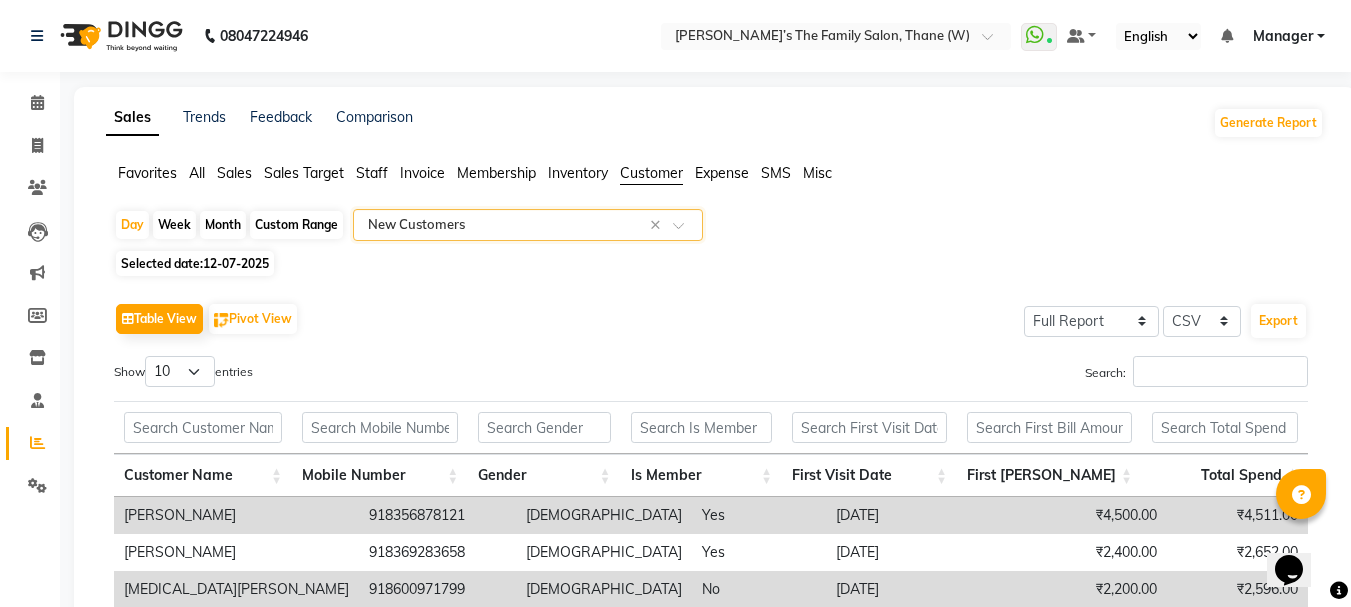 scroll, scrollTop: 167, scrollLeft: 0, axis: vertical 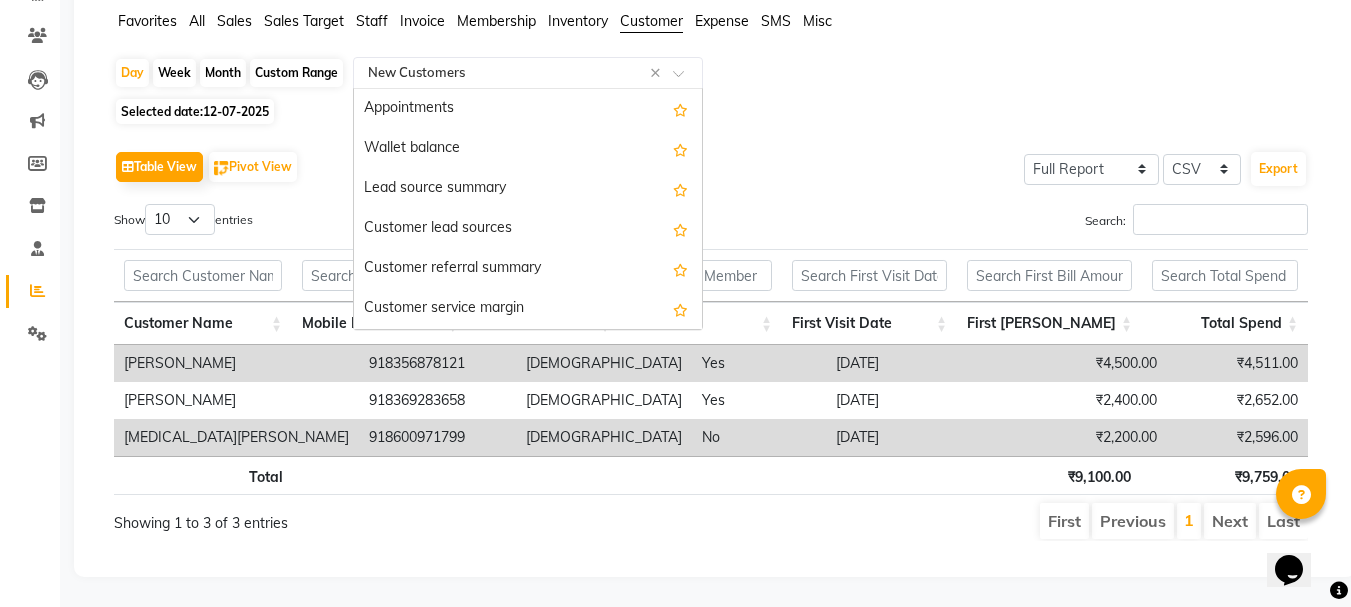 click 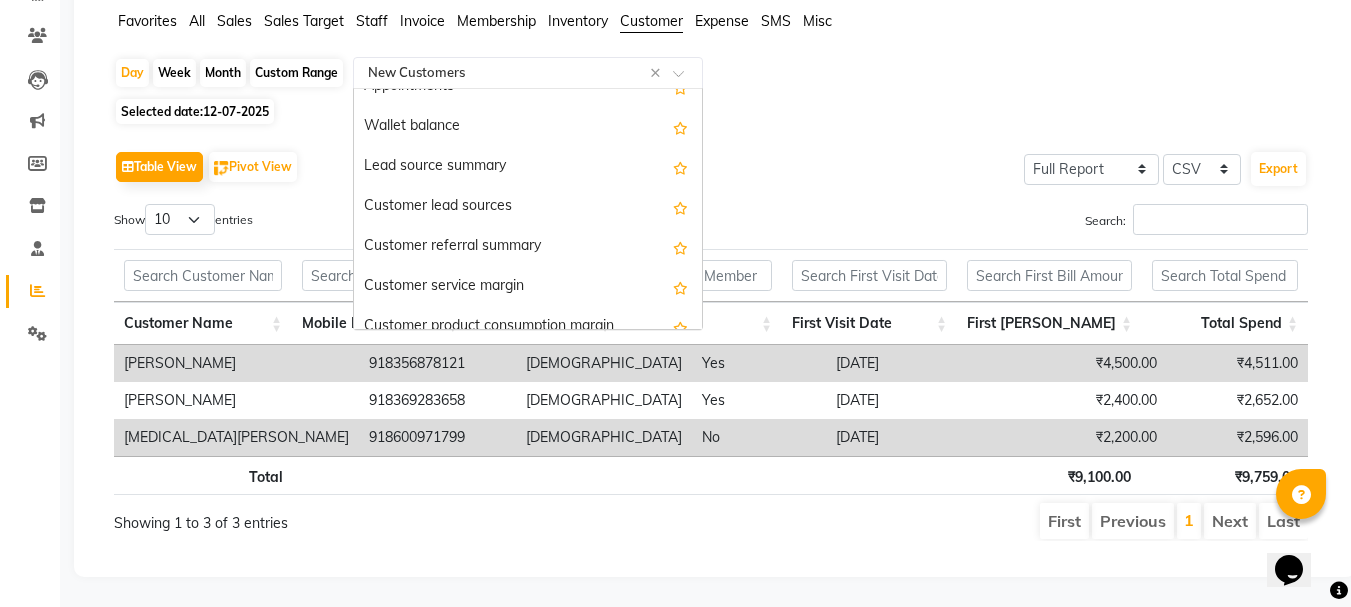scroll, scrollTop: 5, scrollLeft: 0, axis: vertical 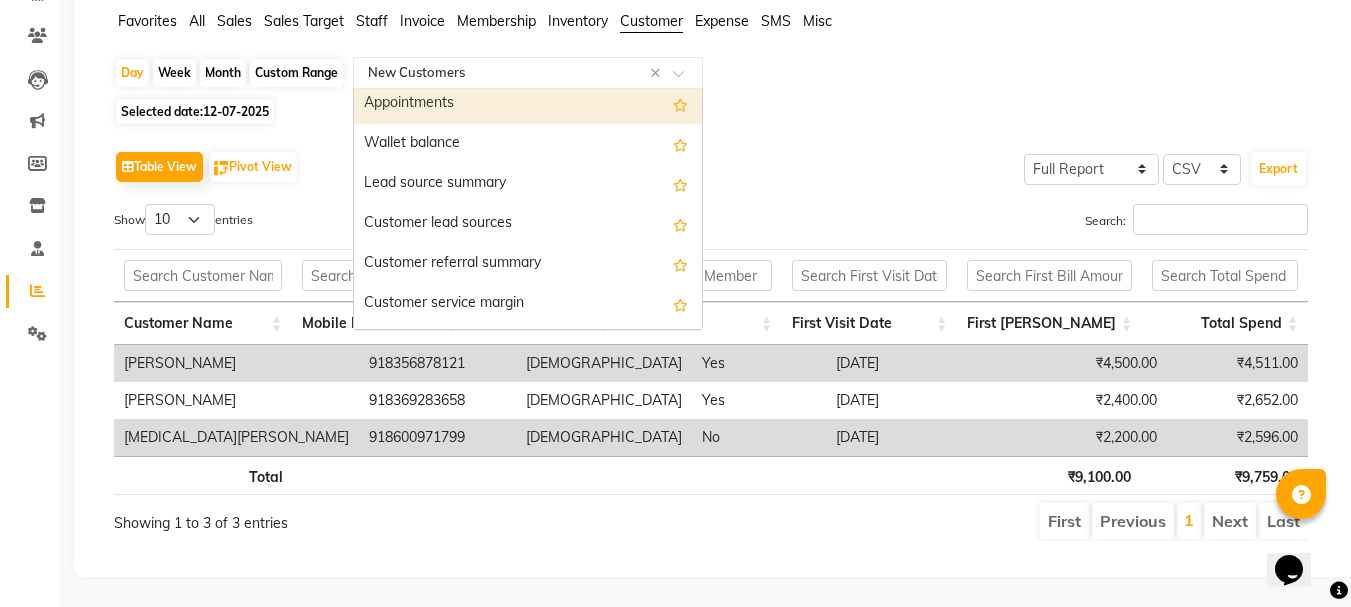 click on "Appointments" at bounding box center [528, 104] 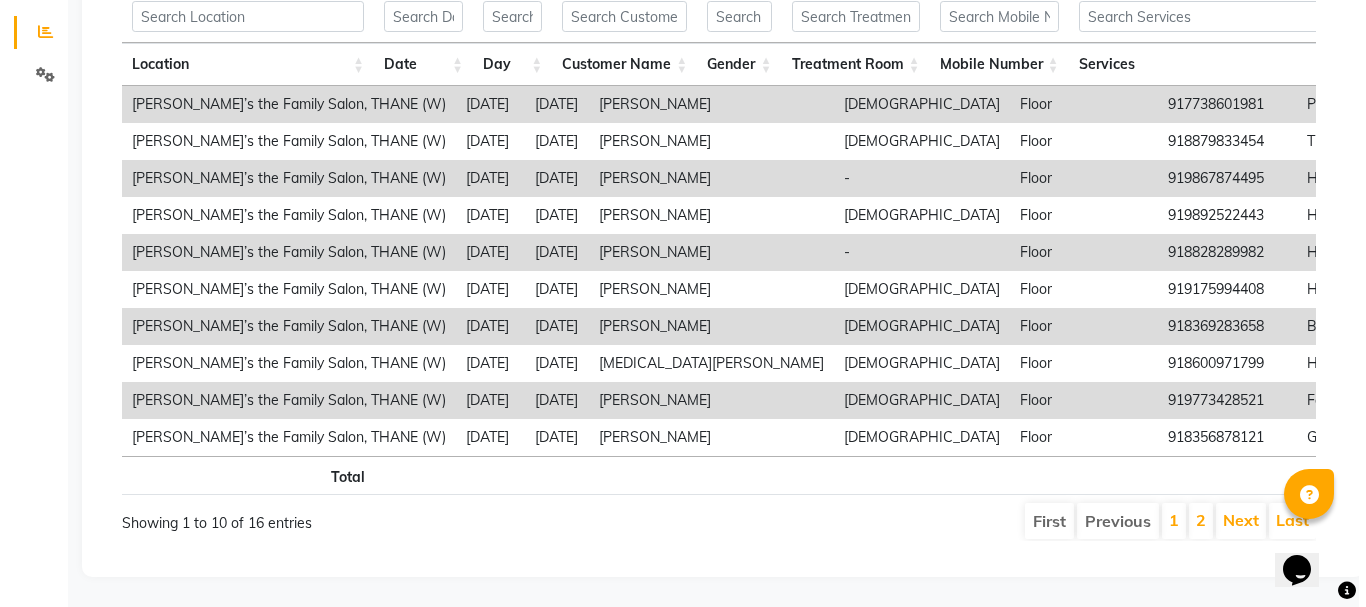 scroll, scrollTop: 0, scrollLeft: 0, axis: both 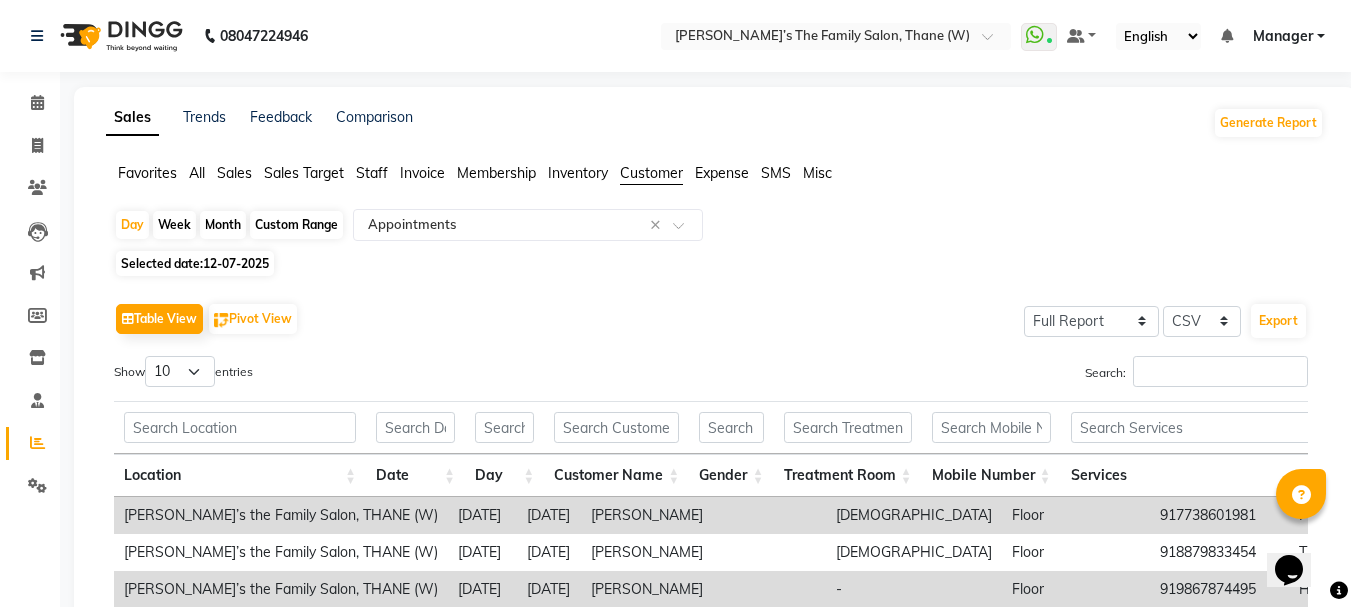 click on "Staff" 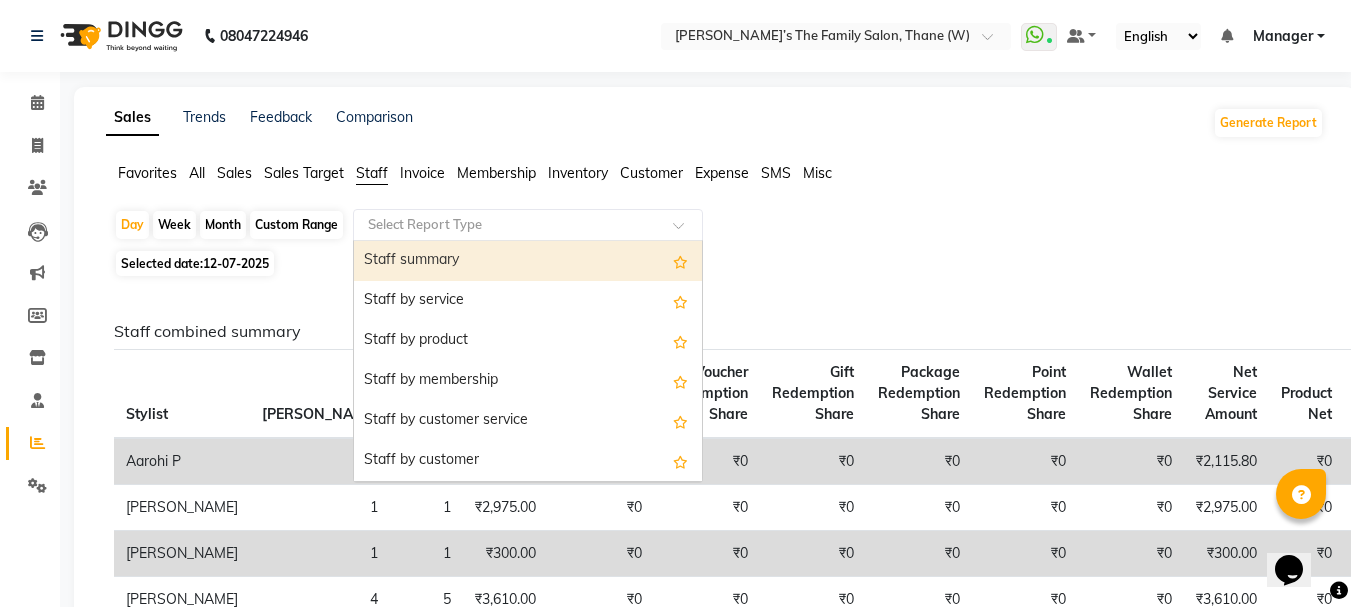 click 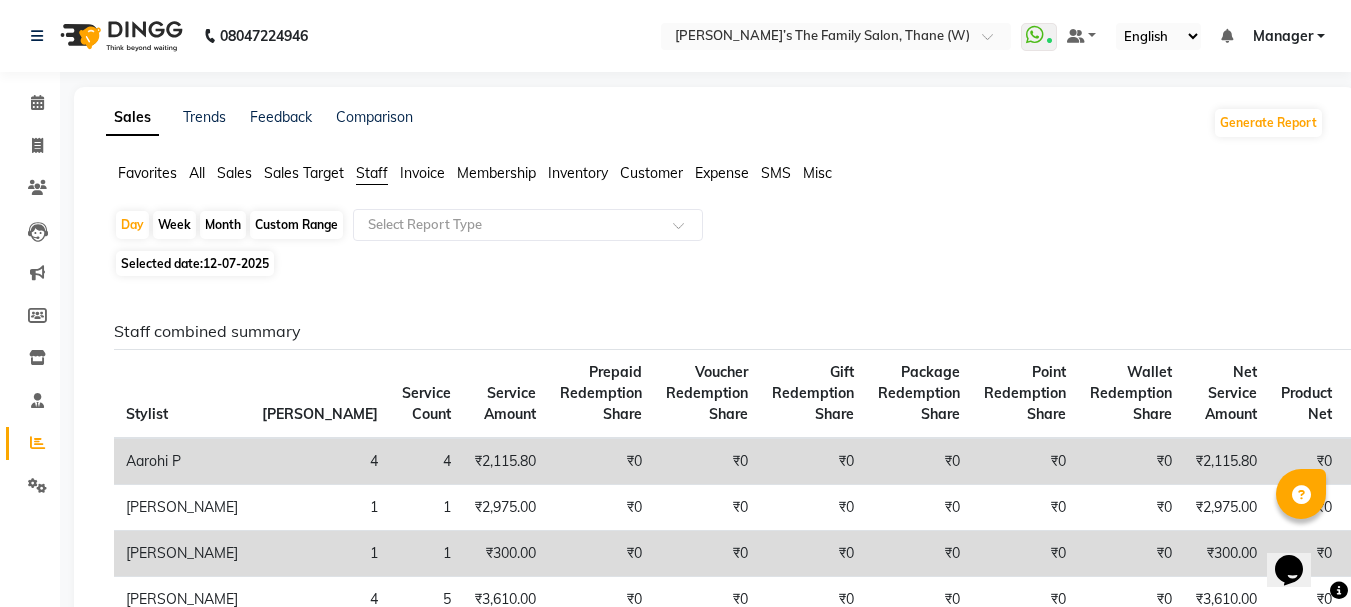 click on "Membership" 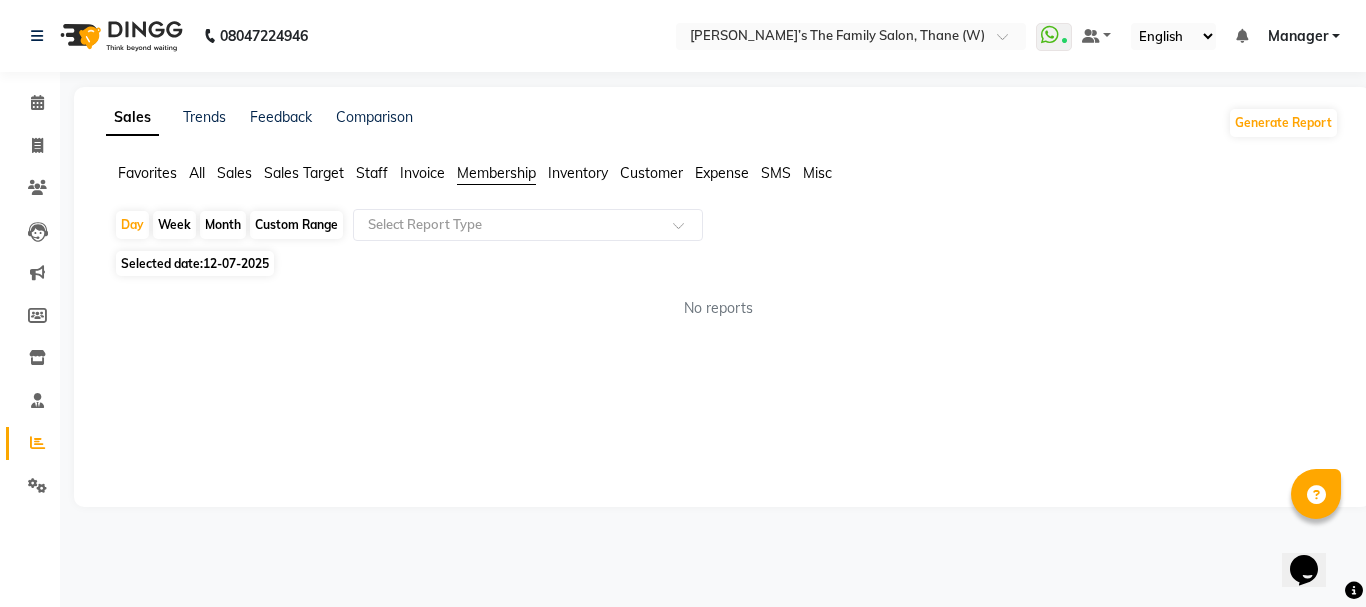 click on "Staff" 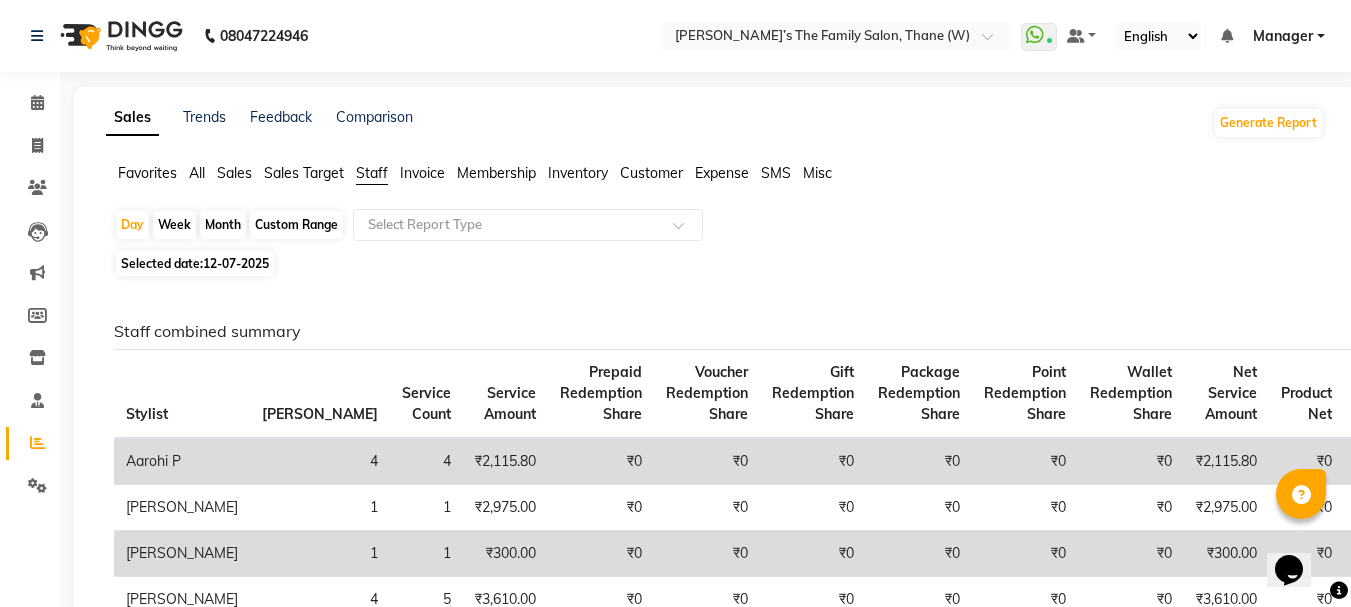 click on "Inventory" 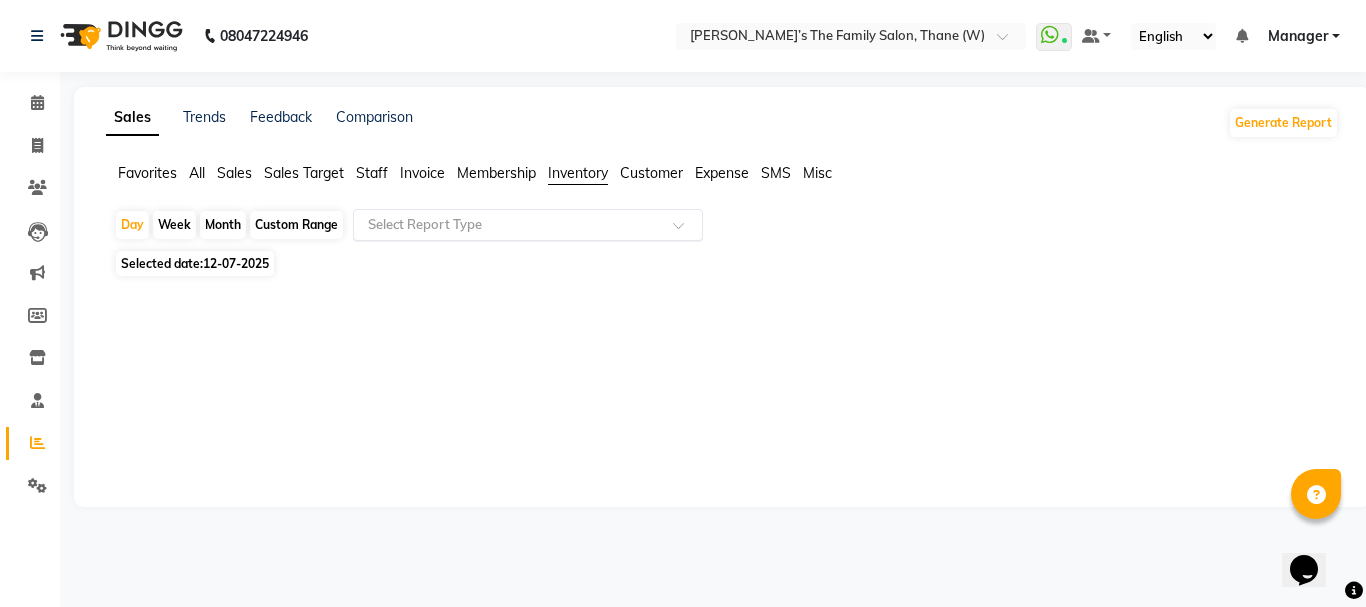 click 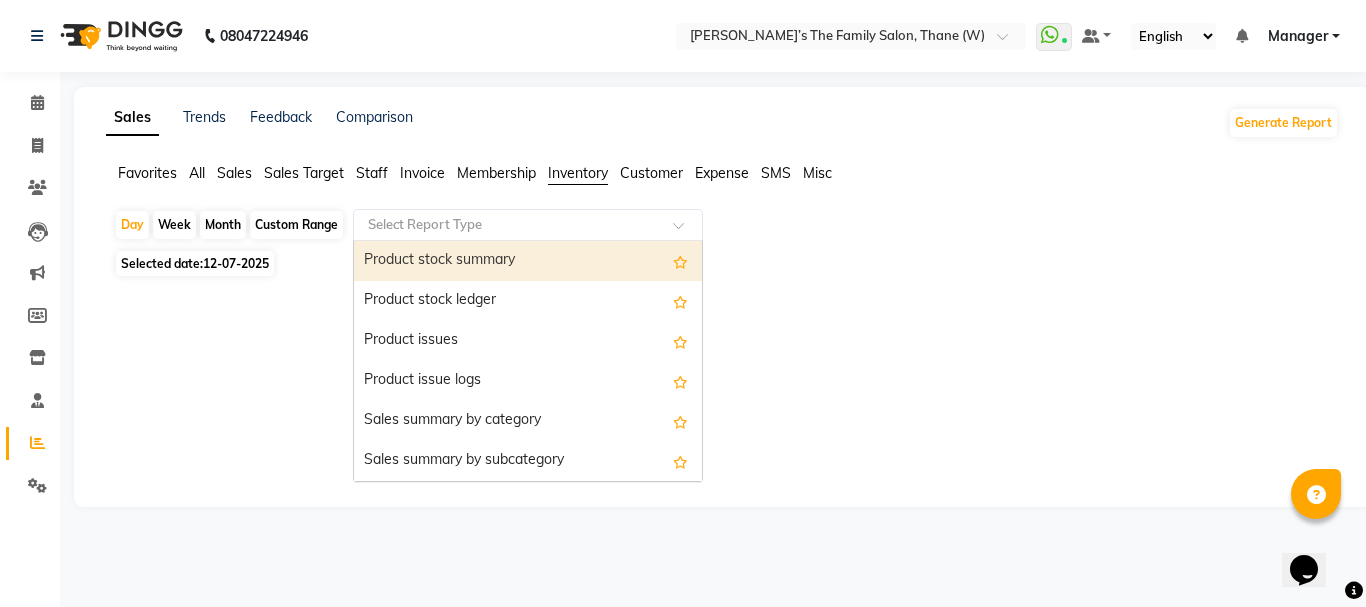 click on "Customer" 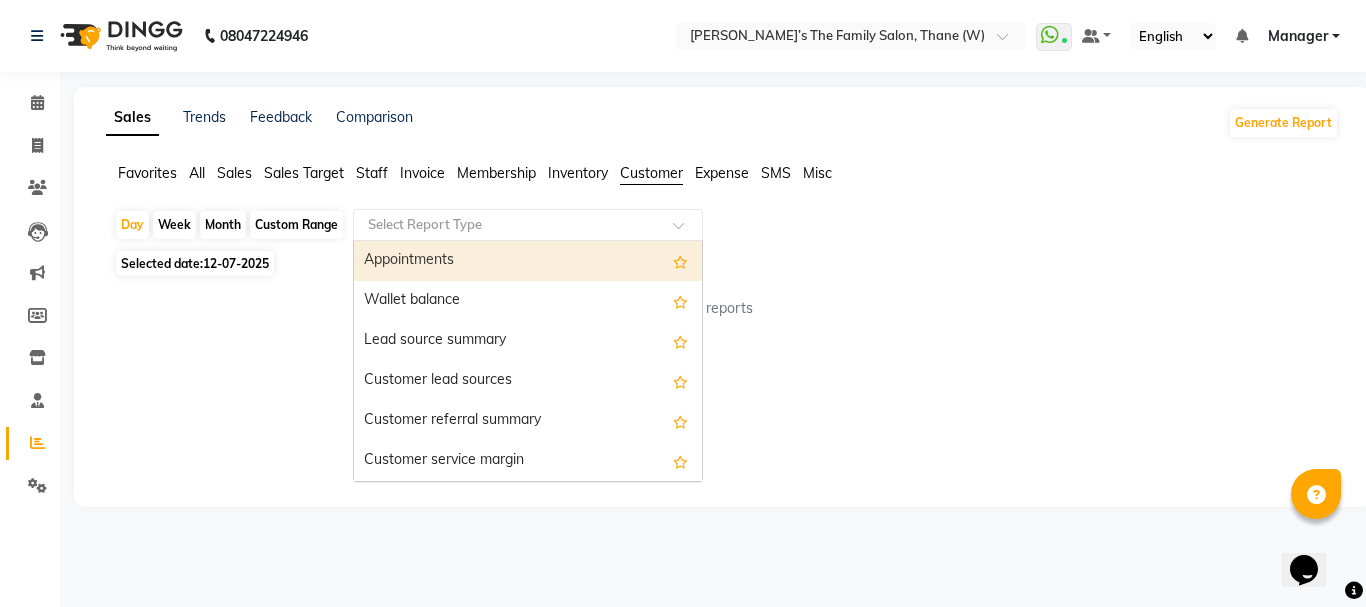 click 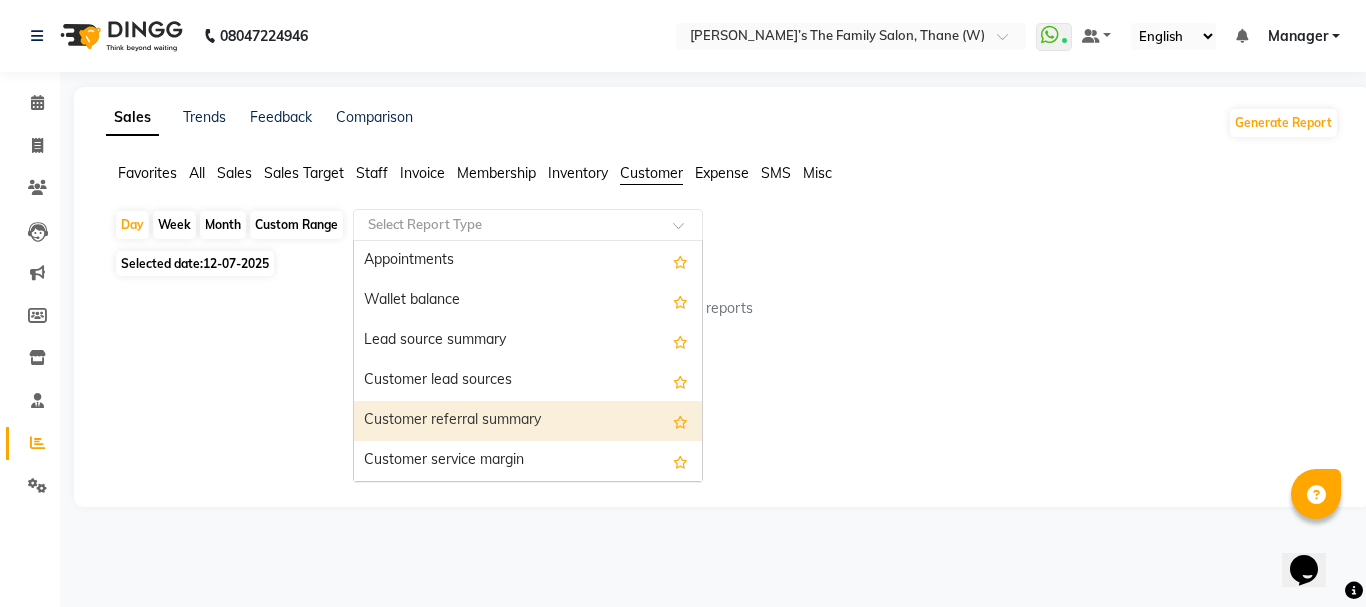 click on "Customer referral summary" at bounding box center (528, 421) 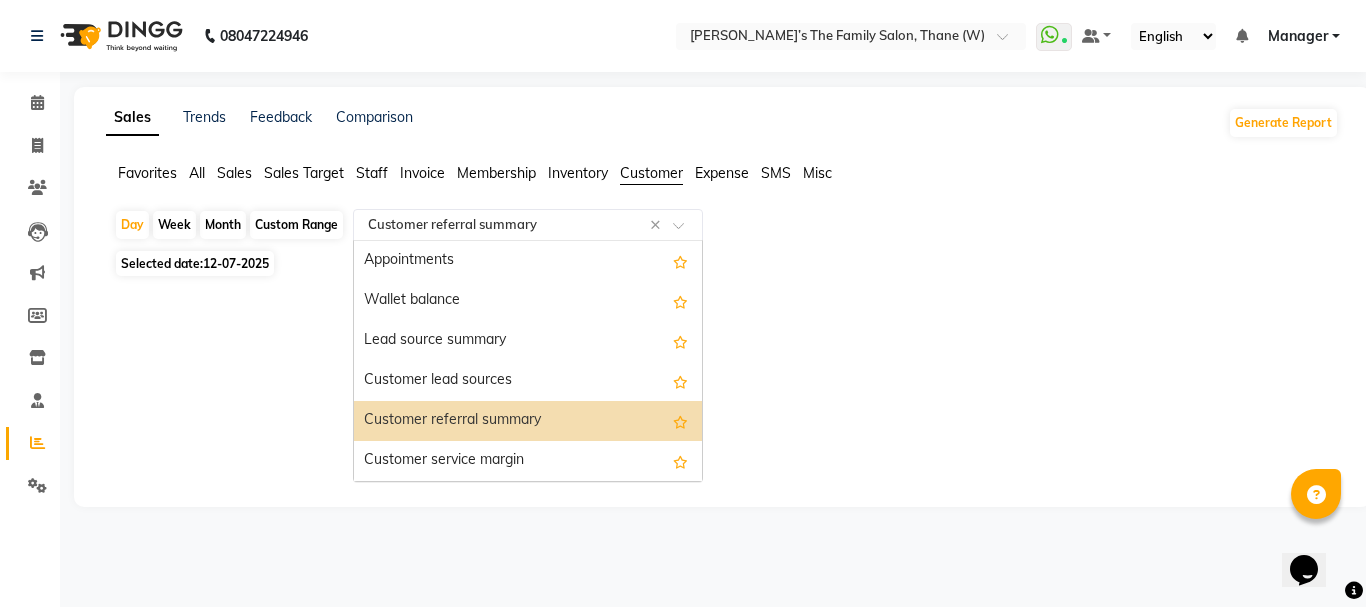 click 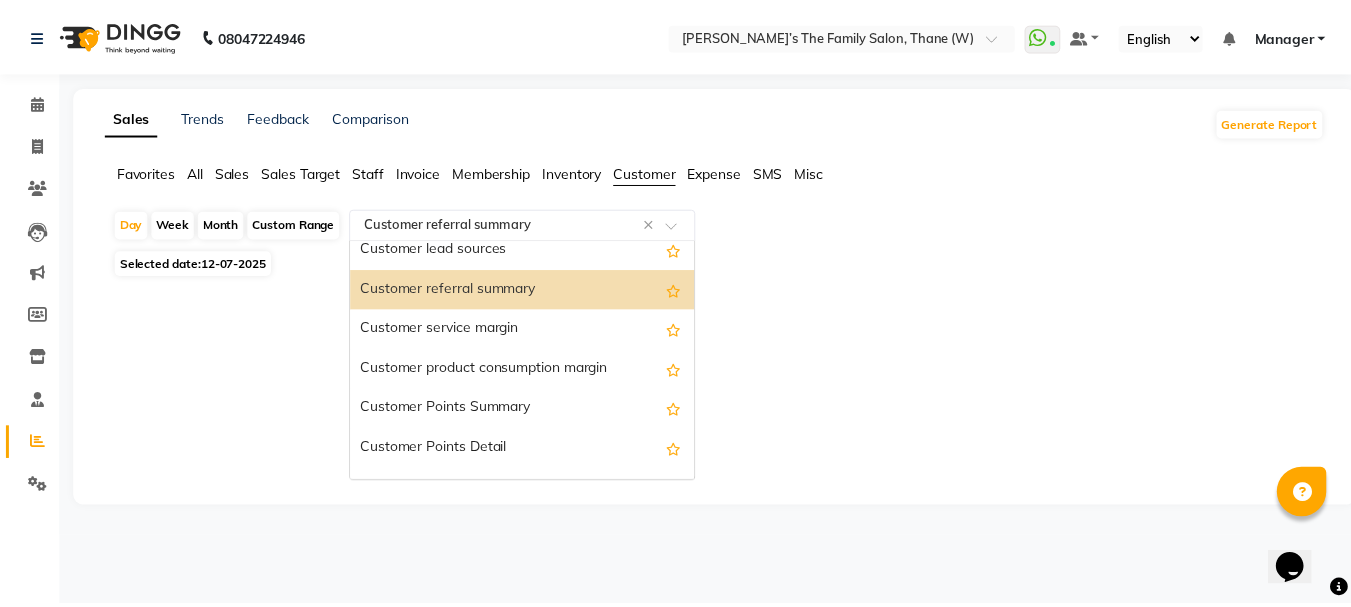 scroll, scrollTop: 209, scrollLeft: 0, axis: vertical 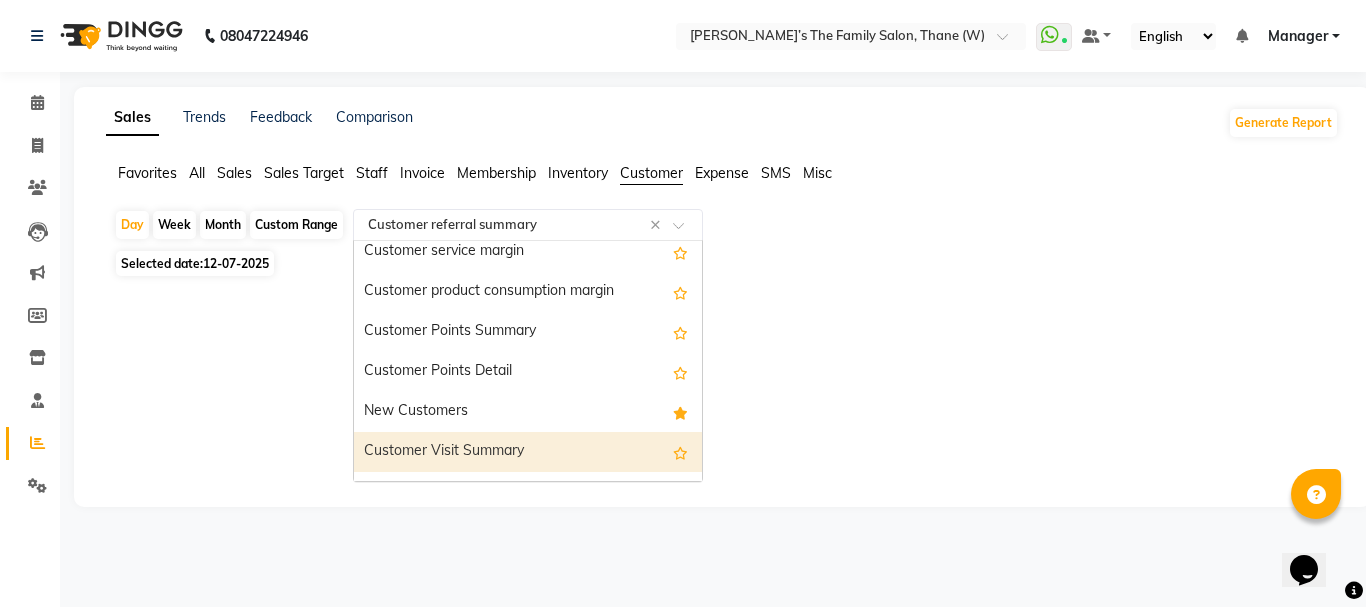 click on "Customer Visit Summary" at bounding box center (528, 452) 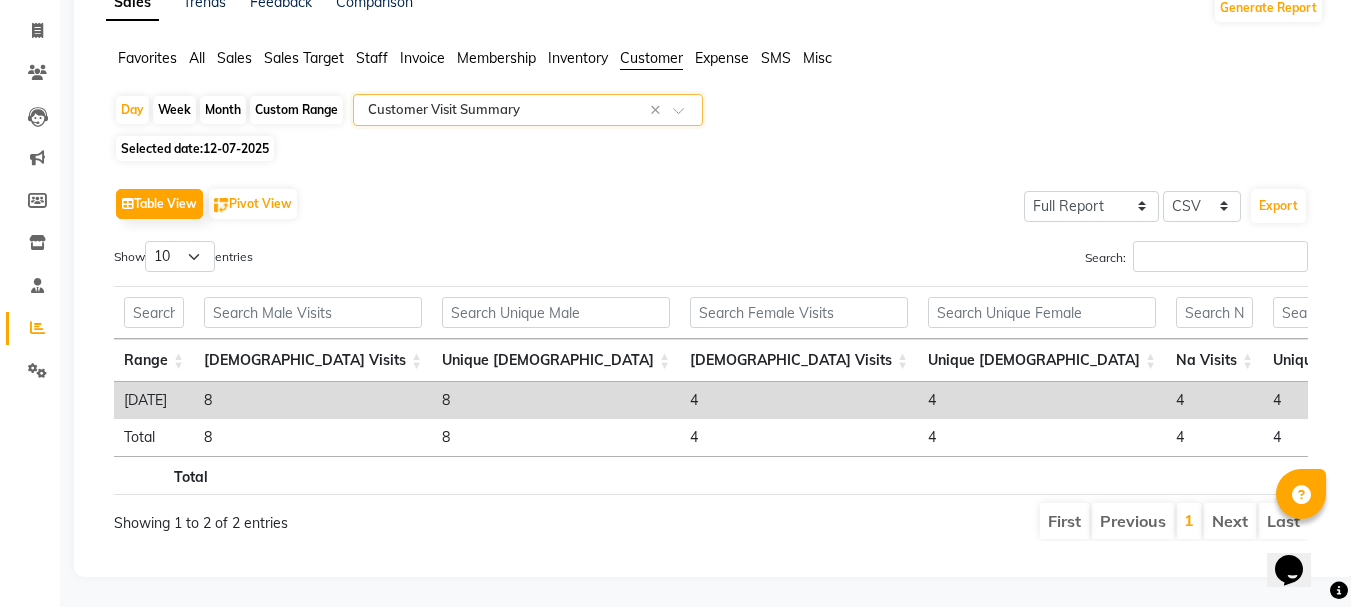 scroll, scrollTop: 0, scrollLeft: 0, axis: both 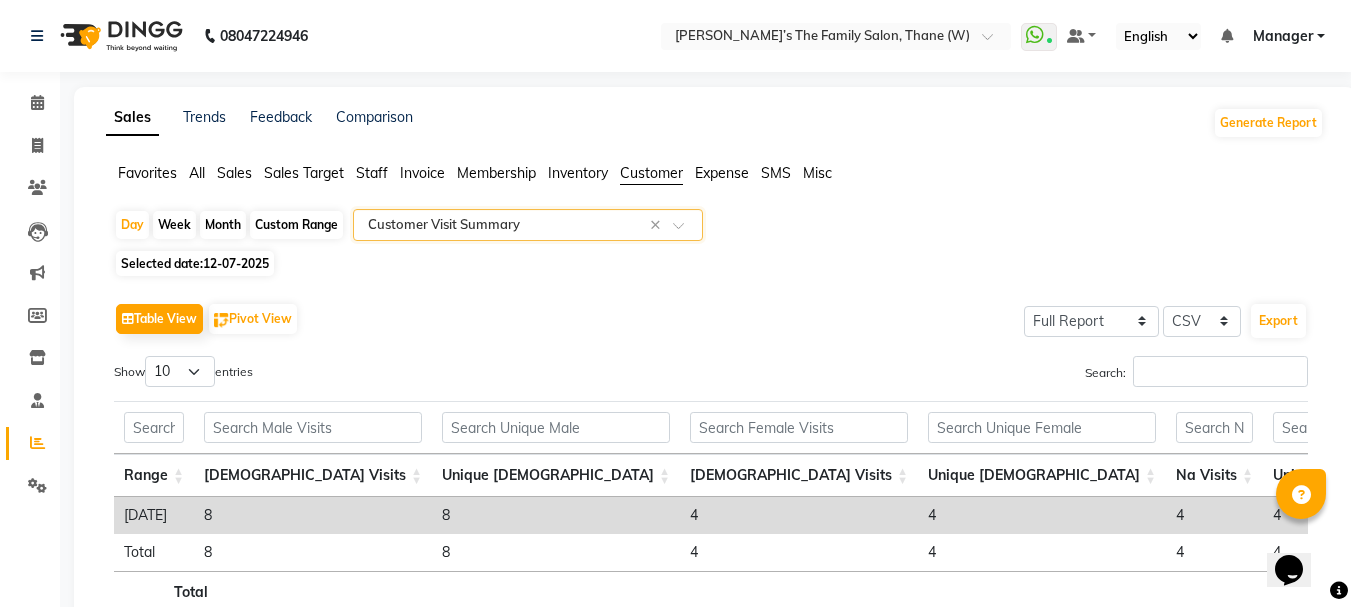 click on "All" 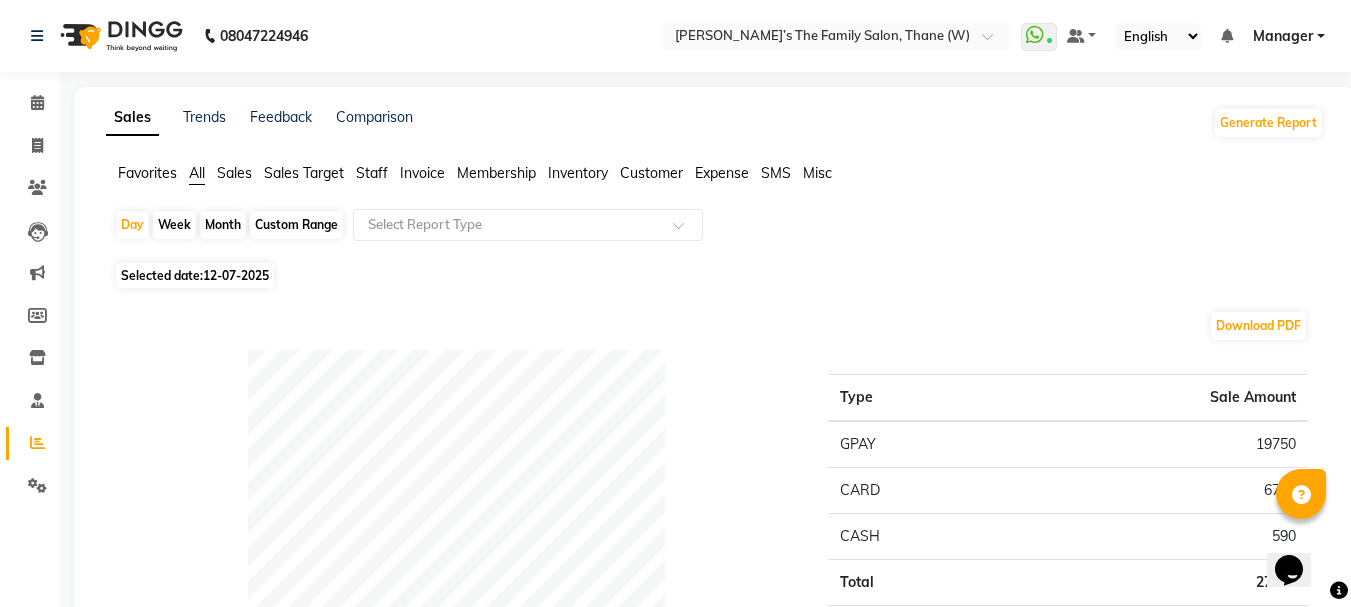 click on "Custom Range" 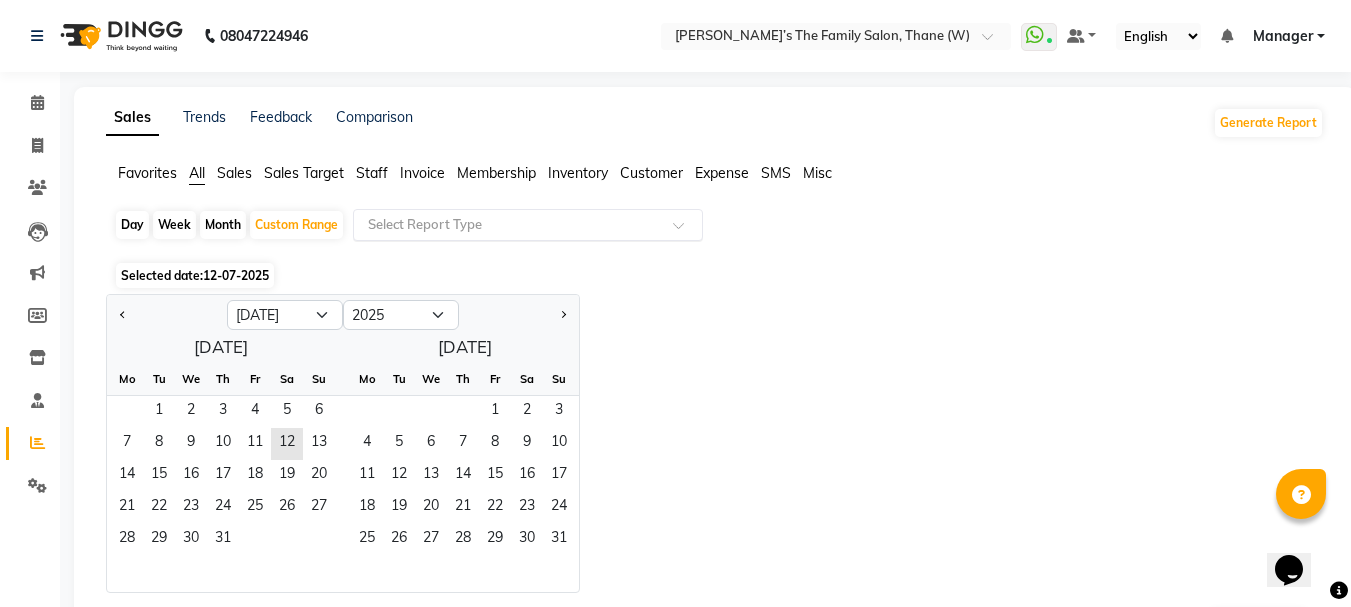 click 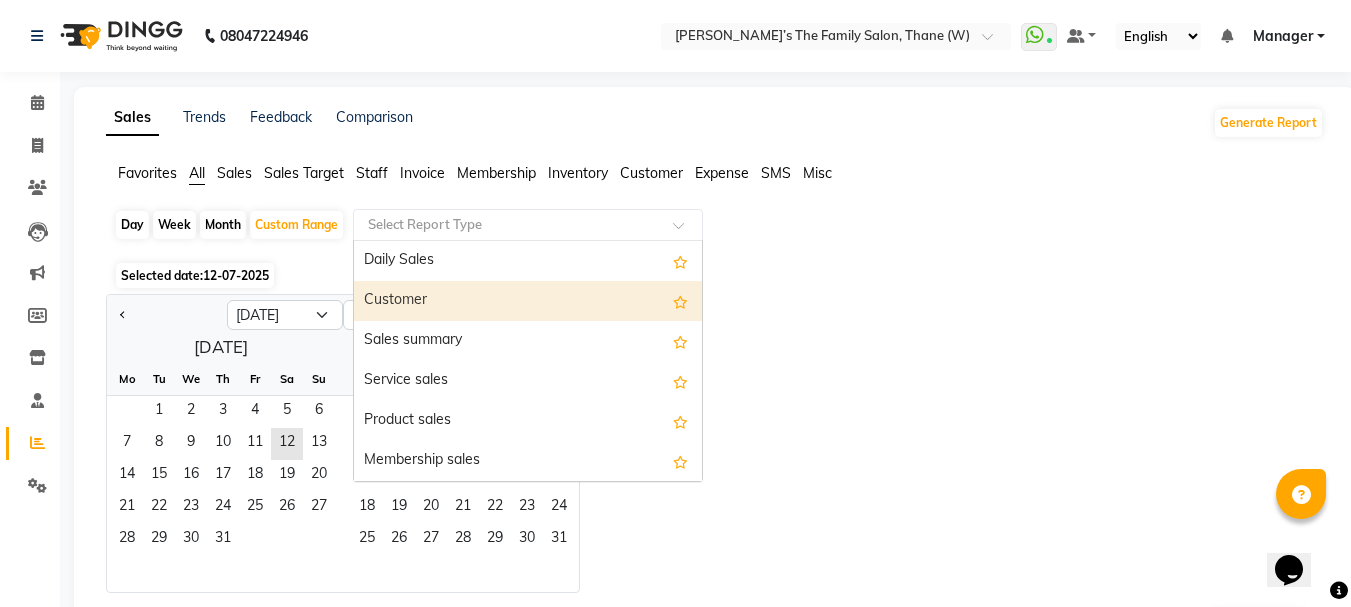 click on "Customer" at bounding box center [528, 301] 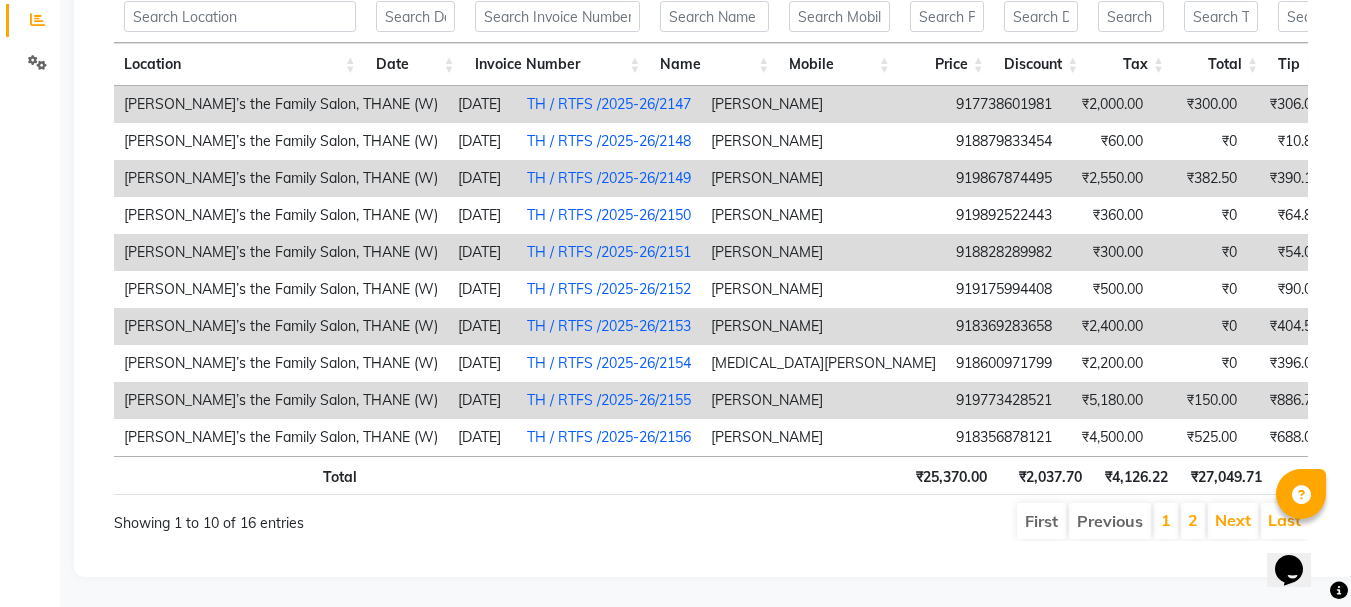 scroll, scrollTop: 0, scrollLeft: 0, axis: both 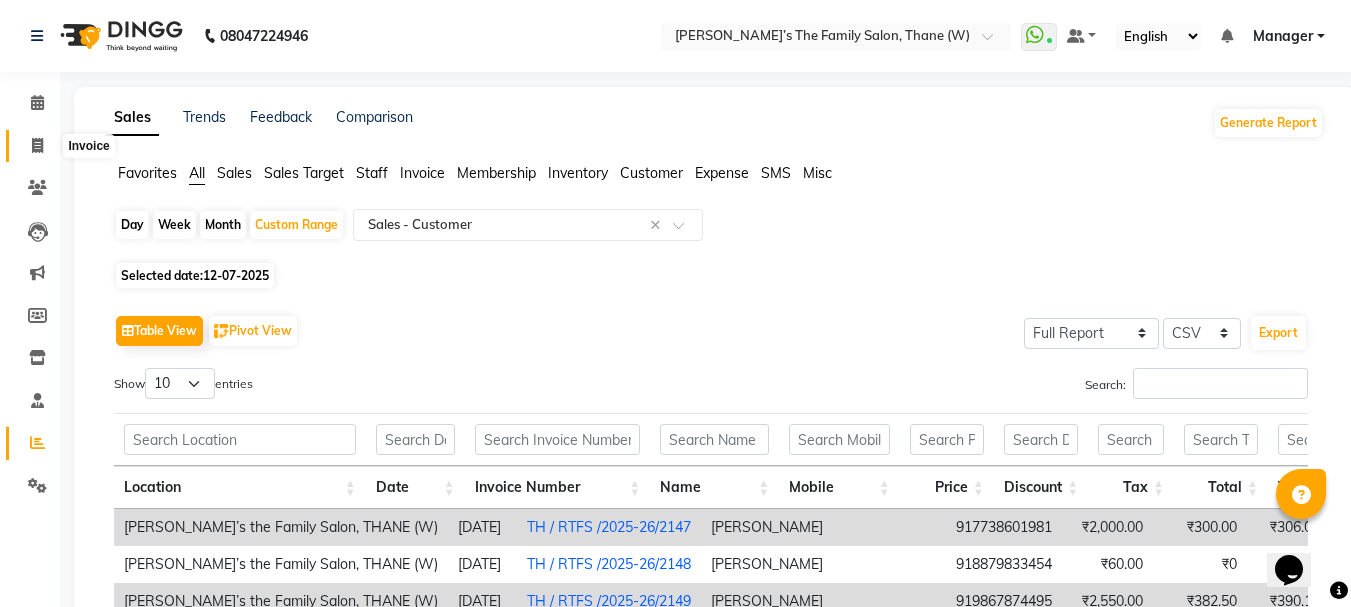 click 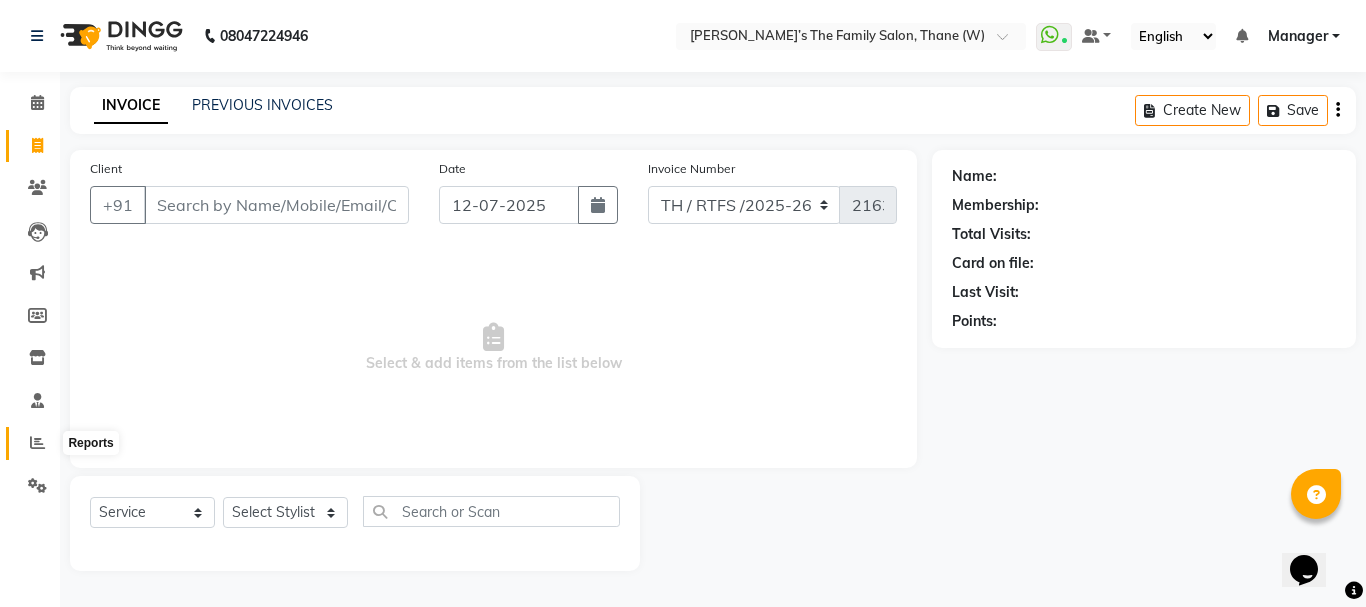 click 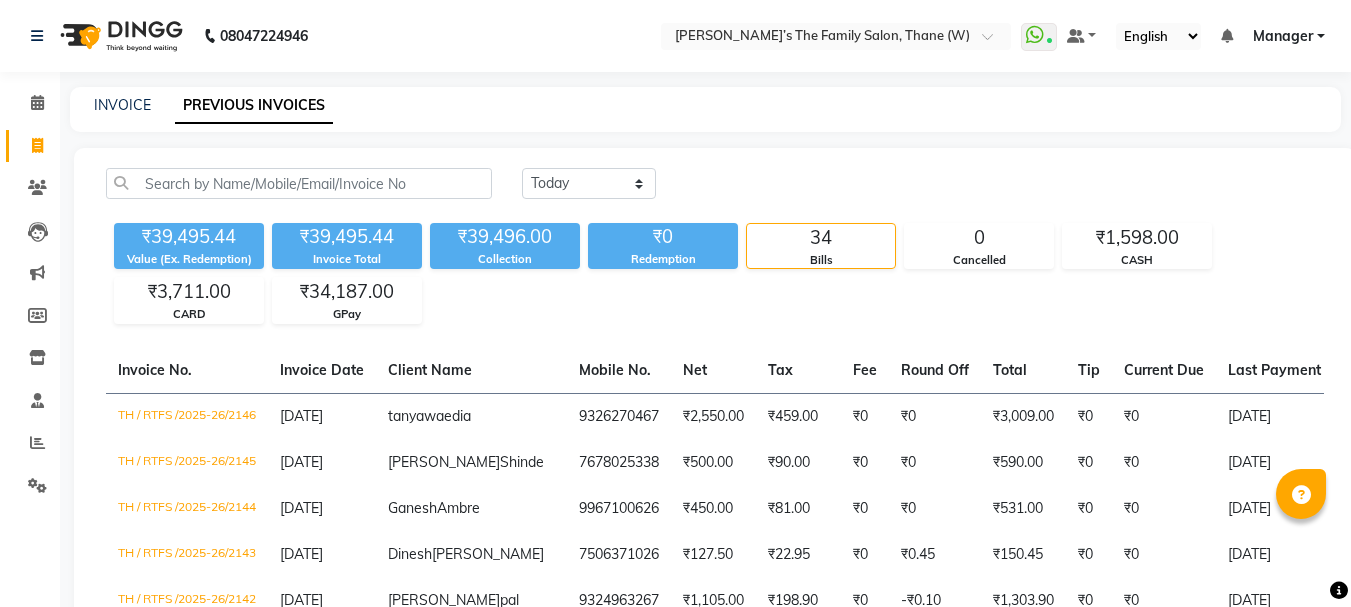 select on "[DATE]" 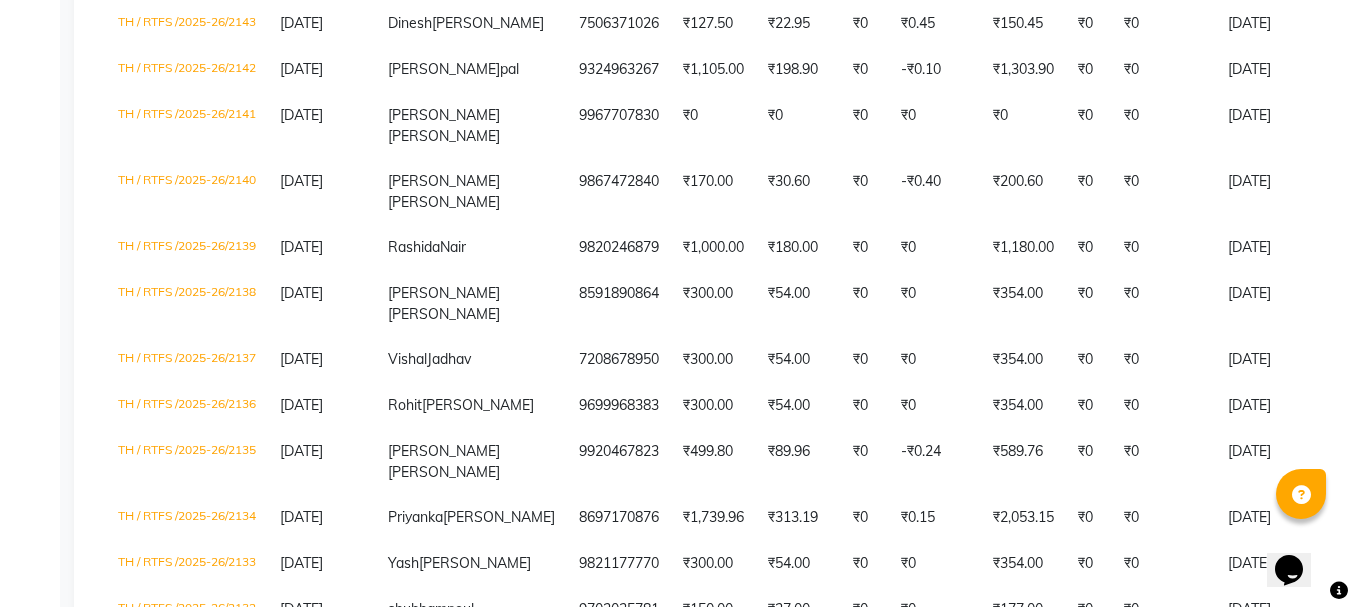 scroll, scrollTop: 0, scrollLeft: 0, axis: both 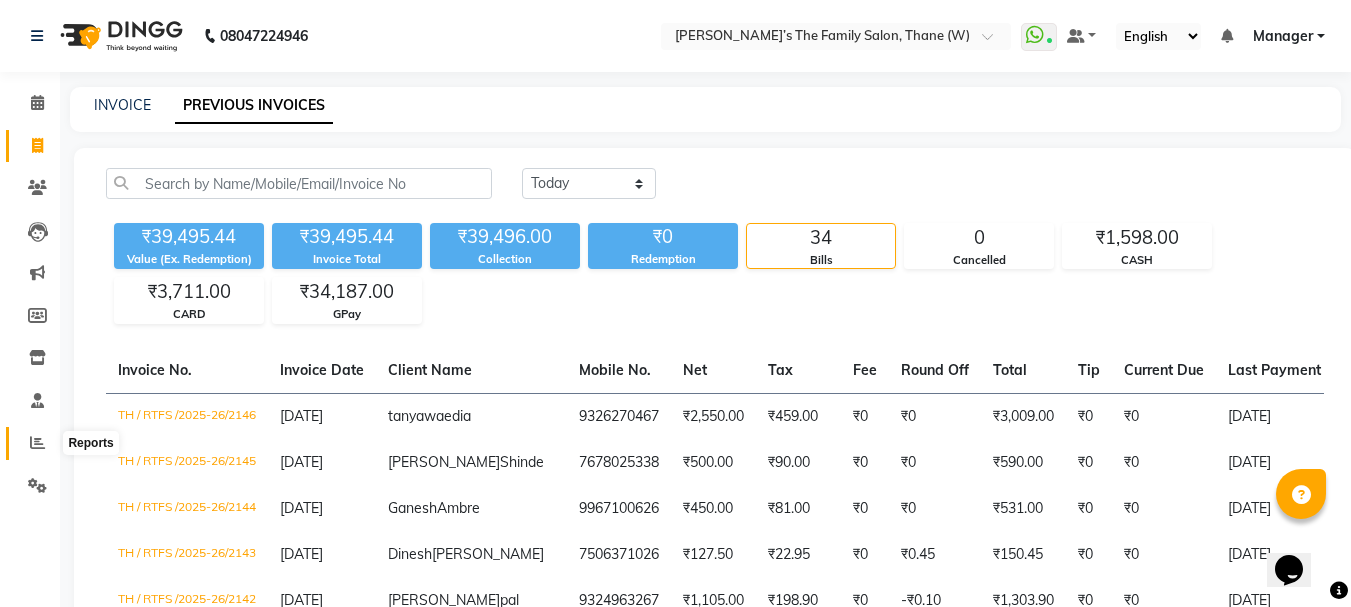 click 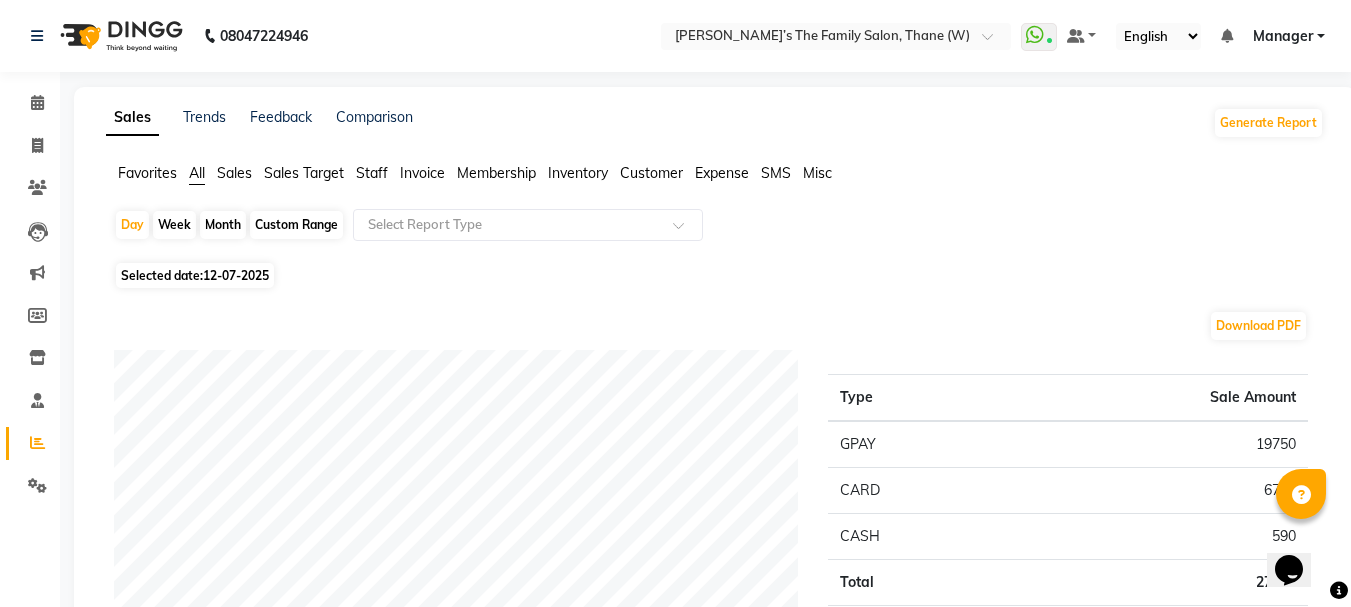 click on "Month" 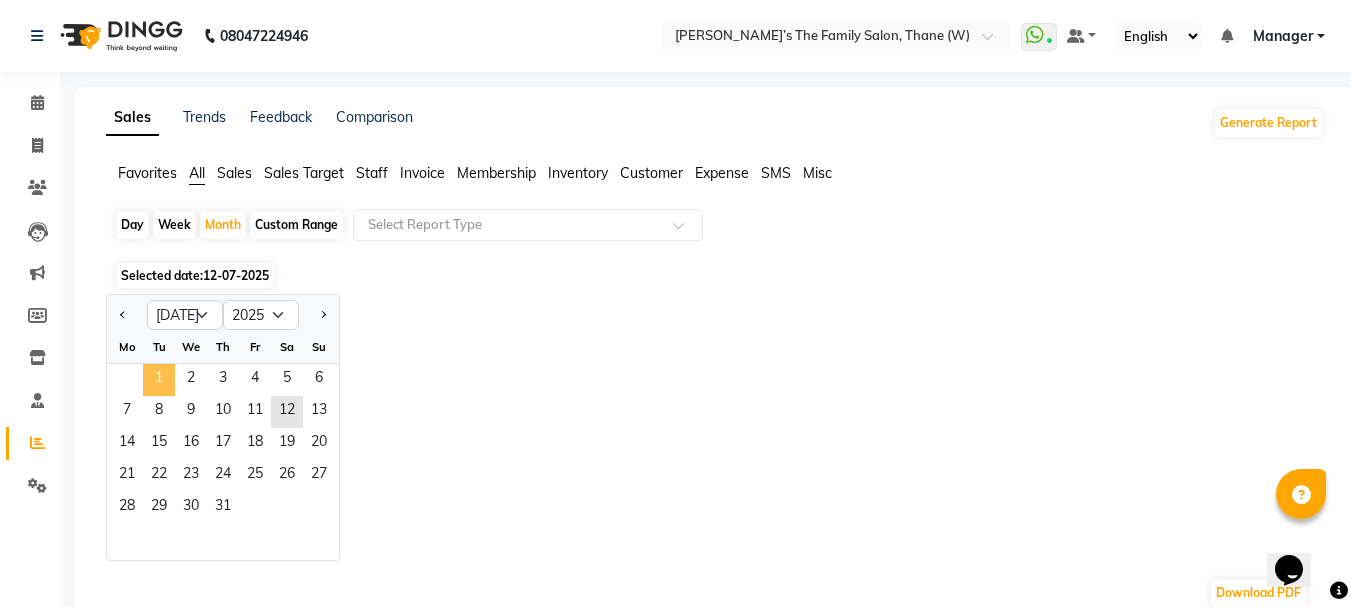 click on "1" 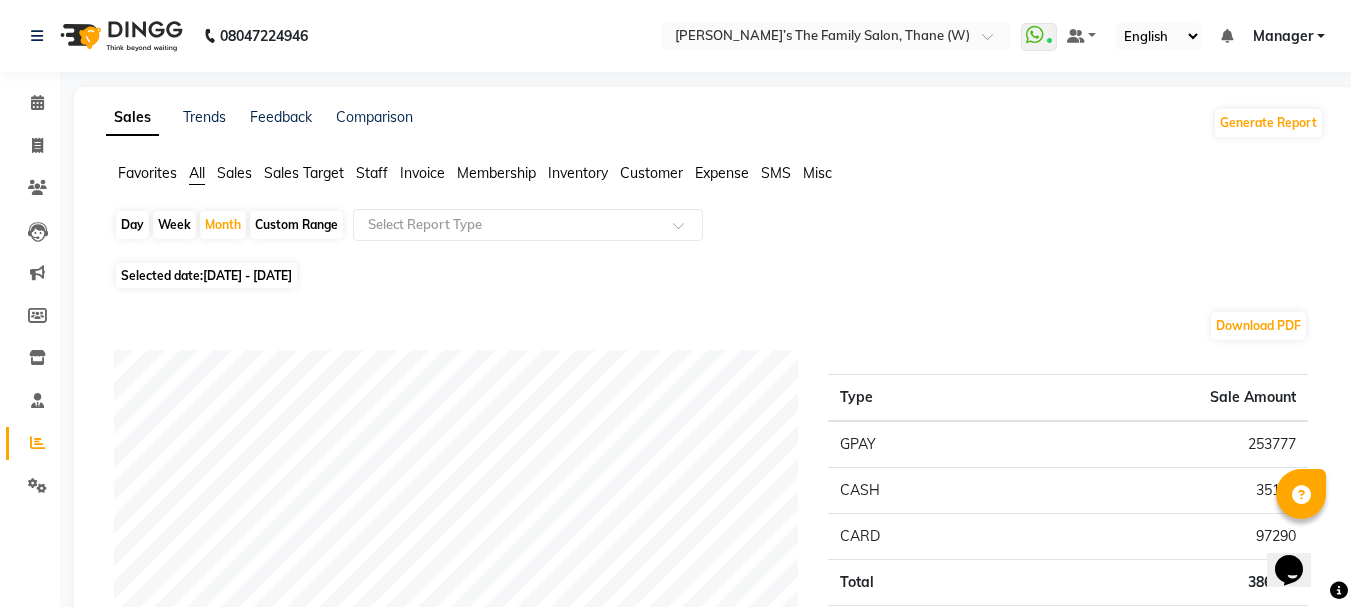 click on "Staff" 